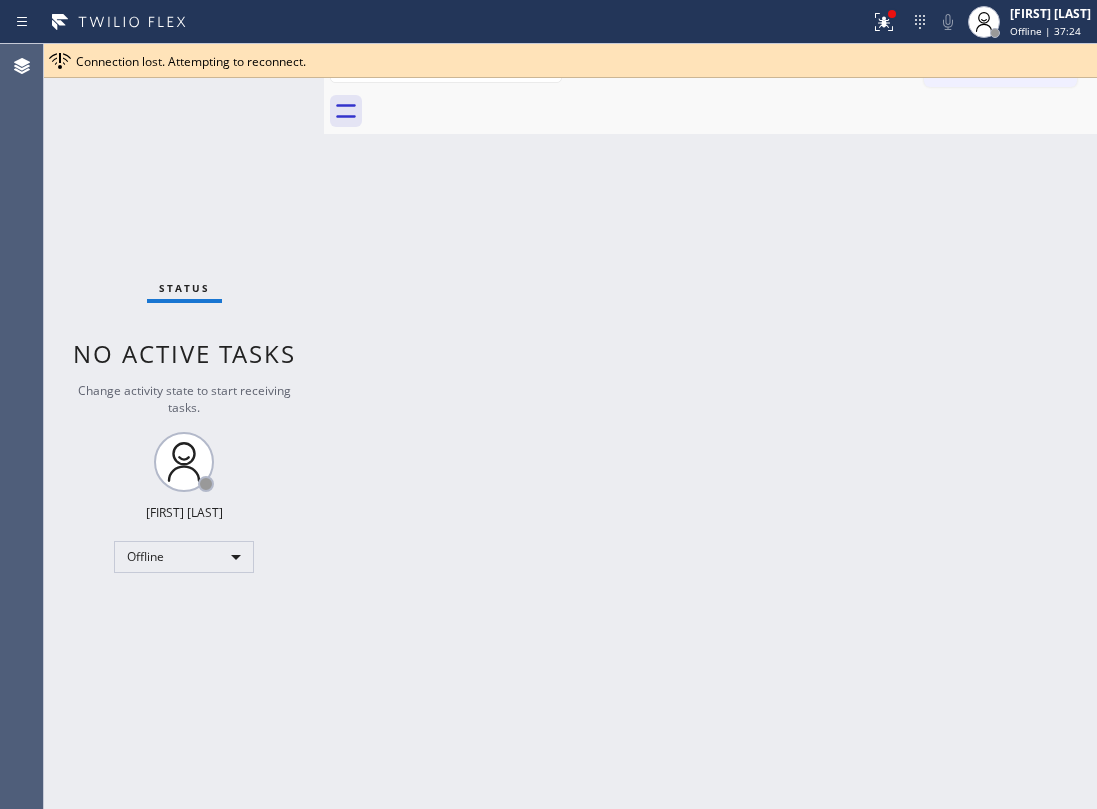 scroll, scrollTop: 0, scrollLeft: 0, axis: both 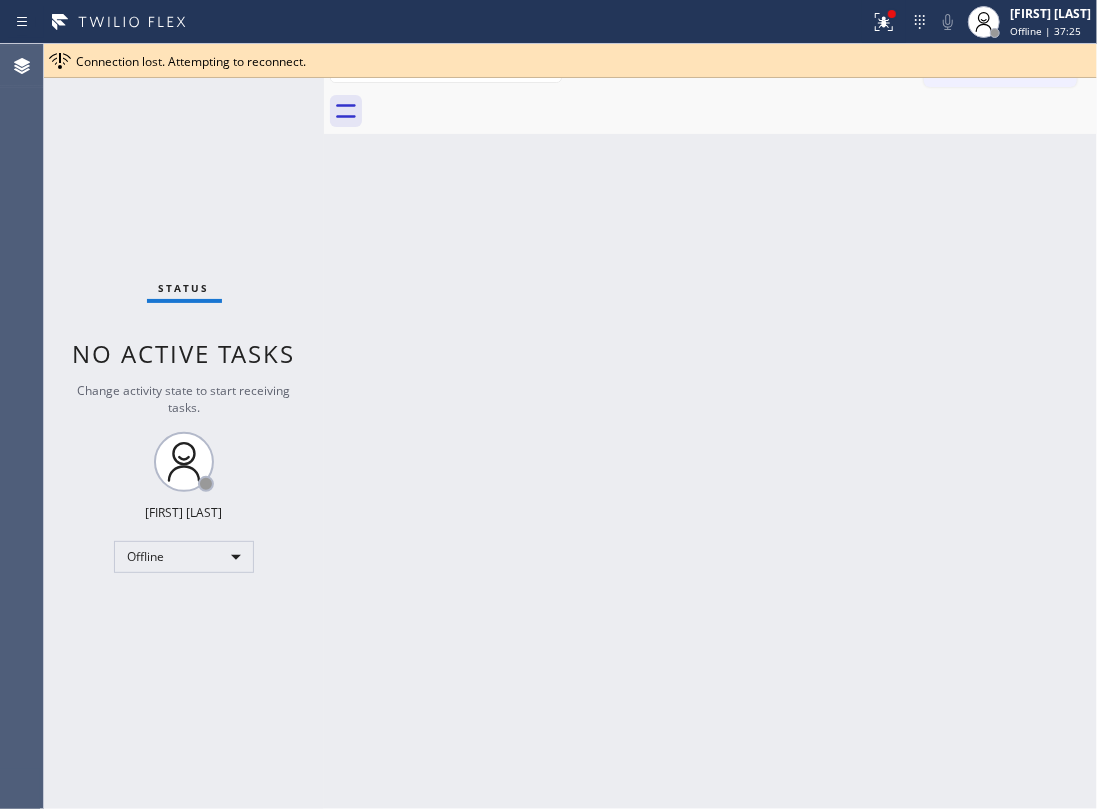 click on "Offline" at bounding box center (184, 557) 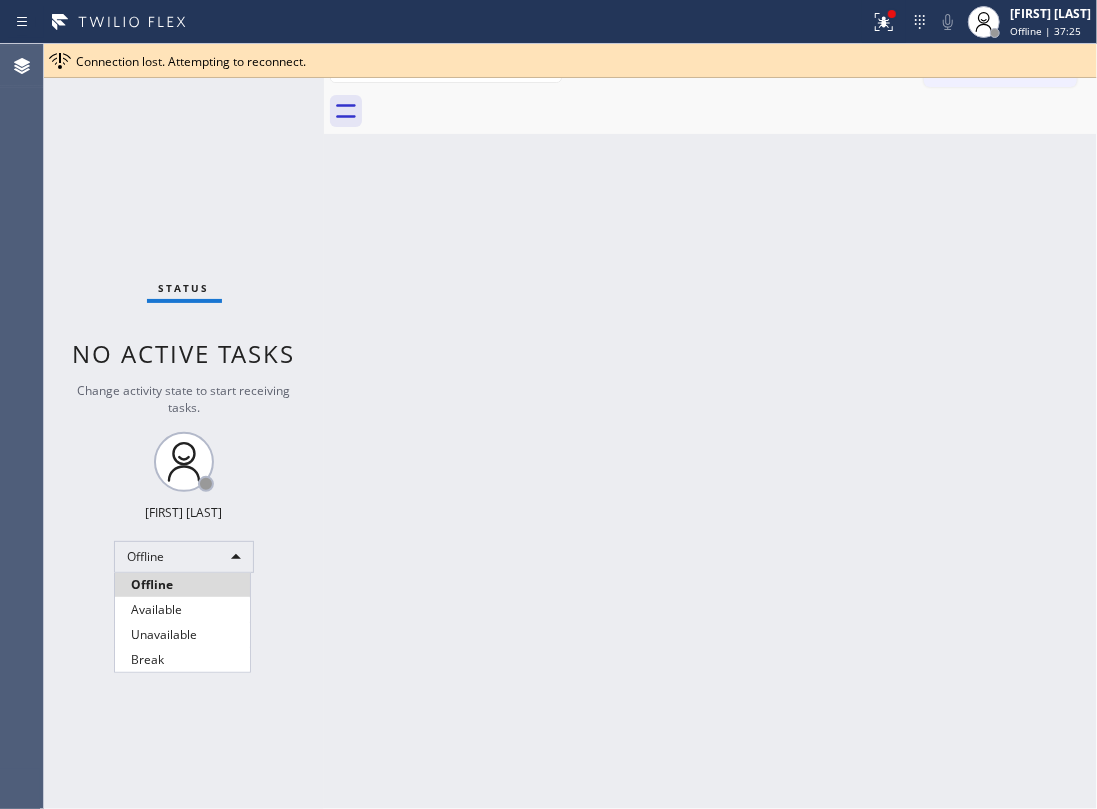 click at bounding box center (548, 404) 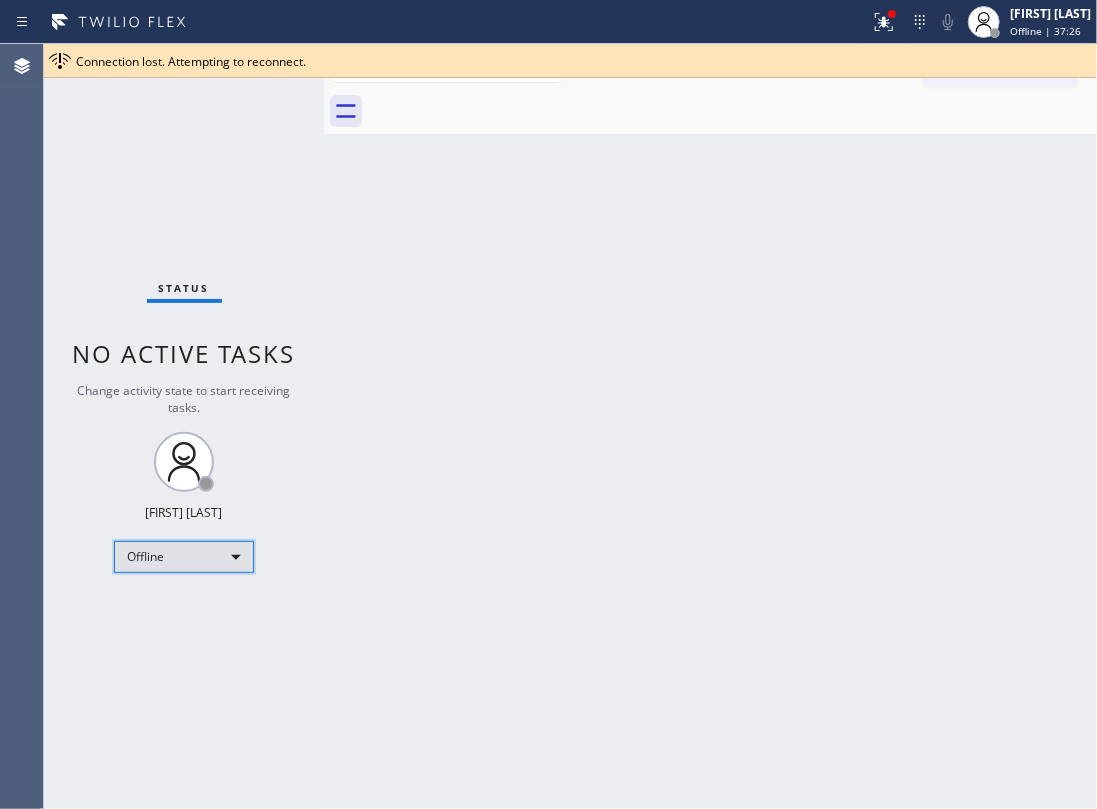 click on "Offline" at bounding box center (184, 557) 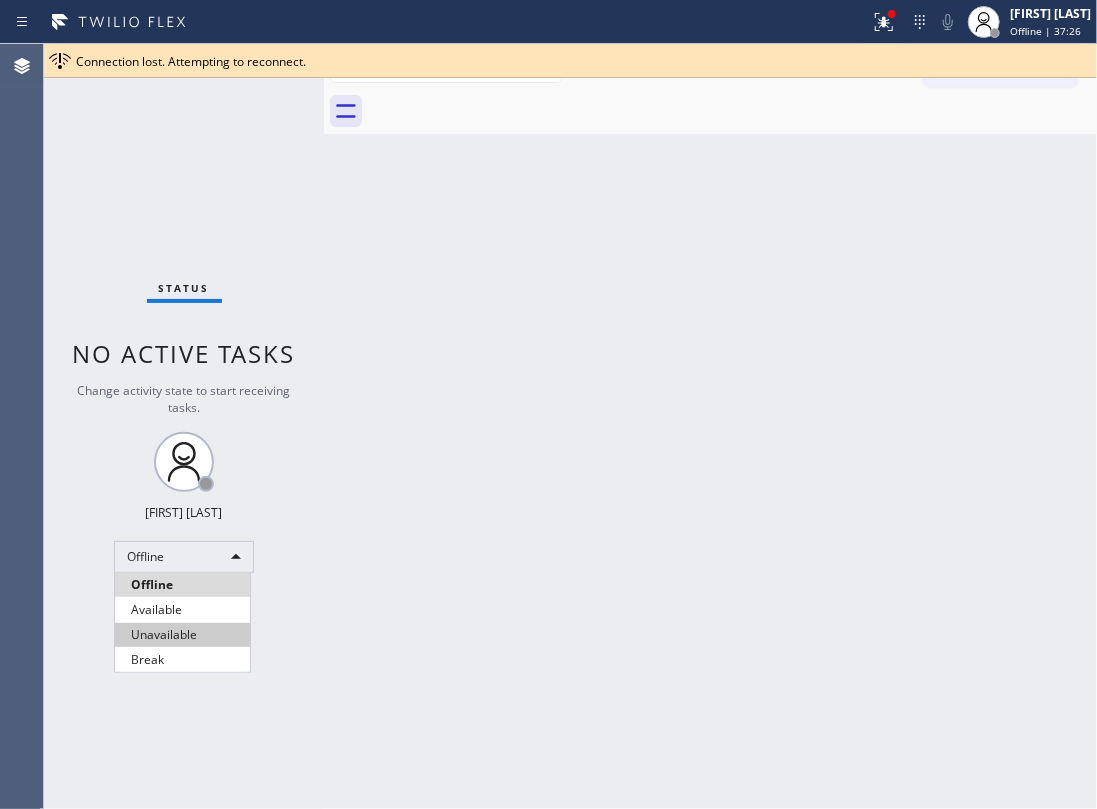 click on "Unavailable" at bounding box center [182, 635] 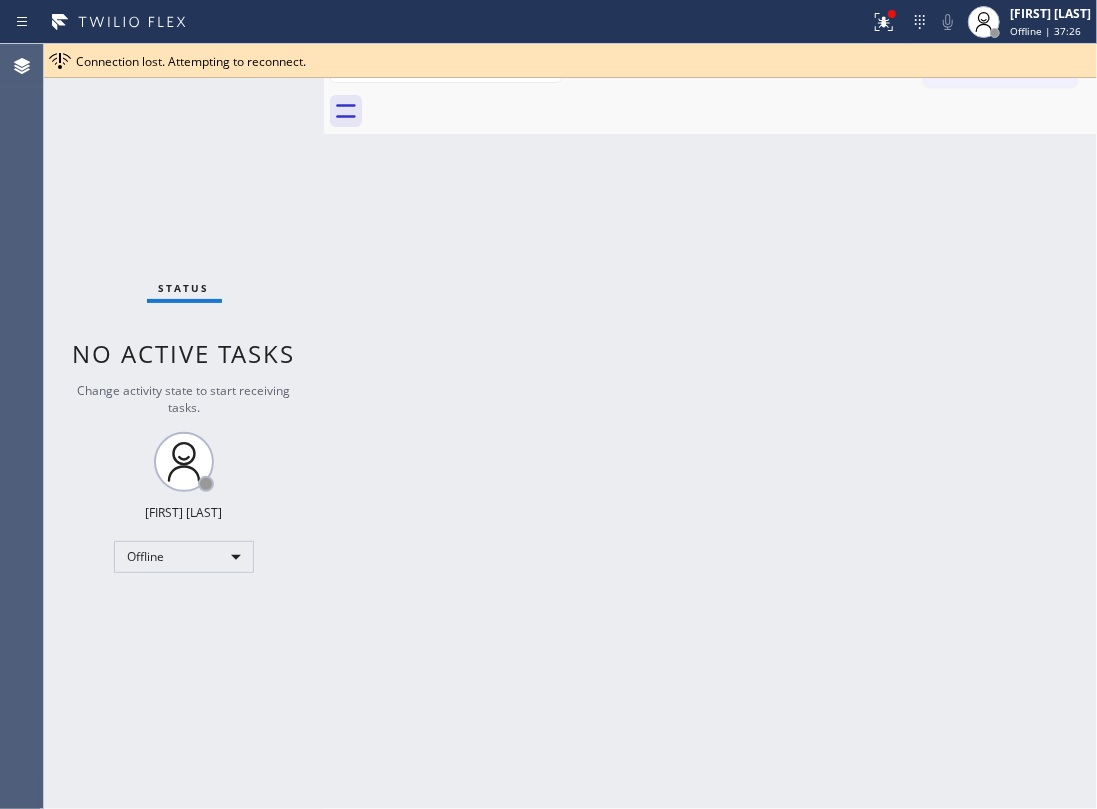 click on "Back to Dashboard Change Sender ID Customers Technicians Select a contact Outbound call Technician Search Technician Your caller id phone number Your caller id phone number Call Technician info Name   Phone none Address none Change Sender ID HVAC +1[PHONE] 5 Star Appliance +1[PHONE] Appliance Repair +1[PHONE] Plumbing +1[PHONE] Air Duct Cleaning +1[PHONE]  Electricians +1[PHONE] Cancel Change Check personal SMS Reset Change No tabs Call to Customer Outbound call Location Search location Your caller id phone number Customer number Call Outbound call Technician Search Technician Your caller id phone number Your caller id phone number Call" at bounding box center [710, 426] 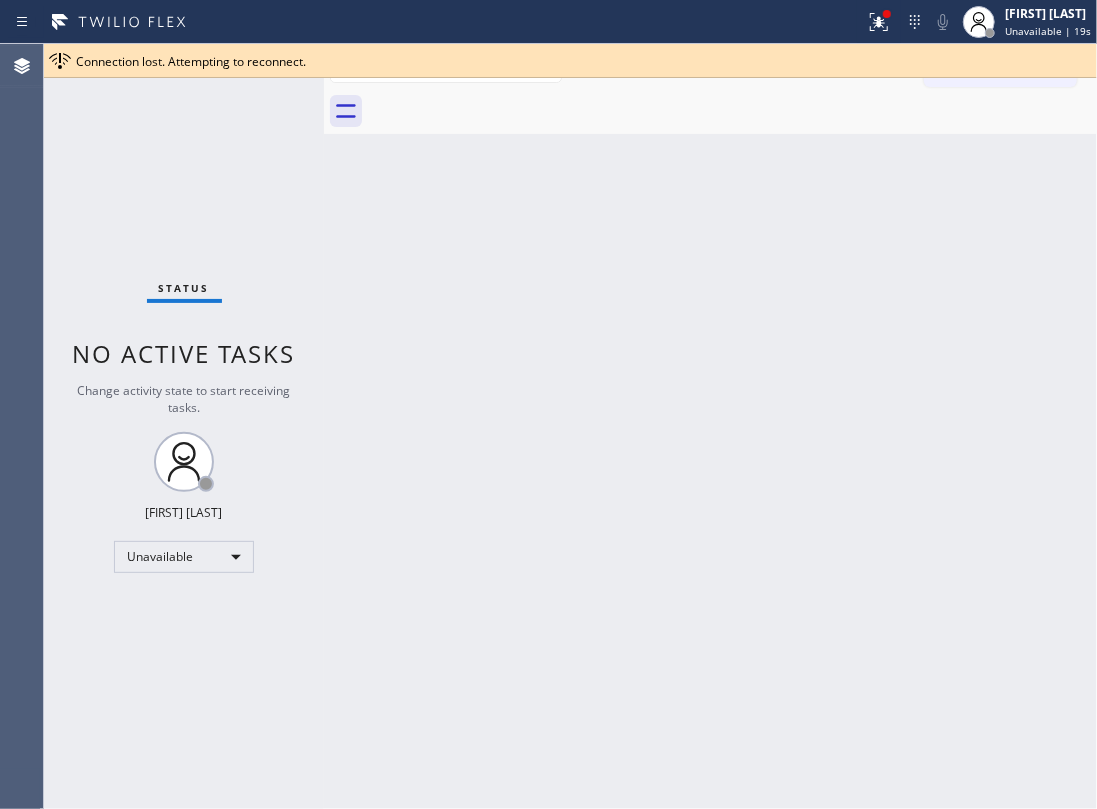 click on "Back to Dashboard Change Sender ID Customers Technicians Select a contact Outbound call Technician Search Technician Your caller id phone number Your caller id phone number Call Technician info Name   Phone none Address none Change Sender ID HVAC +1[PHONE] 5 Star Appliance +1[PHONE] Appliance Repair +1[PHONE] Plumbing +1[PHONE] Air Duct Cleaning +1[PHONE]  Electricians +1[PHONE] Cancel Change Check personal SMS Reset Change No tabs Call to Customer Outbound call Location Search location Your caller id phone number Customer number Call Outbound call Technician Search Technician Your caller id phone number Your caller id phone number Call" at bounding box center (710, 426) 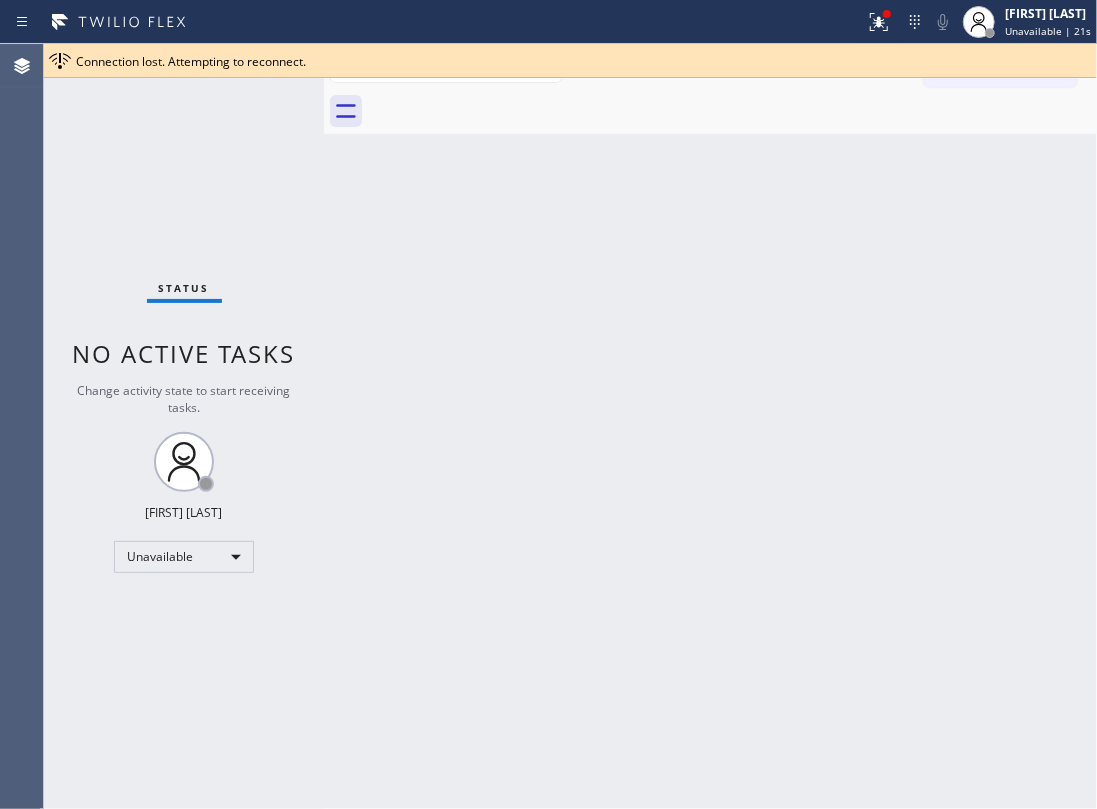 click on "Back to Dashboard Change Sender ID Customers Technicians Select a contact Outbound call Technician Search Technician Your caller id phone number Your caller id phone number Call Technician info Name   Phone none Address none Change Sender ID HVAC +1[PHONE] 5 Star Appliance +1[PHONE] Appliance Repair +1[PHONE] Plumbing +1[PHONE] Air Duct Cleaning +1[PHONE]  Electricians +1[PHONE] Cancel Change Check personal SMS Reset Change No tabs Call to Customer Outbound call Location Search location Your caller id phone number Customer number Call Outbound call Technician Search Technician Your caller id phone number Your caller id phone number Call" at bounding box center (710, 426) 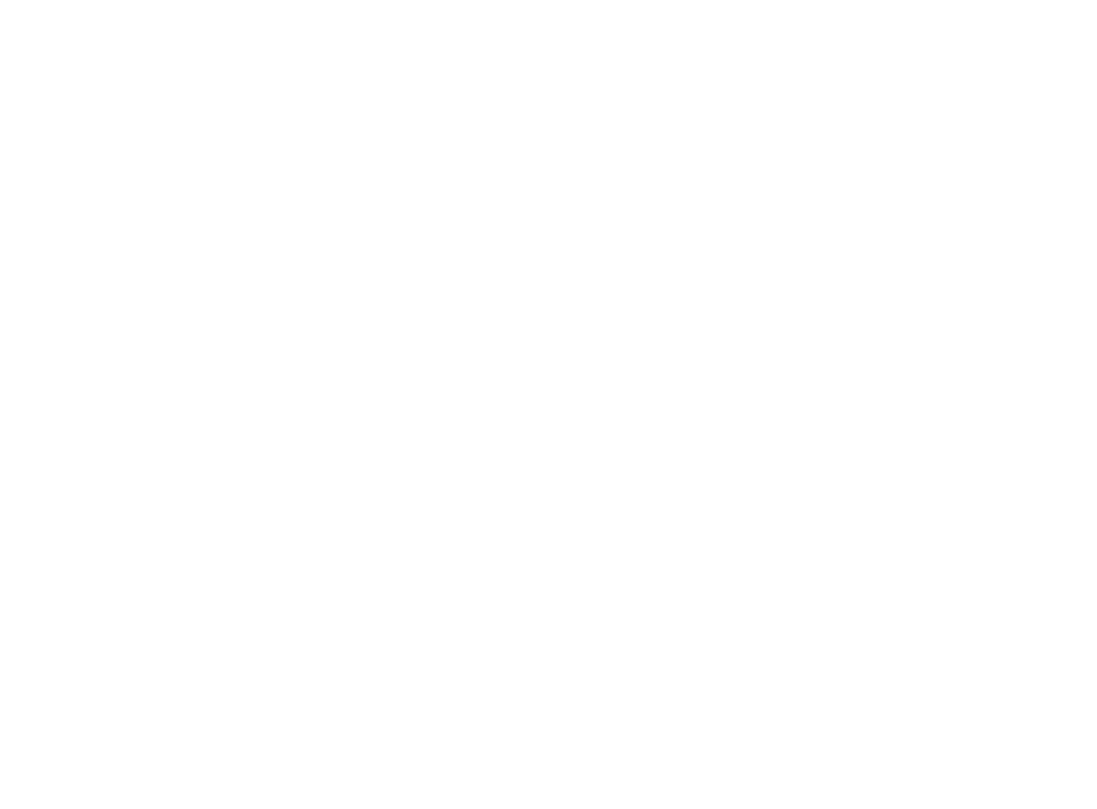 scroll, scrollTop: 0, scrollLeft: 0, axis: both 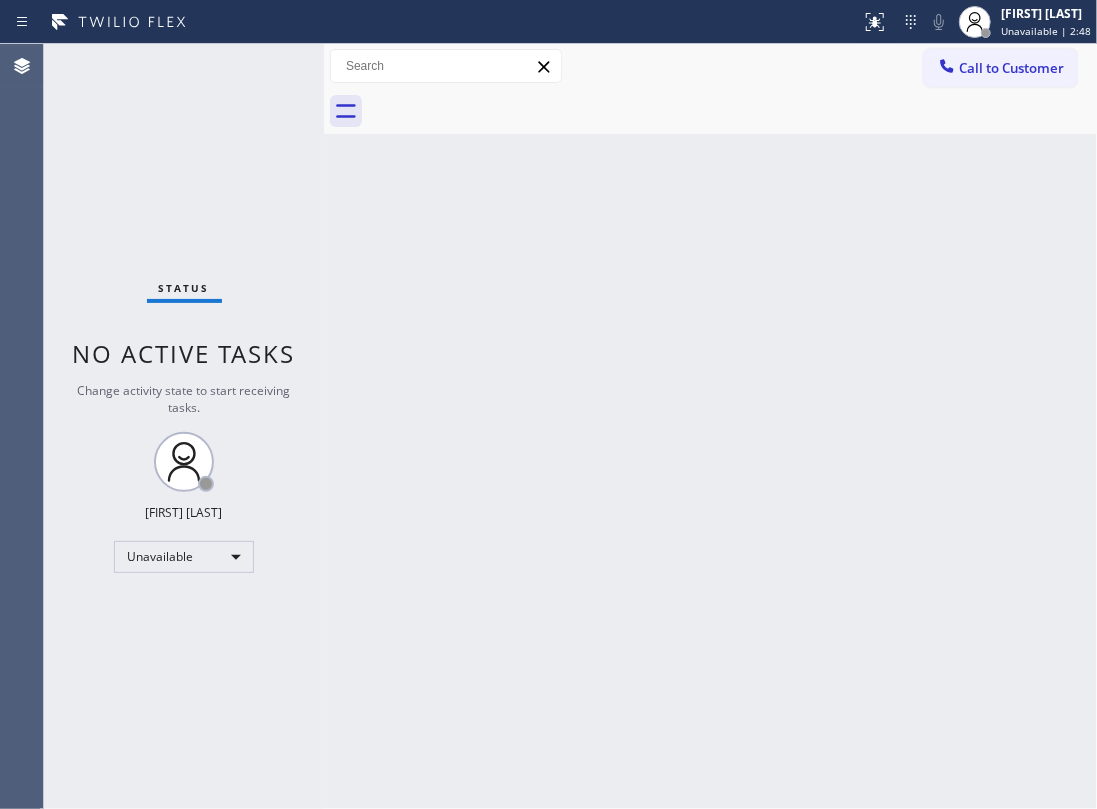 click on "Back to Dashboard Change Sender ID Customers Technicians Select a contact Outbound call Technician Search Technician Your caller id phone number Your caller id phone number Call Technician info Name   Phone none Address none Change Sender ID HVAC +1[PHONE] 5 Star Appliance +1[PHONE] Appliance Repair +1[PHONE] Plumbing +1[PHONE] Air Duct Cleaning +1[PHONE]  Electricians +1[PHONE] Cancel Change Check personal SMS Reset Change No tabs Call to Customer Outbound call Location Search location Your caller id phone number Customer number Call Outbound call Technician Search Technician Your caller id phone number Your caller id phone number Call" at bounding box center [710, 426] 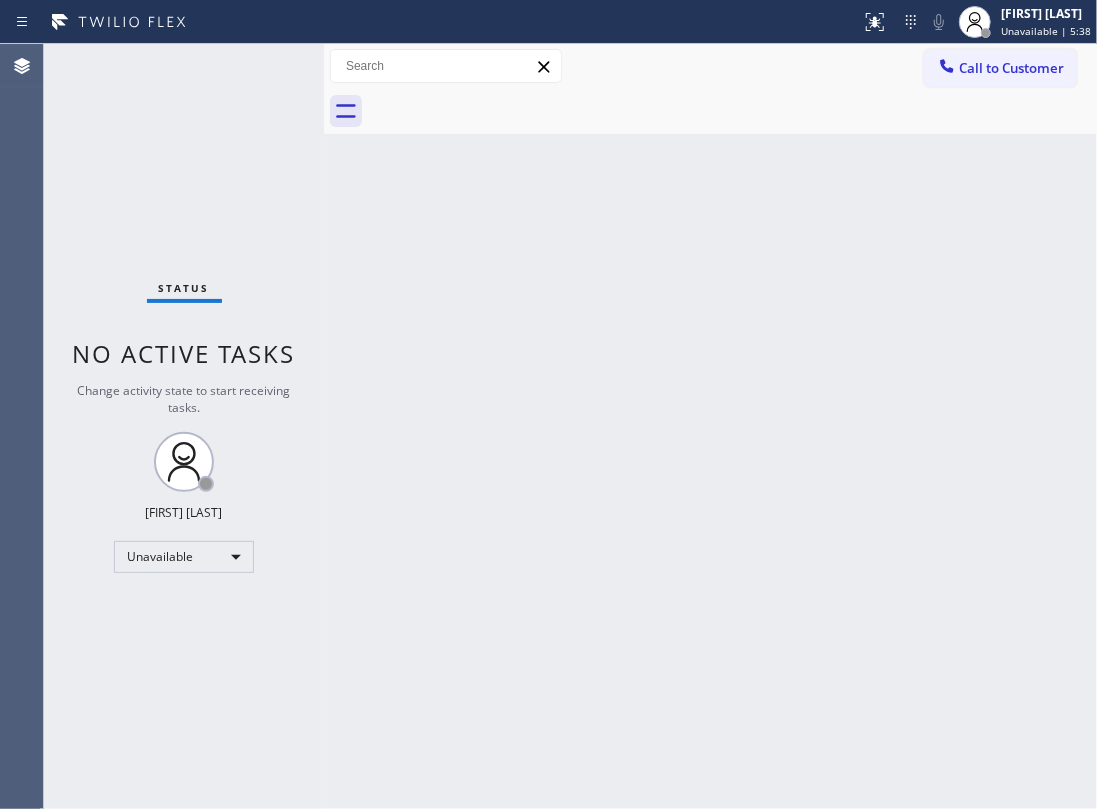 click on "Back to Dashboard Change Sender ID Customers Technicians Select a contact Outbound call Technician Search Technician Your caller id phone number Your caller id phone number Call Technician info Name   Phone none Address none Change Sender ID HVAC +1[PHONE] 5 Star Appliance +1[PHONE] Appliance Repair +1[PHONE] Plumbing +1[PHONE] Air Duct Cleaning +1[PHONE]  Electricians +1[PHONE] Cancel Change Check personal SMS Reset Change No tabs Call to Customer Outbound call Location Search location Your caller id phone number Customer number Call Outbound call Technician Search Technician Your caller id phone number Your caller id phone number Call" at bounding box center (710, 426) 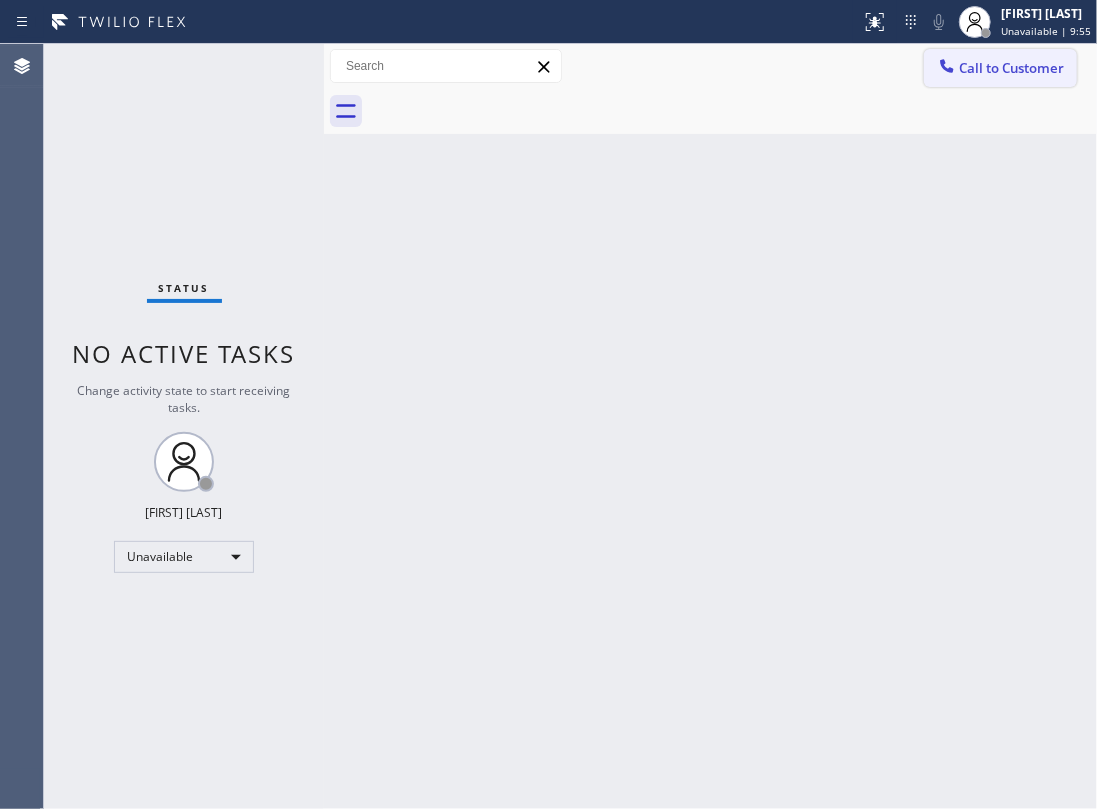 click on "Call to Customer" at bounding box center [1011, 68] 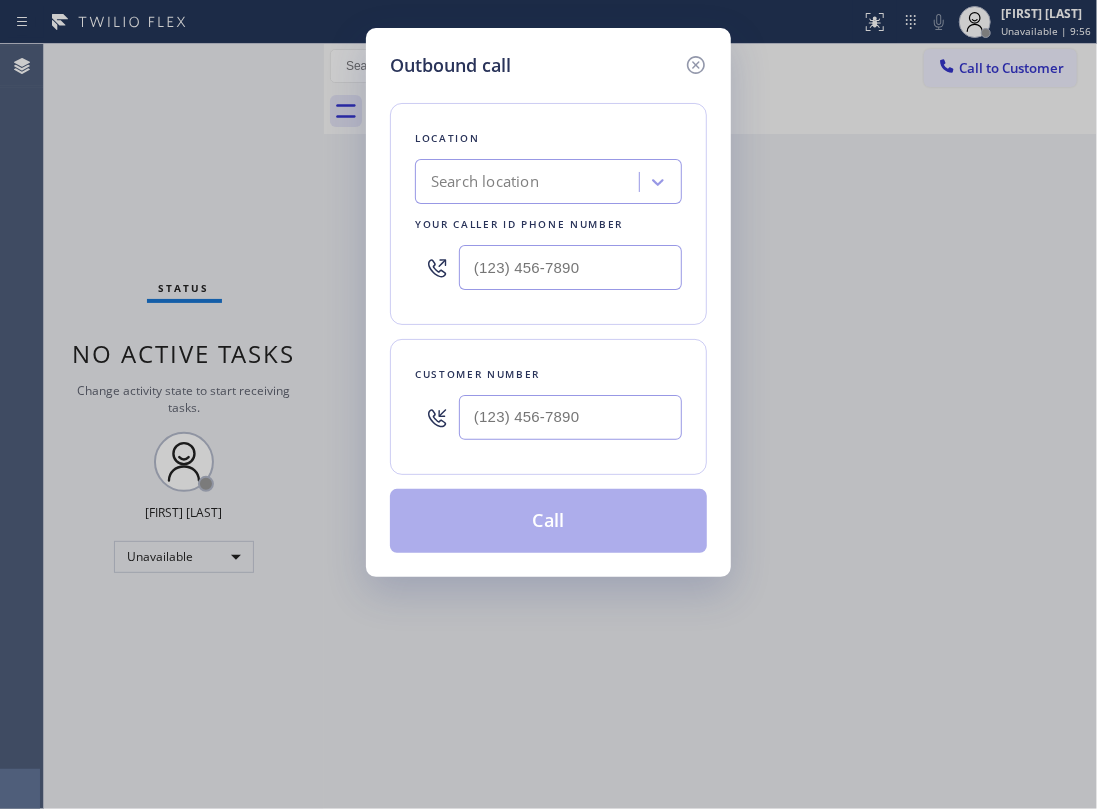 click at bounding box center (570, 417) 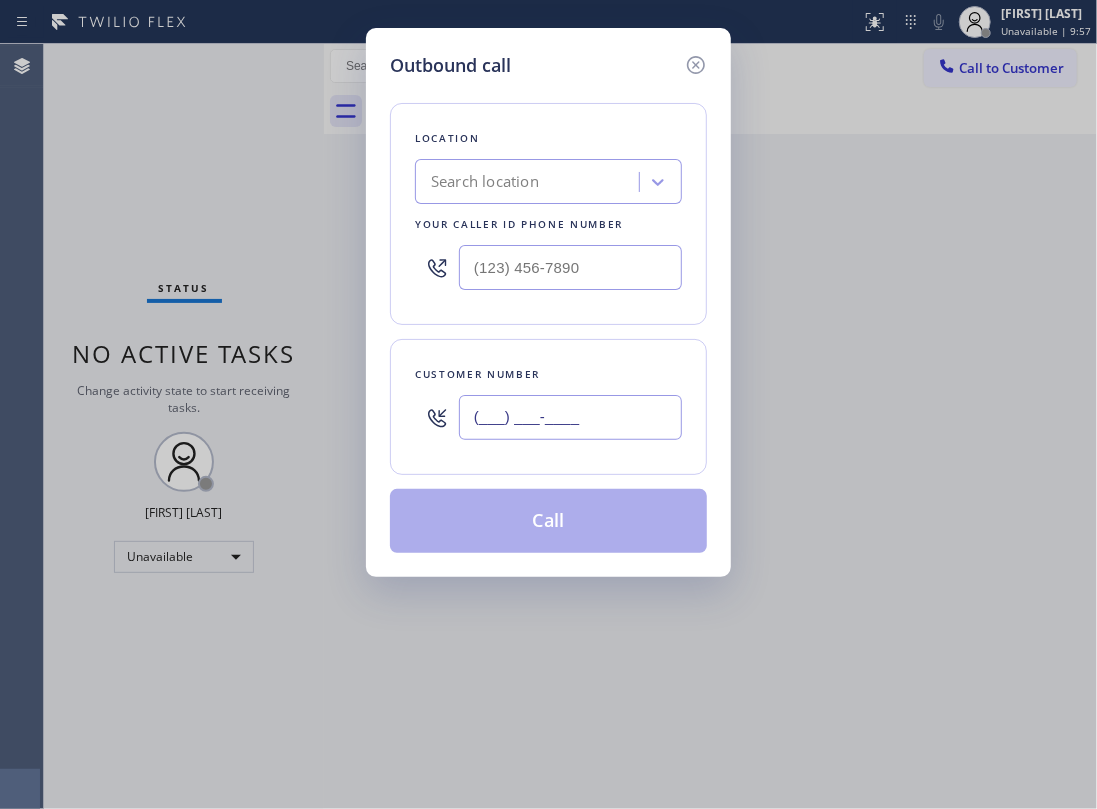 paste on "([PHONE])" 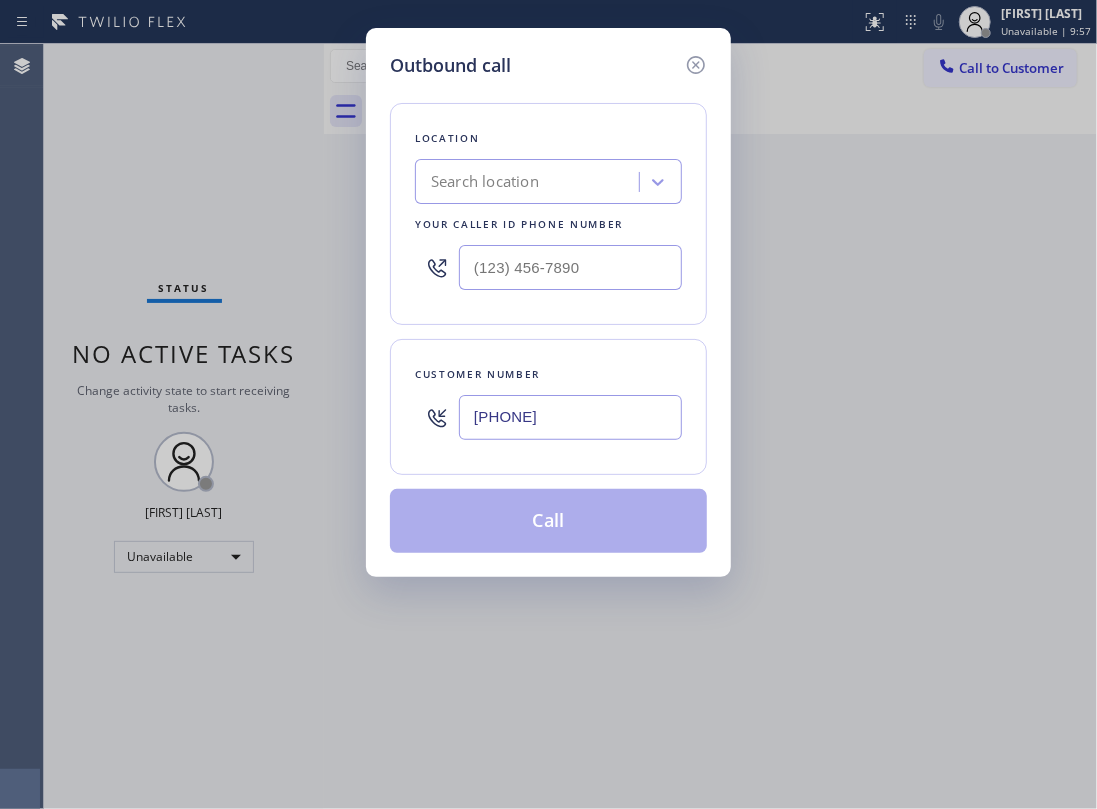 type on "[PHONE]" 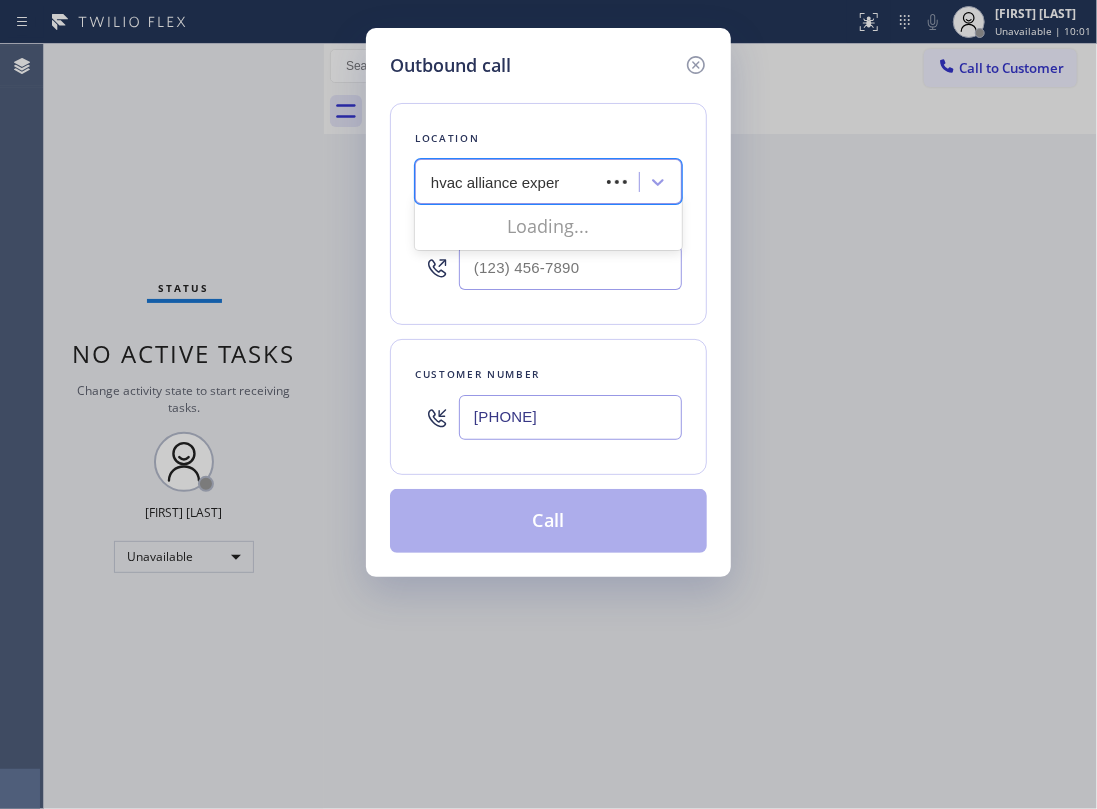 type on "hvac alliance expert" 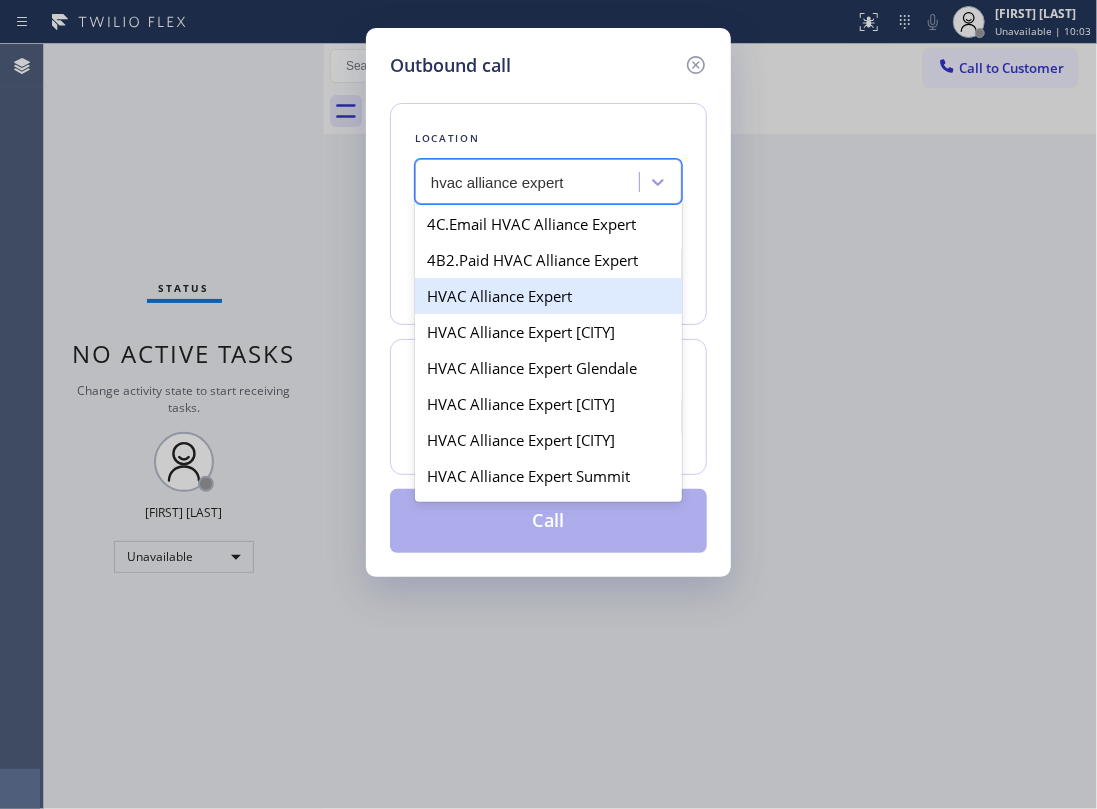click on "HVAC Alliance Expert" at bounding box center (548, 296) 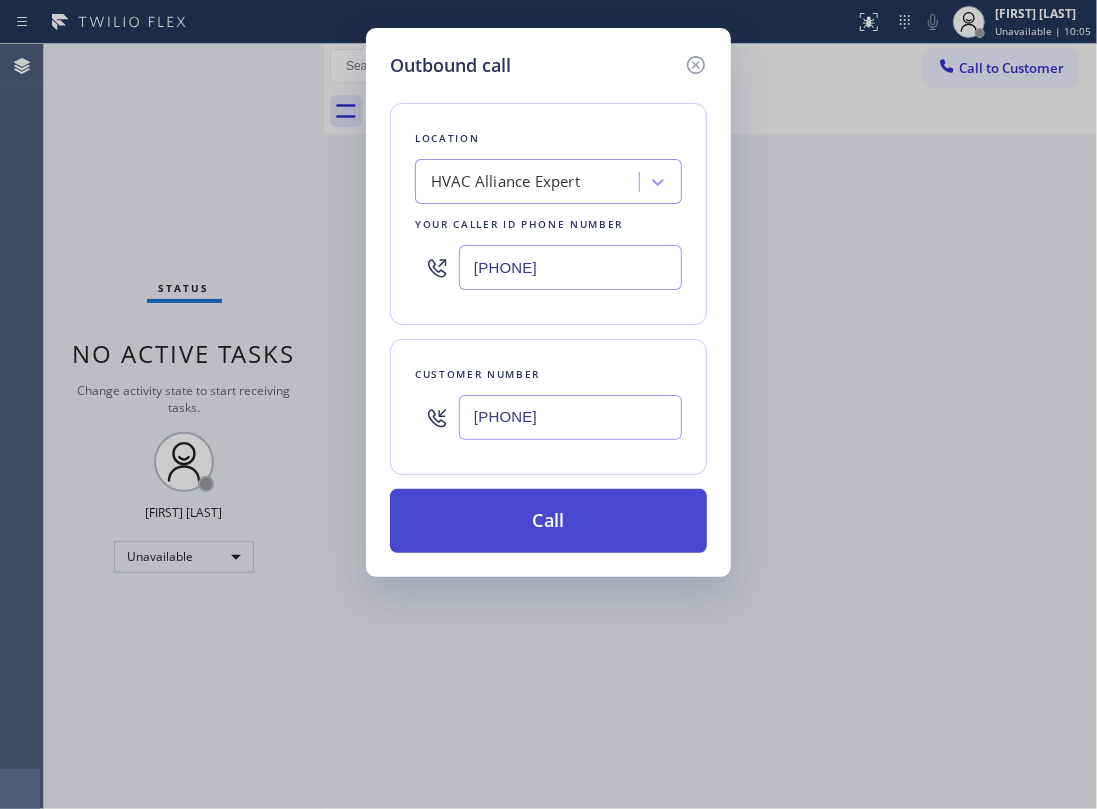 click on "Call" at bounding box center (548, 521) 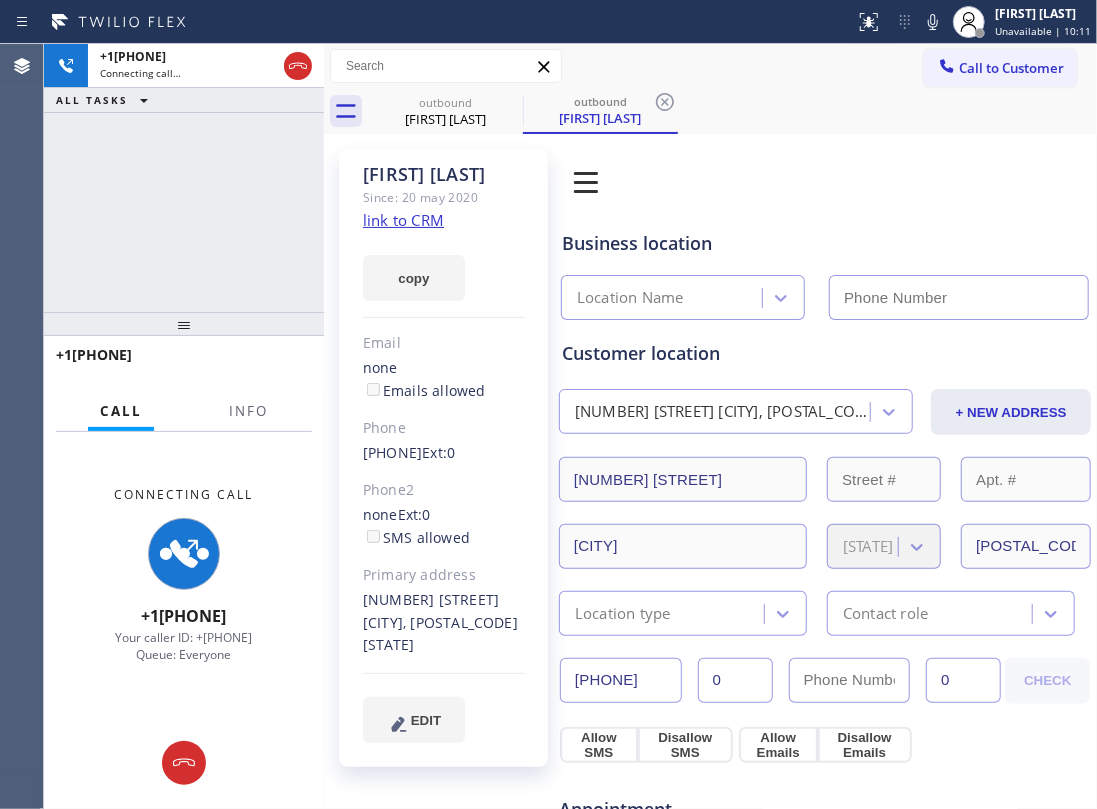click on "link to CRM" 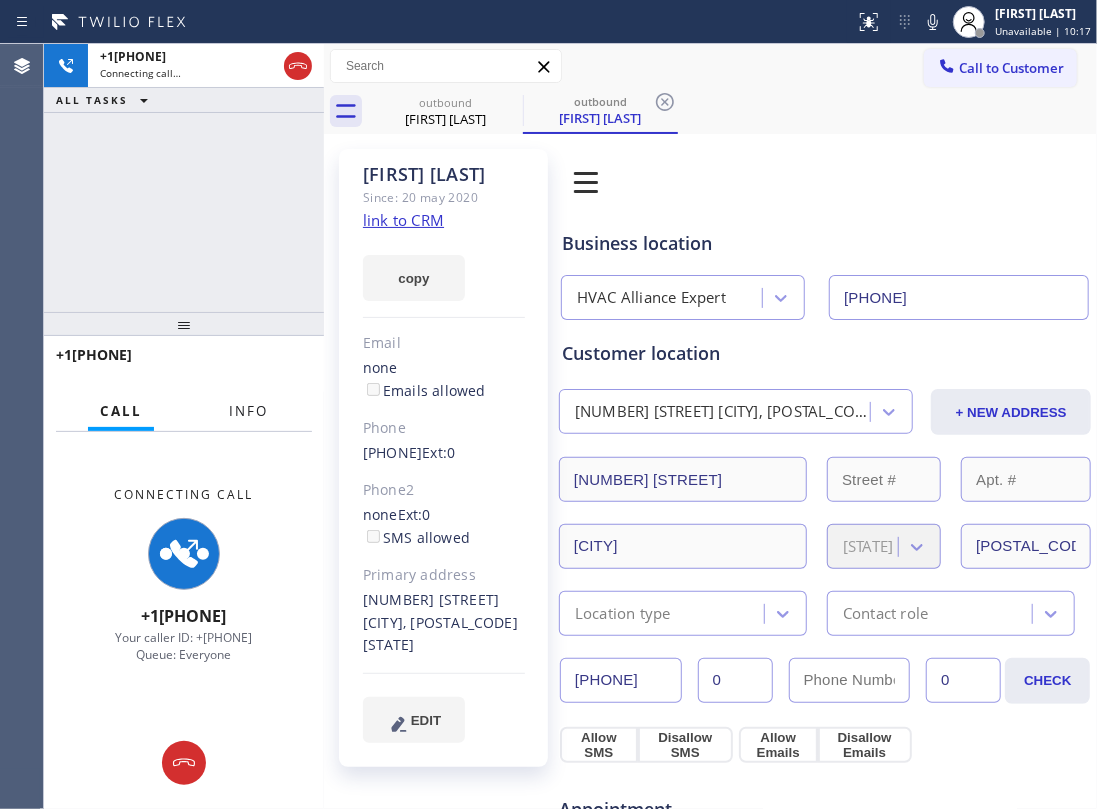 click on "Info" at bounding box center [248, 411] 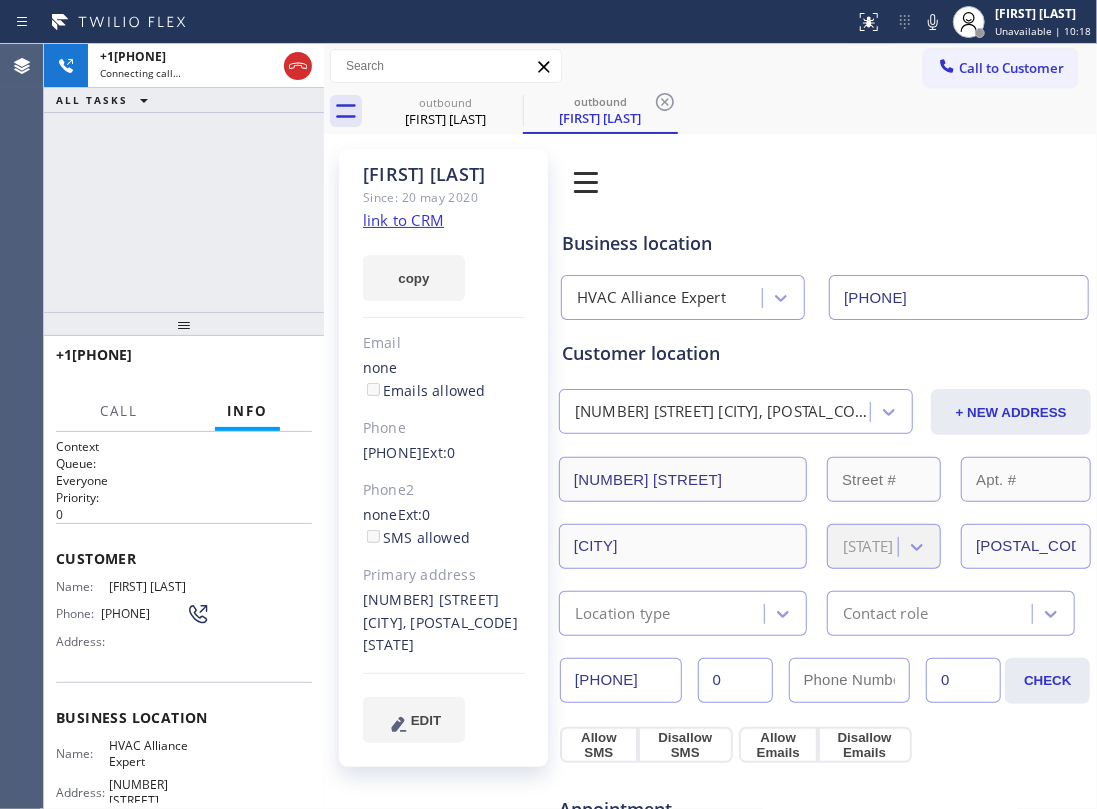 click on "+[PHONE] Connecting call… ALL TASKS ALL TASKS ACTIVE TASKS TASKS IN WRAP UP" at bounding box center [184, 178] 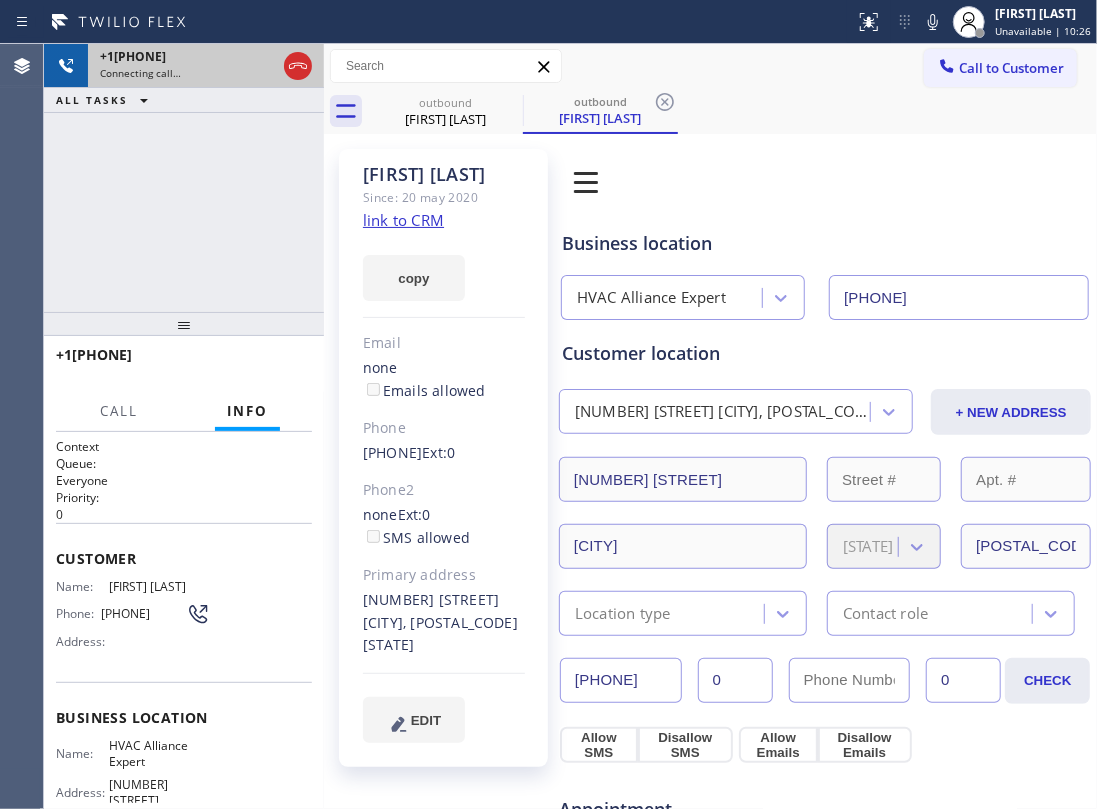 click 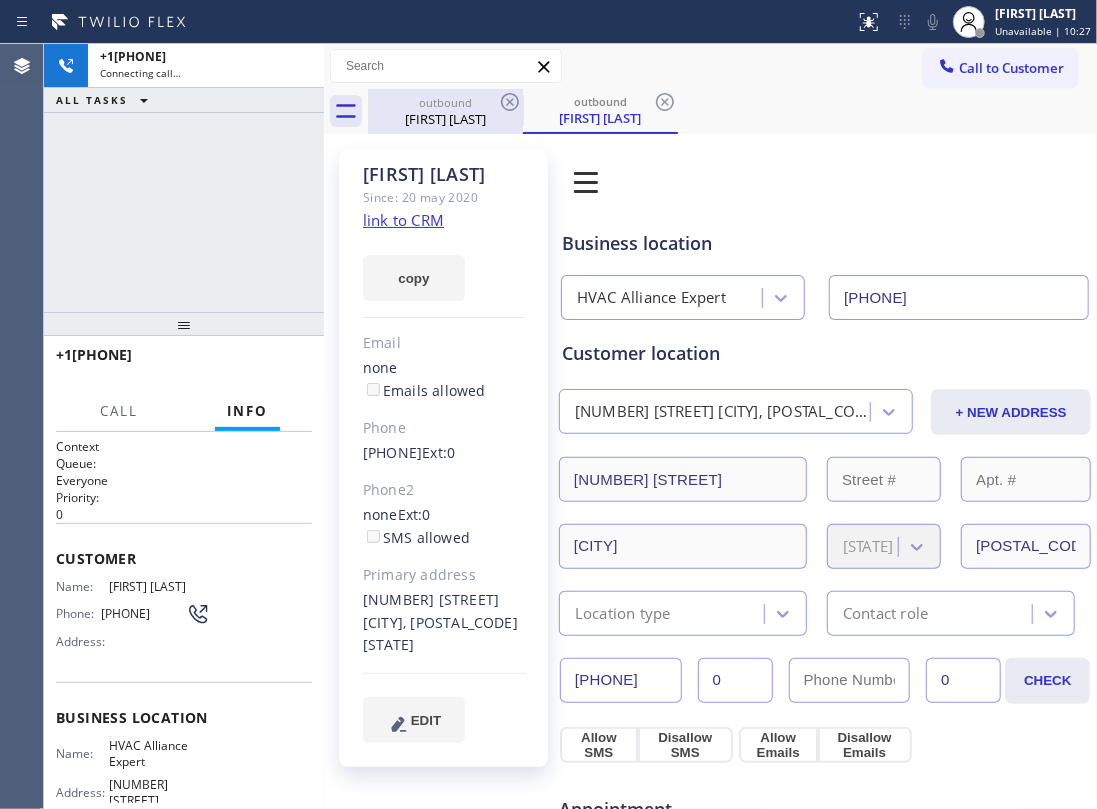 click on "[FIRST] [LAST]" at bounding box center [445, 119] 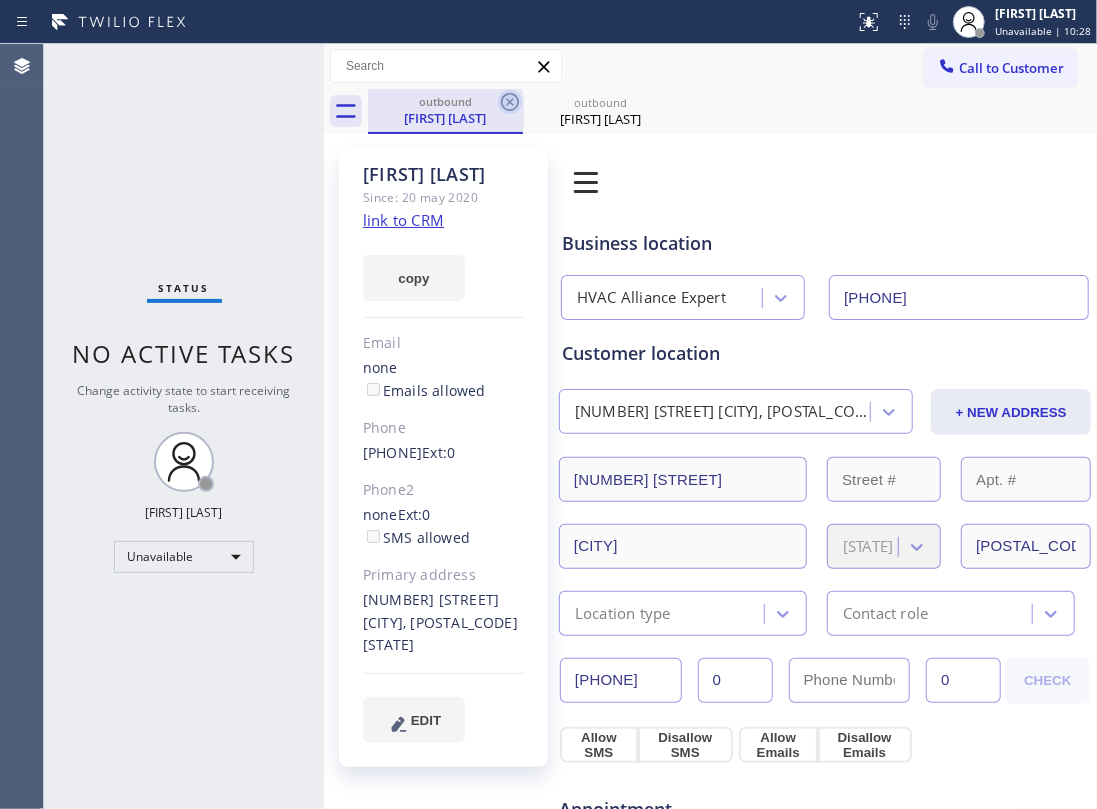 click 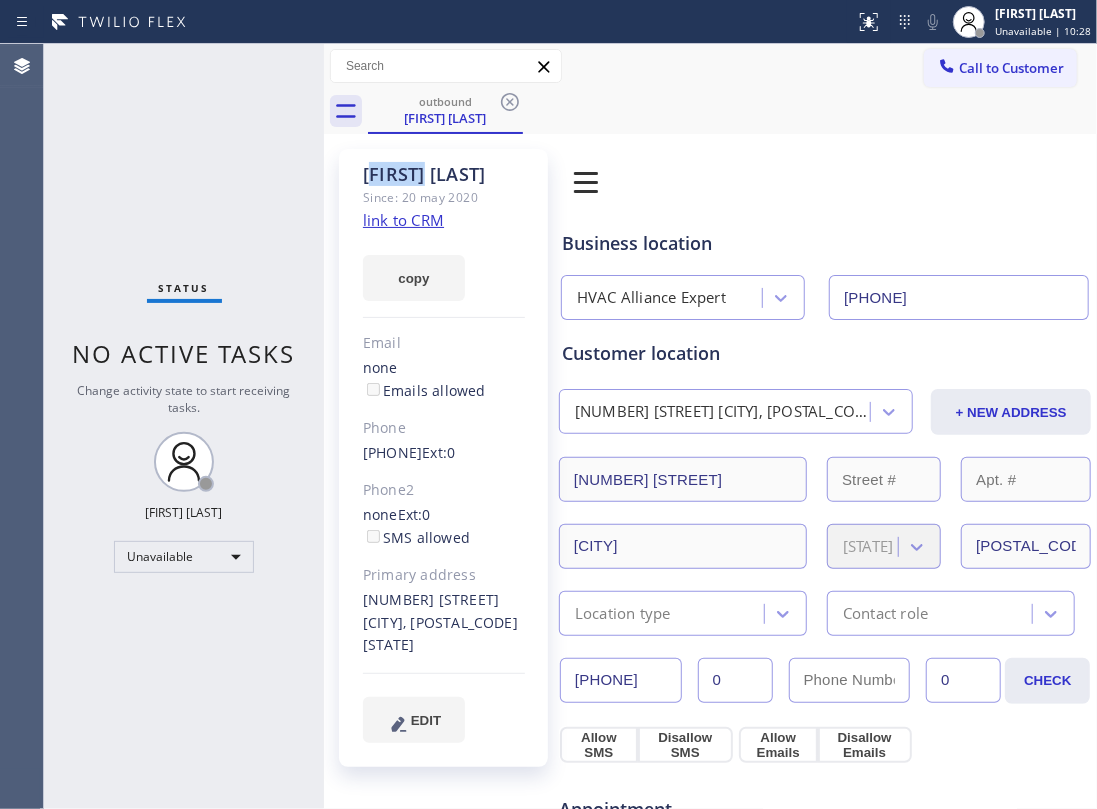 click 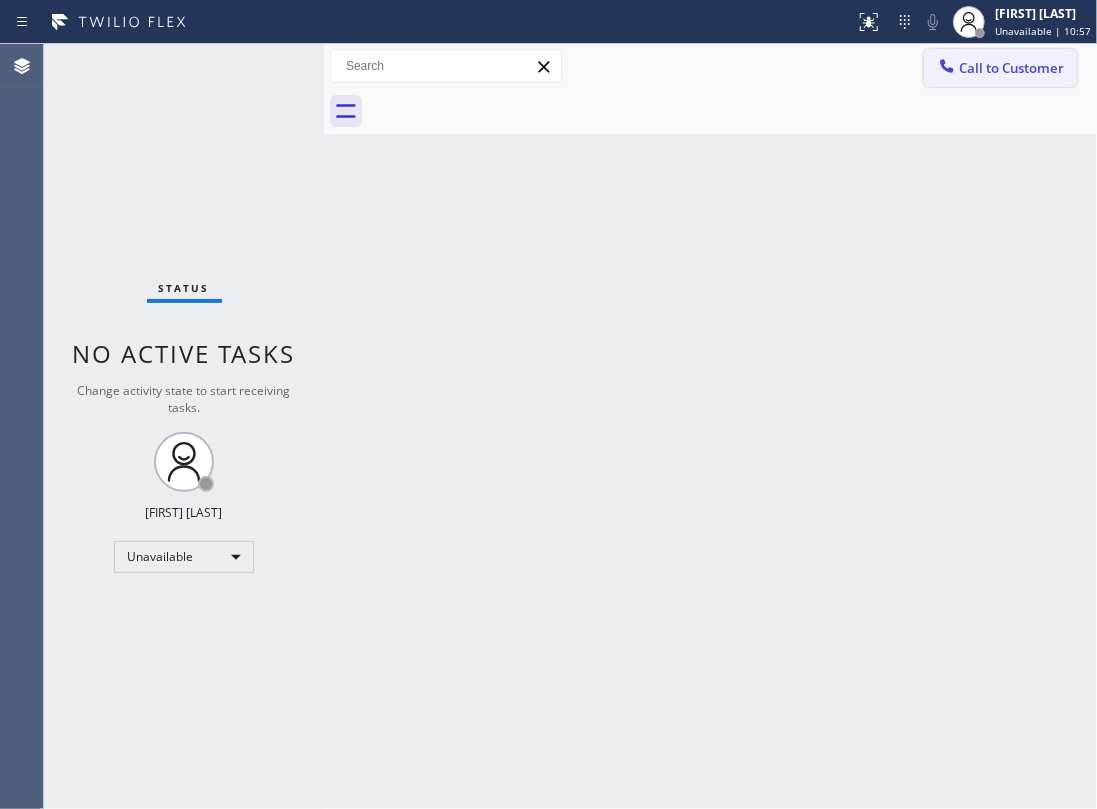 click at bounding box center [947, 68] 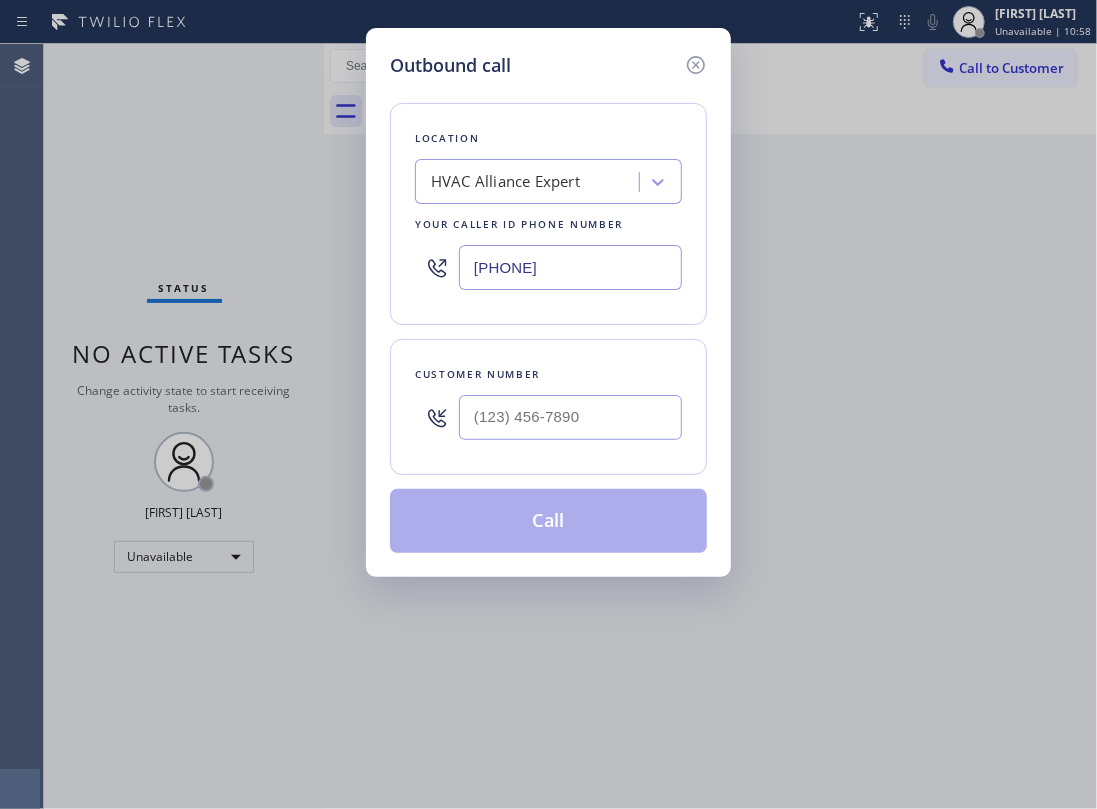 click at bounding box center [570, 417] 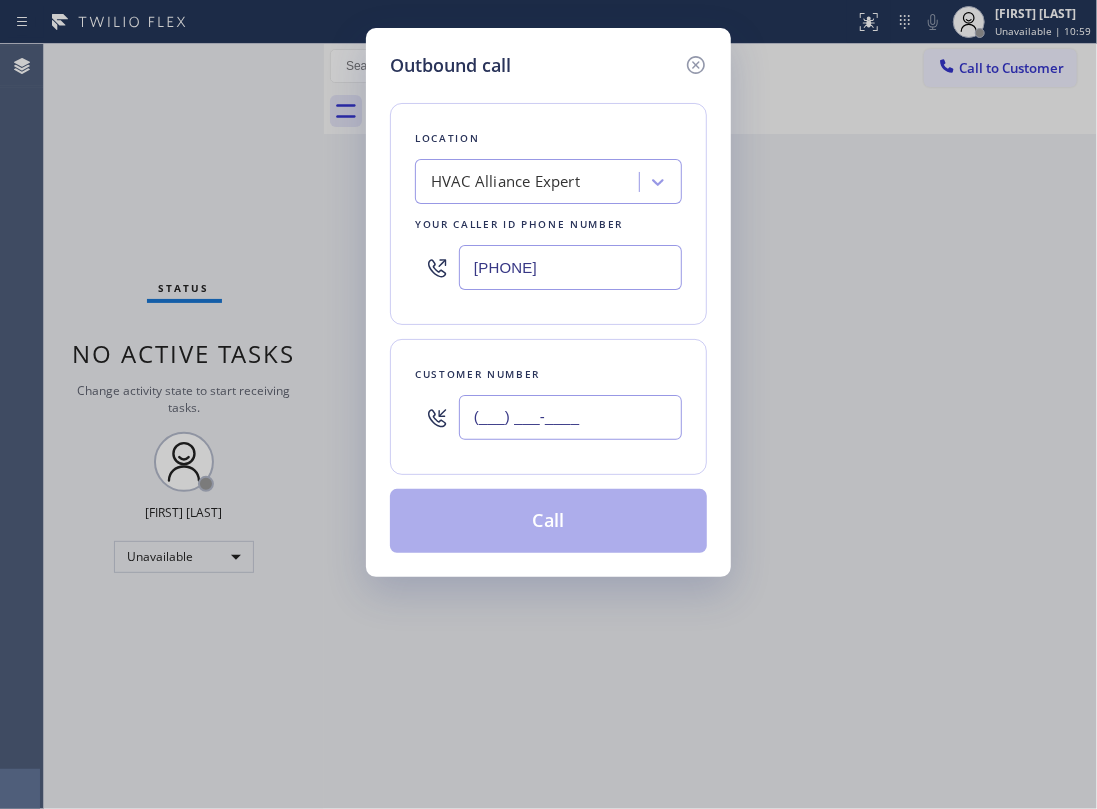 paste on "([PHONE]) [PHONE]" 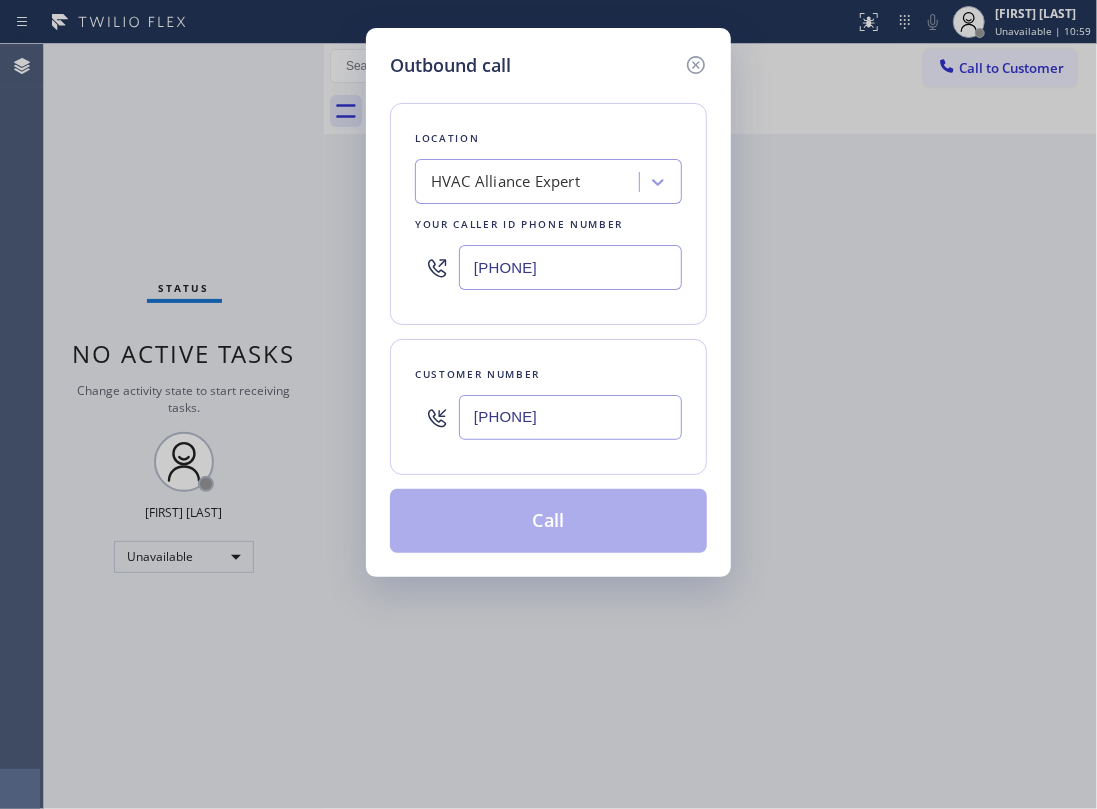 type on "[PHONE]" 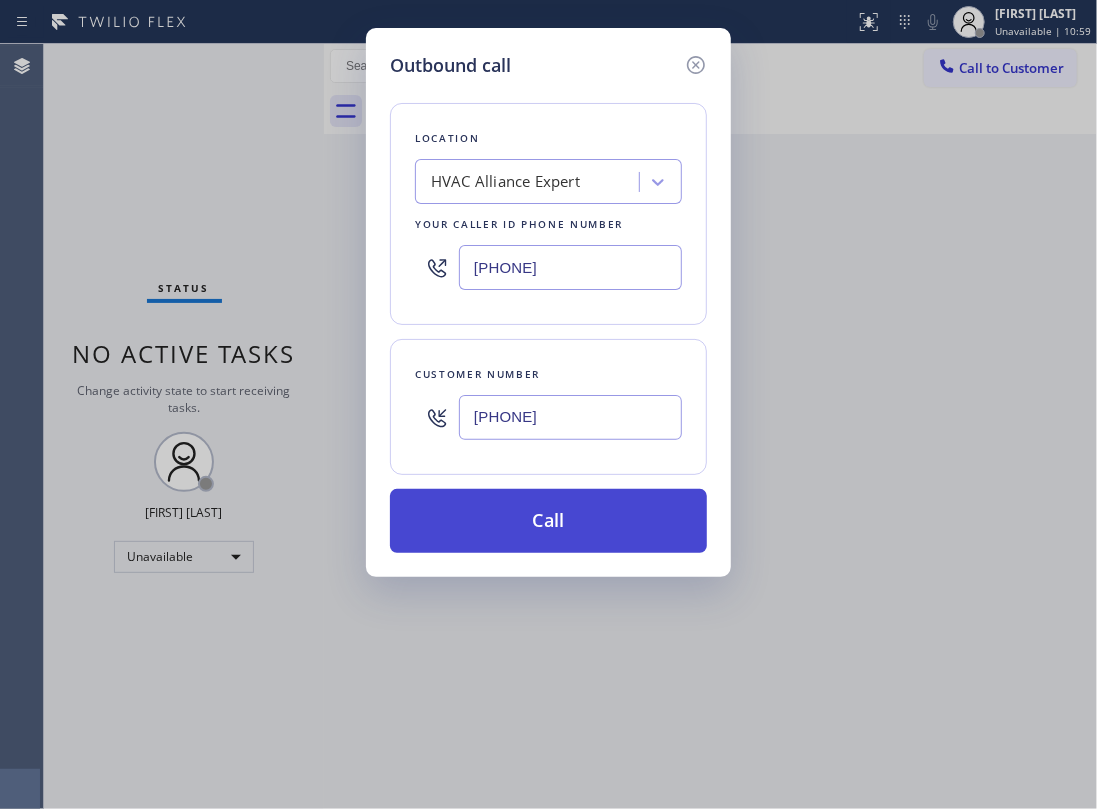 click on "Call" at bounding box center (548, 521) 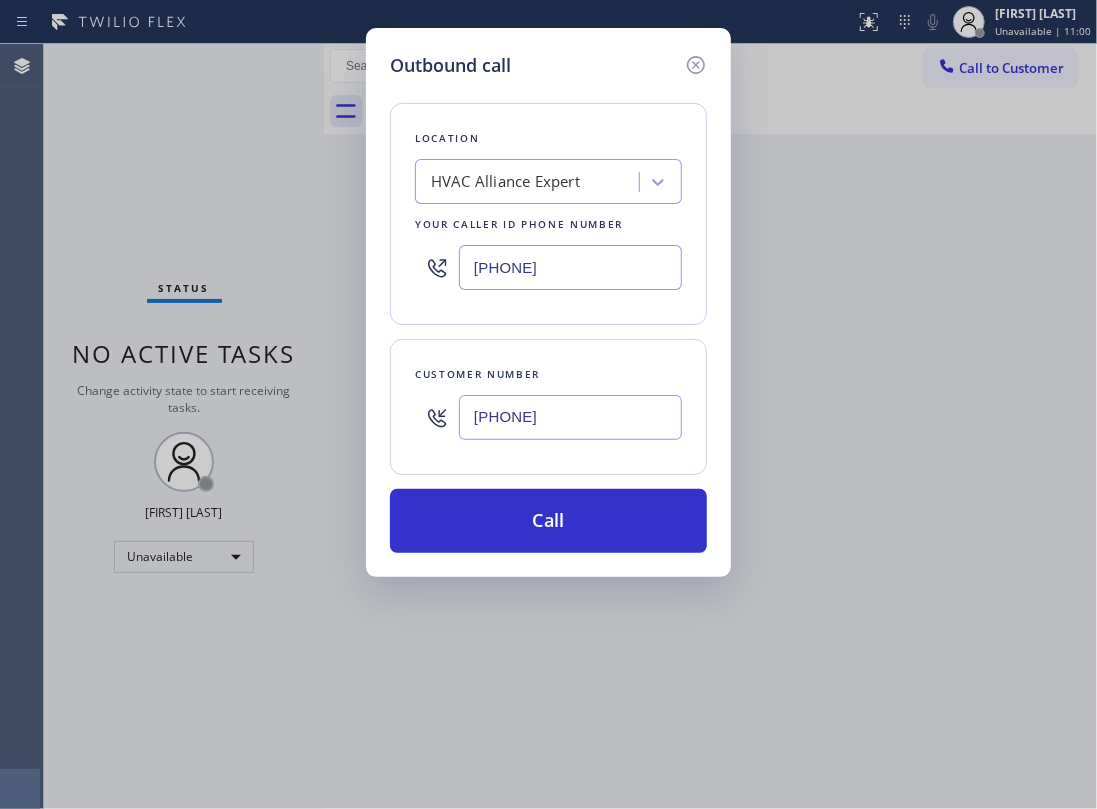 click on "Call" at bounding box center [548, 521] 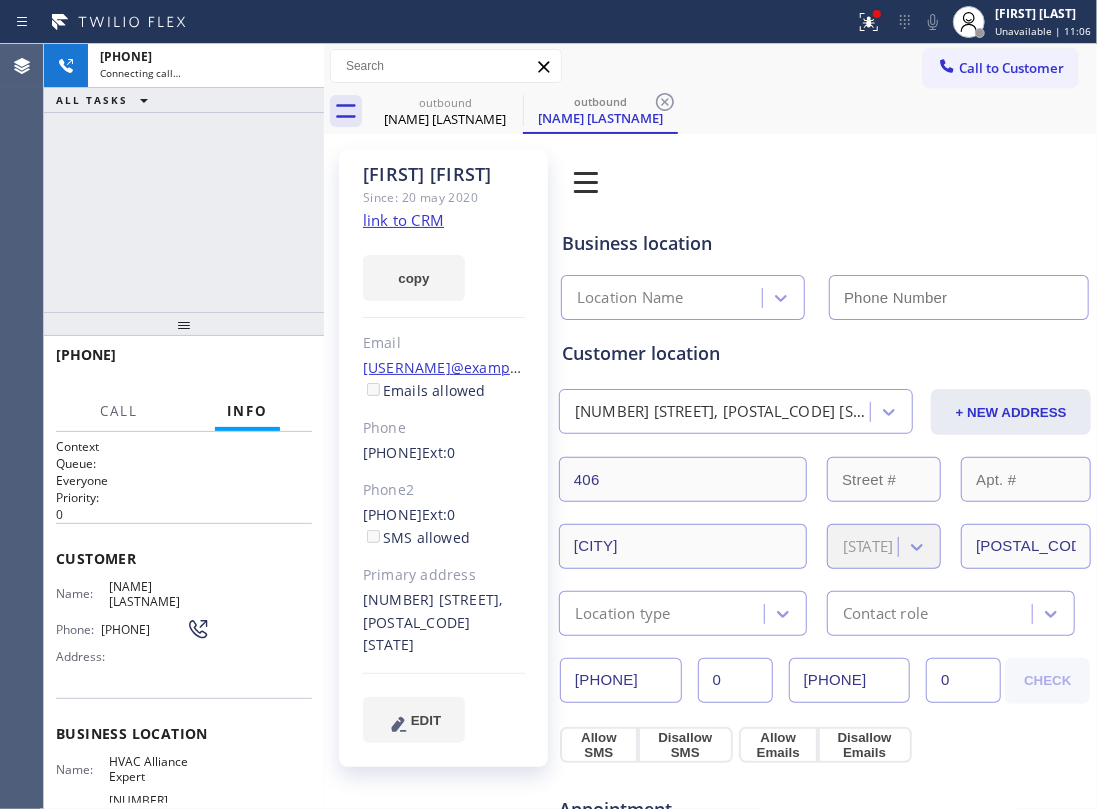 type on "[PHONE]" 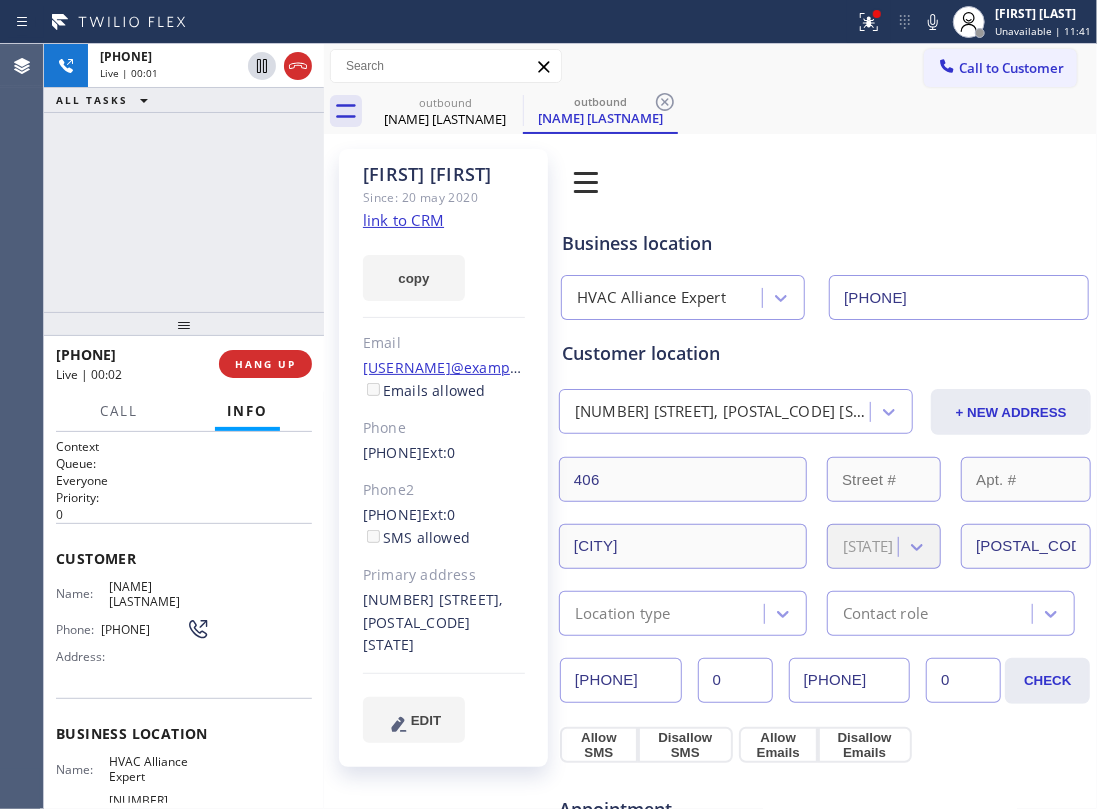 click on "+[PHONE] Live | 00:01 ALL TASKS ALL TASKS ACTIVE TASKS TASKS IN WRAP UP" at bounding box center [184, 178] 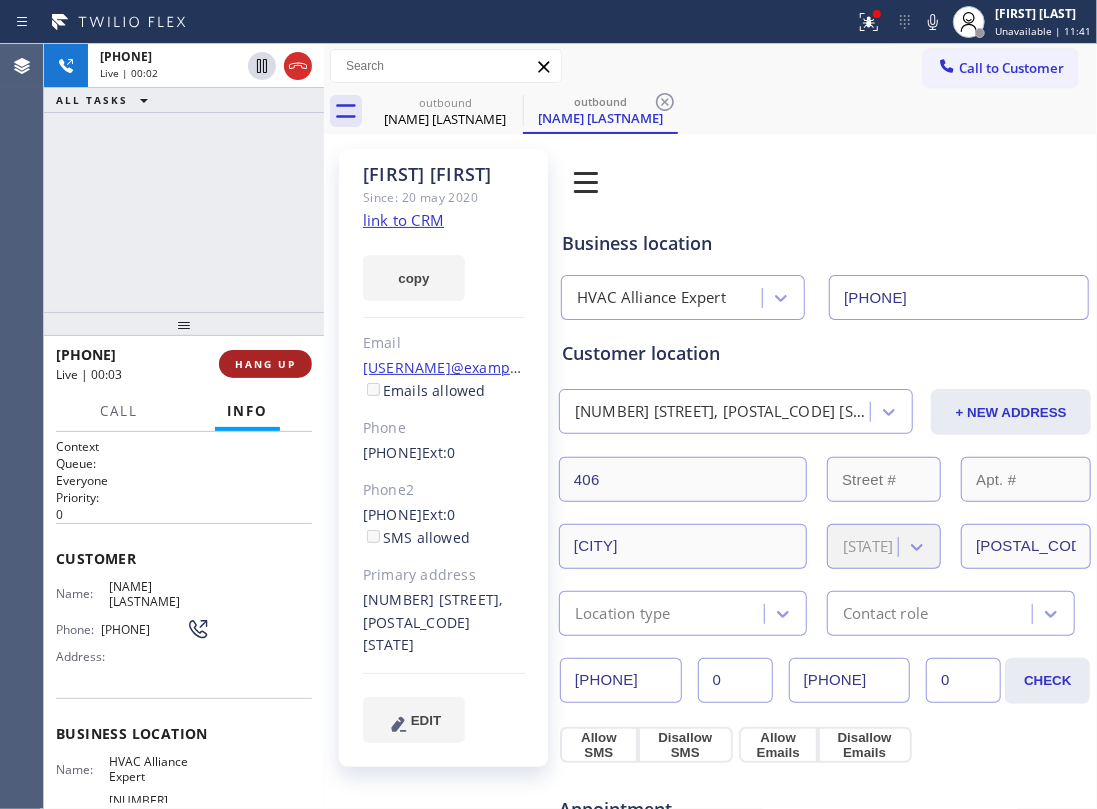 click on "HANG UP" at bounding box center (265, 364) 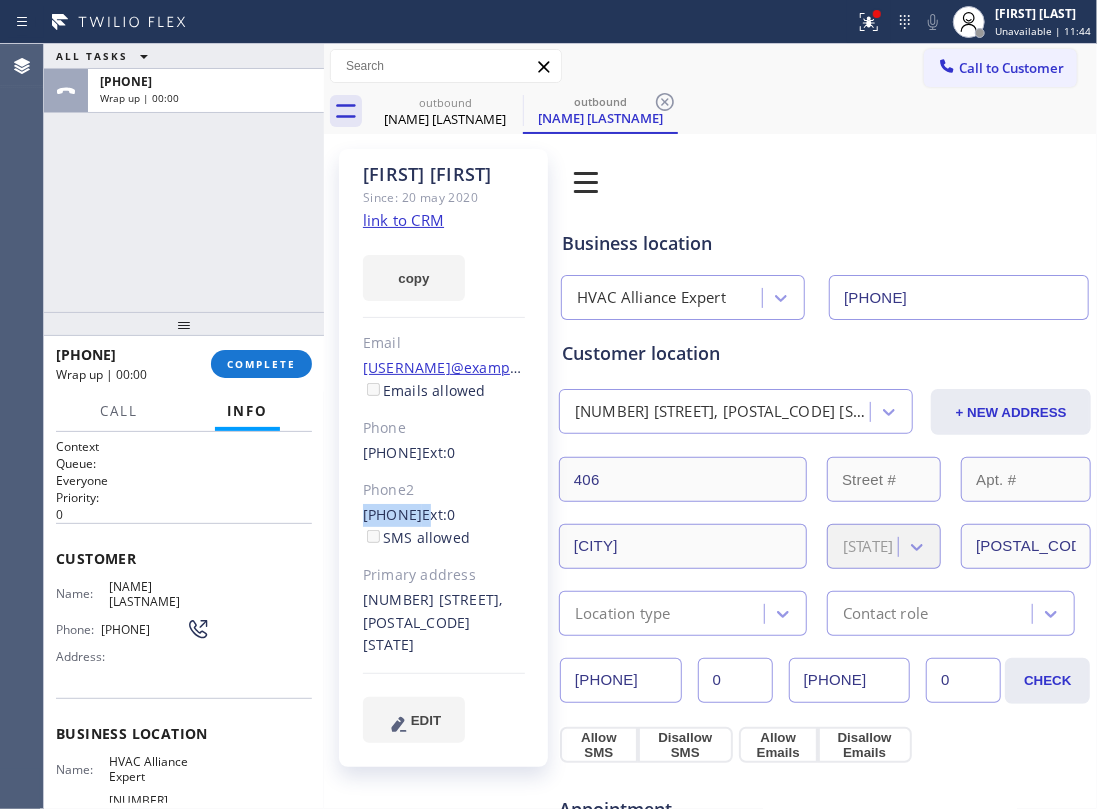 drag, startPoint x: 352, startPoint y: 512, endPoint x: 465, endPoint y: 524, distance: 113.63538 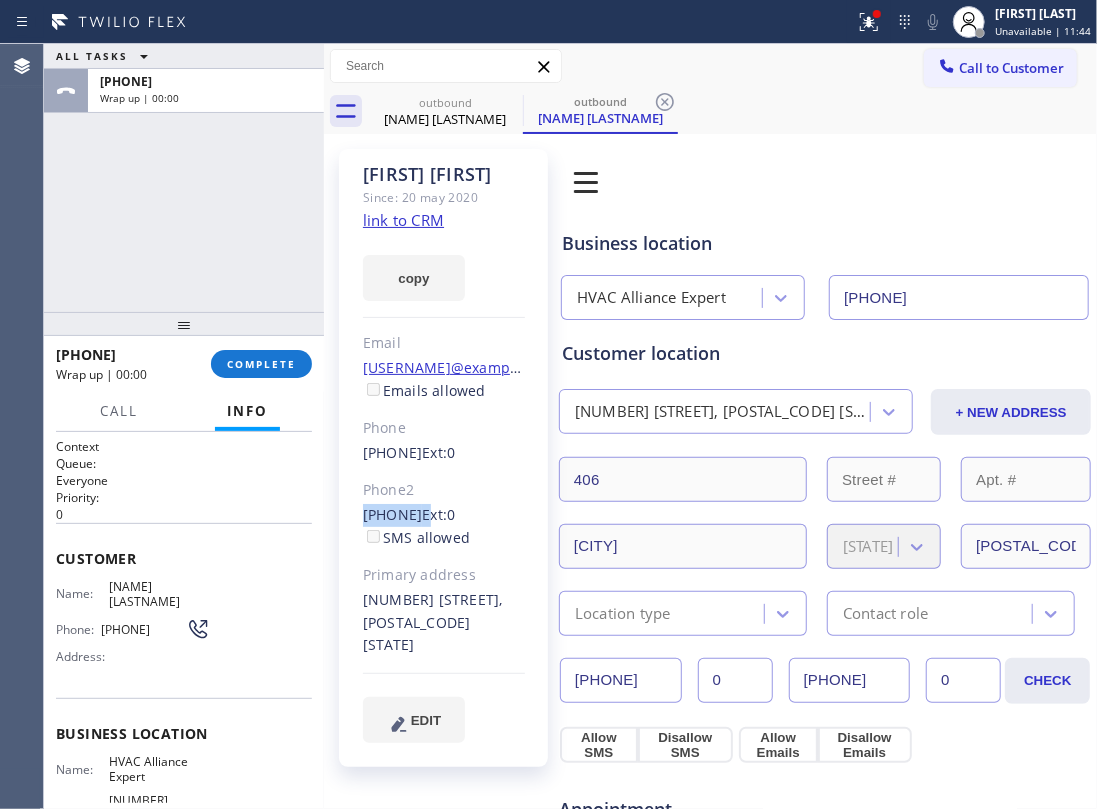click on "[NUMBER] [CITY], [POSTAL_CODE] [STATE] EDIT" at bounding box center [443, 458] 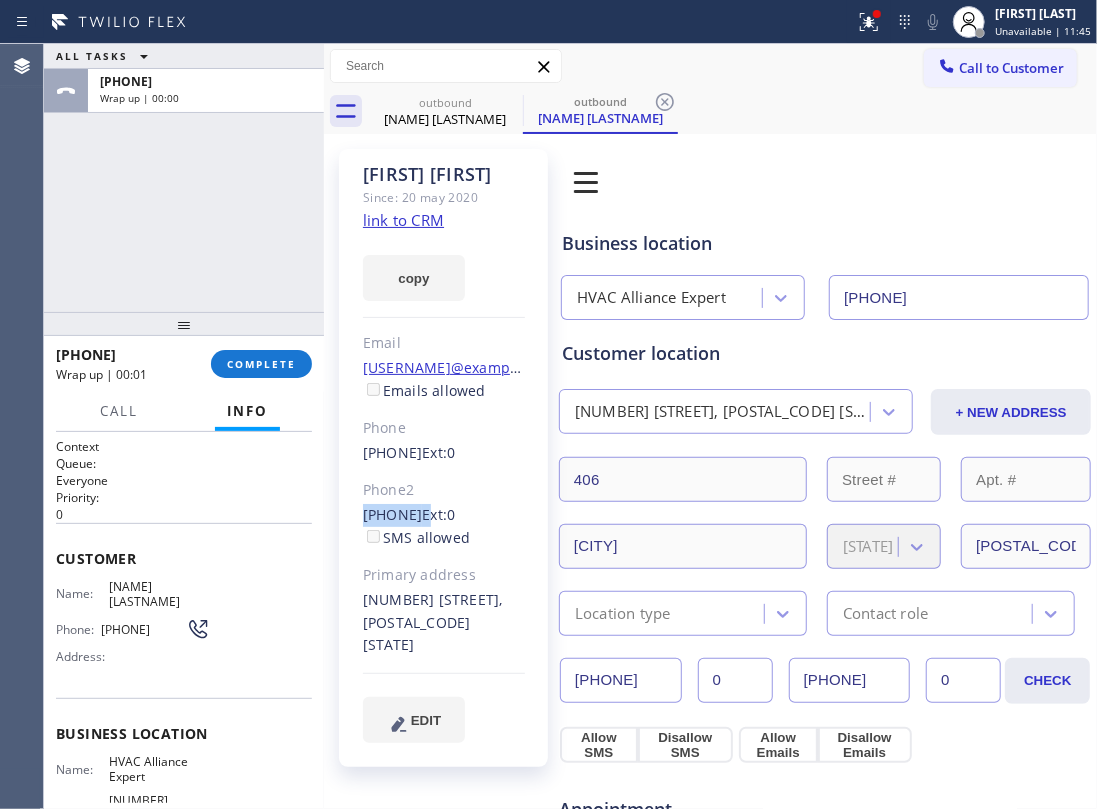 copy on "[PHONE]" 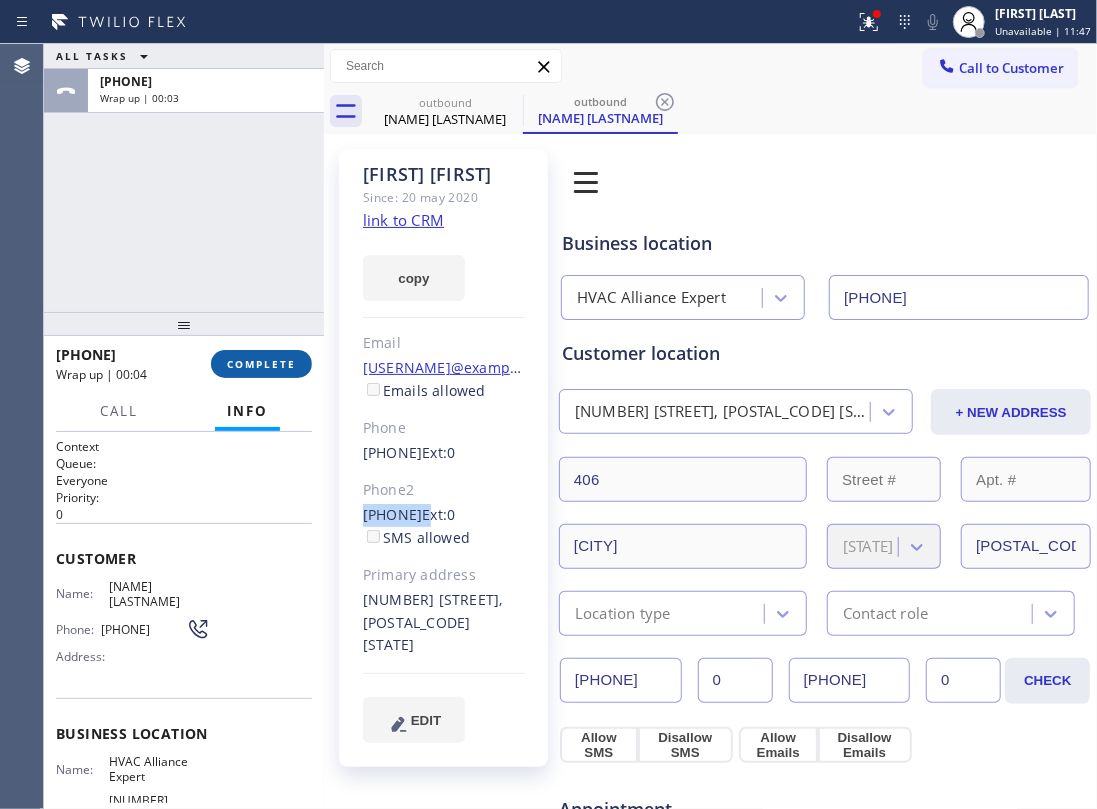click on "COMPLETE" at bounding box center (261, 364) 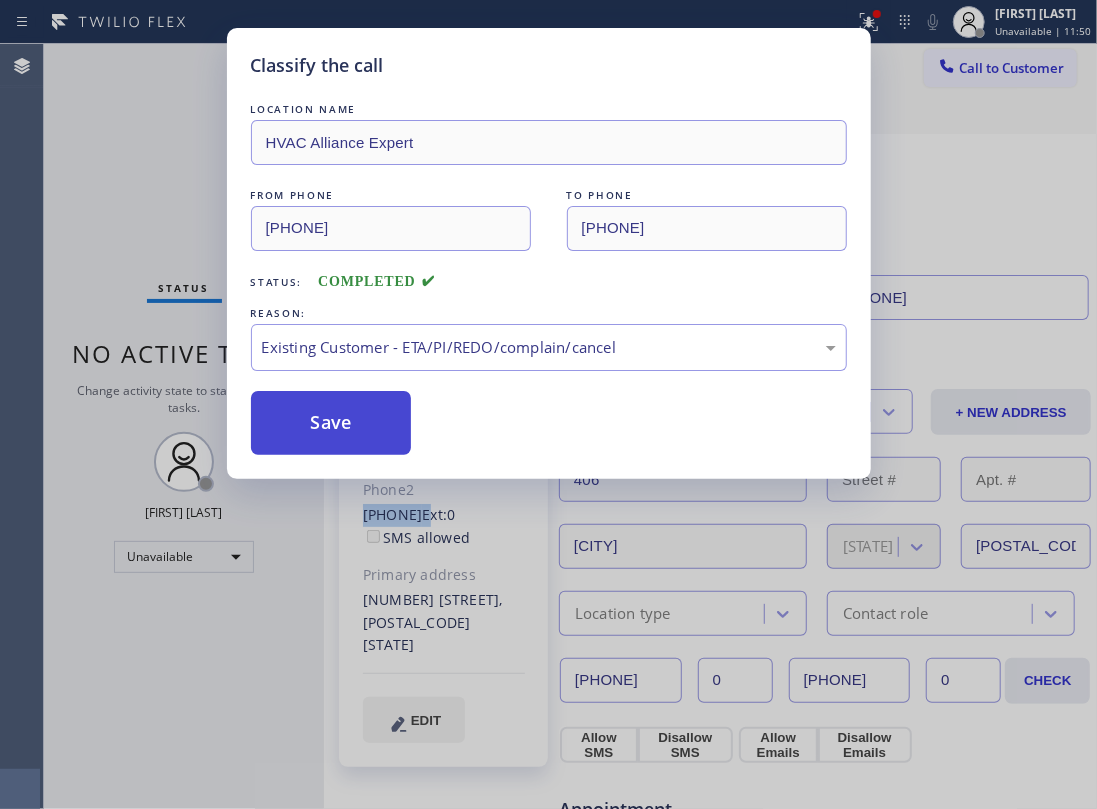 click on "Save" at bounding box center (331, 423) 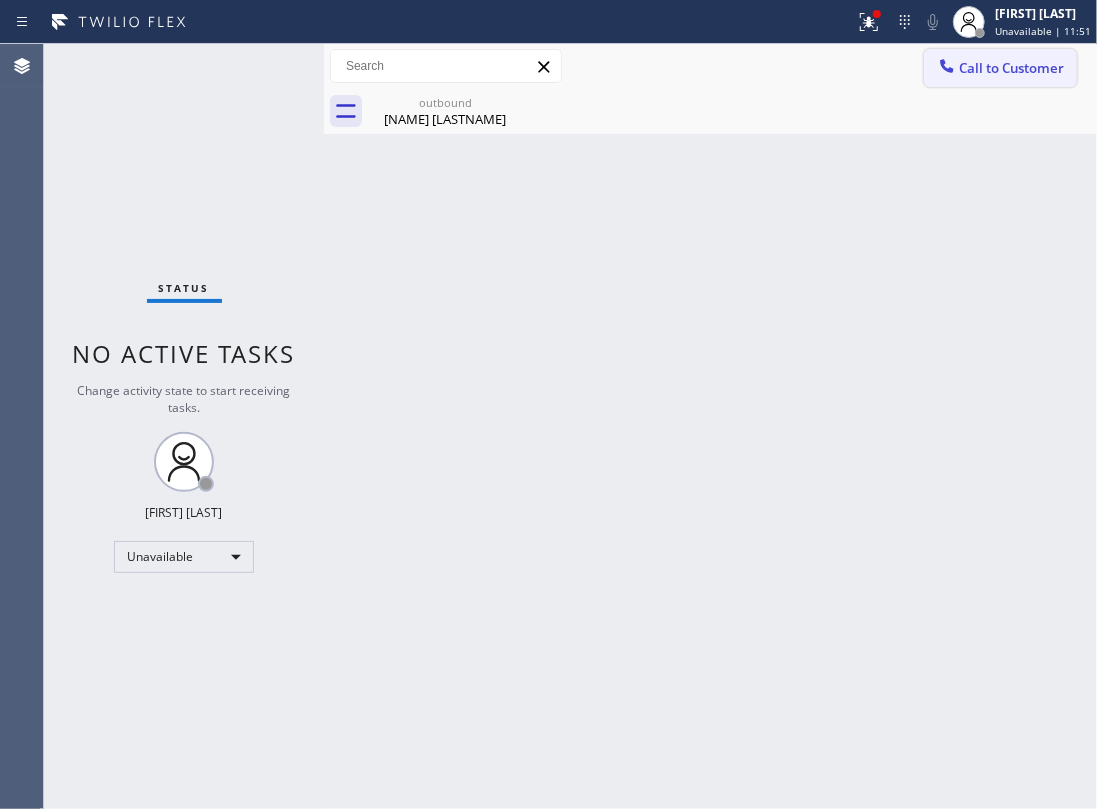 click on "Call to Customer" at bounding box center [1011, 68] 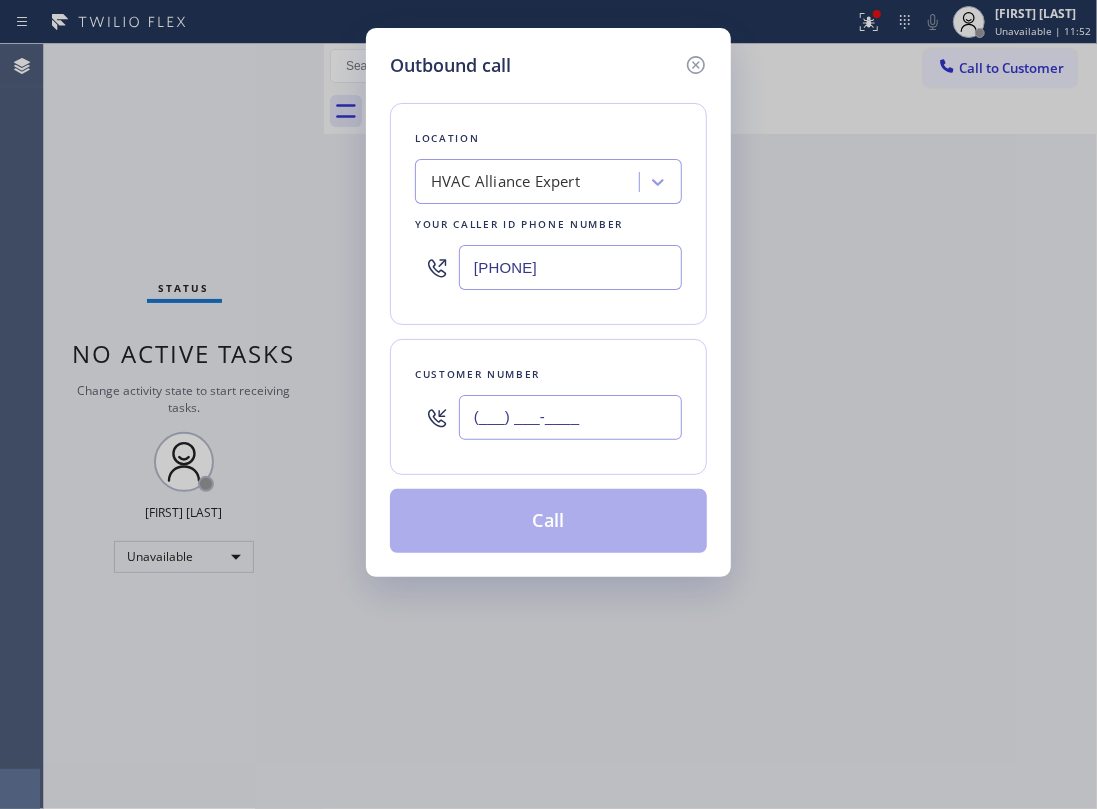 click on "(___) ___-____" at bounding box center [570, 417] 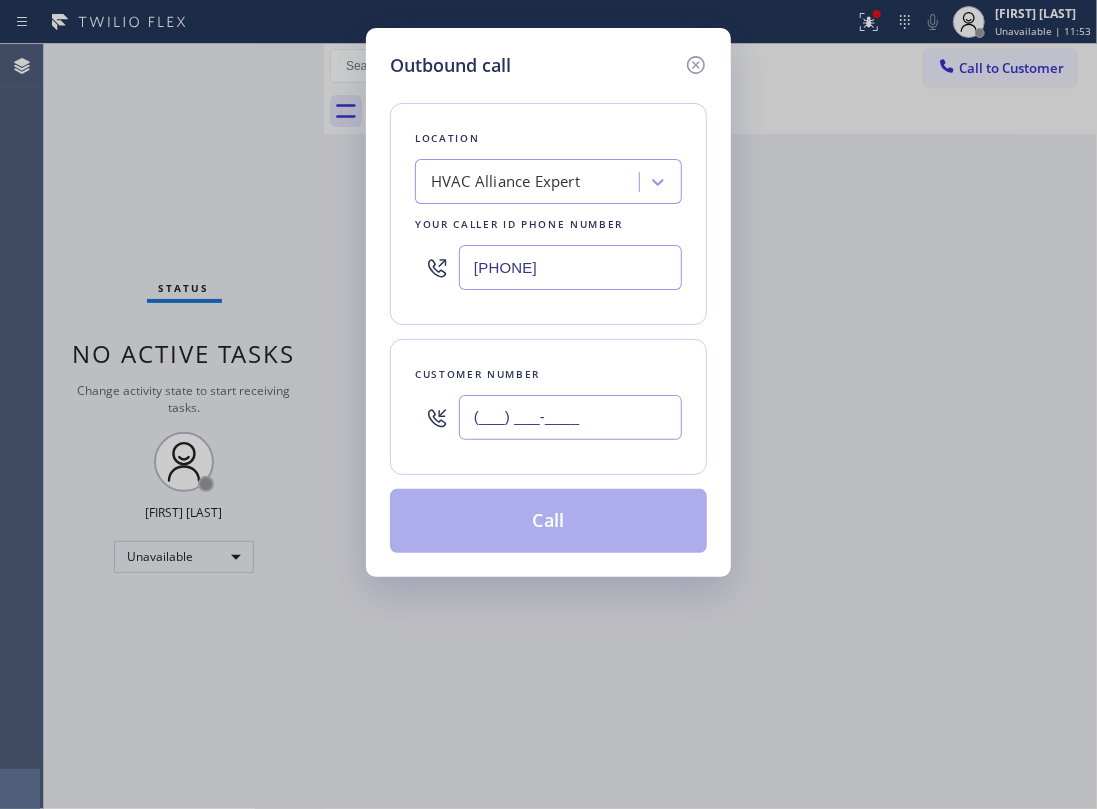 paste on "([PHONE])" 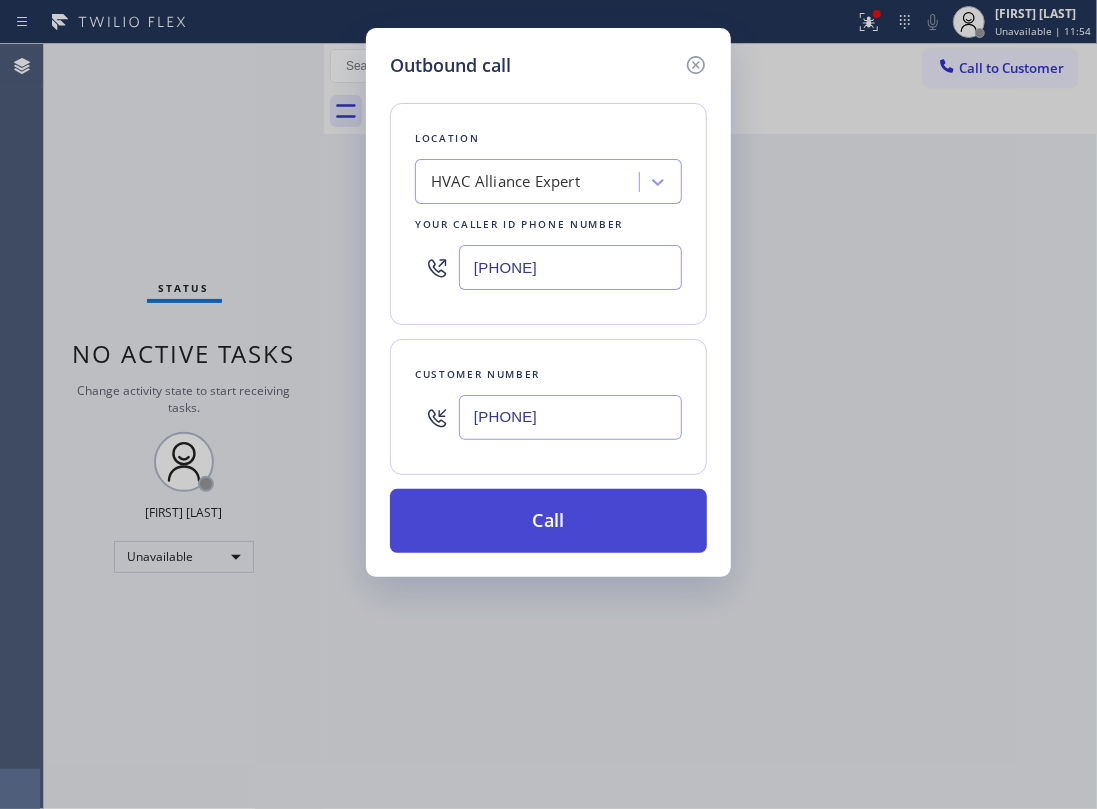 type on "[PHONE]" 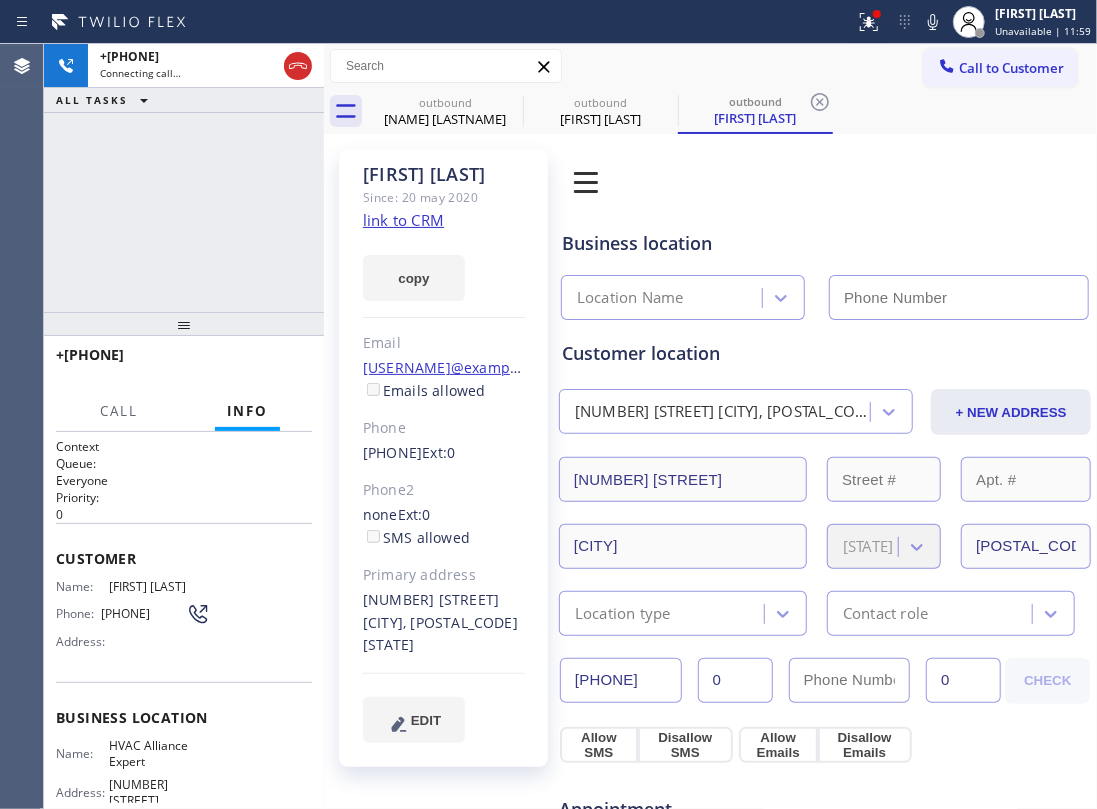 type on "[PHONE]" 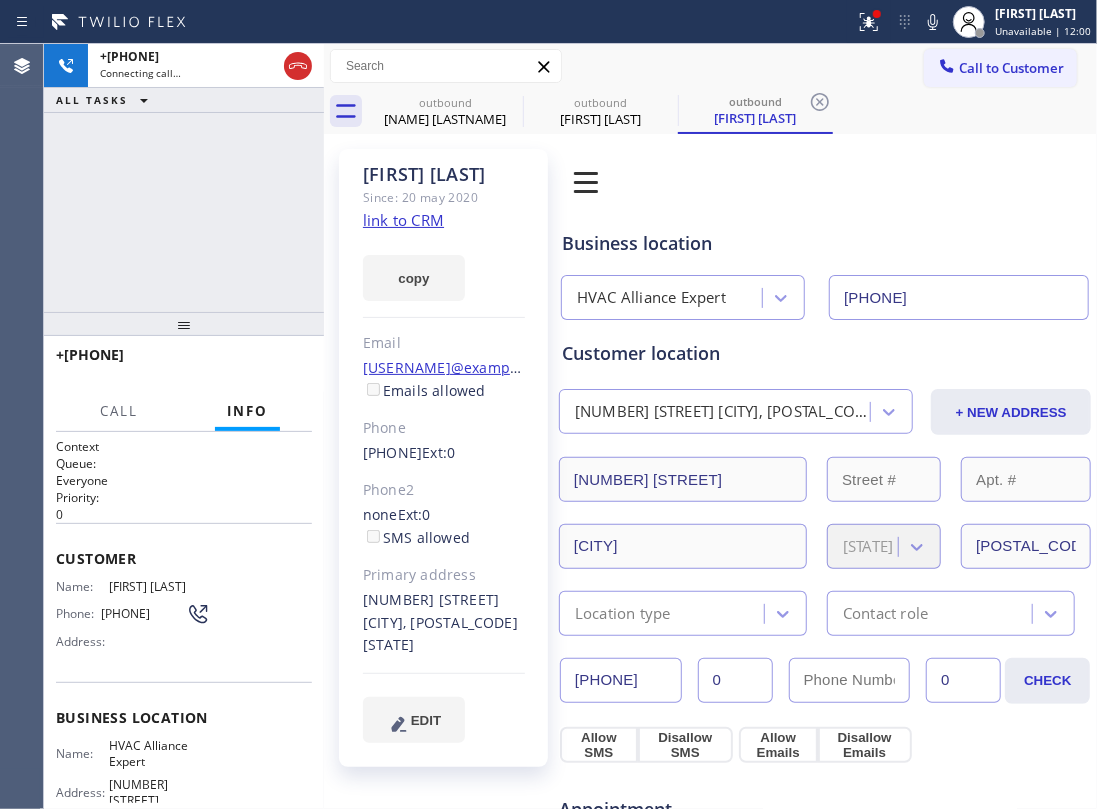 click on "link to CRM" 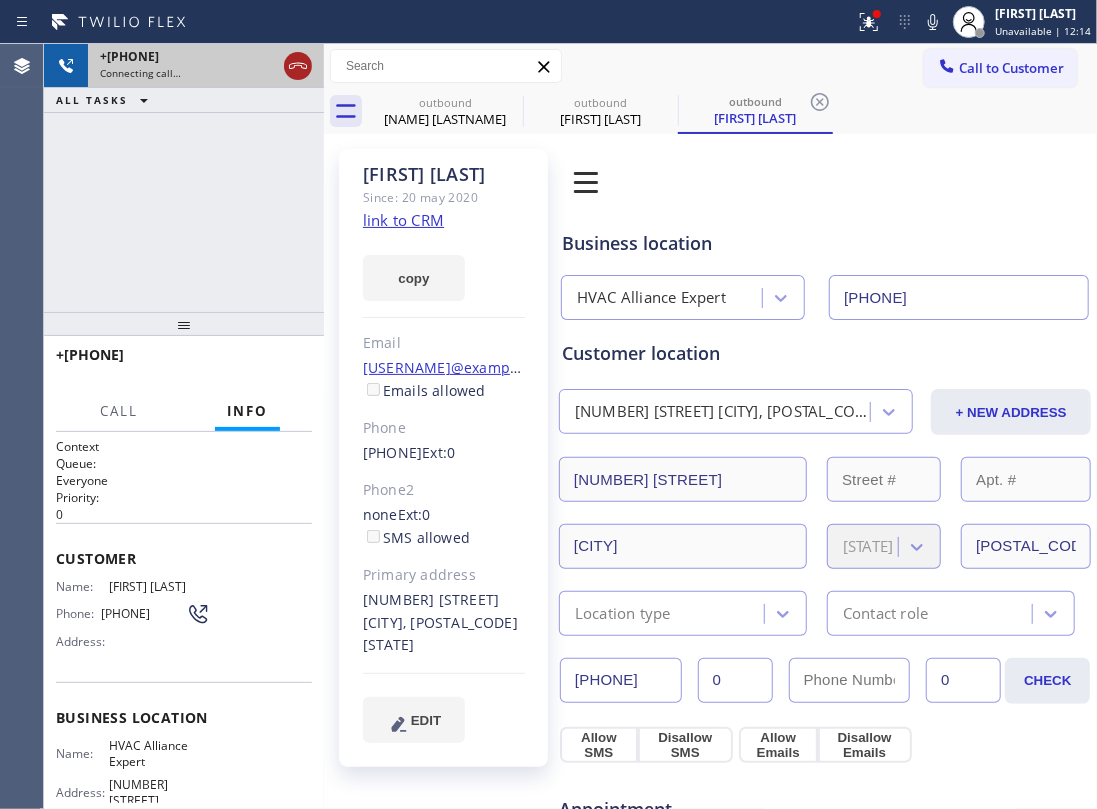 click 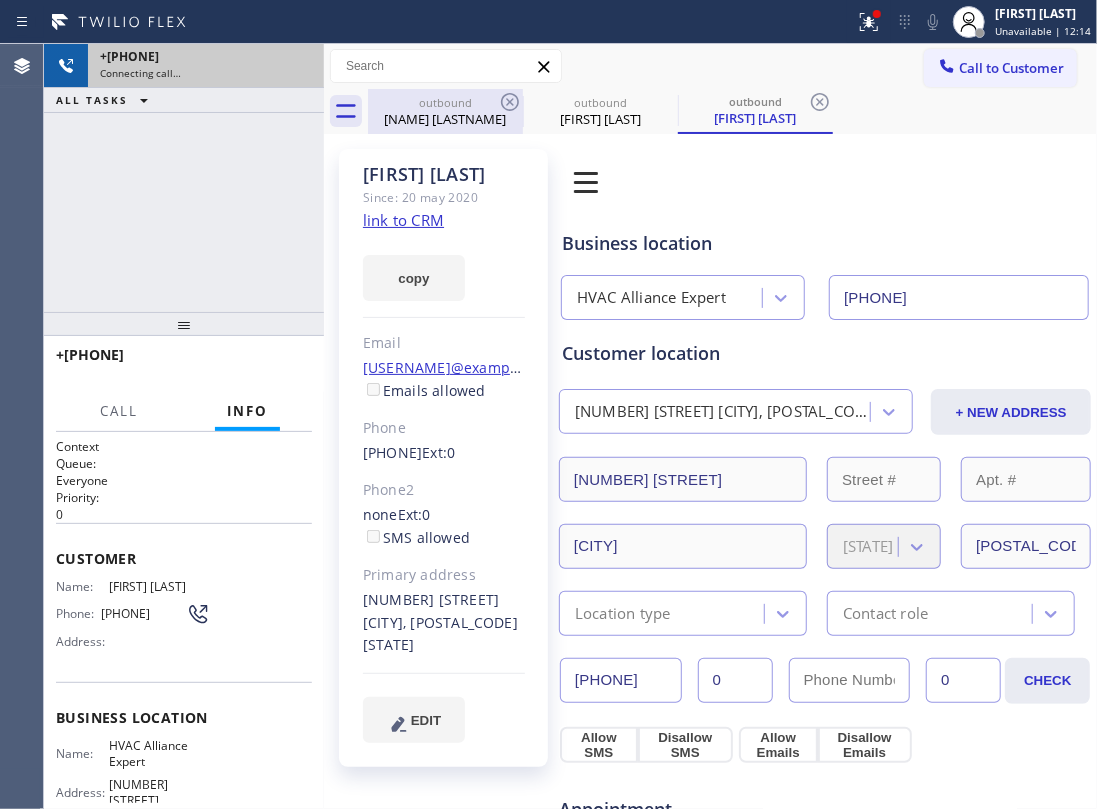 click on "[NAME] [LASTNAME]" at bounding box center [445, 119] 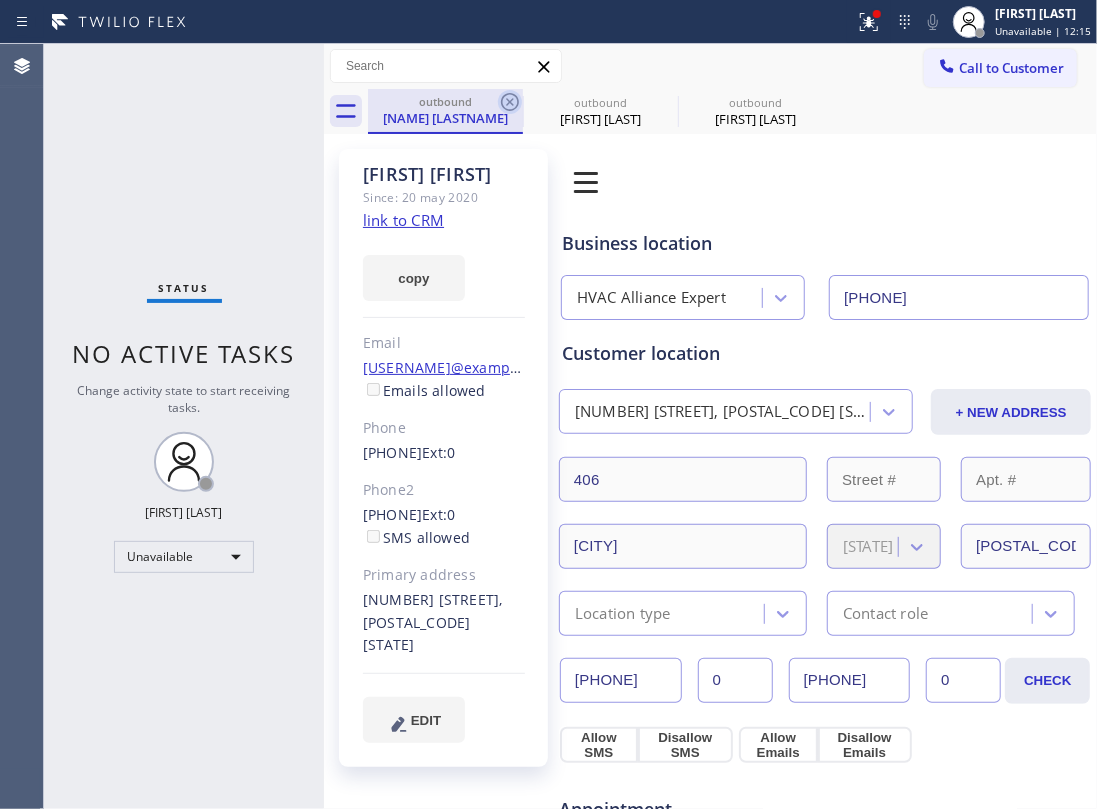 click 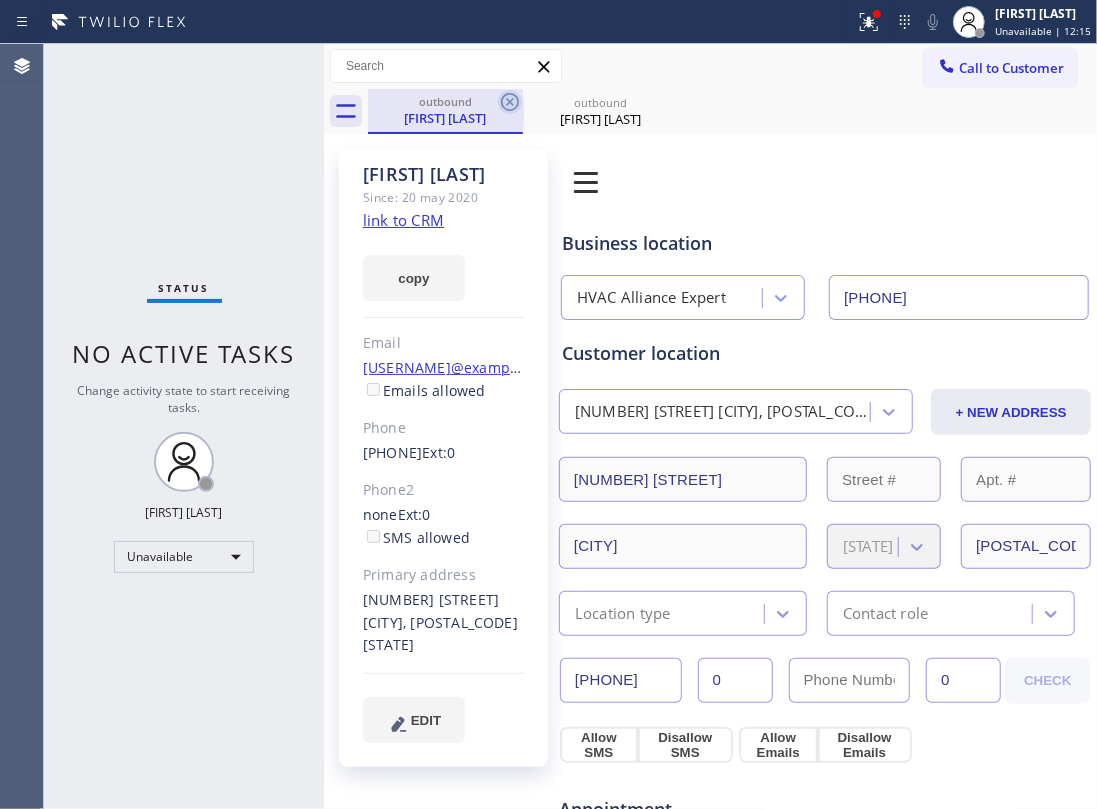 click 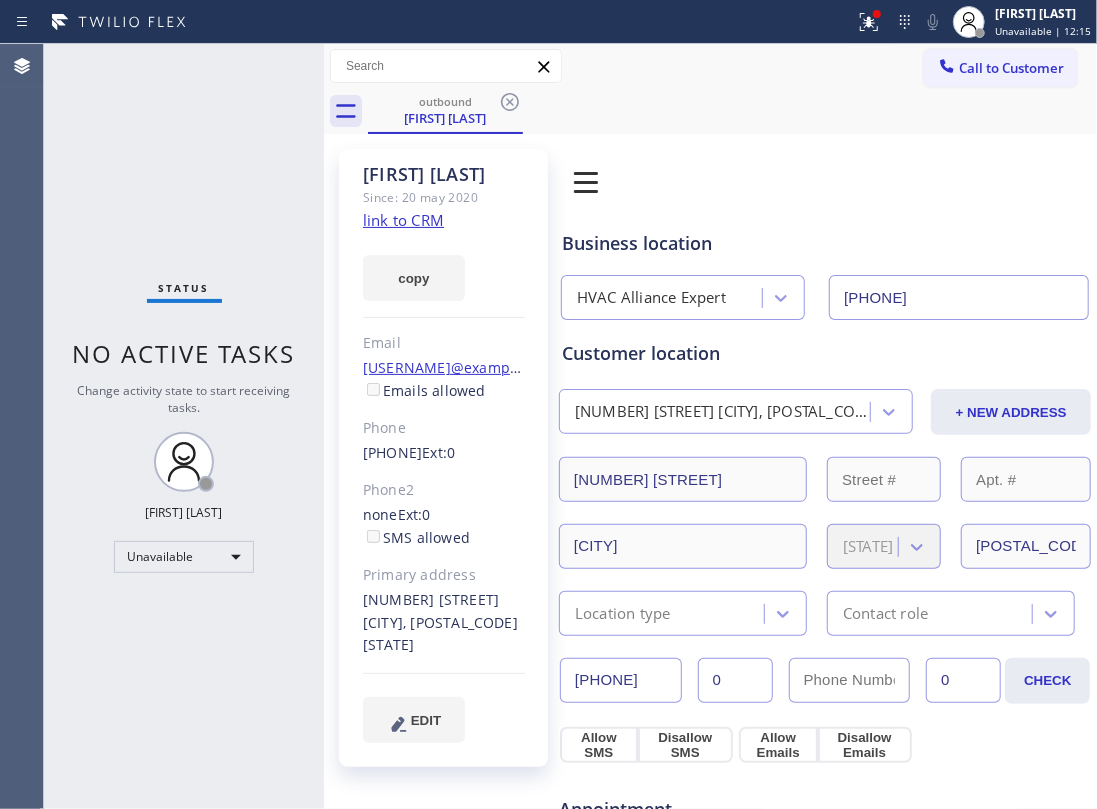 click 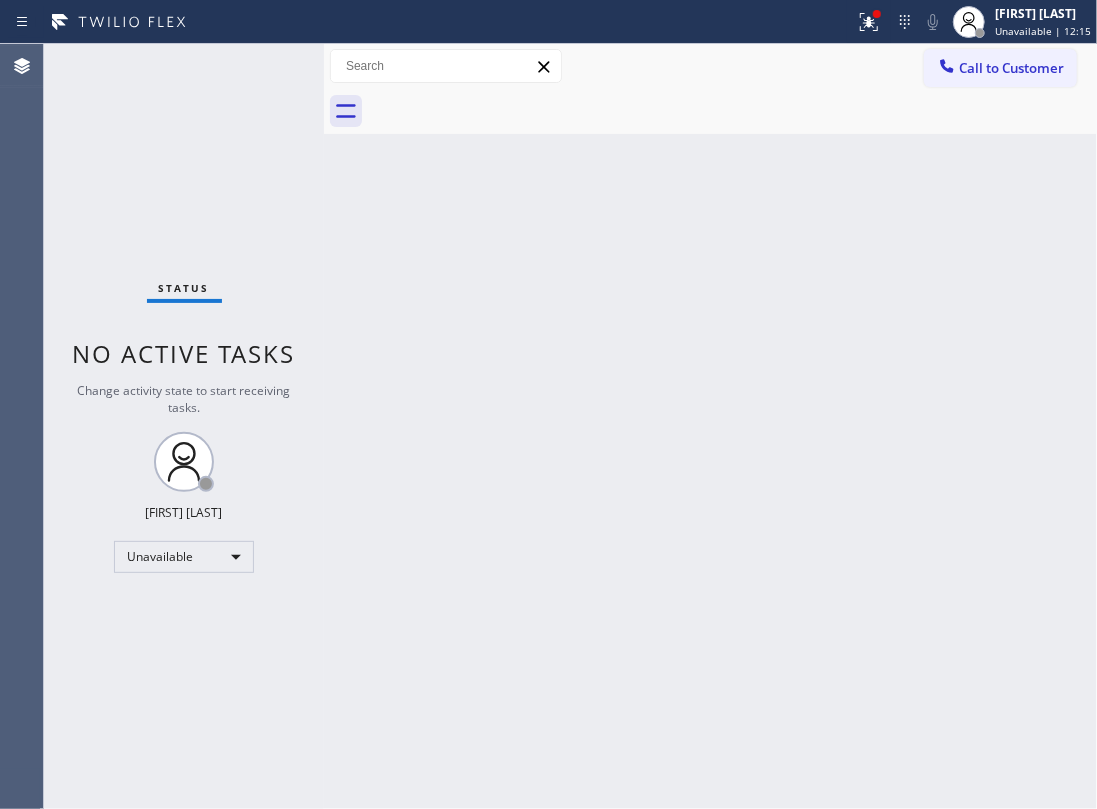 click at bounding box center (732, 111) 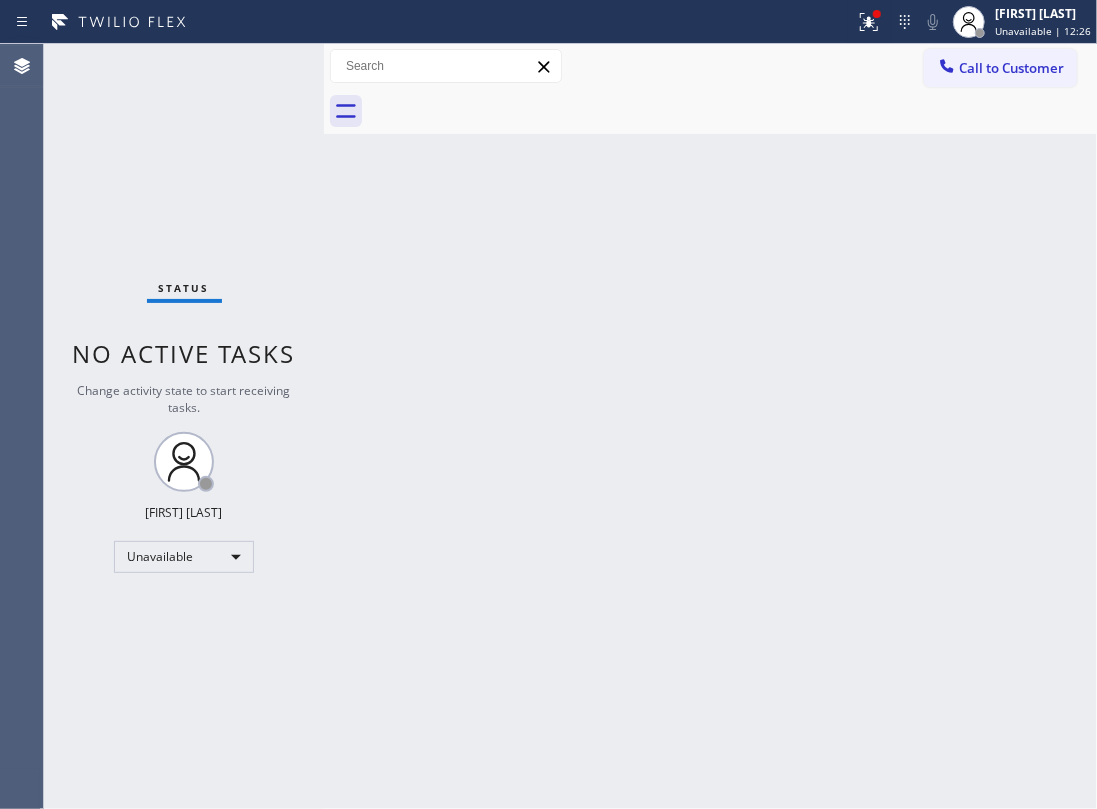 click on "Call to Customer" at bounding box center (1011, 68) 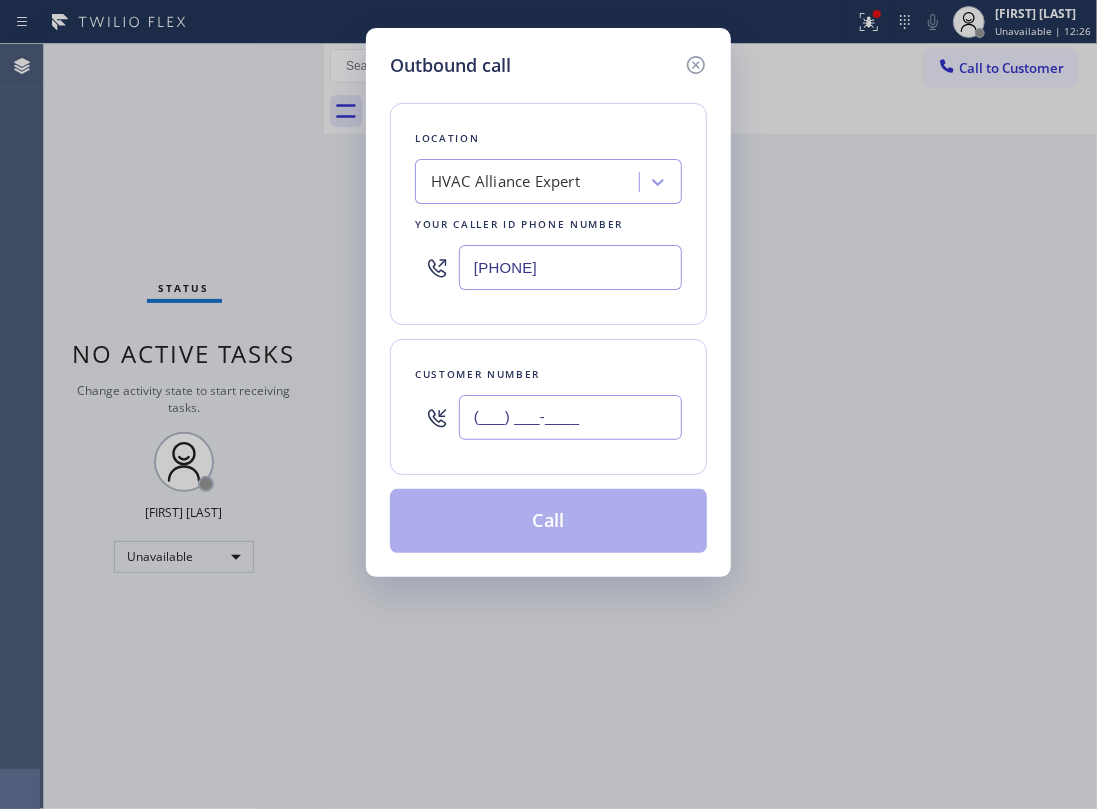 click on "(___) ___-____" at bounding box center (570, 417) 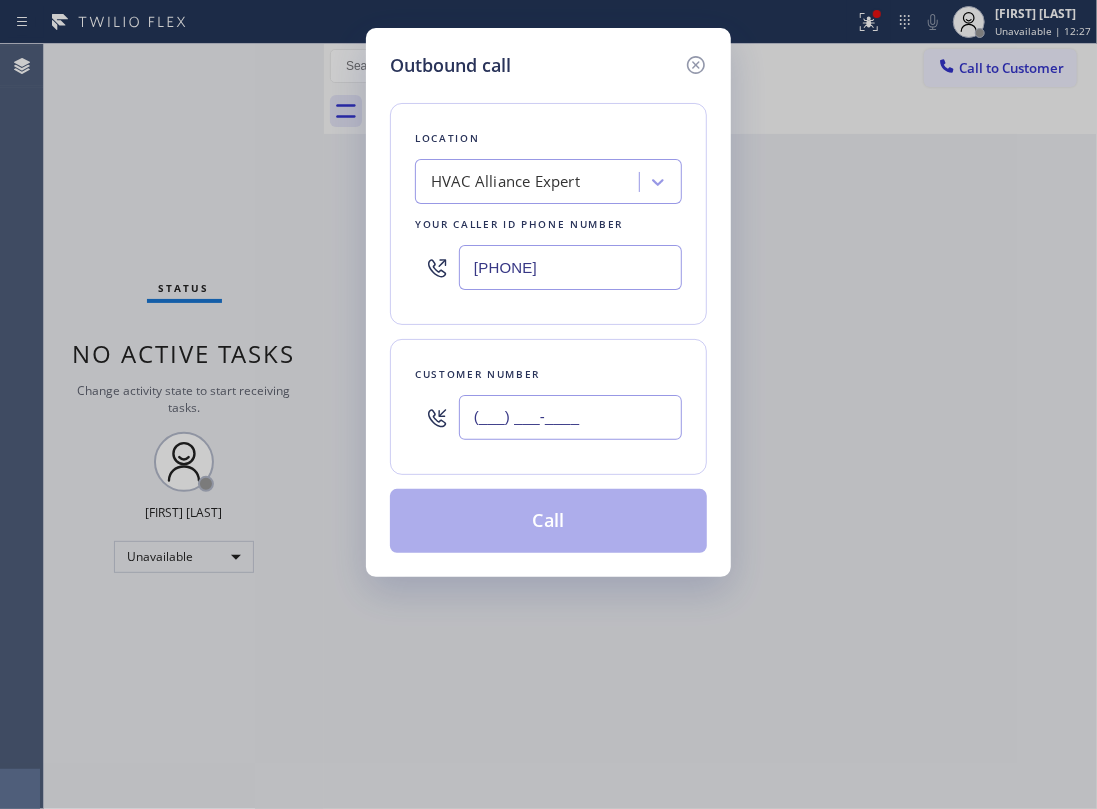 paste on "([PHONE])" 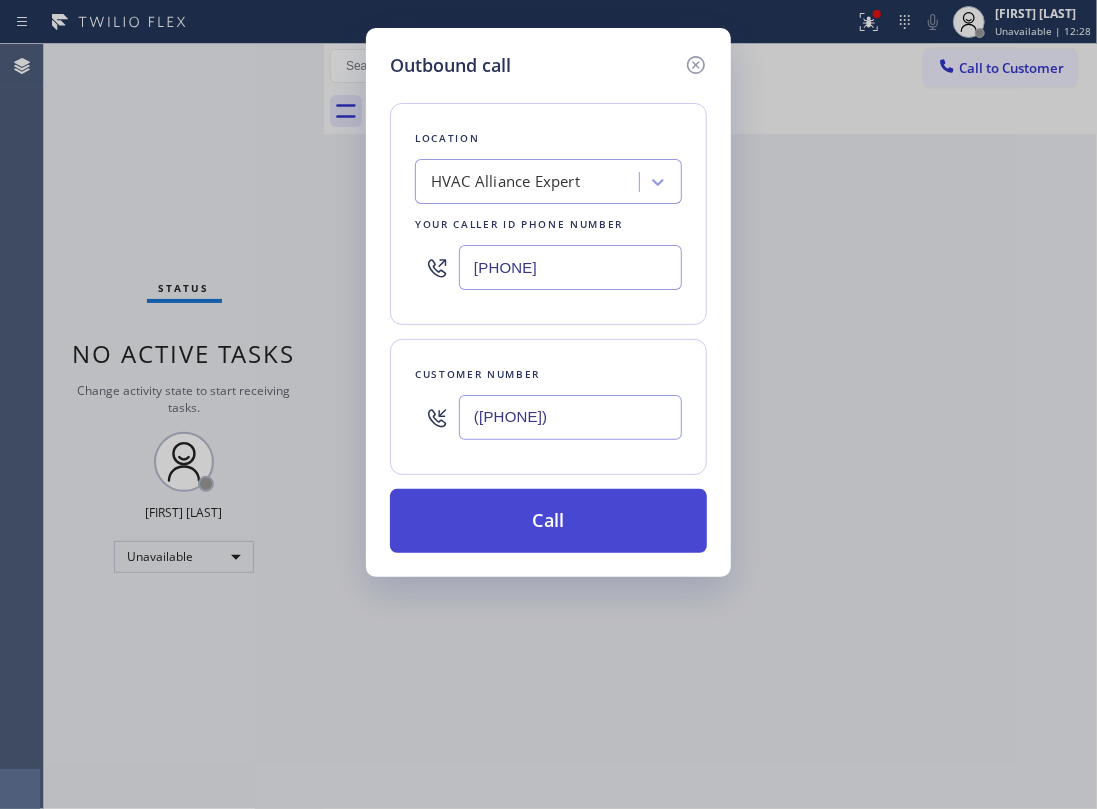 type on "([PHONE])" 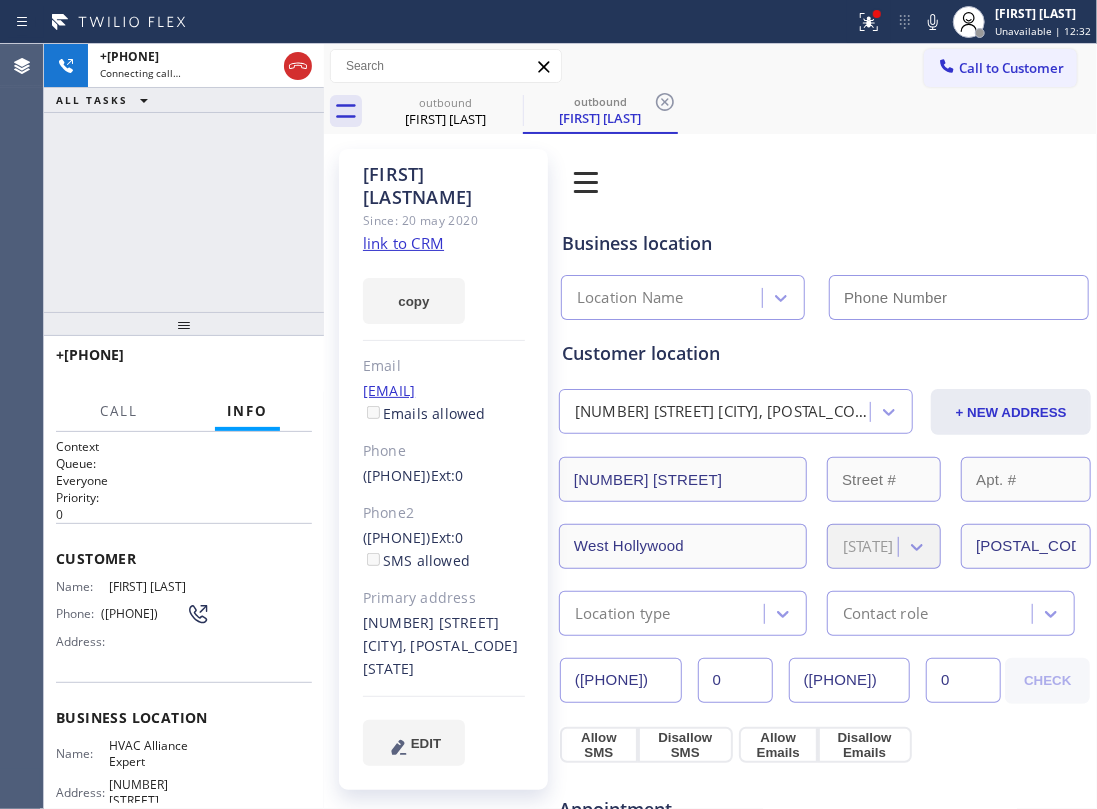 click on "+1[PHONE] Connecting call… ALL TASKS ALL TASKS ACTIVE TASKS TASKS IN WRAP UP" at bounding box center (184, 178) 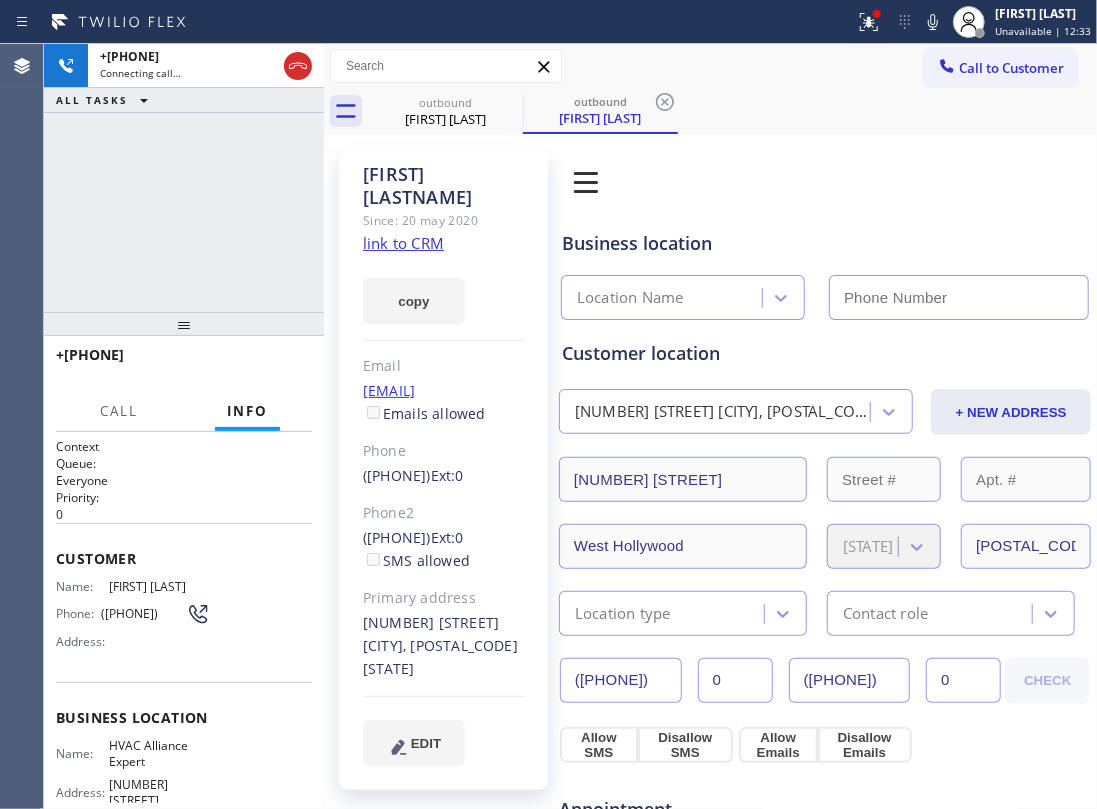 click on "link to CRM" 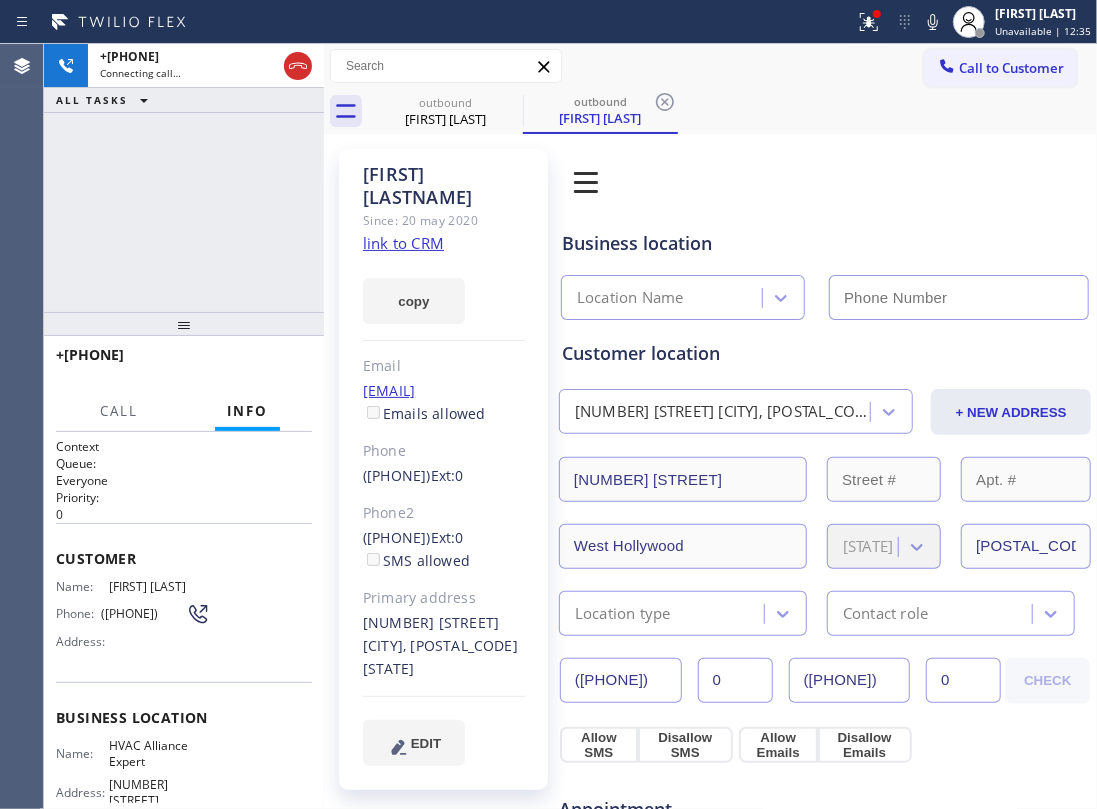 type on "[PHONE]" 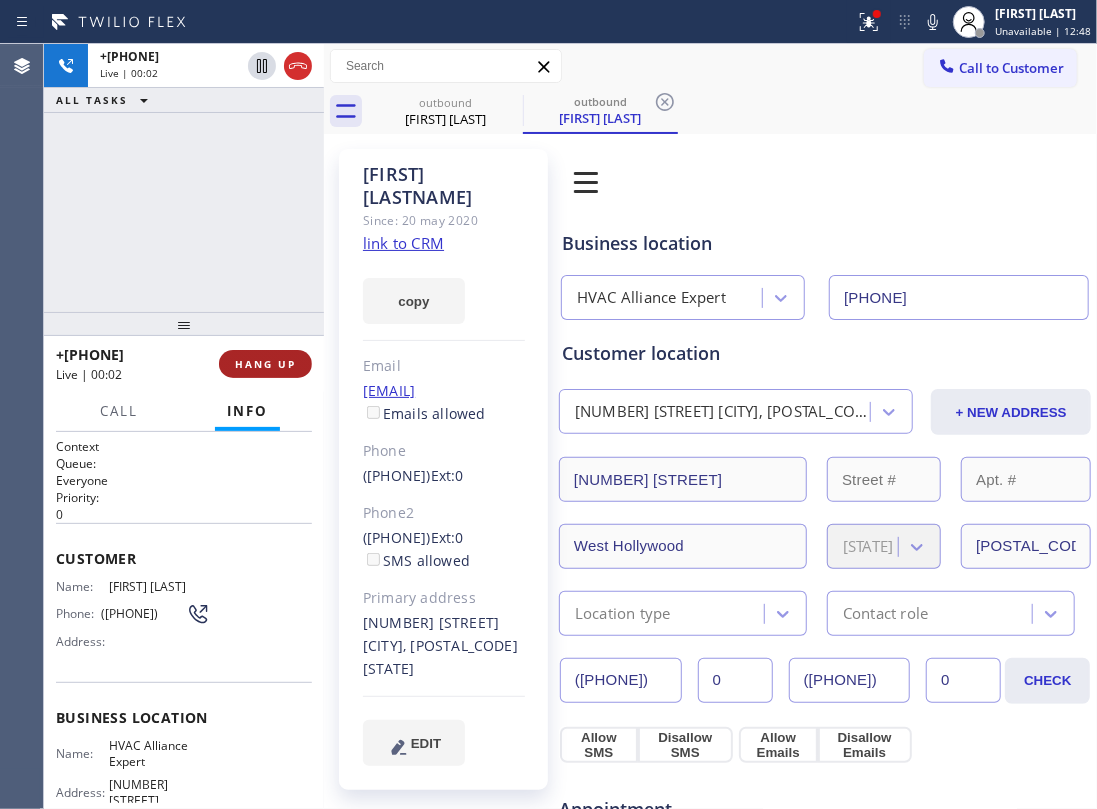 click on "HANG UP" at bounding box center (265, 364) 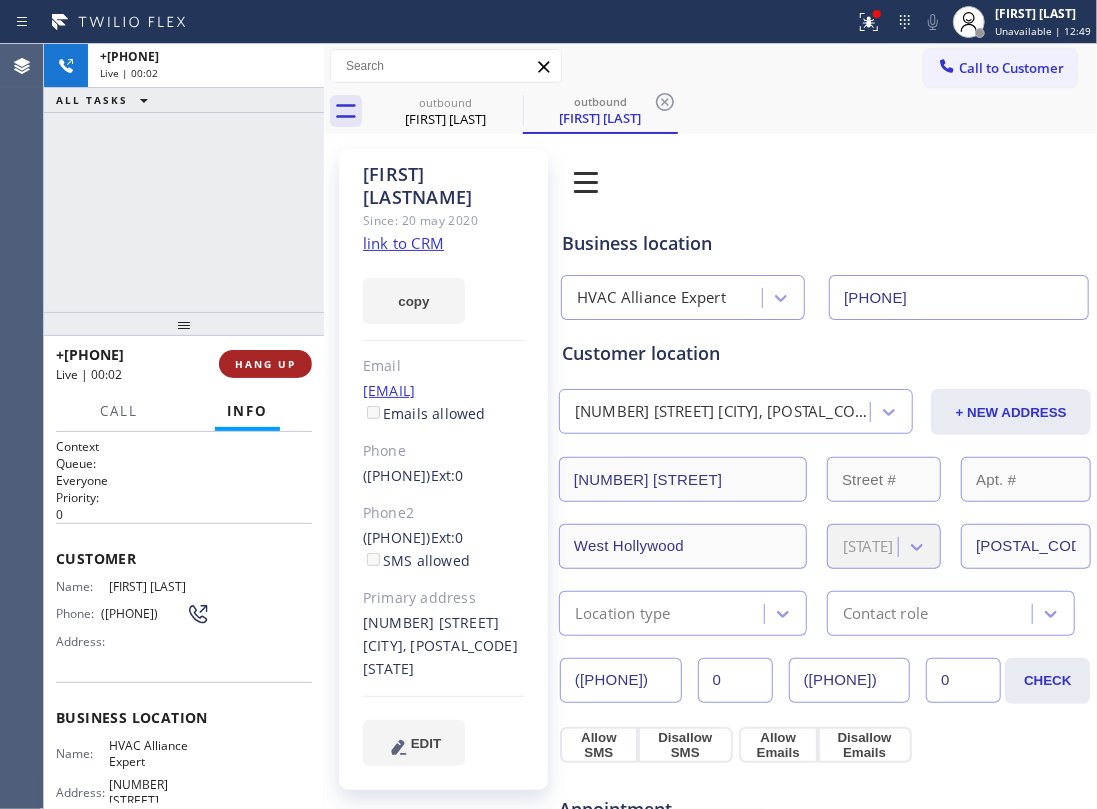 click on "HANG UP" at bounding box center [265, 364] 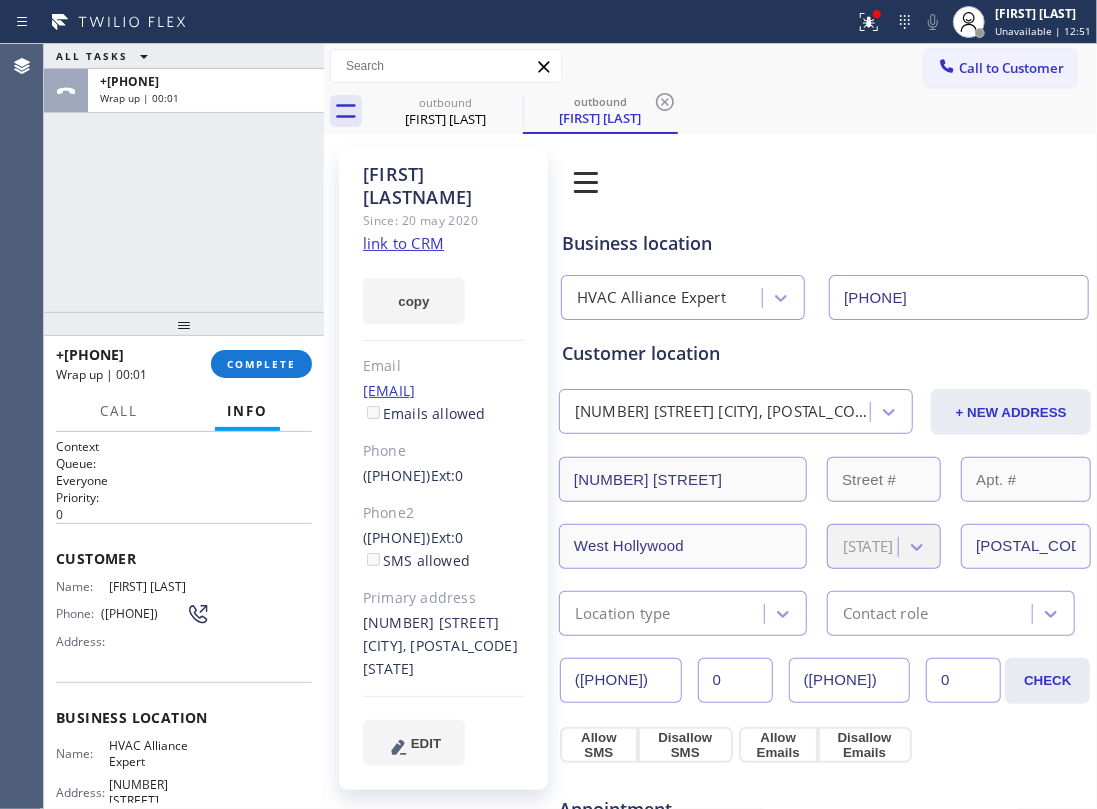 click at bounding box center (184, 324) 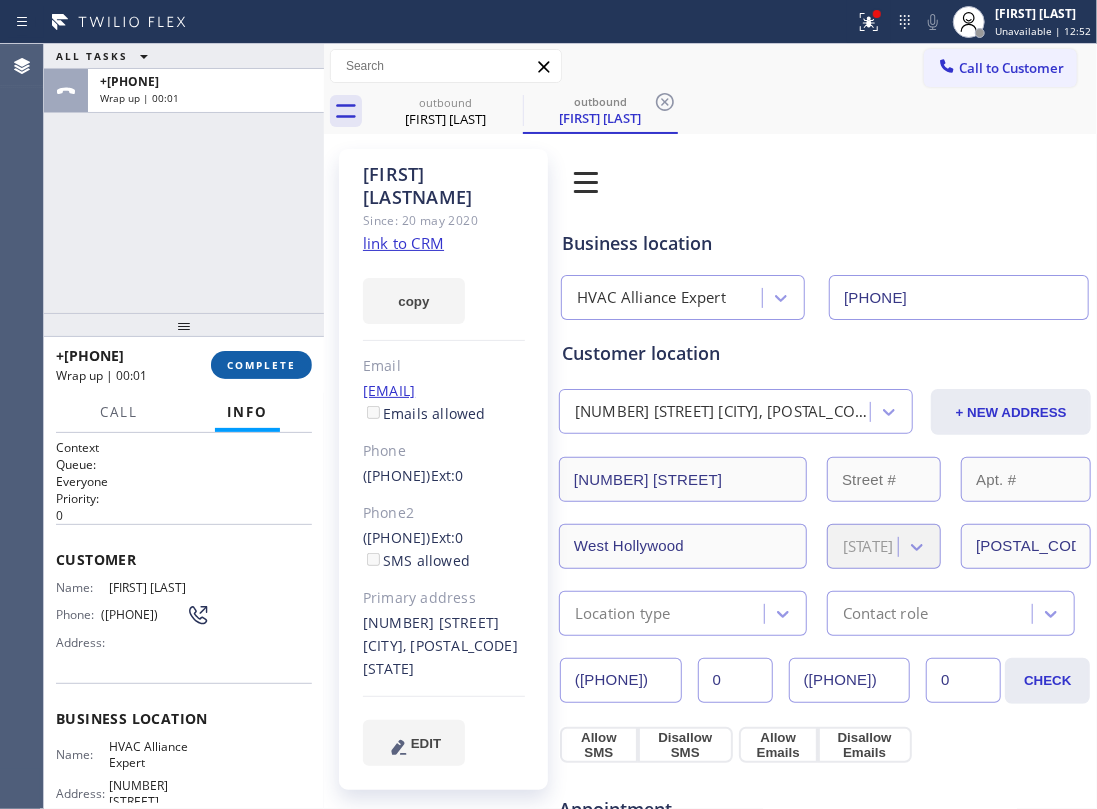 click on "COMPLETE" at bounding box center (261, 365) 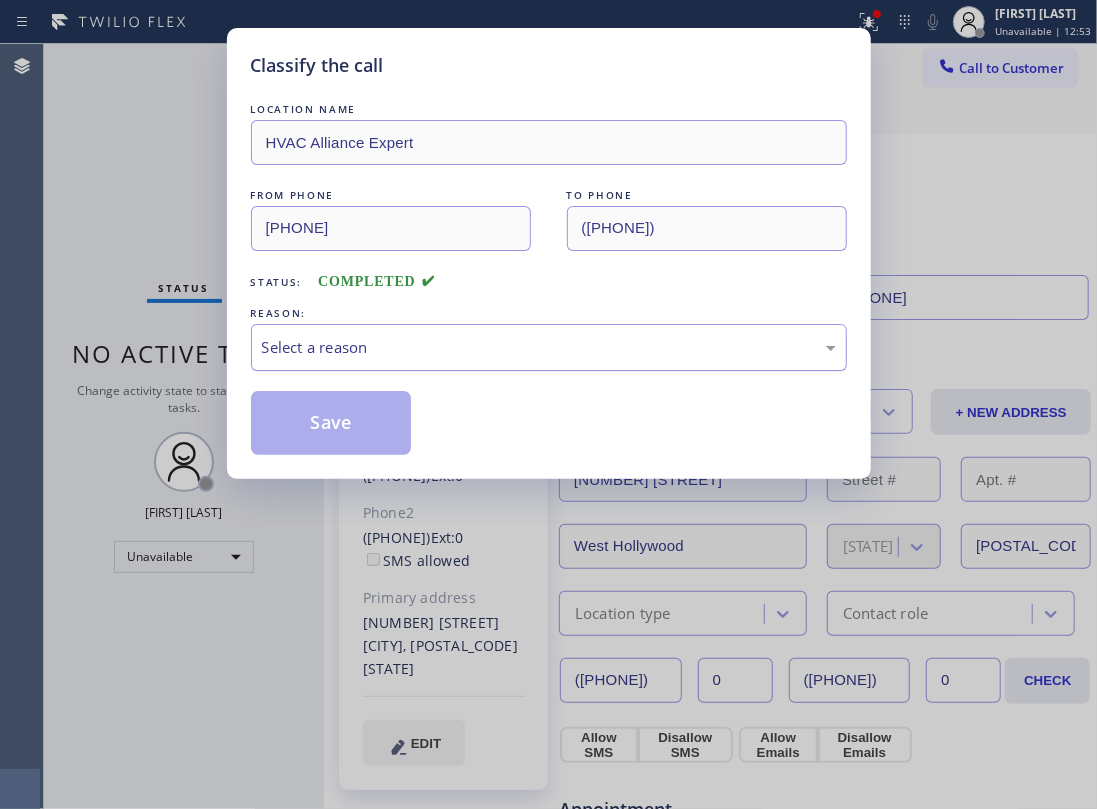click on "Select a reason" at bounding box center [549, 347] 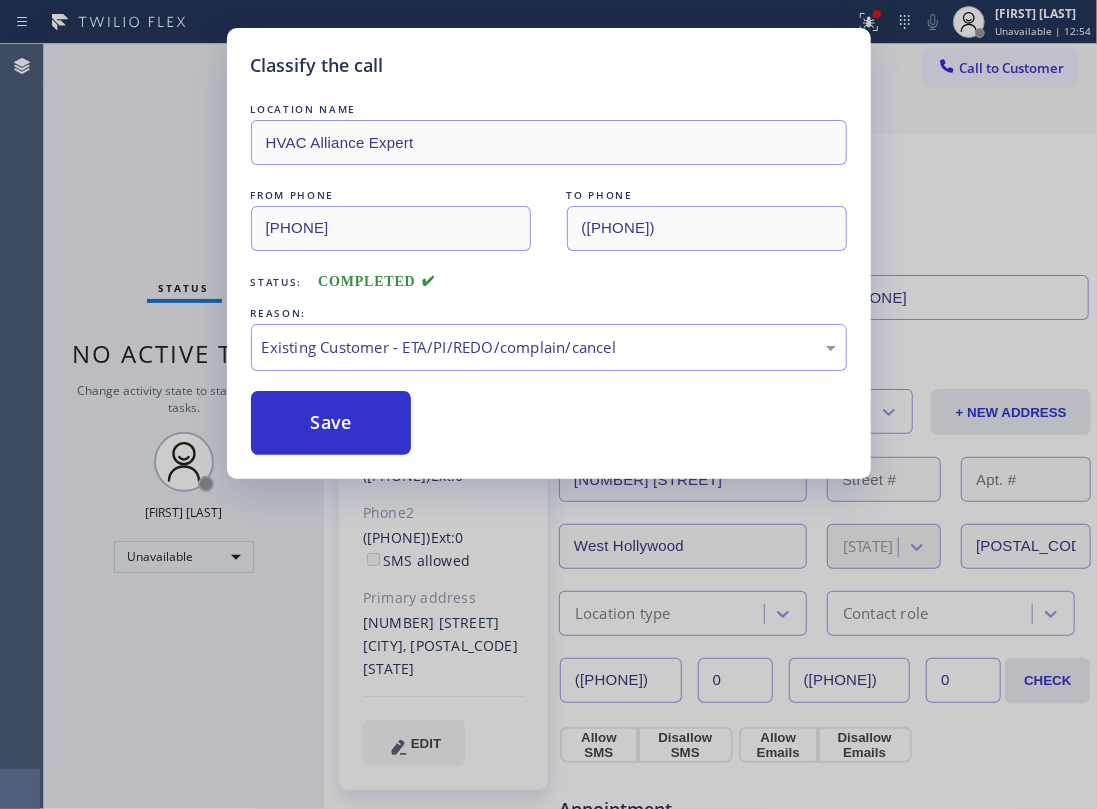 drag, startPoint x: 549, startPoint y: 454, endPoint x: 530, endPoint y: 456, distance: 19.104973 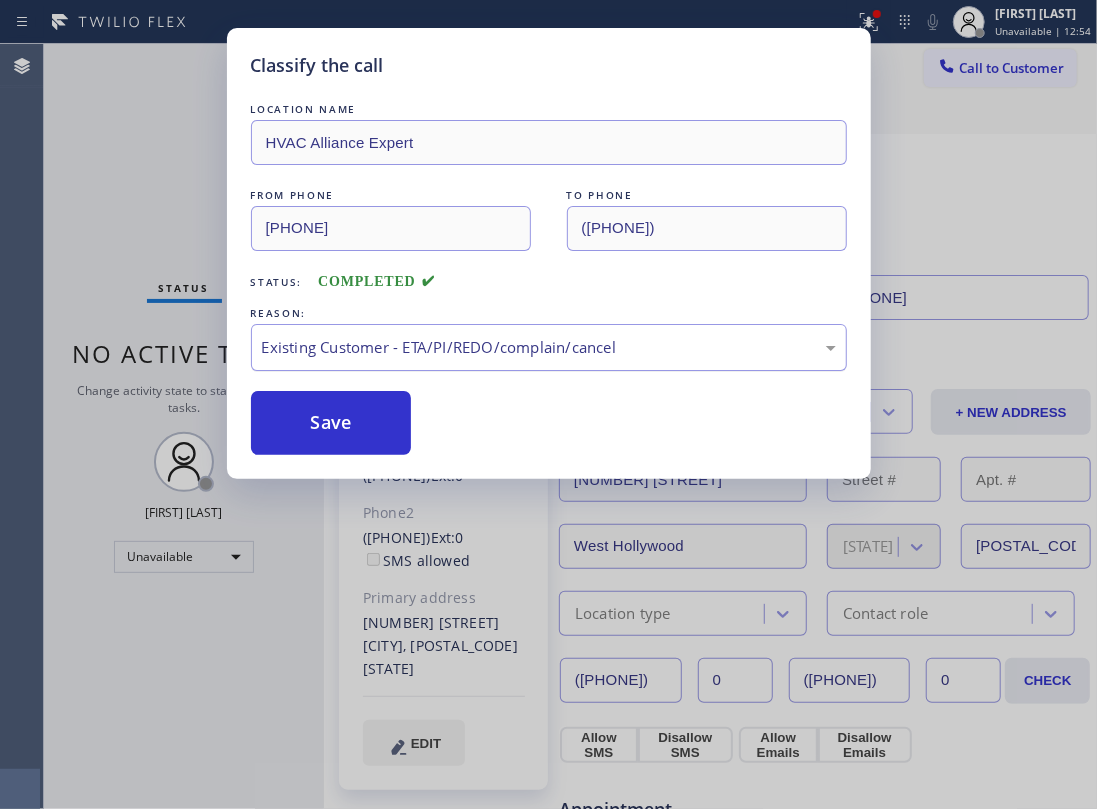 click on "Existing Customer - ETA/PI/REDO/complain/cancel" at bounding box center (549, 347) 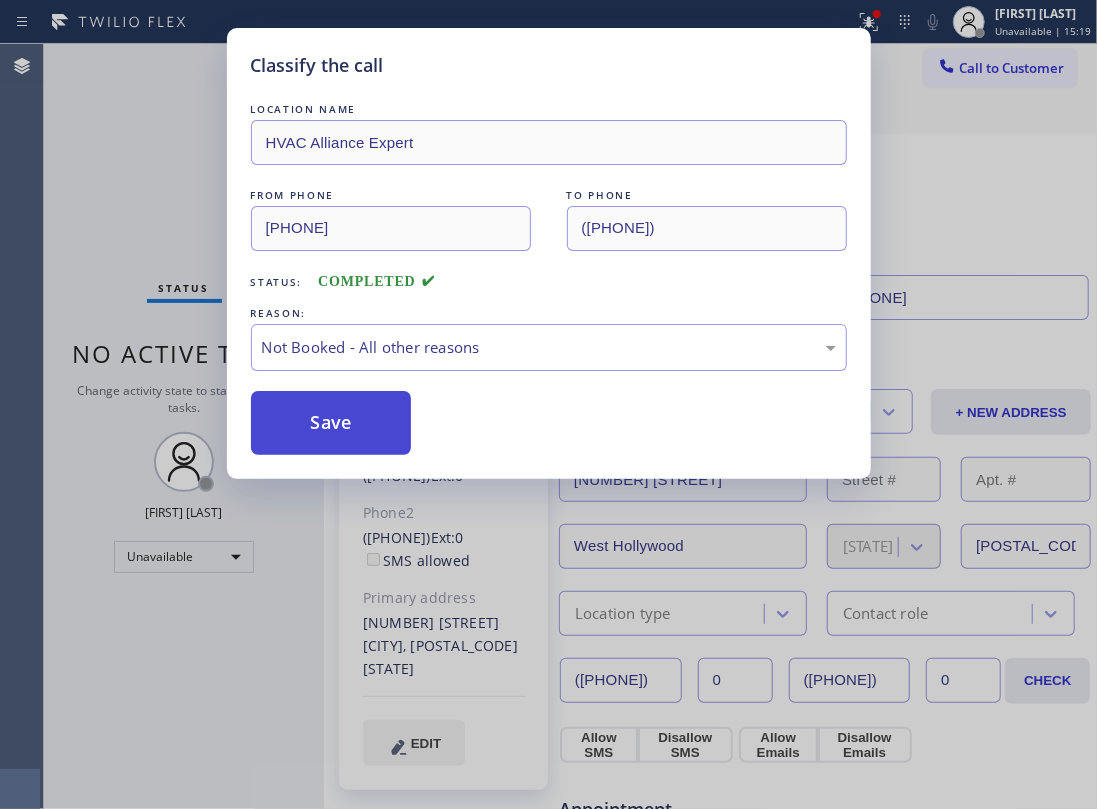 click on "Save" at bounding box center (331, 423) 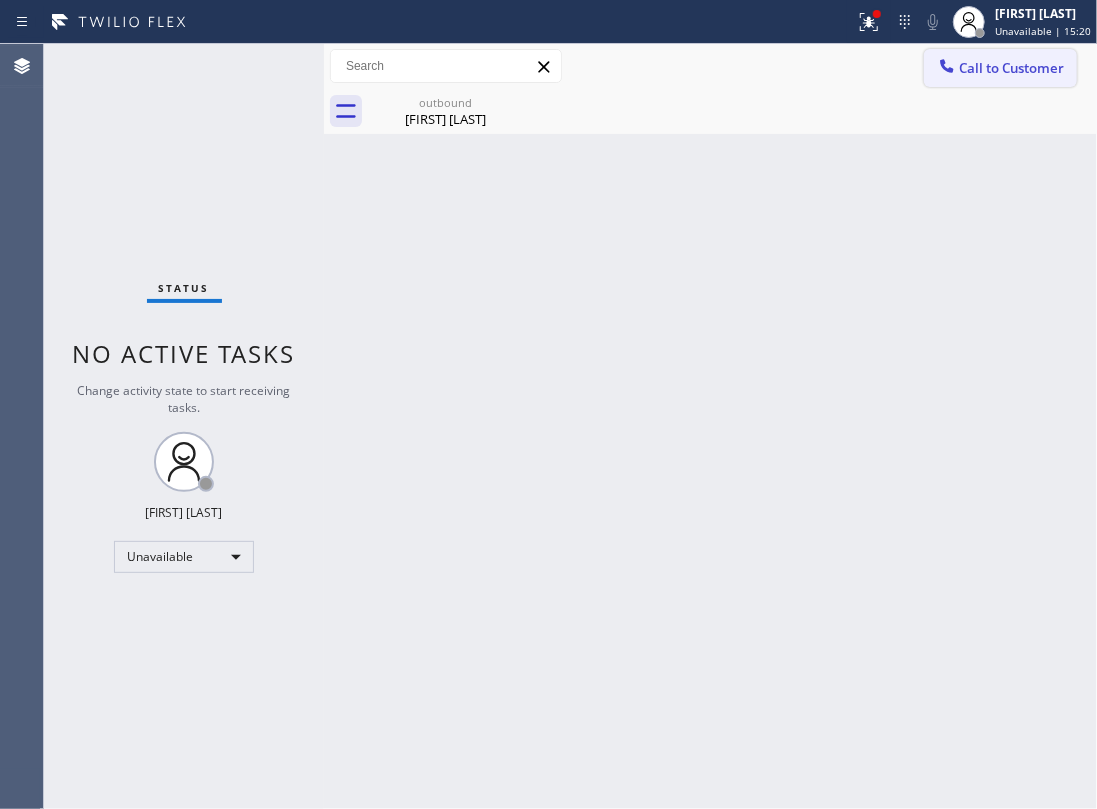 drag, startPoint x: 996, startPoint y: 72, endPoint x: 989, endPoint y: 64, distance: 10.630146 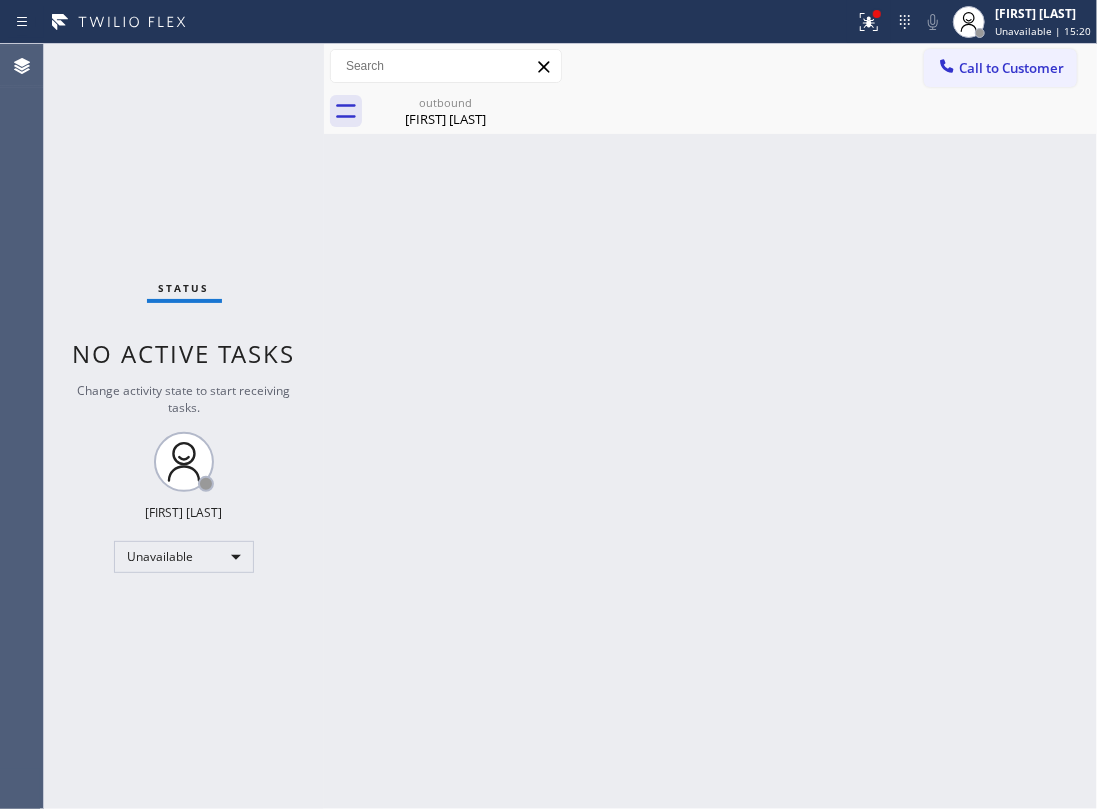 click on "Call to Customer" at bounding box center [1011, 68] 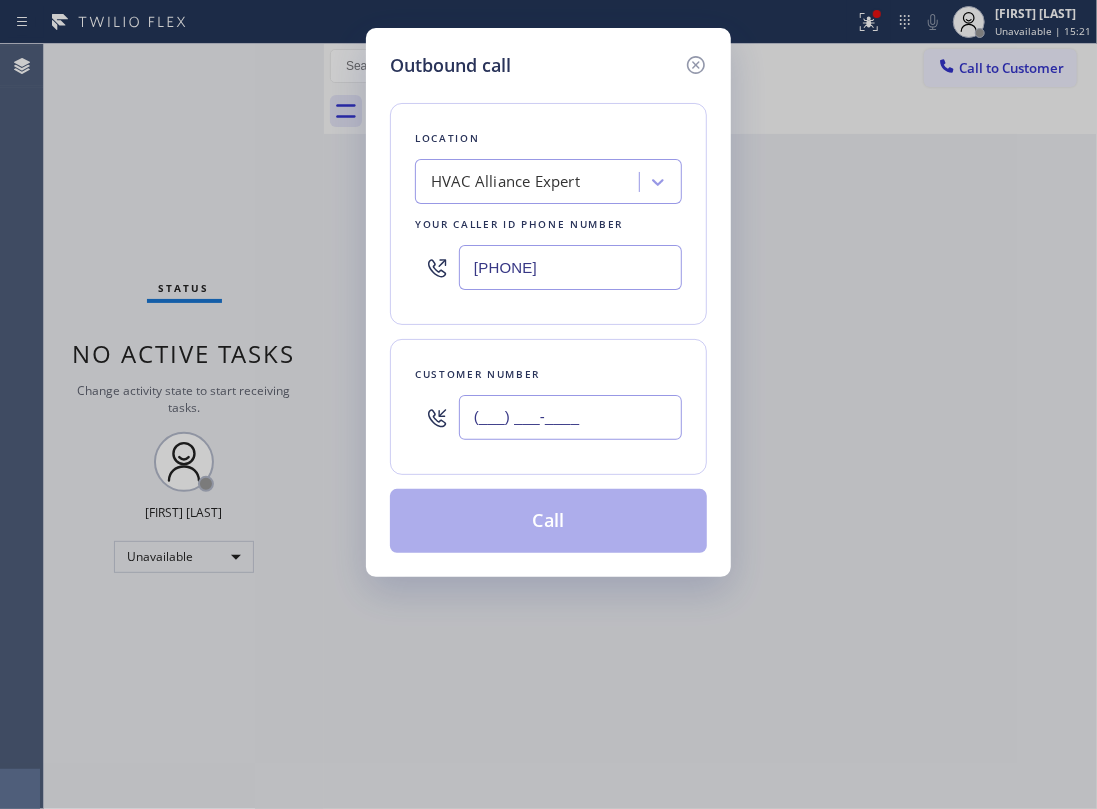click on "(___) ___-____" at bounding box center [570, 417] 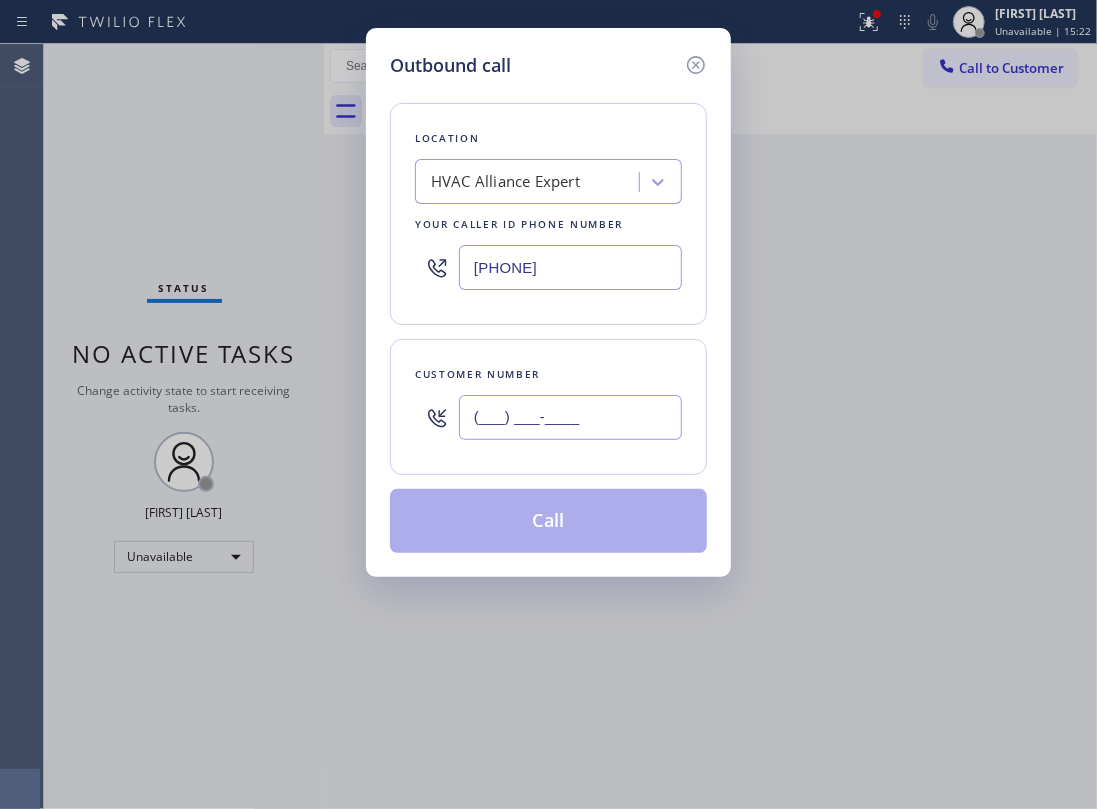 paste on "([PHONE])" 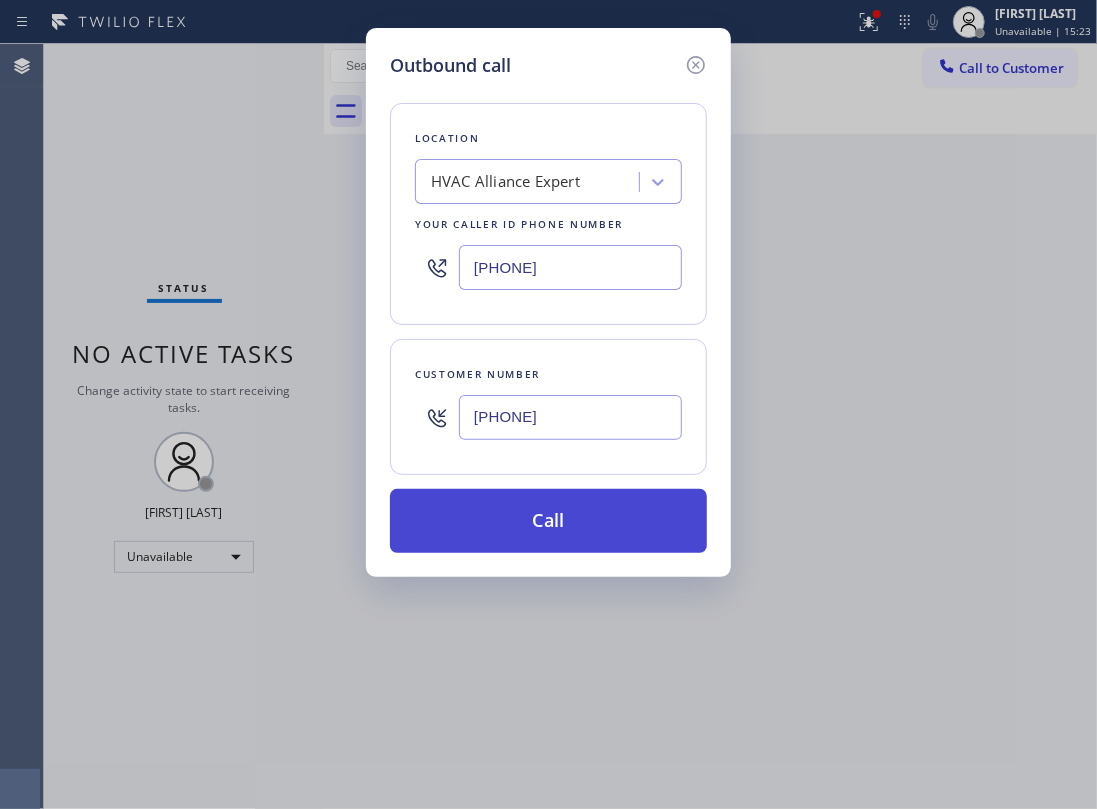type on "[PHONE]" 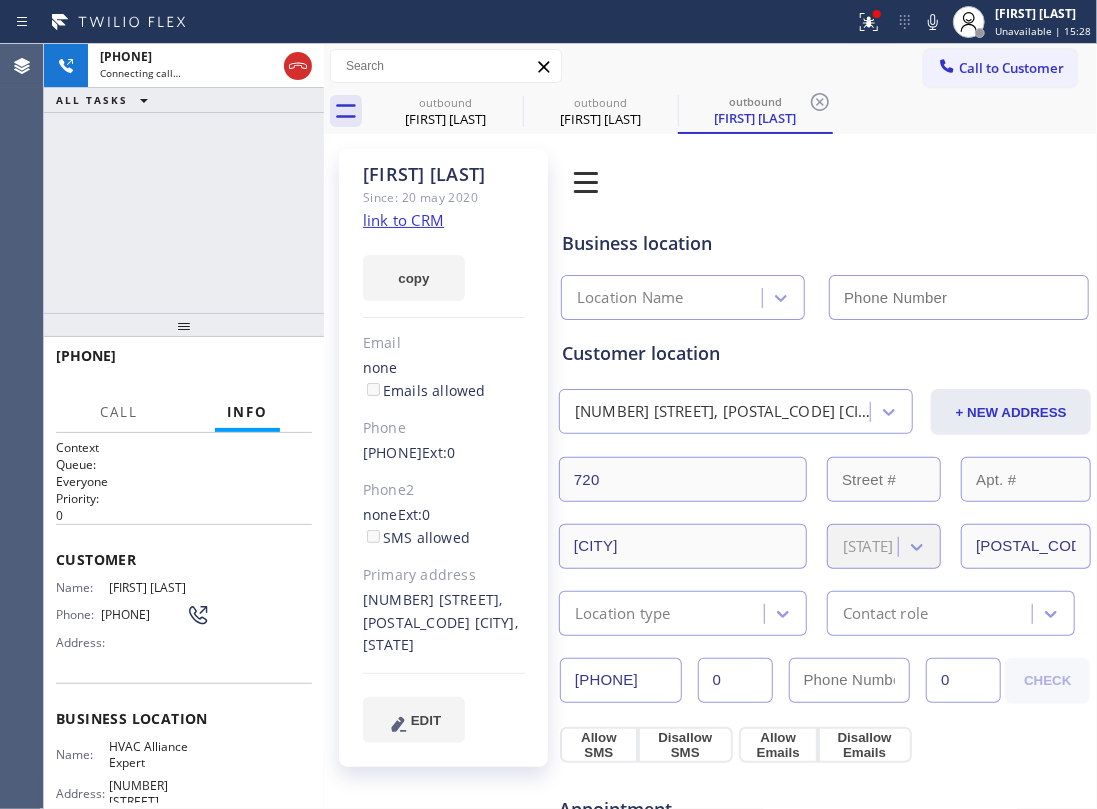 type on "[PHONE]" 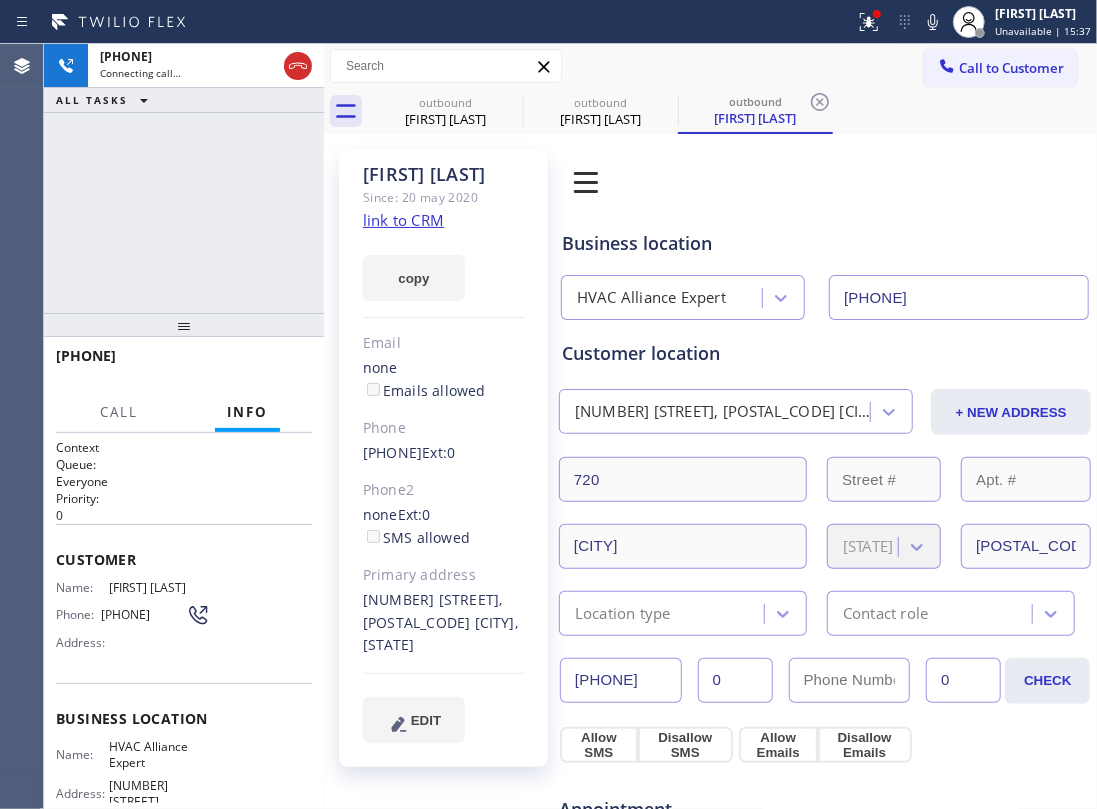 drag, startPoint x: 174, startPoint y: 214, endPoint x: 265, endPoint y: 216, distance: 91.02197 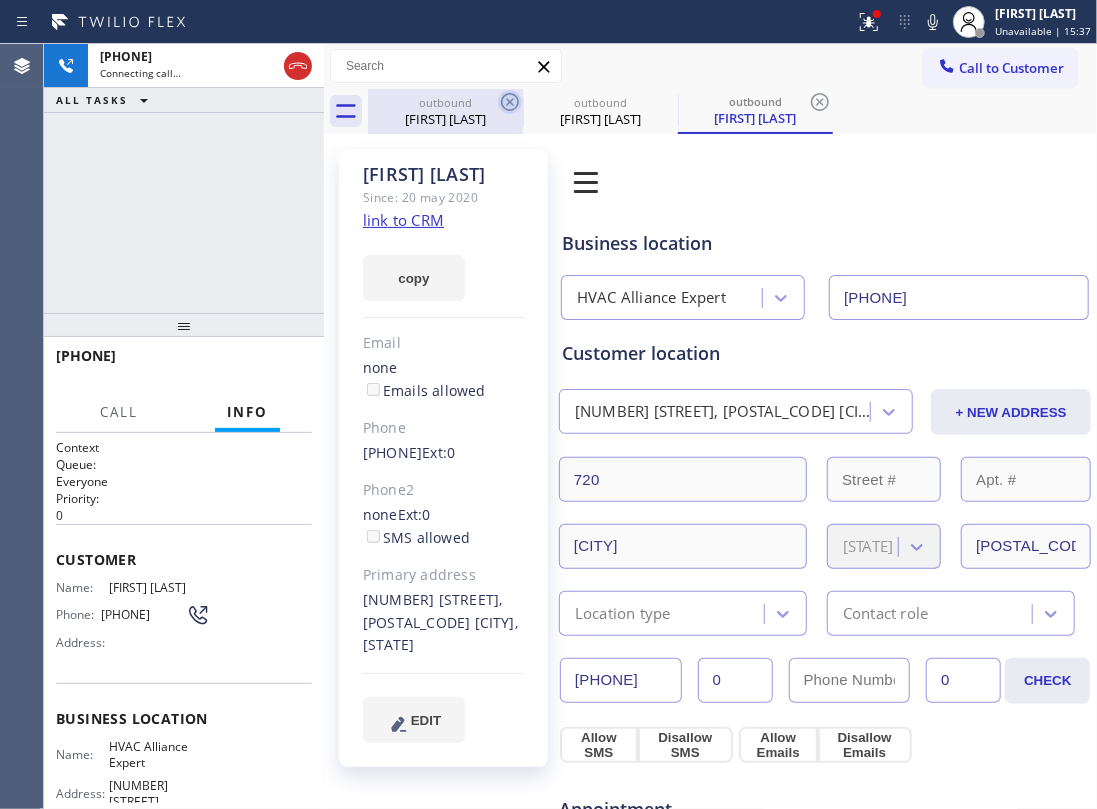 click on "outbound" at bounding box center (445, 102) 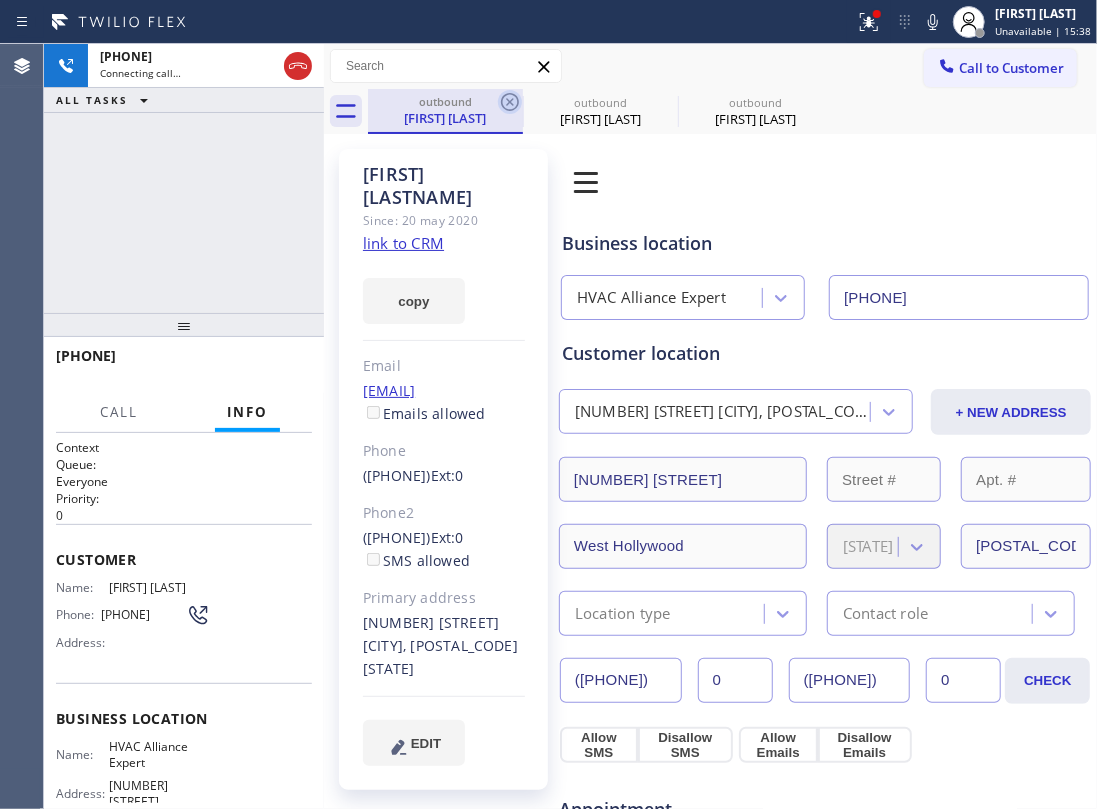 click 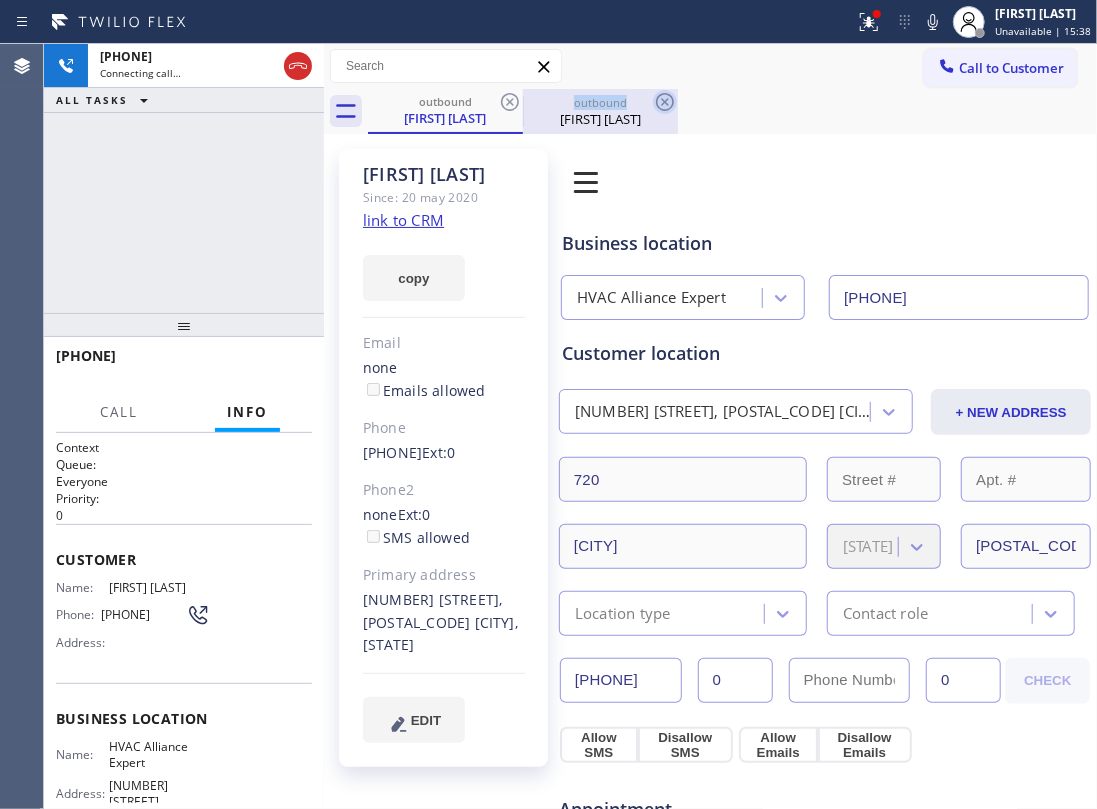 click 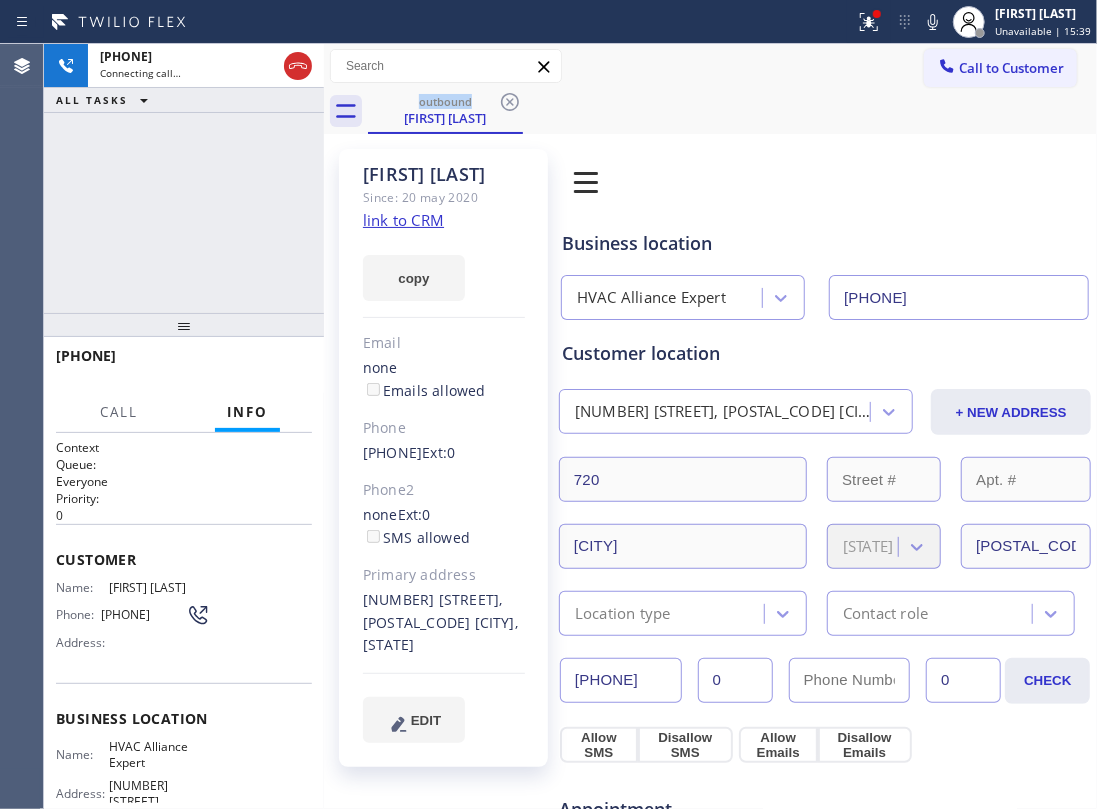click on "+1[PHONE] Connecting call… ALL TASKS ALL TASKS ACTIVE TASKS TASKS IN WRAP UP" at bounding box center (184, 178) 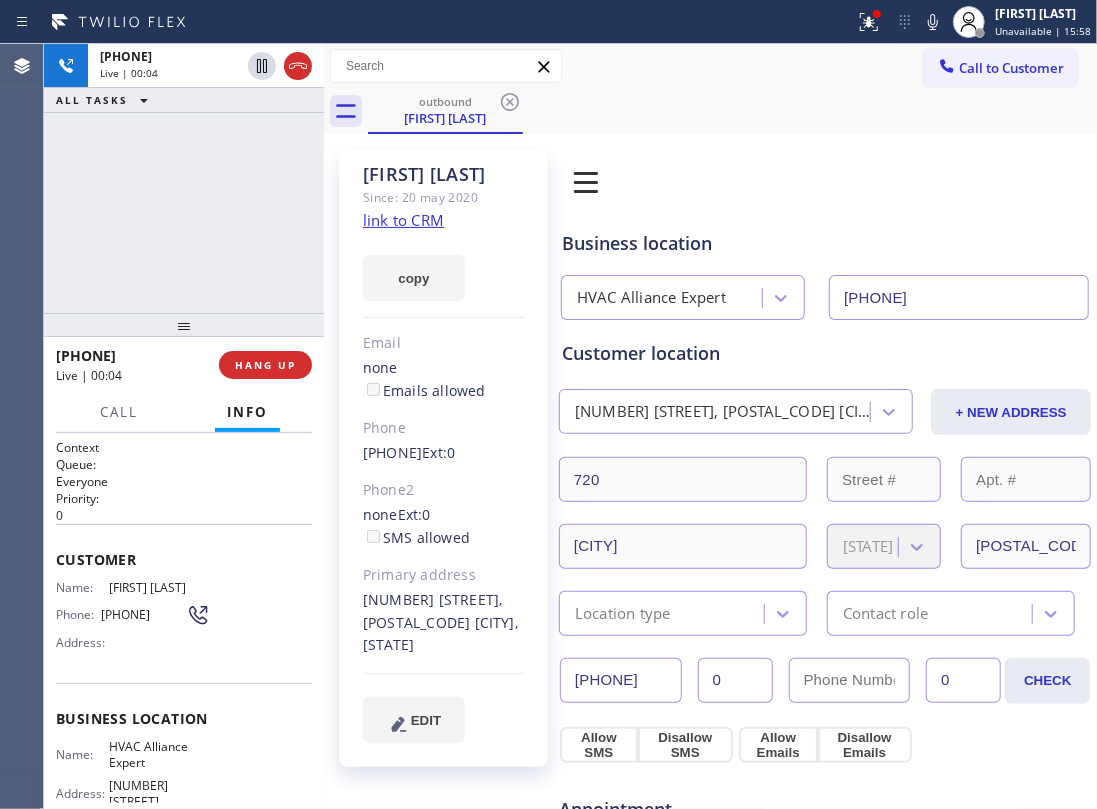 drag, startPoint x: 104, startPoint y: 190, endPoint x: 228, endPoint y: 185, distance: 124.10077 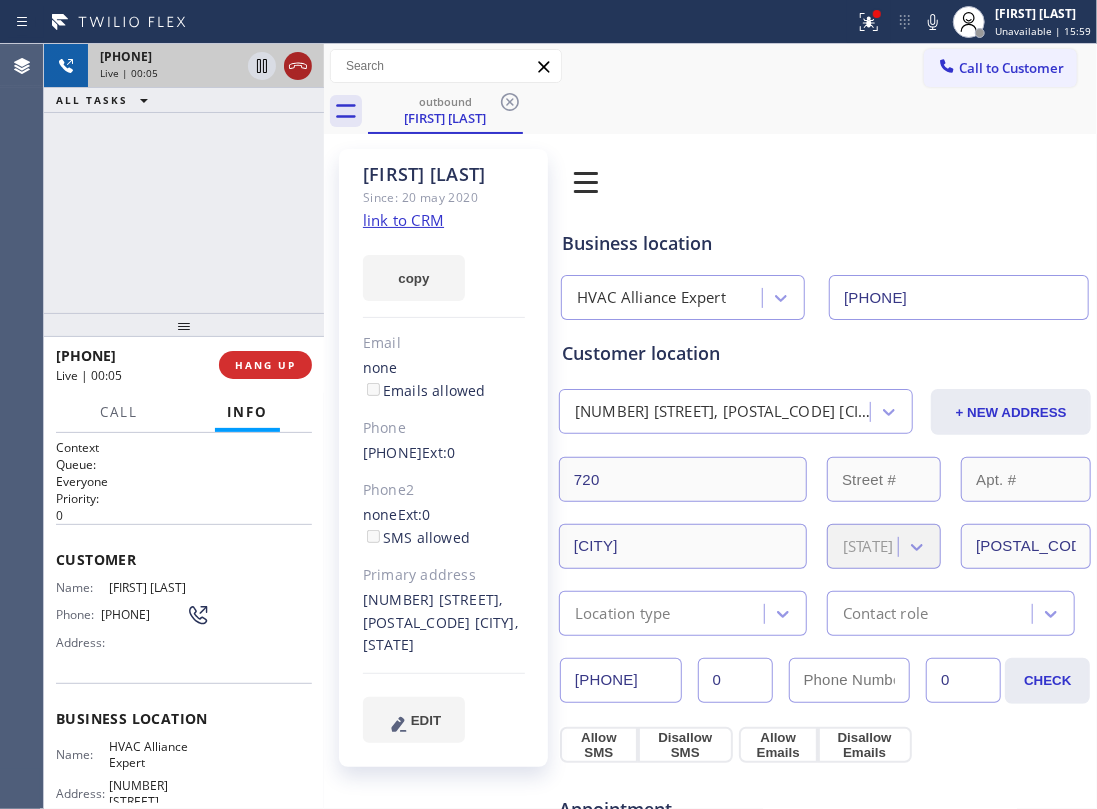 click 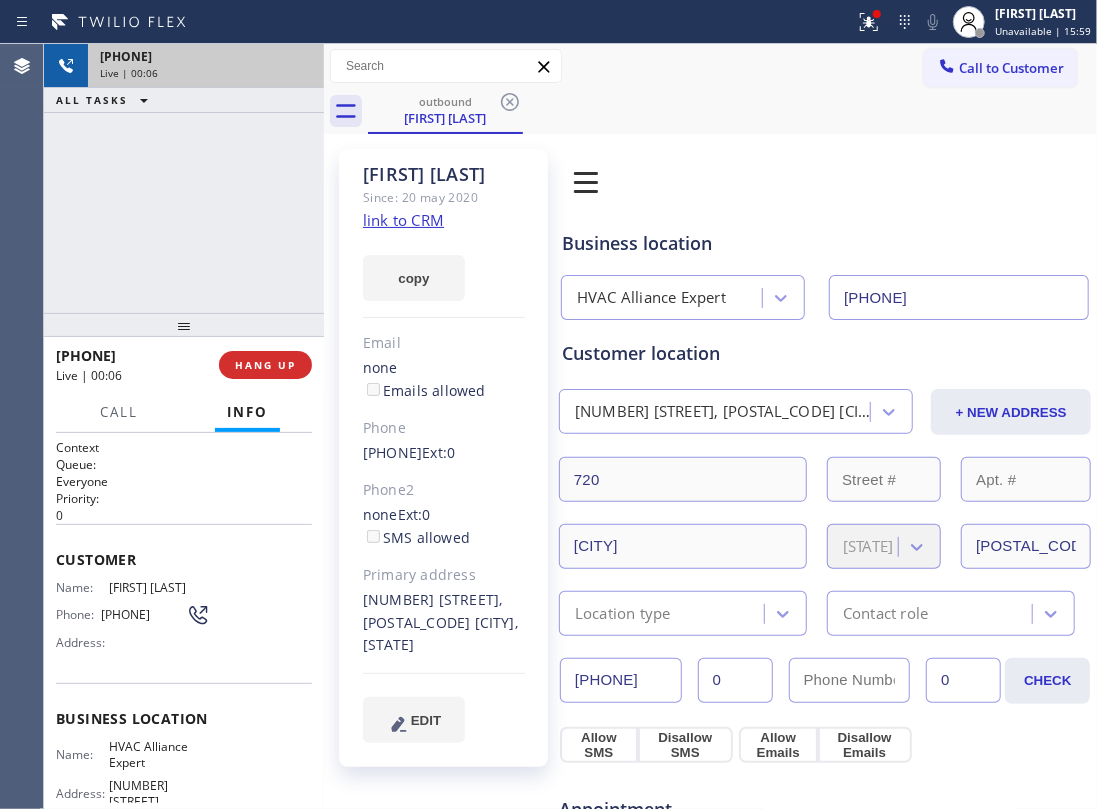 click at bounding box center [184, 325] 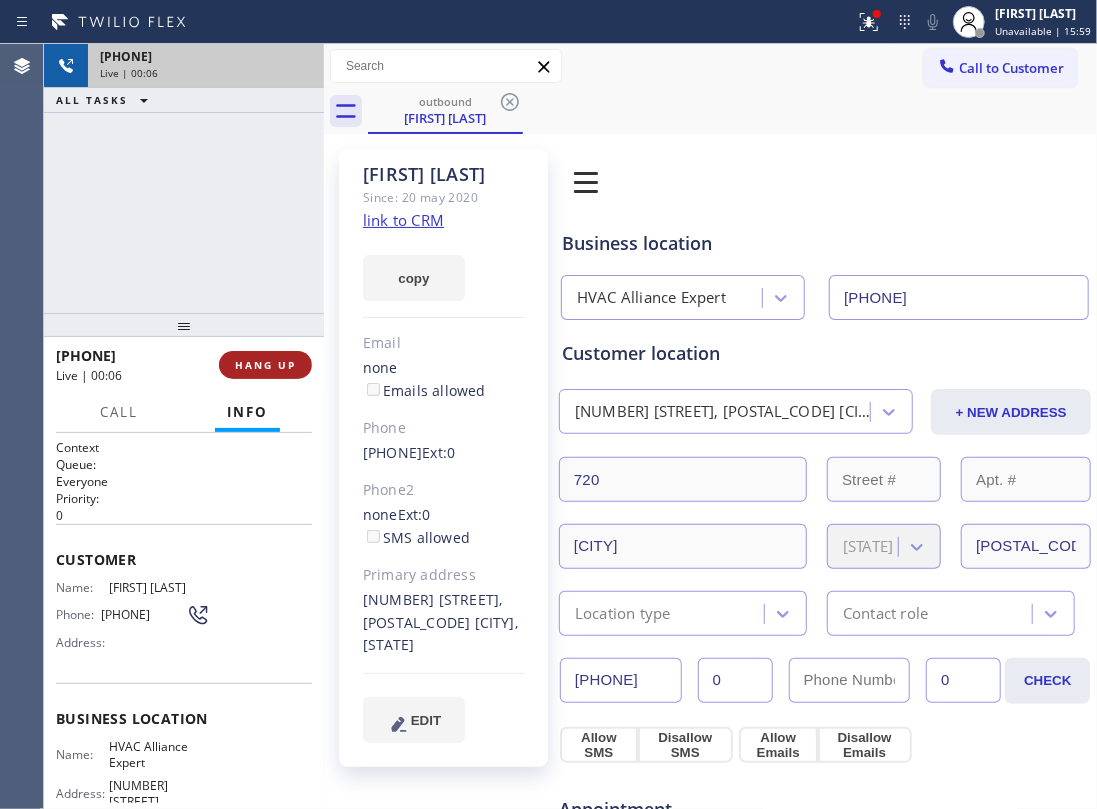 click on "HANG UP" at bounding box center (265, 365) 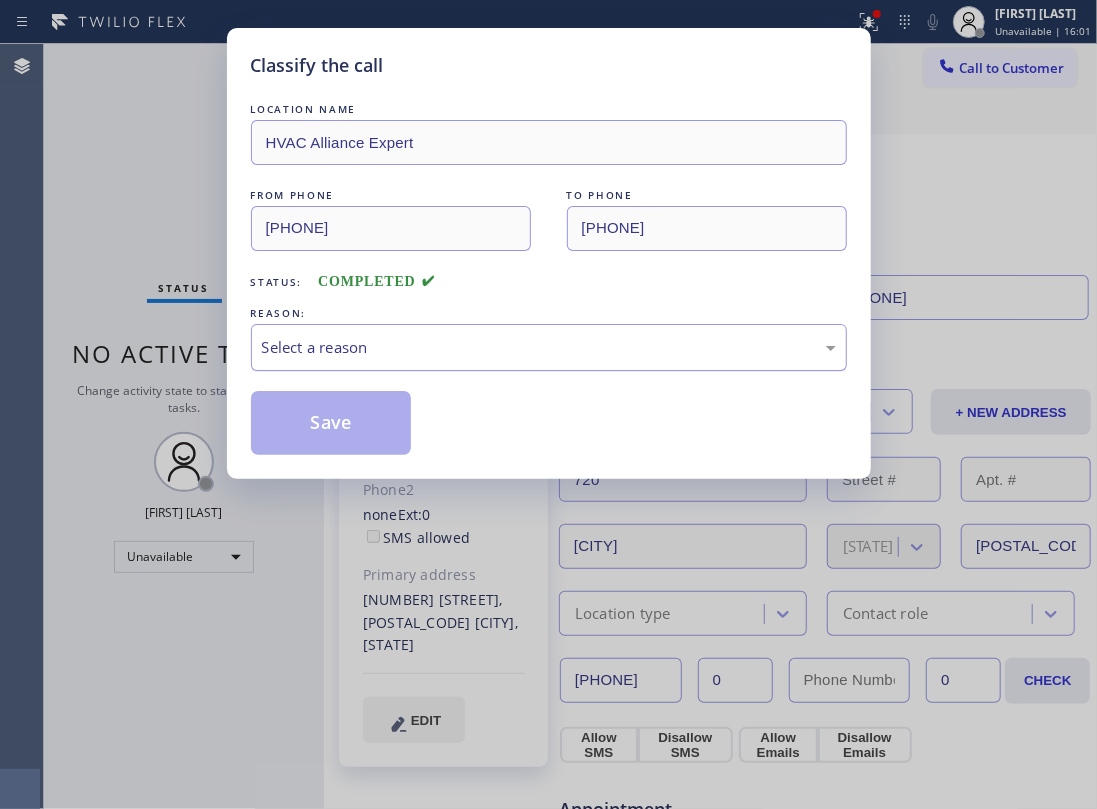 click on "Select a reason" at bounding box center [549, 347] 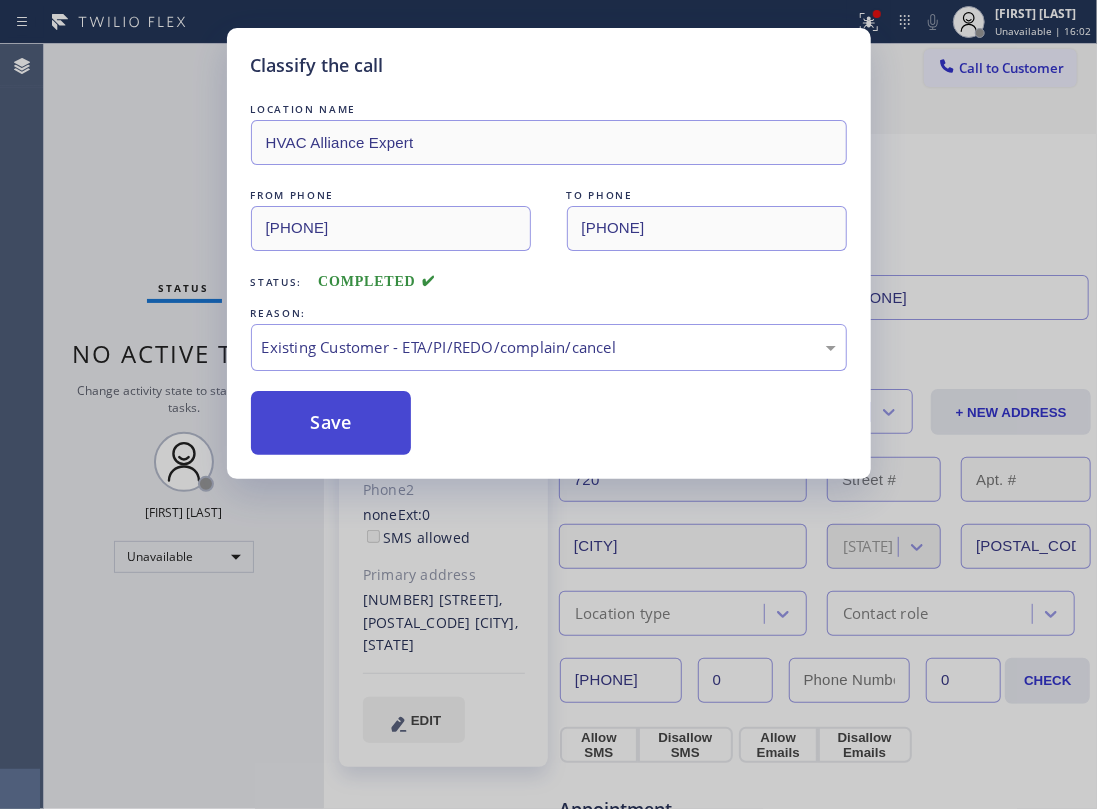 click on "Save" at bounding box center [331, 423] 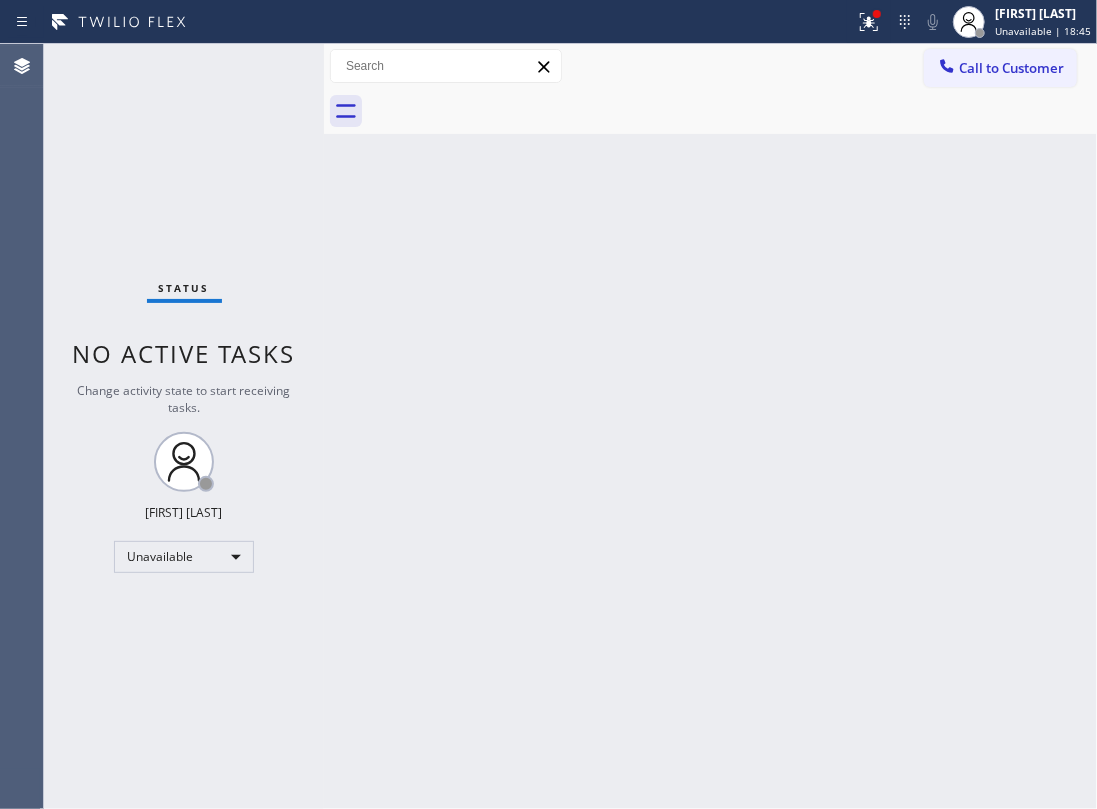 click on "Back to Dashboard Change Sender ID Customers Technicians Select a contact Outbound call Location Search location Your caller id phone number Customer number Call Customer info Name   Phone none Address none Change Sender ID HVAC +1[PHONE] 5 Star Appliance +1[PHONE] Appliance Repair +1[PHONE] Plumbing +1[PHONE] Air Duct Cleaning +1[PHONE]  Electricians +1[PHONE] Cancel Change Check personal SMS Reset Change No tabs Call to Customer Outbound call Location HVAC Alliance Expert Your caller id phone number [PHONE] Customer number Call Outbound call Technician Search Technician Your caller id phone number Your caller id phone number Call" at bounding box center [710, 426] 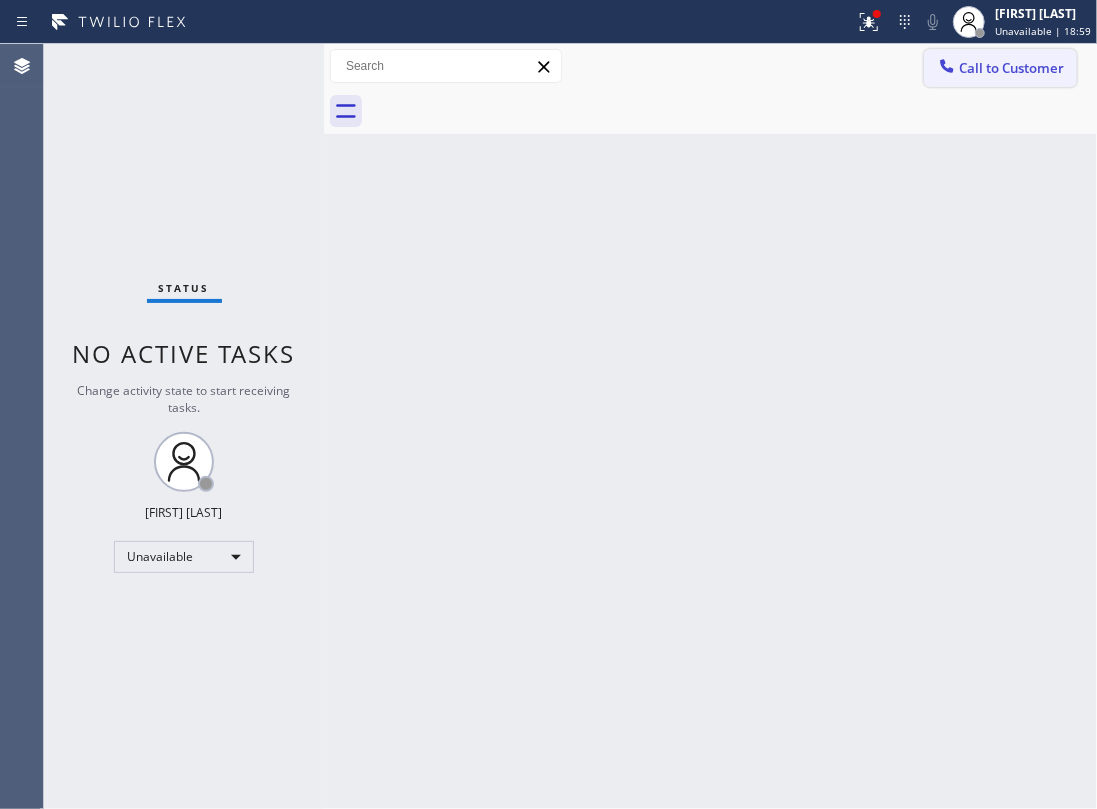 click on "Call to Customer" at bounding box center (1011, 68) 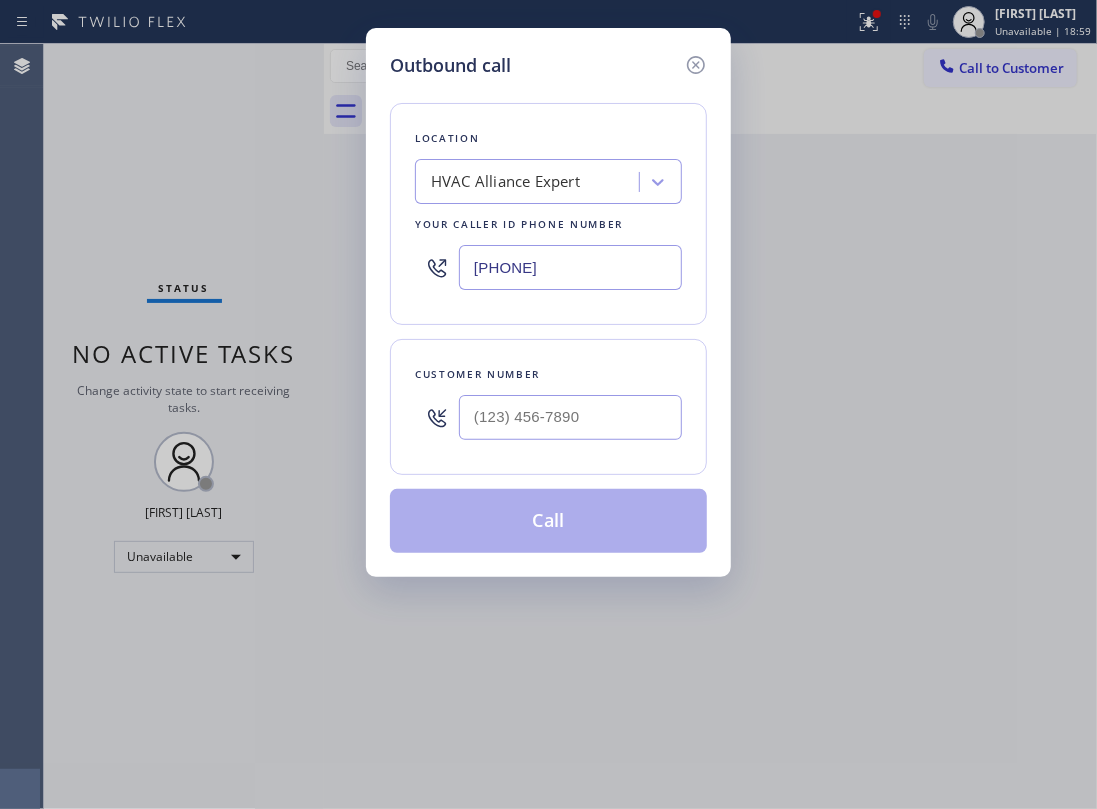 click at bounding box center (570, 417) 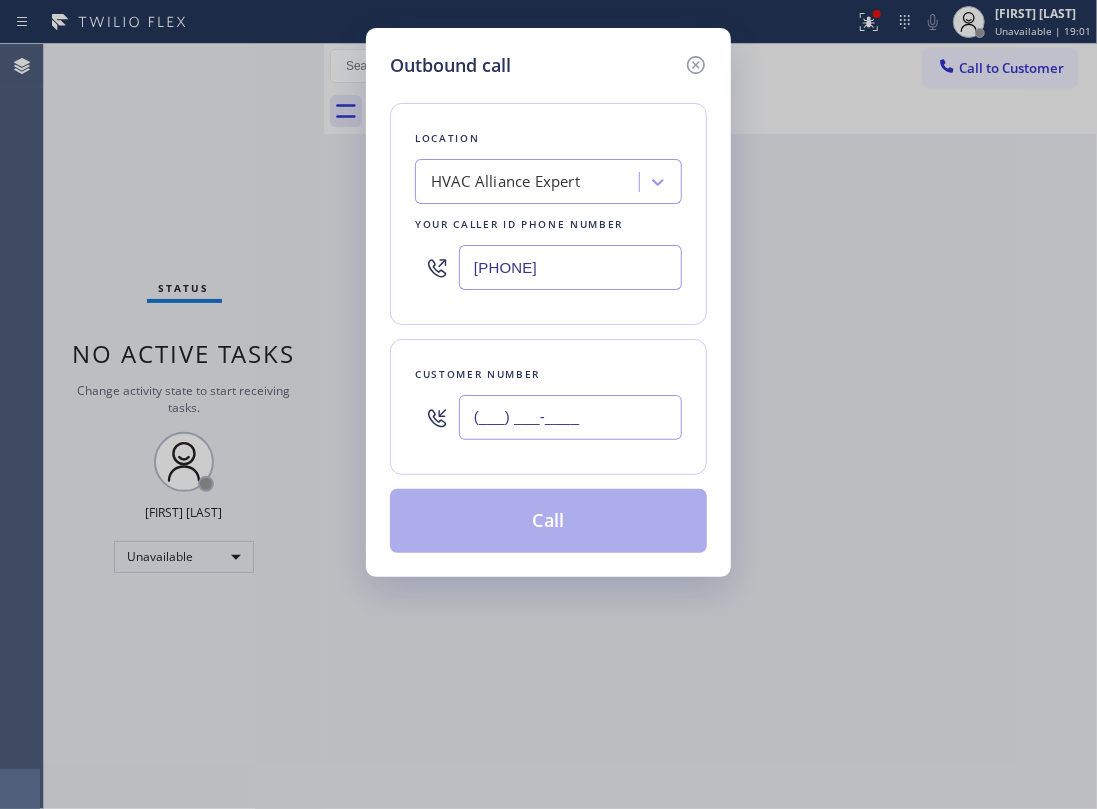 paste on "([PHONE])" 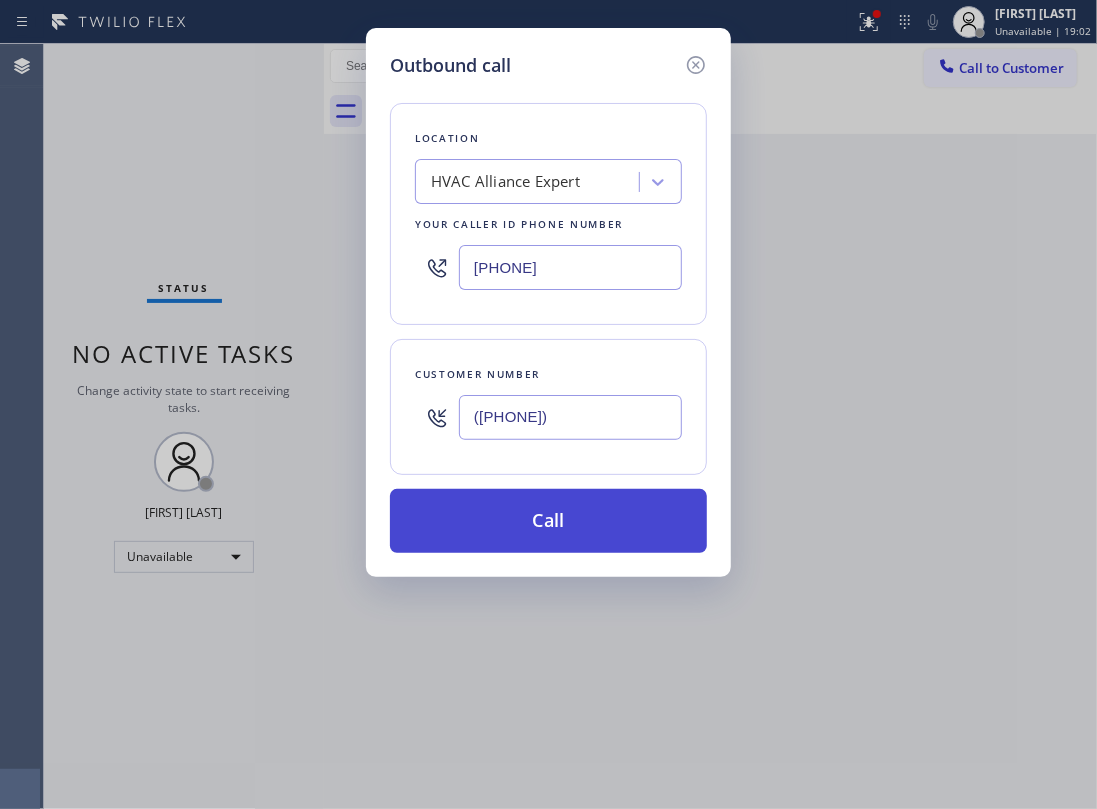 type on "([PHONE])" 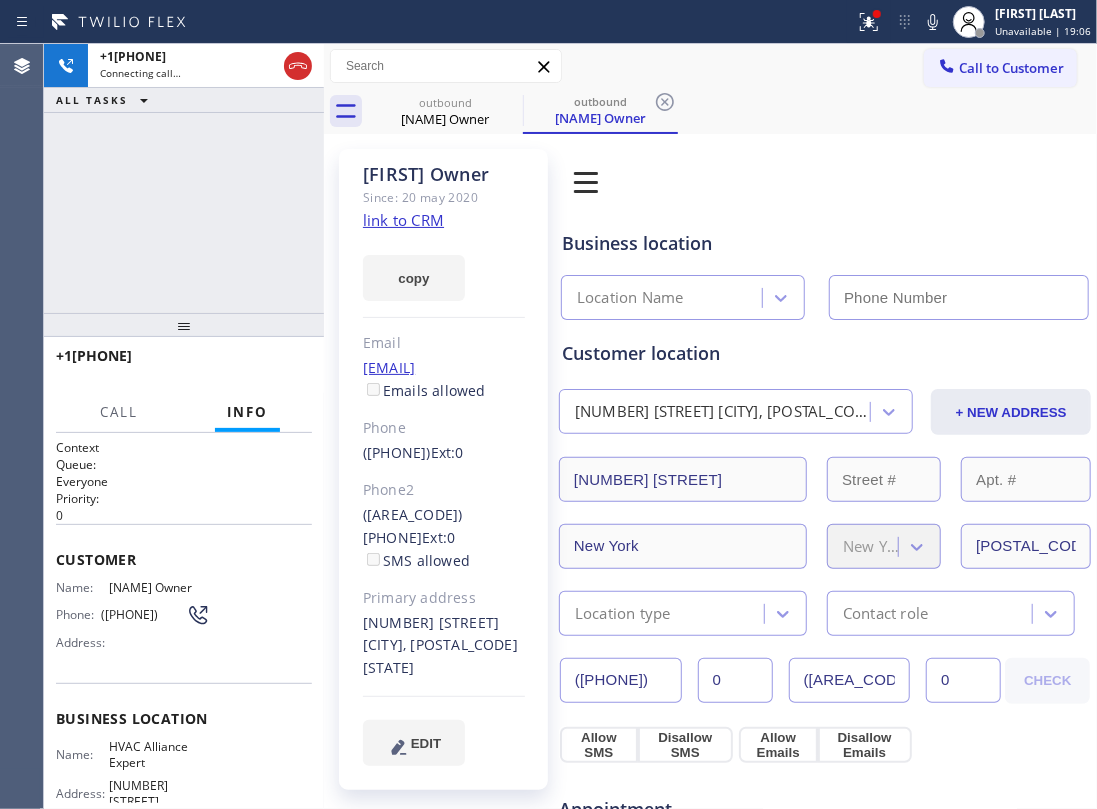 click on "link to CRM" 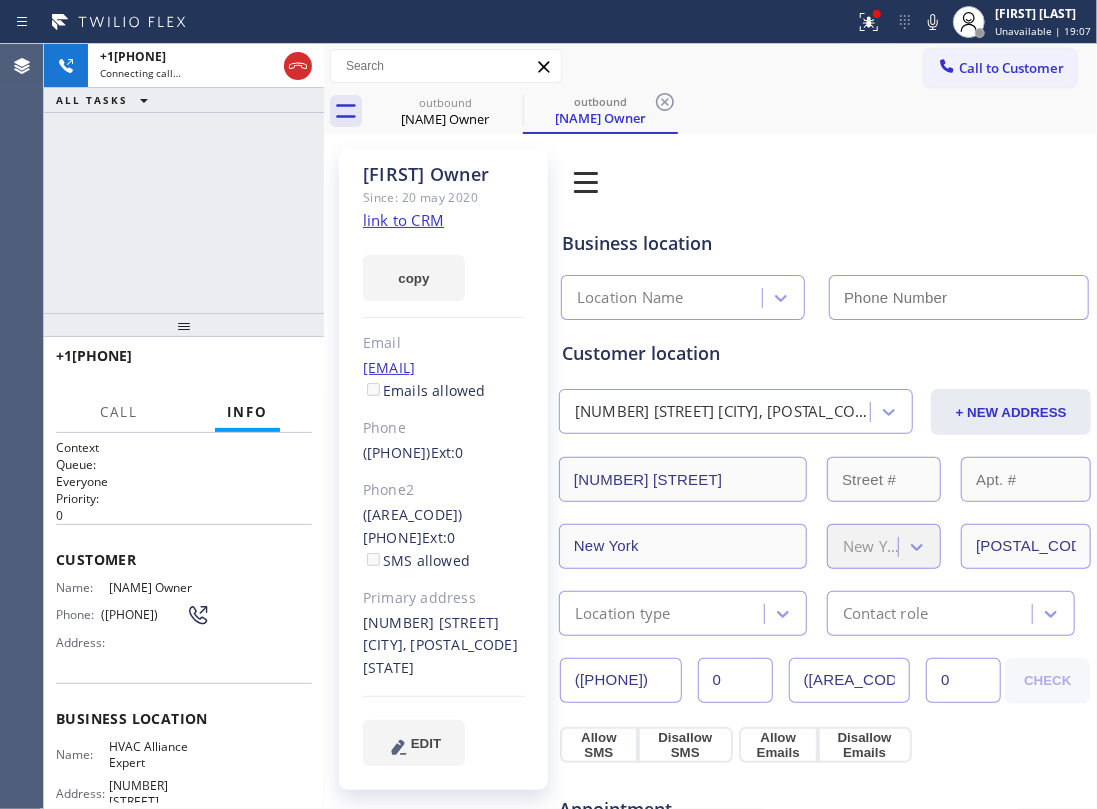 type on "[PHONE]" 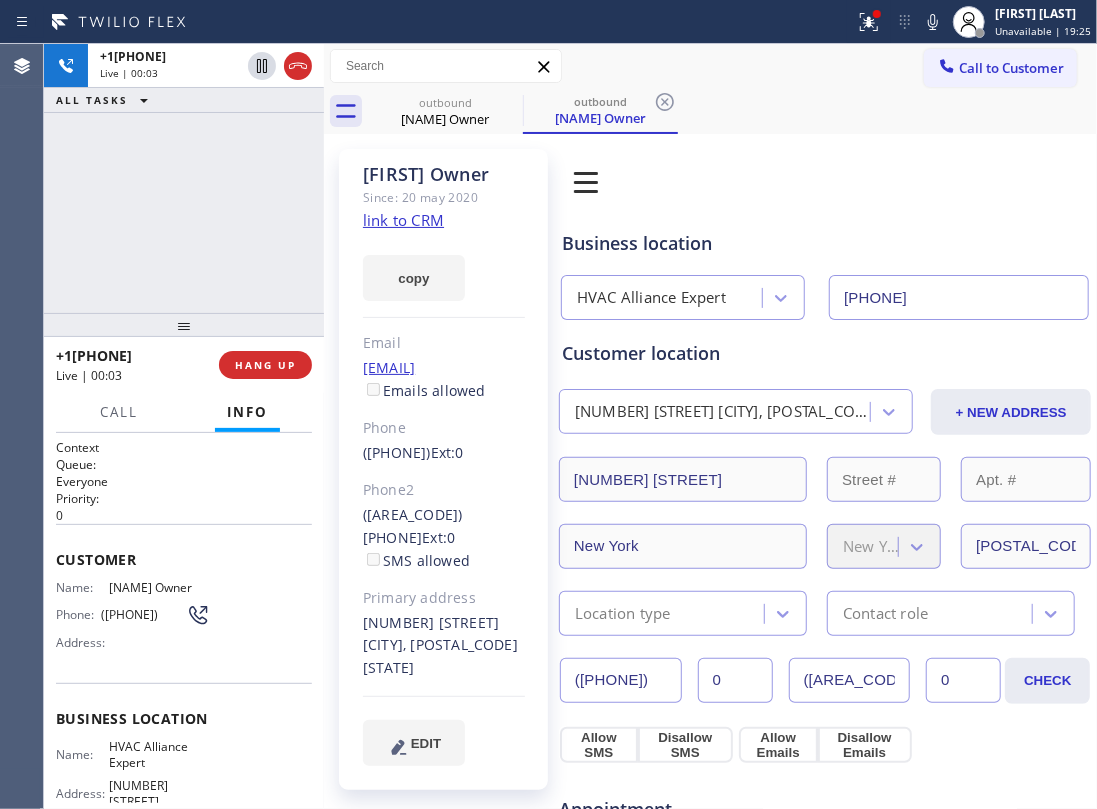click on "+1[PHONE] Live | 00:03 ALL TASKS ALL TASKS ACTIVE TASKS TASKS IN WRAP UP" at bounding box center [184, 178] 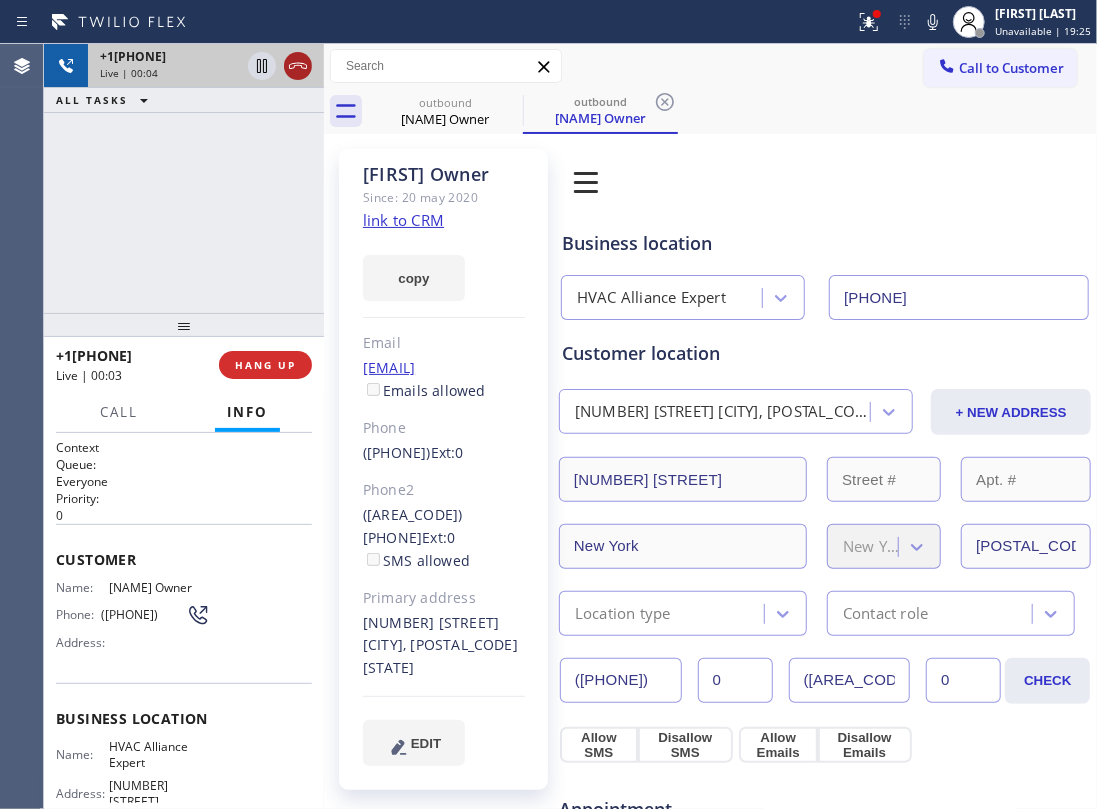click 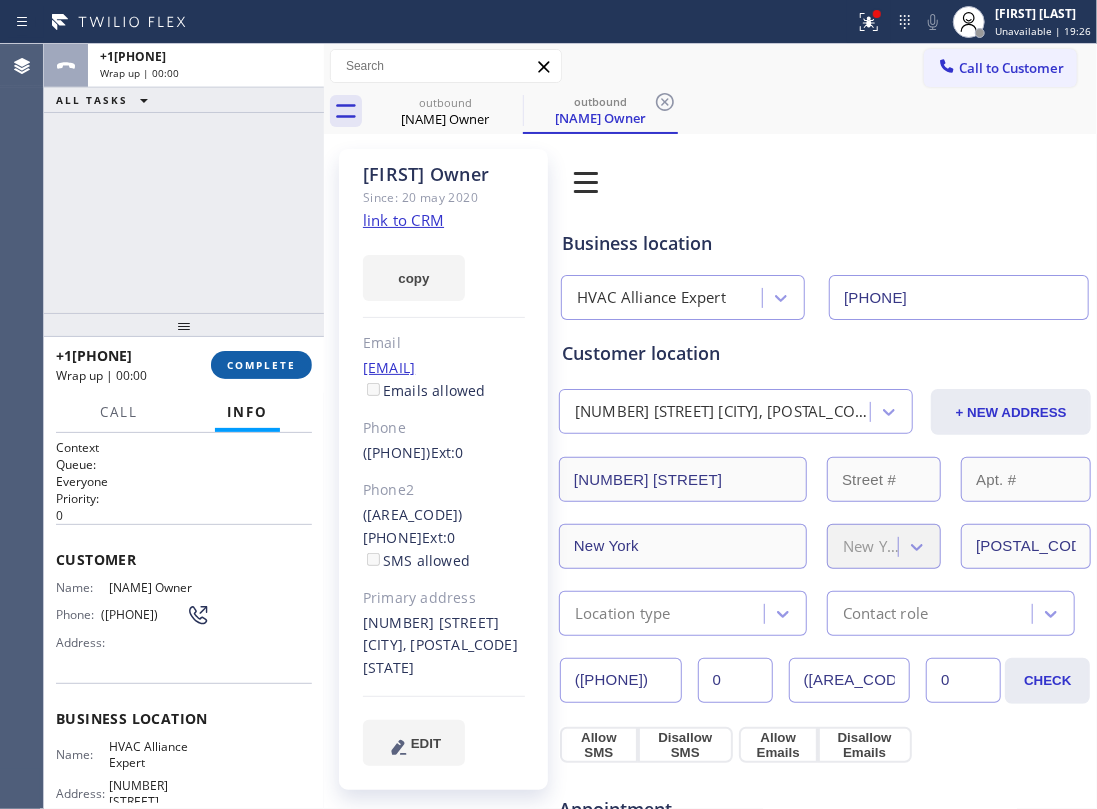click on "COMPLETE" at bounding box center [261, 365] 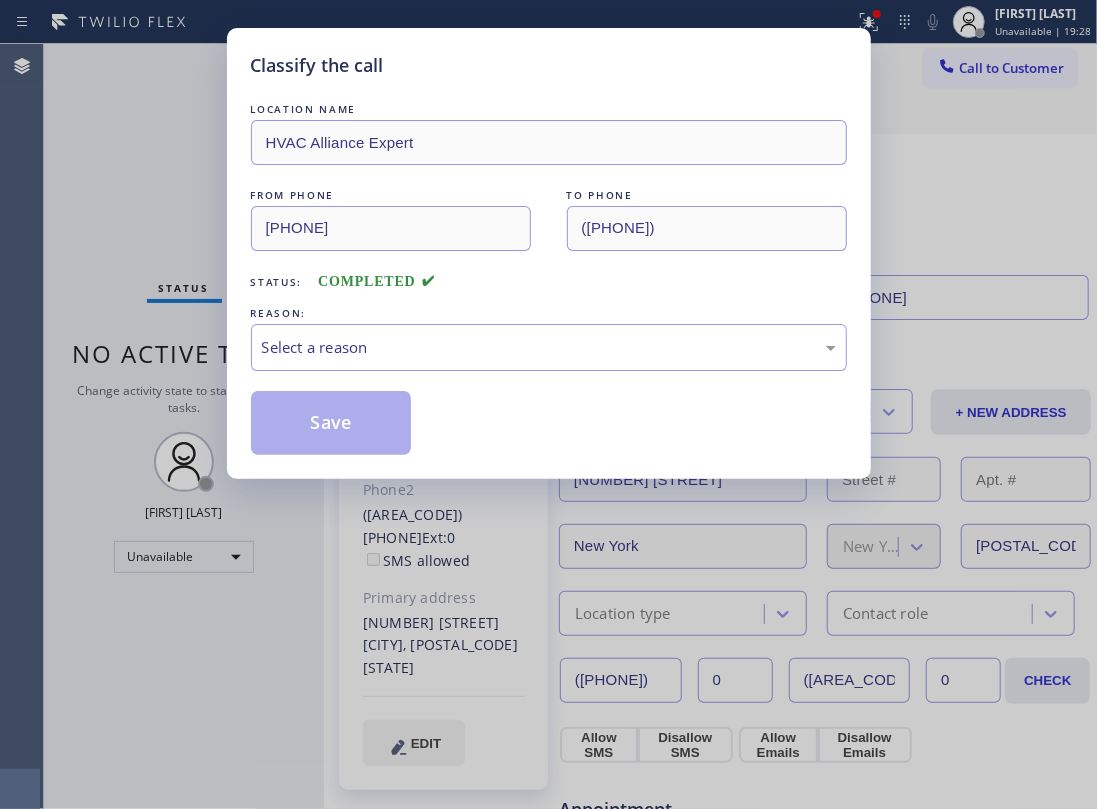 click on "REASON:" at bounding box center (549, 313) 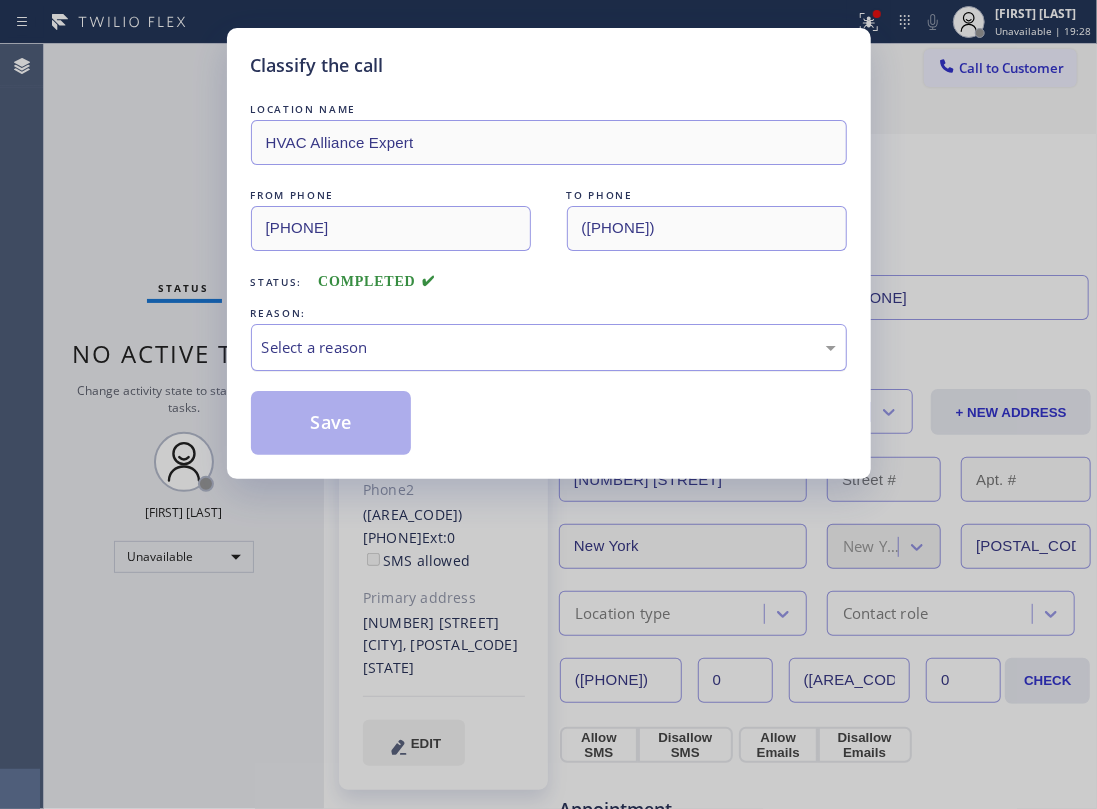 click on "Select a reason" at bounding box center [549, 347] 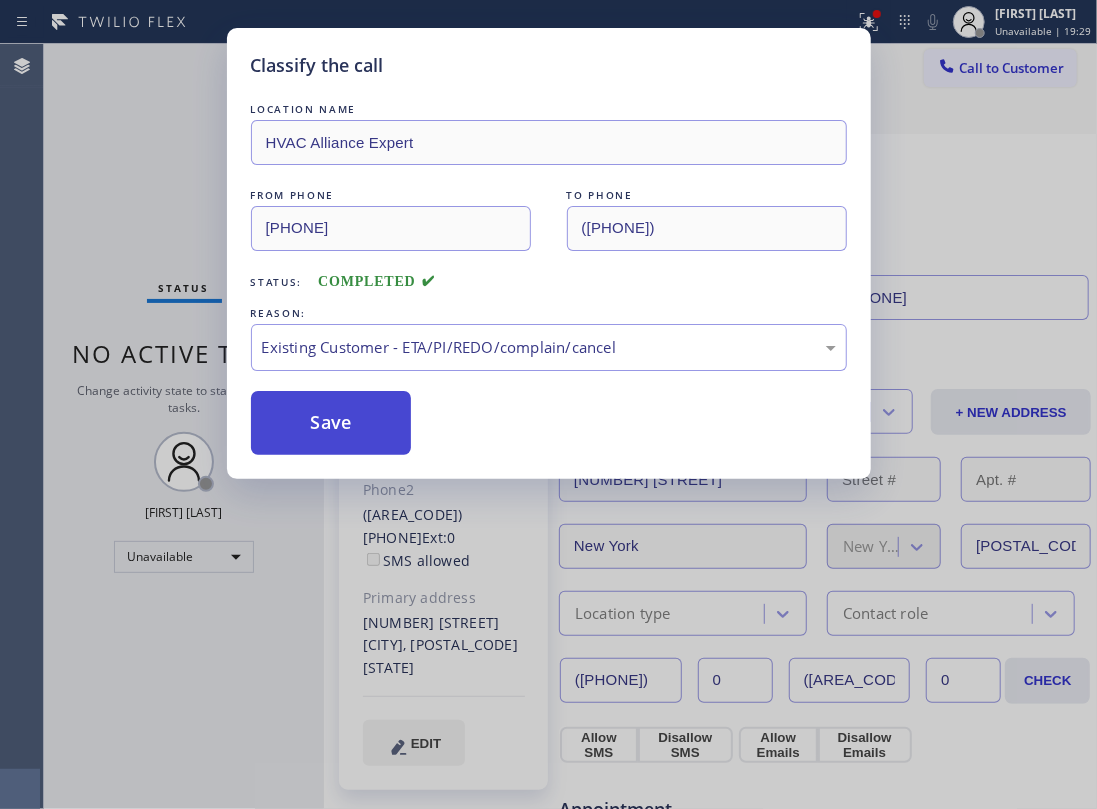 click on "Save" at bounding box center [331, 423] 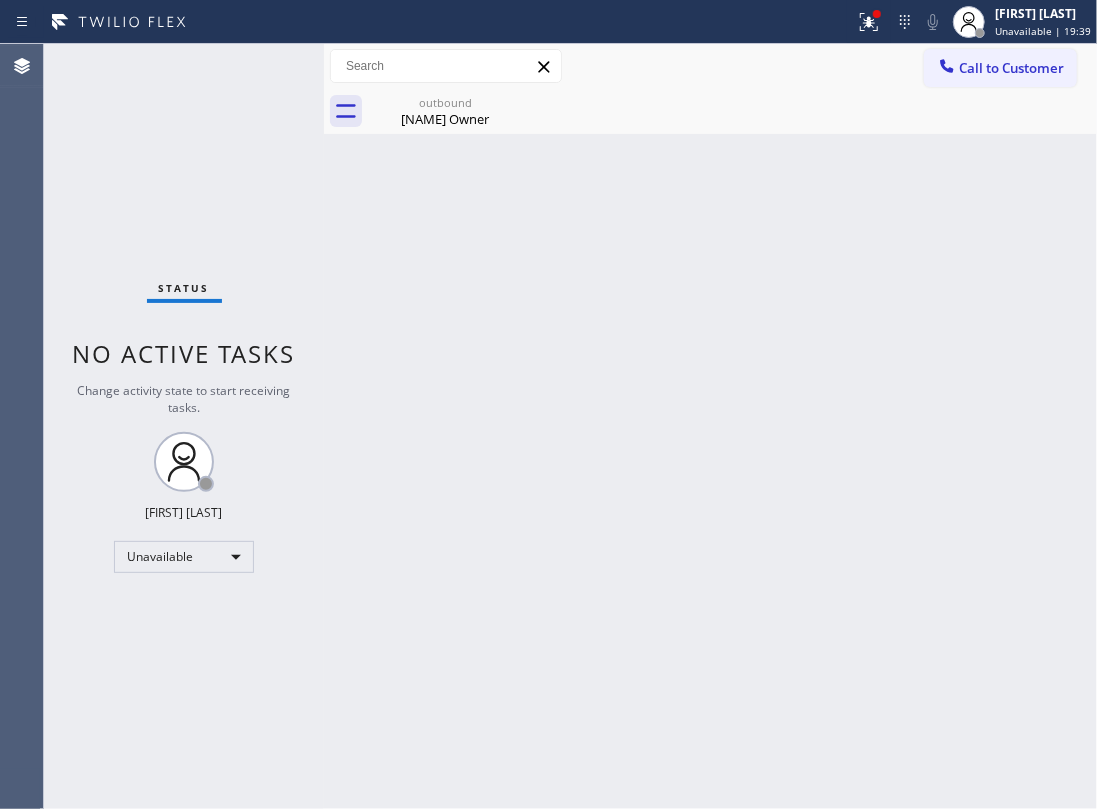 click on "Call to Customer" at bounding box center [1011, 68] 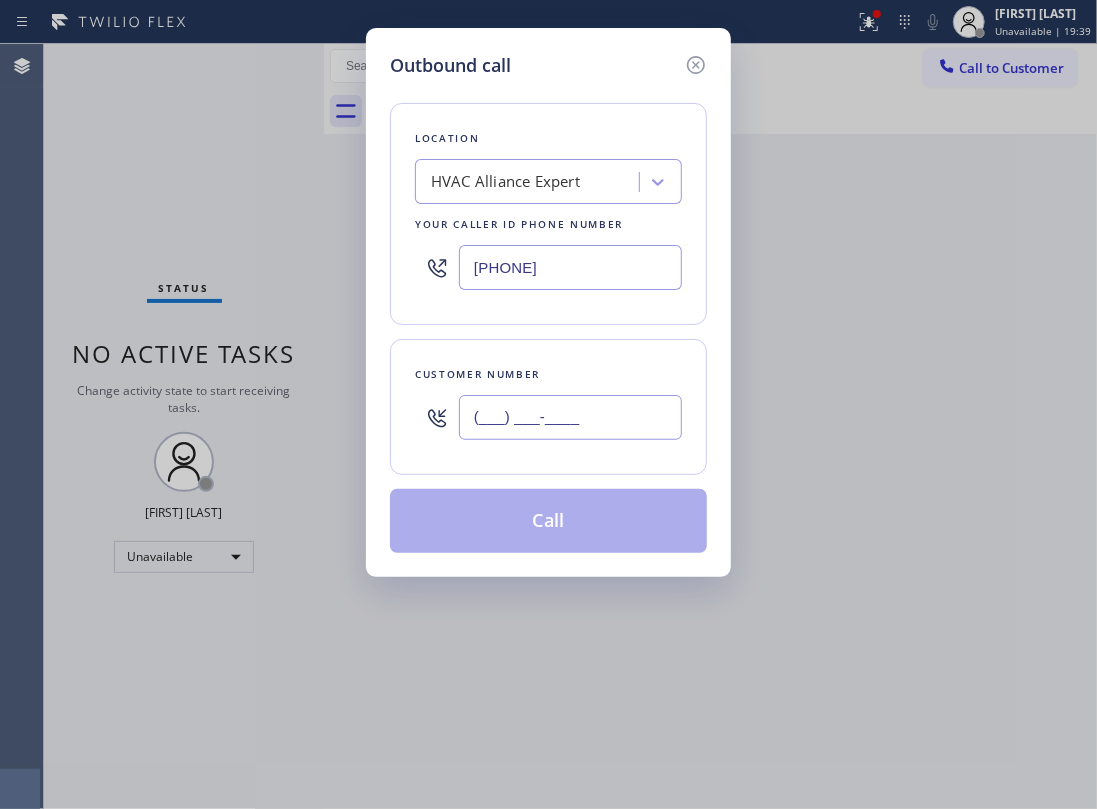 click on "(___) ___-____" at bounding box center [570, 417] 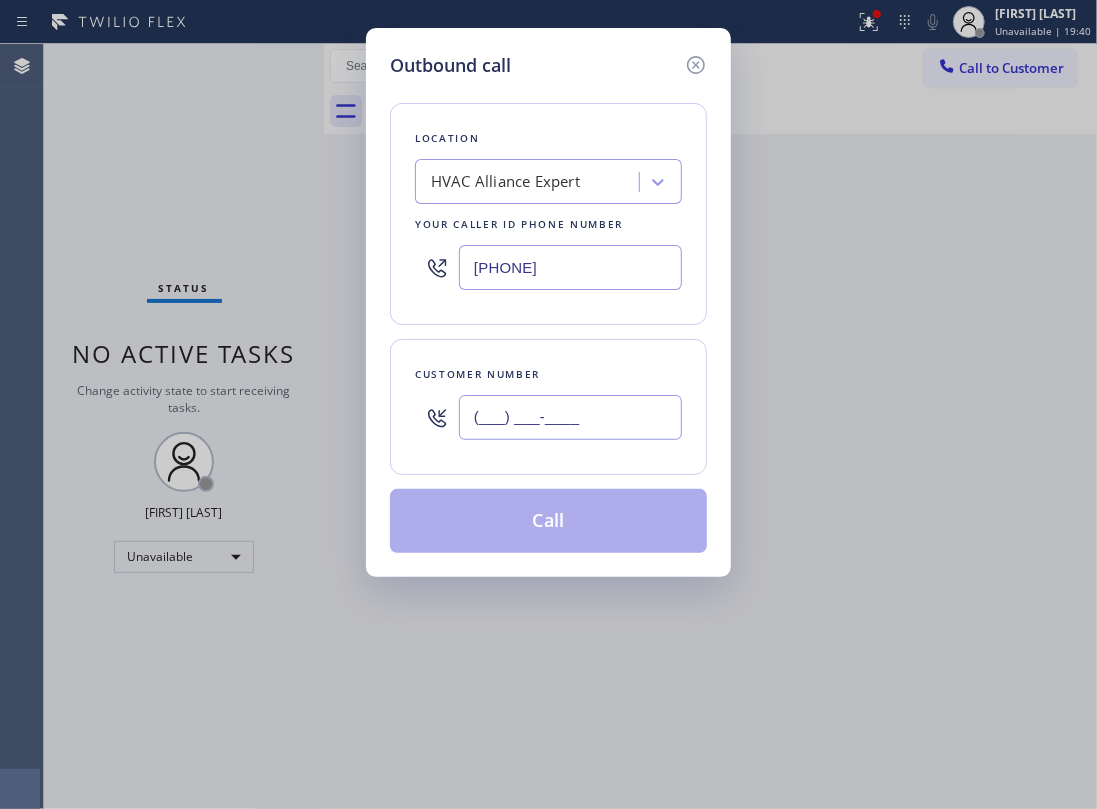 paste on "([PHONE])" 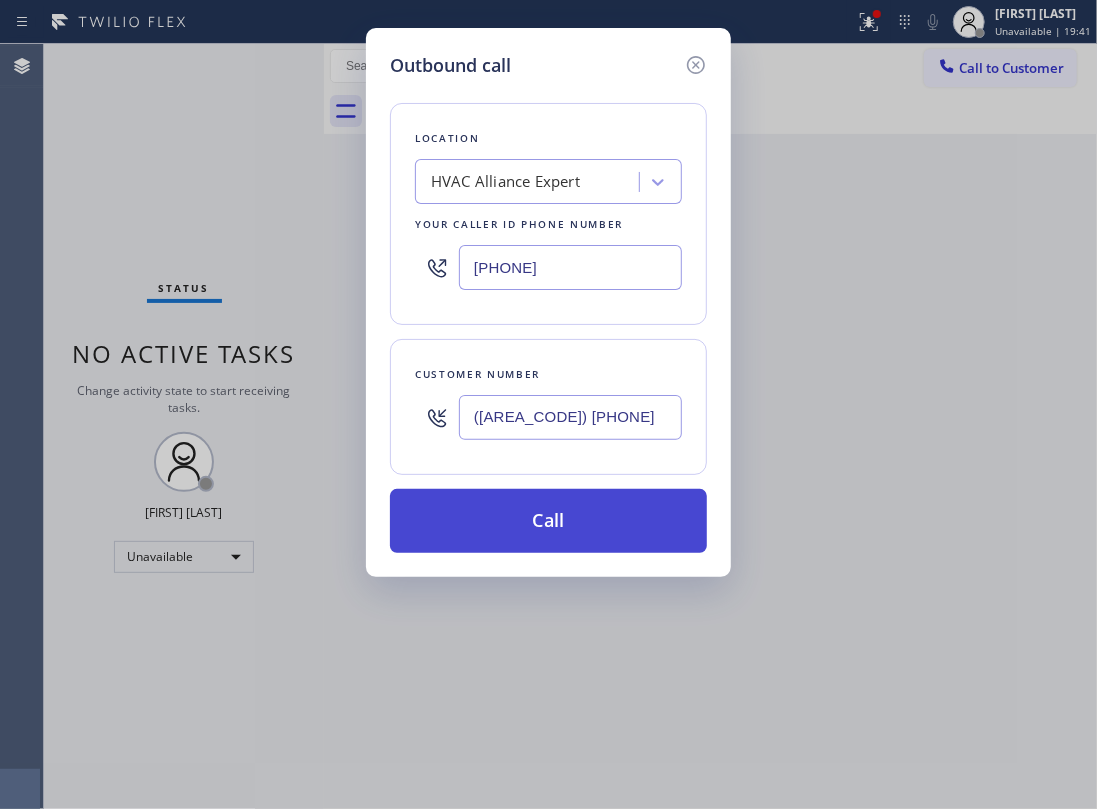type on "([AREA_CODE]) [PHONE]" 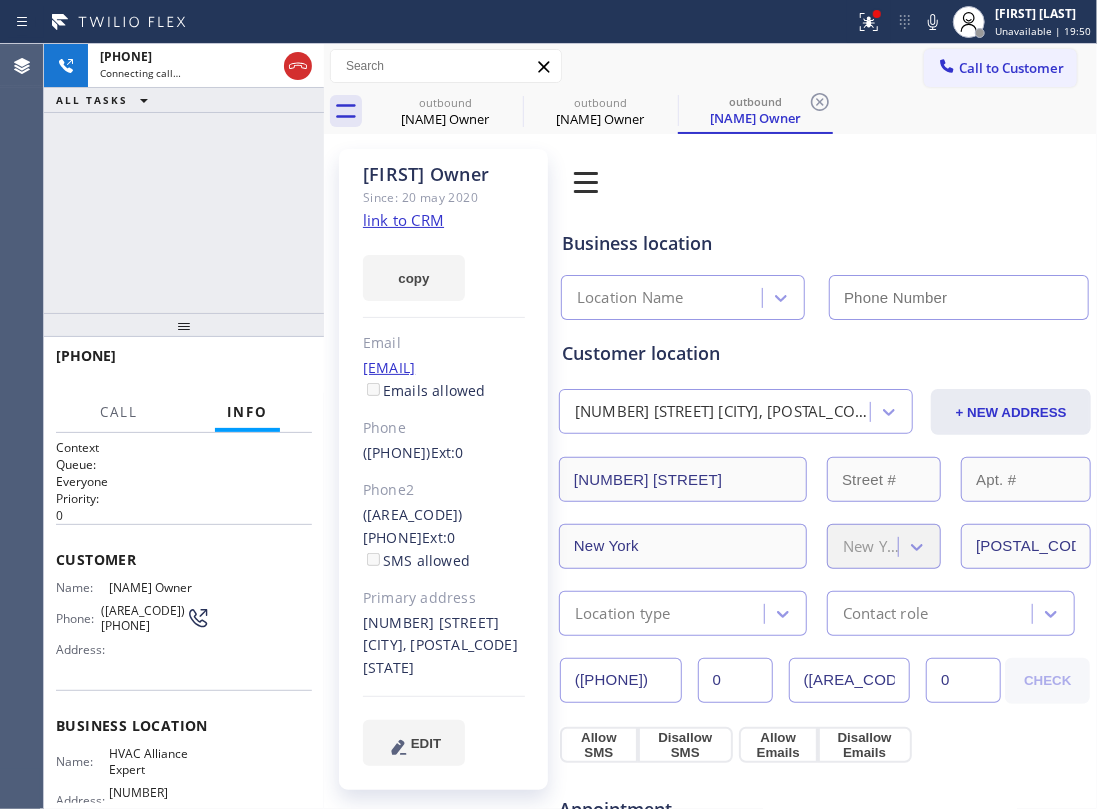 type on "[PHONE]" 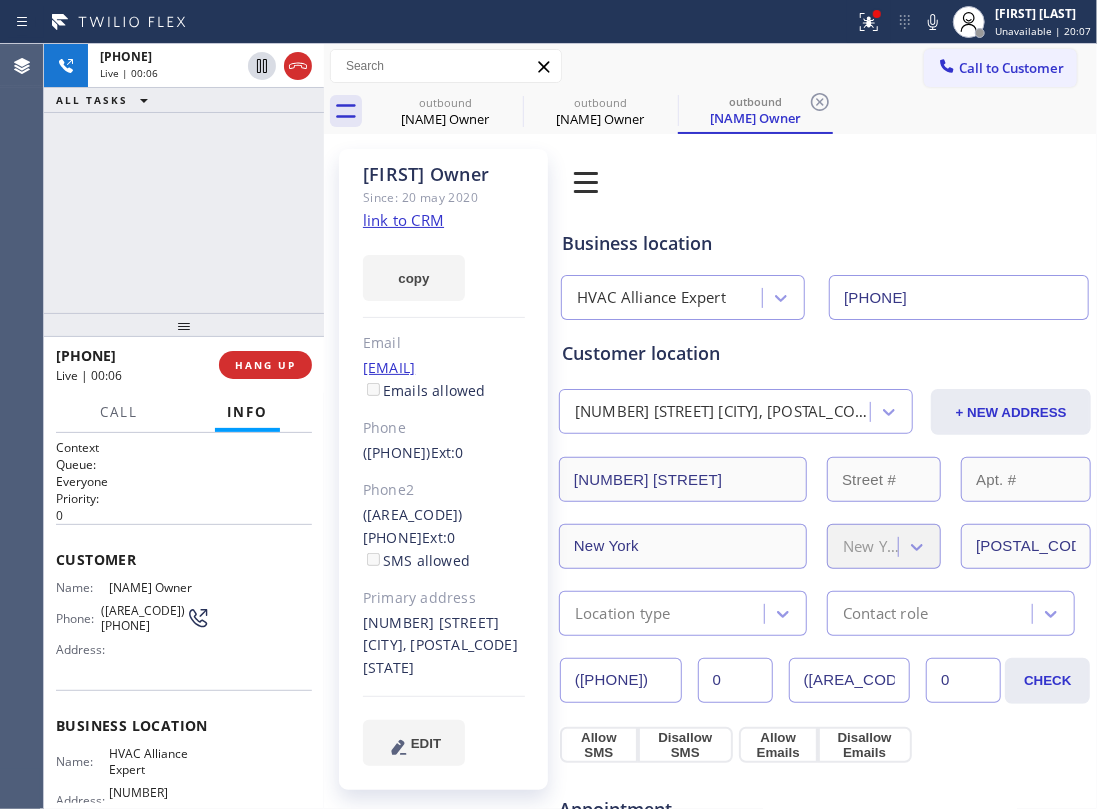 drag, startPoint x: 189, startPoint y: 296, endPoint x: 184, endPoint y: 394, distance: 98.12747 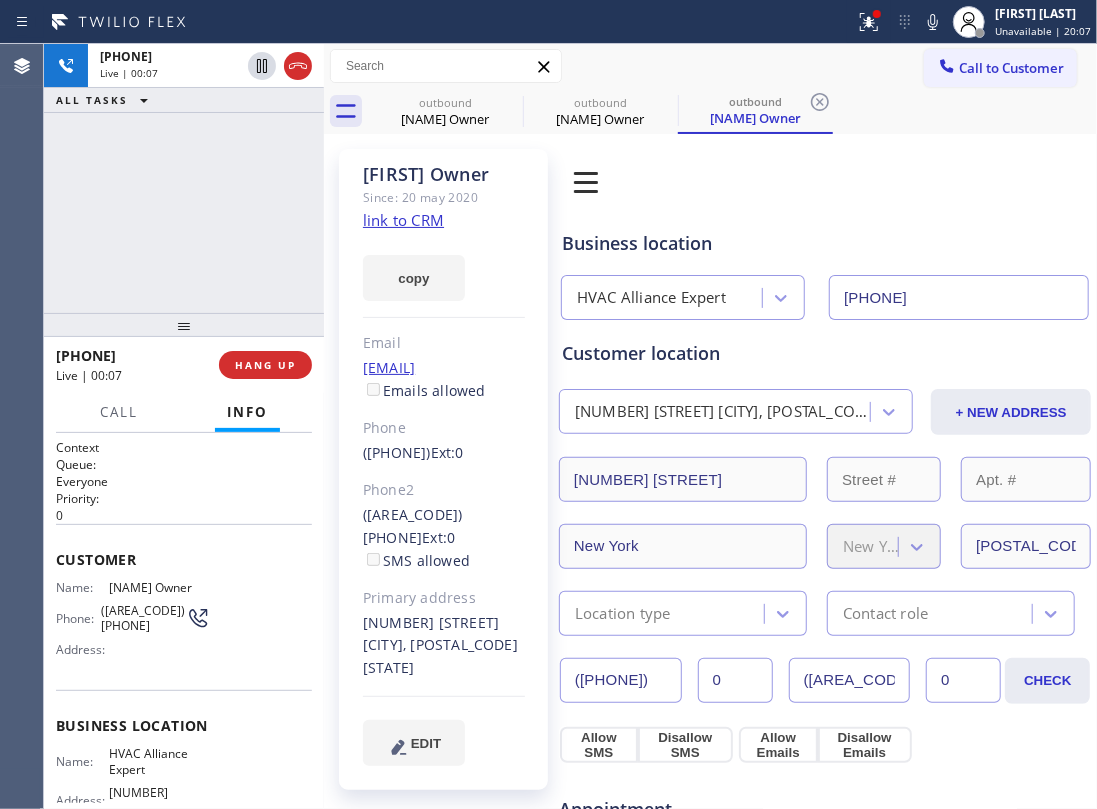 click on "HANG UP" at bounding box center (265, 365) 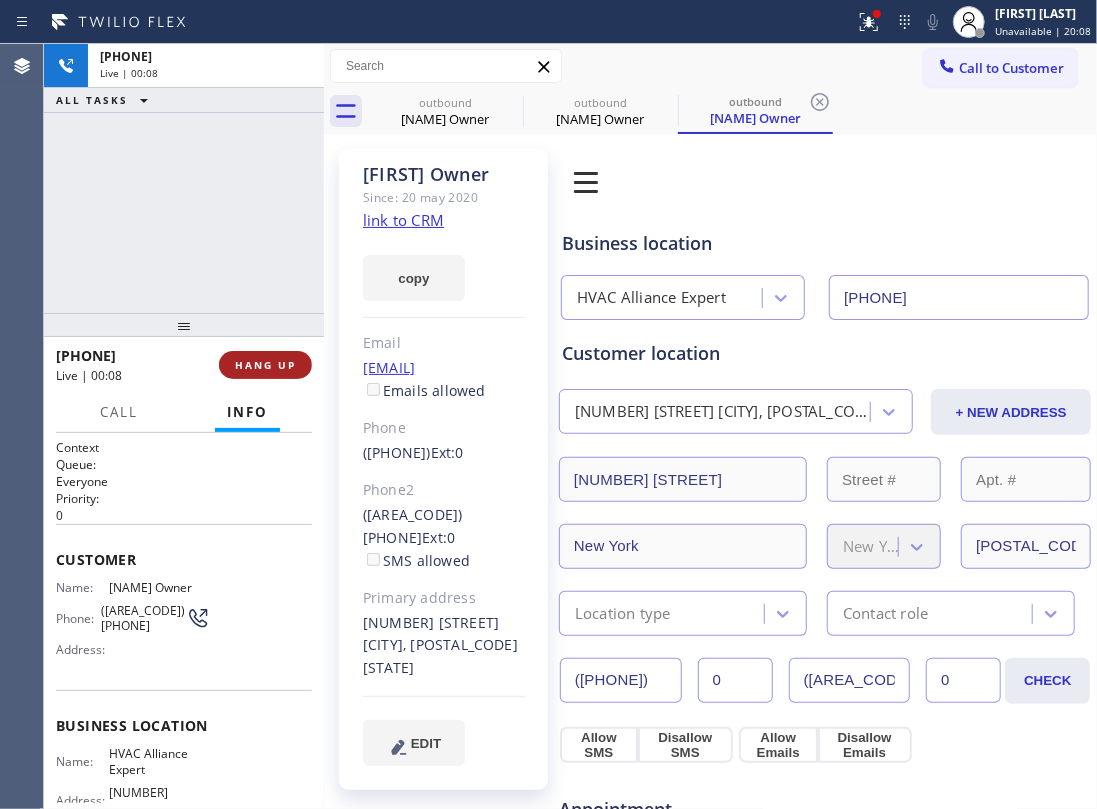 click on "HANG UP" at bounding box center (265, 365) 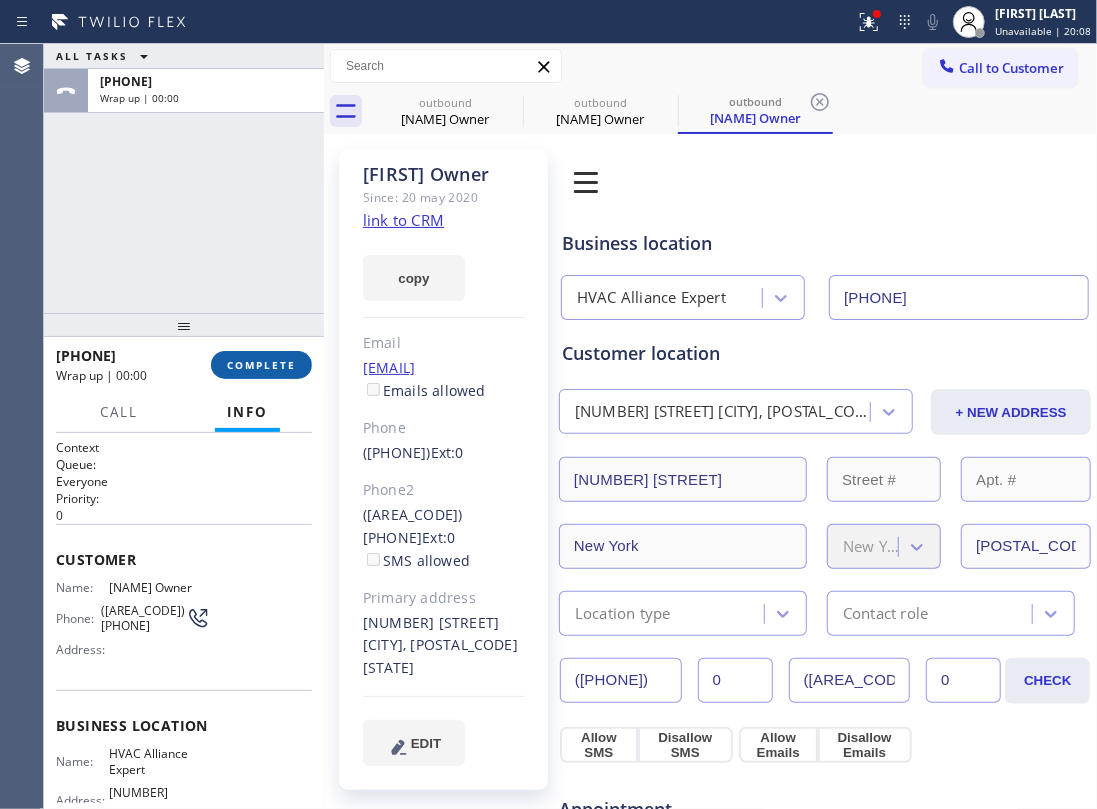 click on "COMPLETE" at bounding box center [261, 365] 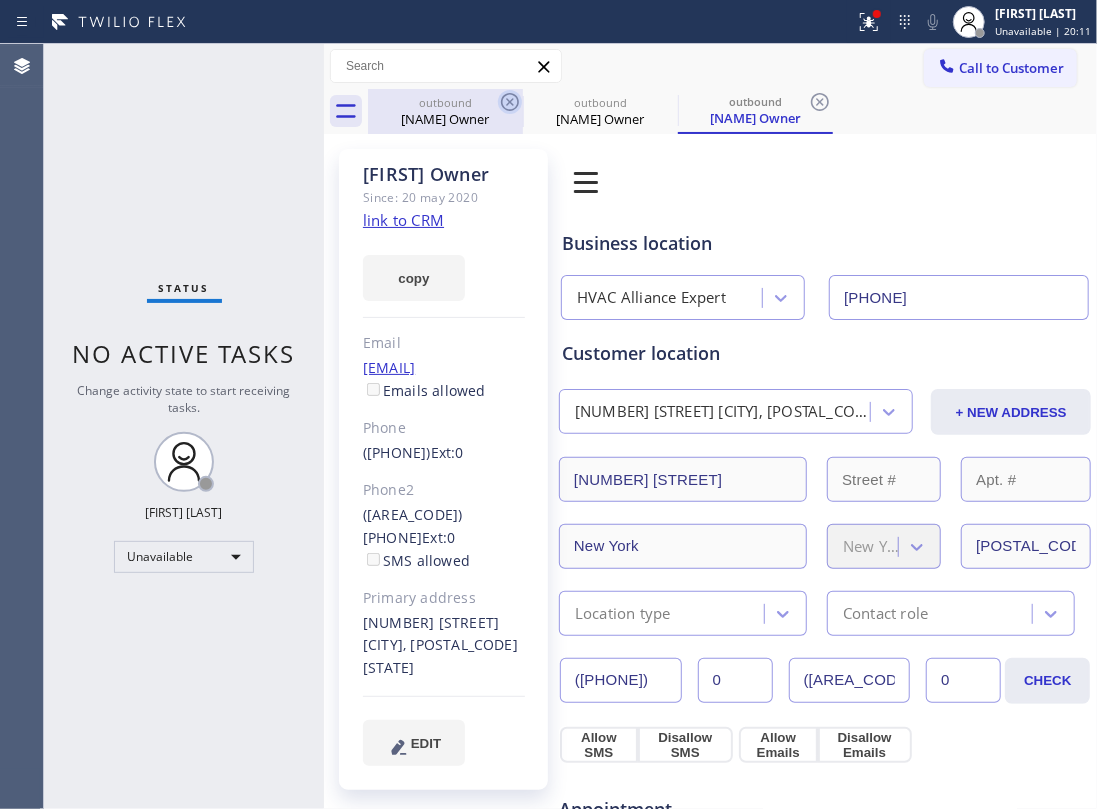 click 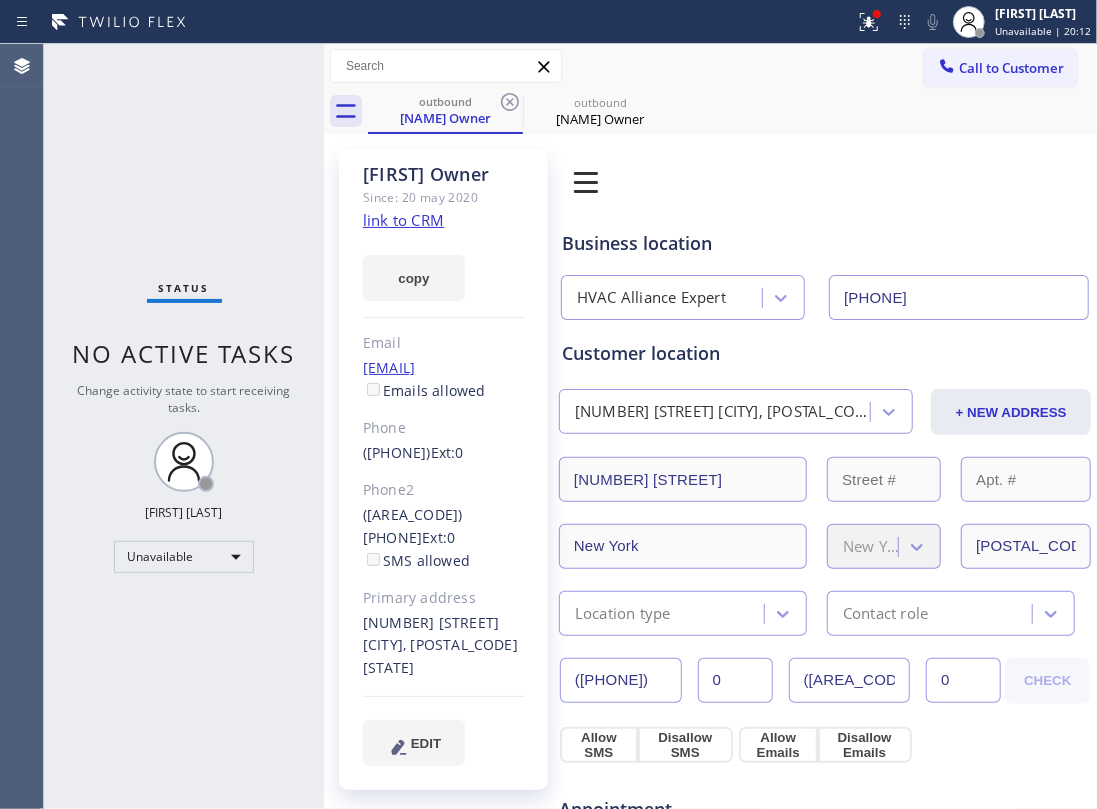 click 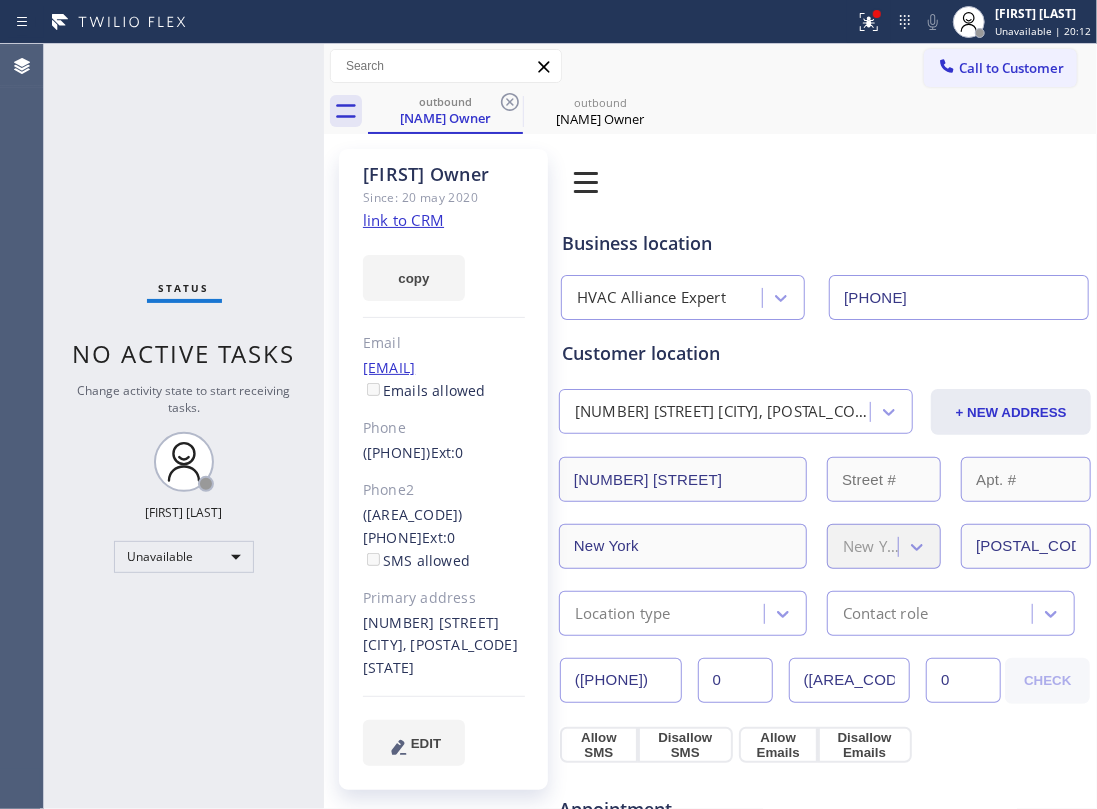click 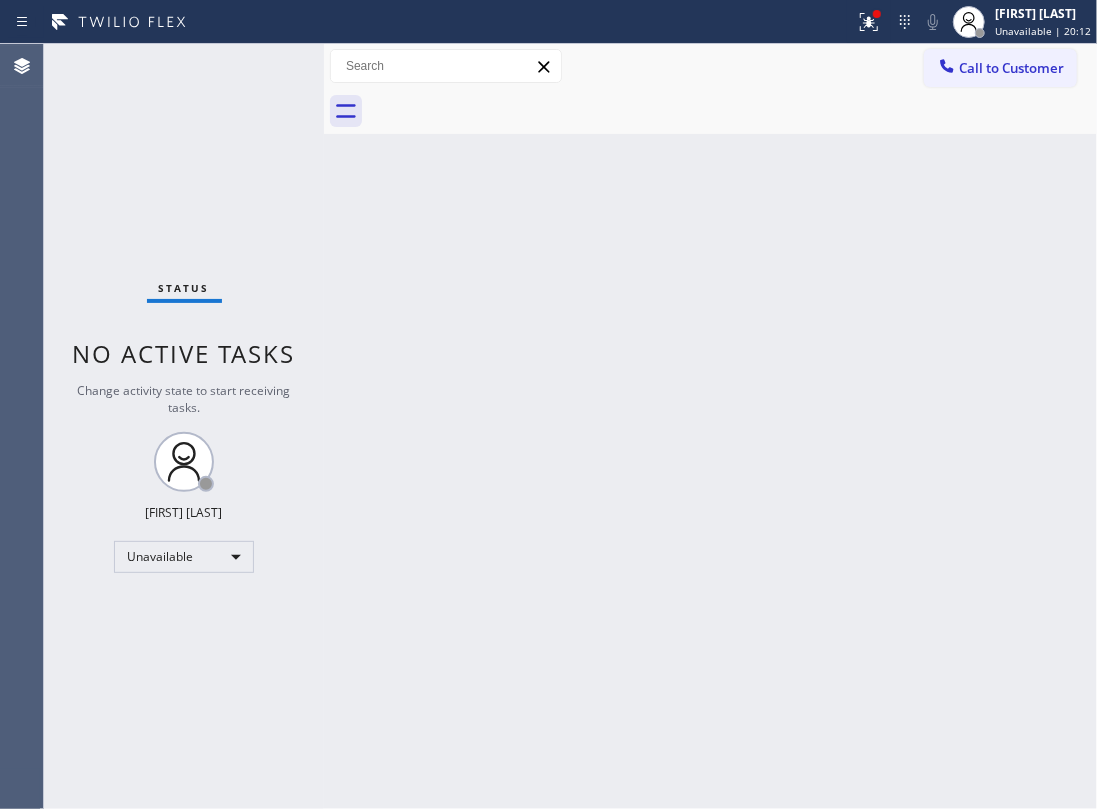 drag, startPoint x: 238, startPoint y: 189, endPoint x: 242, endPoint y: 8, distance: 181.04419 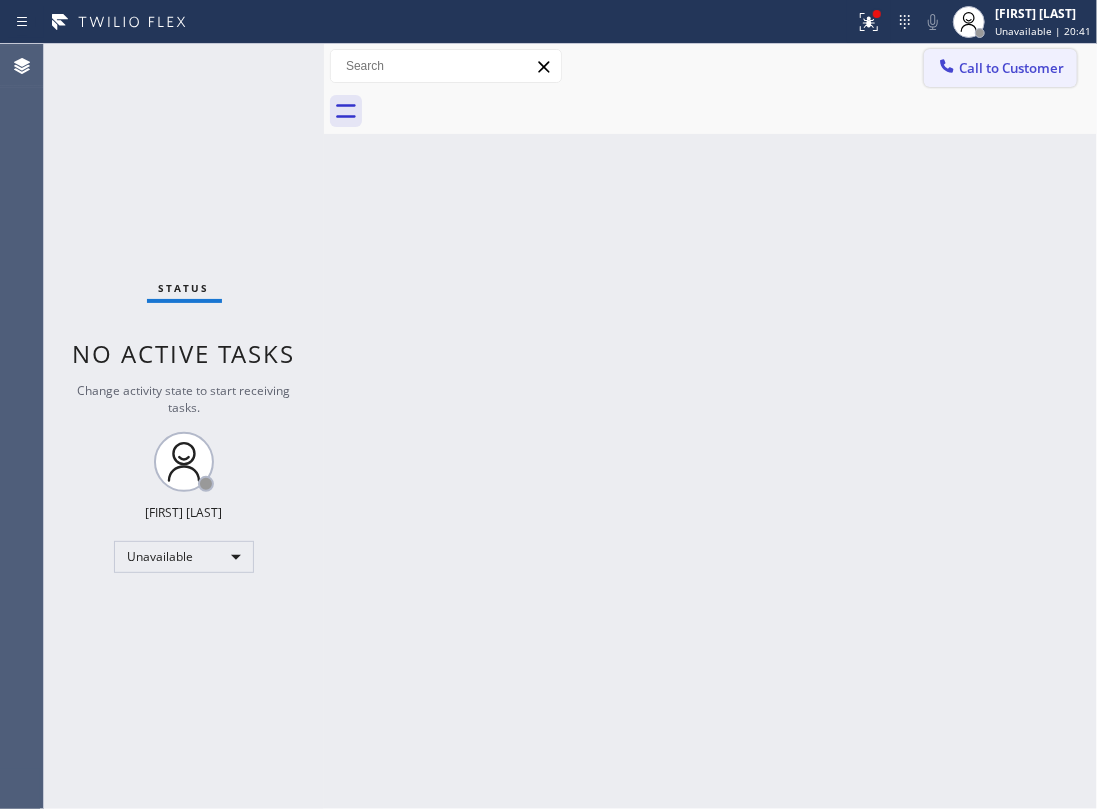 click on "Call to Customer" at bounding box center [1011, 68] 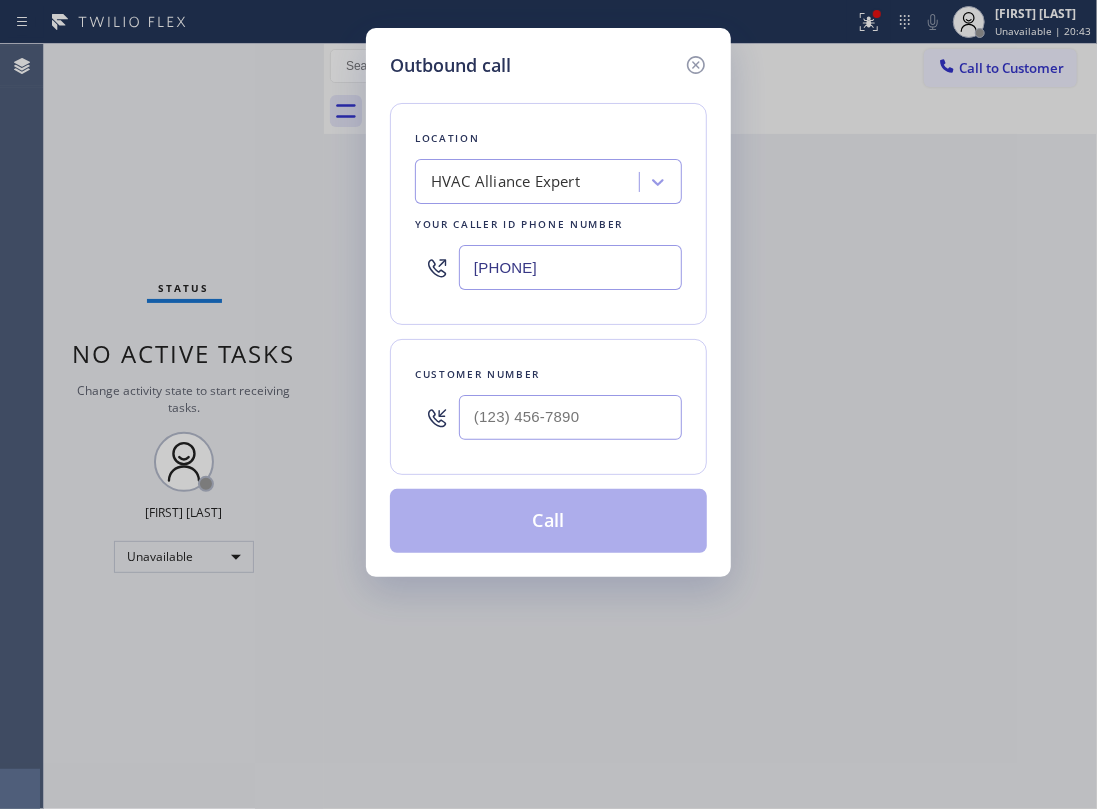 click at bounding box center (570, 417) 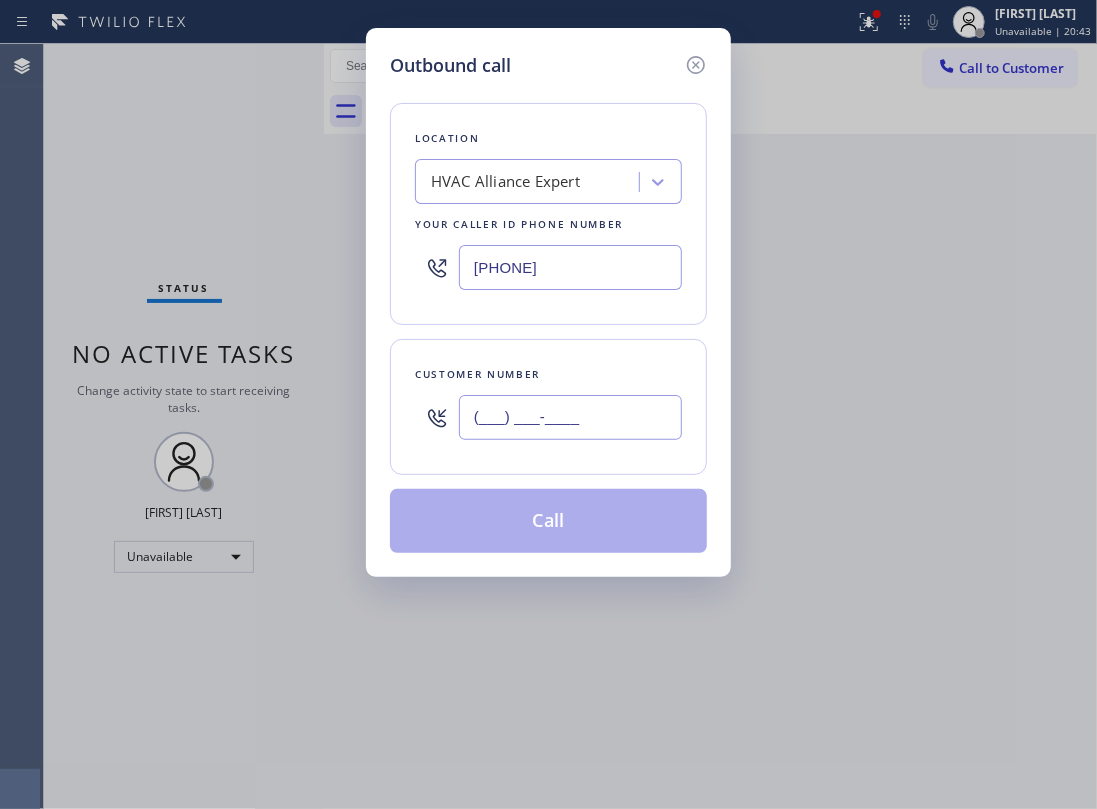 paste on "([PHONE])" 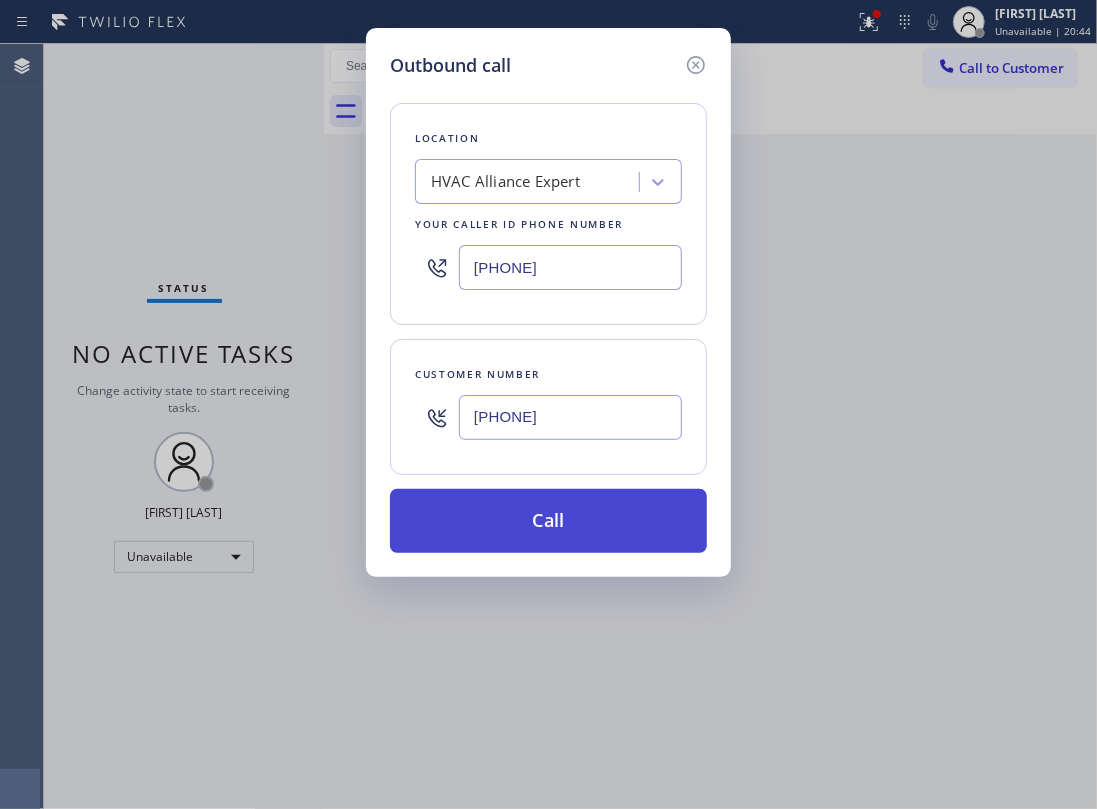 type on "[PHONE]" 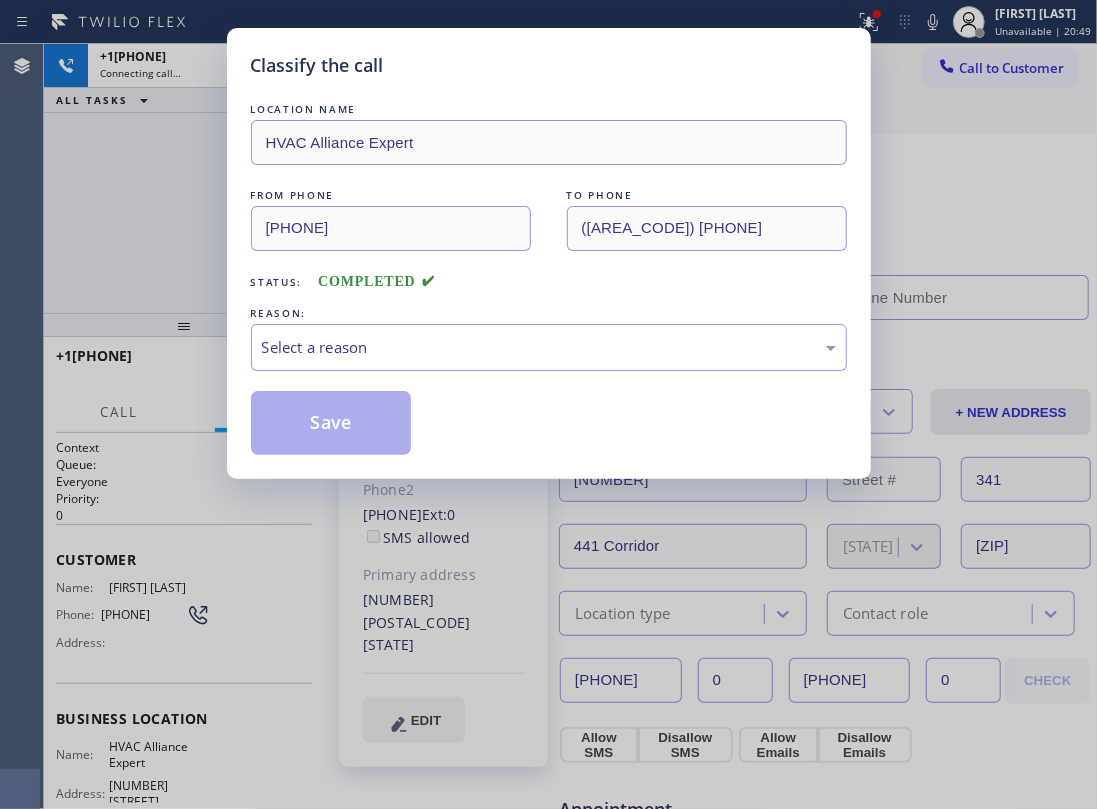 type on "[PHONE]" 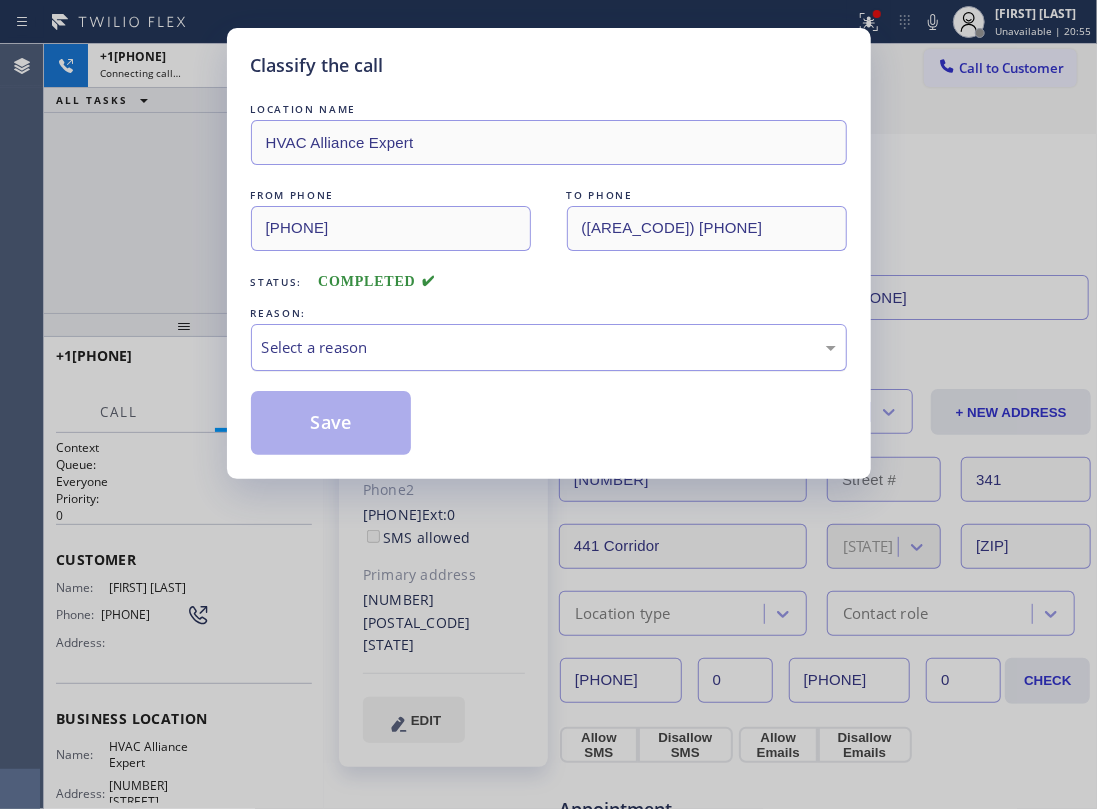click on "Select a reason" at bounding box center (549, 347) 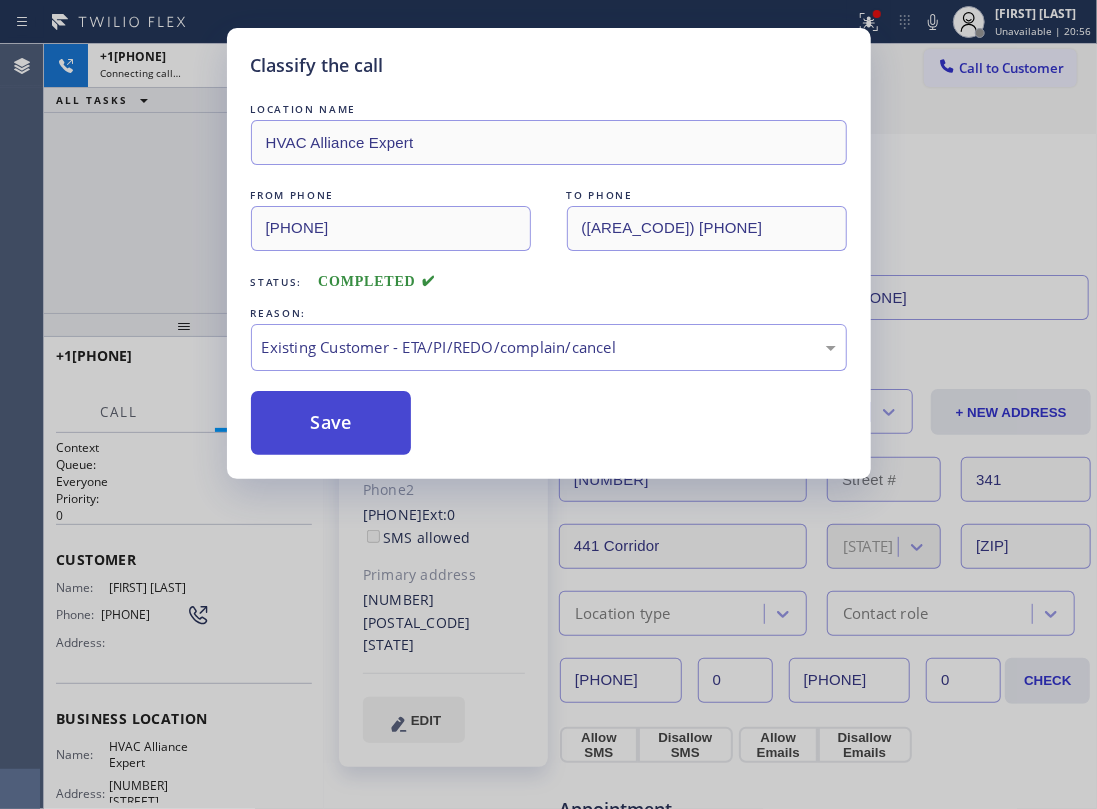 click on "Save" at bounding box center [331, 423] 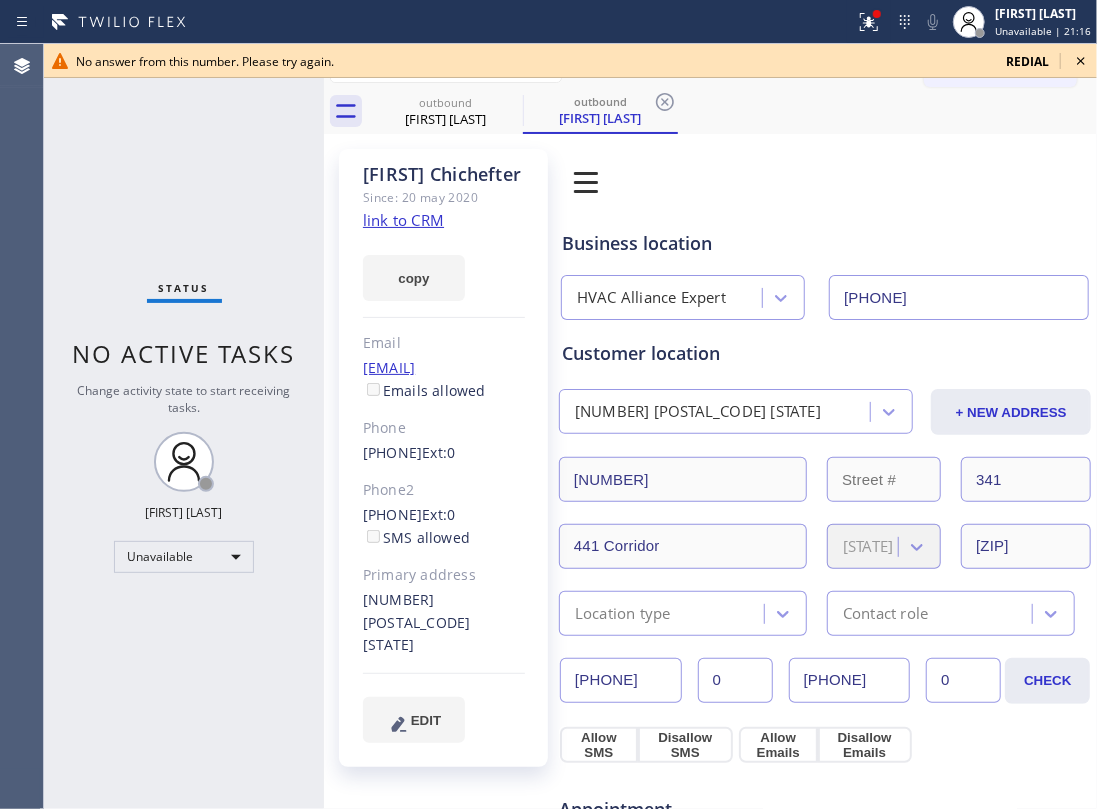 click on "Book Appointment Addresses Leads Membership" at bounding box center [745, 182] 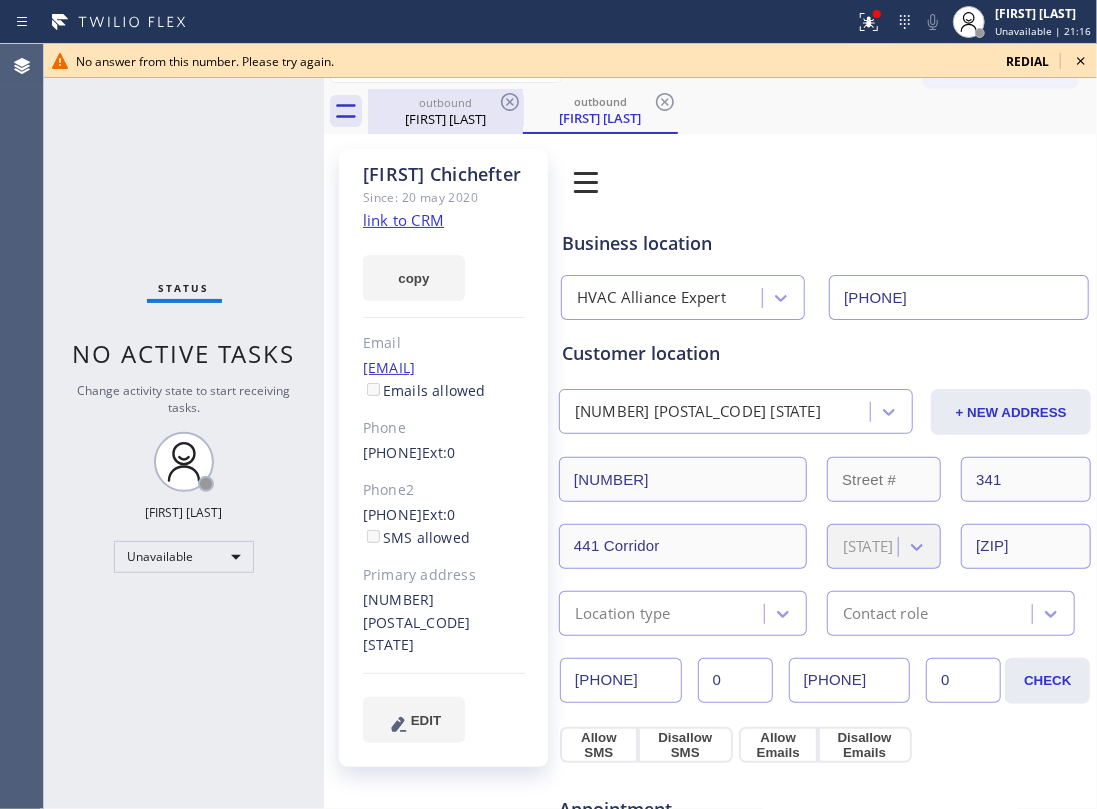 click on "outbound [NAME]" at bounding box center (445, 111) 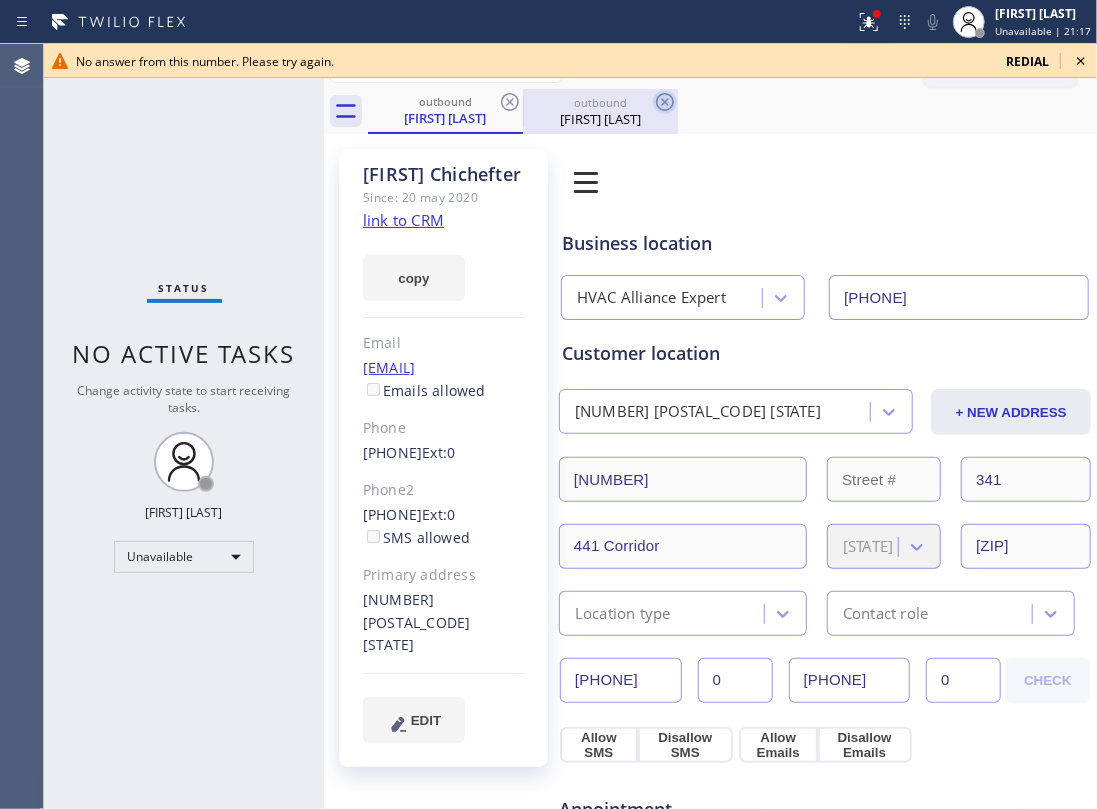 click 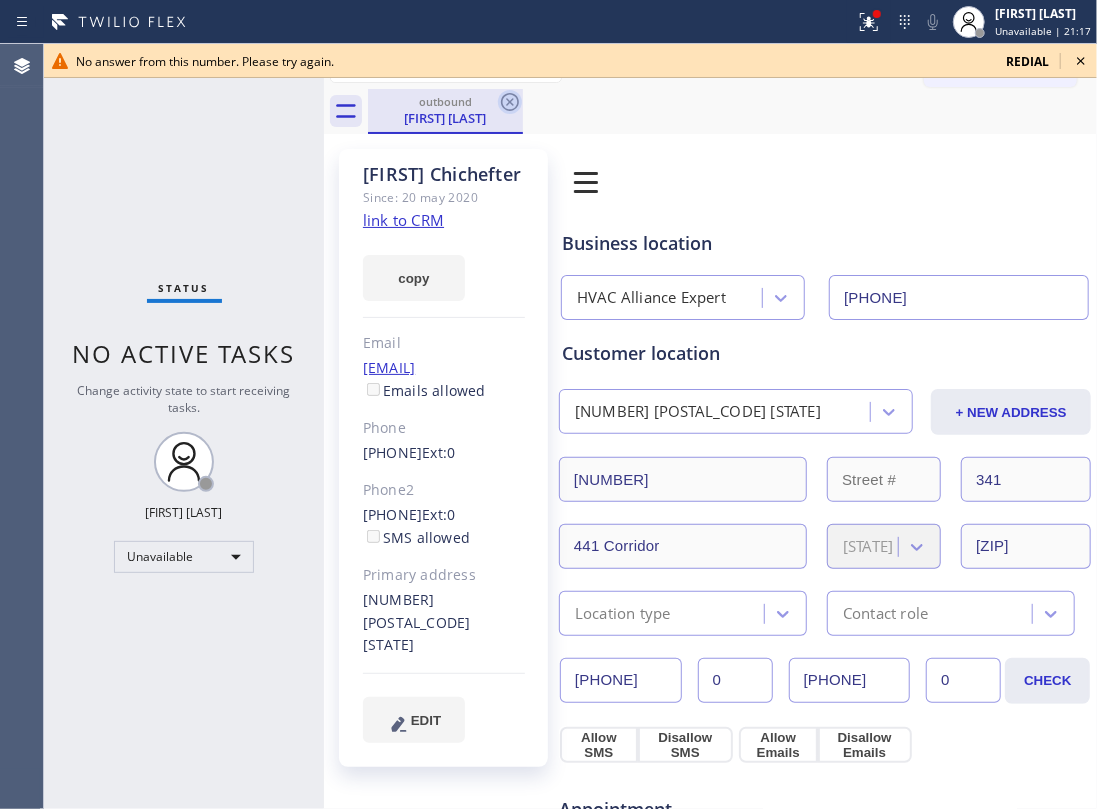 click 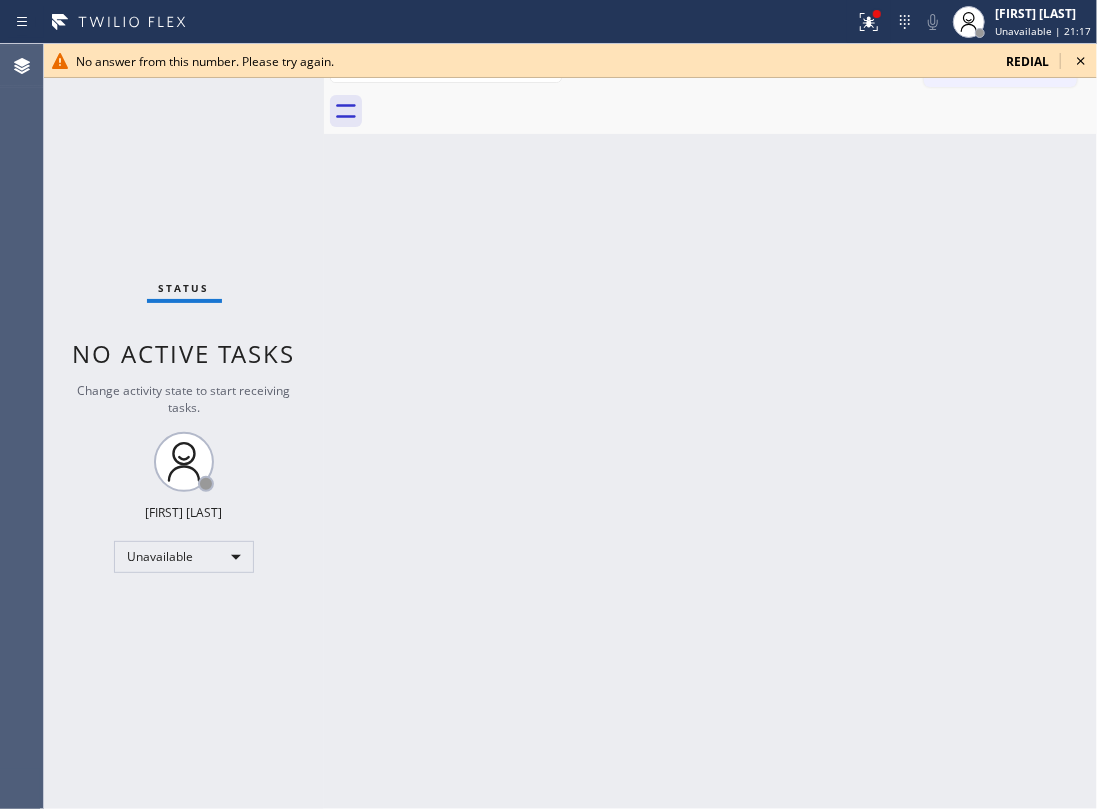 click at bounding box center (732, 111) 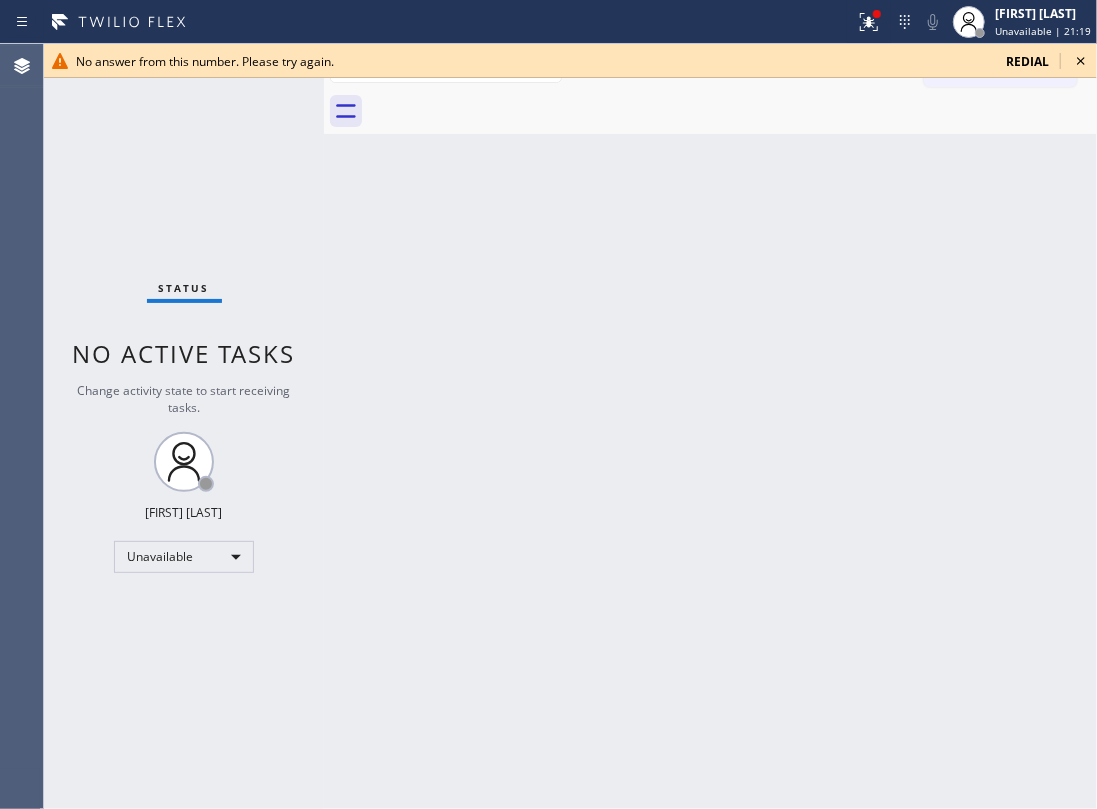 click on "No answer from this number. Please try again. redial" at bounding box center [570, 61] 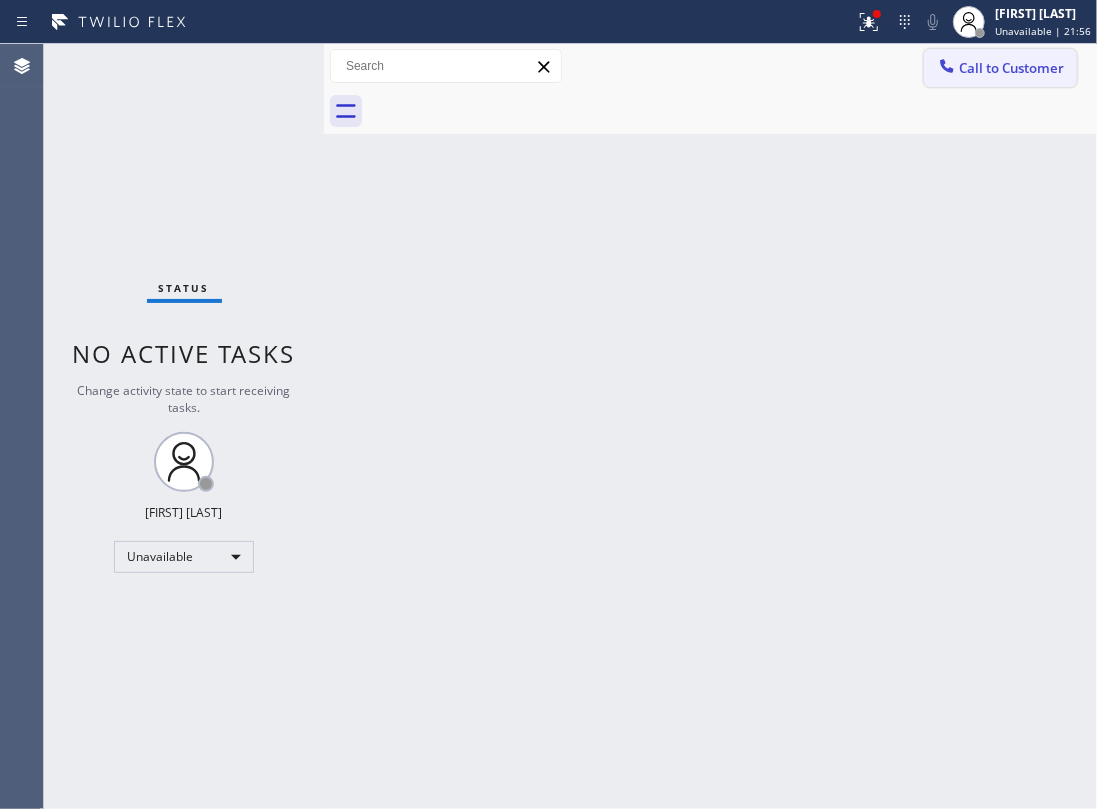 click on "Call to Customer" at bounding box center [1011, 68] 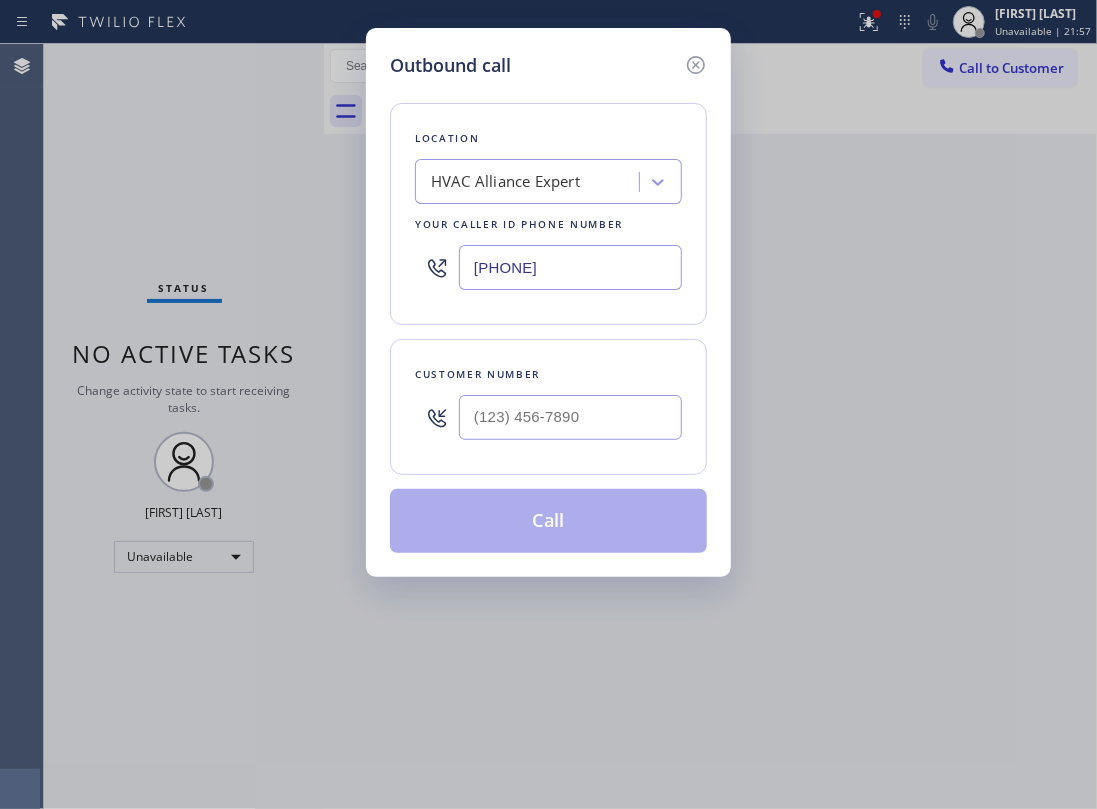 click at bounding box center [570, 417] 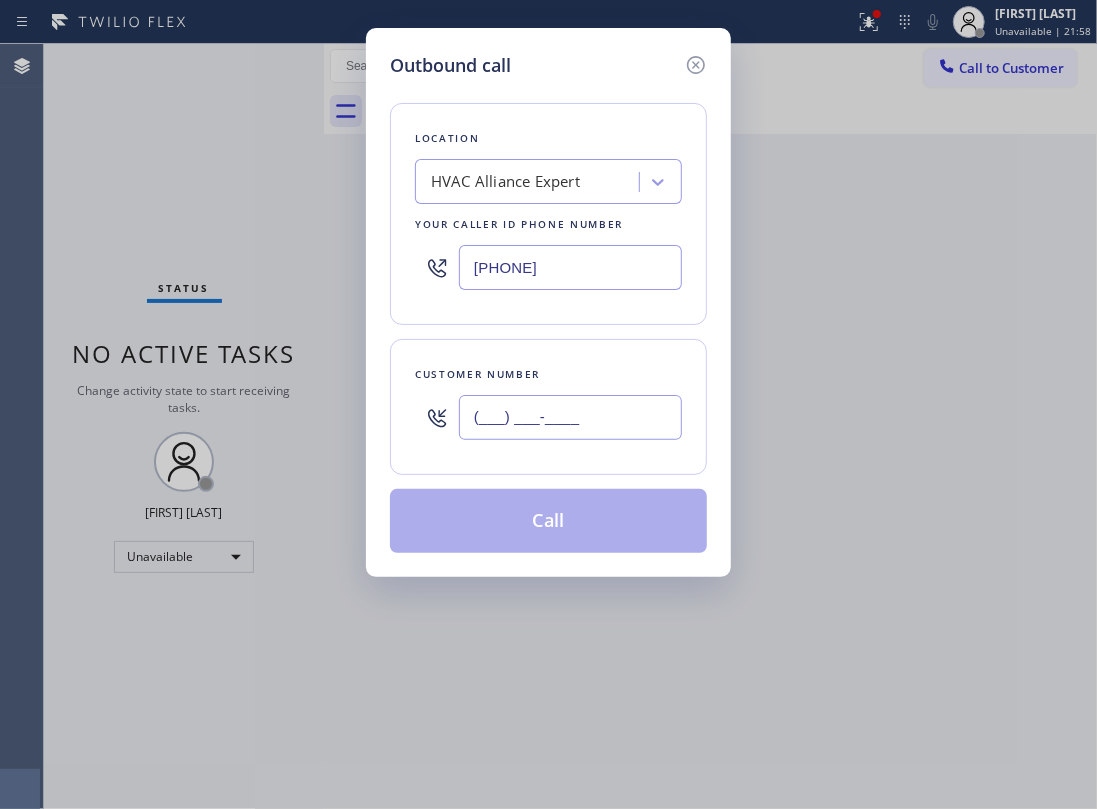paste on "[PHONE]" 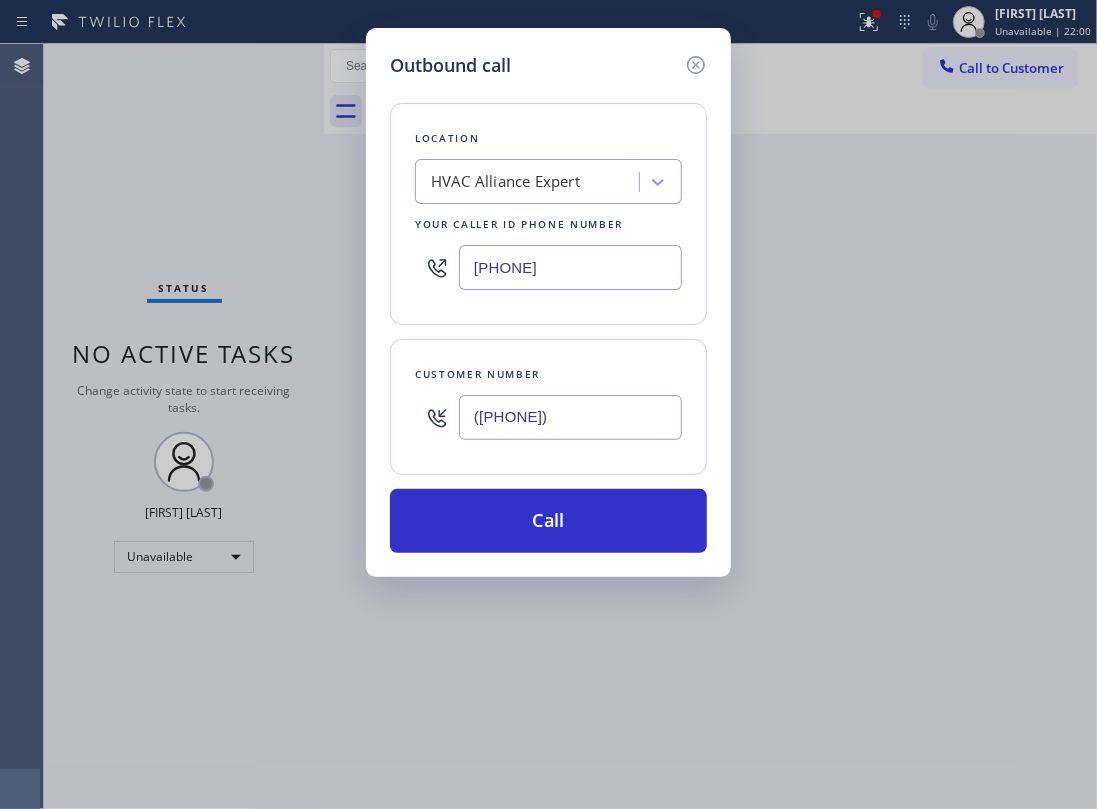 type on "([PHONE])" 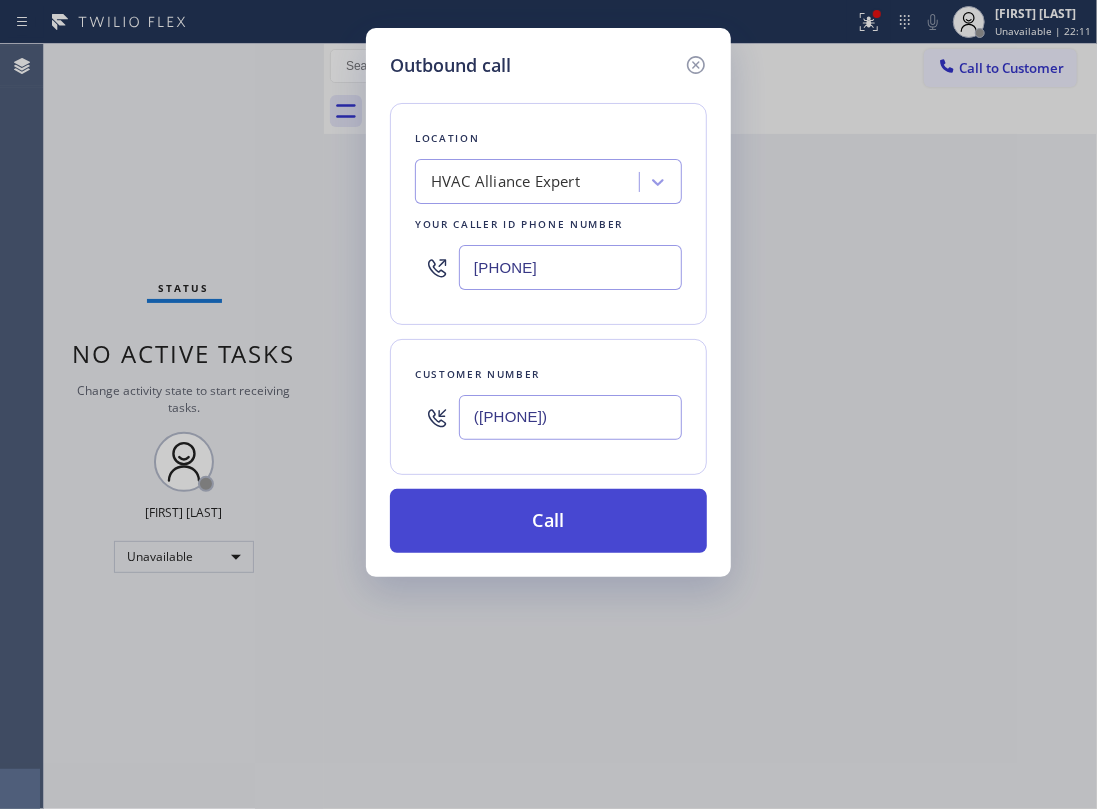 click on "Call" at bounding box center [548, 521] 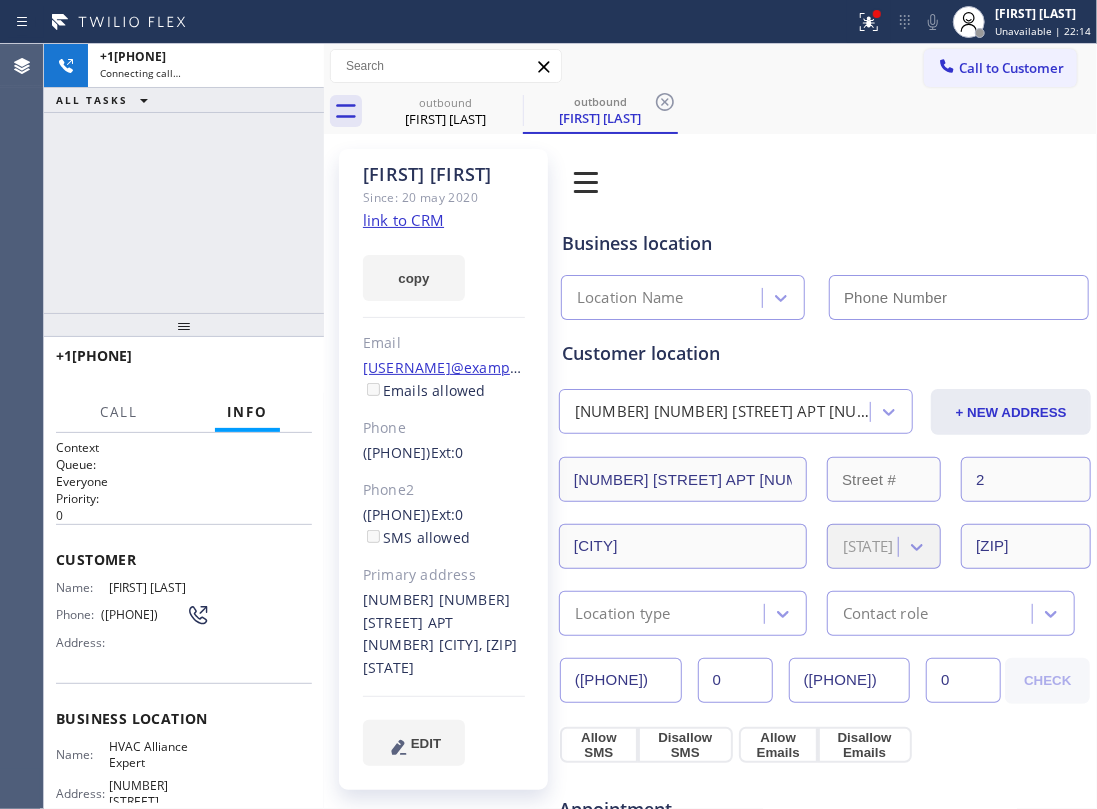 click on "[PHONE] Connecting call… ALL TASKS ALL TASKS ACTIVE TASKS TASKS IN WRAP UP" at bounding box center (184, 178) 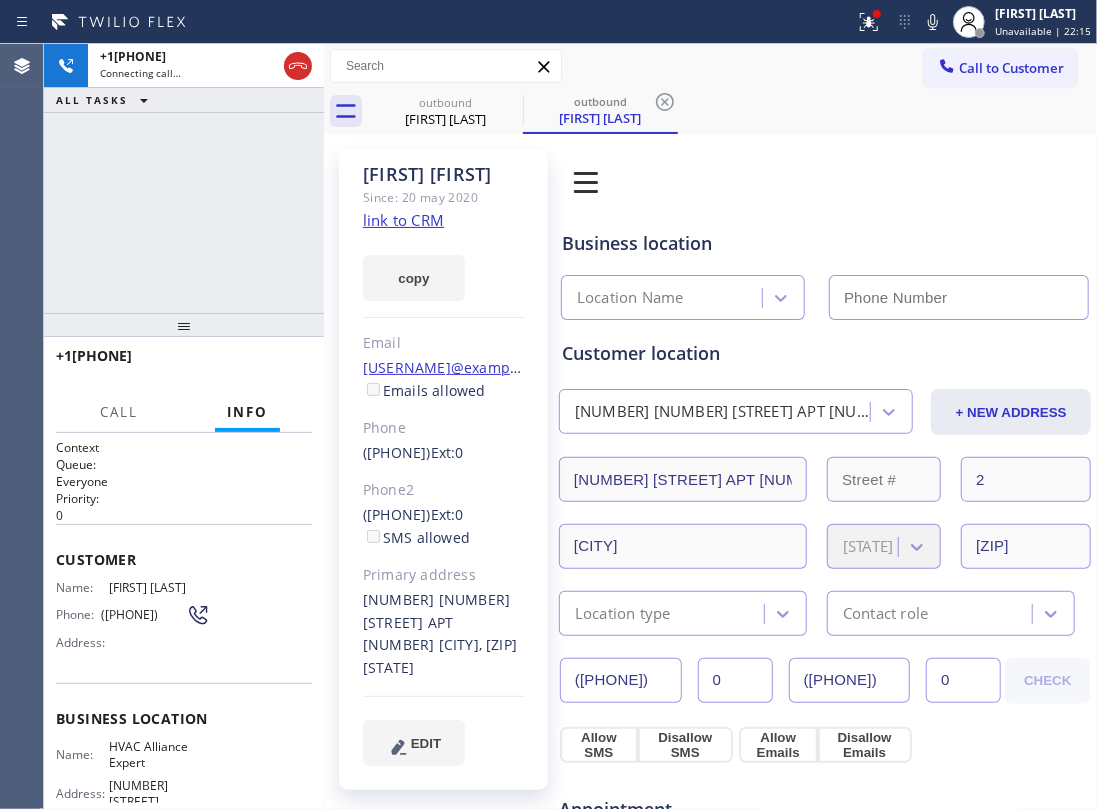 click on "link to CRM" 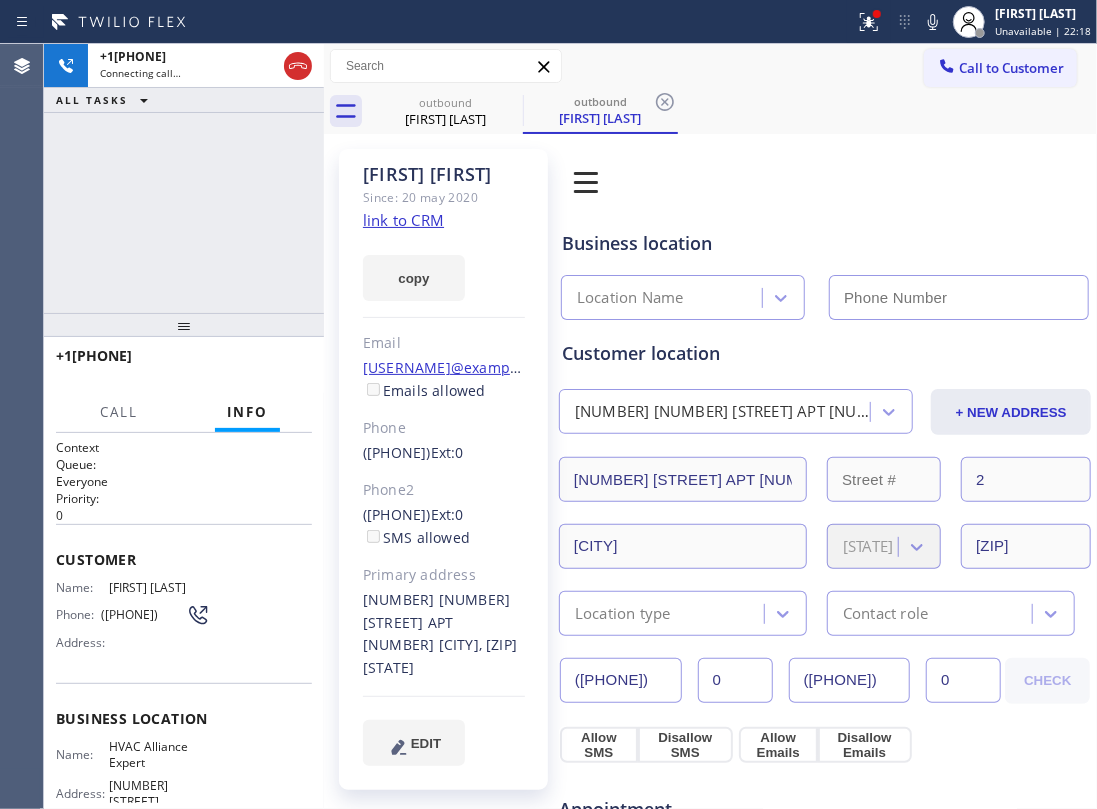 type on "[PHONE]" 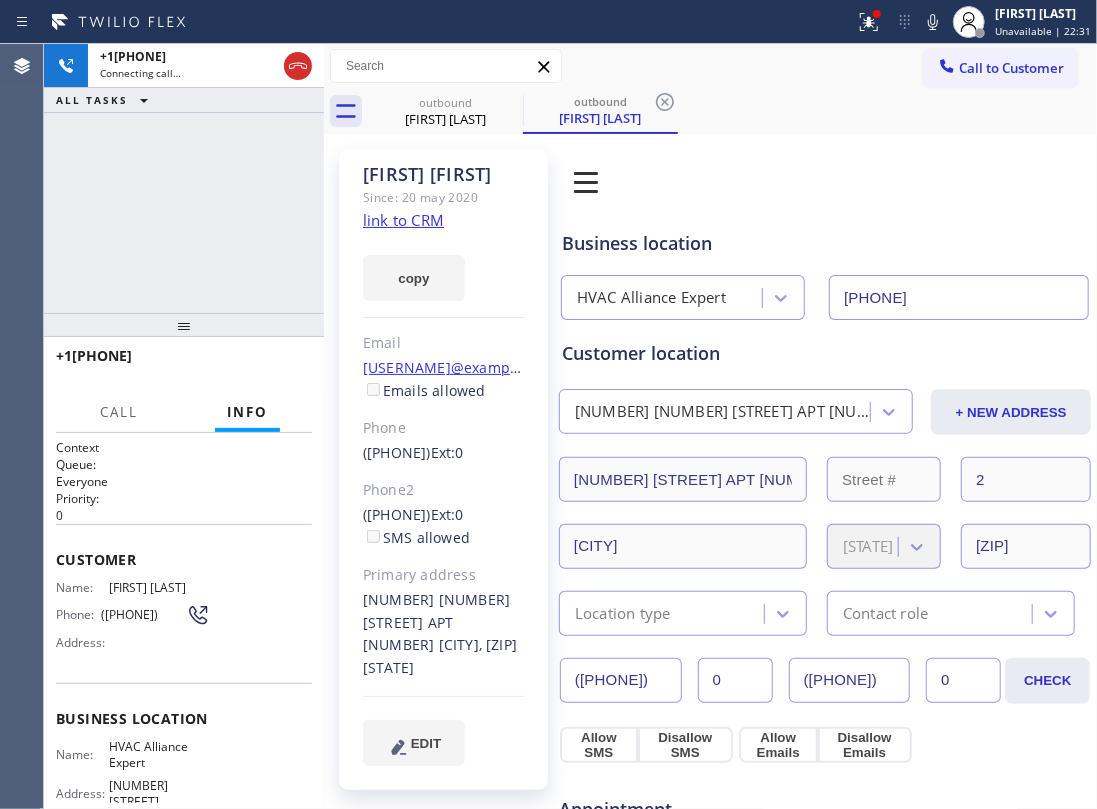 click on "[PHONE] Connecting call… ALL TASKS ALL TASKS ACTIVE TASKS TASKS IN WRAP UP" at bounding box center [184, 178] 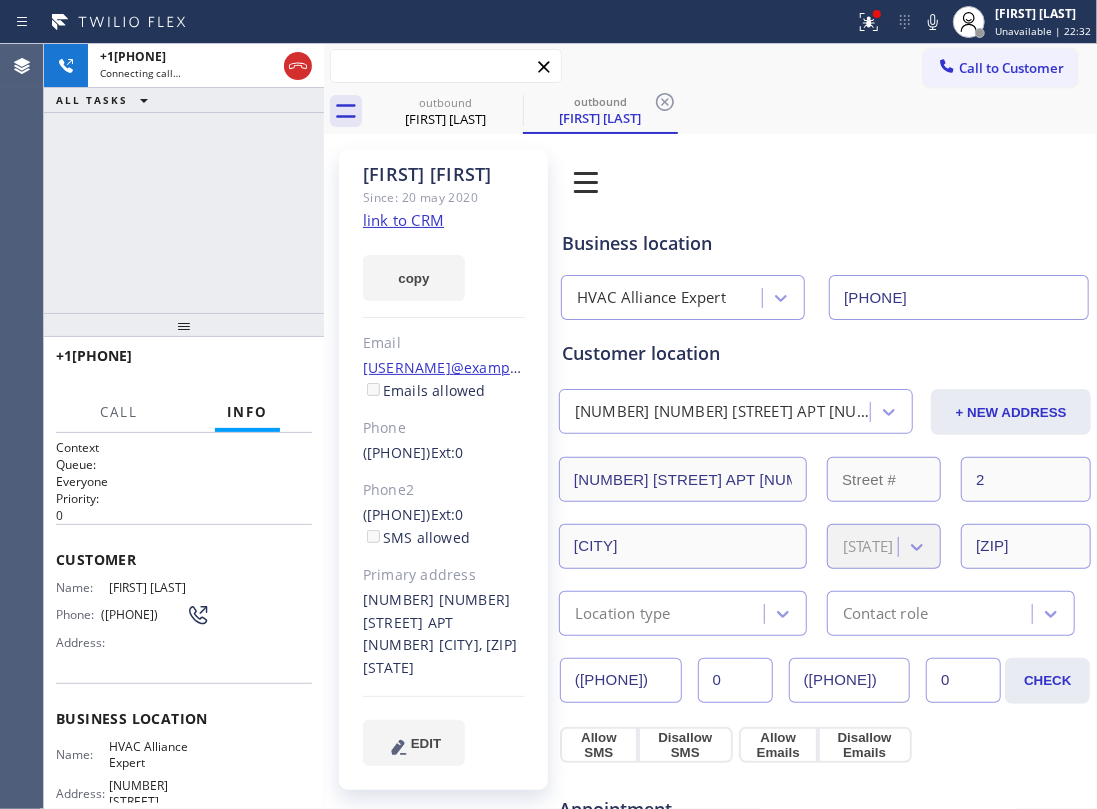 click at bounding box center (446, 66) 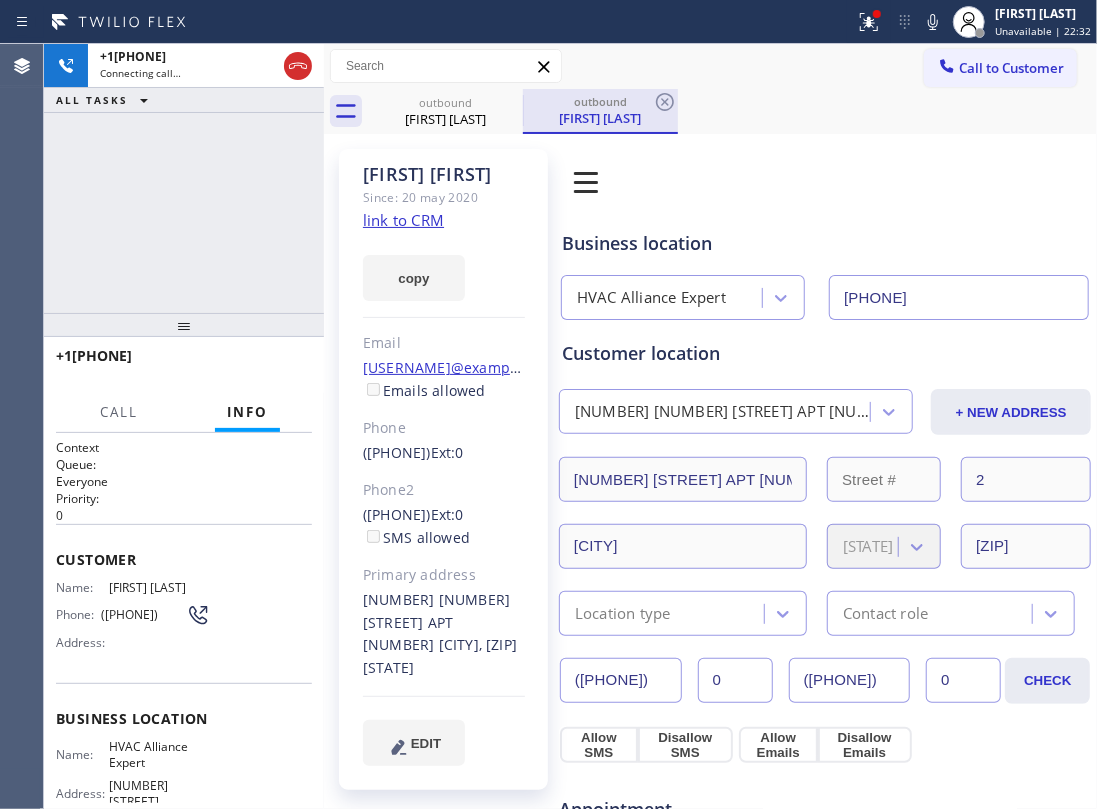 click on "[FIRST] [LAST]" at bounding box center [445, 119] 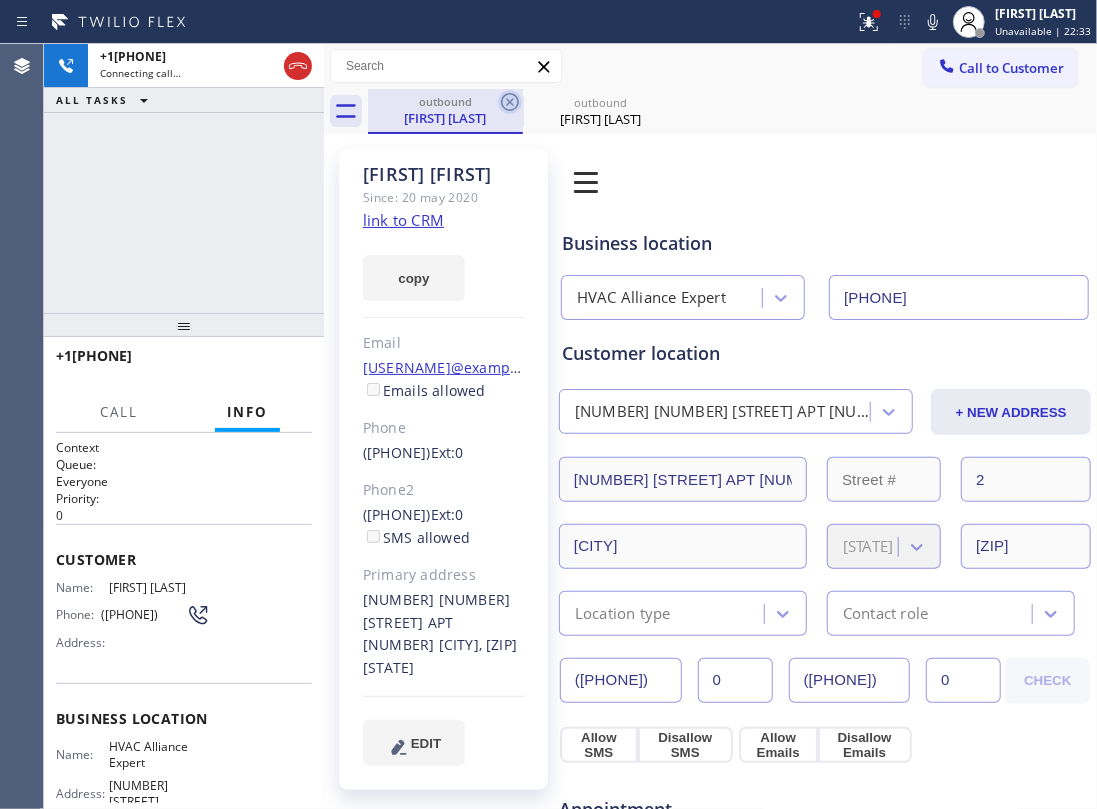 click 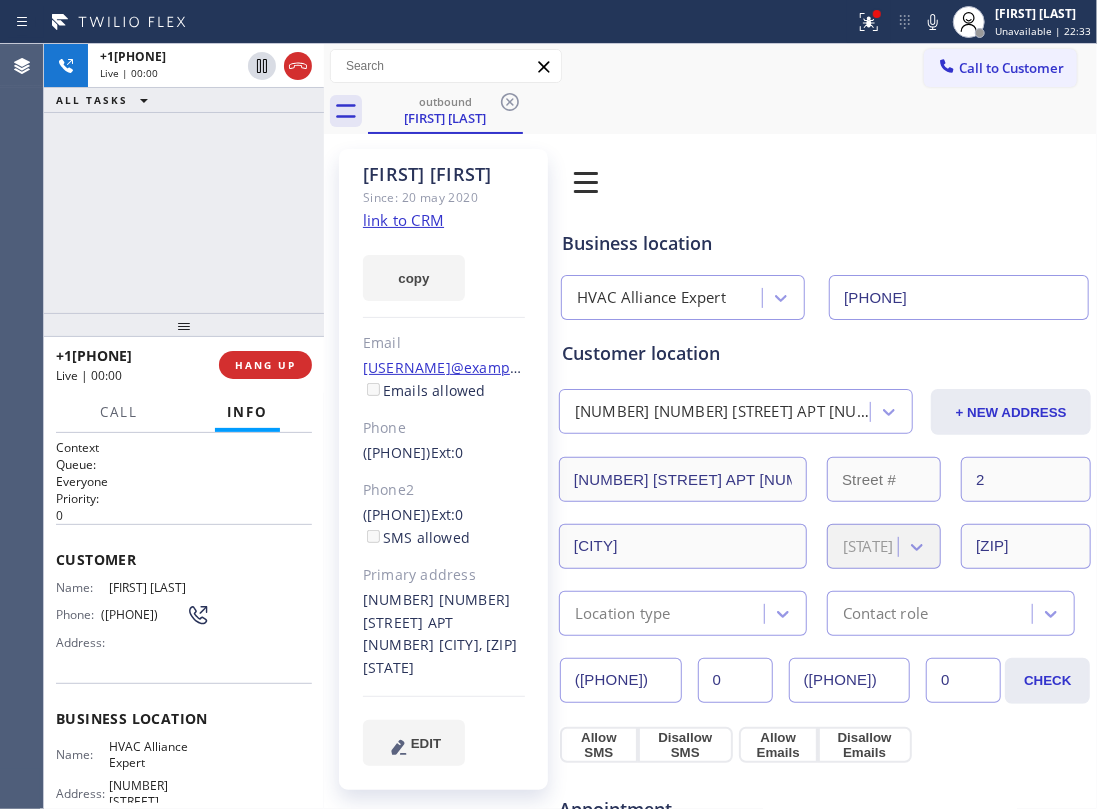click on "+[PHONE] Live | 00:00 ALL TASKS ALL TASKS ACTIVE TASKS TASKS IN WRAP UP" at bounding box center [184, 178] 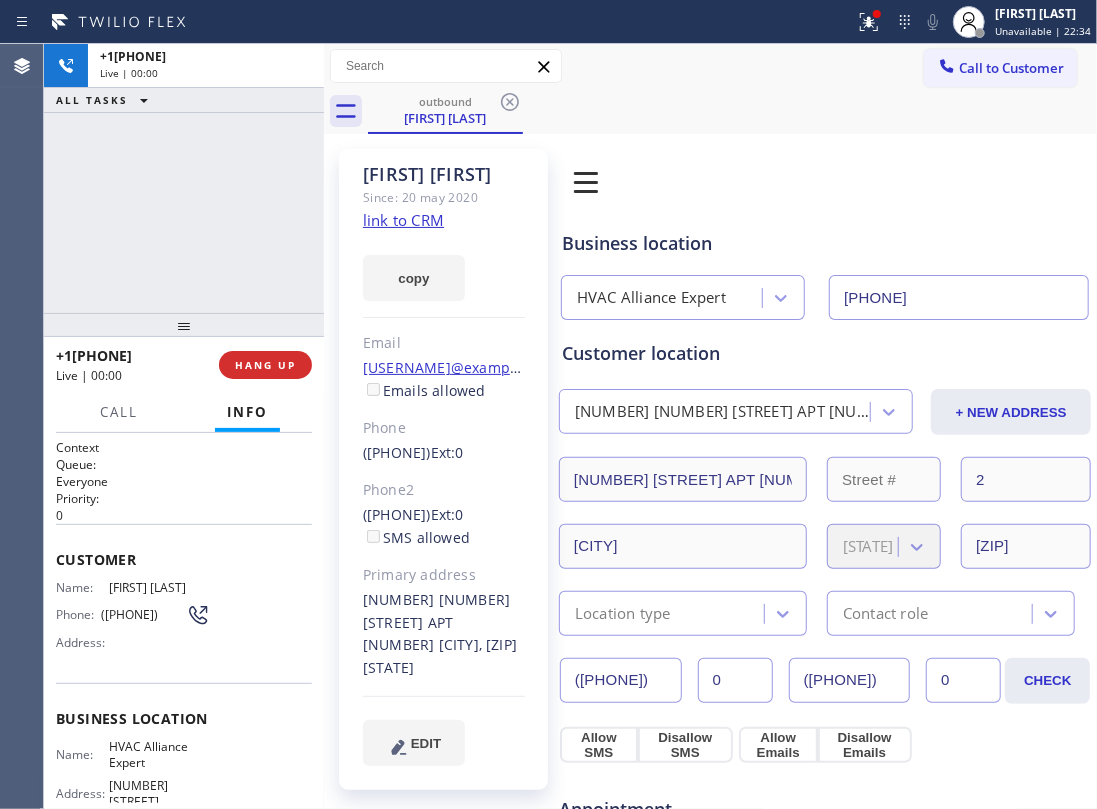 click on "+[PHONE] Live | 00:00 ALL TASKS ALL TASKS ACTIVE TASKS TASKS IN WRAP UP" at bounding box center (184, 178) 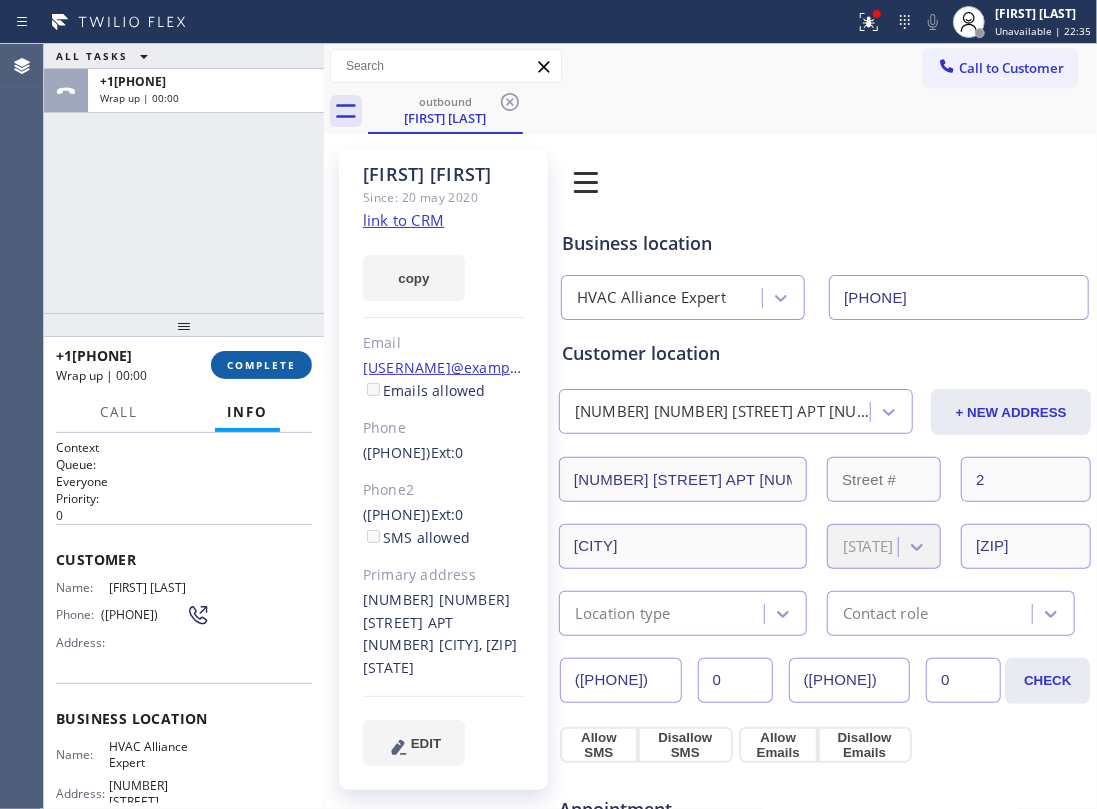 drag, startPoint x: 233, startPoint y: 338, endPoint x: 254, endPoint y: 361, distance: 31.144823 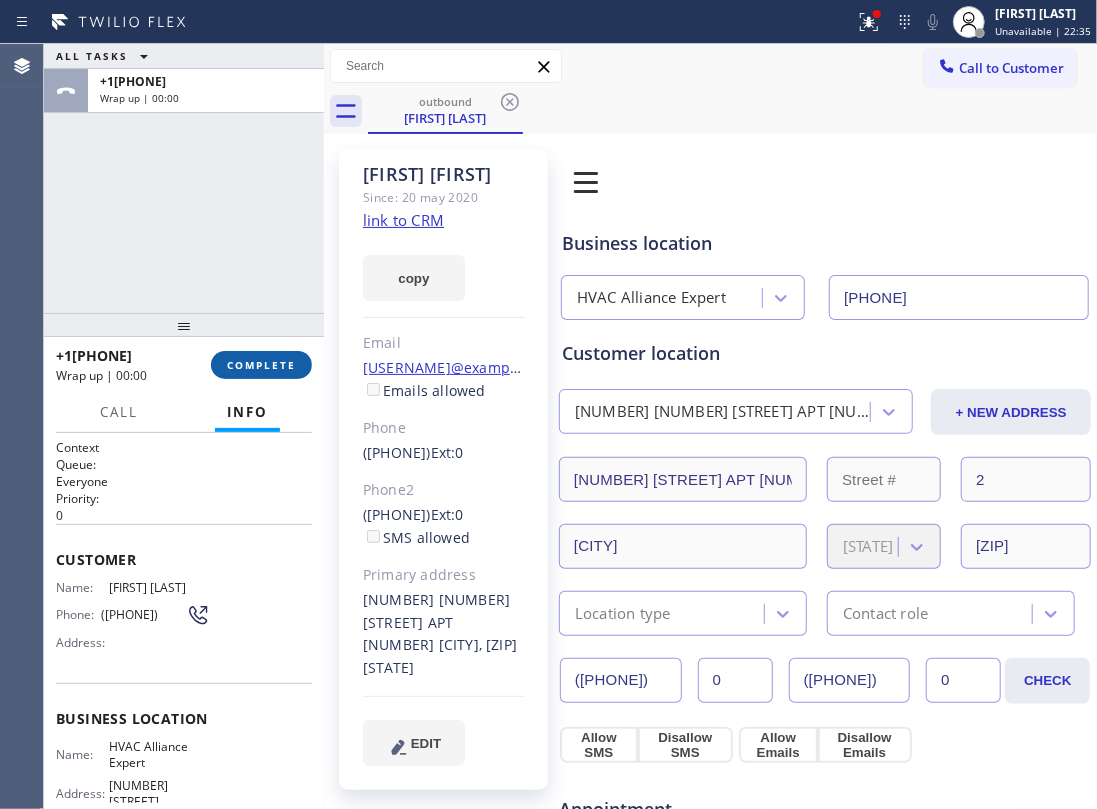click at bounding box center (184, 325) 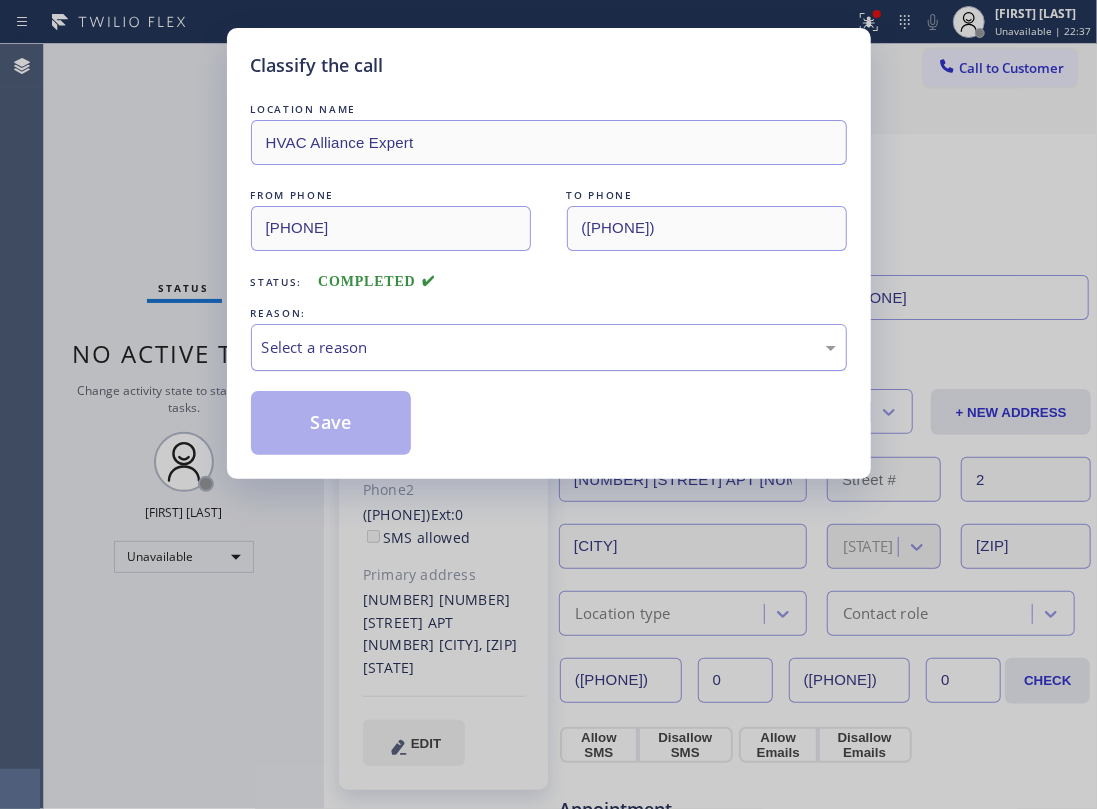 click on "Select a reason" at bounding box center (549, 347) 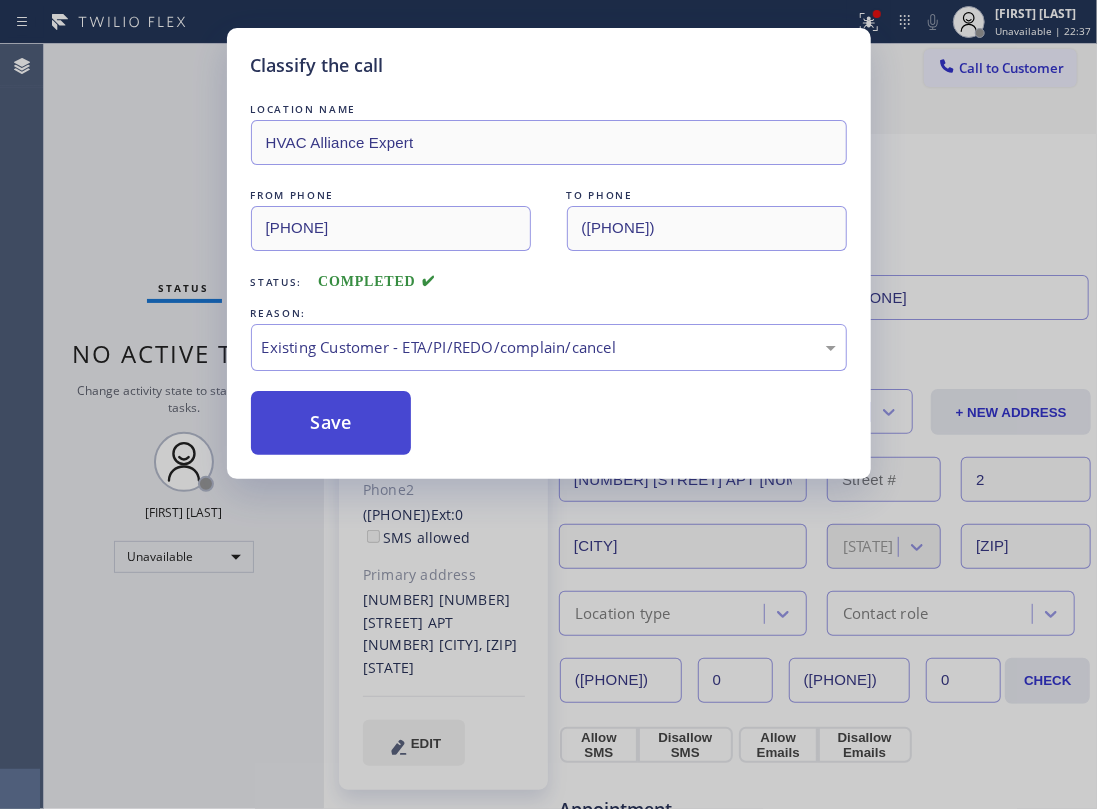 click on "Save" at bounding box center [331, 423] 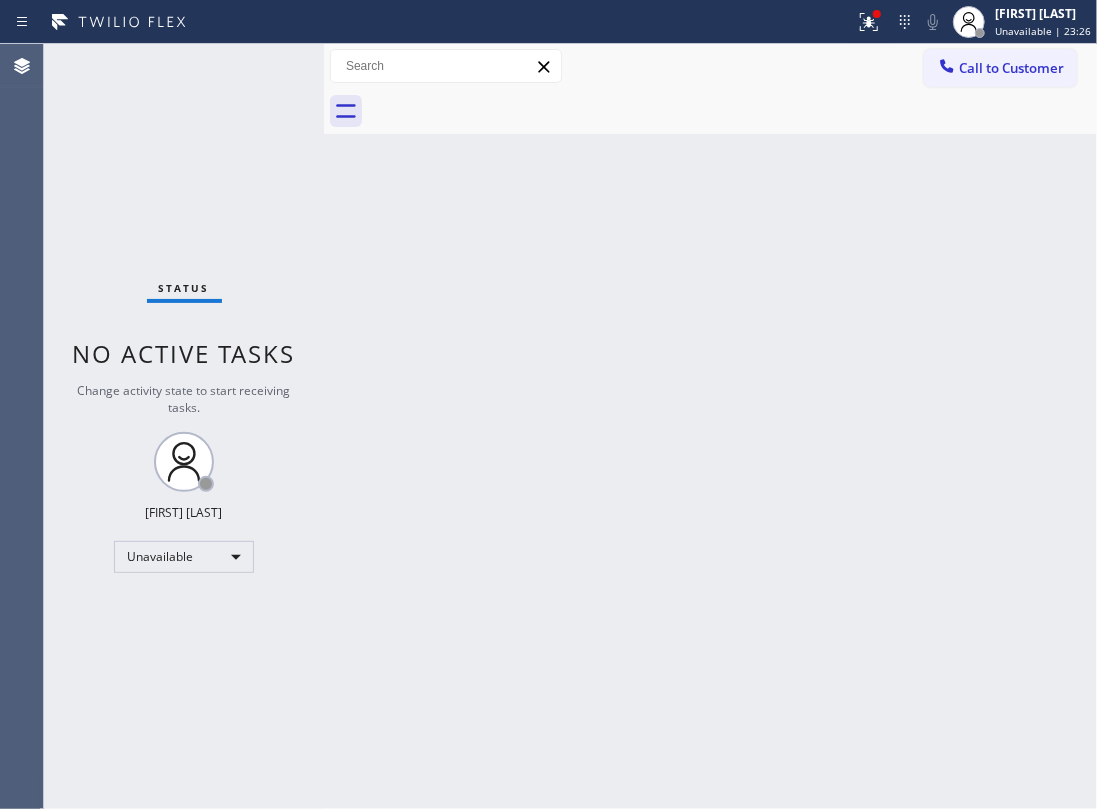 click at bounding box center (732, 111) 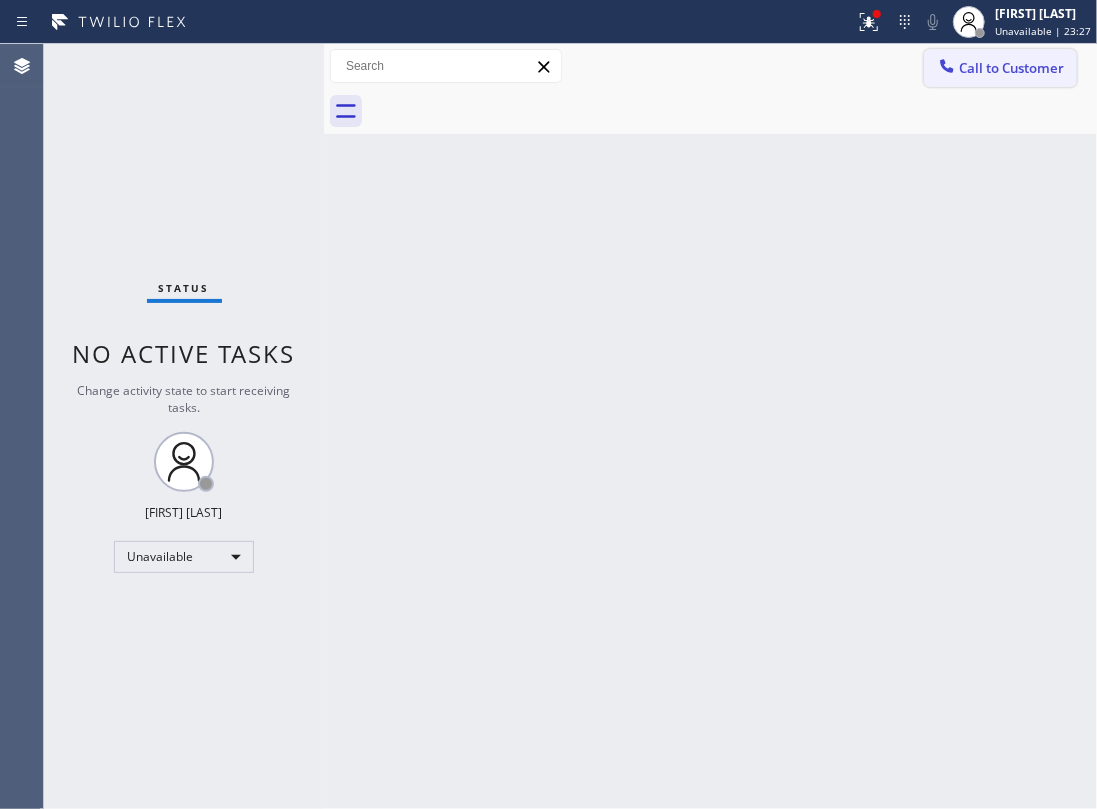 click on "Call to Customer" at bounding box center [1000, 68] 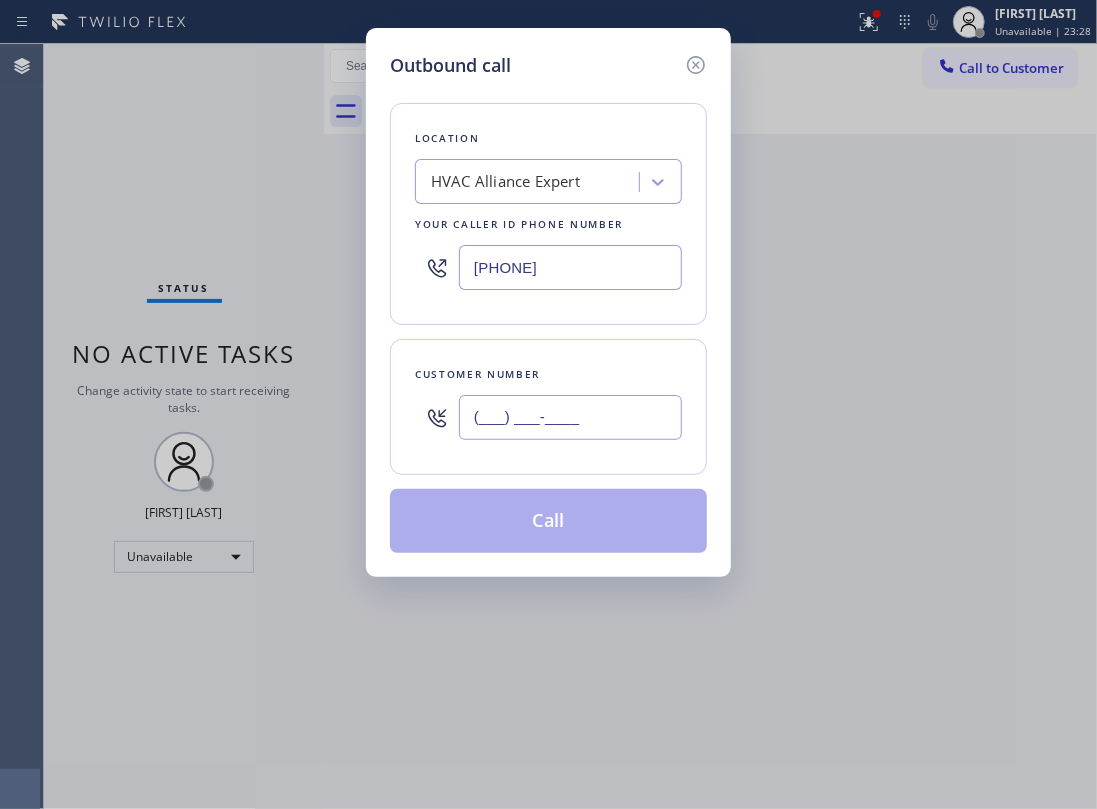 click on "(___) ___-____" at bounding box center [570, 417] 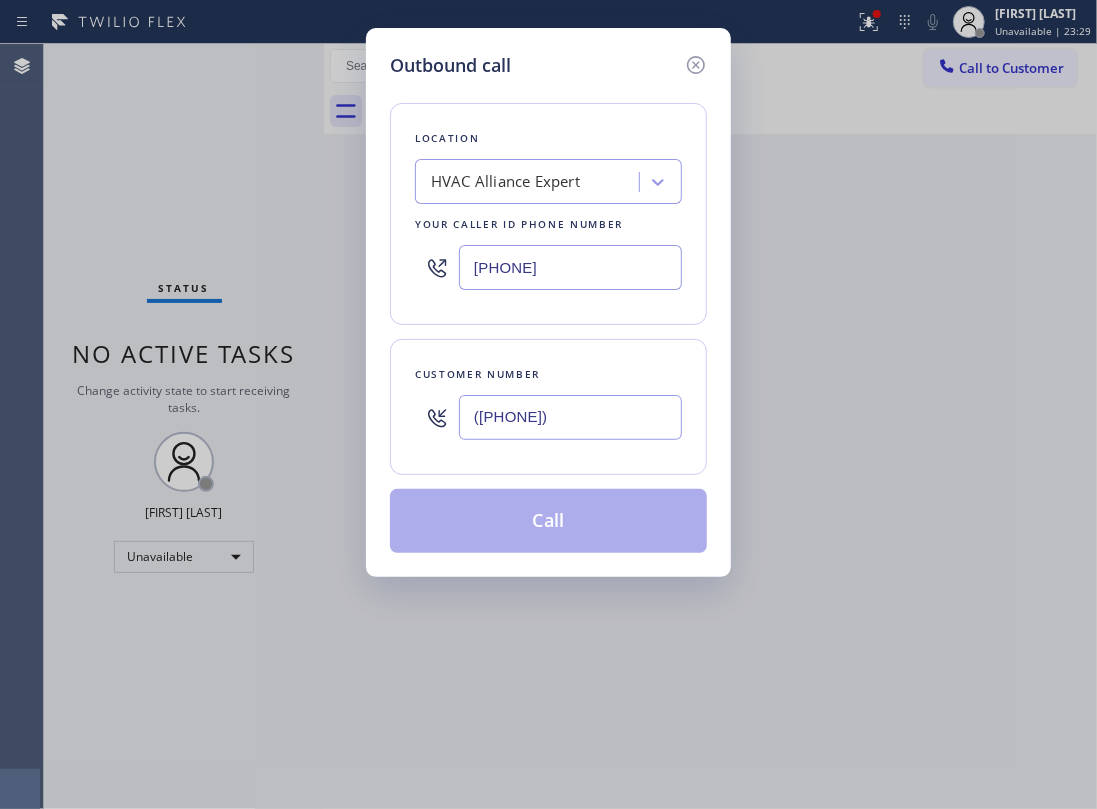 type on "([PHONE])" 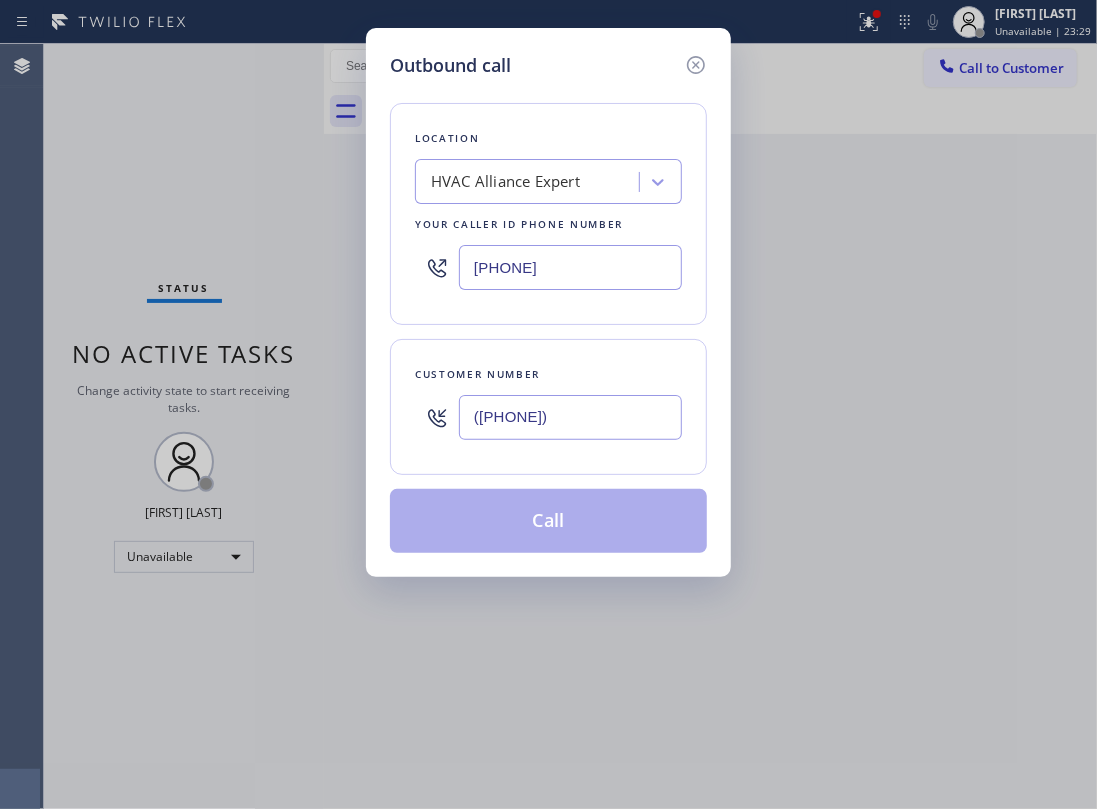 click on "HVAC Alliance Expert" at bounding box center [530, 182] 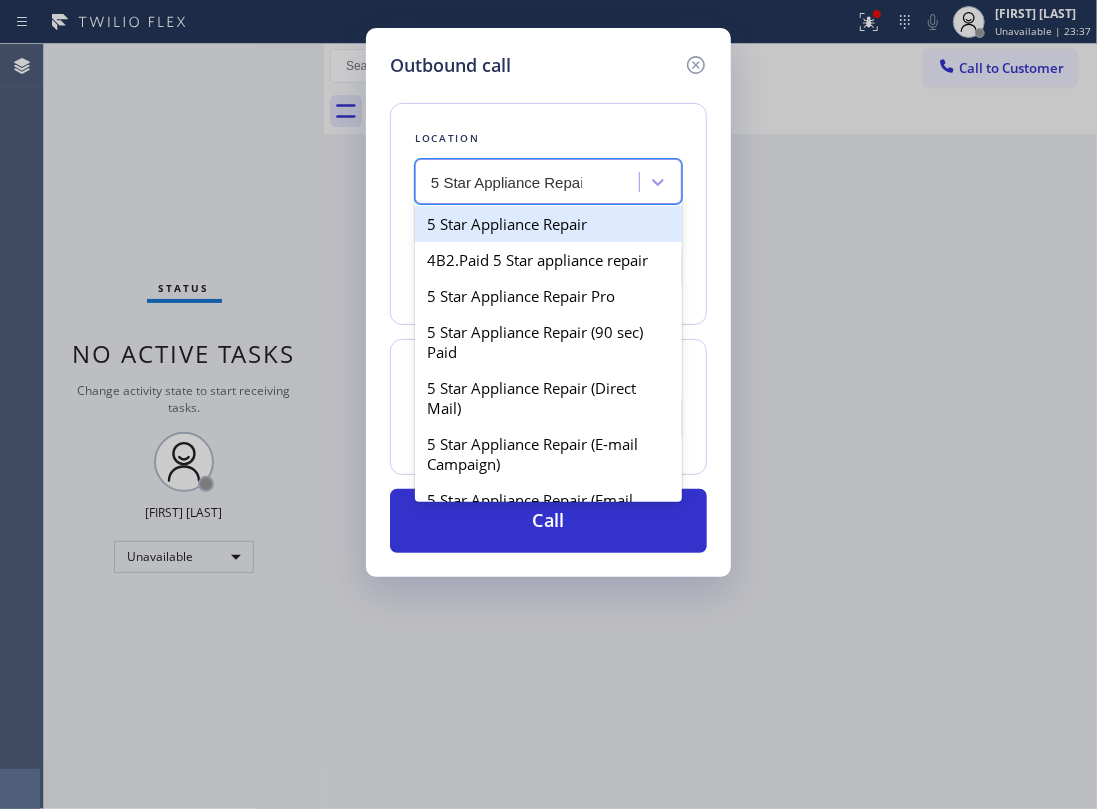 type on "5 Star Appliance Repair" 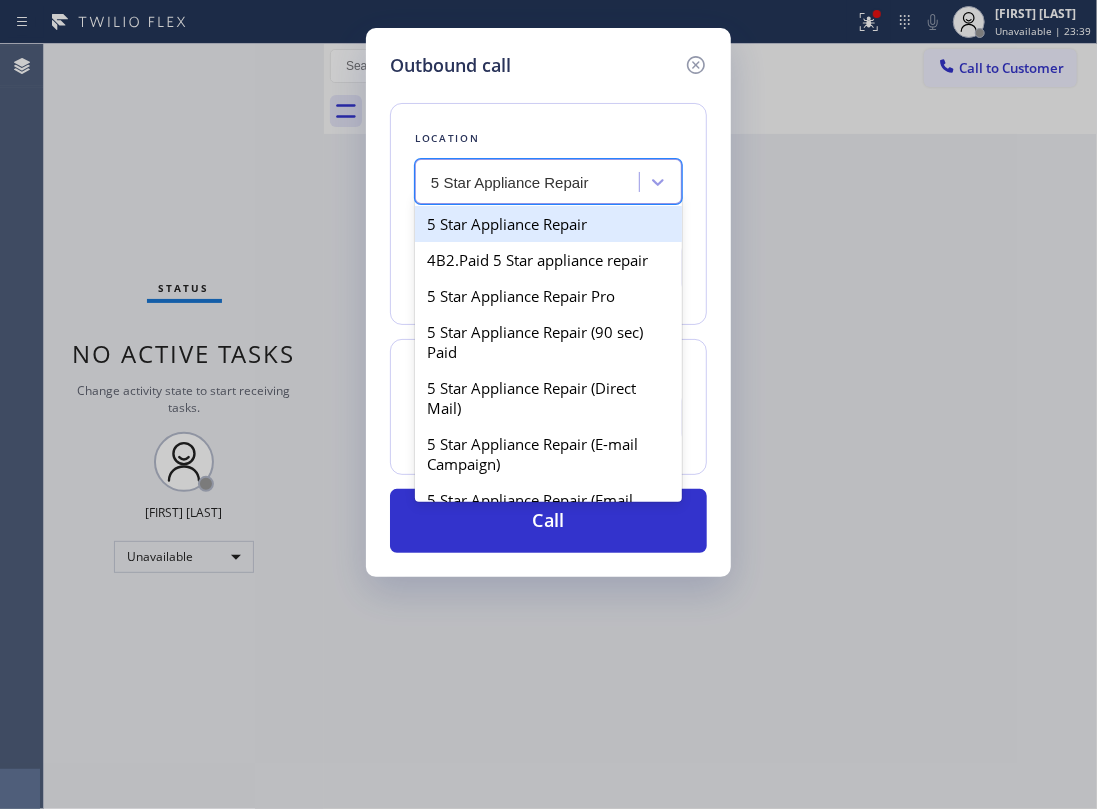 click on "5 Star Appliance Repair" at bounding box center [548, 224] 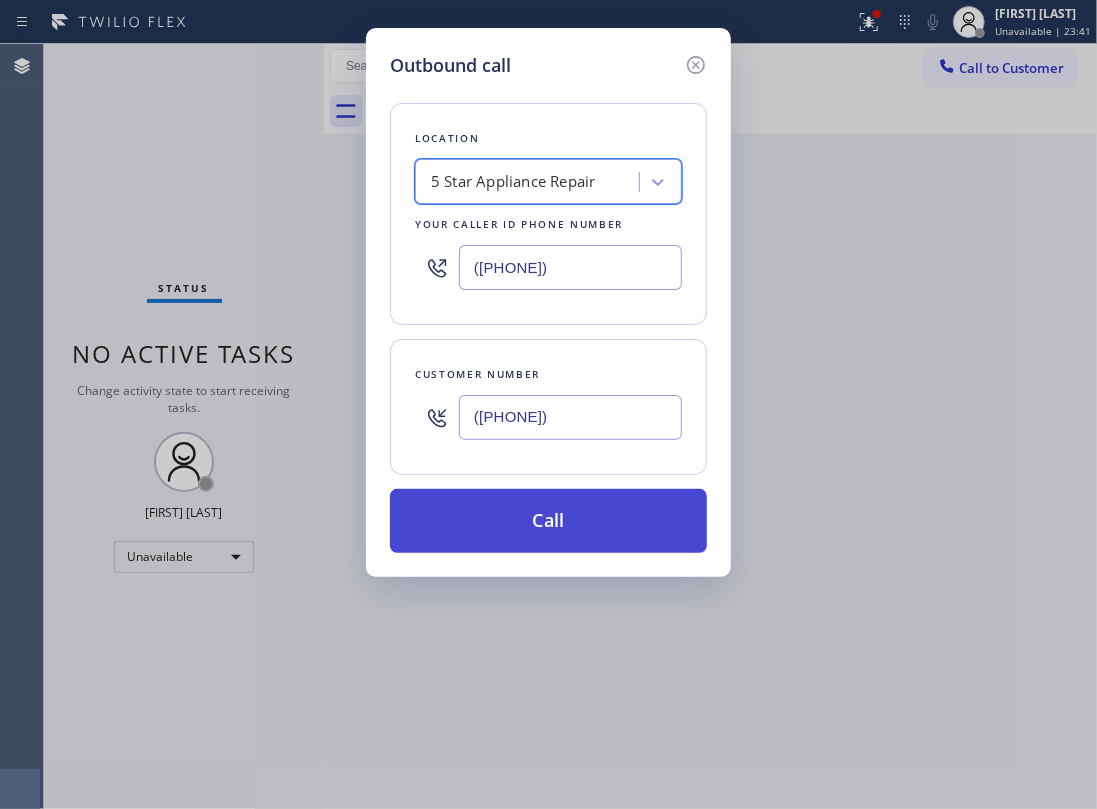 click on "Call" at bounding box center (548, 521) 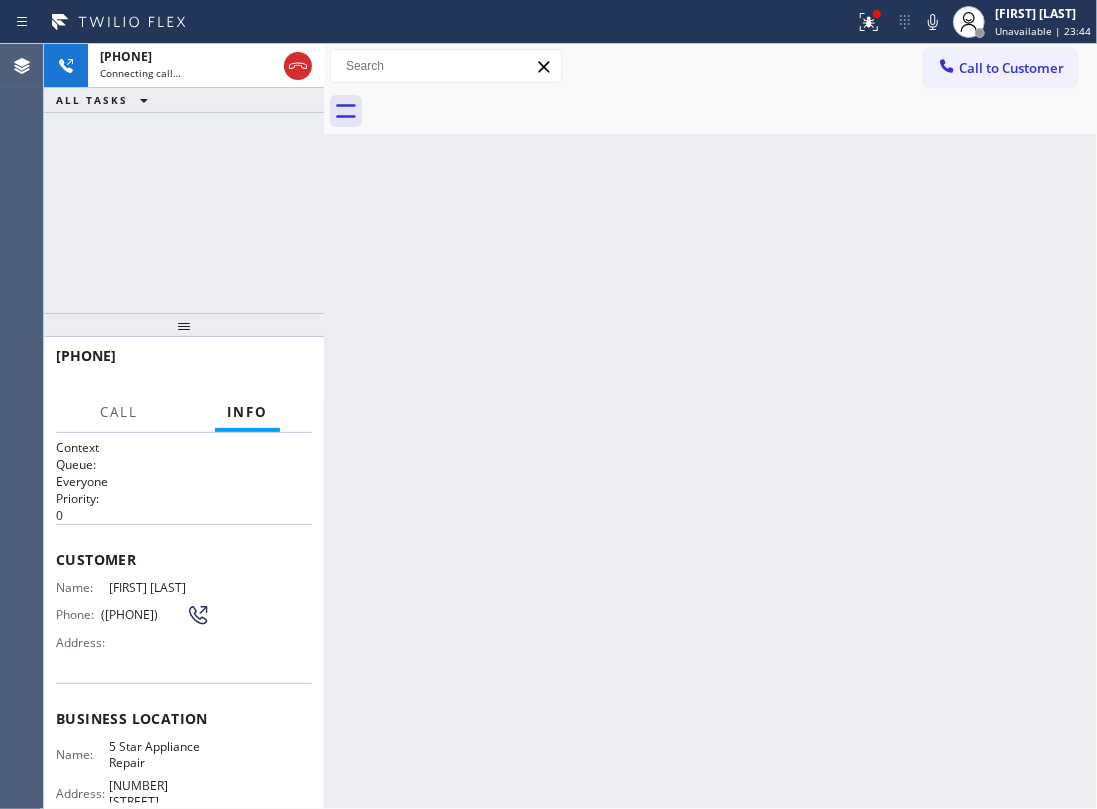 click on "+[PHONE] Connecting call… ALL TASKS ALL TASKS ACTIVE TASKS TASKS IN WRAP UP" at bounding box center (184, 178) 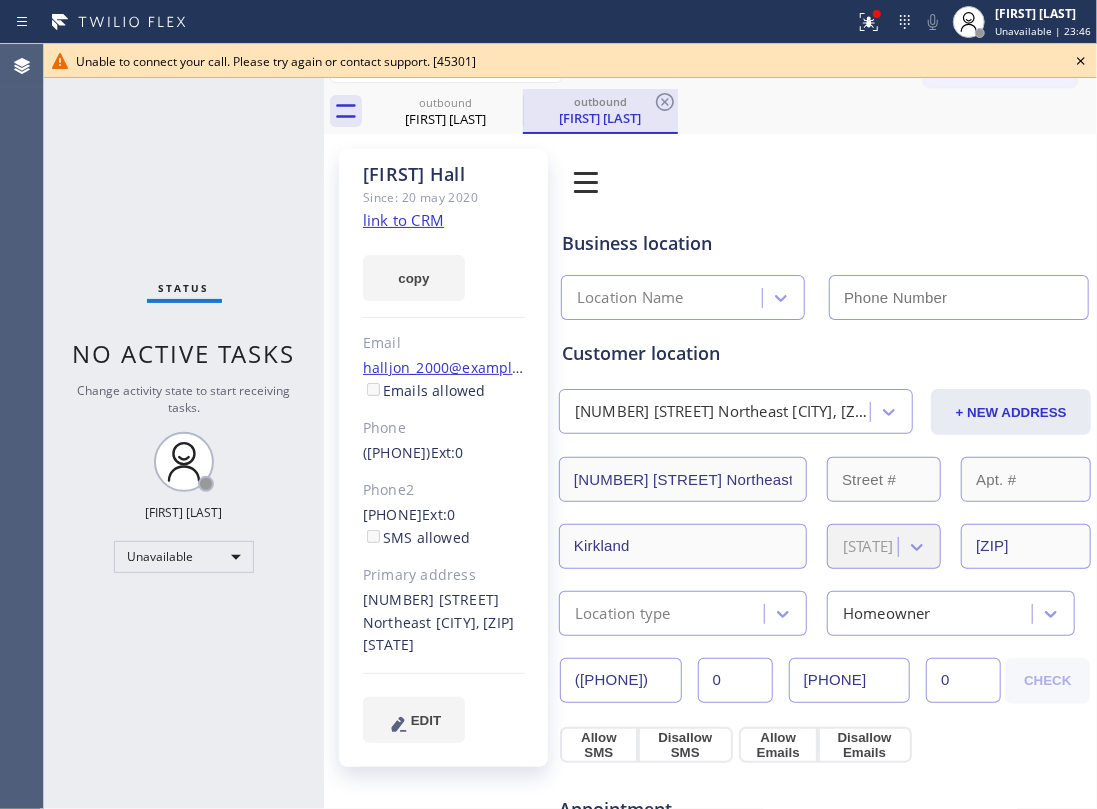 click on "outbound" at bounding box center [445, 102] 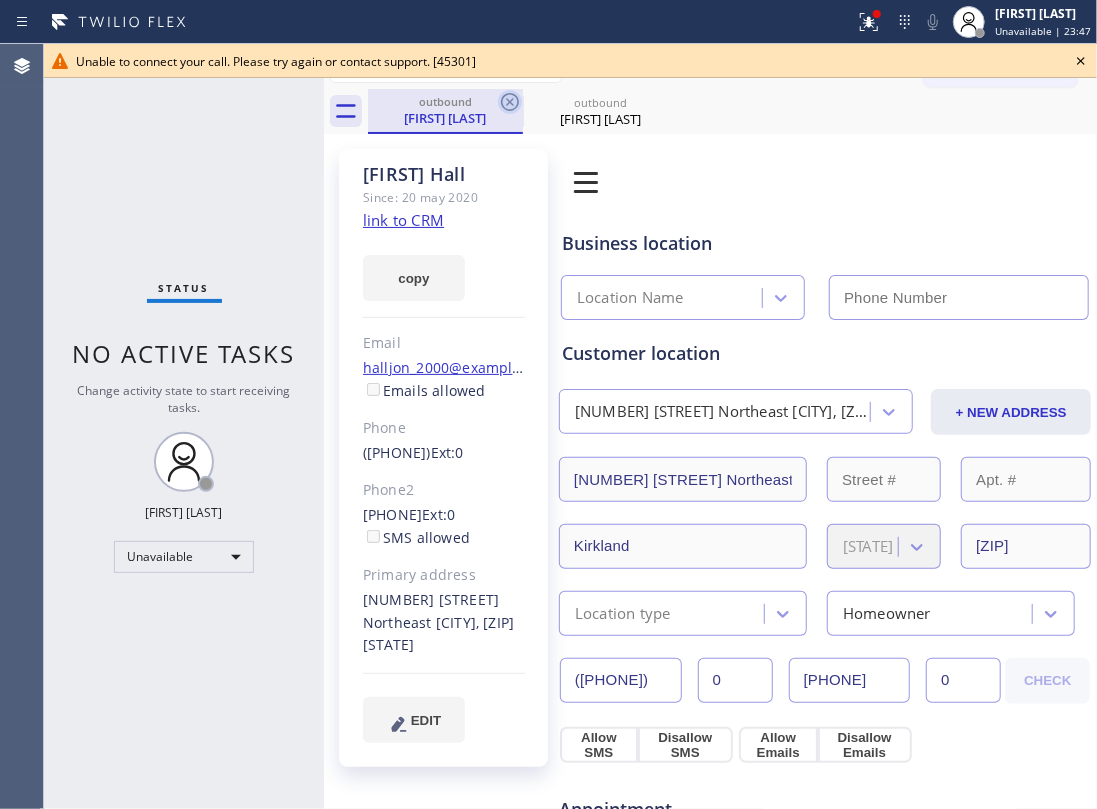 click 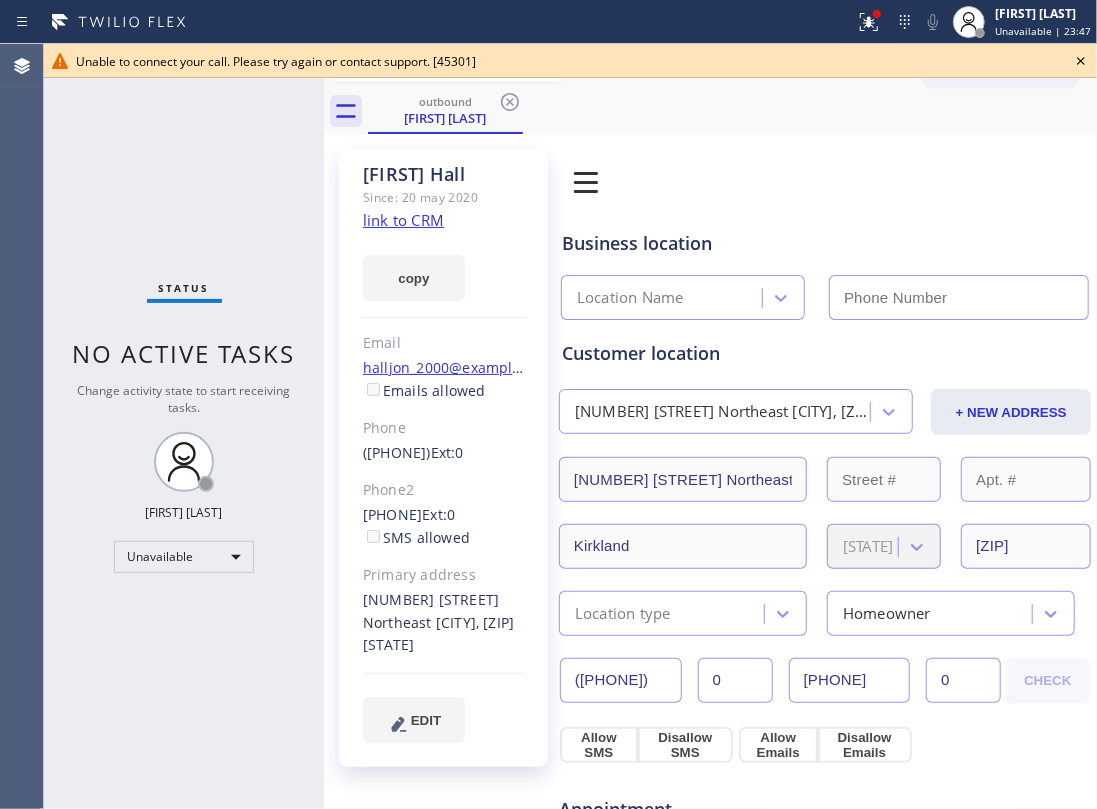 click 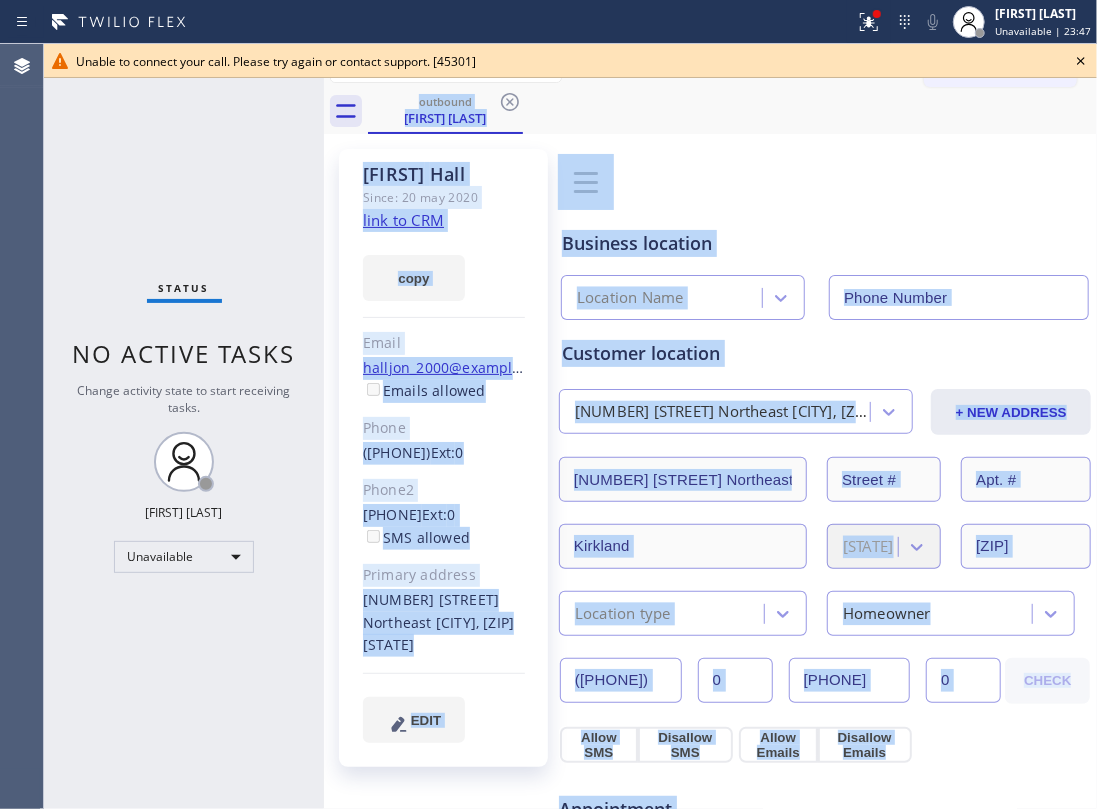 click on "outbound [FIRST] [LAST]" at bounding box center (732, 111) 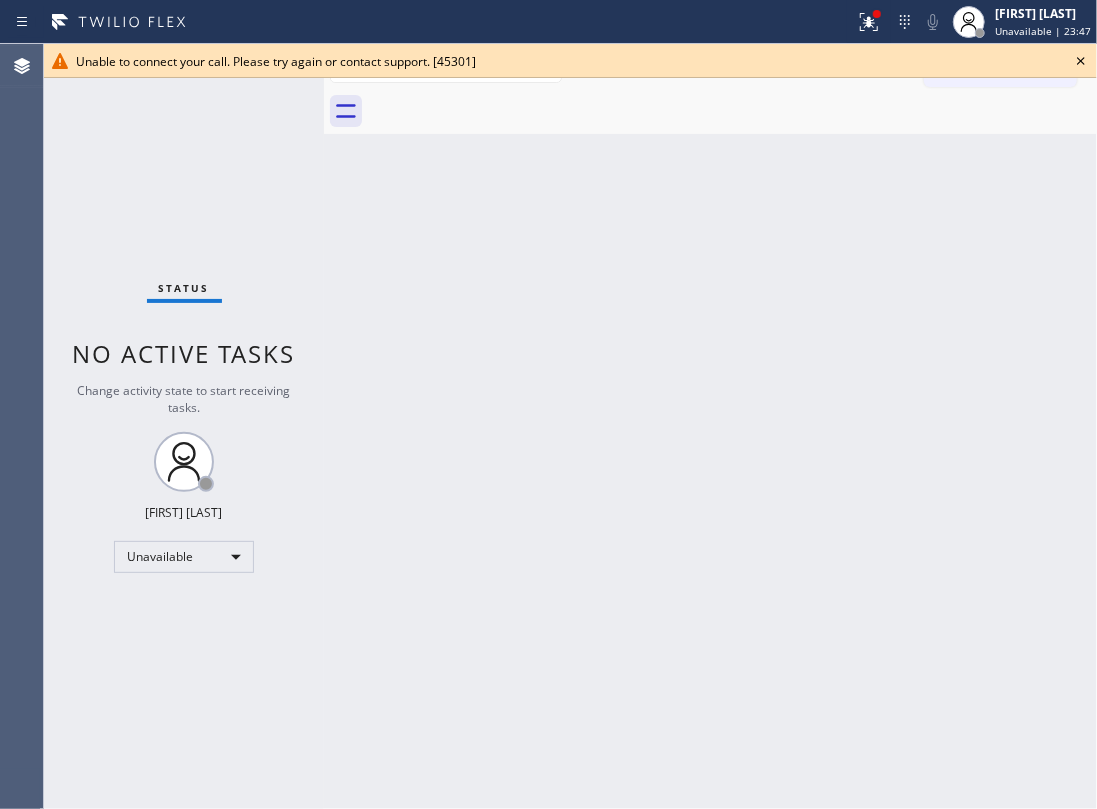 click at bounding box center (732, 111) 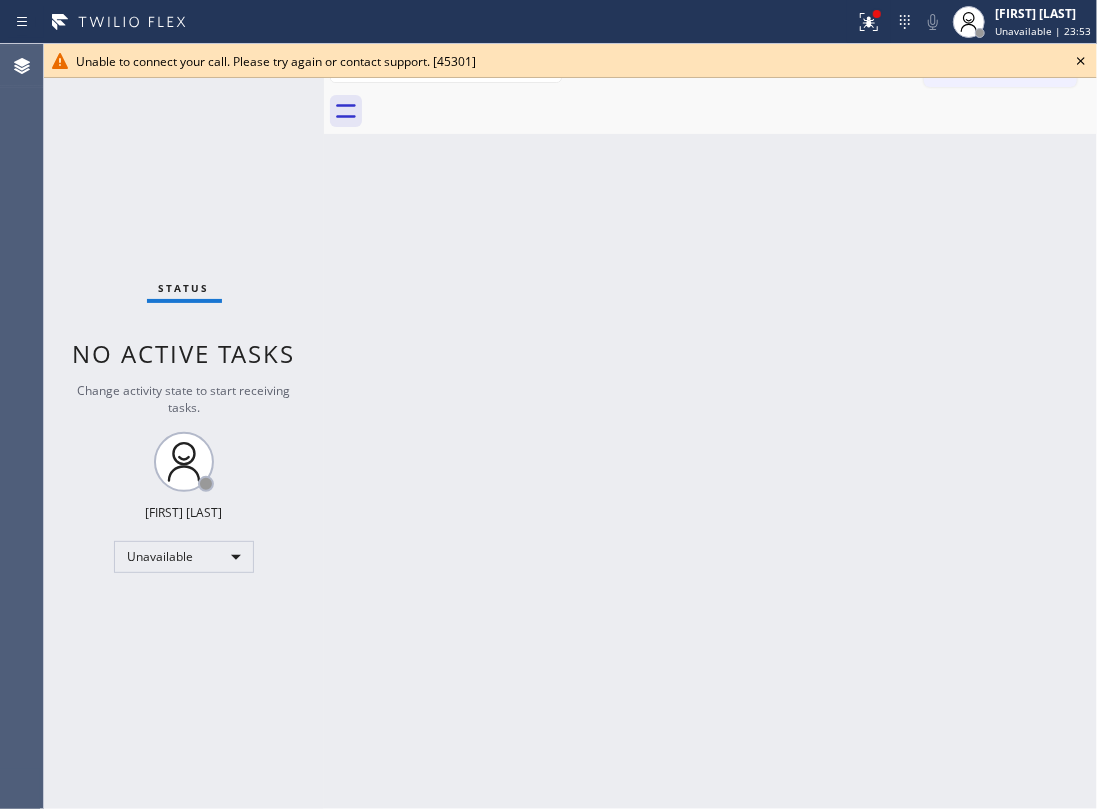 click 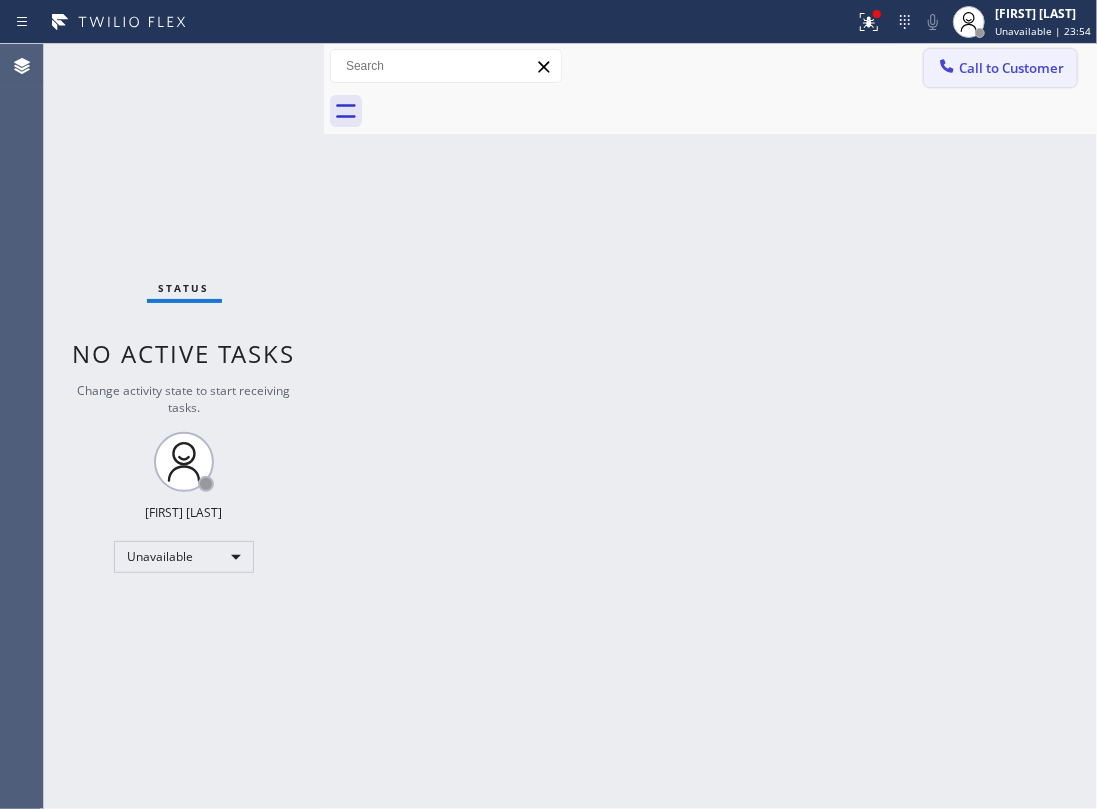 click on "Call to Customer" at bounding box center (1011, 68) 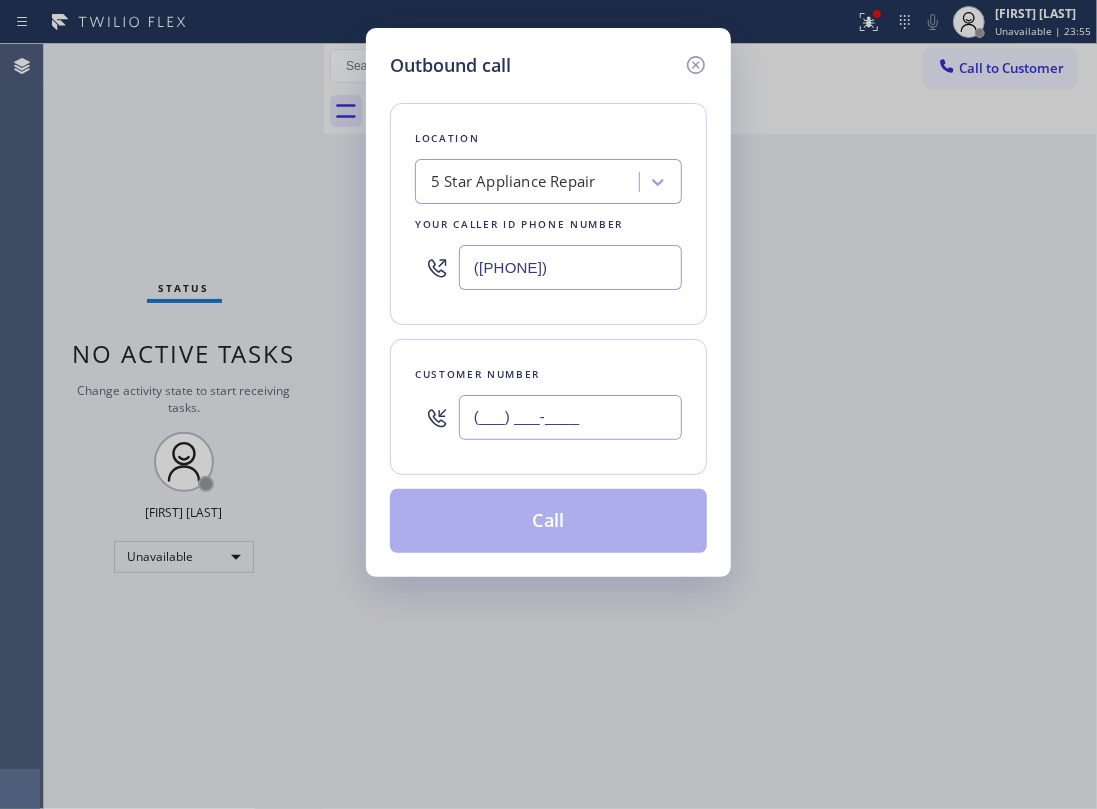 click on "(___) ___-____" at bounding box center (570, 417) 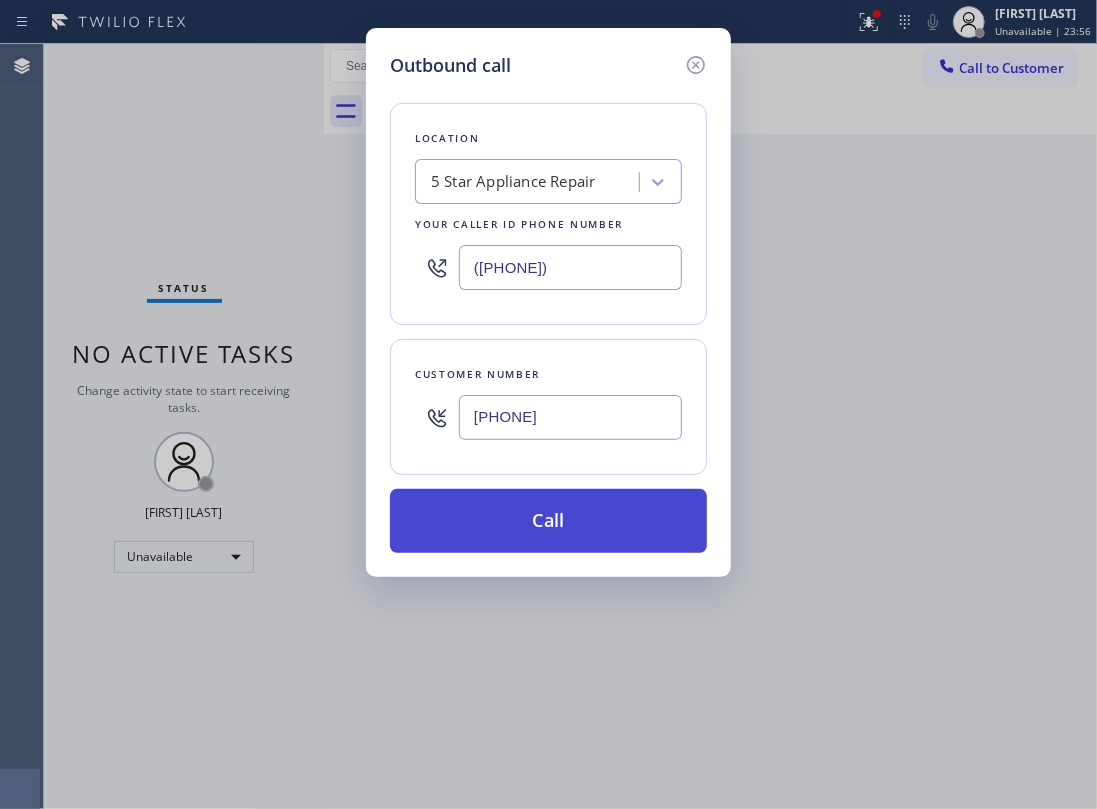 type on "[PHONE]" 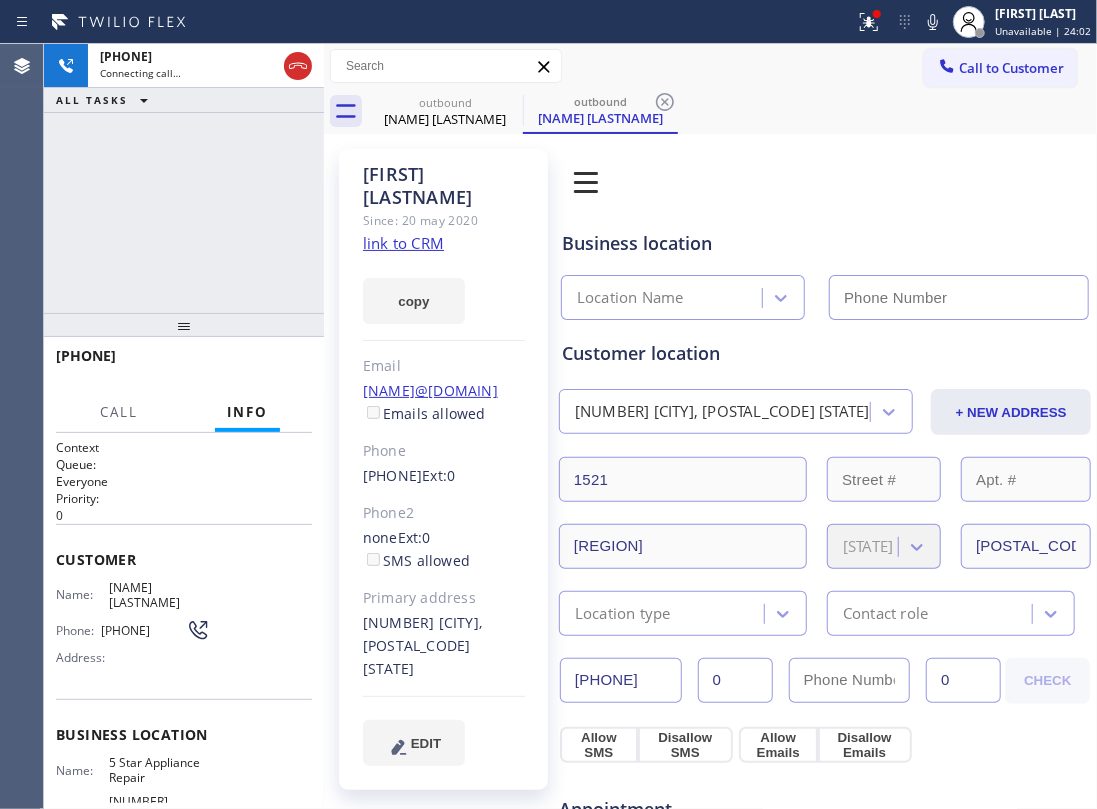 type on "([PHONE])" 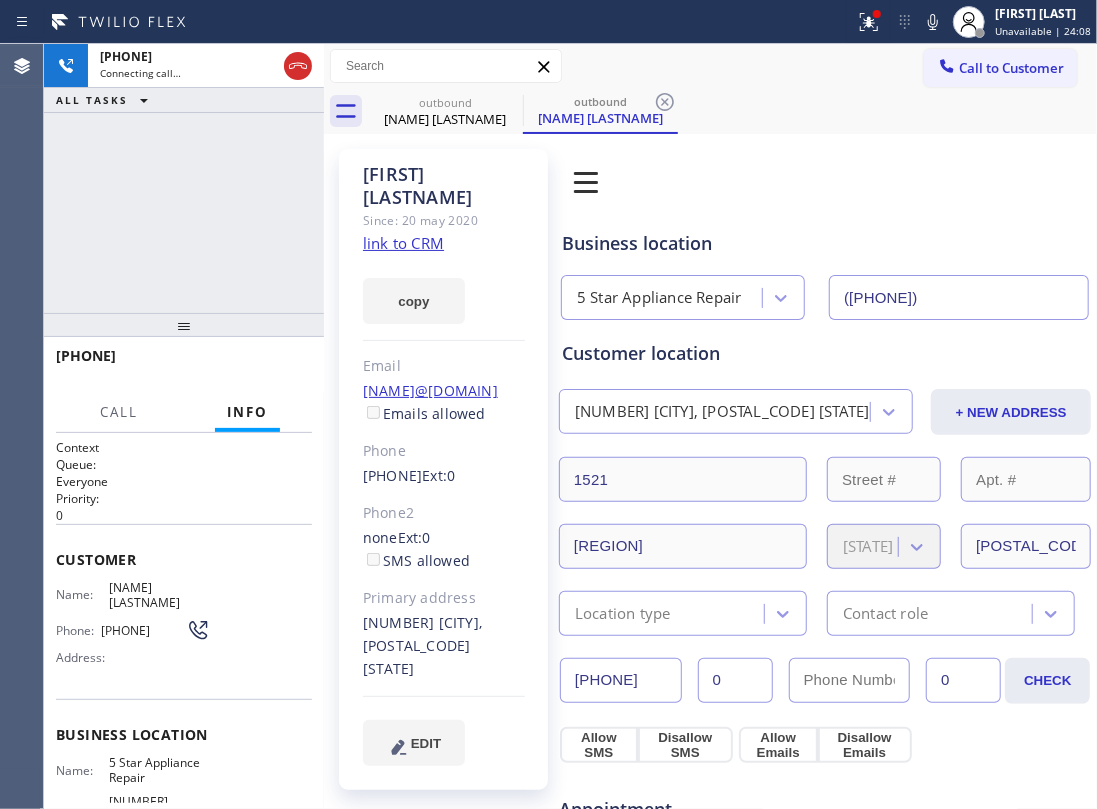 drag, startPoint x: 70, startPoint y: 176, endPoint x: 222, endPoint y: 198, distance: 153.58385 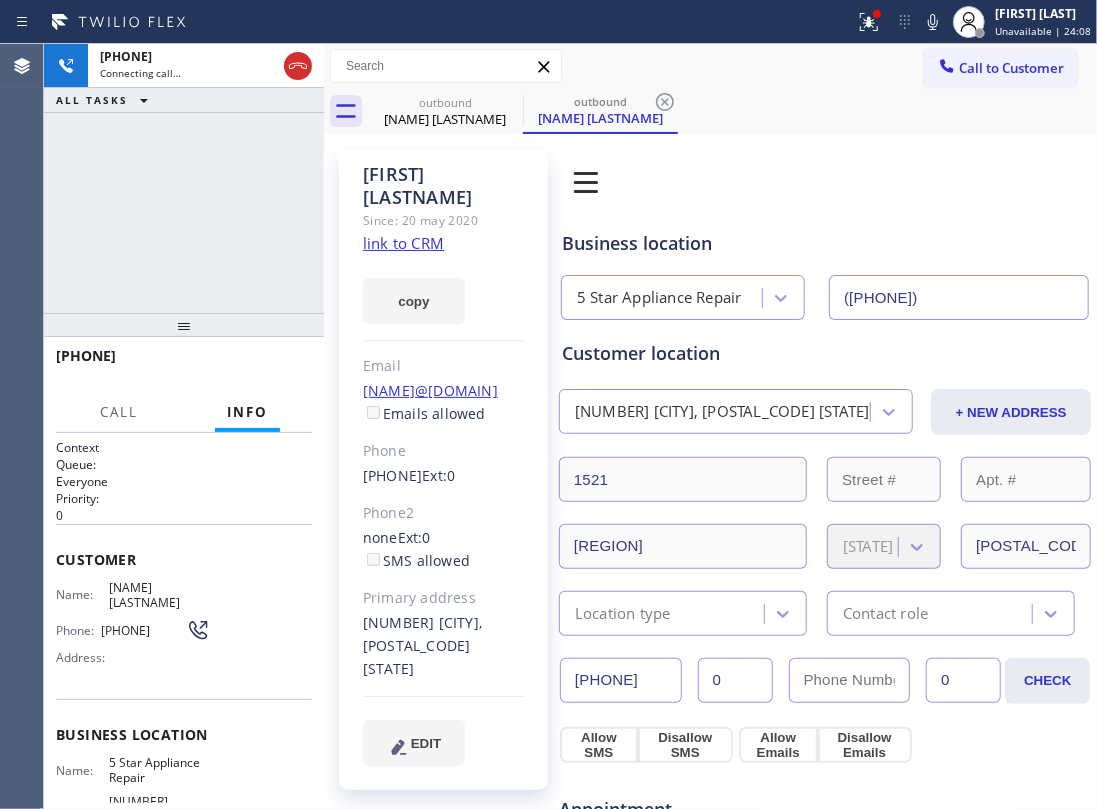 click on "+[PHONE] Connecting call… ALL TASKS ALL TASKS ACTIVE TASKS TASKS IN WRAP UP" at bounding box center [184, 178] 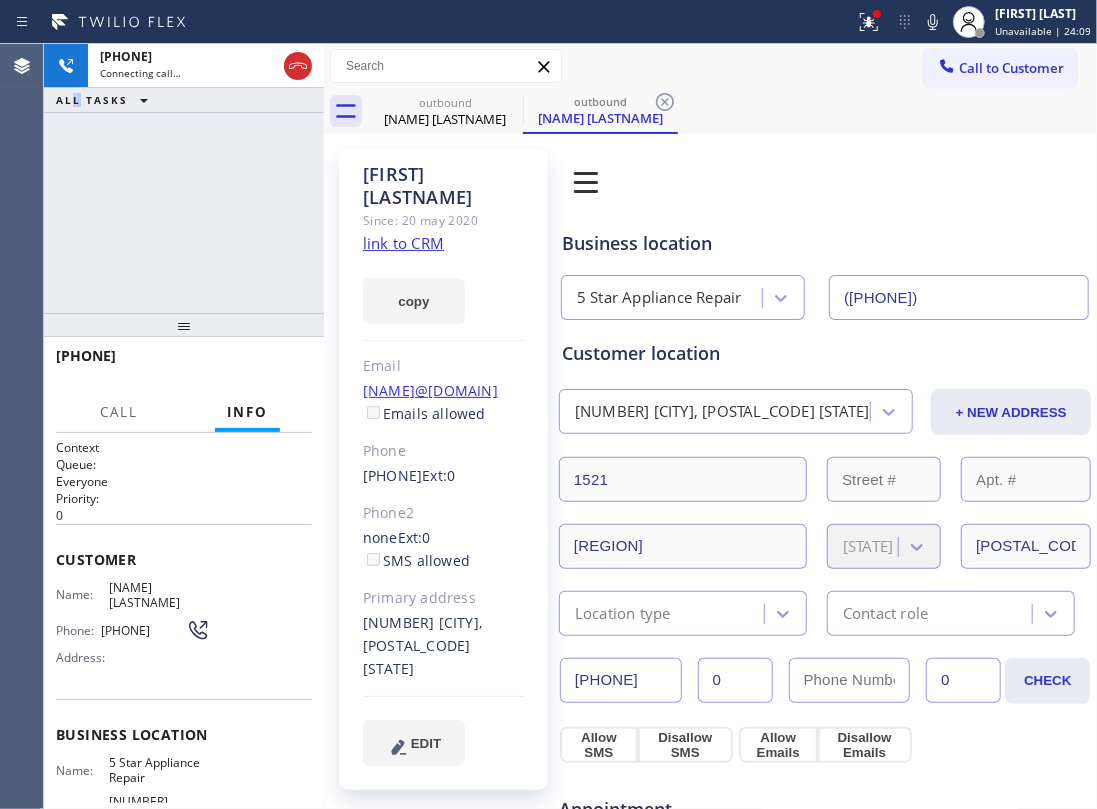 click on "copy" at bounding box center [444, 289] 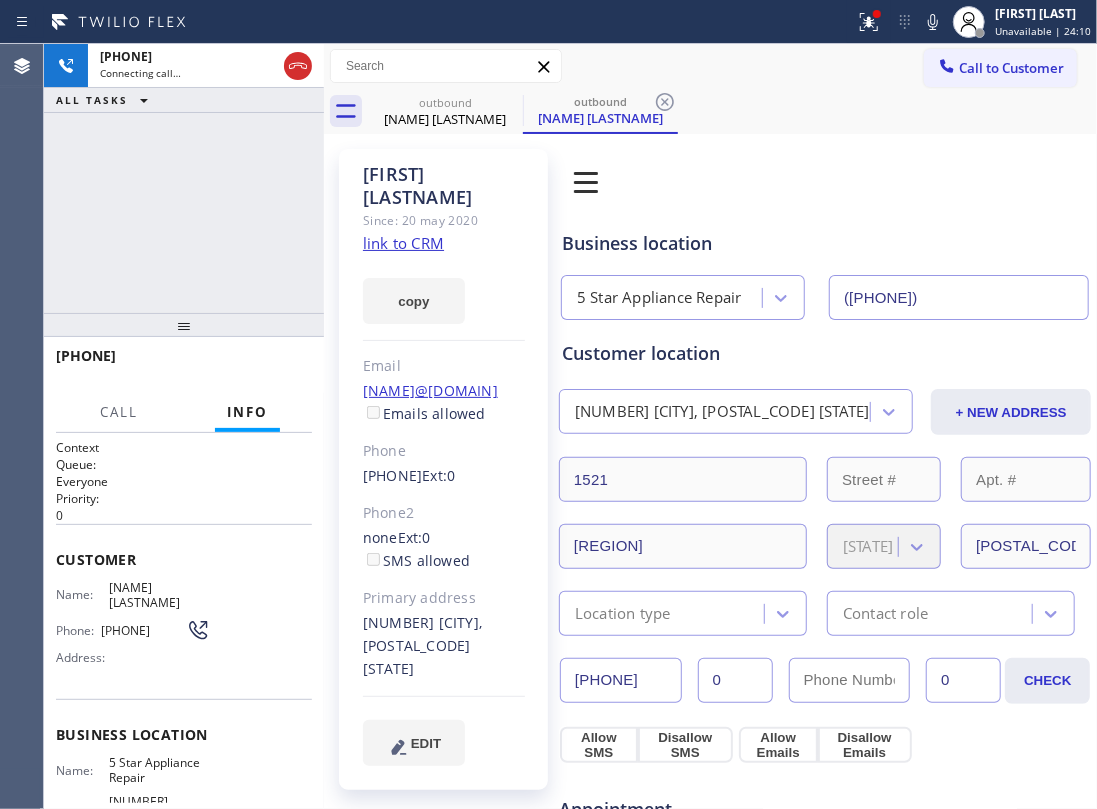 click on "link to CRM" 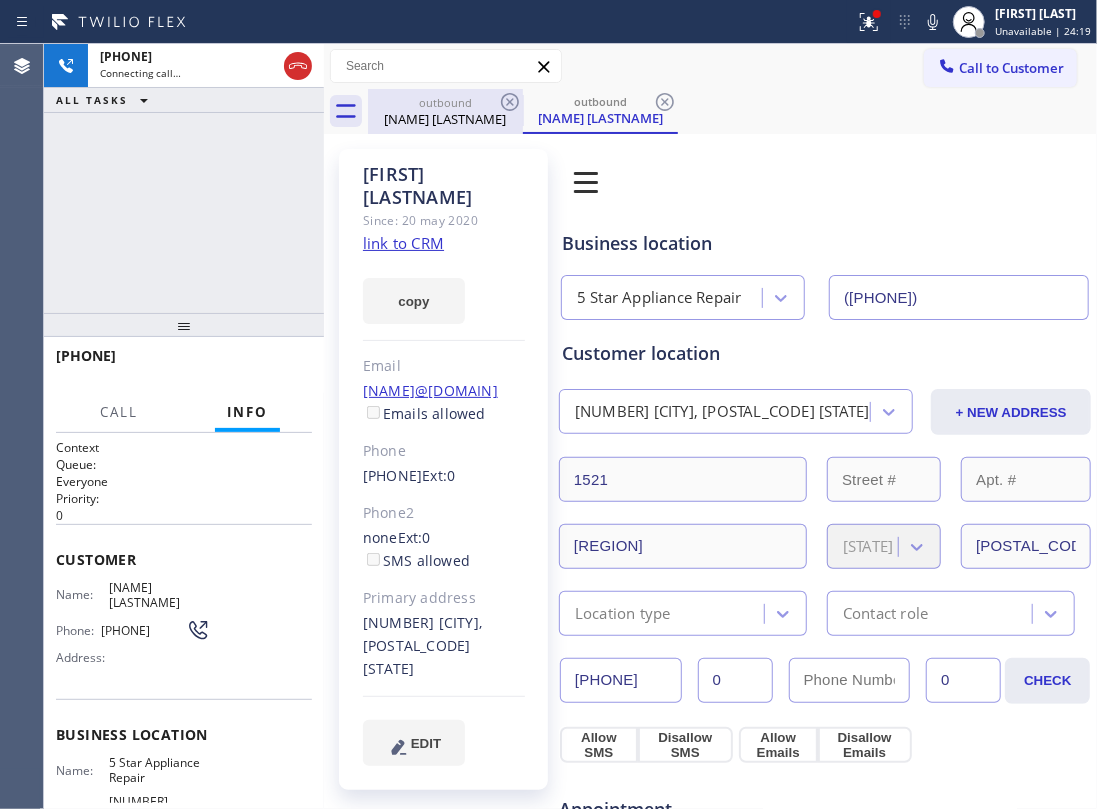 click on "[NAME] [LASTNAME]" at bounding box center (445, 119) 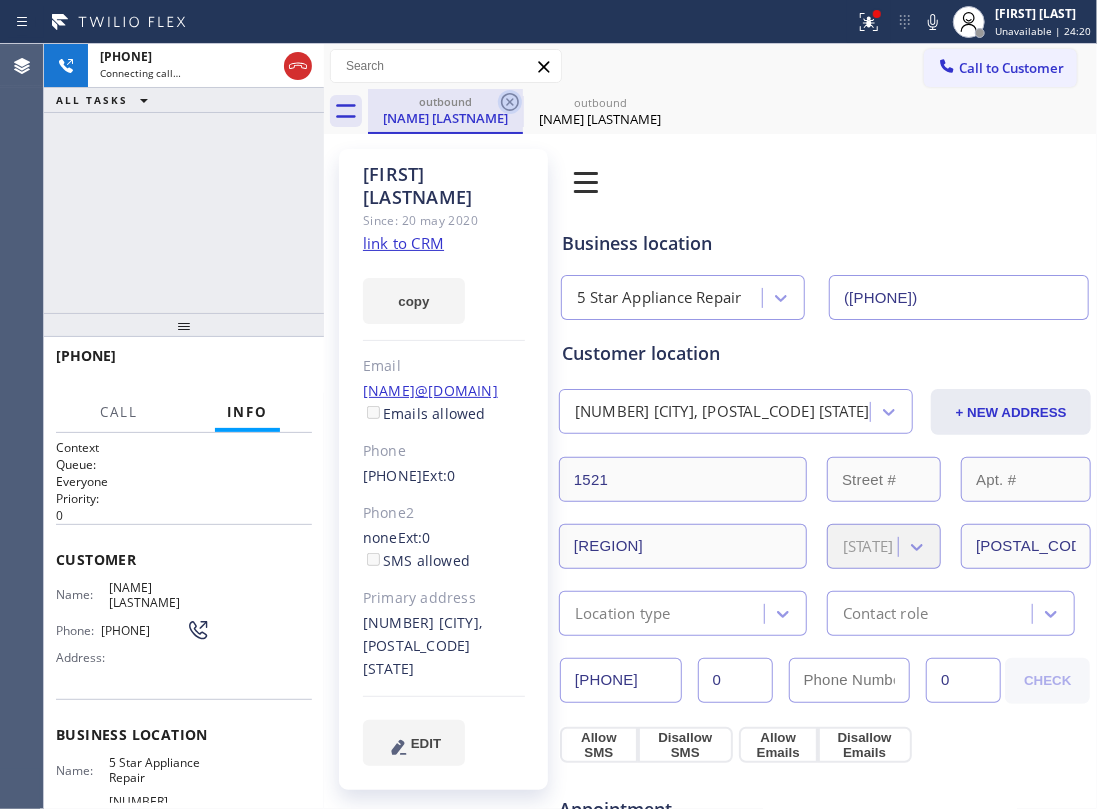 click 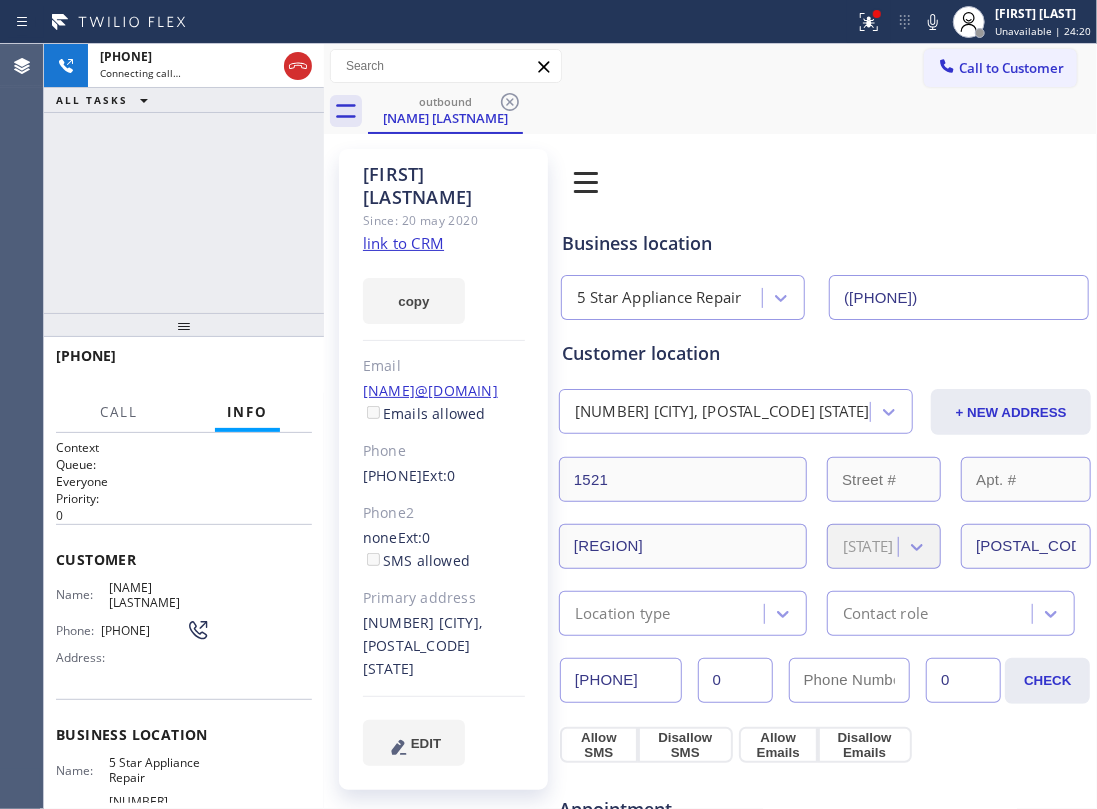 click 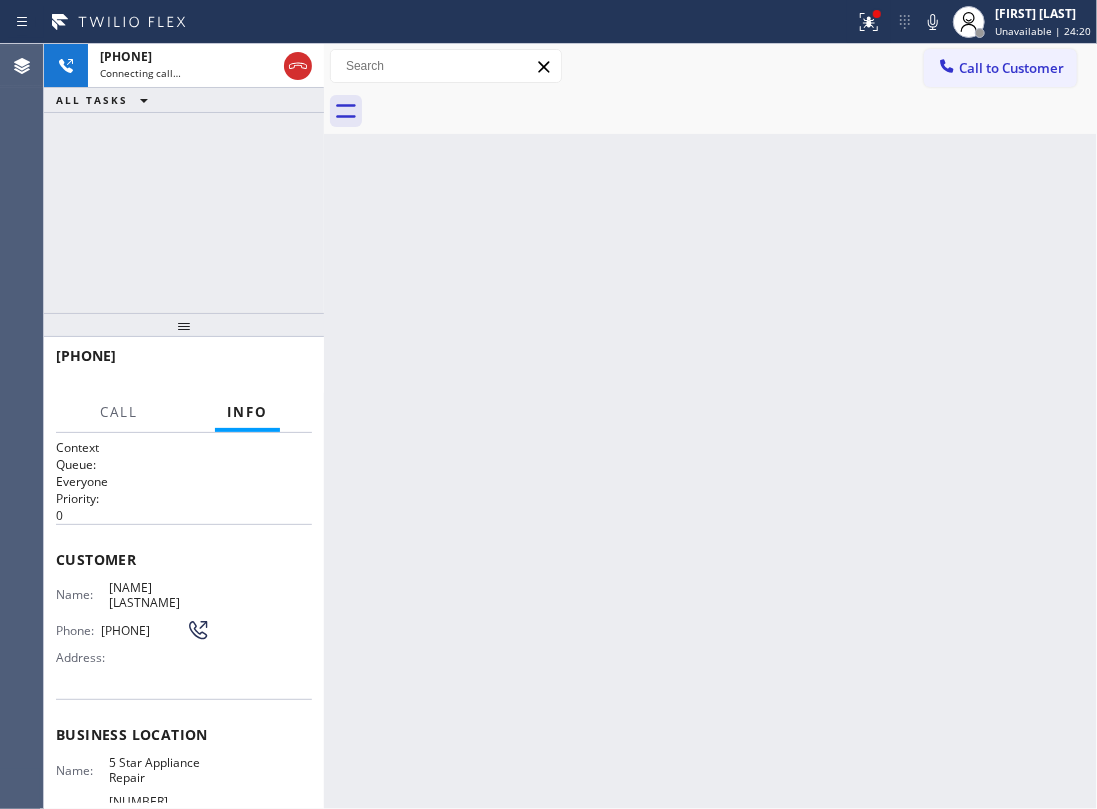 click on "+[PHONE] Connecting call… ALL TASKS ALL TASKS ACTIVE TASKS TASKS IN WRAP UP" at bounding box center (184, 178) 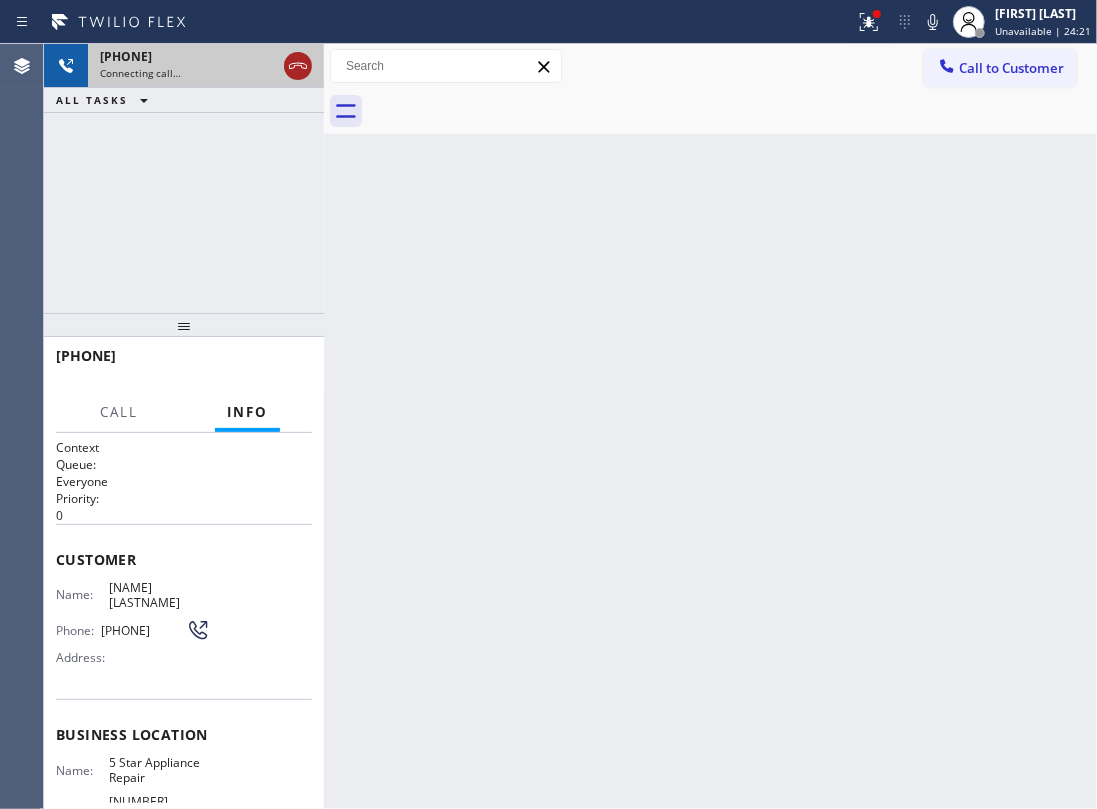 click 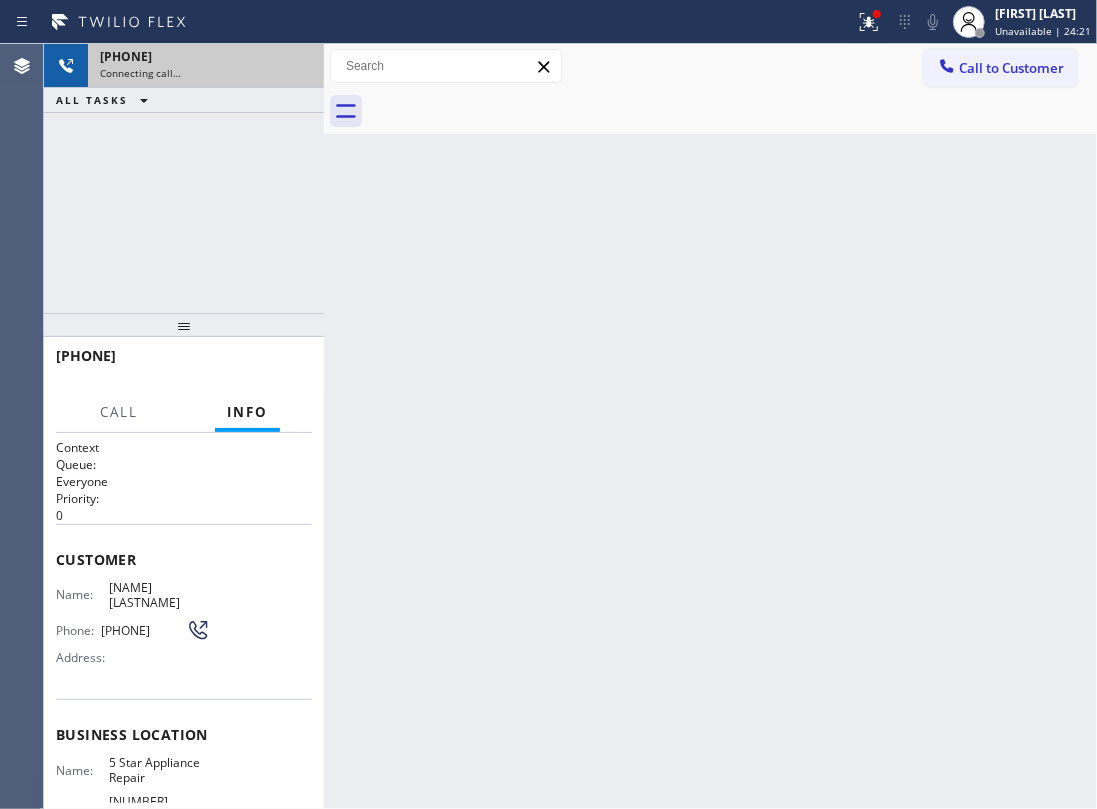 drag, startPoint x: 298, startPoint y: 197, endPoint x: 348, endPoint y: 209, distance: 51.41984 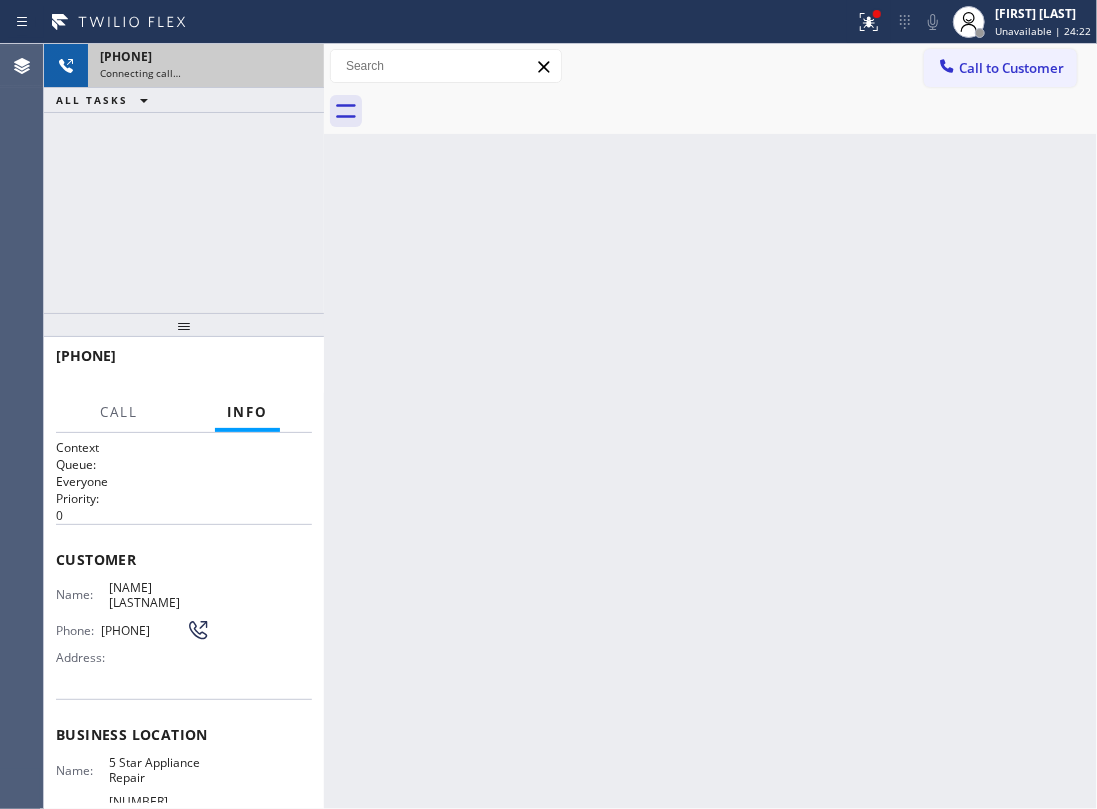 click on "Outbound call Location 5 Star Appliance Repair Your caller id phone number [PHONE] Customer number [PHONE] Call Outbound call Technician Search Technician Your caller id phone number Your caller id phone number Call" at bounding box center (710, 426) 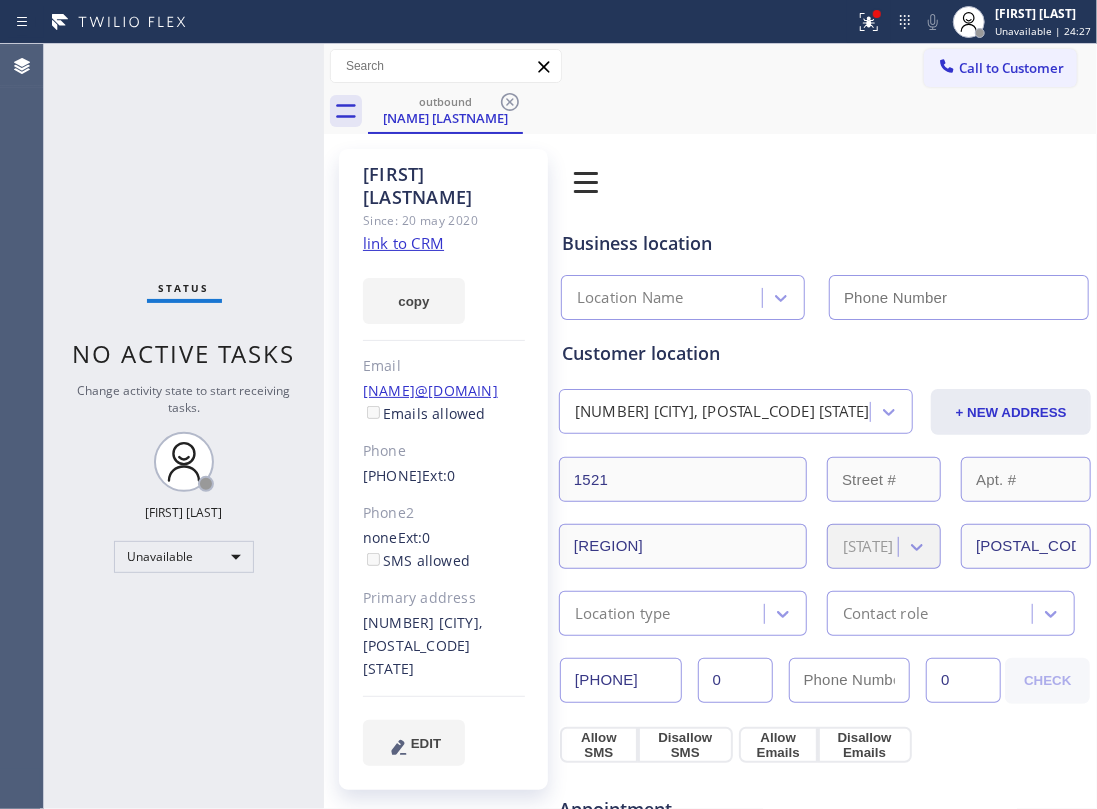 type on "([PHONE])" 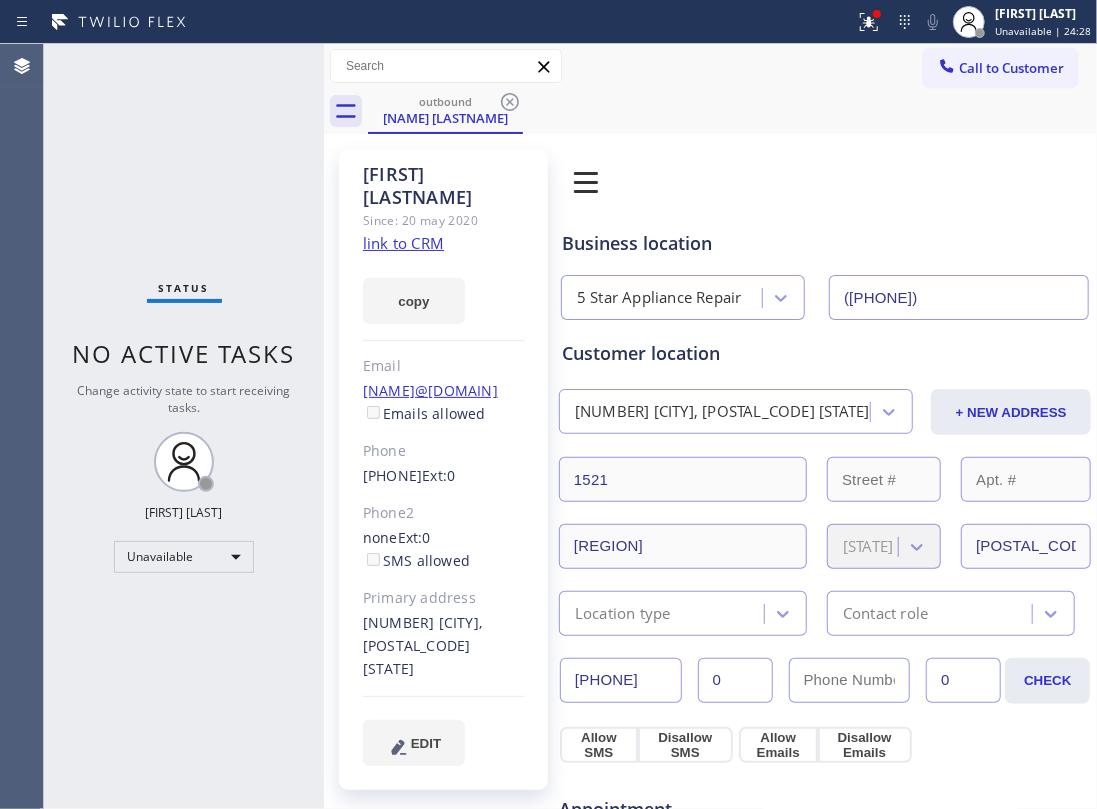 drag, startPoint x: 149, startPoint y: 96, endPoint x: 521, endPoint y: 130, distance: 373.55054 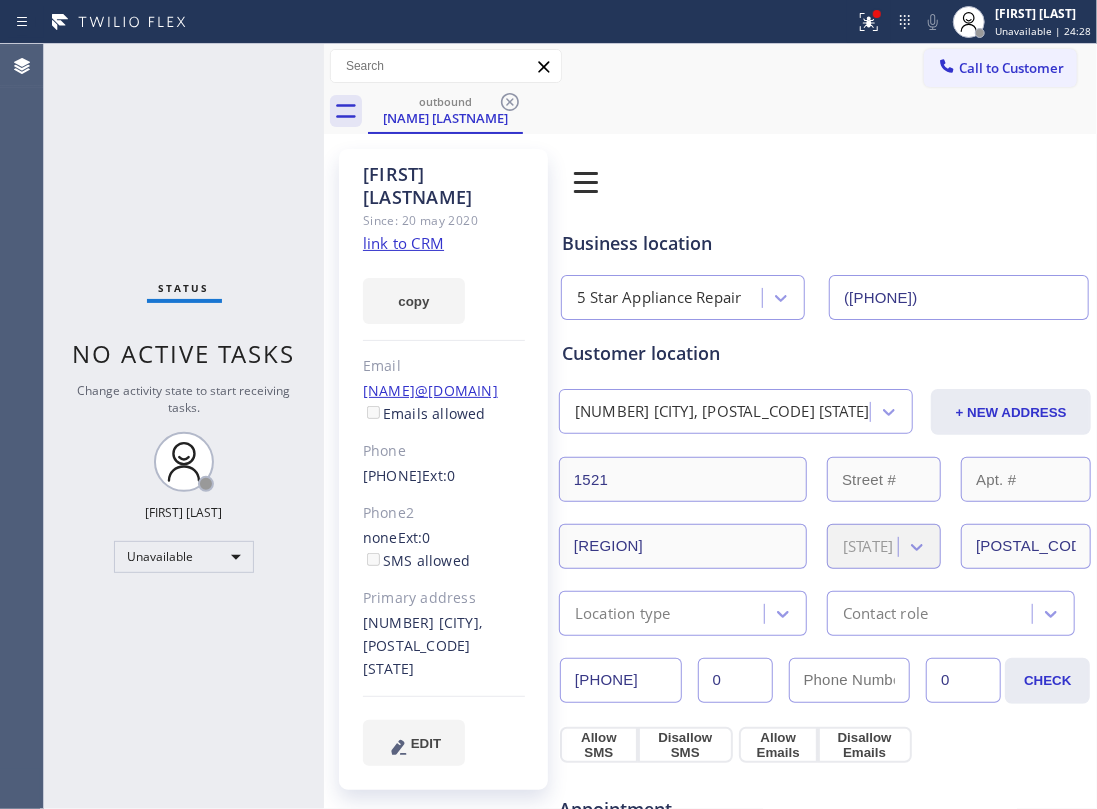click on "Status   No active tasks     Change activity state to start receiving tasks.   [FIRST] [LAST] Unavailable" at bounding box center (184, 426) 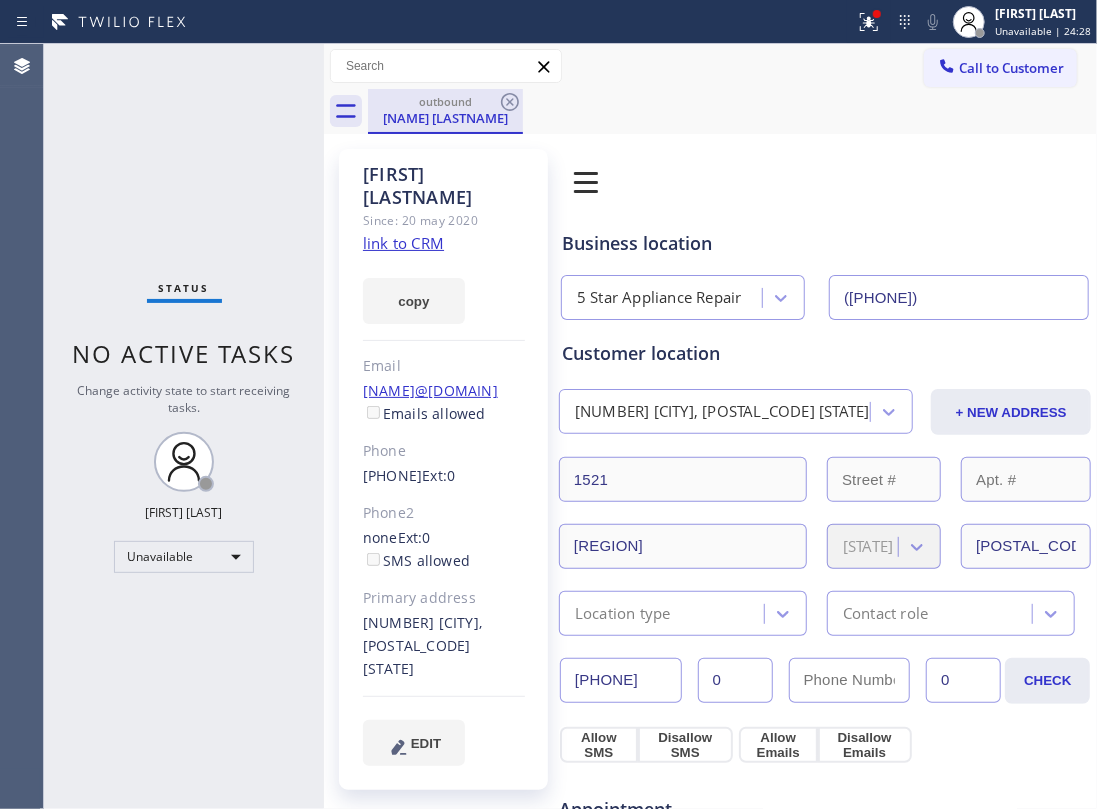 click on "[NAME] [LASTNAME]" at bounding box center (445, 118) 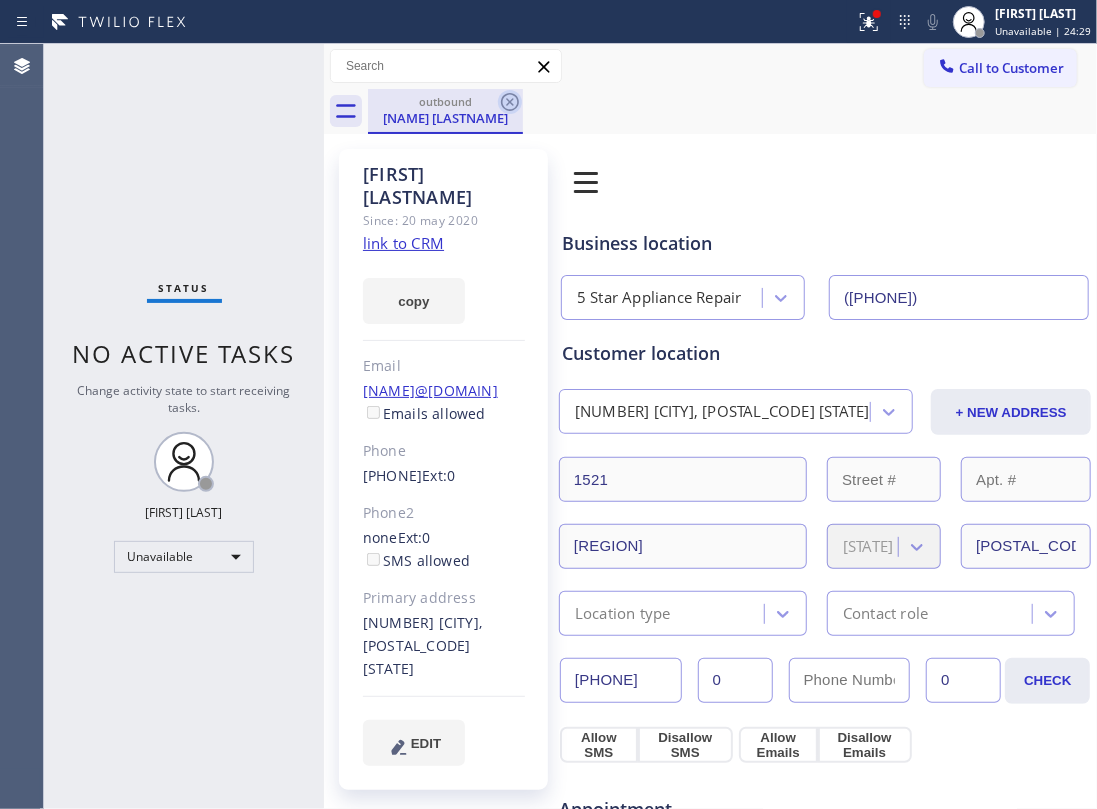 click 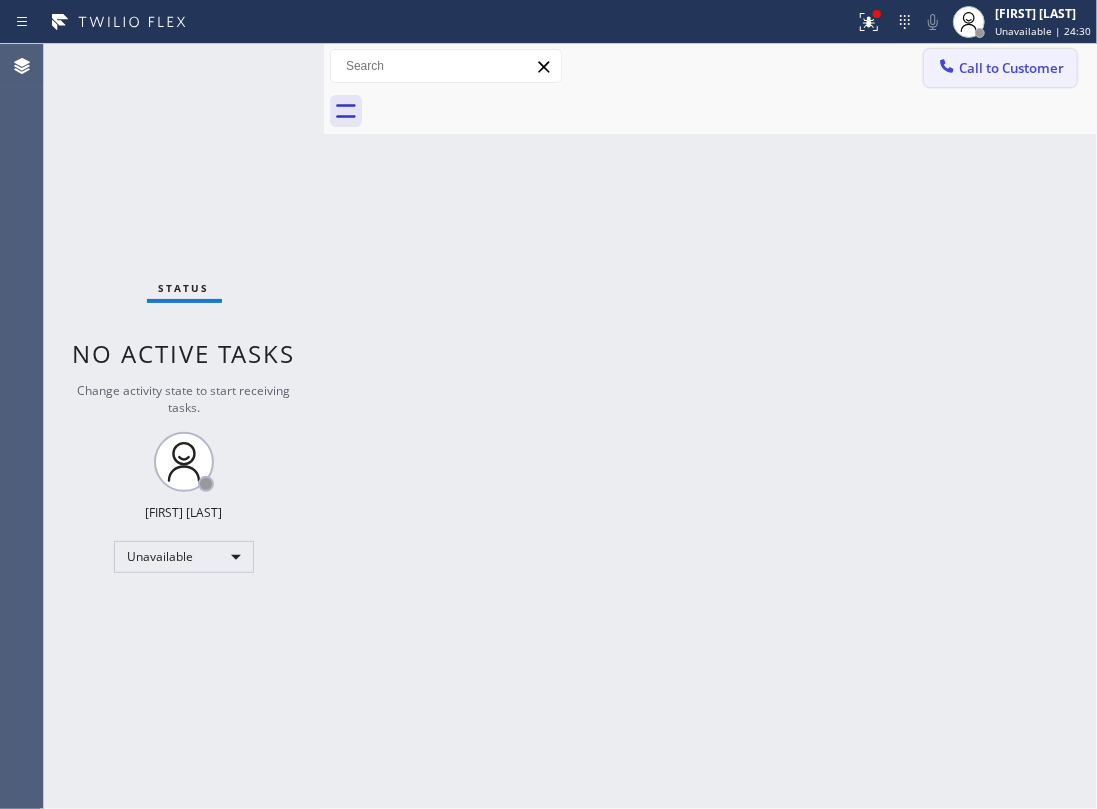 click 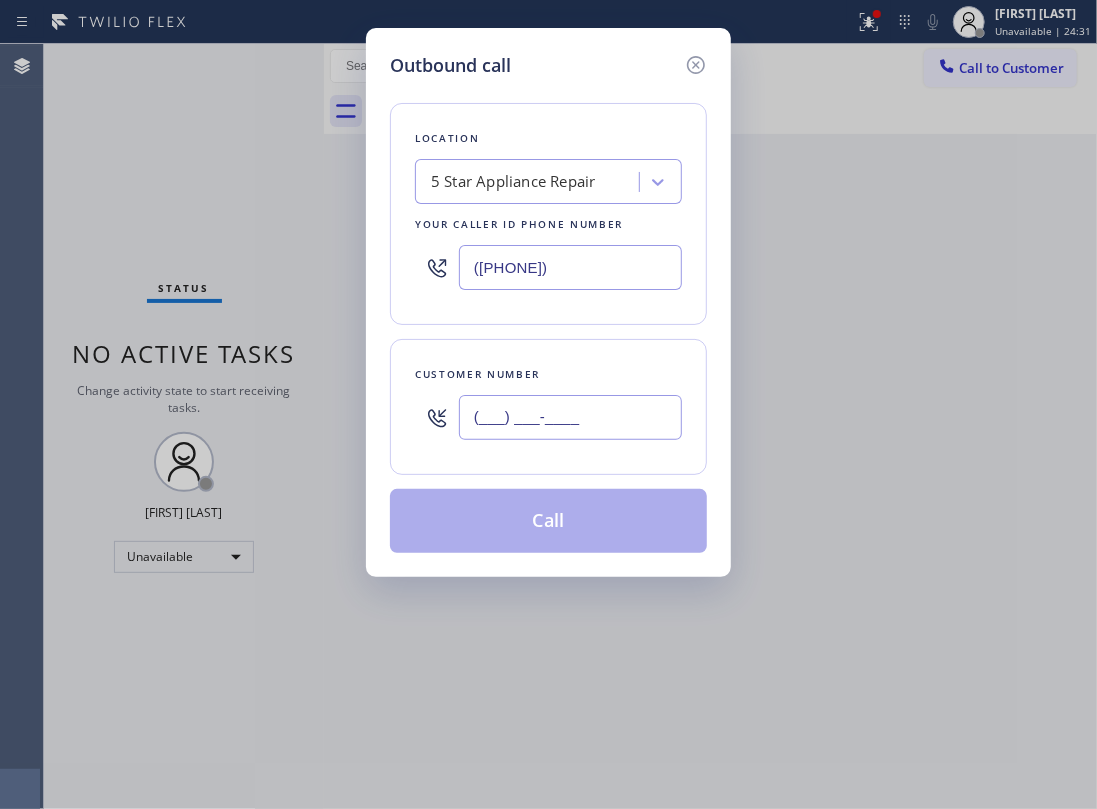 click on "(___) ___-____" at bounding box center [570, 417] 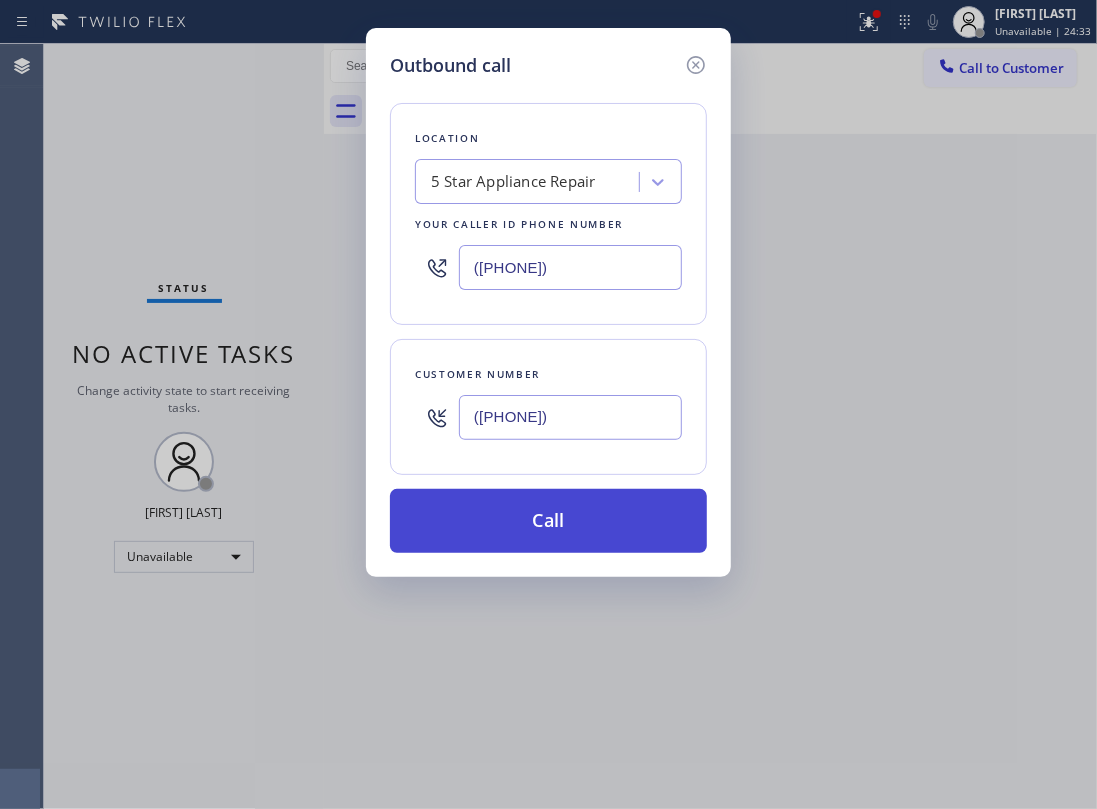 type on "([PHONE])" 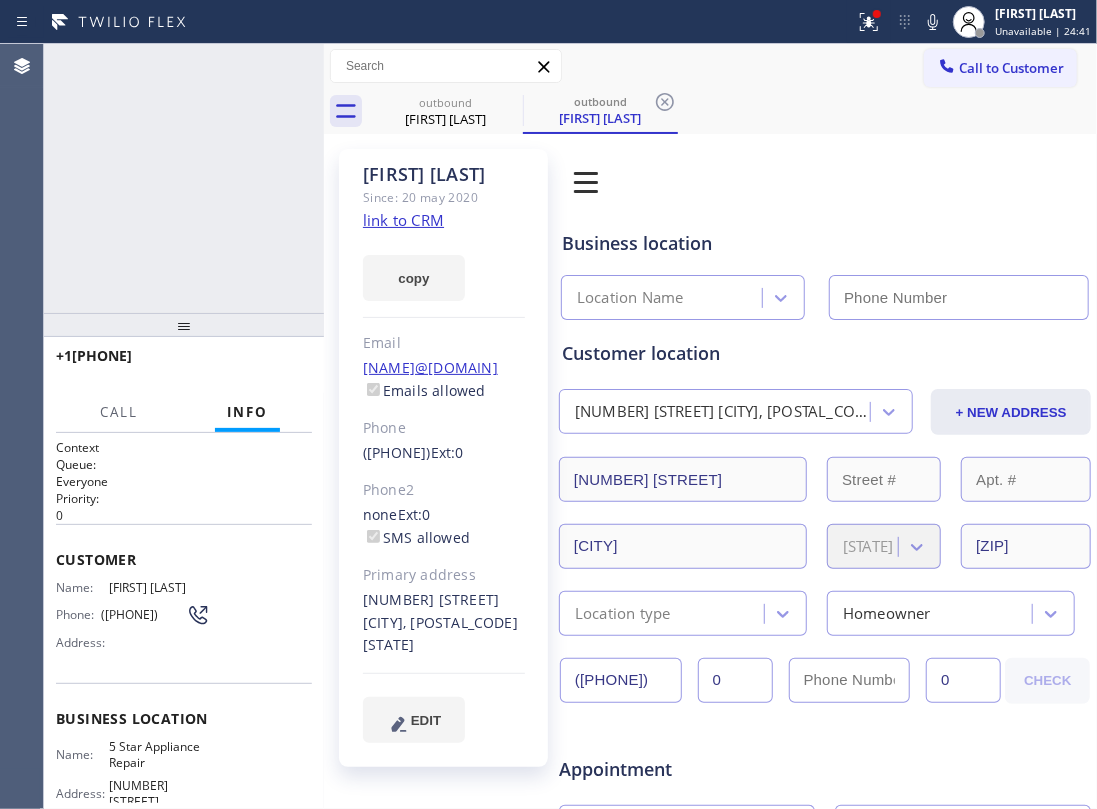 type on "([PHONE])" 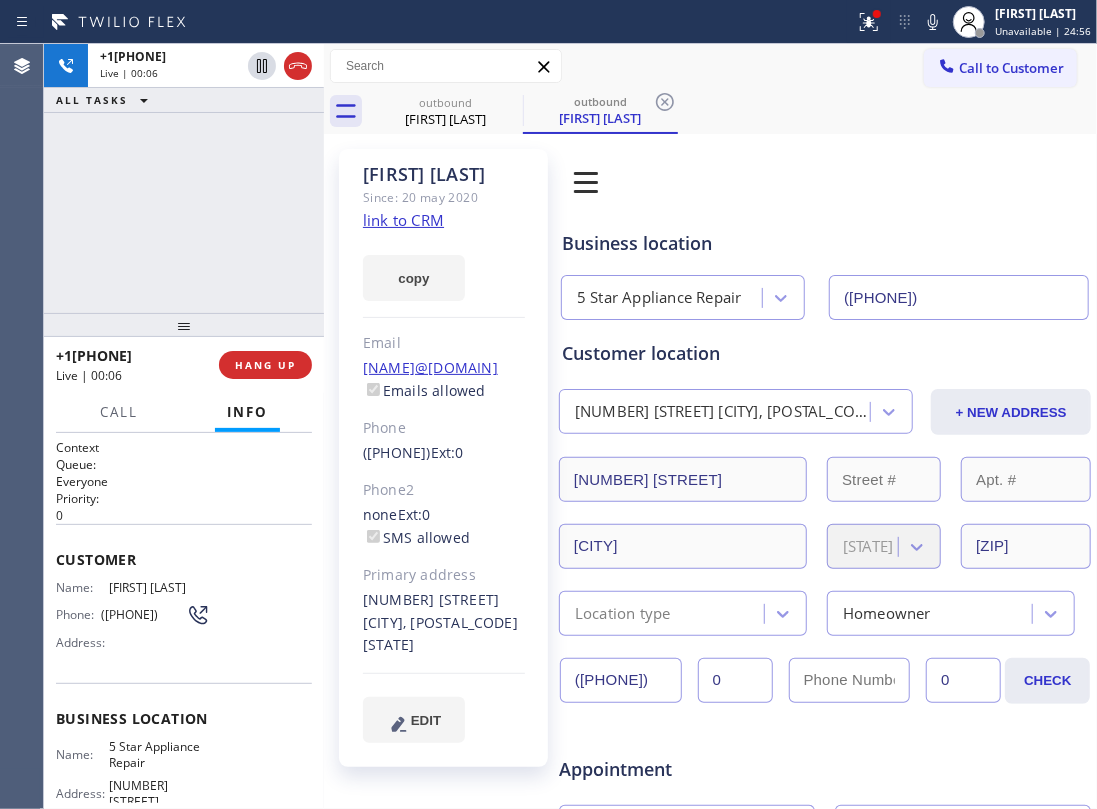 click on "[PHONE] Live | 00:00 ALL TASKS ALL TASKS ACTIVE TASKS TASKS IN WRAP UP" at bounding box center (184, 178) 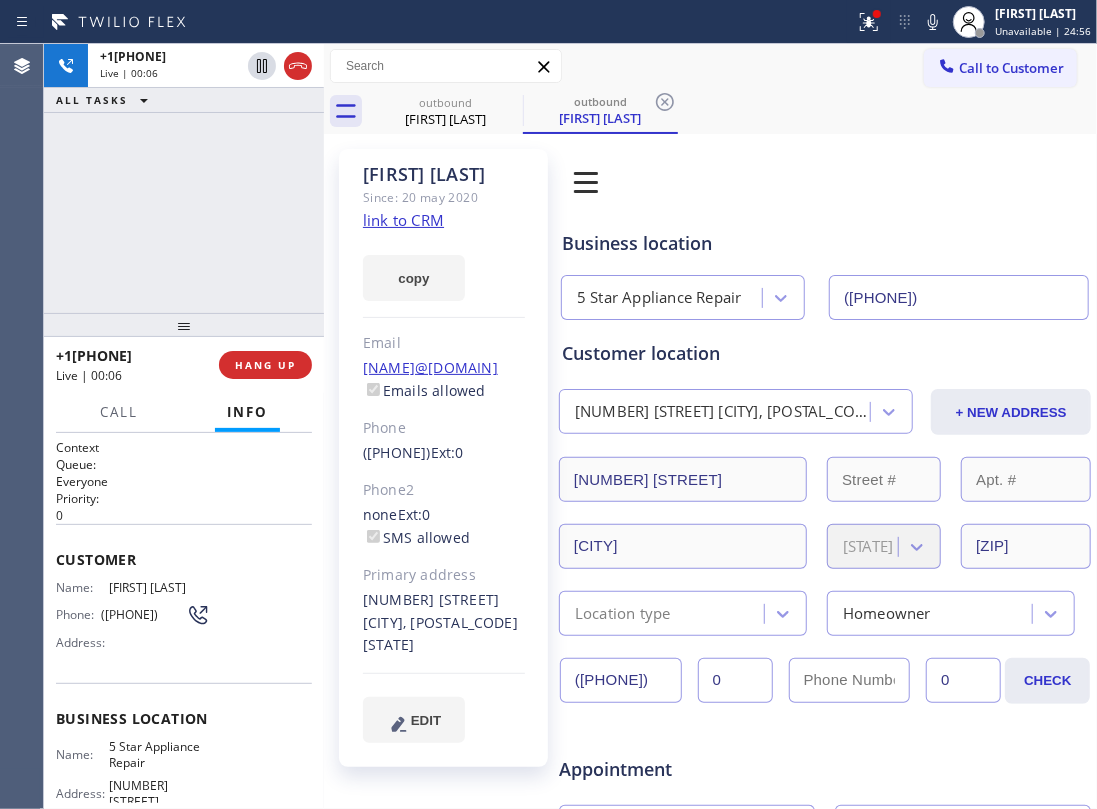 drag, startPoint x: 248, startPoint y: 341, endPoint x: 289, endPoint y: 385, distance: 60.1415 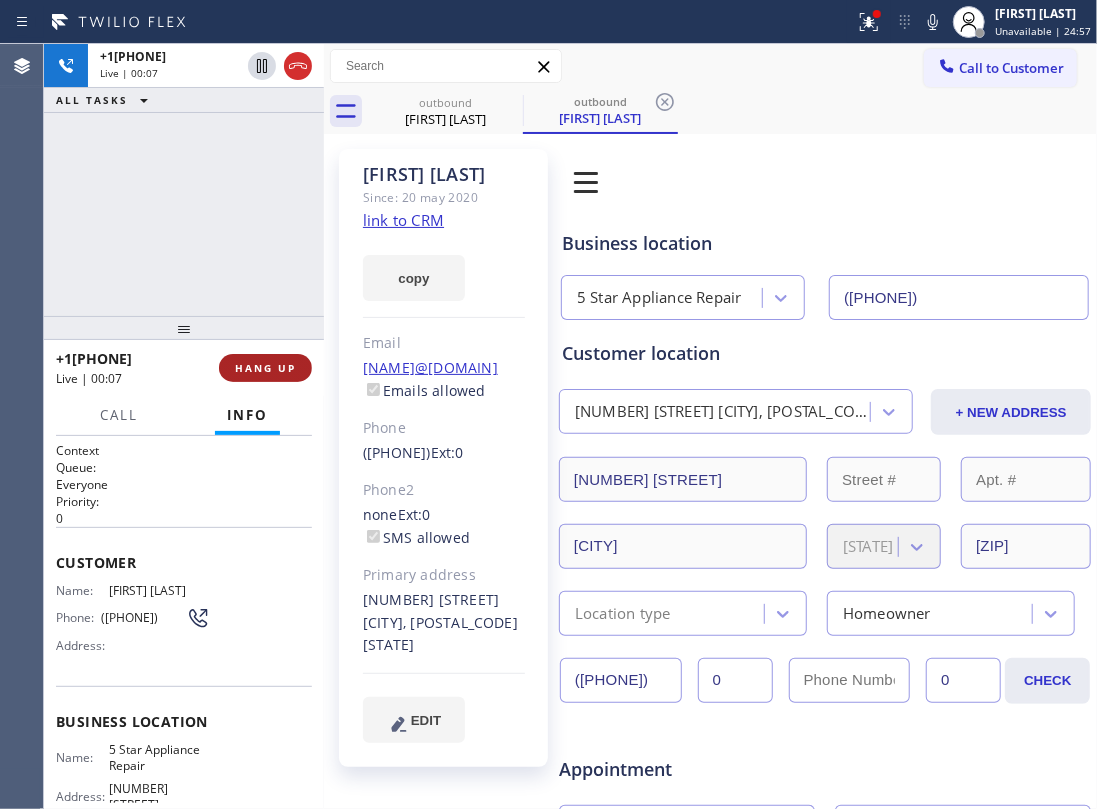 click on "HANG UP" at bounding box center [265, 368] 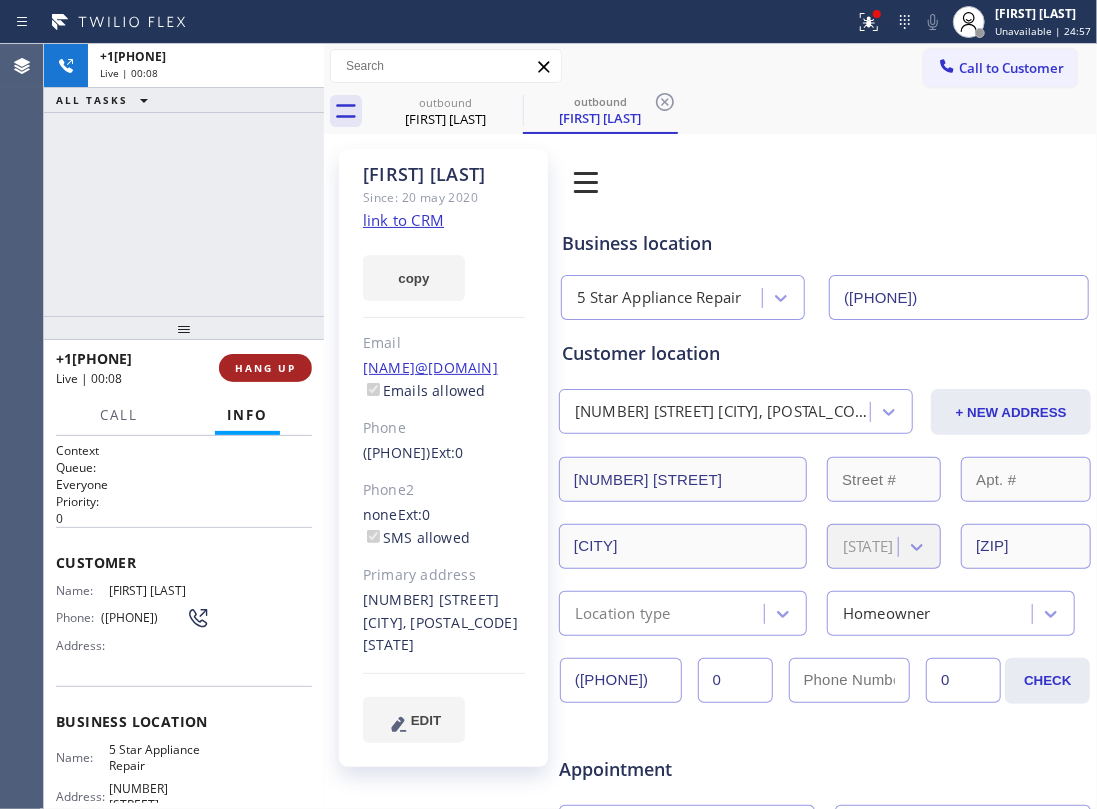 click on "HANG UP" at bounding box center [265, 368] 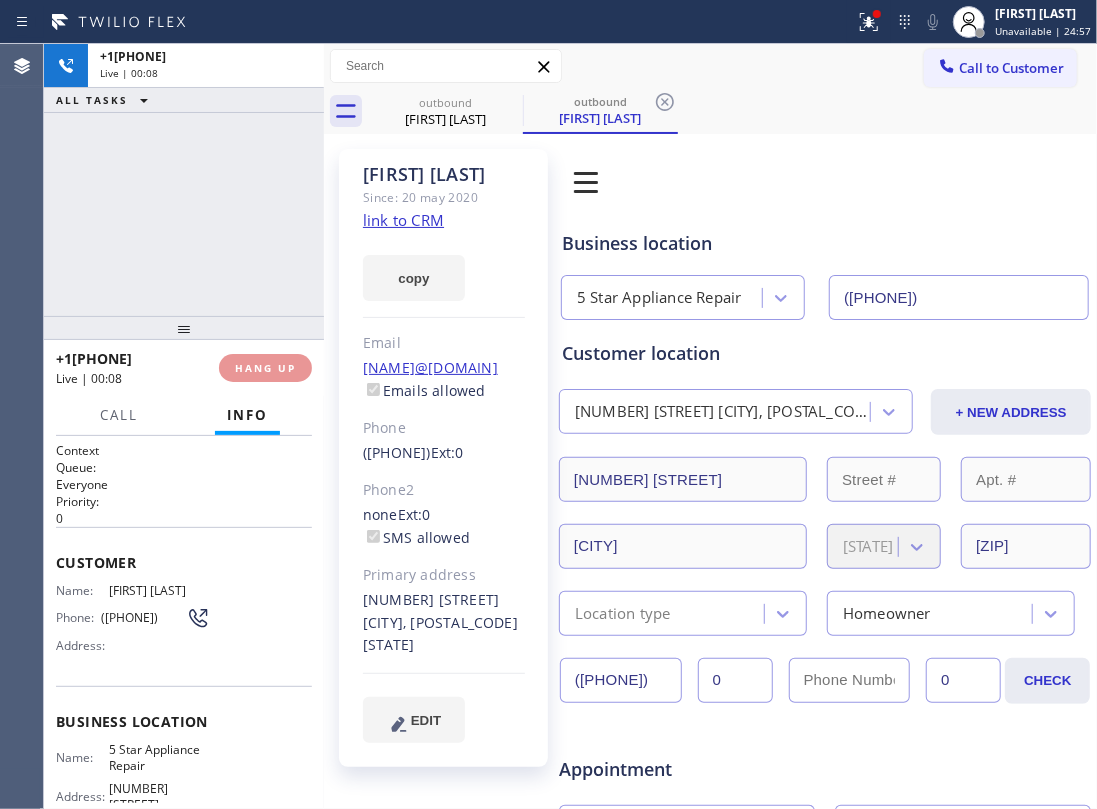 click on "+[PHONE] Live | [TIME] HANG UP" at bounding box center (184, 368) 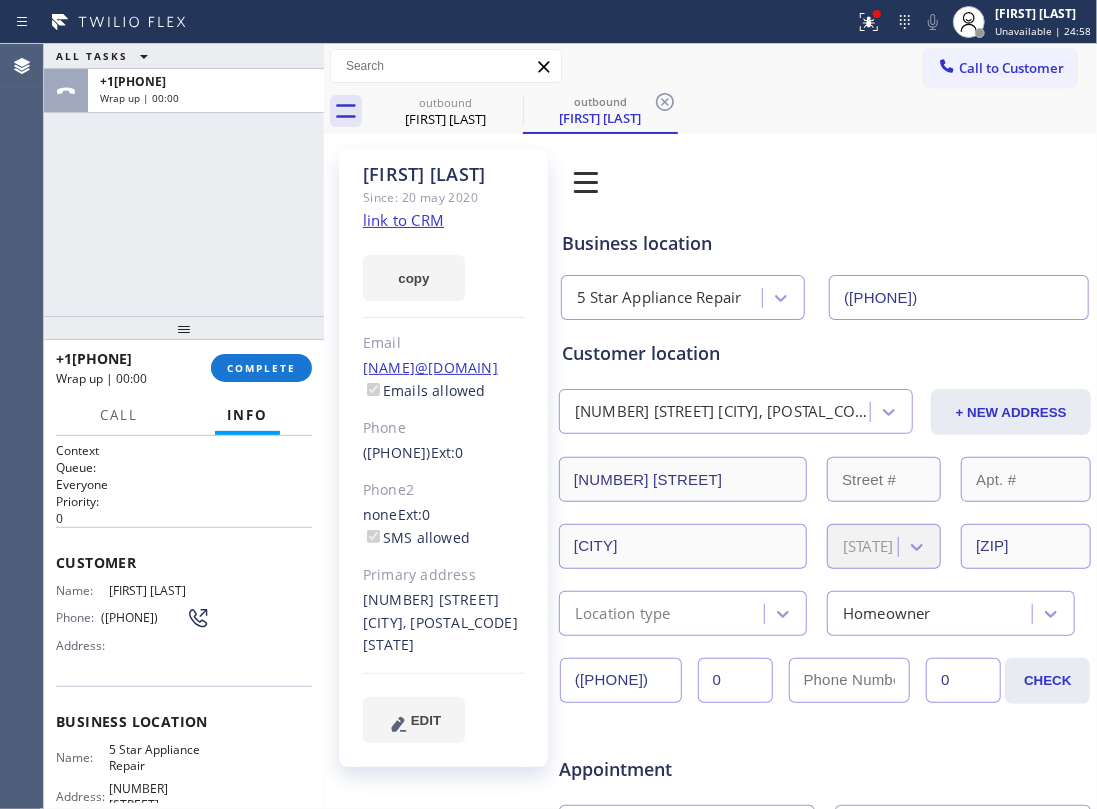 click on "+1[PHONE] Wrap up | 00:00 COMPLETE" at bounding box center (184, 368) 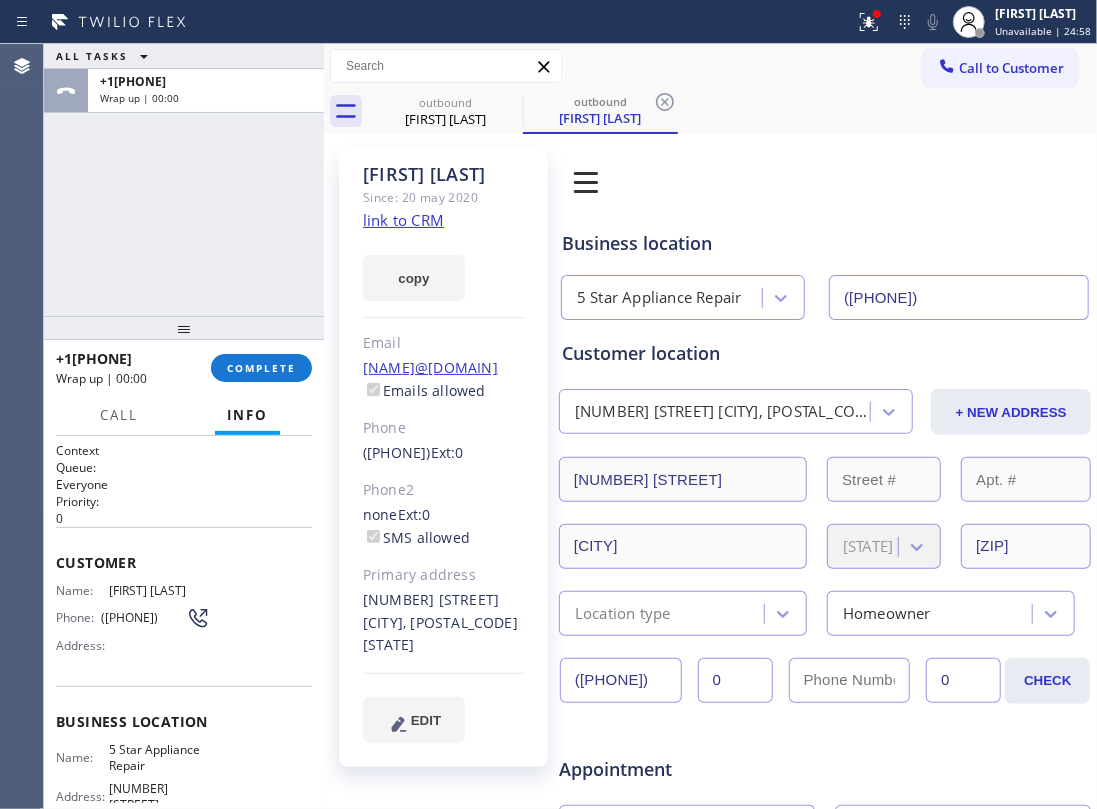 click on "COMPLETE" at bounding box center [261, 368] 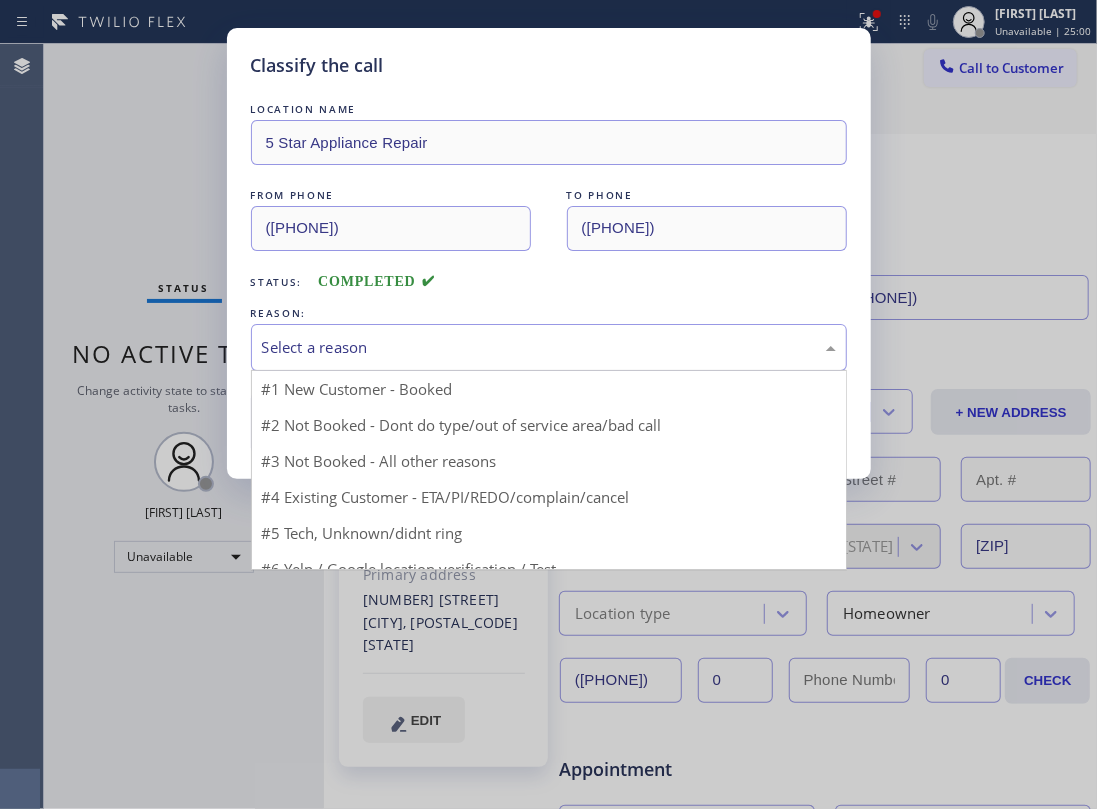 drag, startPoint x: 426, startPoint y: 348, endPoint x: 453, endPoint y: 365, distance: 31.906113 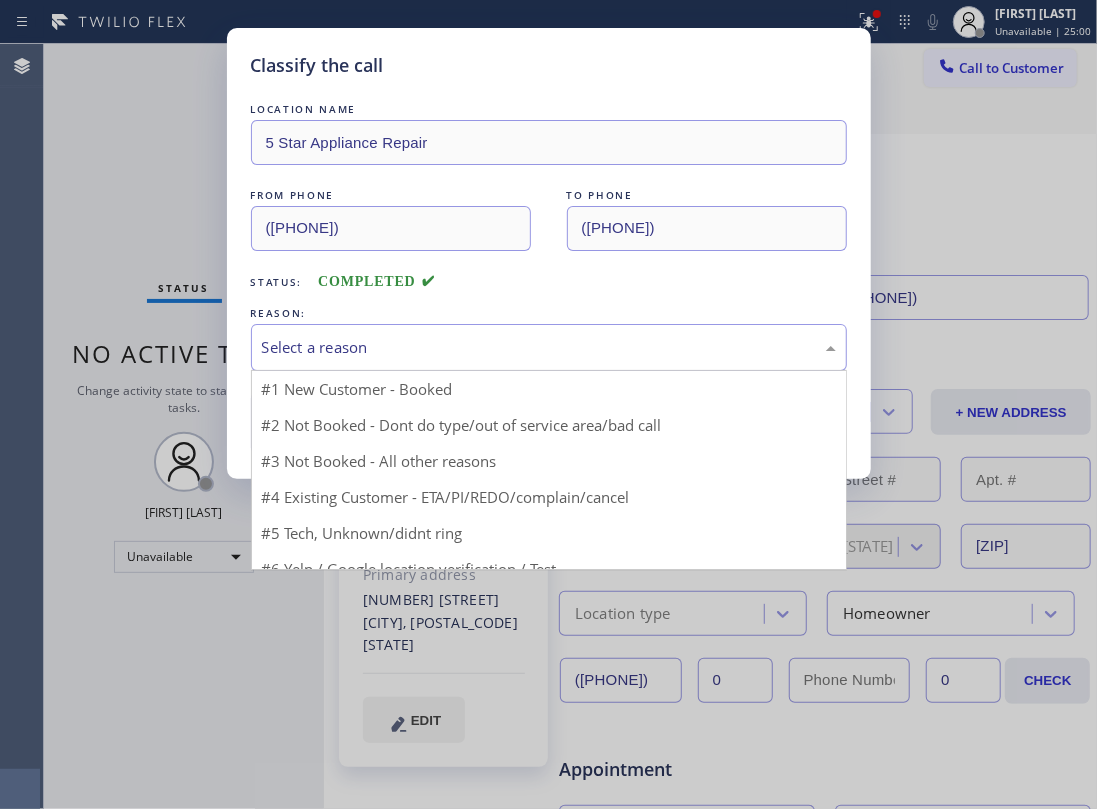 click on "Select a reason" at bounding box center (549, 347) 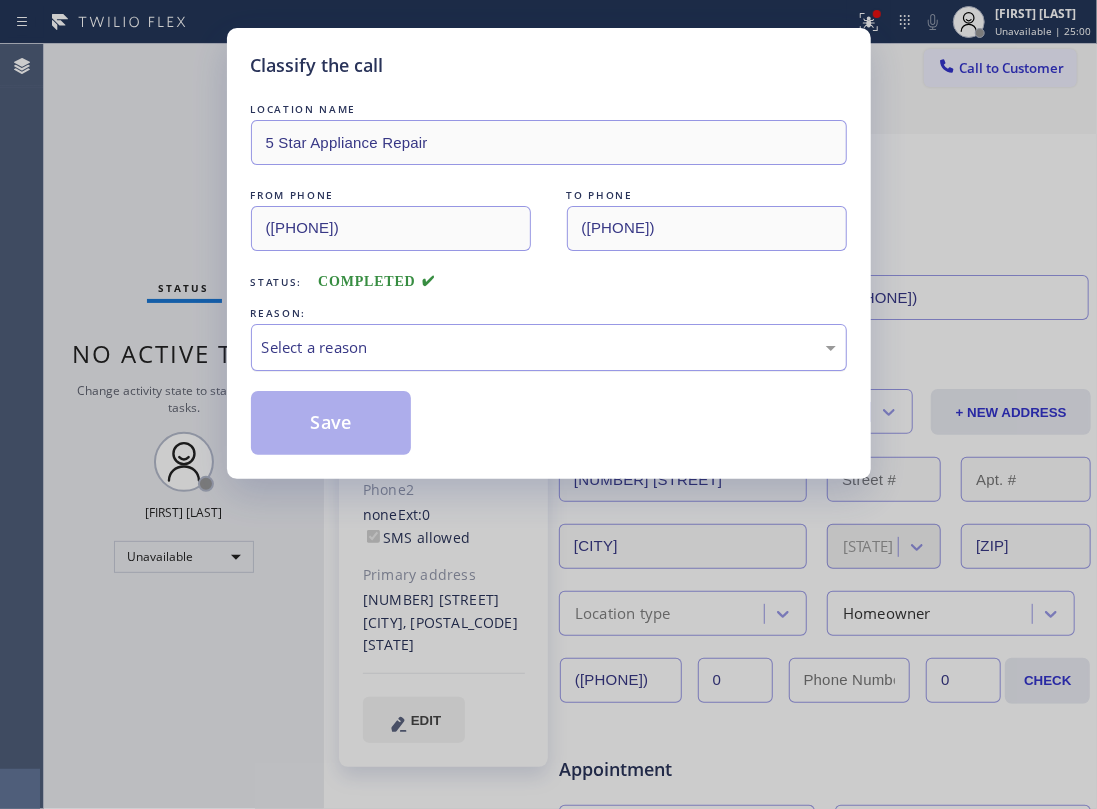 click on "Select a reason" at bounding box center [549, 347] 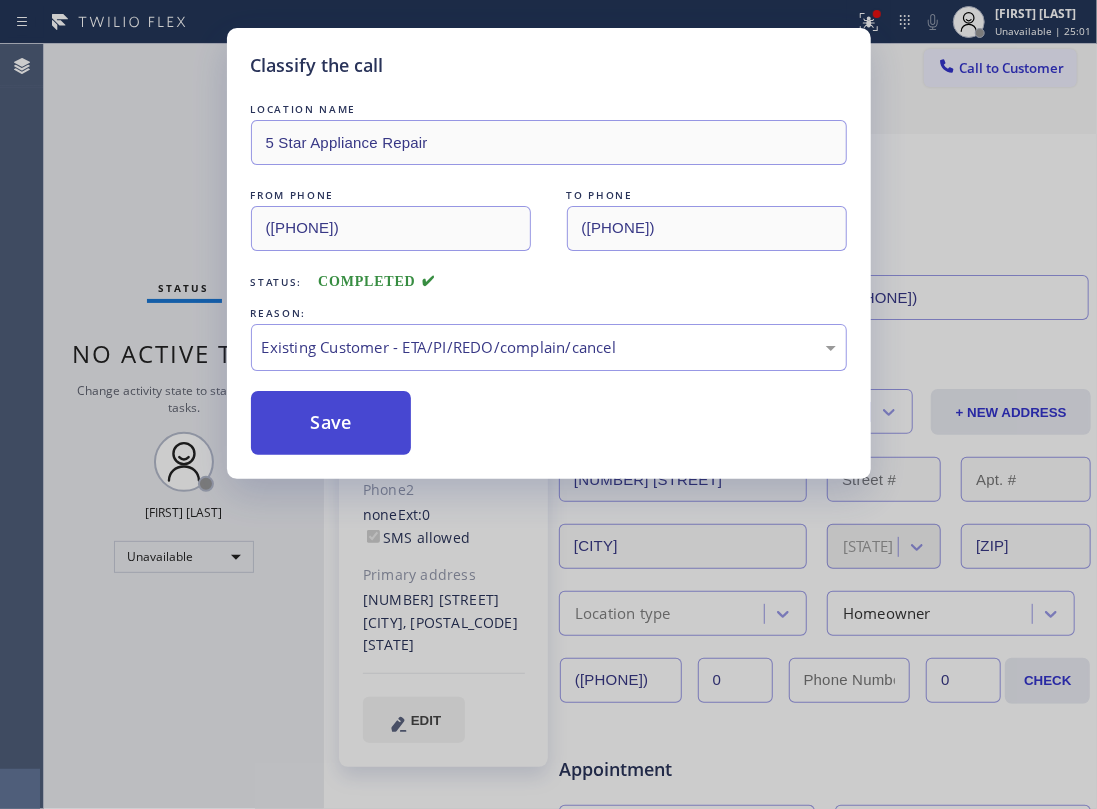 click on "Save" at bounding box center [331, 423] 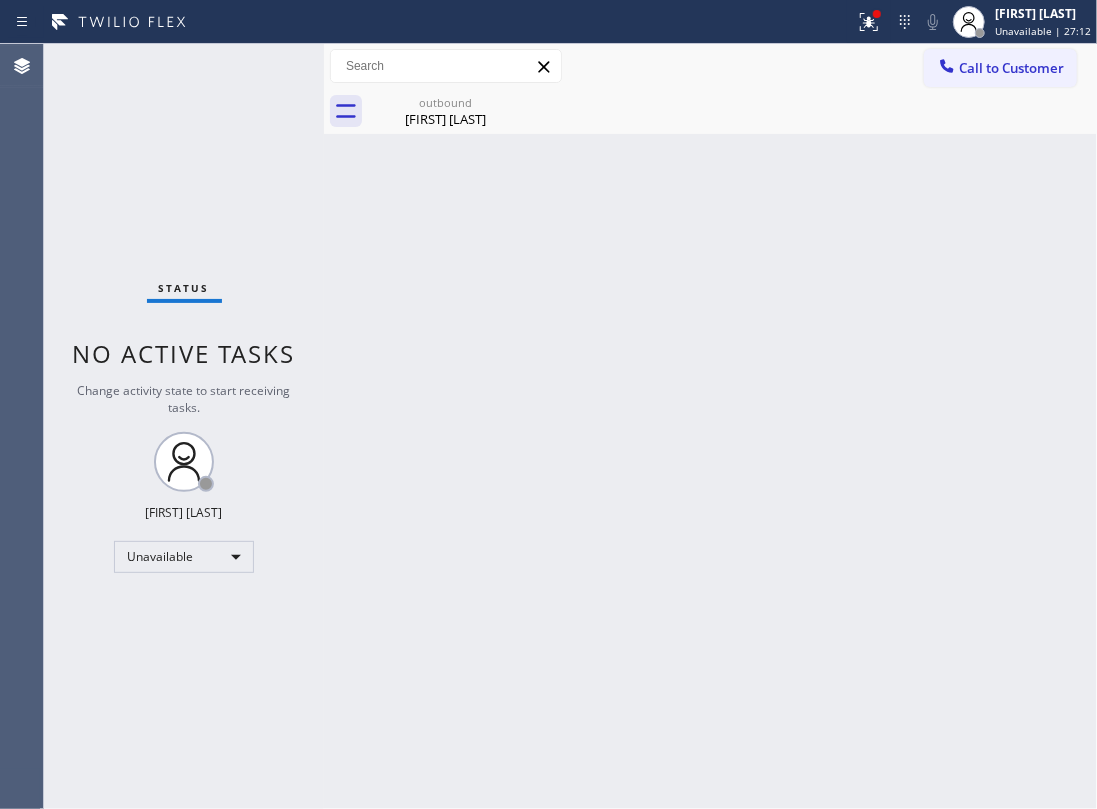 click on "Call to Customer" at bounding box center [1011, 68] 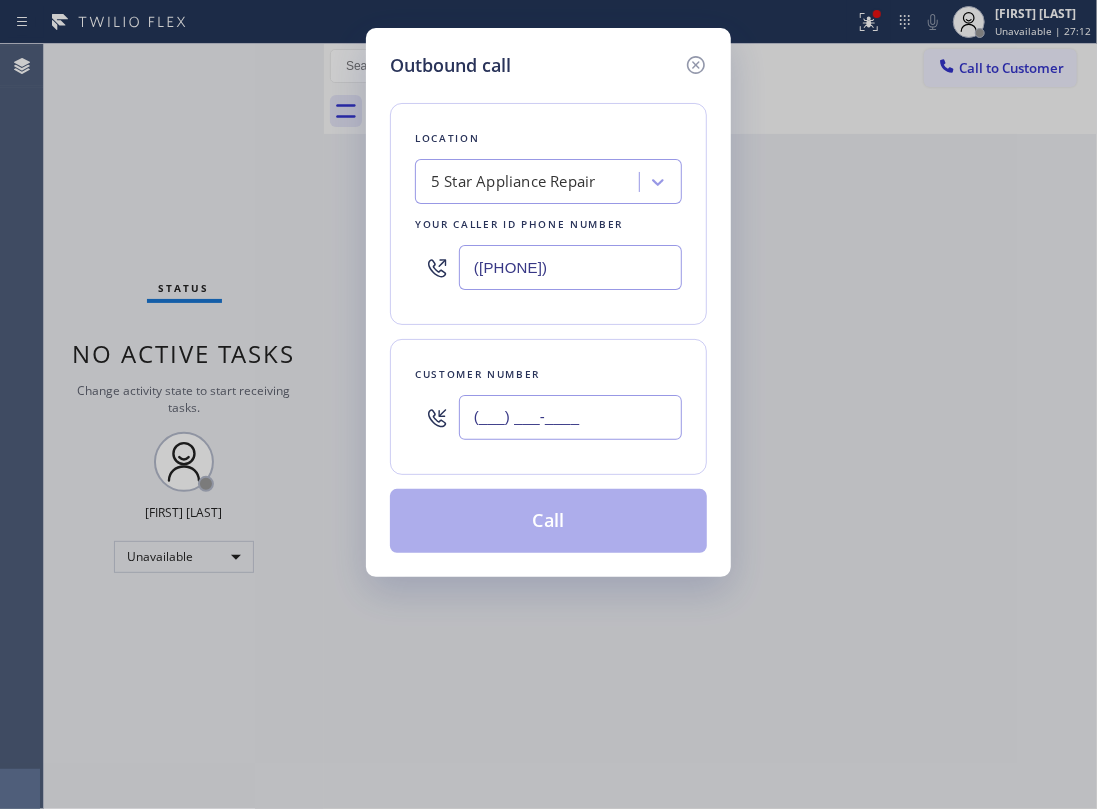 click on "(___) ___-____" at bounding box center [570, 417] 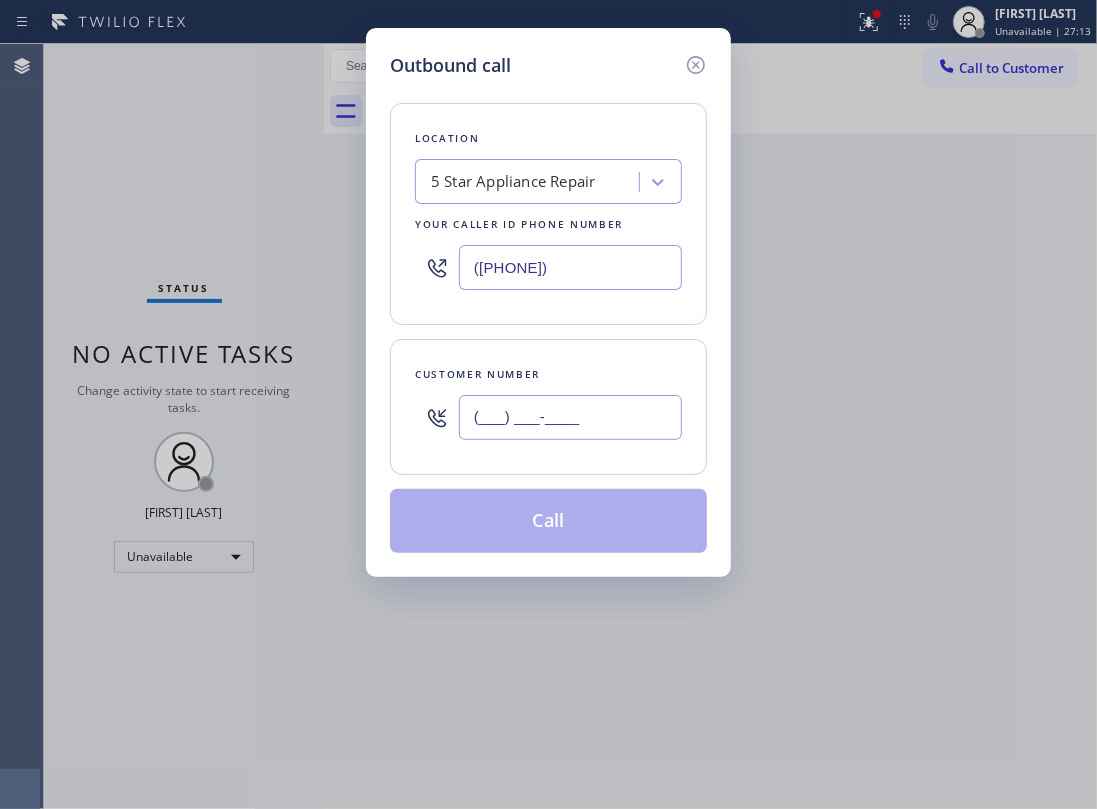 paste on "([PHONE])" 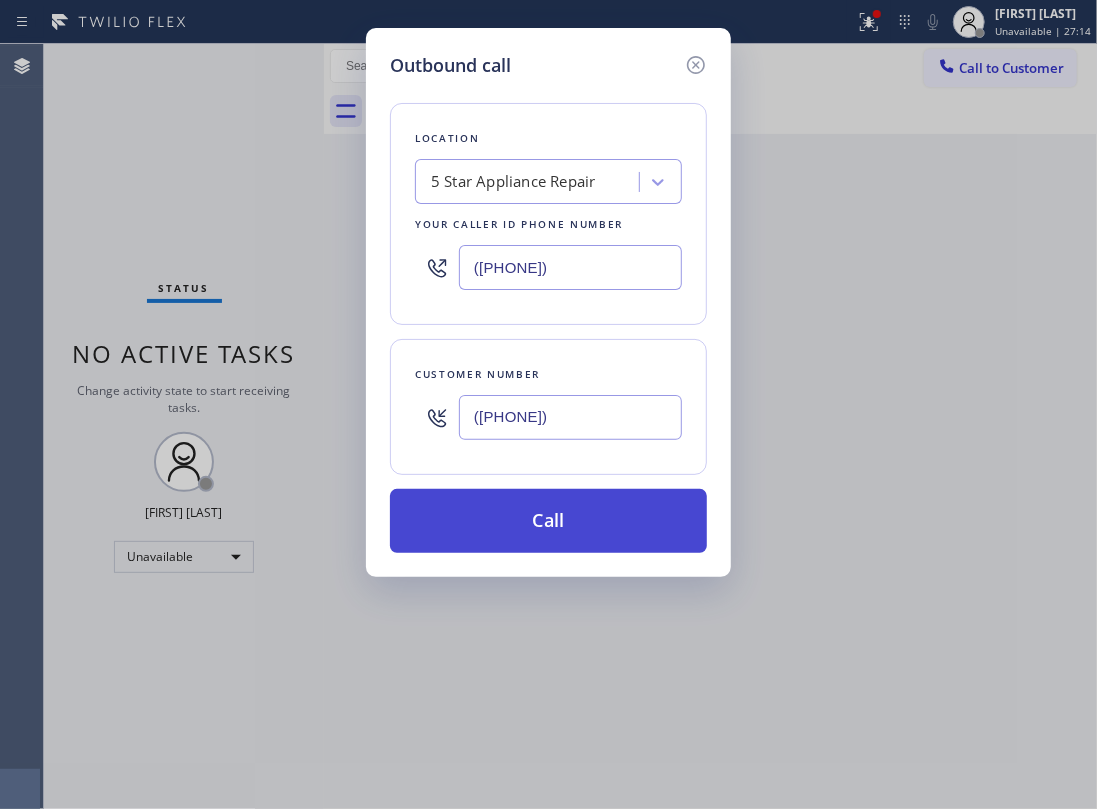 type on "([PHONE])" 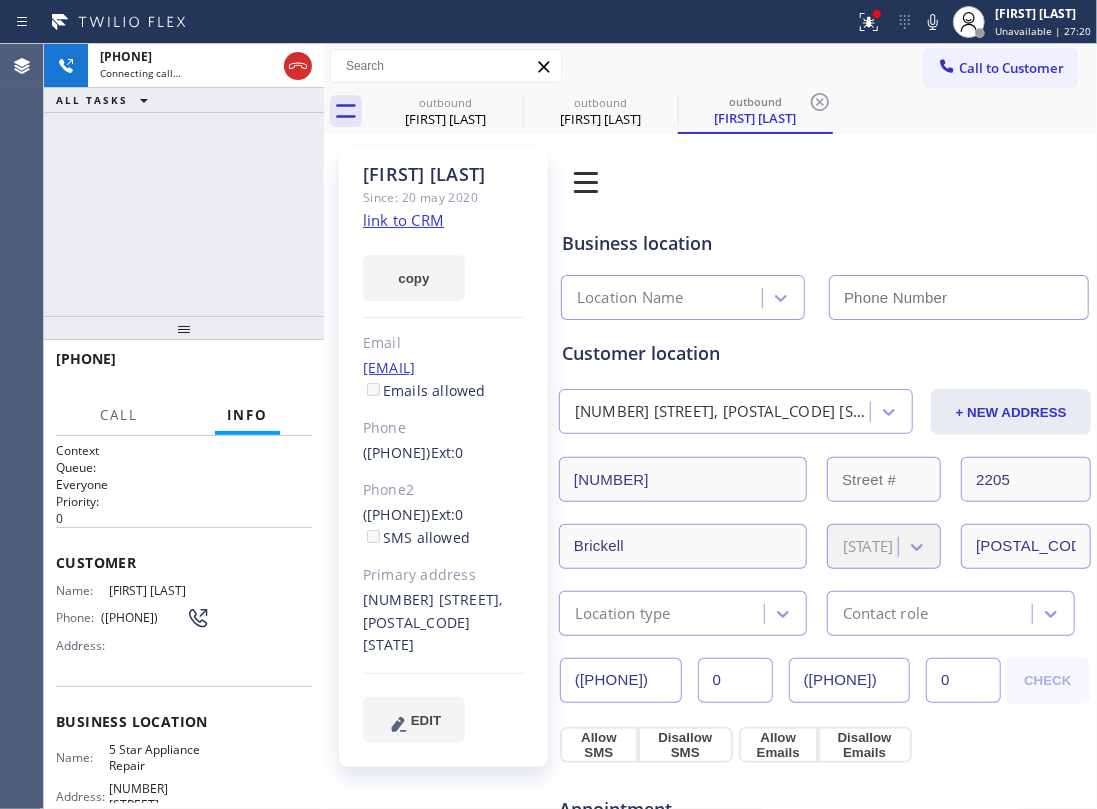 type on "([PHONE])" 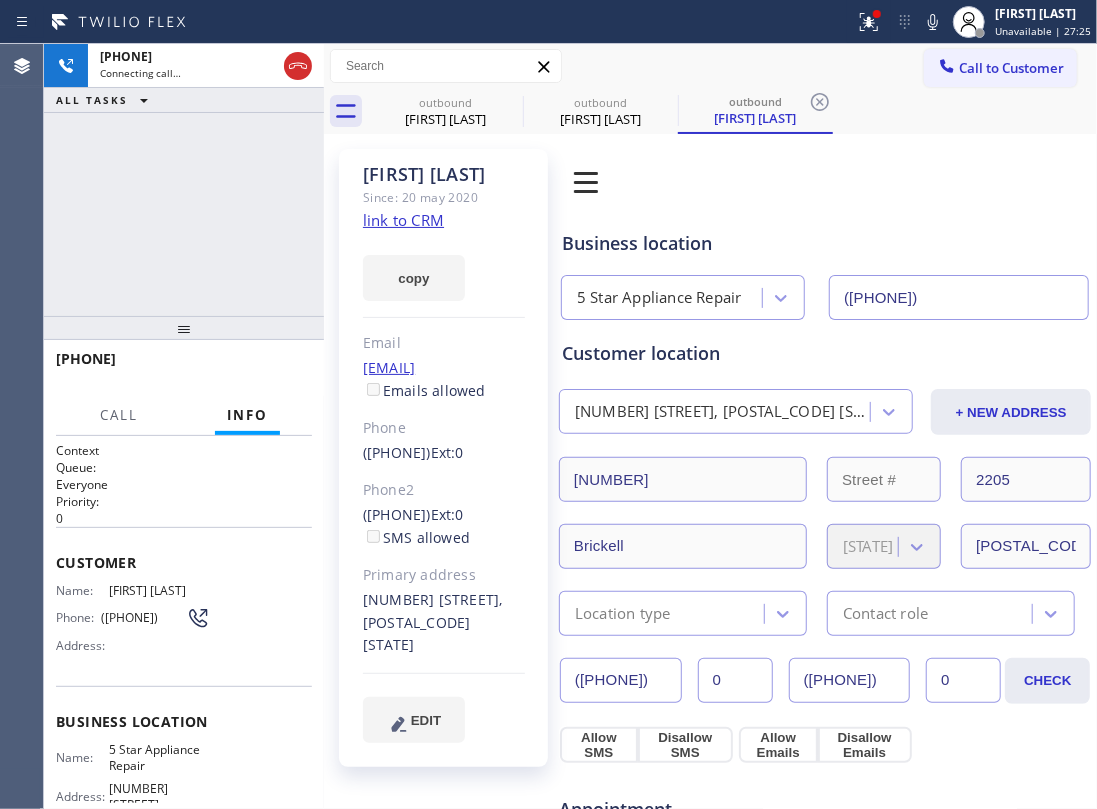click on "link to CRM" 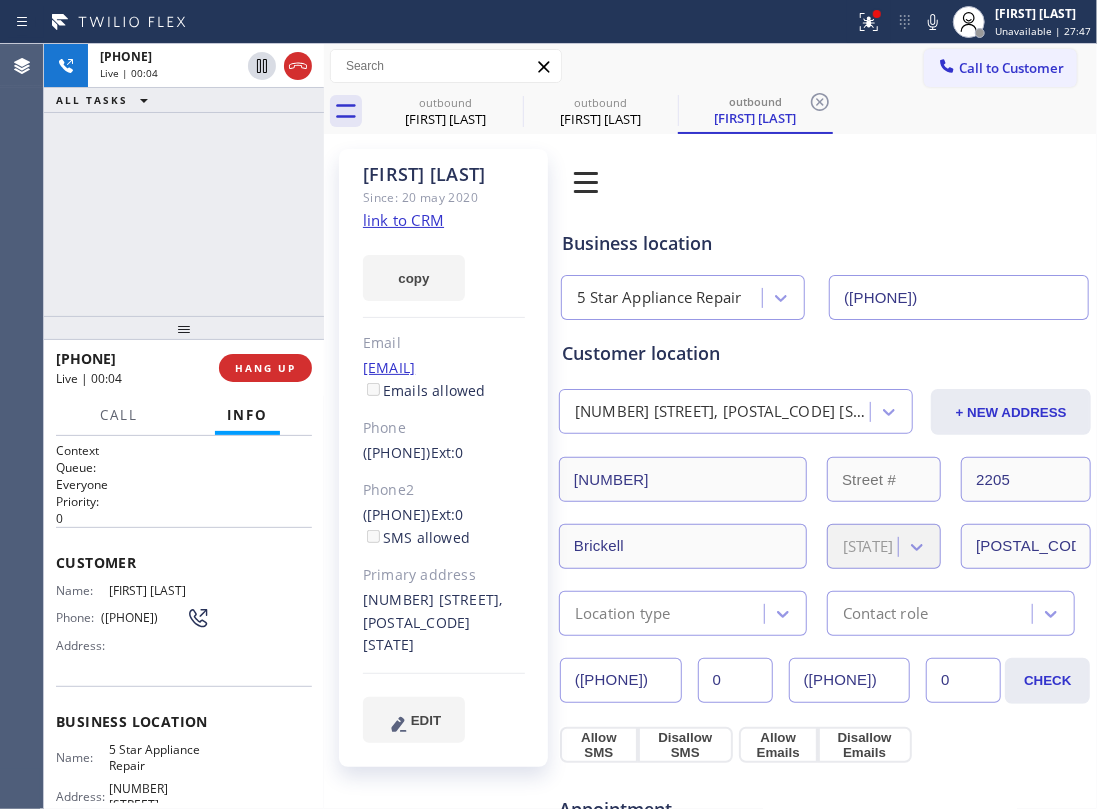 click on "+1[PHONE] Live | 00:04 ALL TASKS ALL TASKS ACTIVE TASKS TASKS IN WRAP UP" at bounding box center [184, 180] 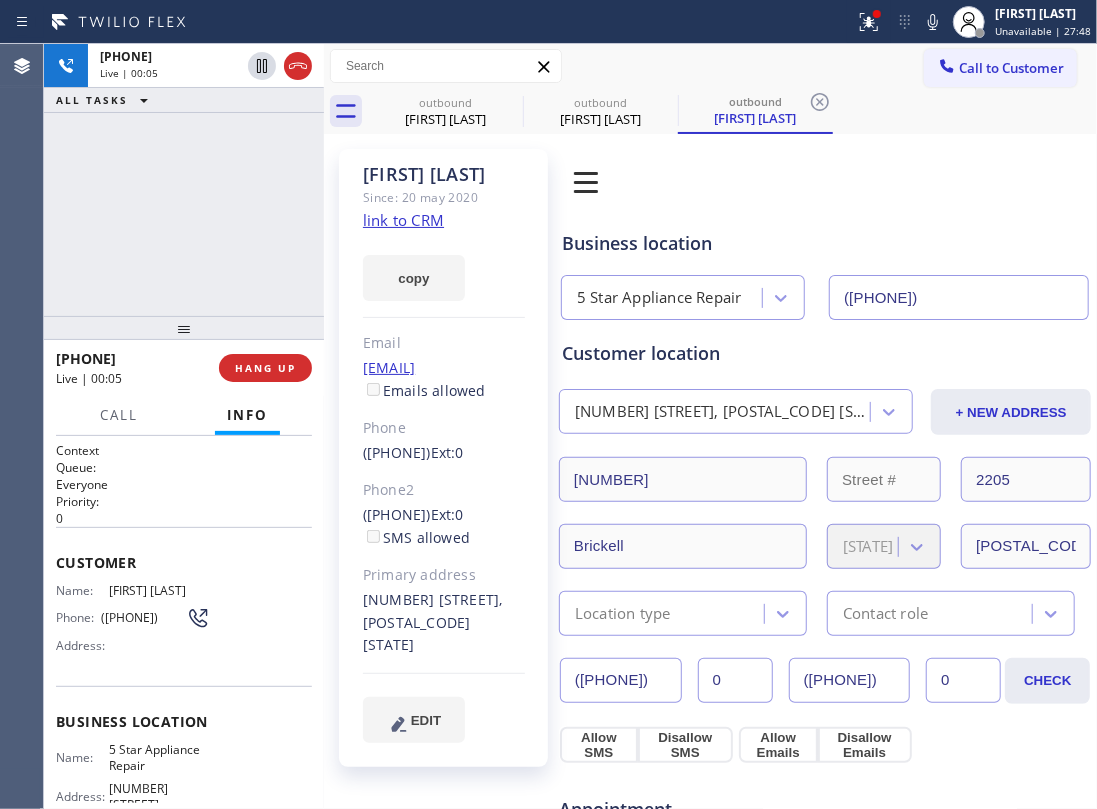 click on "HANG UP" at bounding box center (265, 368) 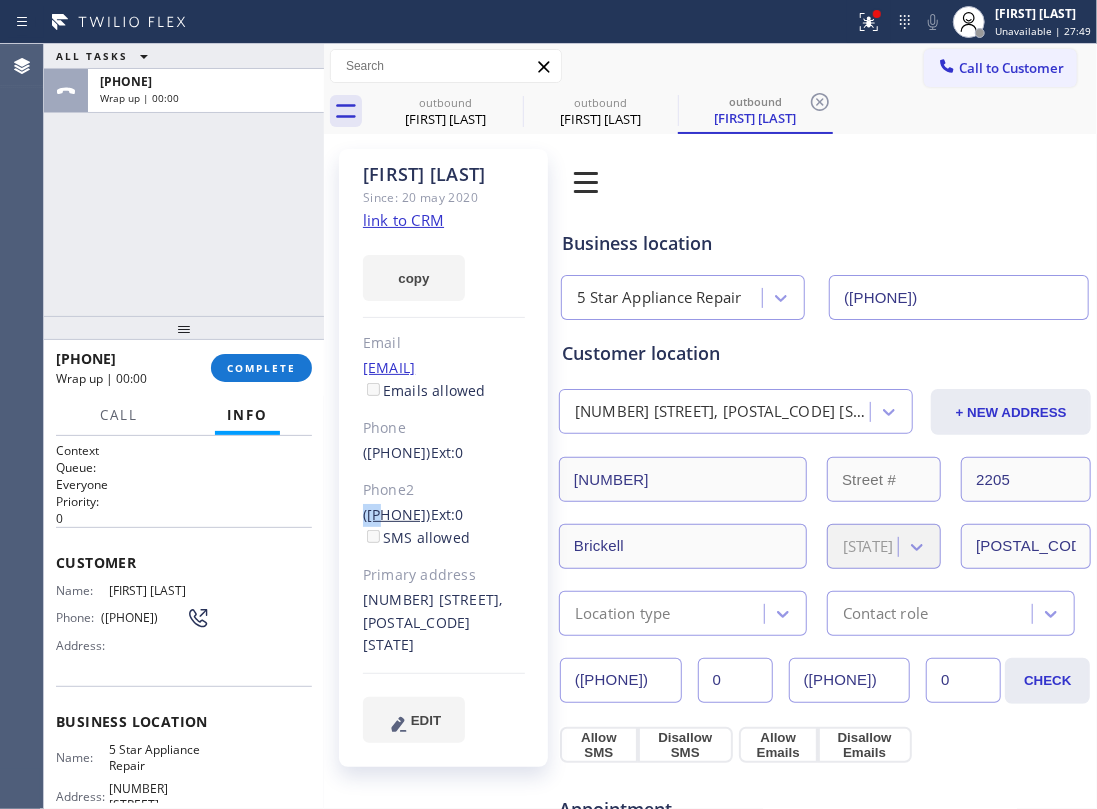 drag, startPoint x: 354, startPoint y: 518, endPoint x: 404, endPoint y: 518, distance: 50 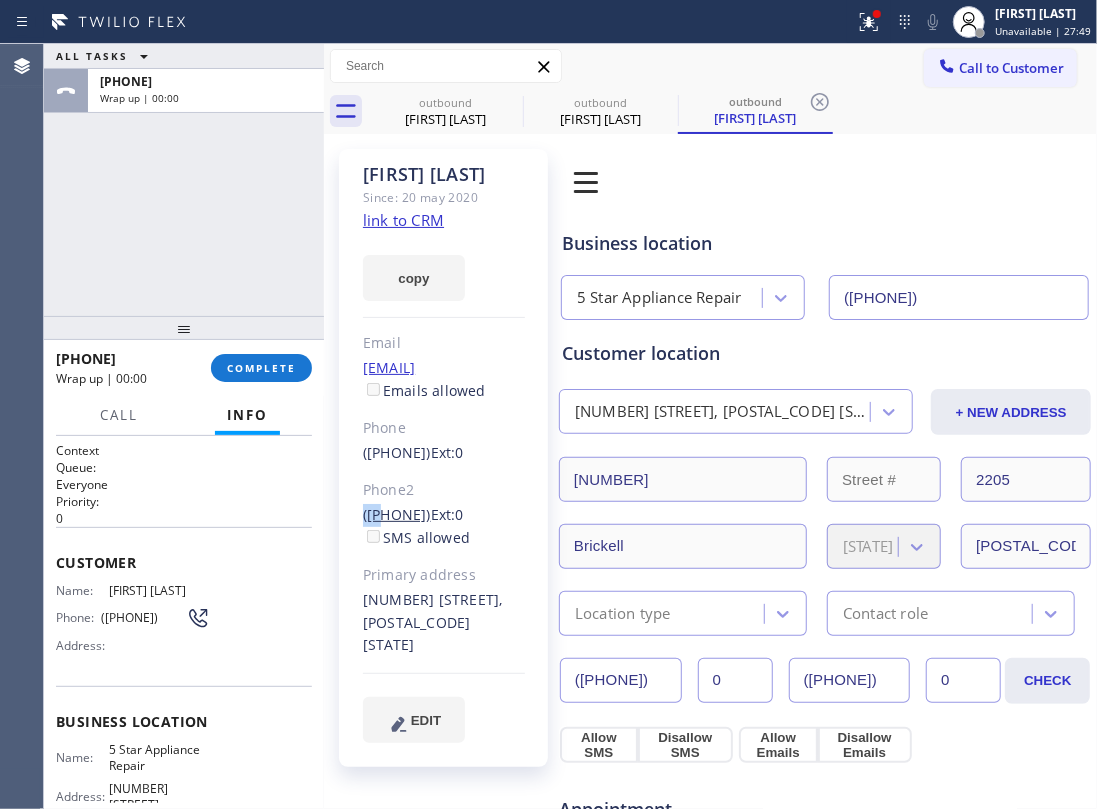 click on "[FIRST] [LAST] Since: [DATE] link to CRM copy Email [EMAIL] Emails allowed Phone ([PHONE]) Ext: 0 Phone2 ([PHONE]) Ext: 0 SMS allowed Primary address [NUMBER] [STREET], [POSTAL_CODE] [STATE] EDIT" at bounding box center (443, 458) 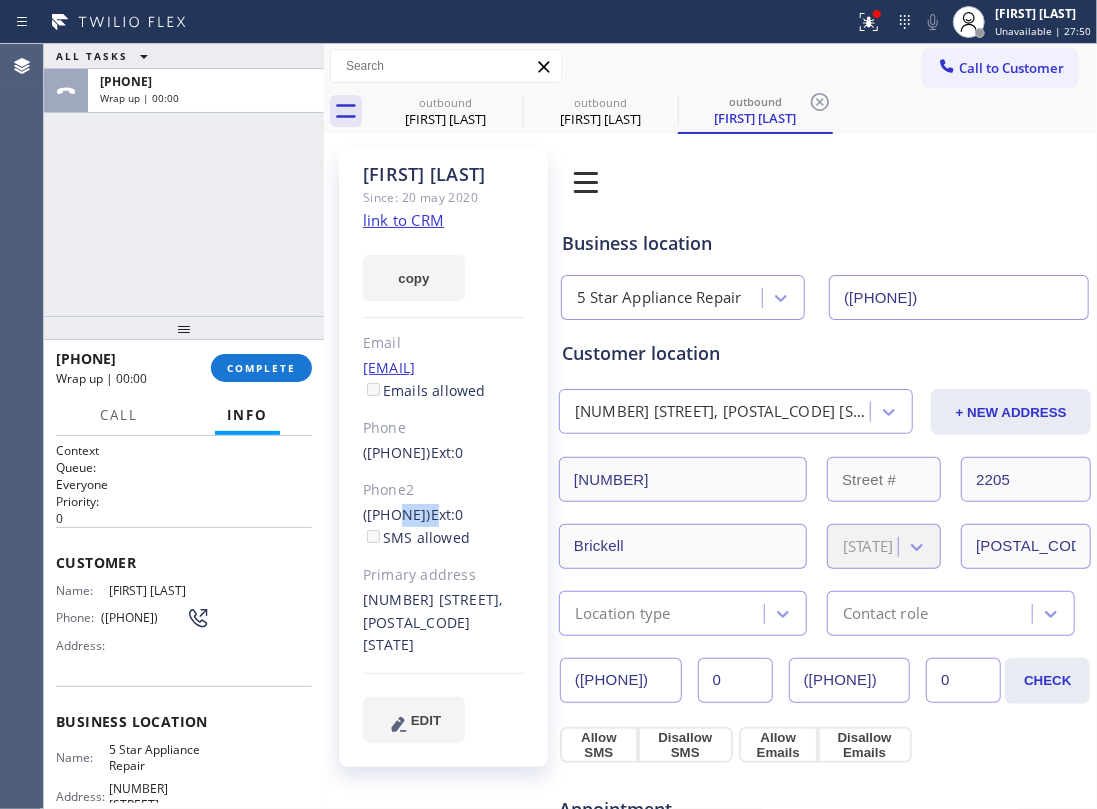 drag, startPoint x: 404, startPoint y: 518, endPoint x: 466, endPoint y: 514, distance: 62.1289 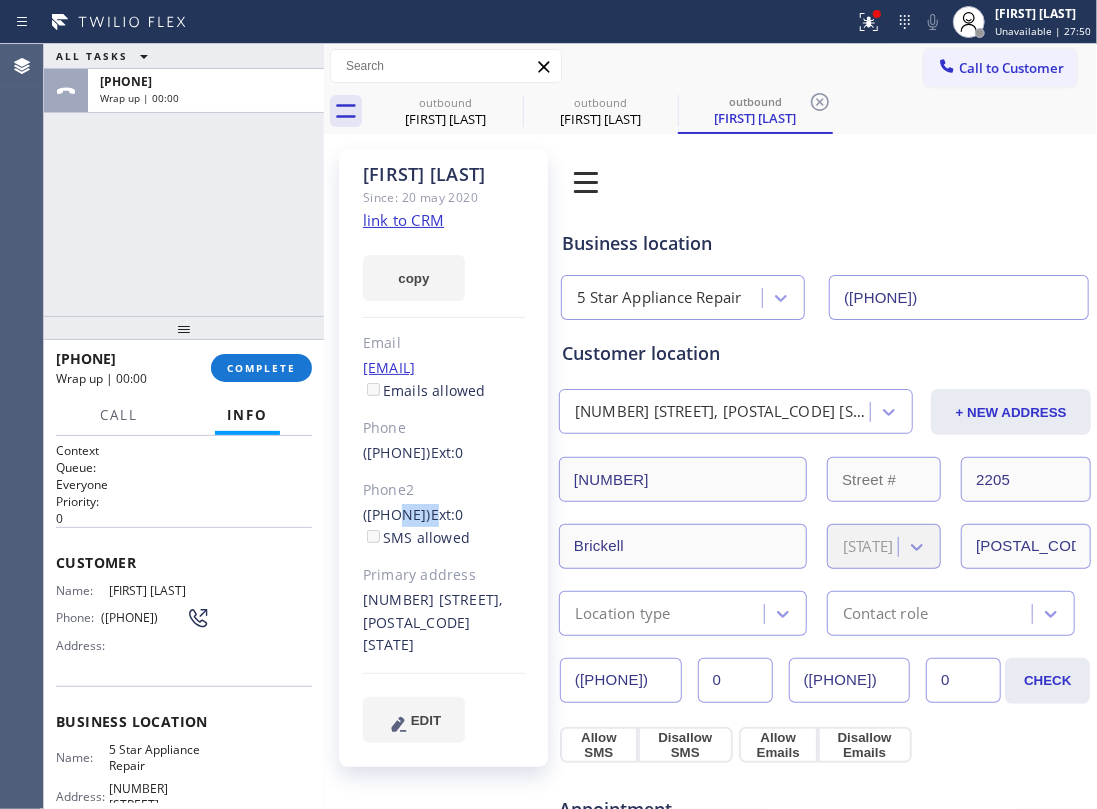 click on "([PHONE]) Ext: 0 SMS allowed" 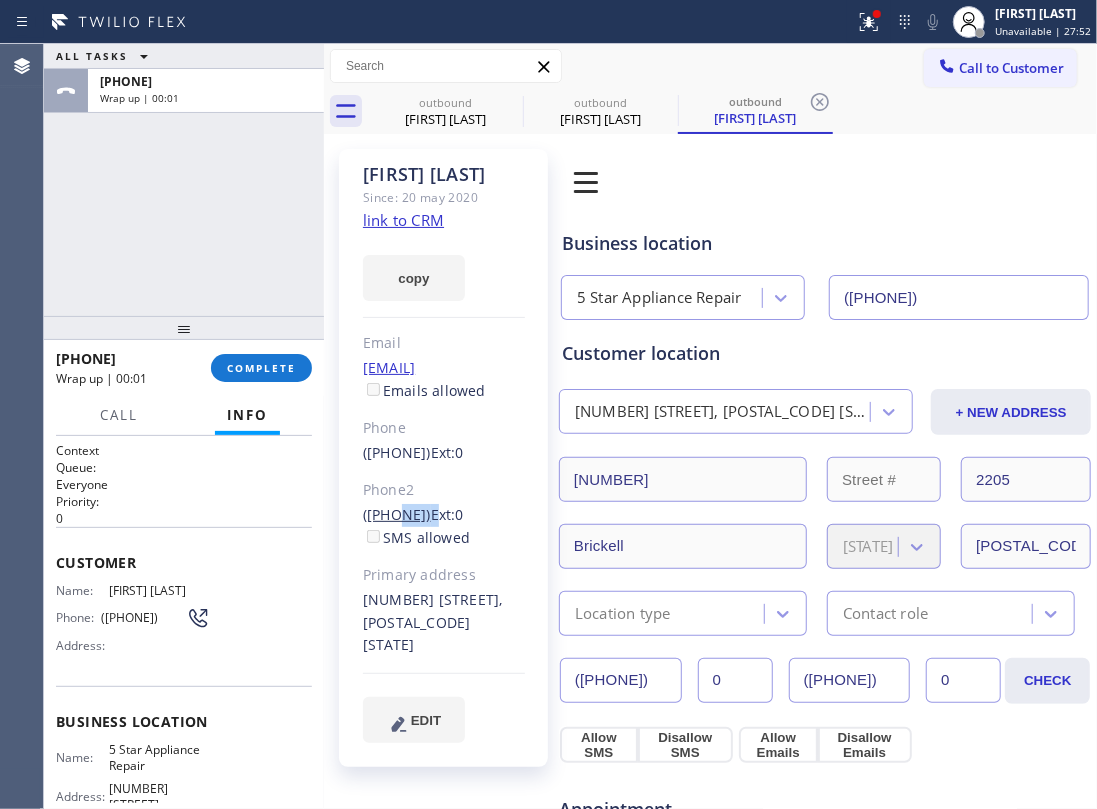 drag, startPoint x: 353, startPoint y: 508, endPoint x: 460, endPoint y: 513, distance: 107.11676 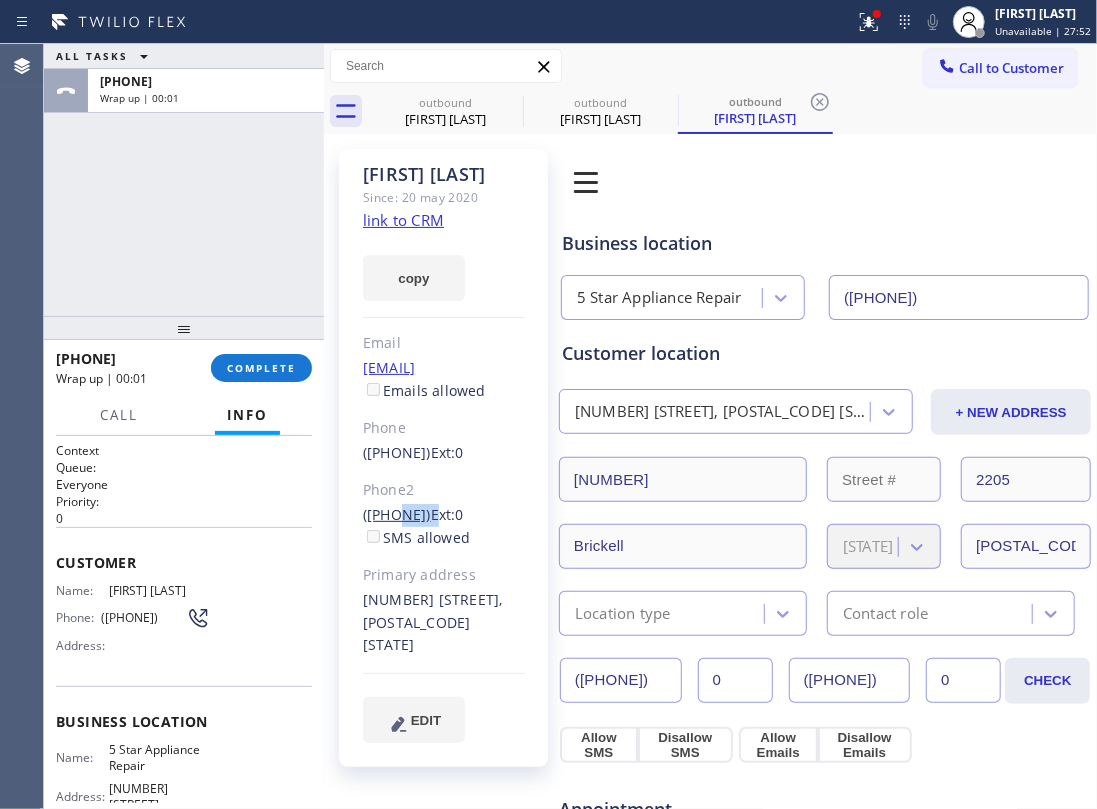 click on "[FIRST] [LAST] Since: [DATE] link to CRM copy Email [EMAIL] Emails allowed Phone ([PHONE]) Ext: 0 Phone2 ([PHONE]) Ext: 0 SMS allowed Primary address [NUMBER] [STREET], [POSTAL_CODE] [STATE] EDIT" at bounding box center (443, 458) 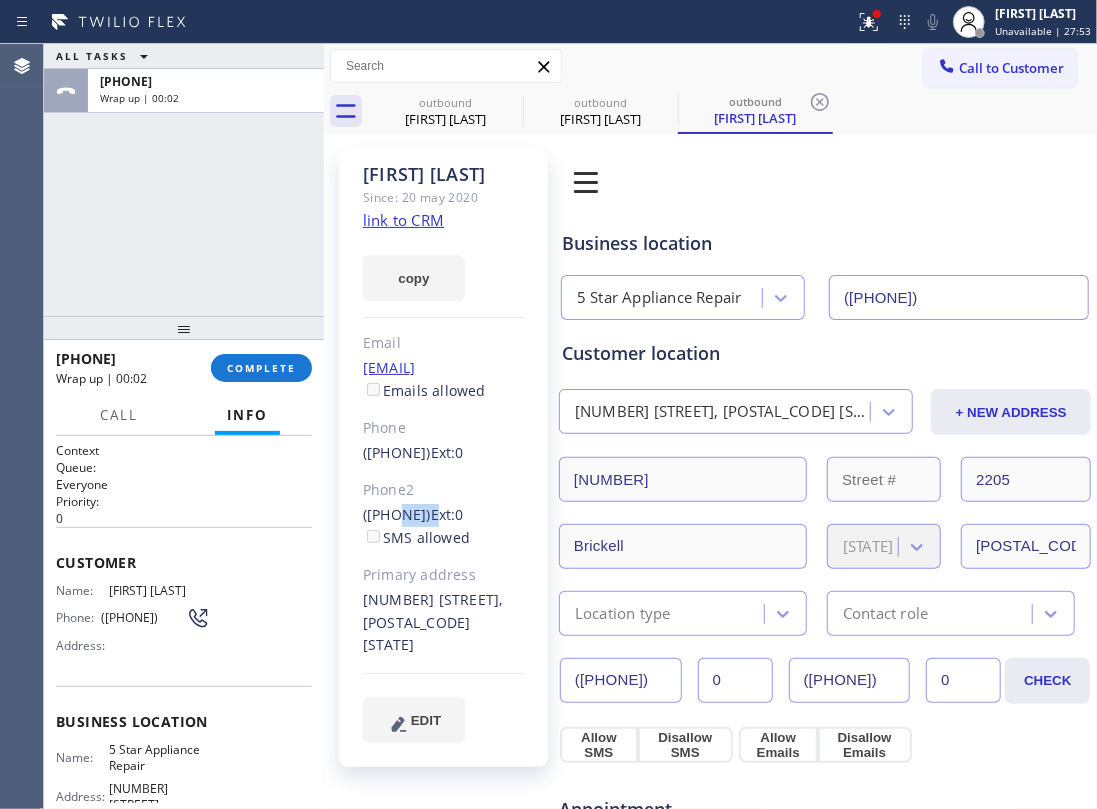 copy on "([PHONE])" 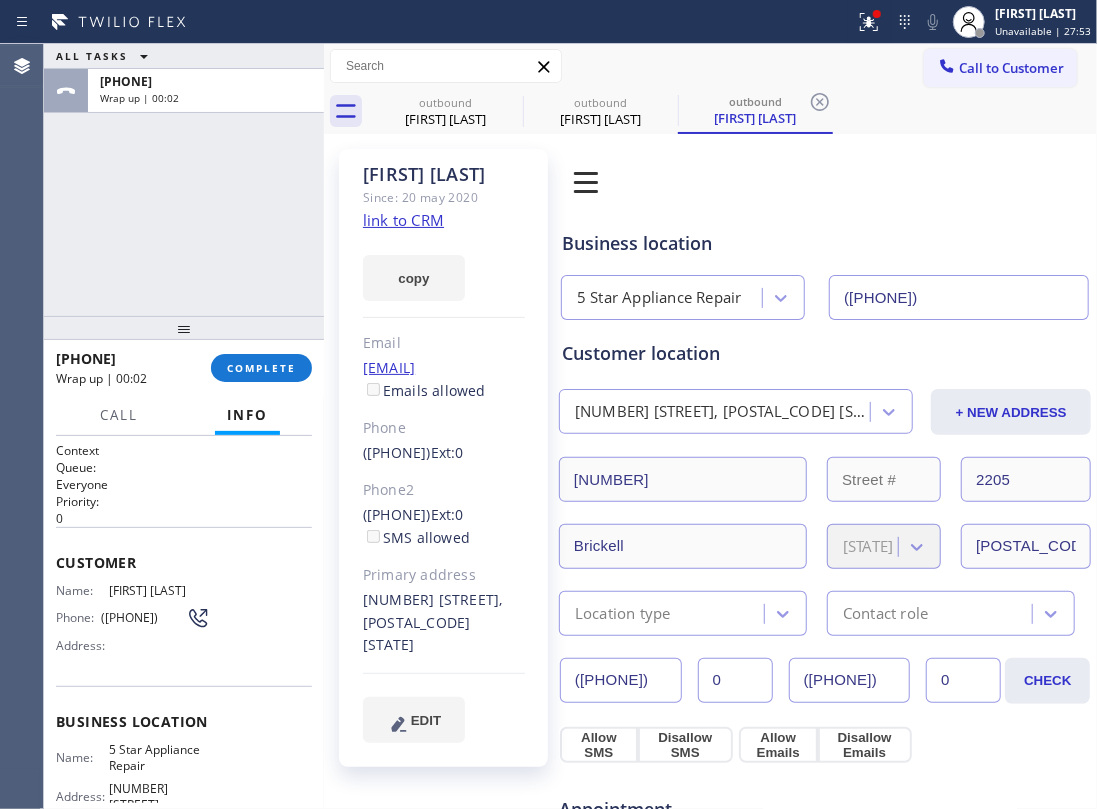 click at bounding box center (184, 328) 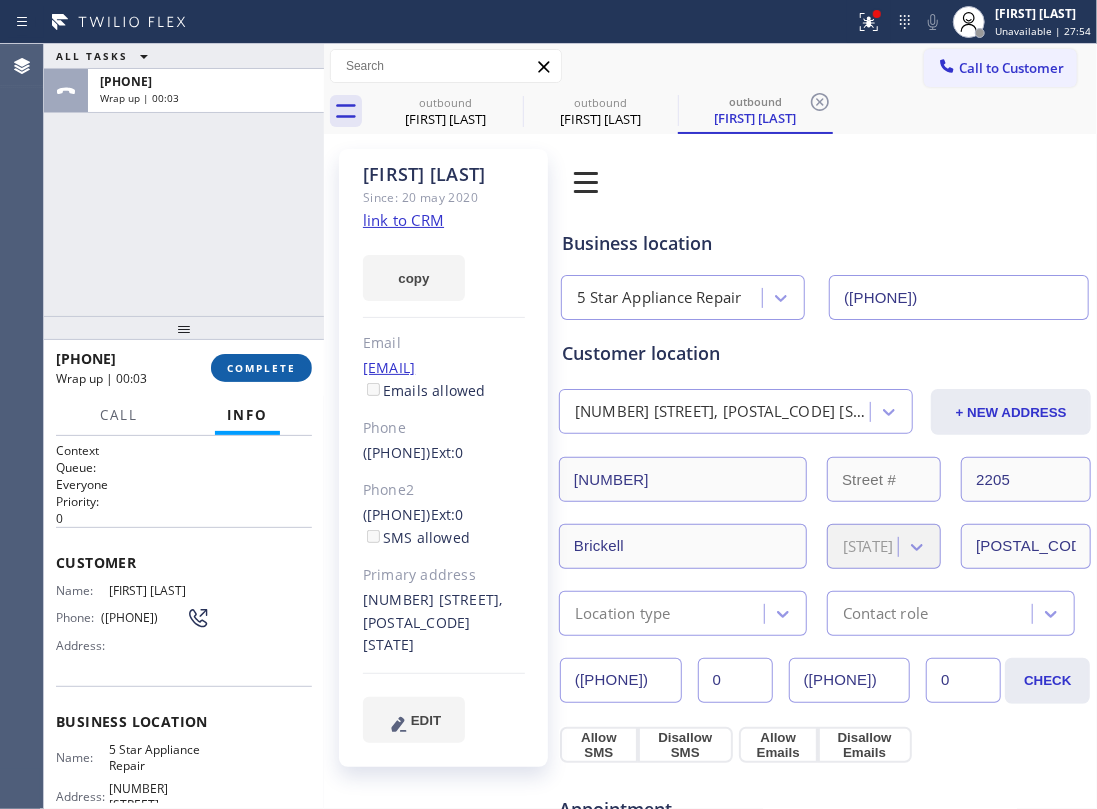 click on "COMPLETE" at bounding box center [261, 368] 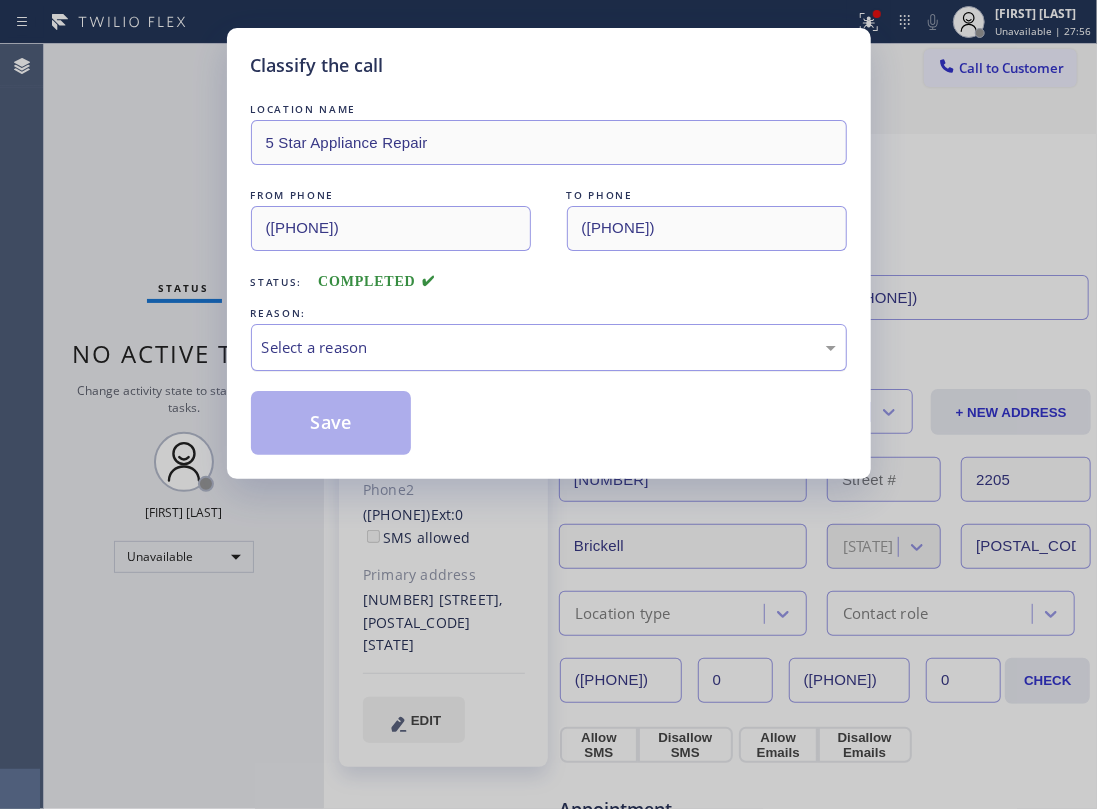 drag, startPoint x: 382, startPoint y: 322, endPoint x: 401, endPoint y: 353, distance: 36.359318 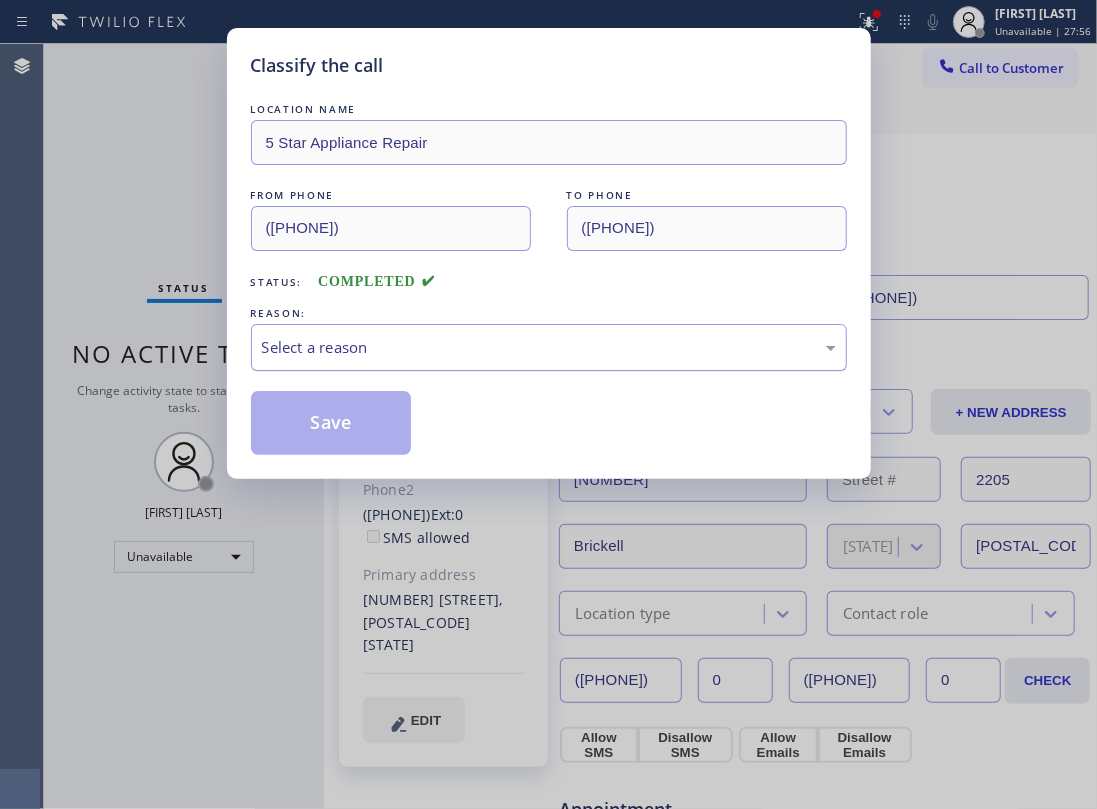 click on "REASON:" at bounding box center (549, 313) 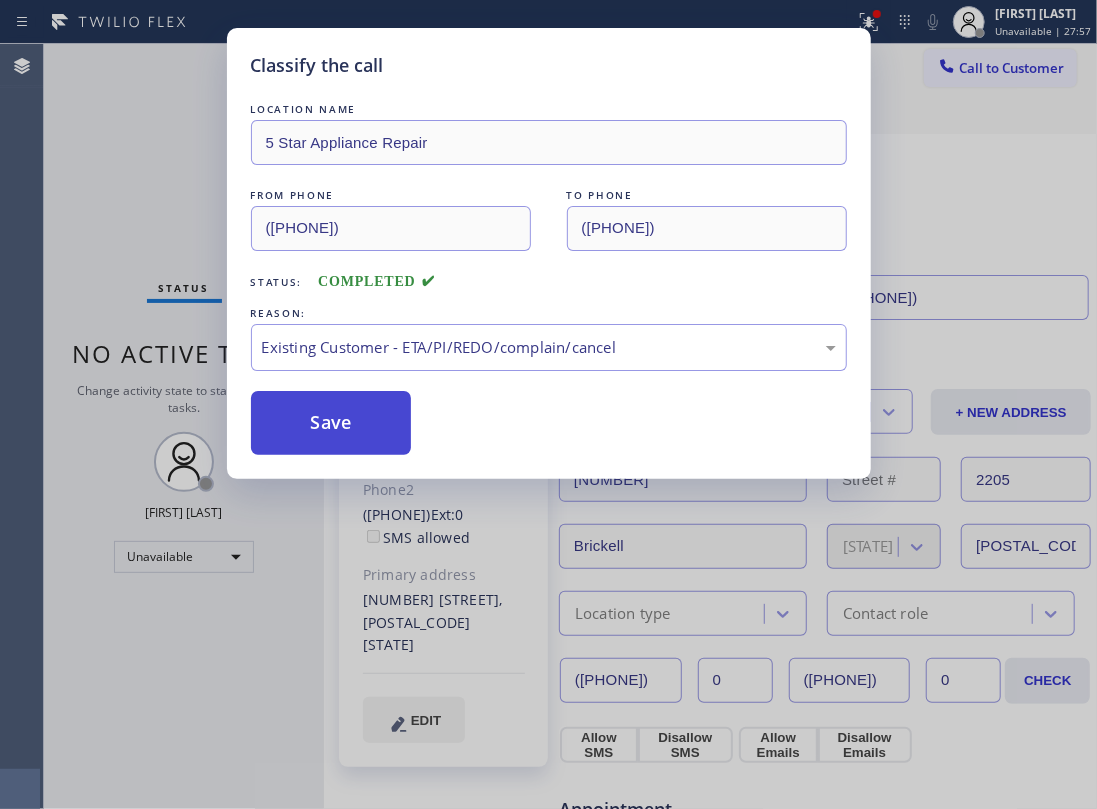 click on "Save" at bounding box center [331, 423] 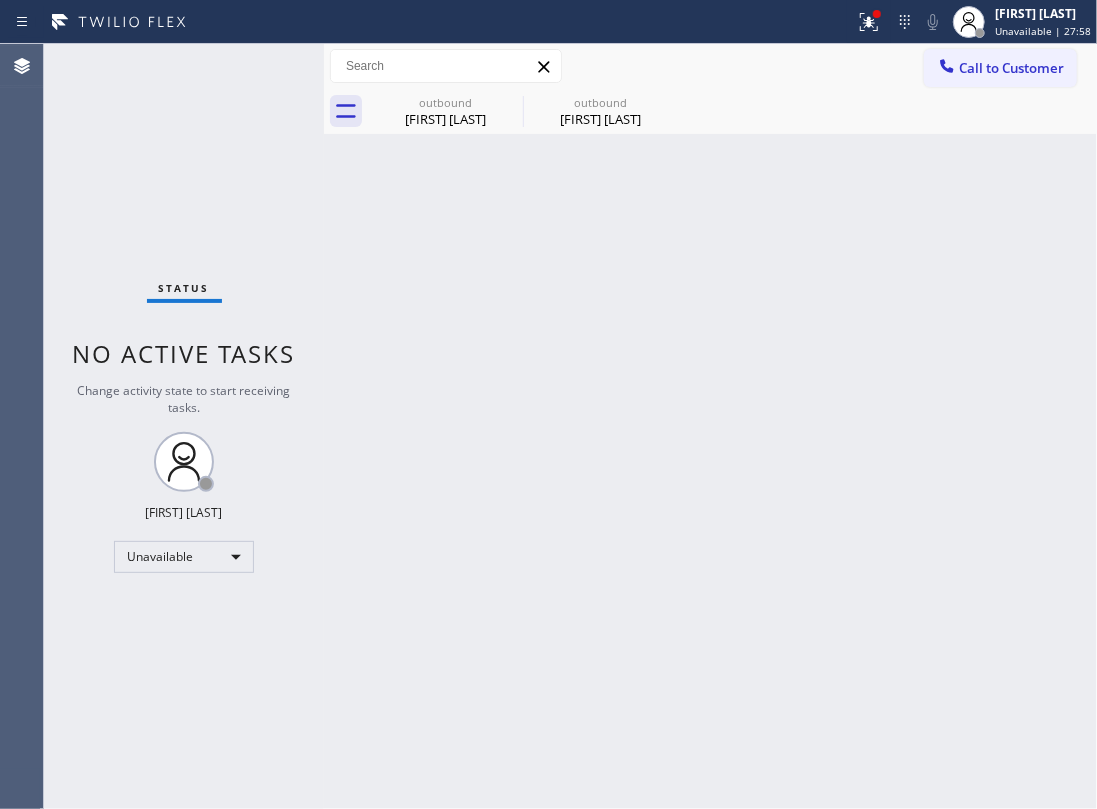 click on "Call to Customer" at bounding box center (1011, 68) 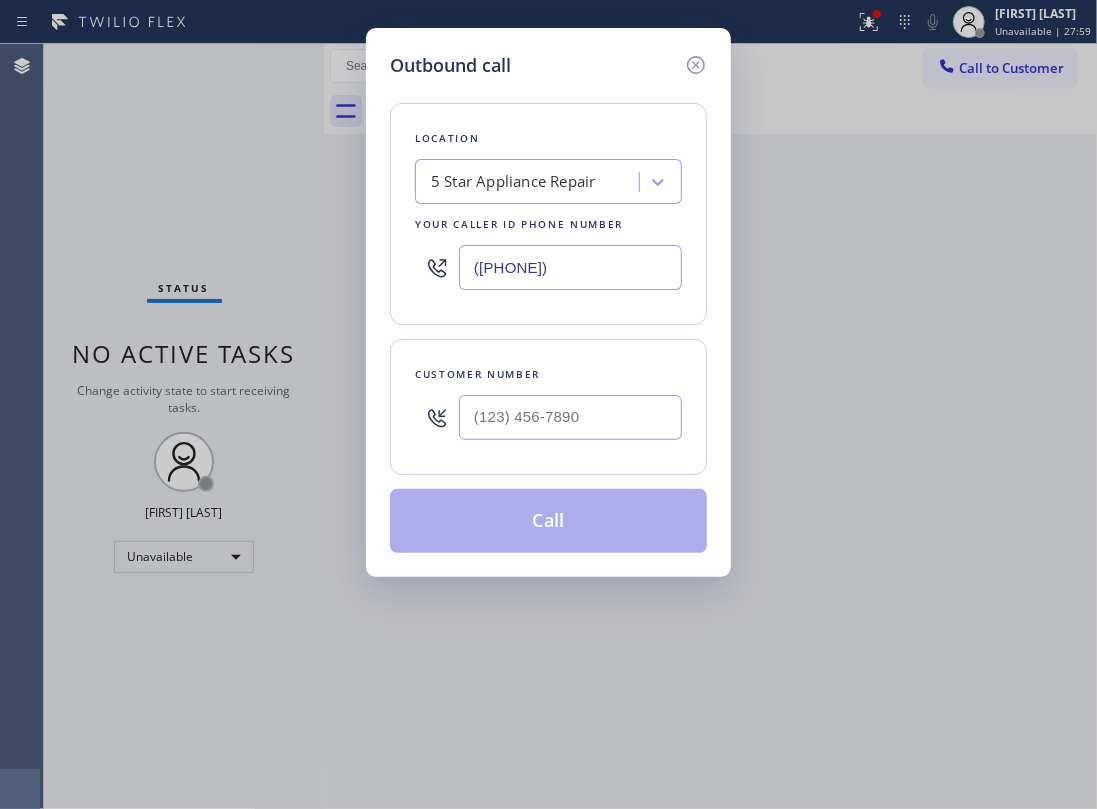 click at bounding box center [570, 417] 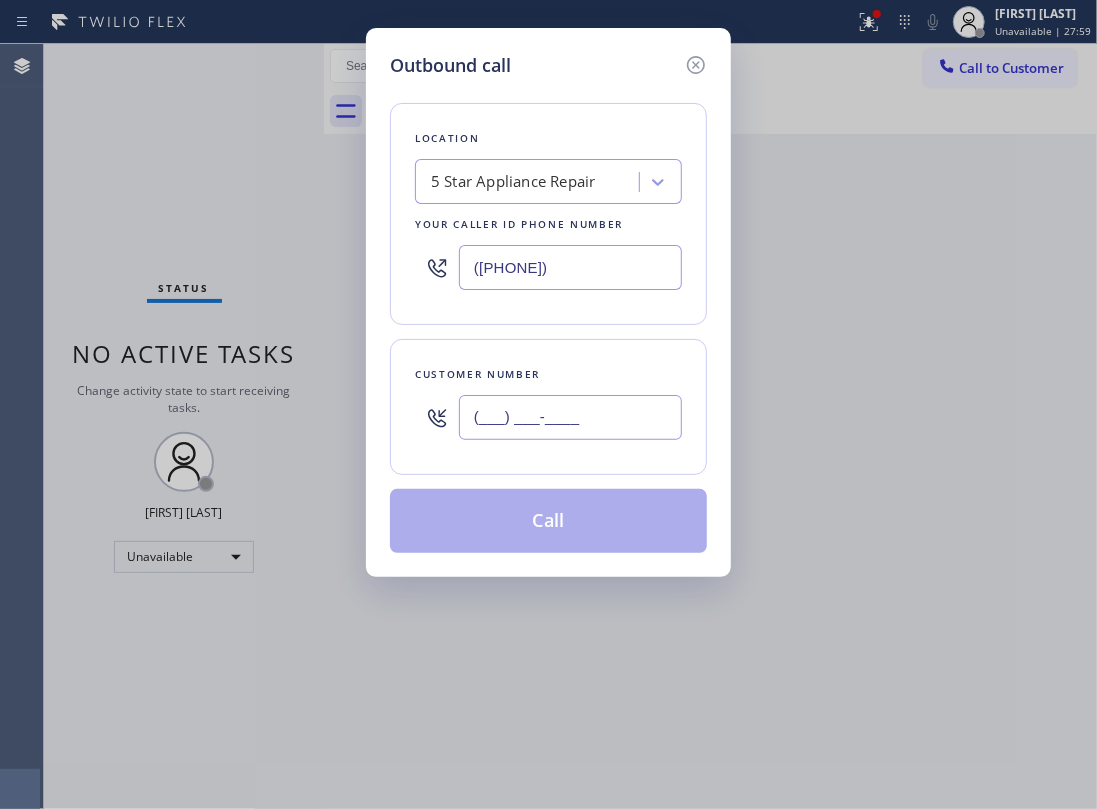 paste on "[PHONE]" 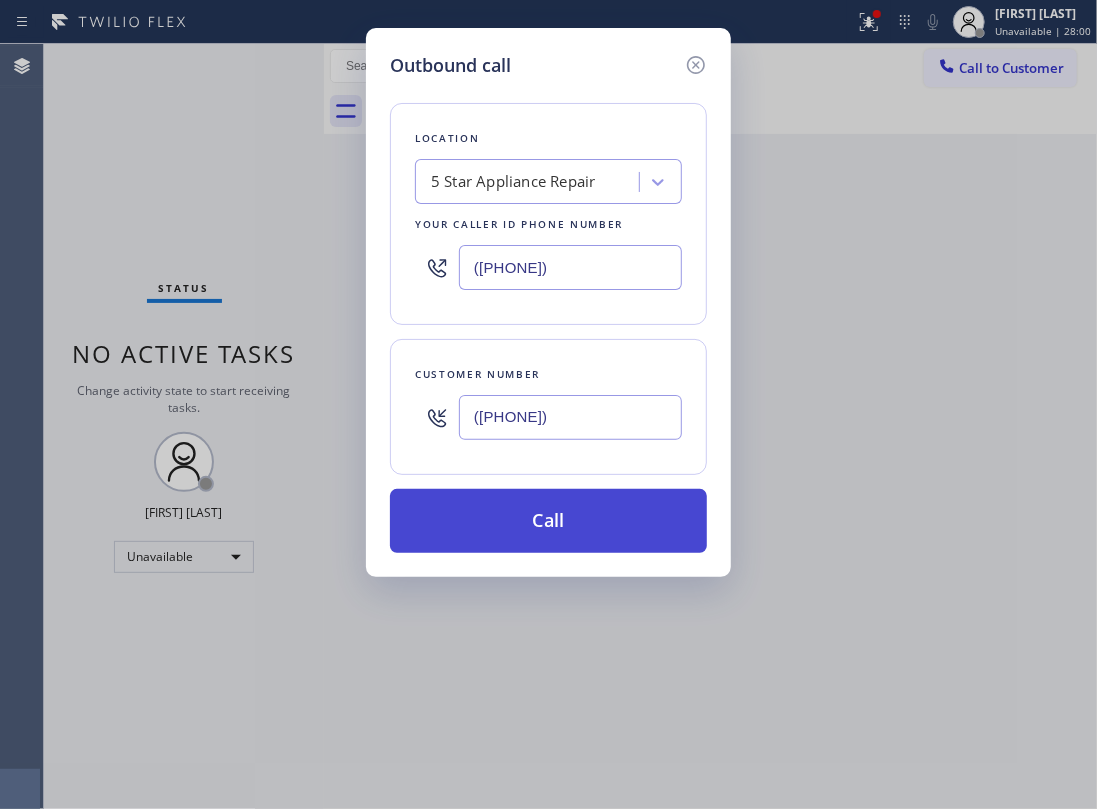 type on "([PHONE])" 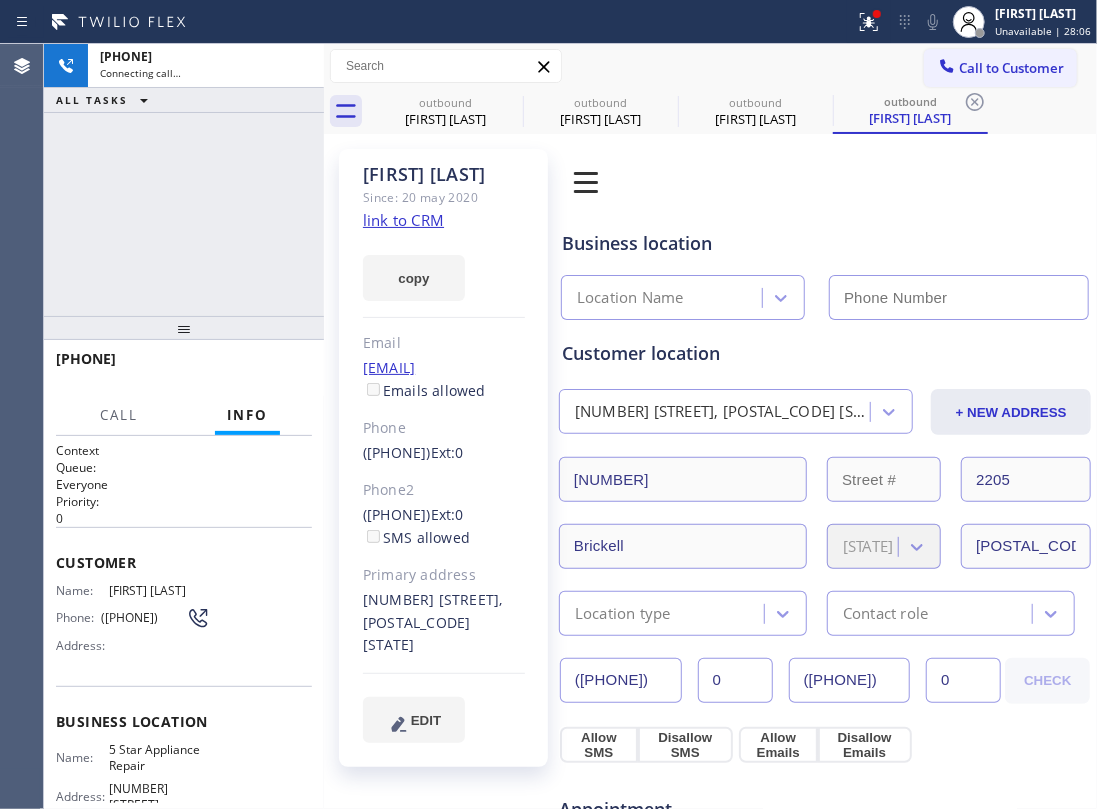 type on "([PHONE])" 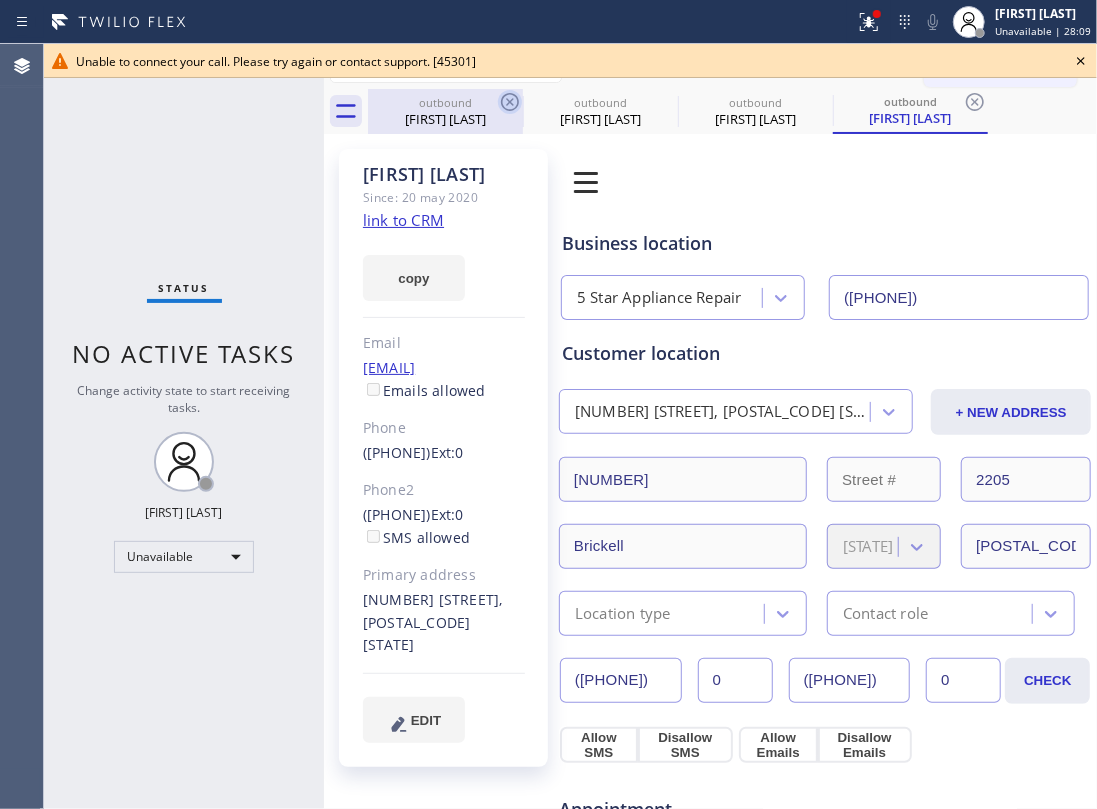click on "outbound" at bounding box center [445, 102] 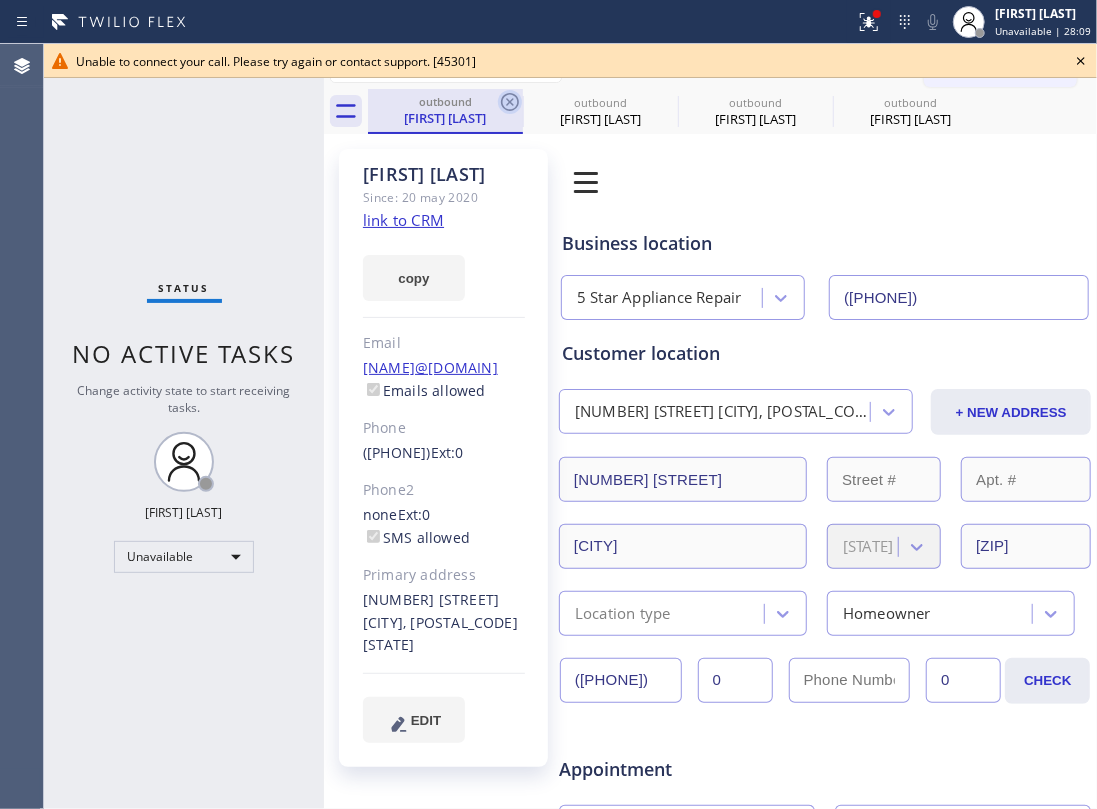 click 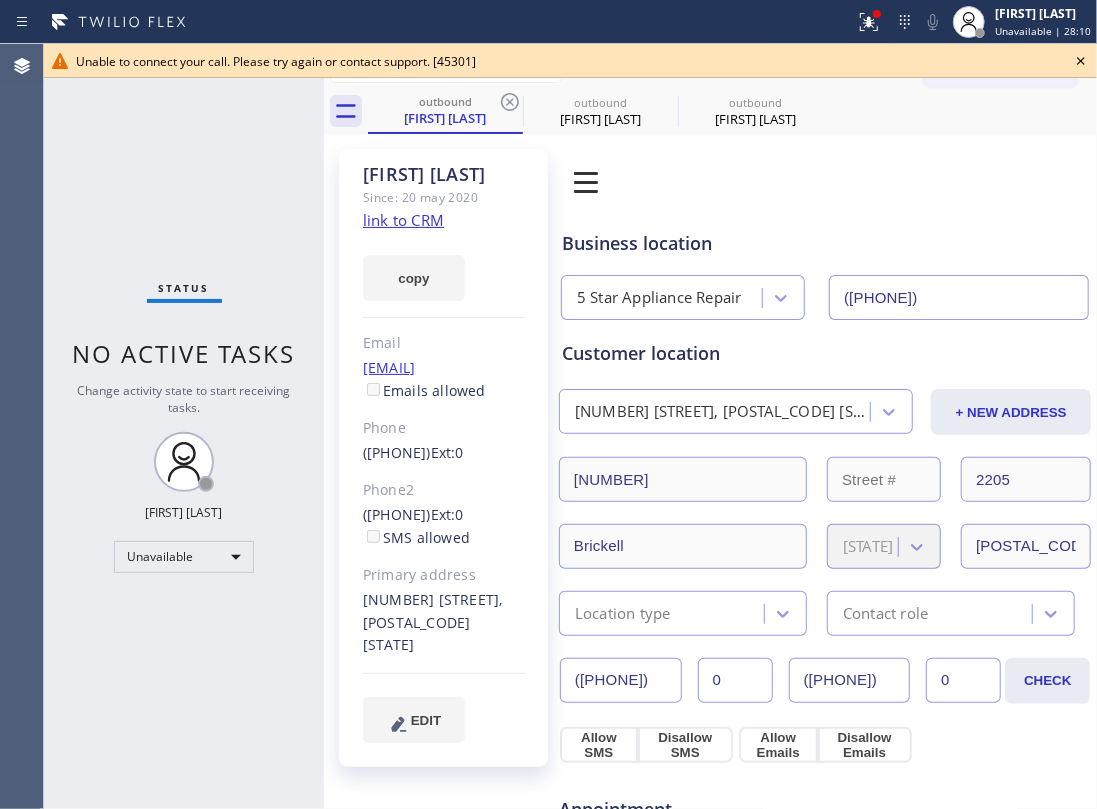 click 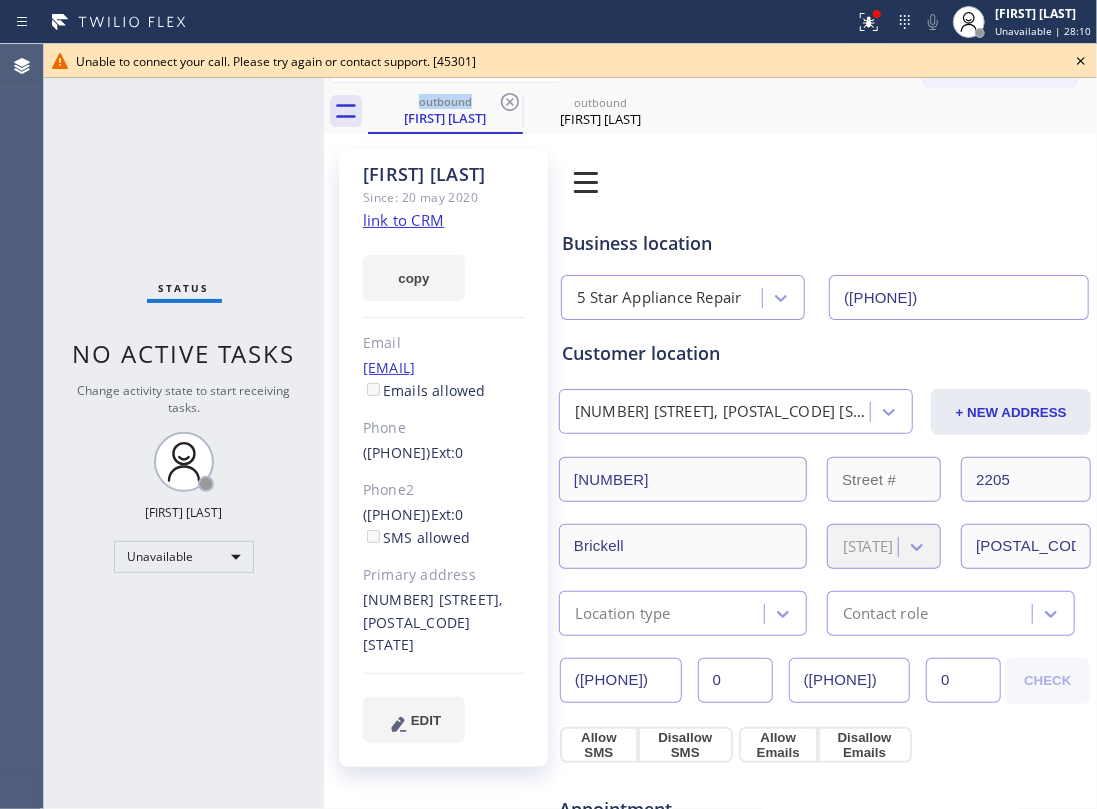 click 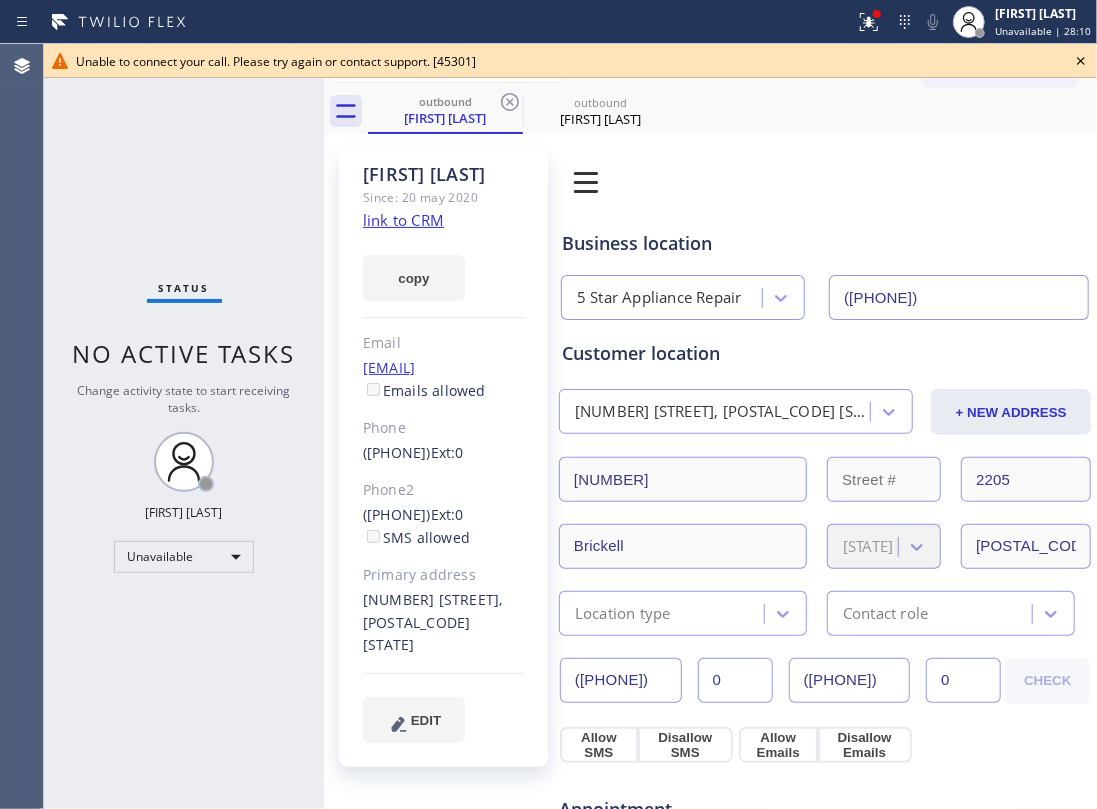 click 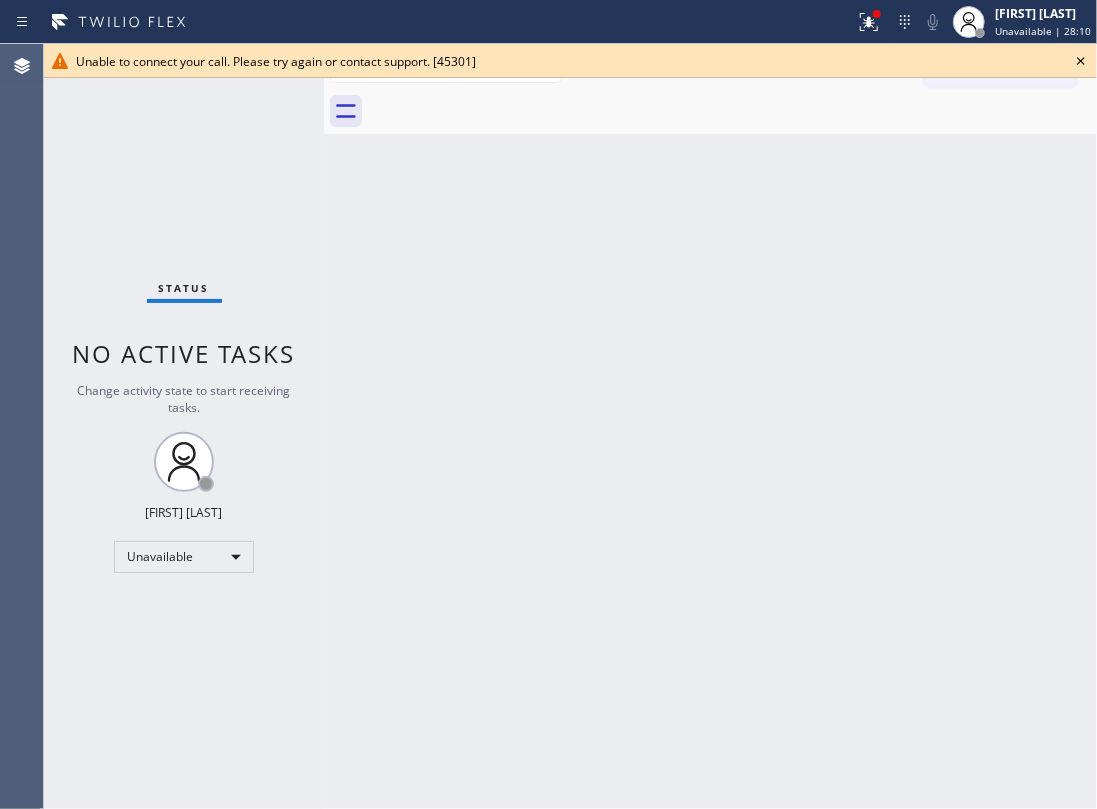 click at bounding box center [732, 111] 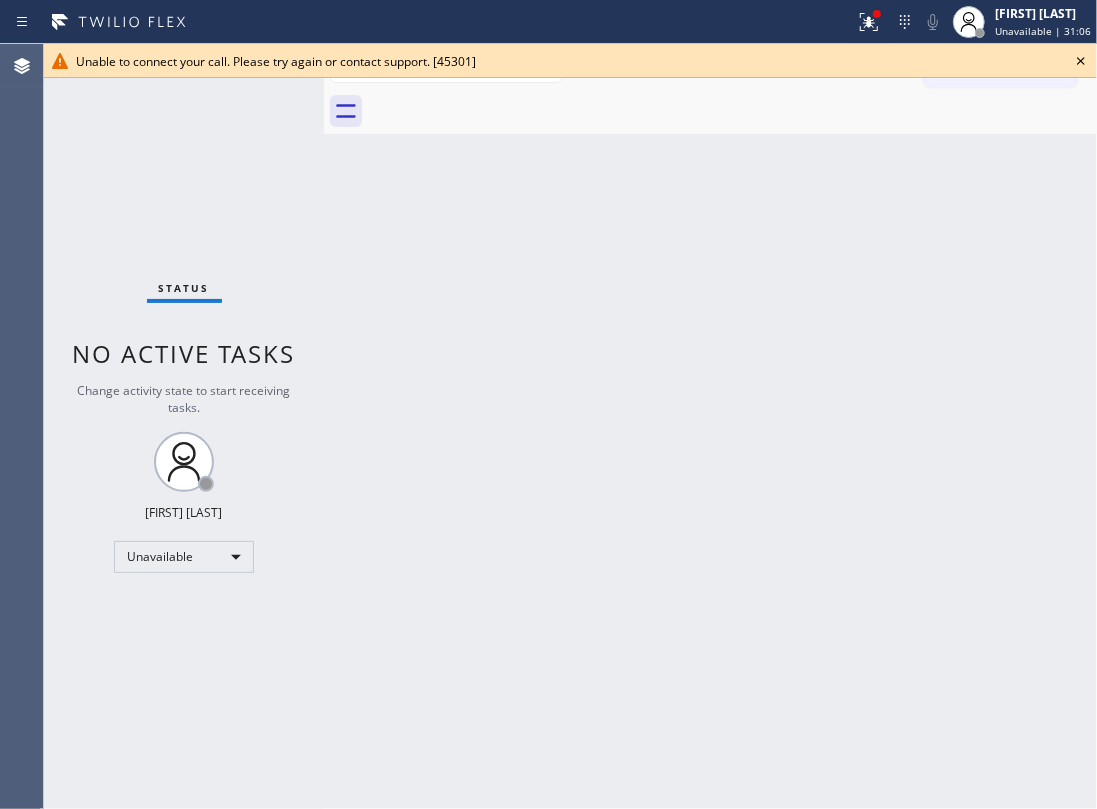 click 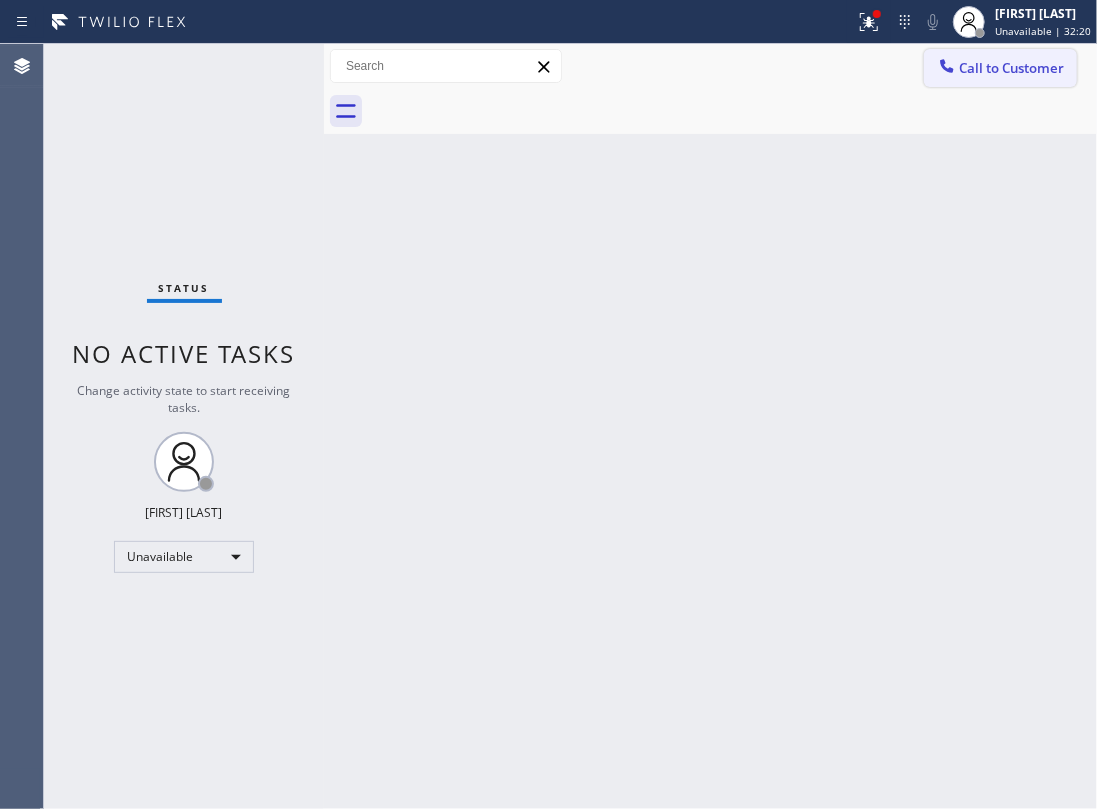 click on "Call to Customer" at bounding box center [1011, 68] 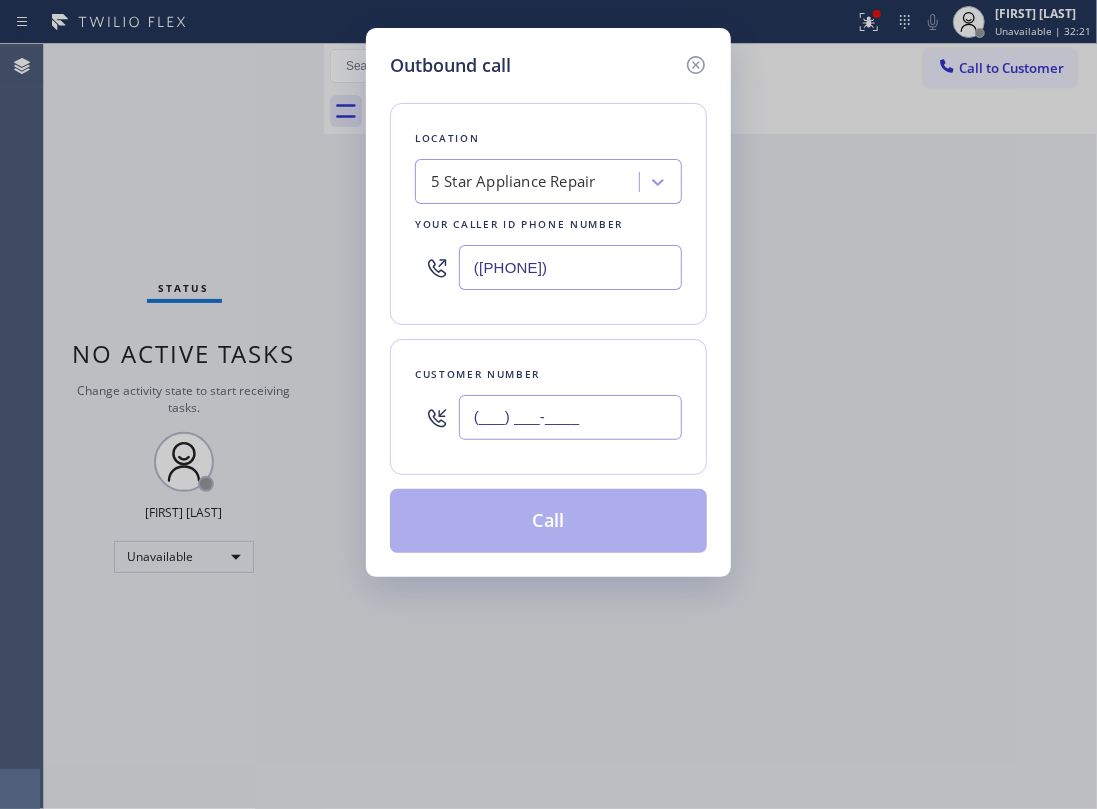 click on "(___) ___-____" at bounding box center (570, 417) 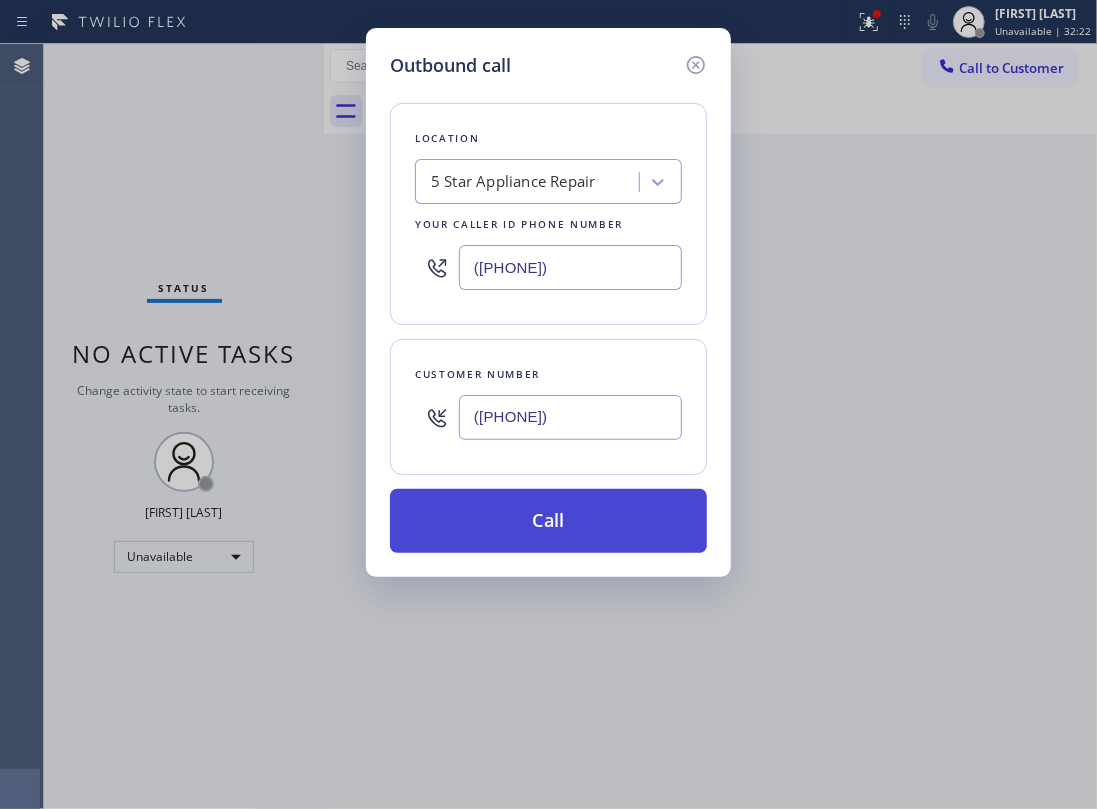type on "([PHONE])" 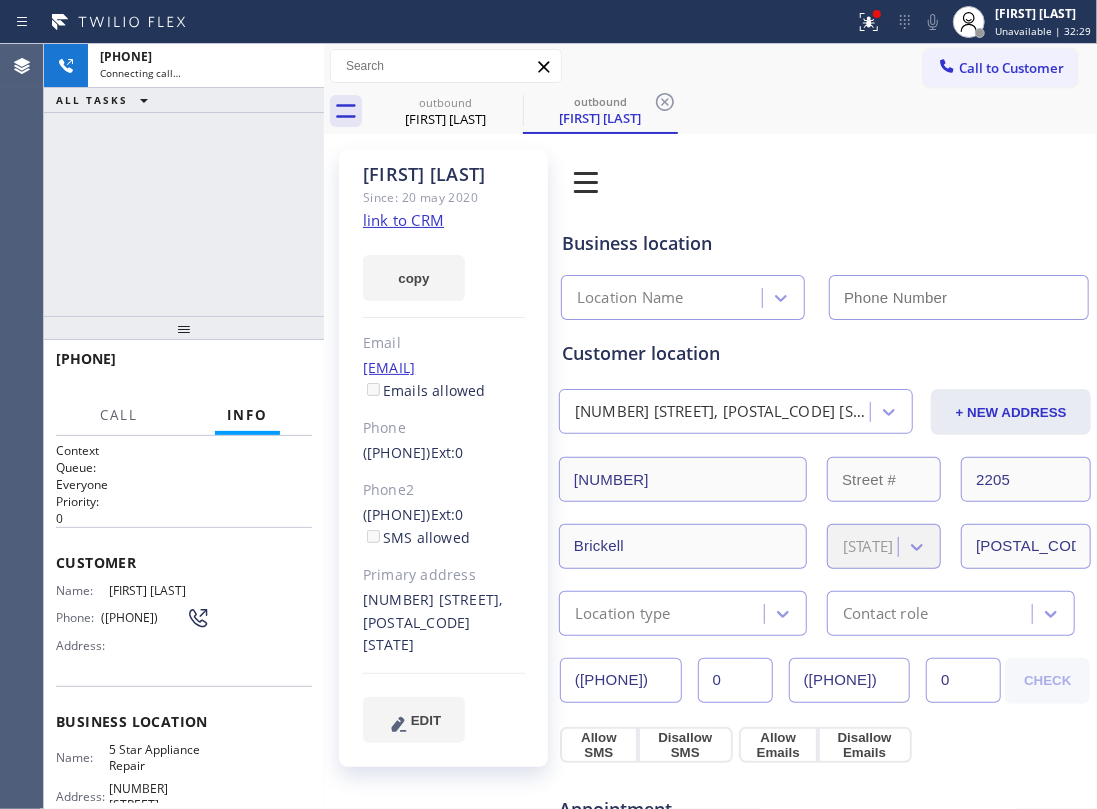 type on "([PHONE])" 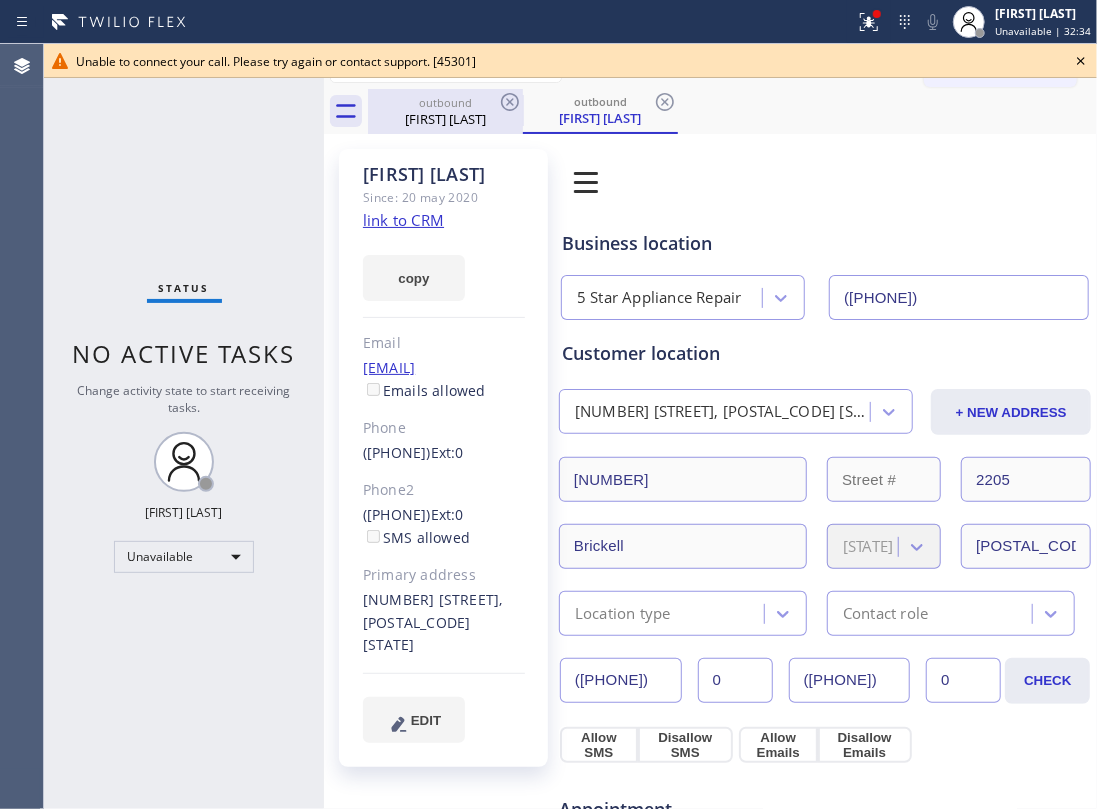 click on "outbound" at bounding box center [445, 102] 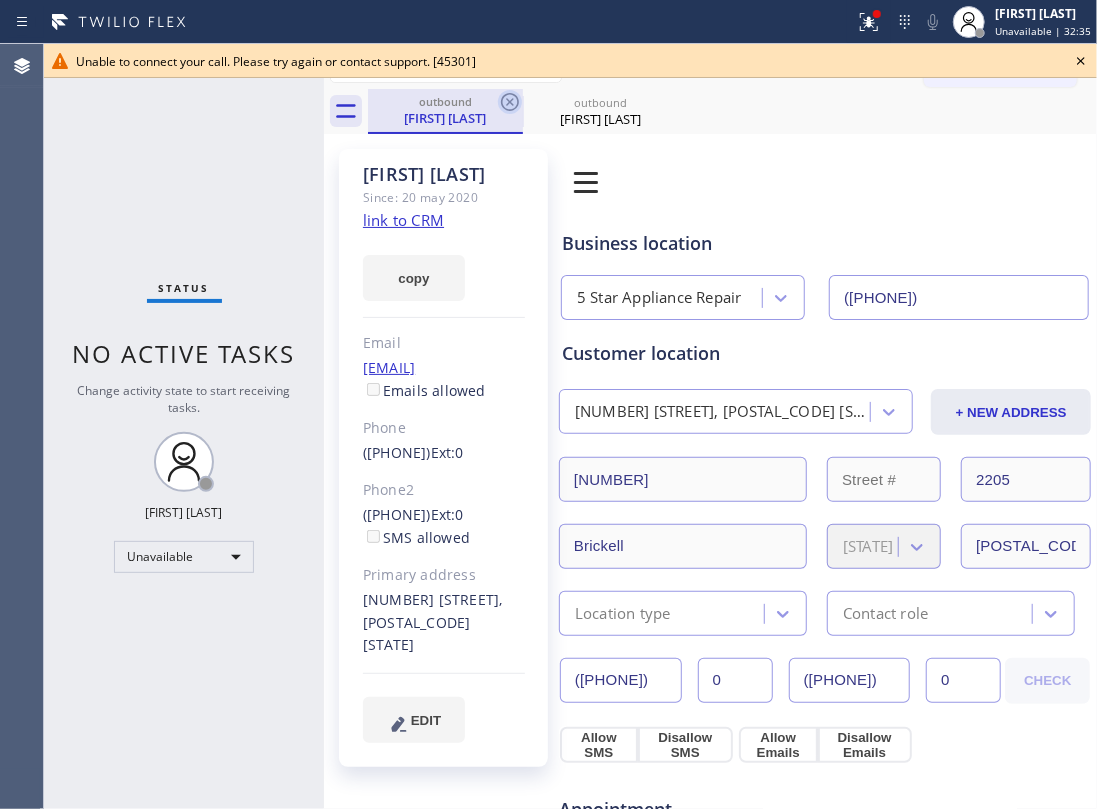 click 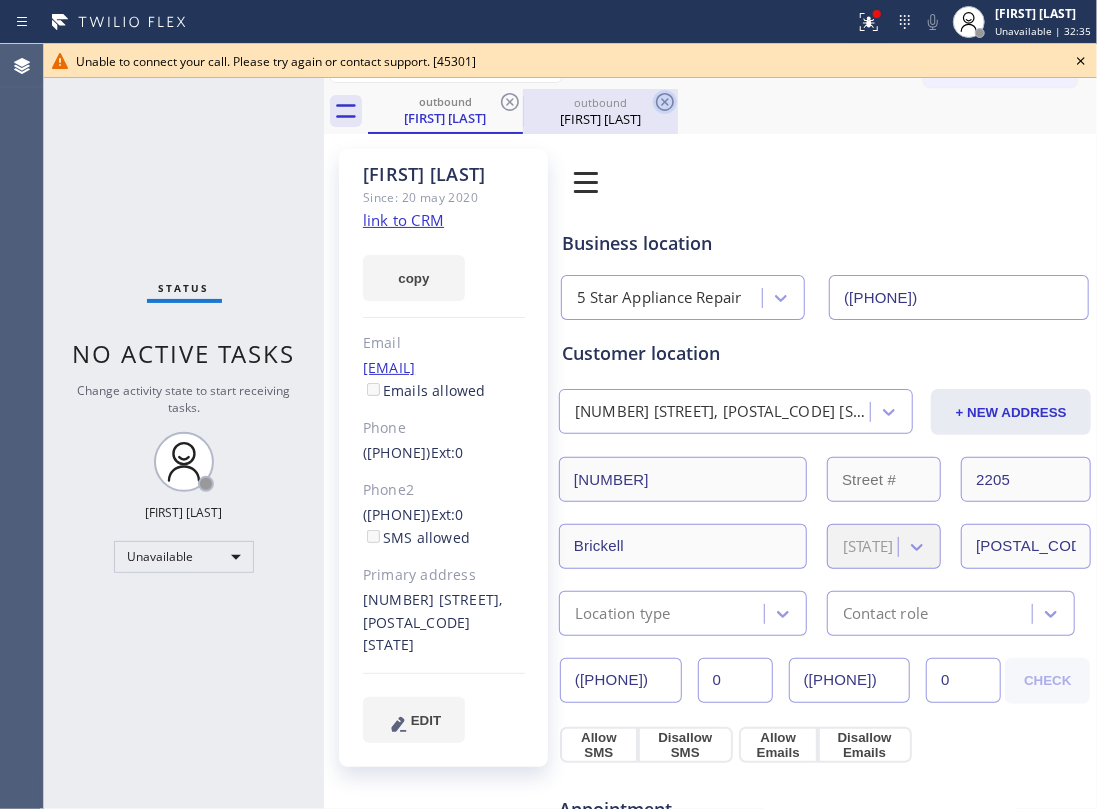 click 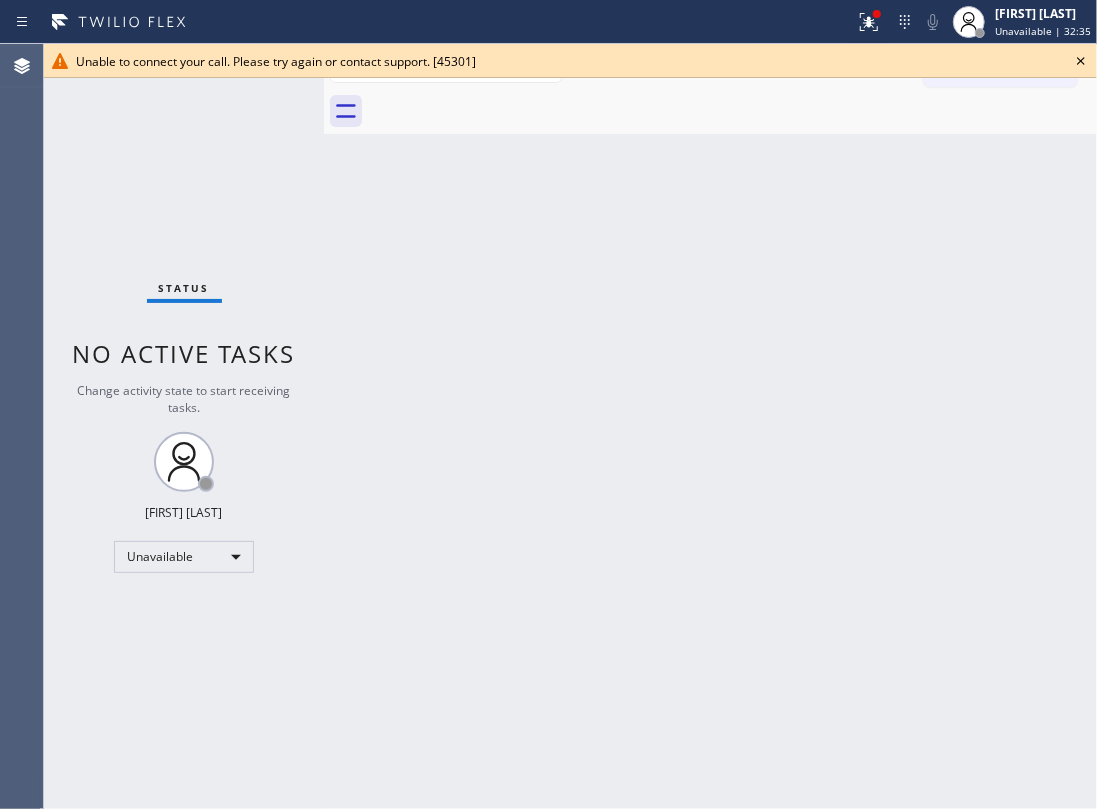 click at bounding box center [732, 111] 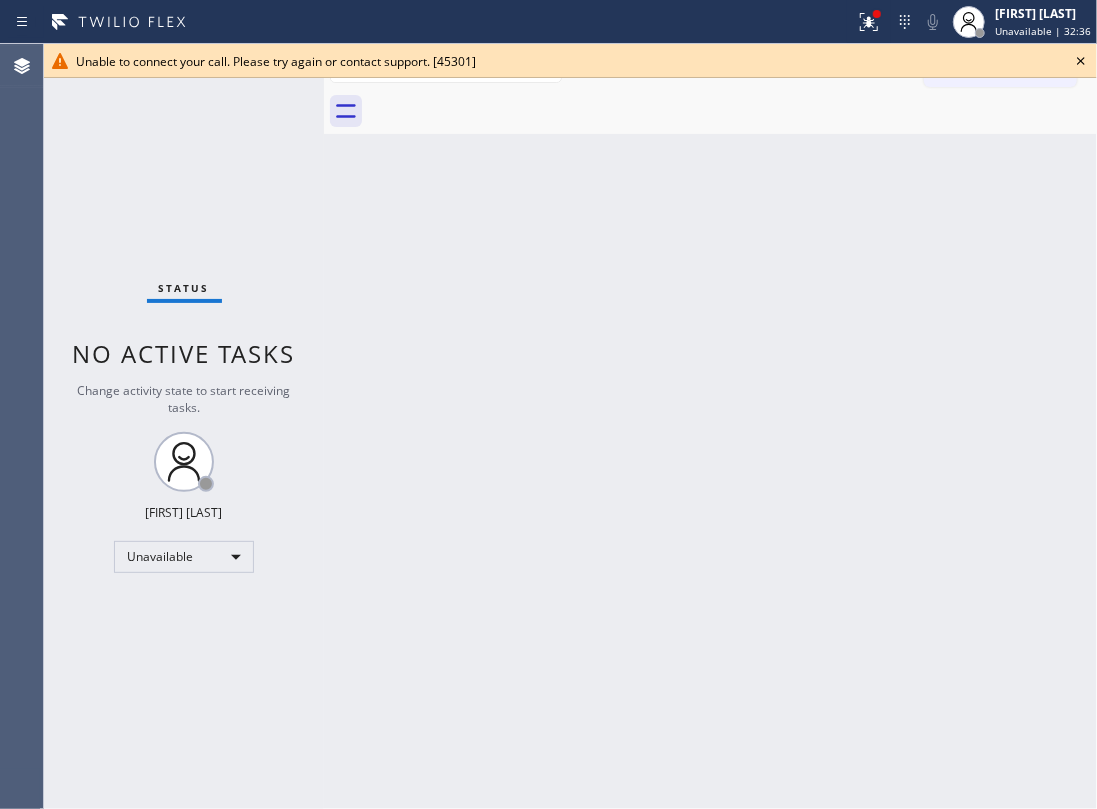 click 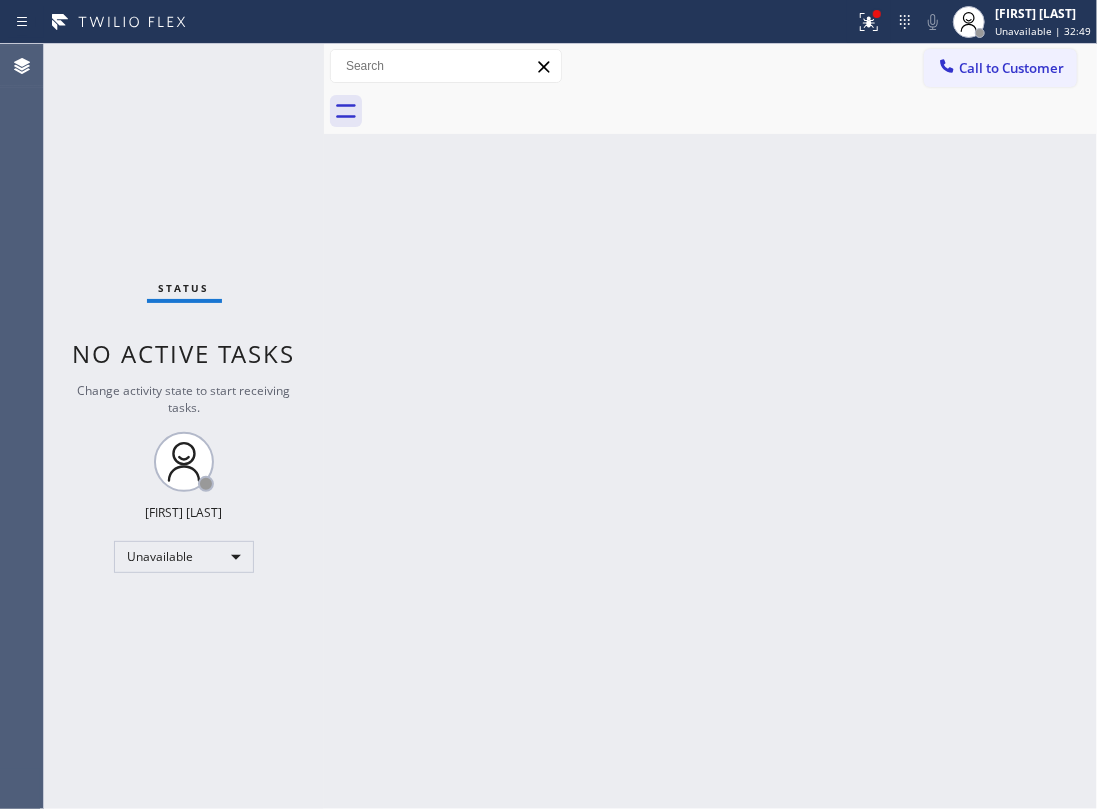 click on "Call to Customer Outbound call Location 5 Star Appliance Repair Your caller id phone number [PHONE] Call Outbound call Technician Search Technician Your caller id phone number Your caller id phone number Call" at bounding box center (710, 66) 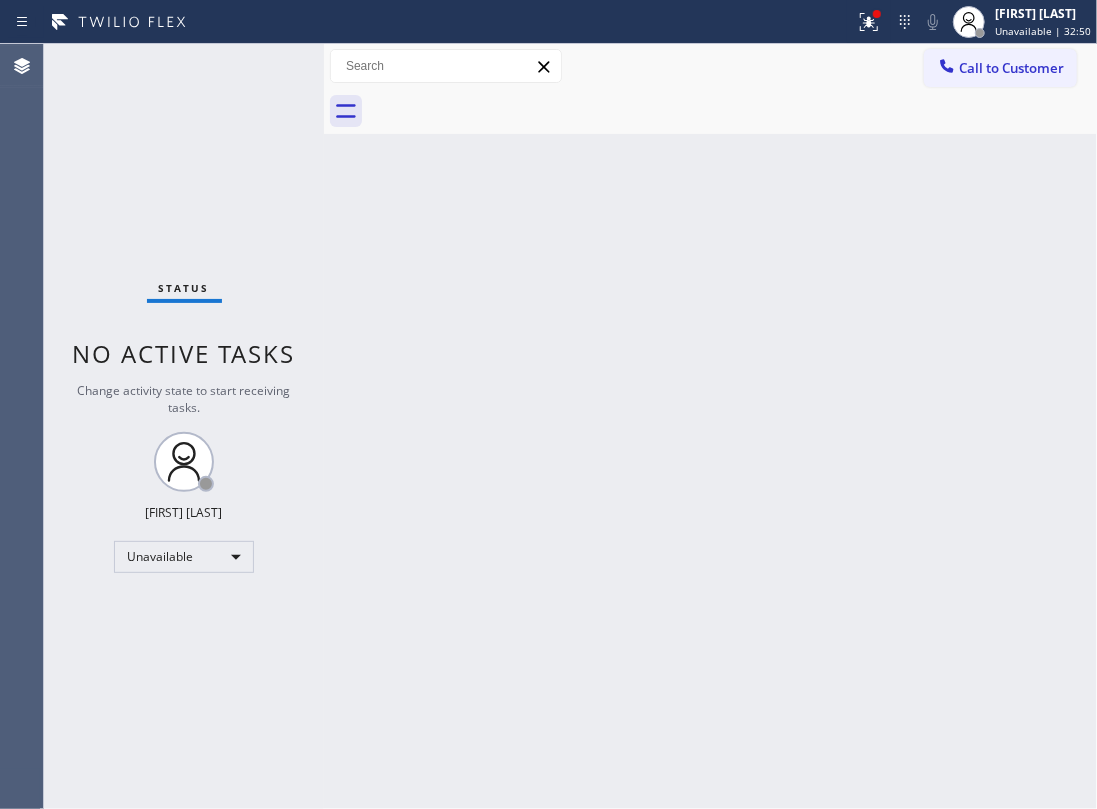 click on "Call to Customer" at bounding box center [1011, 68] 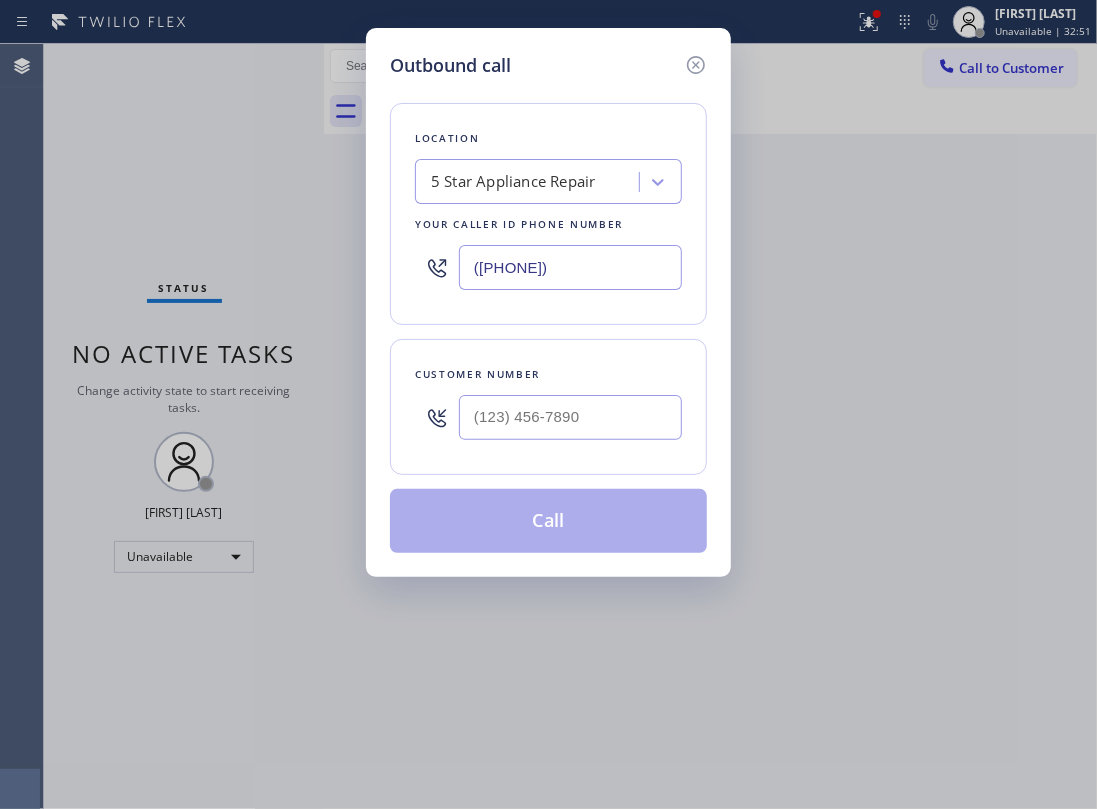 click at bounding box center [570, 417] 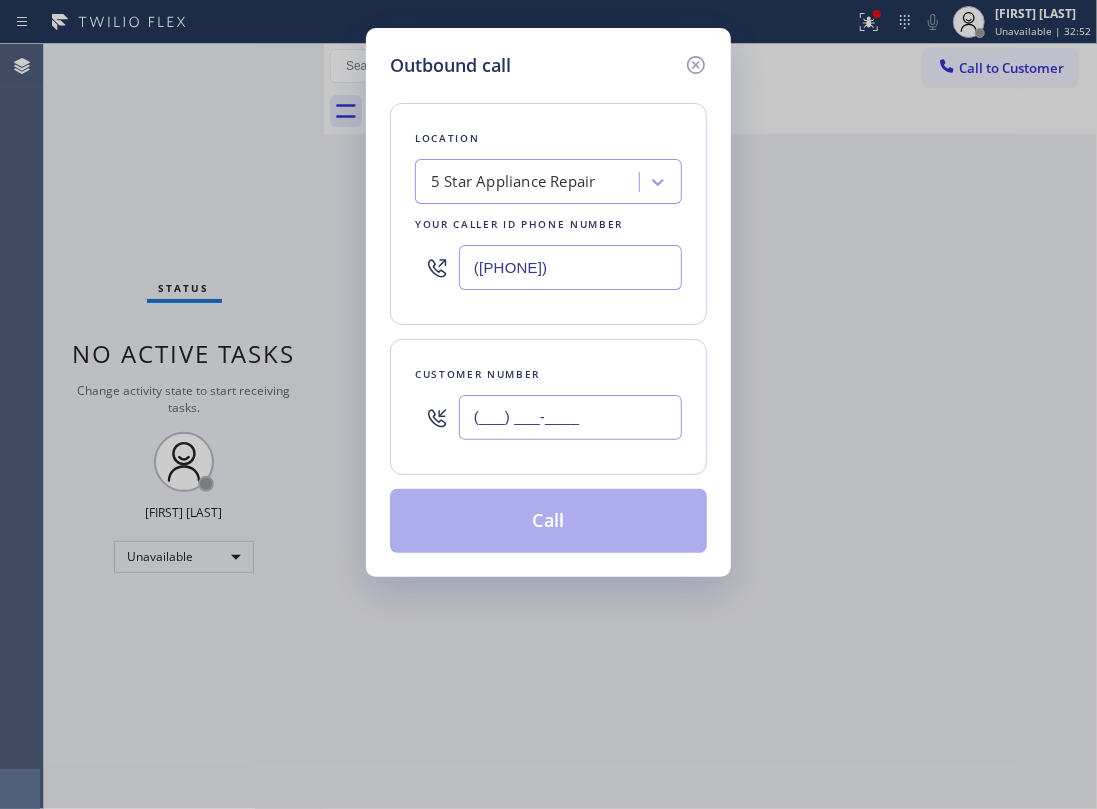 paste on "([PHONE]) [PHONE]" 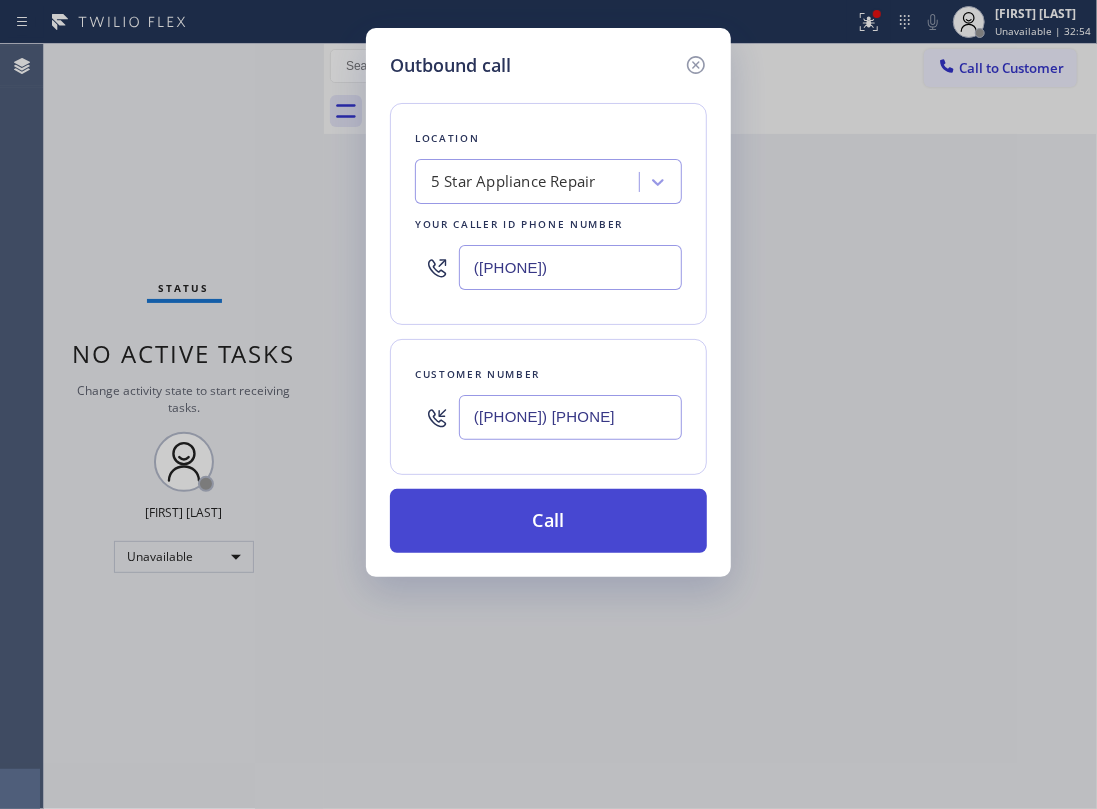 type on "([PHONE]) [PHONE]" 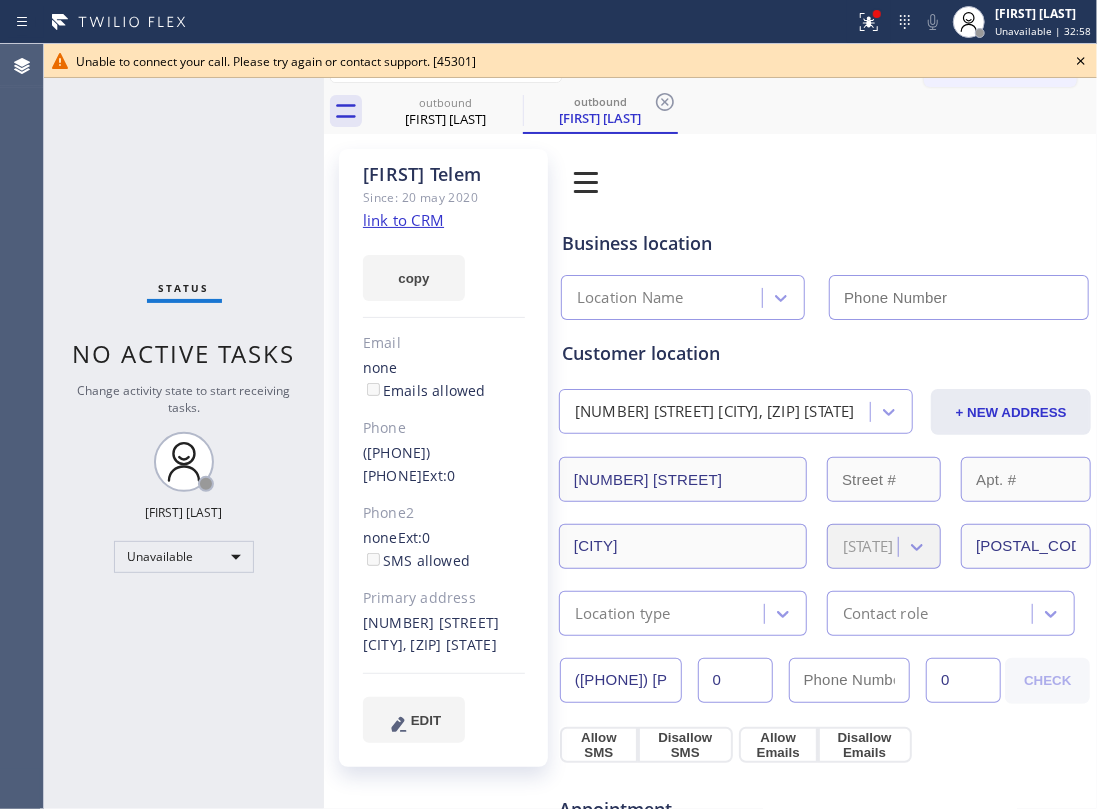 click on "link to CRM" 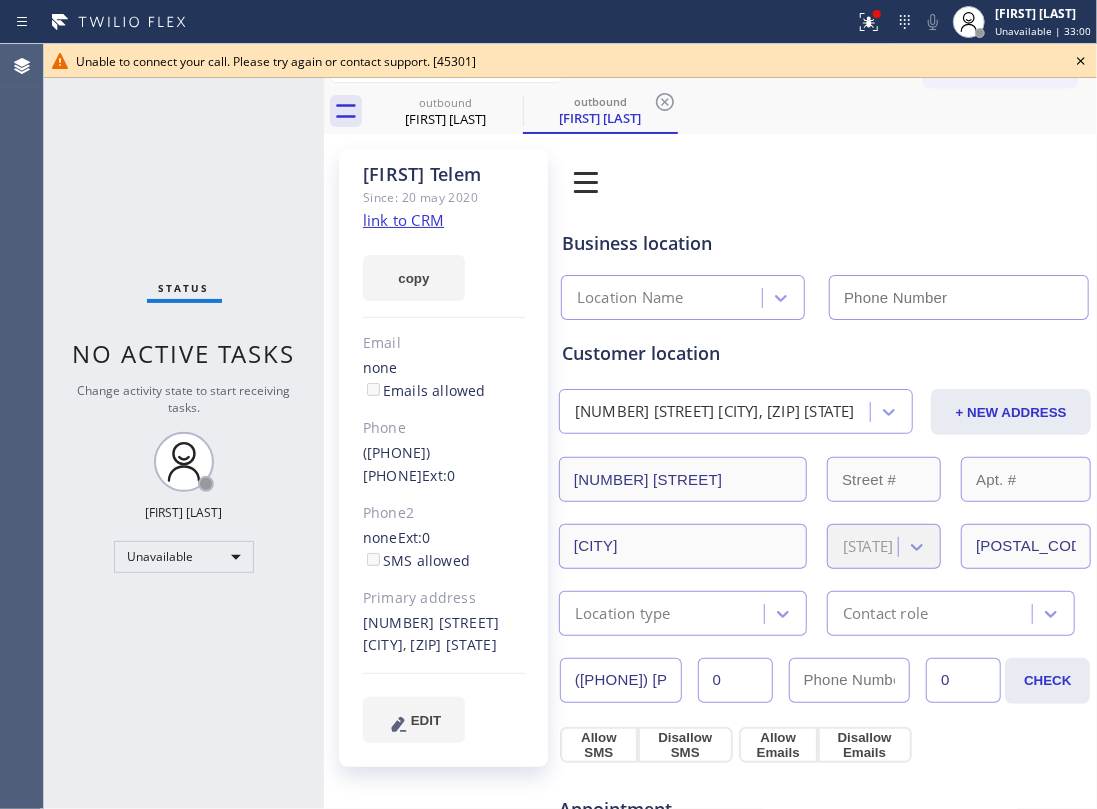 type on "([PHONE])" 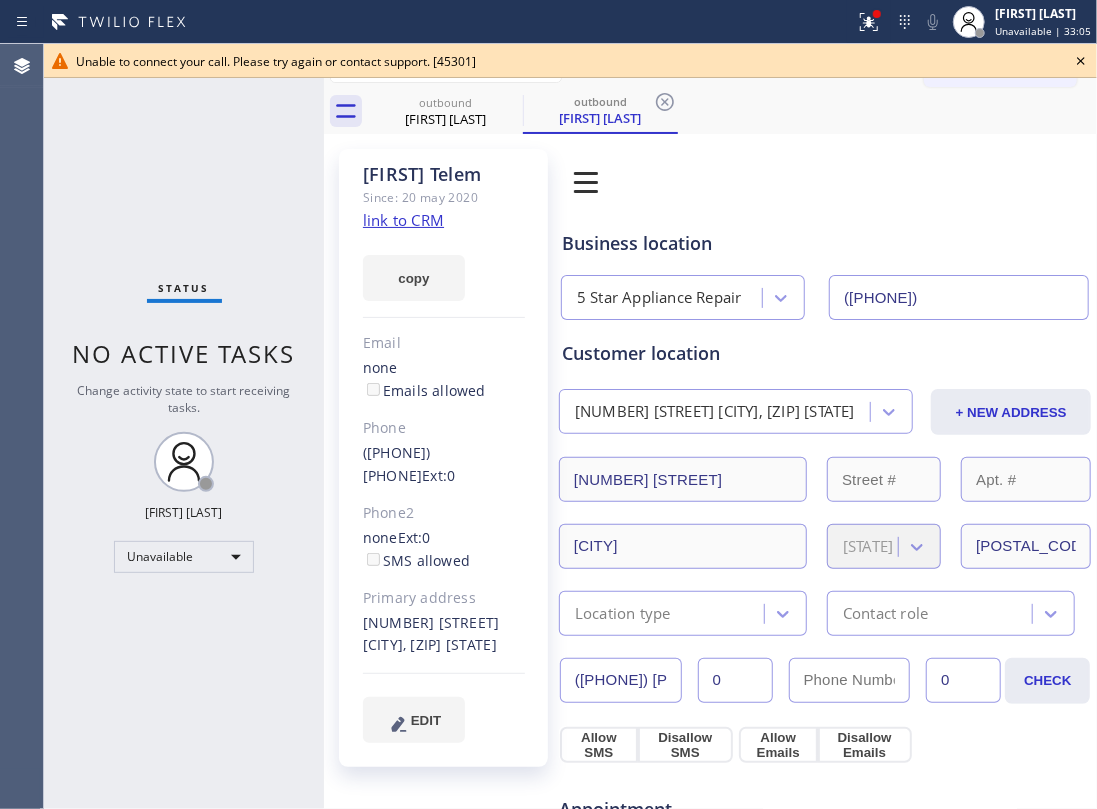 click on "Unable to connect your call. Please try again or contact support. [45301]" at bounding box center [570, 61] 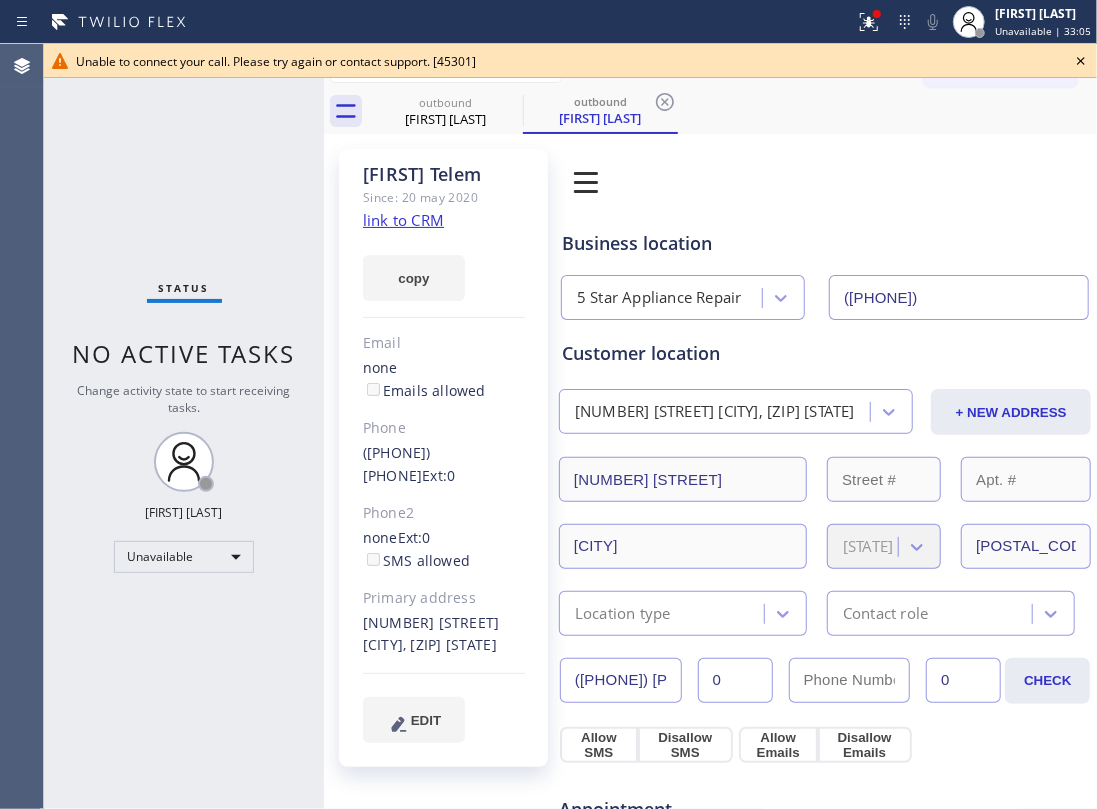 click 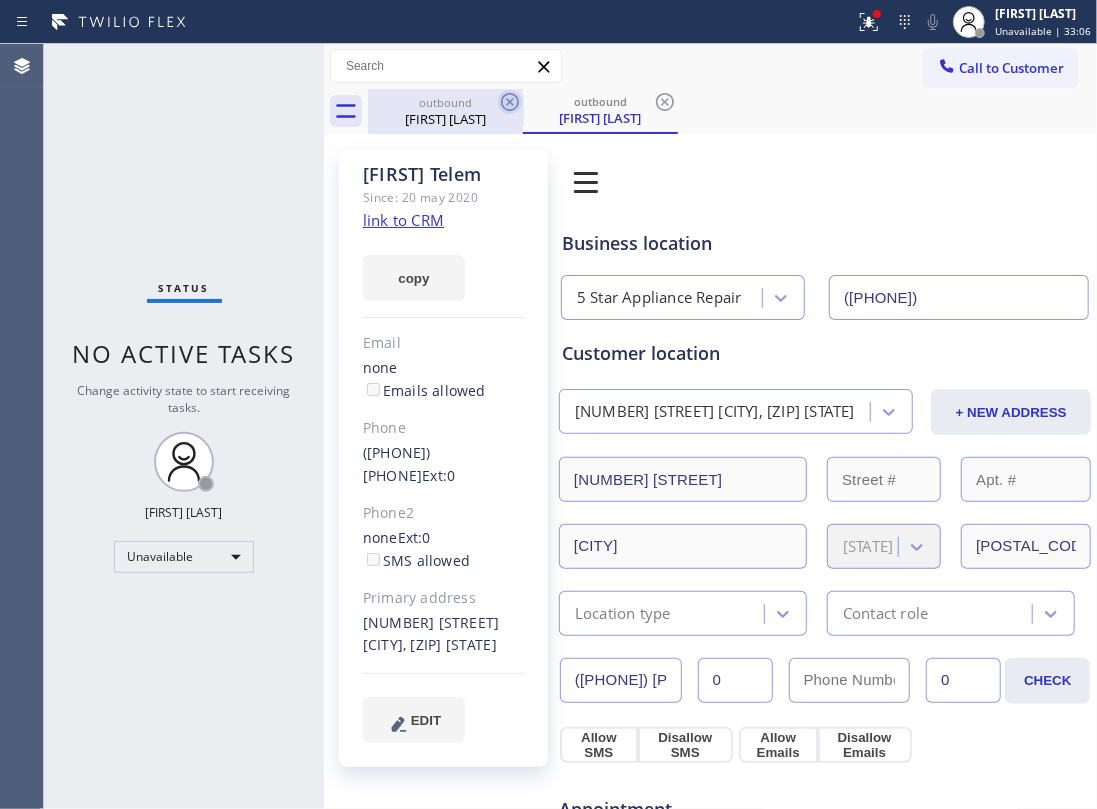 click on "outbound" at bounding box center (445, 102) 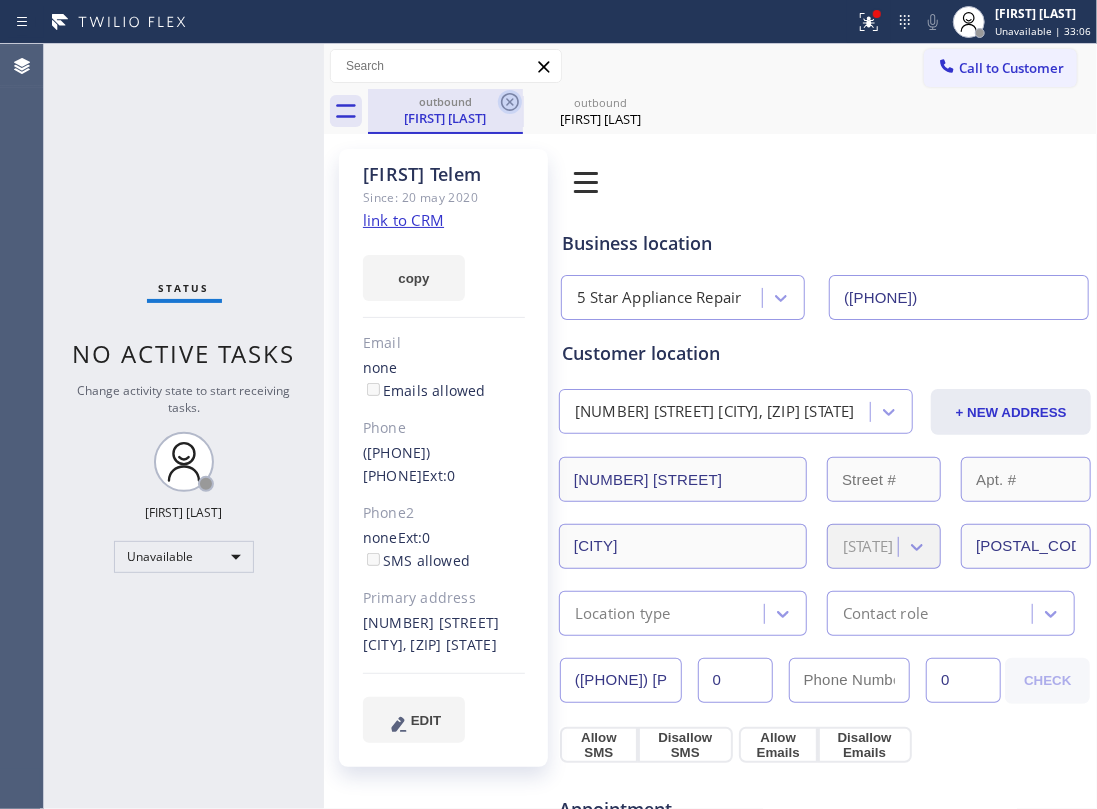 click 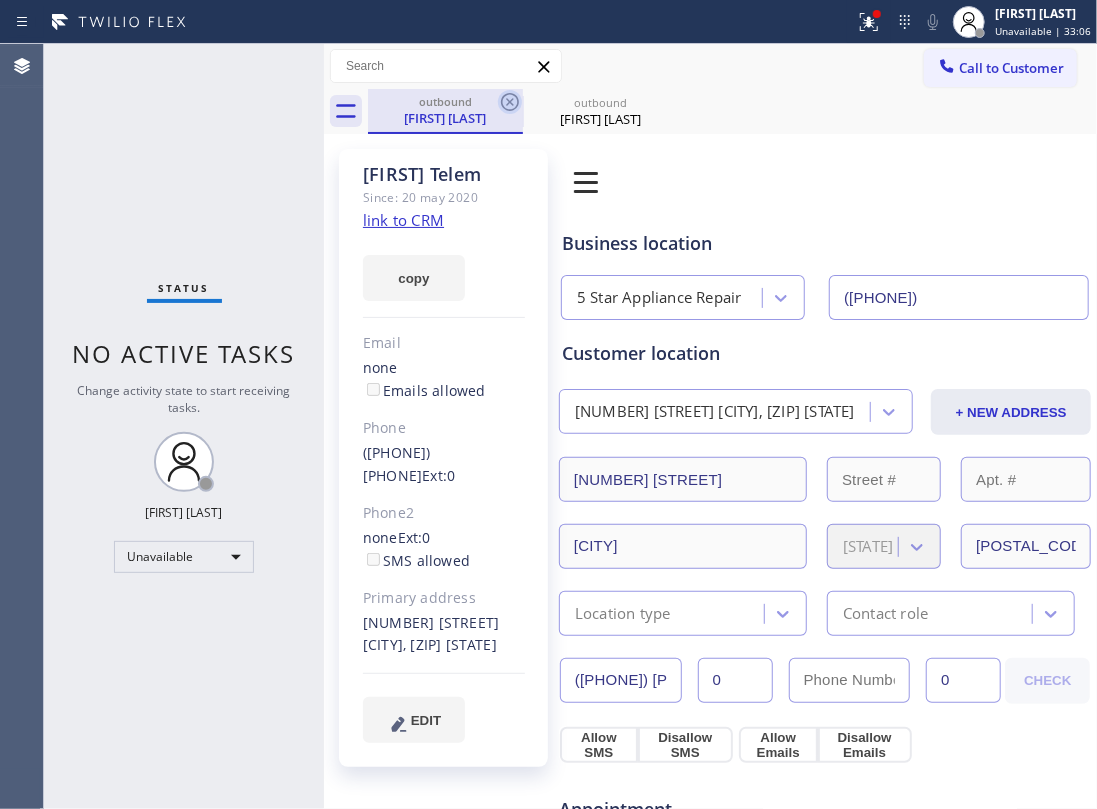 click 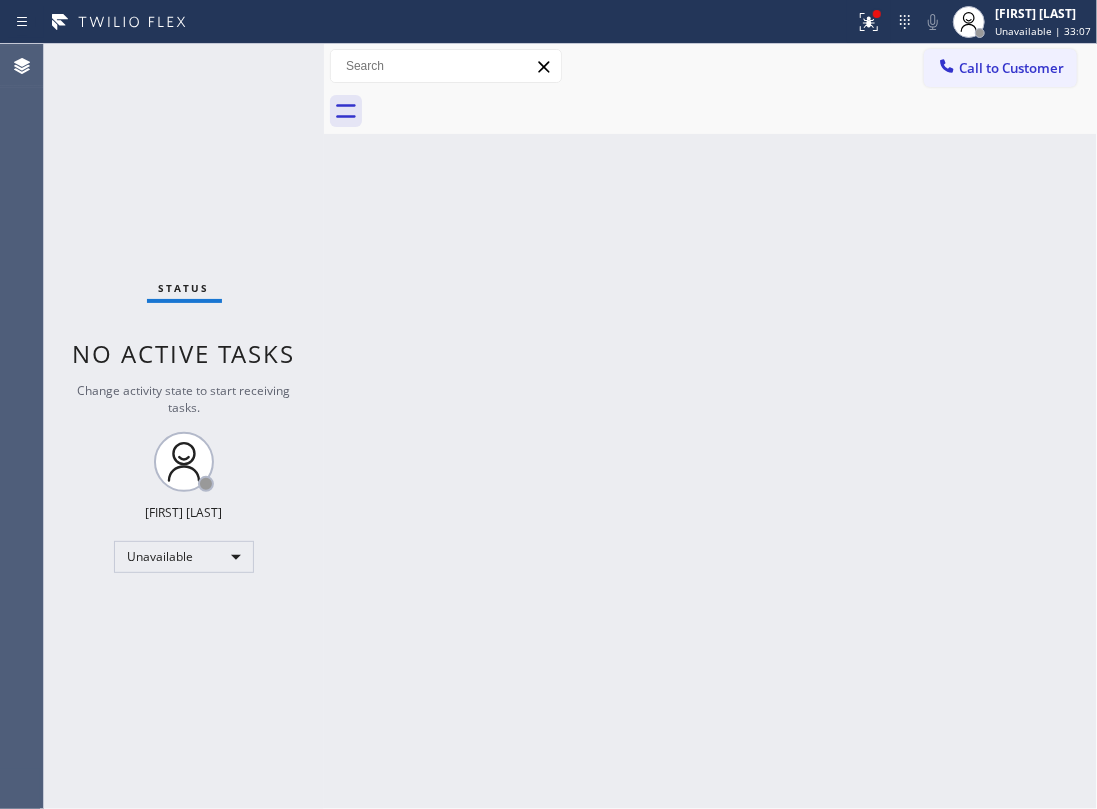 click at bounding box center (732, 111) 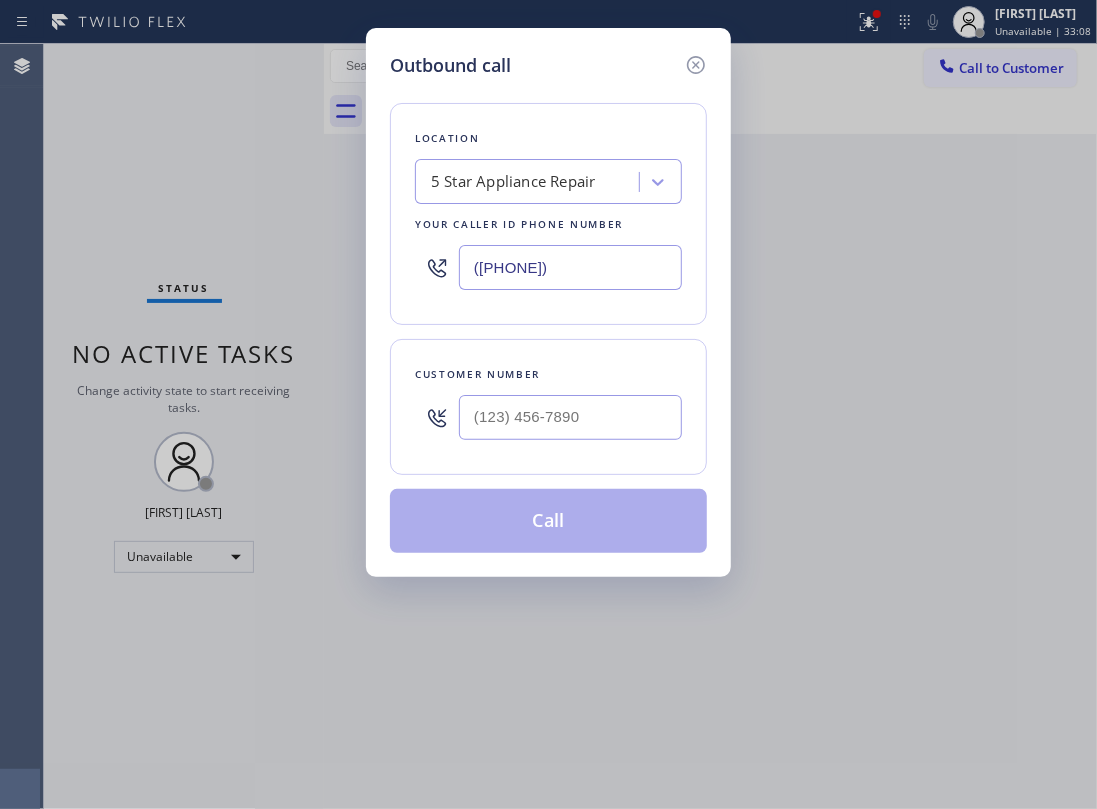 click at bounding box center [570, 417] 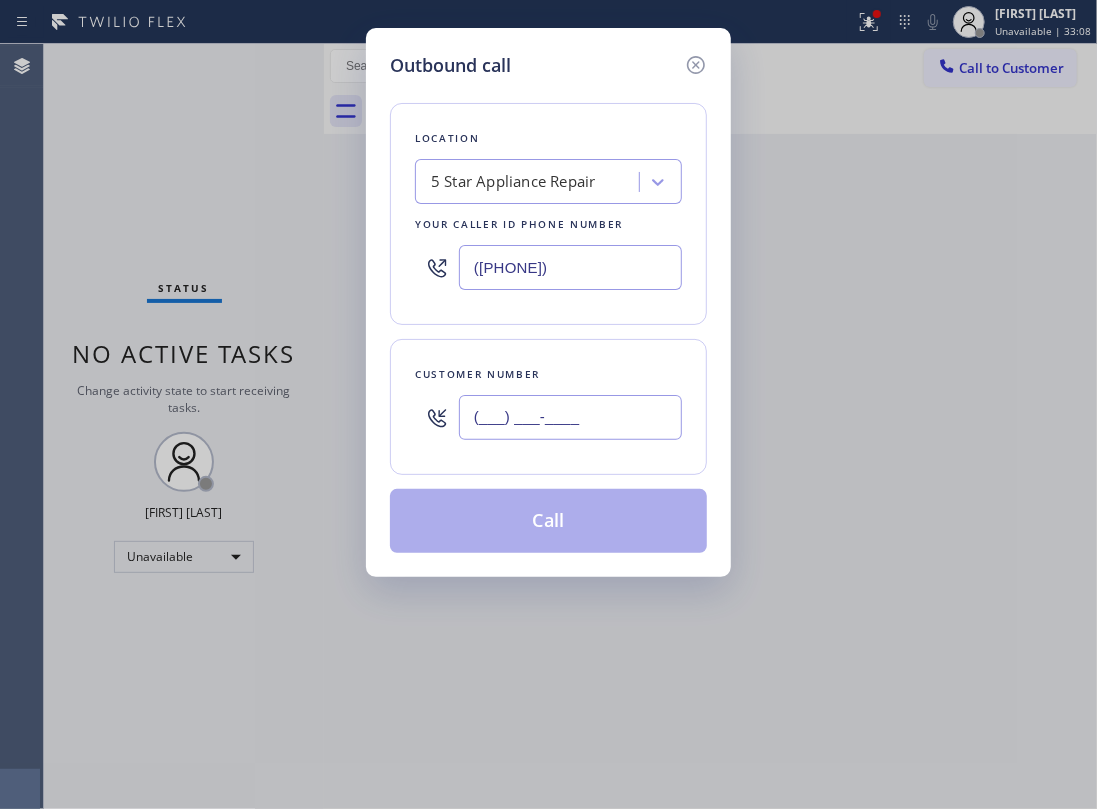 click on "(___) ___-____" at bounding box center [570, 417] 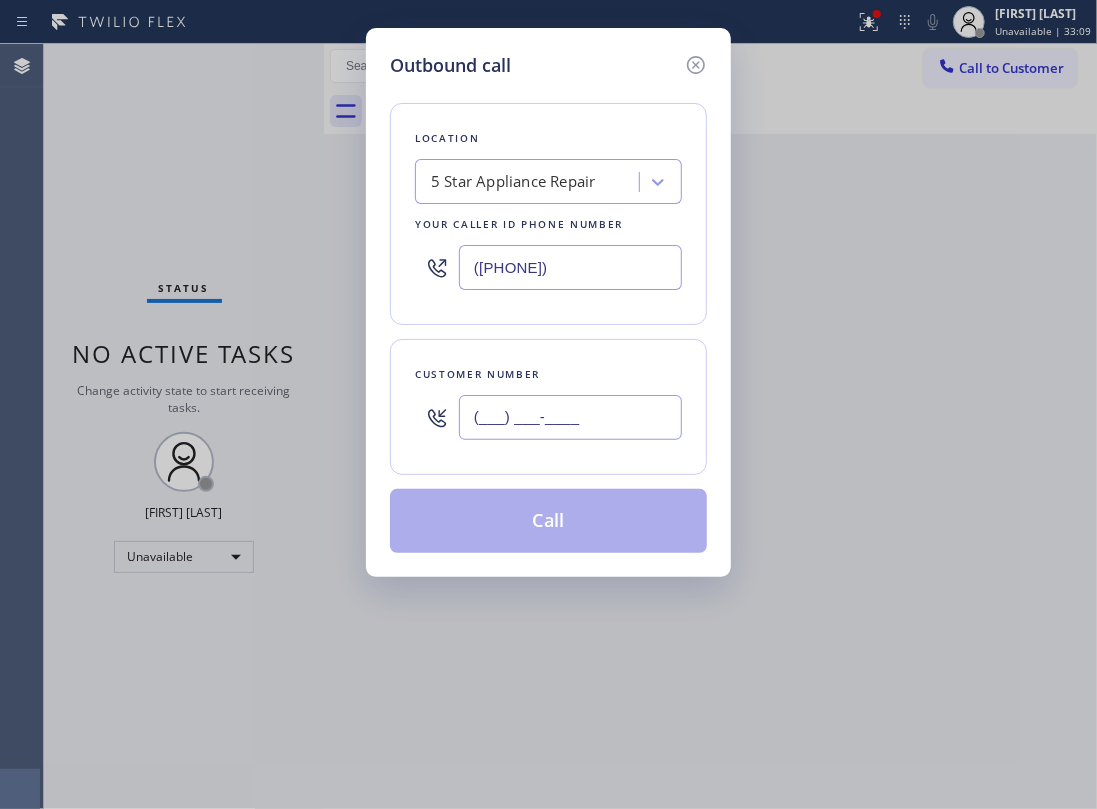 paste on "([PHONE])" 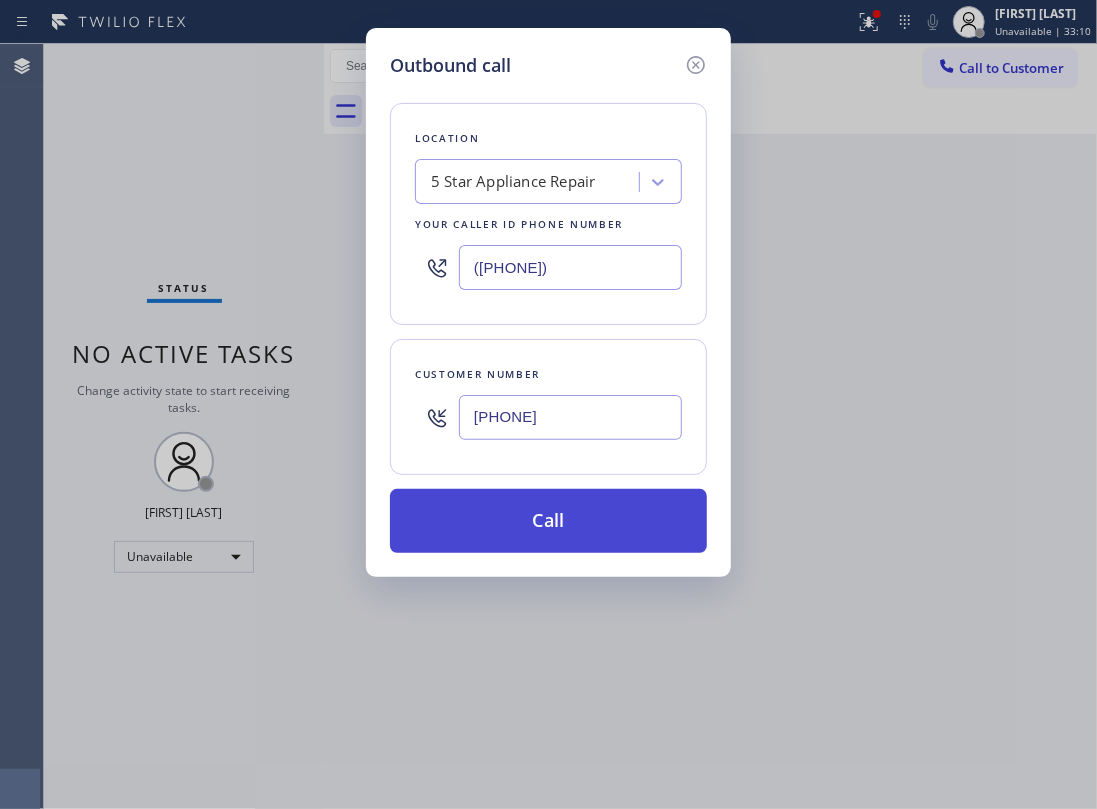 type on "[PHONE]" 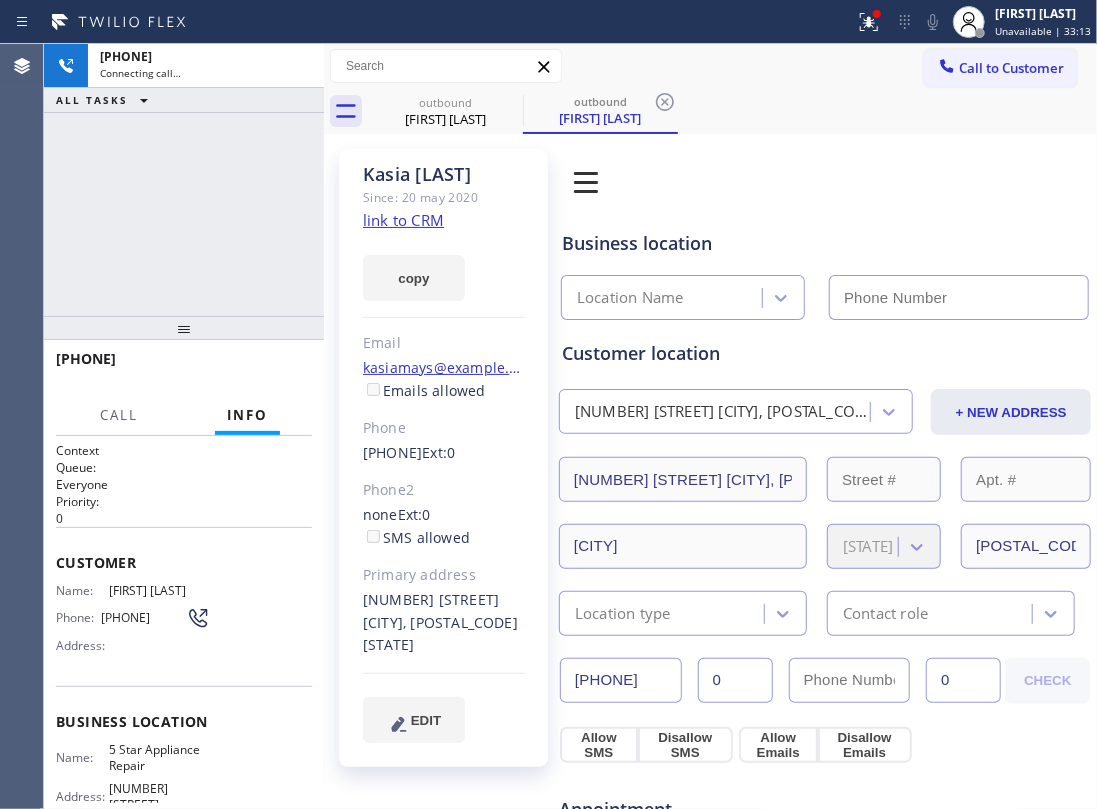 drag, startPoint x: 241, startPoint y: 204, endPoint x: 318, endPoint y: 204, distance: 77 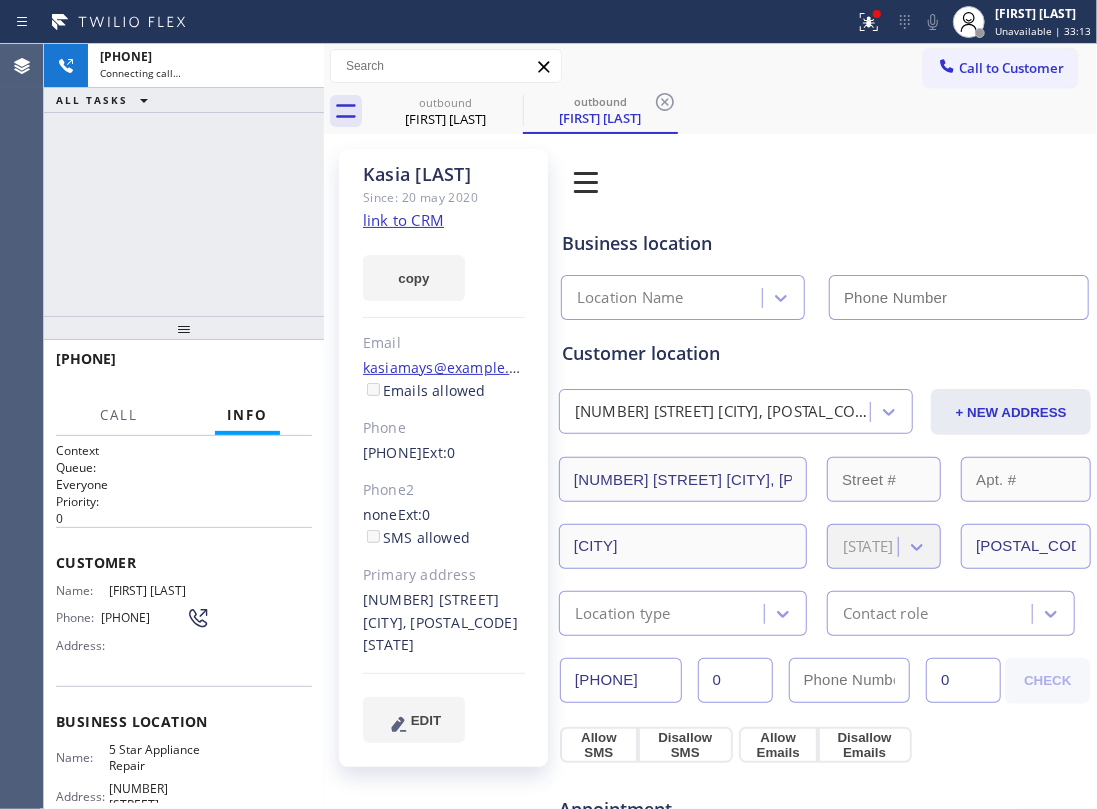 click on "+[PHONE] Connecting call… ALL TASKS ALL TASKS ACTIVE TASKS TASKS IN WRAP UP" at bounding box center [184, 180] 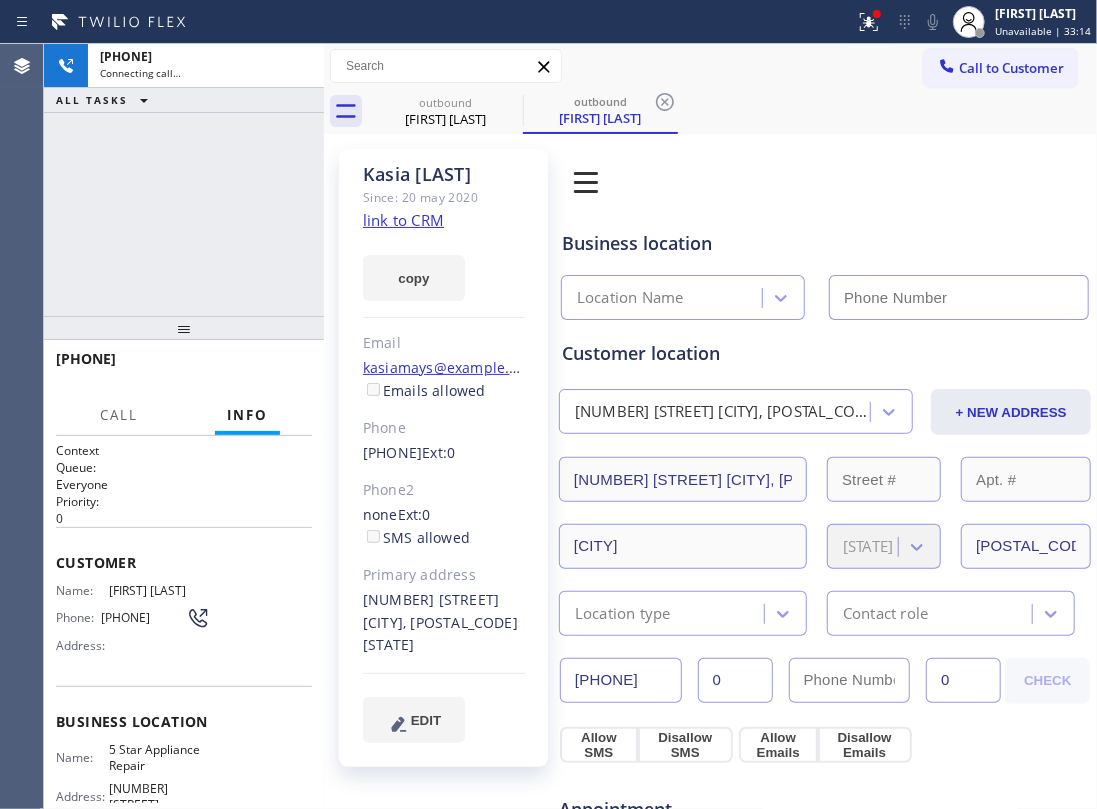 click on "link to CRM" 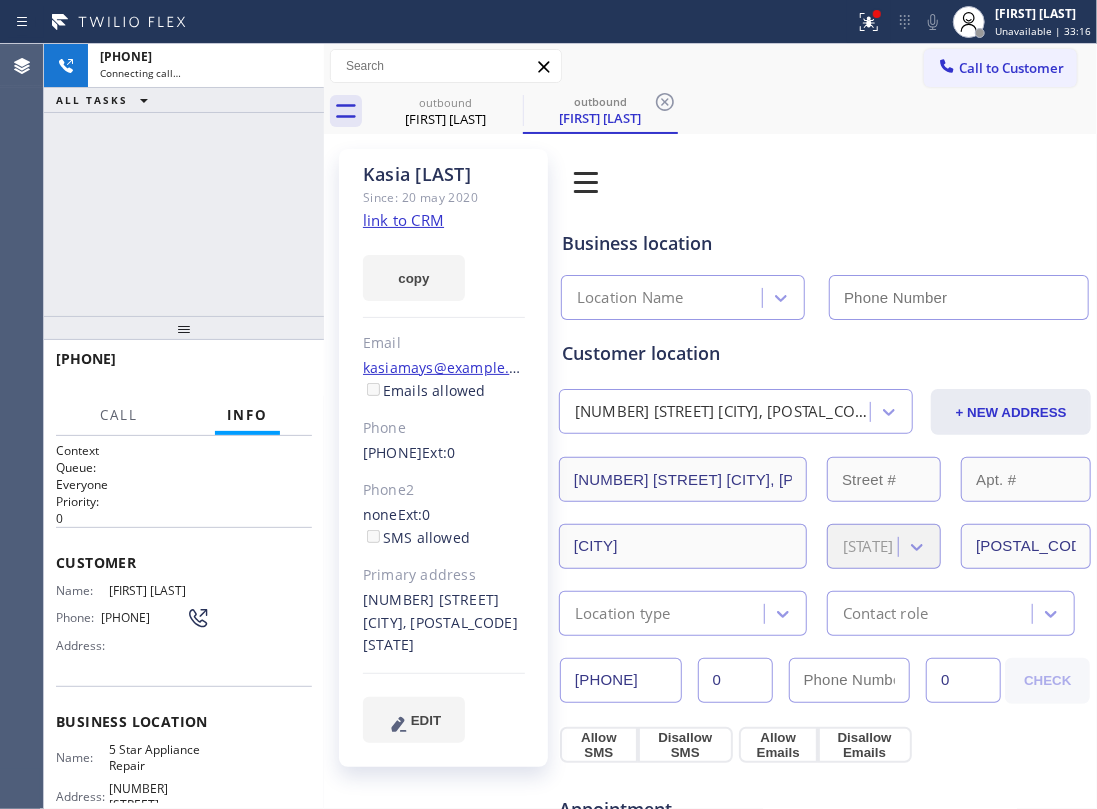 type on "([PHONE])" 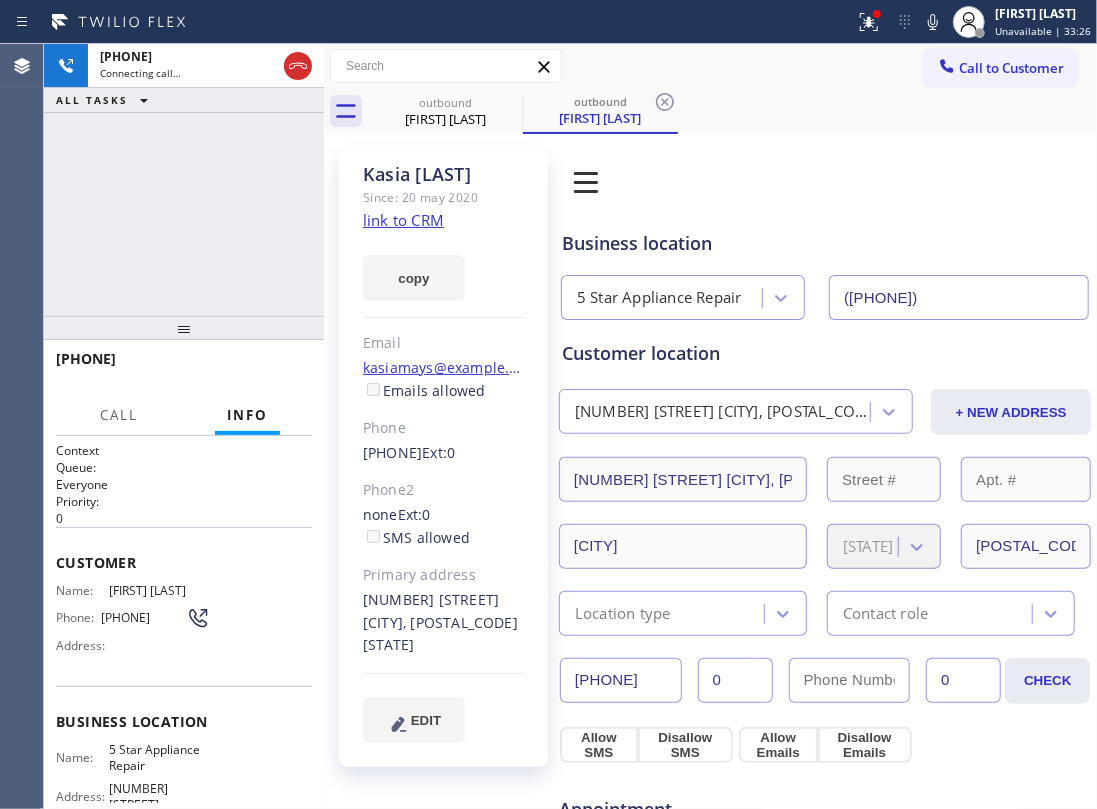 drag, startPoint x: 404, startPoint y: 66, endPoint x: 436, endPoint y: 78, distance: 34.176014 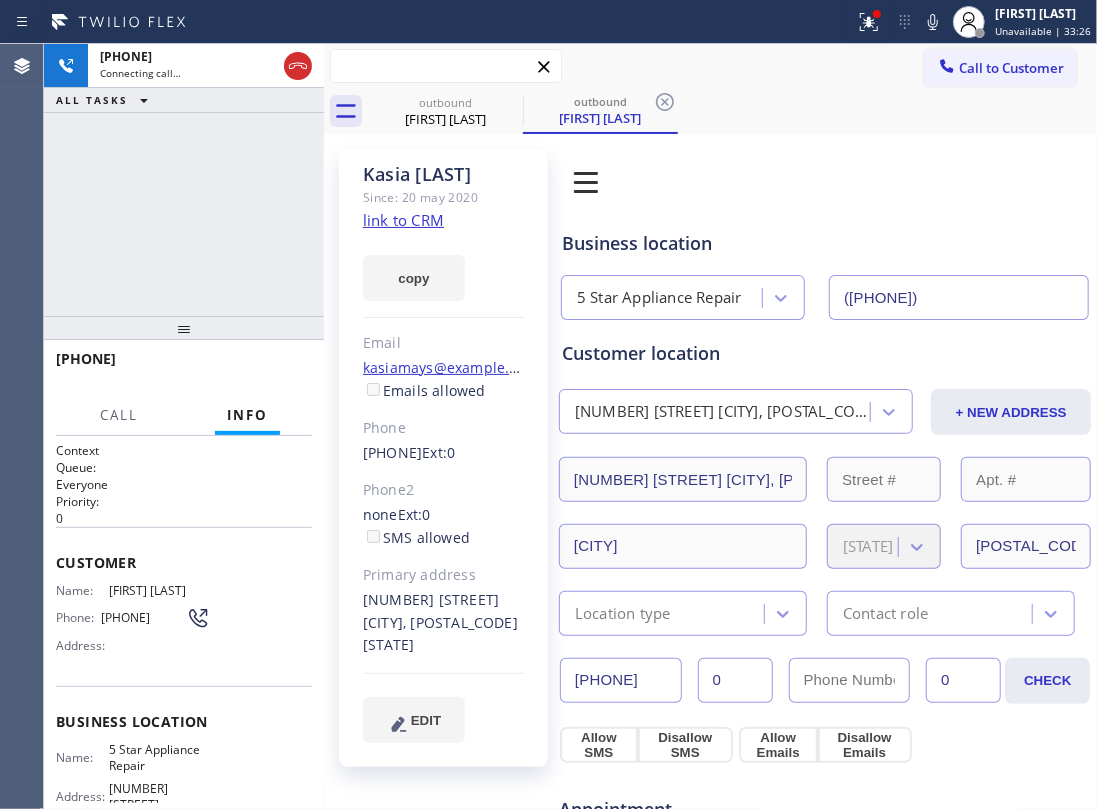 click at bounding box center [446, 66] 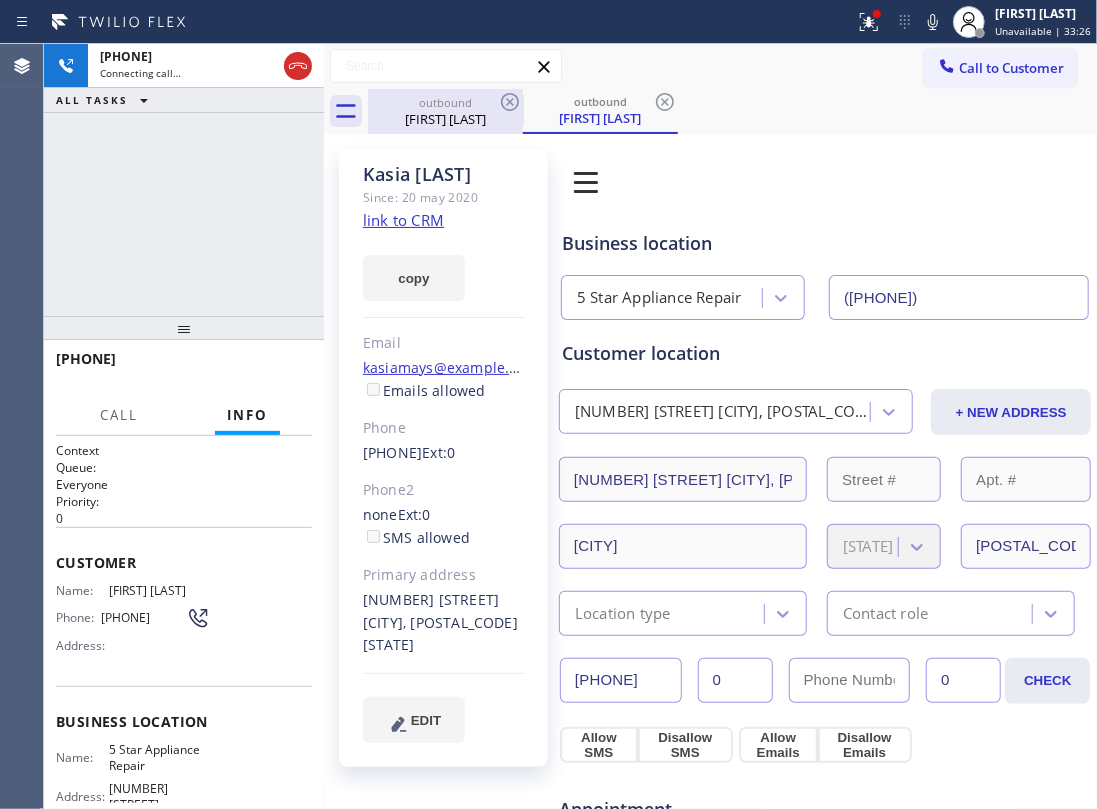 click on "outbound" at bounding box center (445, 102) 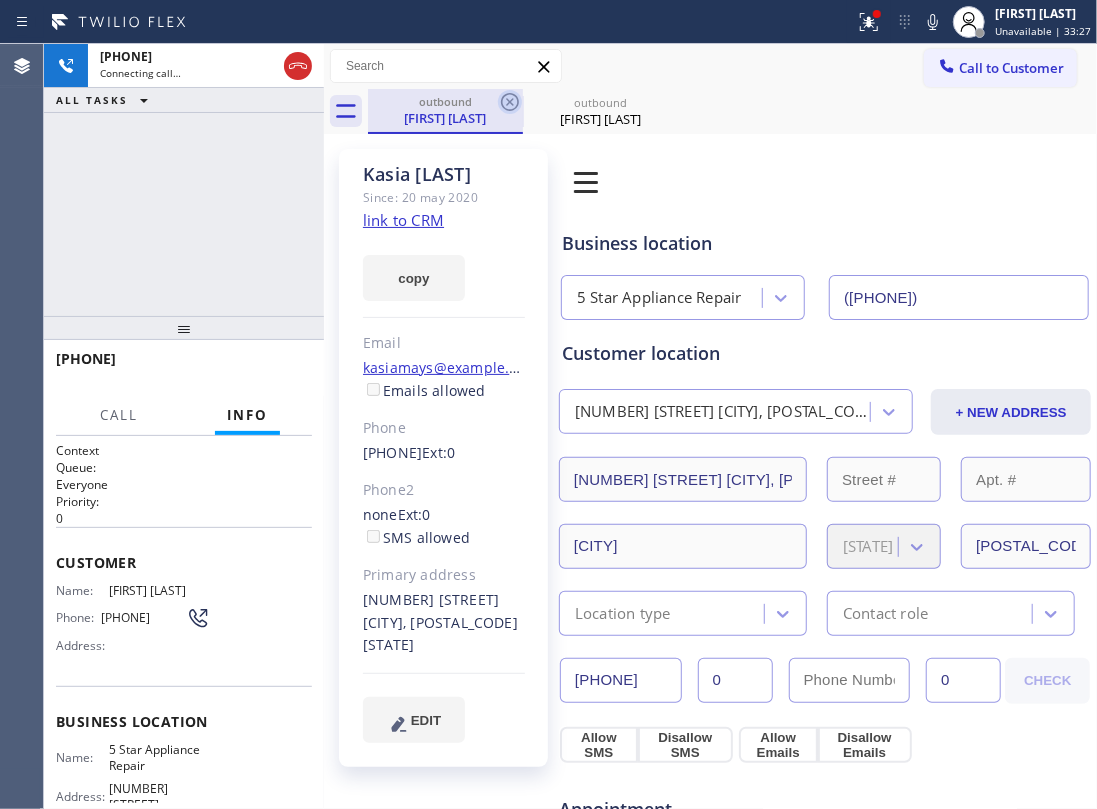 click 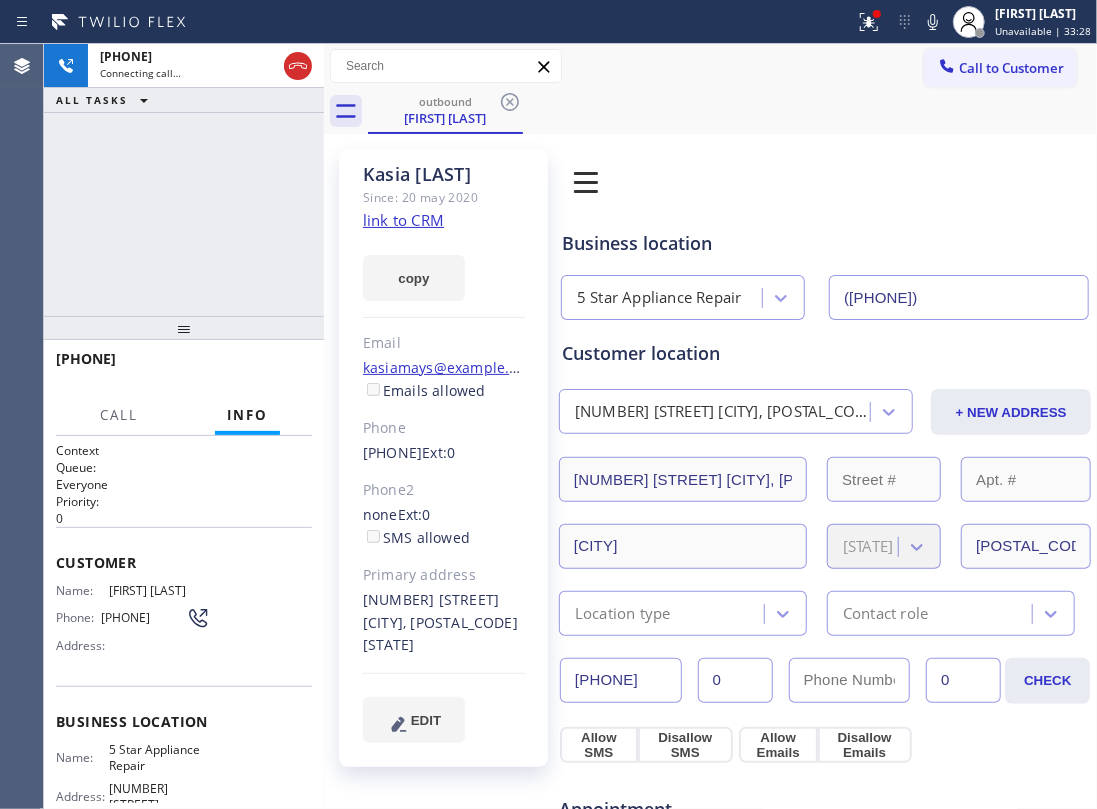 click on "+[PHONE] Connecting call… ALL TASKS ALL TASKS ACTIVE TASKS TASKS IN WRAP UP" at bounding box center (184, 180) 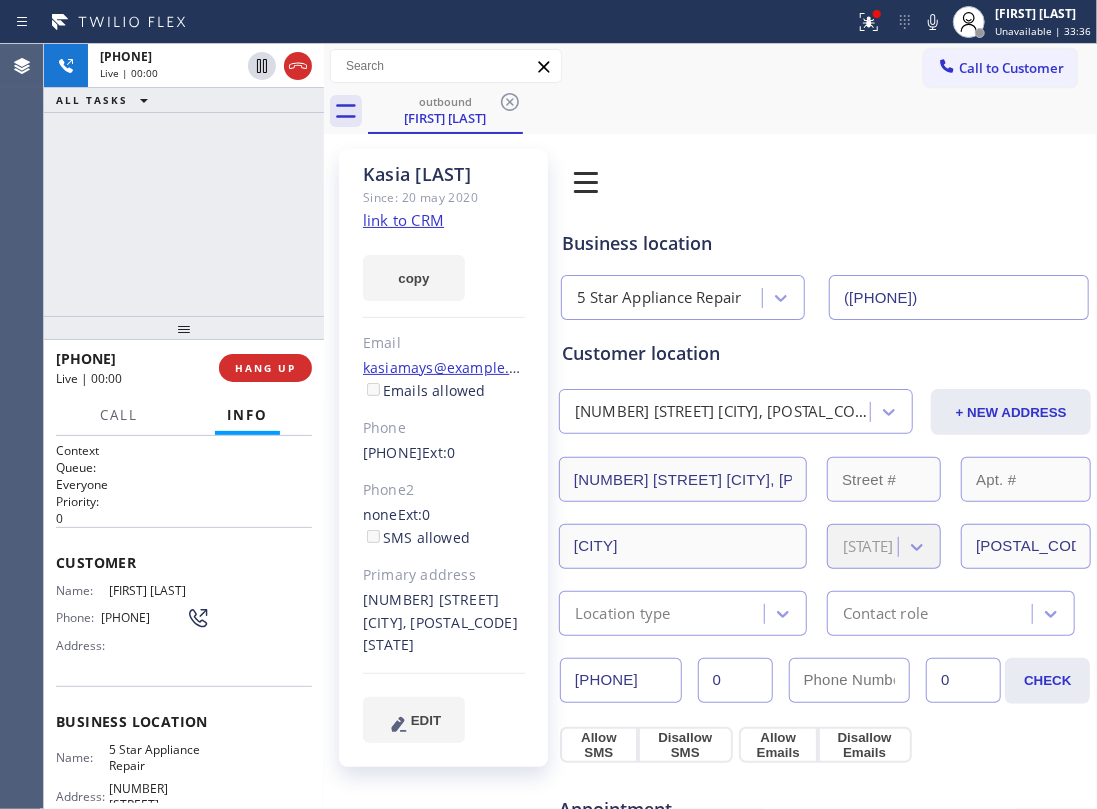 click on "+[PHONE] Live | [TIME] HANG UP" at bounding box center [184, 180] 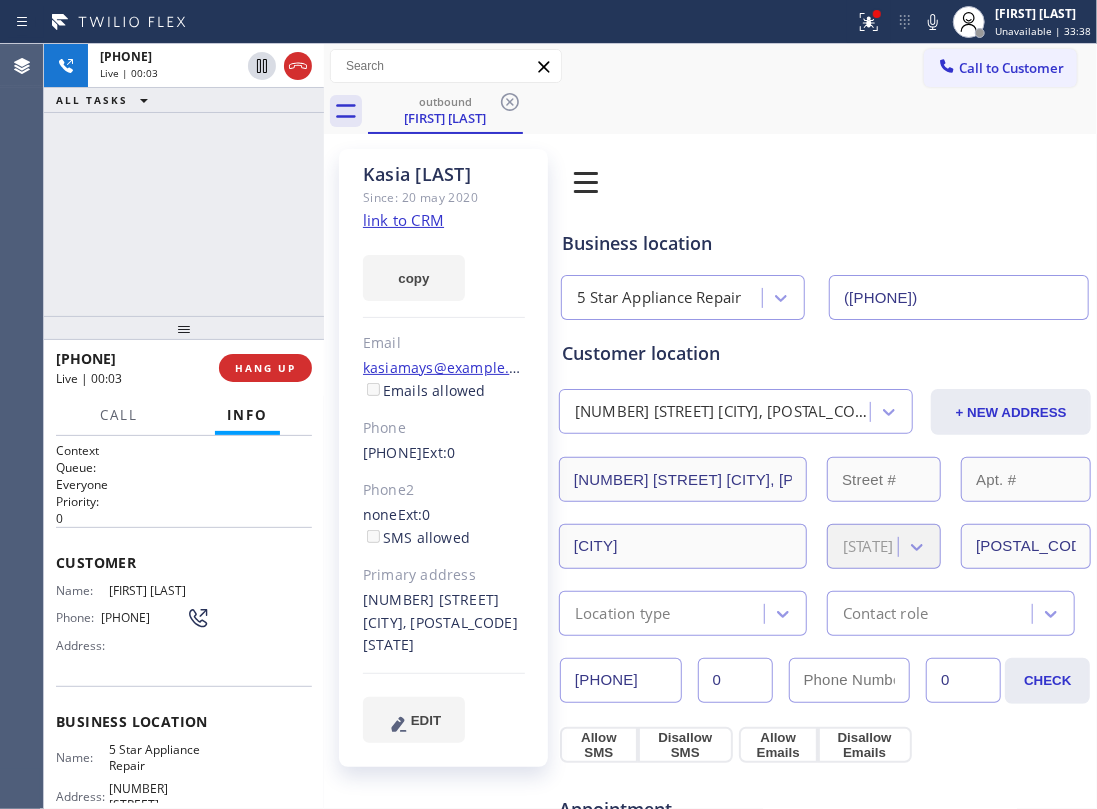 click on "+[PHONE] Live | 00:03 ALL TASKS ALL TASKS ACTIVE TASKS TASKS IN WRAP UP" at bounding box center (184, 180) 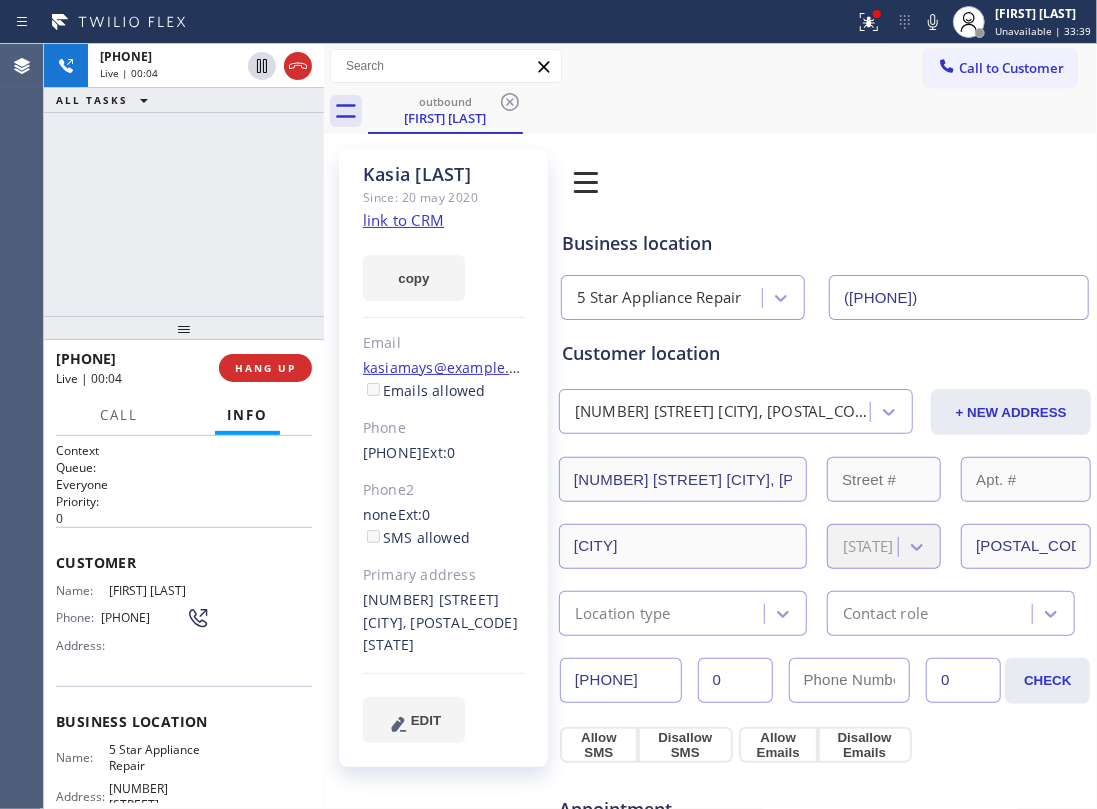 click on "+1[PHONE] Live | 00:04 ALL TASKS ALL TASKS ACTIVE TASKS TASKS IN WRAP UP" at bounding box center (184, 180) 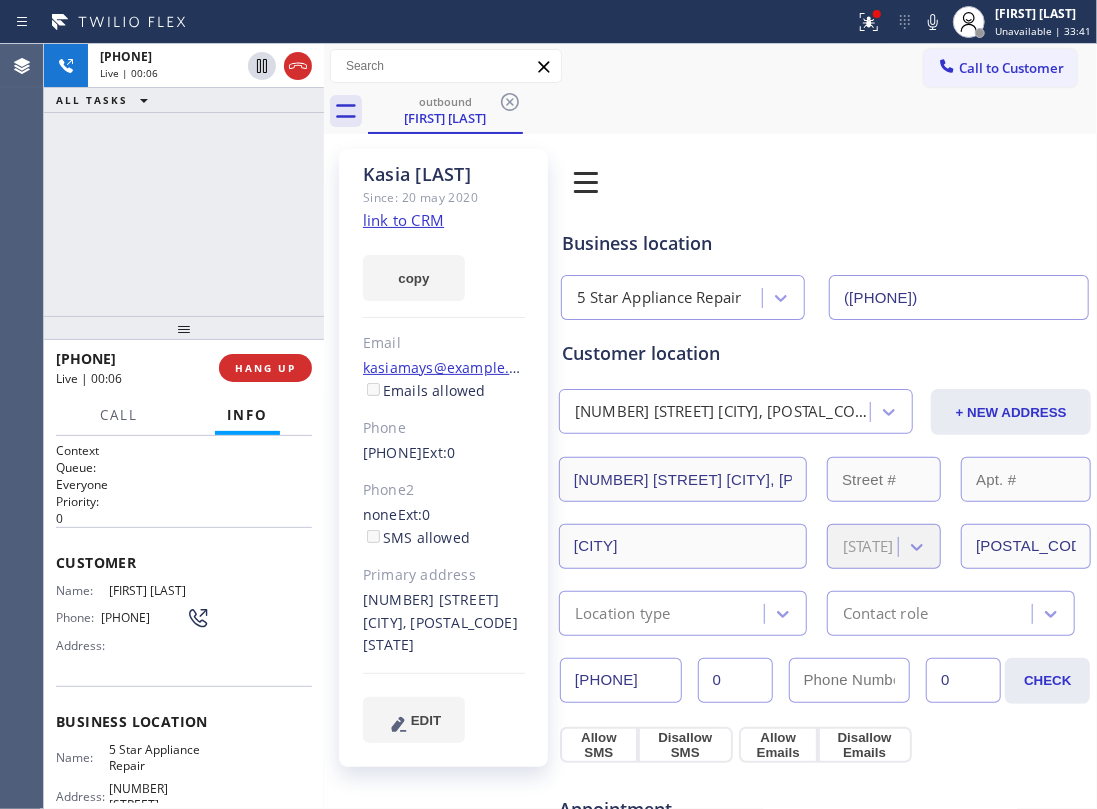 click on "[PHONE] Live | [TIME] ALL TASKS ALL TASKS ACTIVE TASKS TASKS IN WRAP UP" at bounding box center [184, 180] 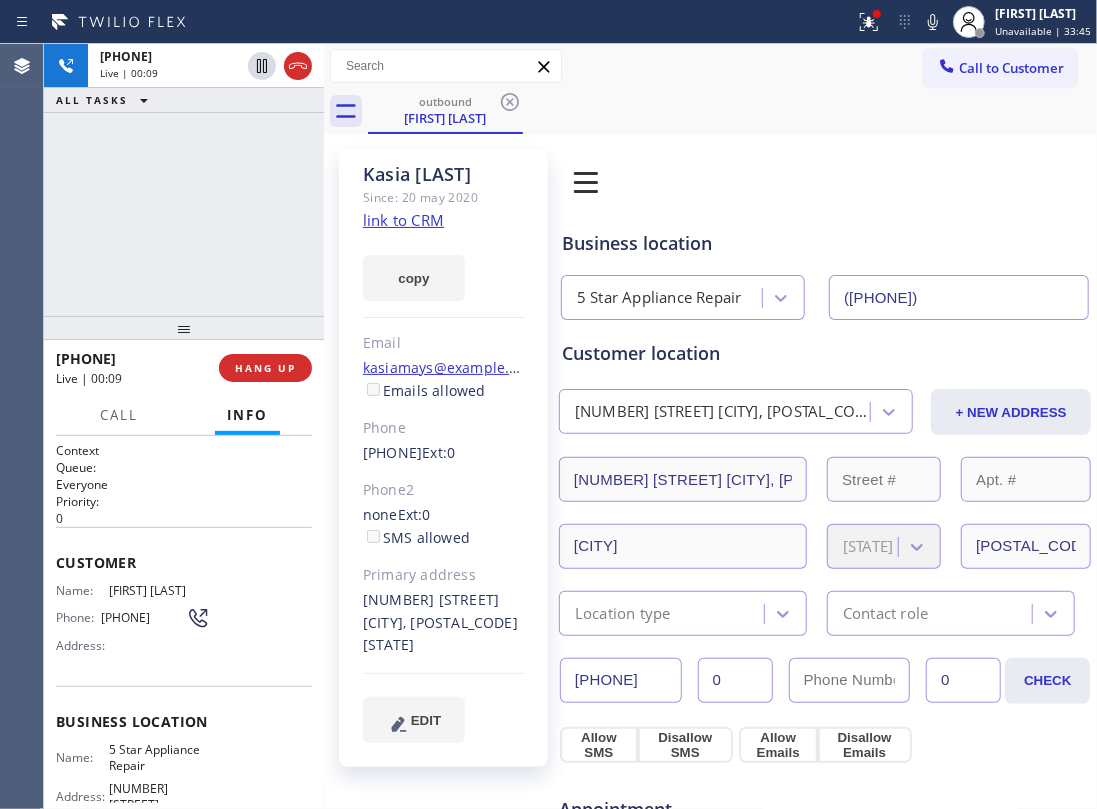 click on "link to CRM" 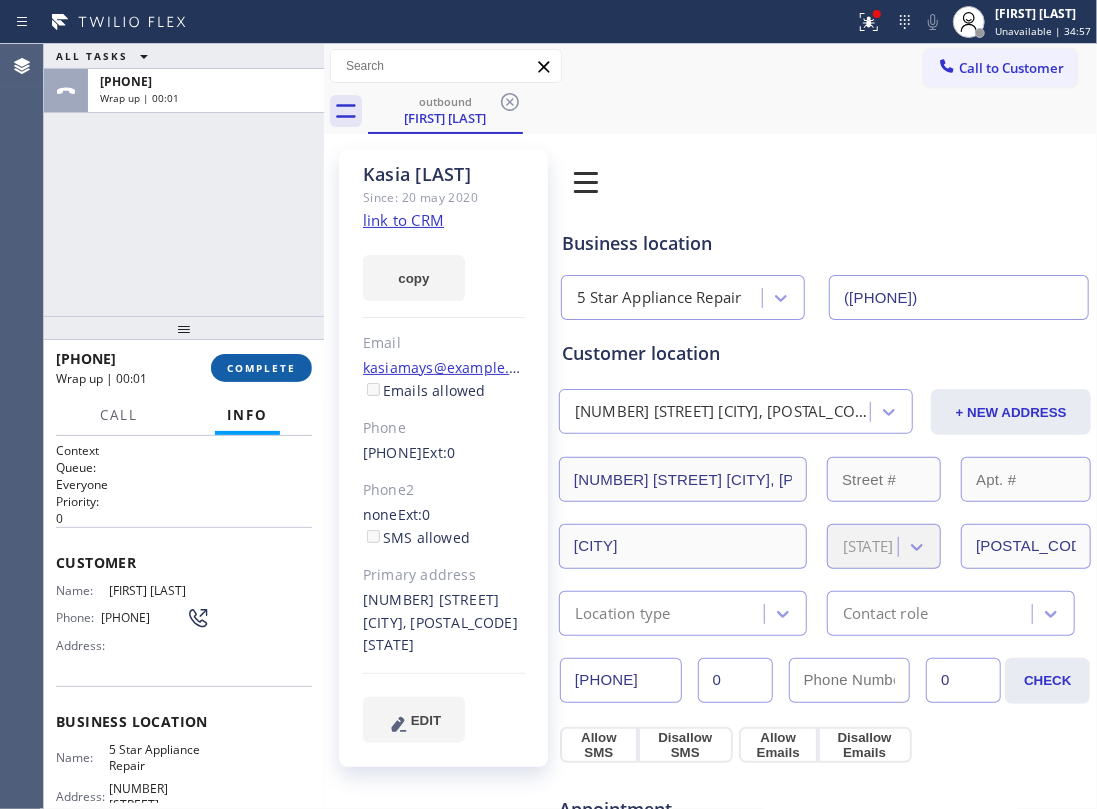click on "COMPLETE" at bounding box center [261, 368] 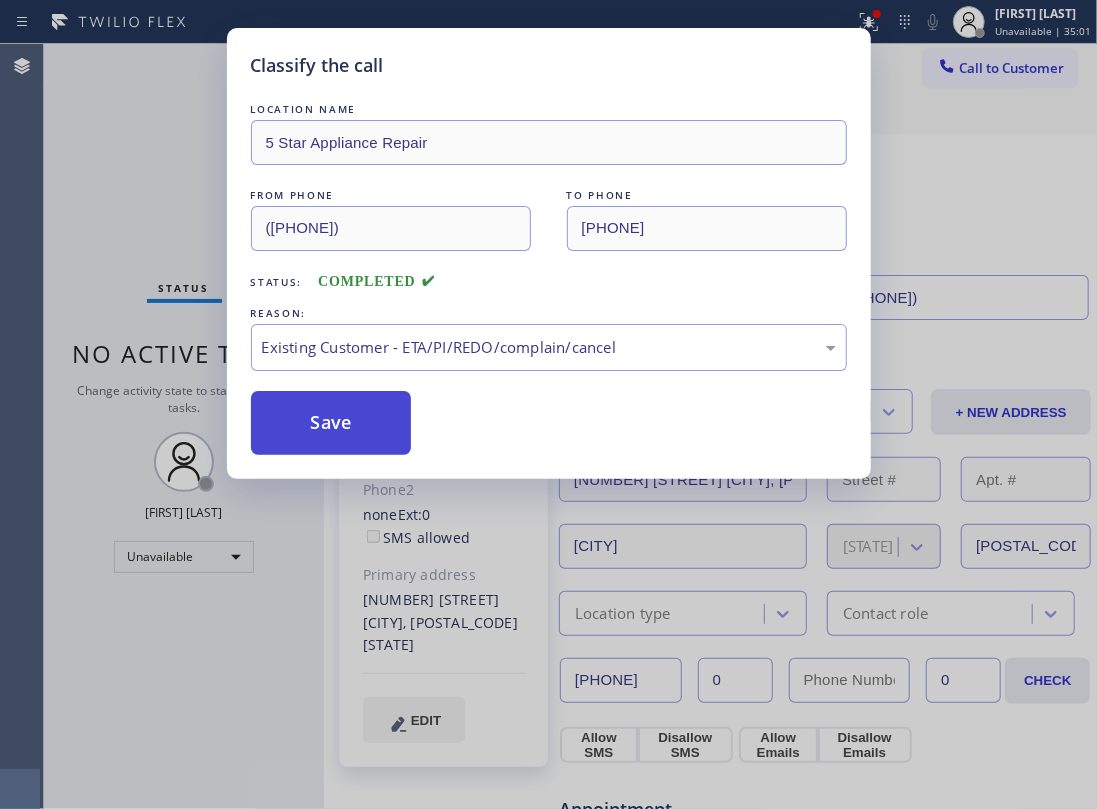 click on "Save" at bounding box center [331, 423] 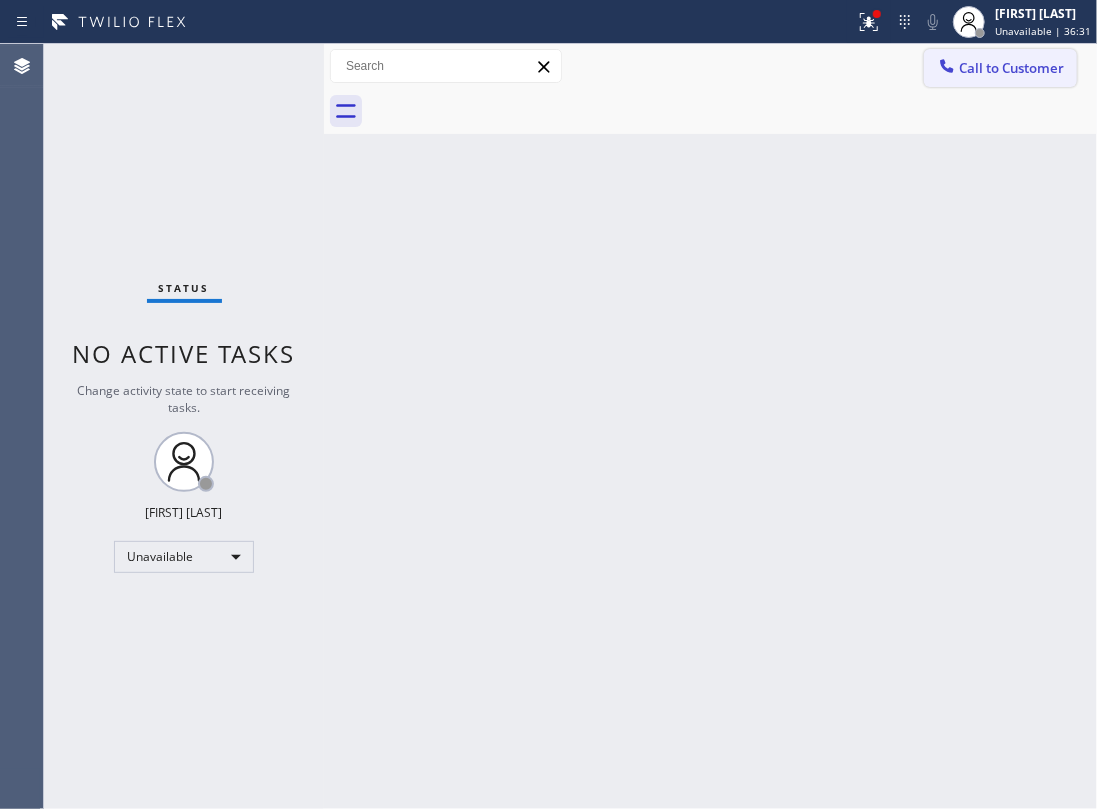 click on "Call to Customer" at bounding box center (1011, 68) 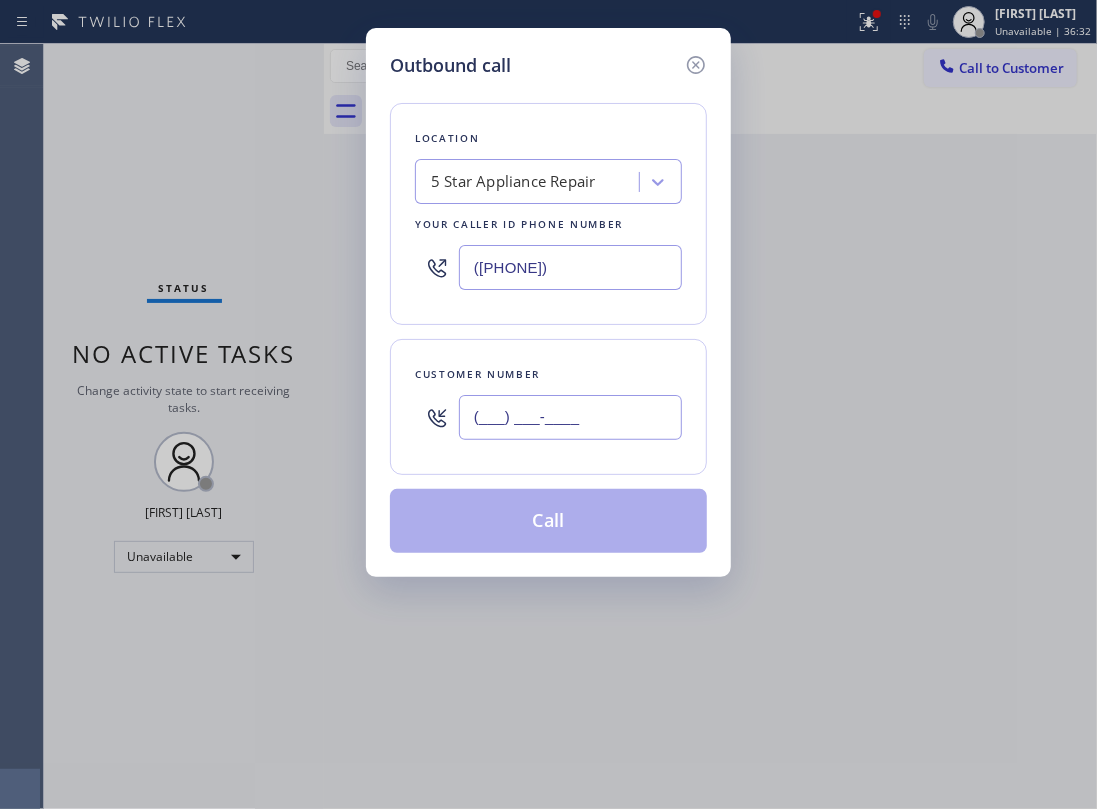 click on "(___) ___-____" at bounding box center [570, 417] 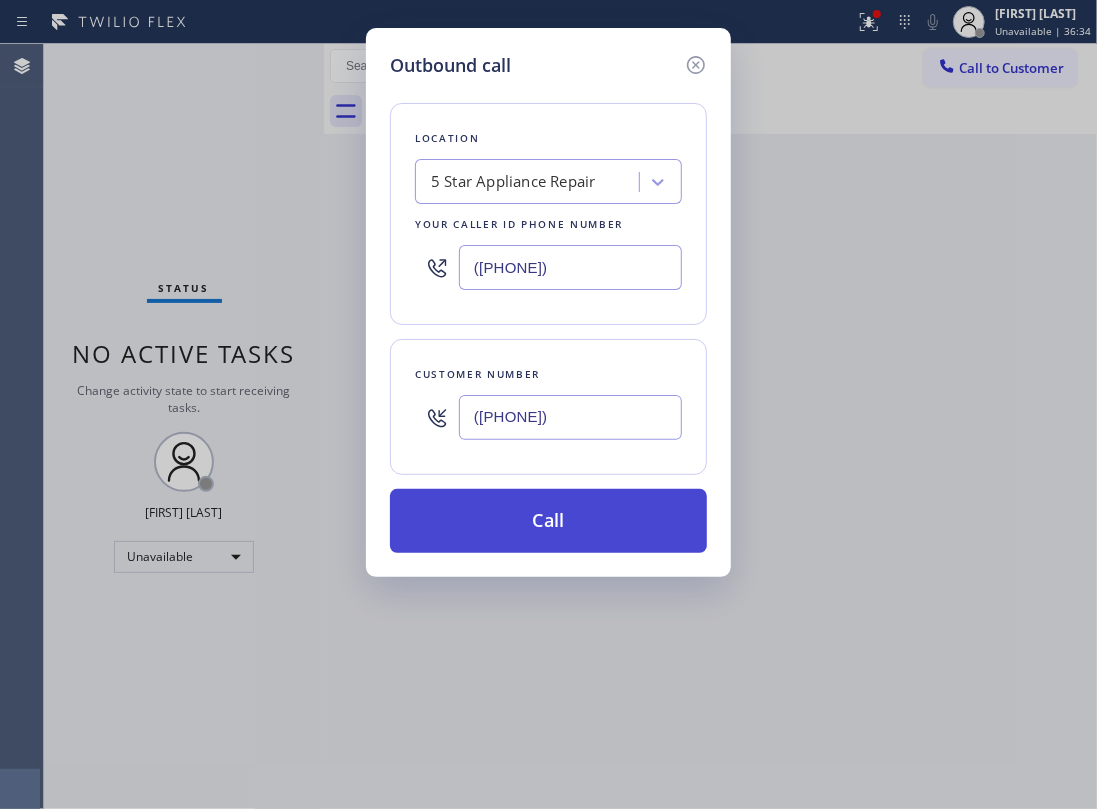 type on "([PHONE])" 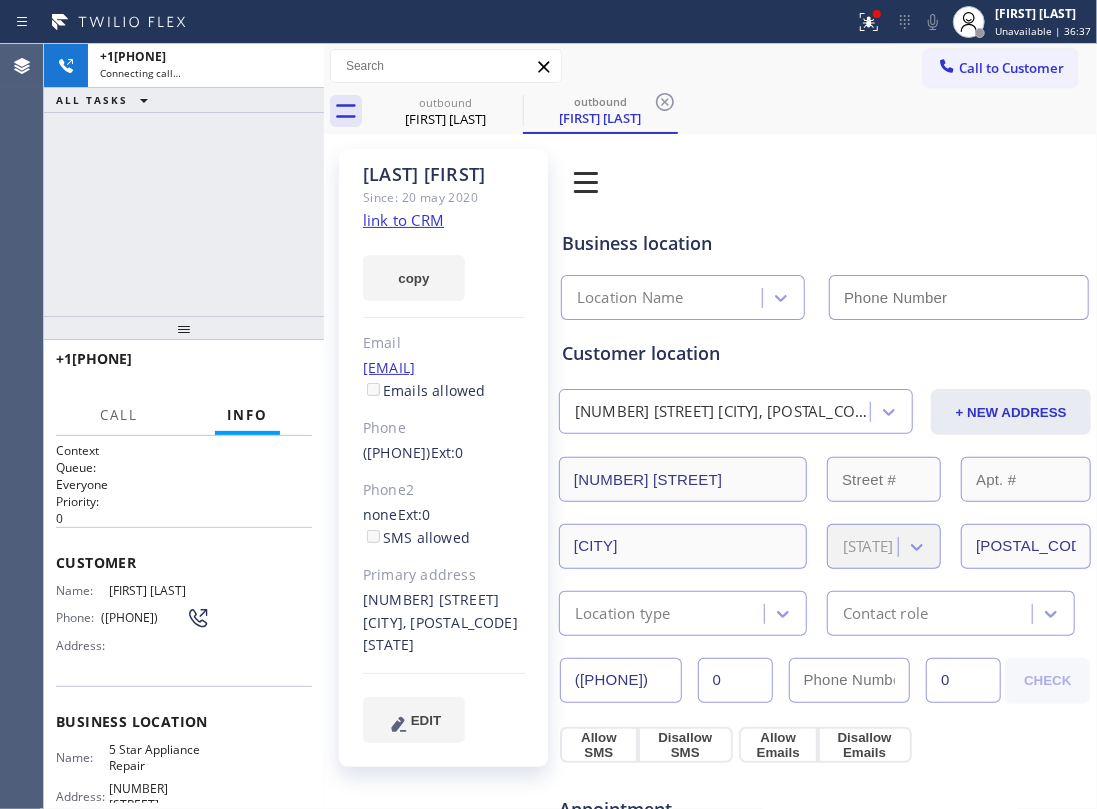 drag, startPoint x: 105, startPoint y: 162, endPoint x: 409, endPoint y: 225, distance: 310.45935 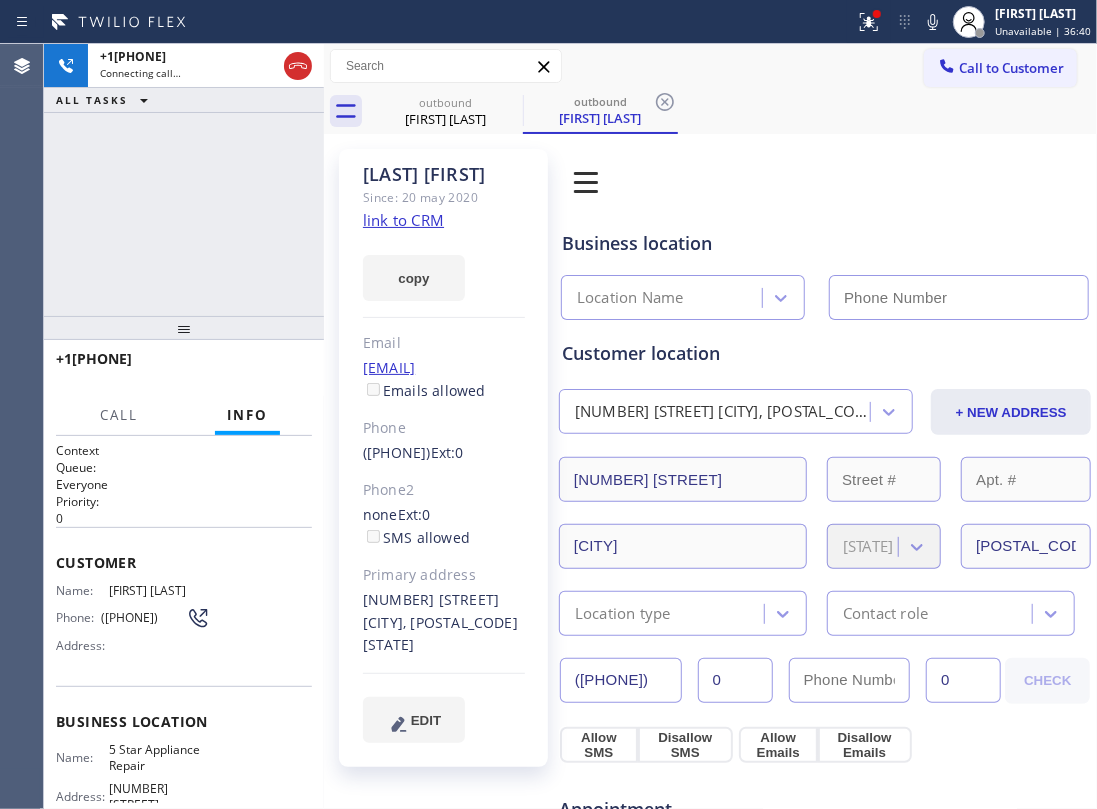 click on "+1[PHONE] Connecting call… ALL TASKS ALL TASKS ACTIVE TASKS TASKS IN WRAP UP" at bounding box center (184, 180) 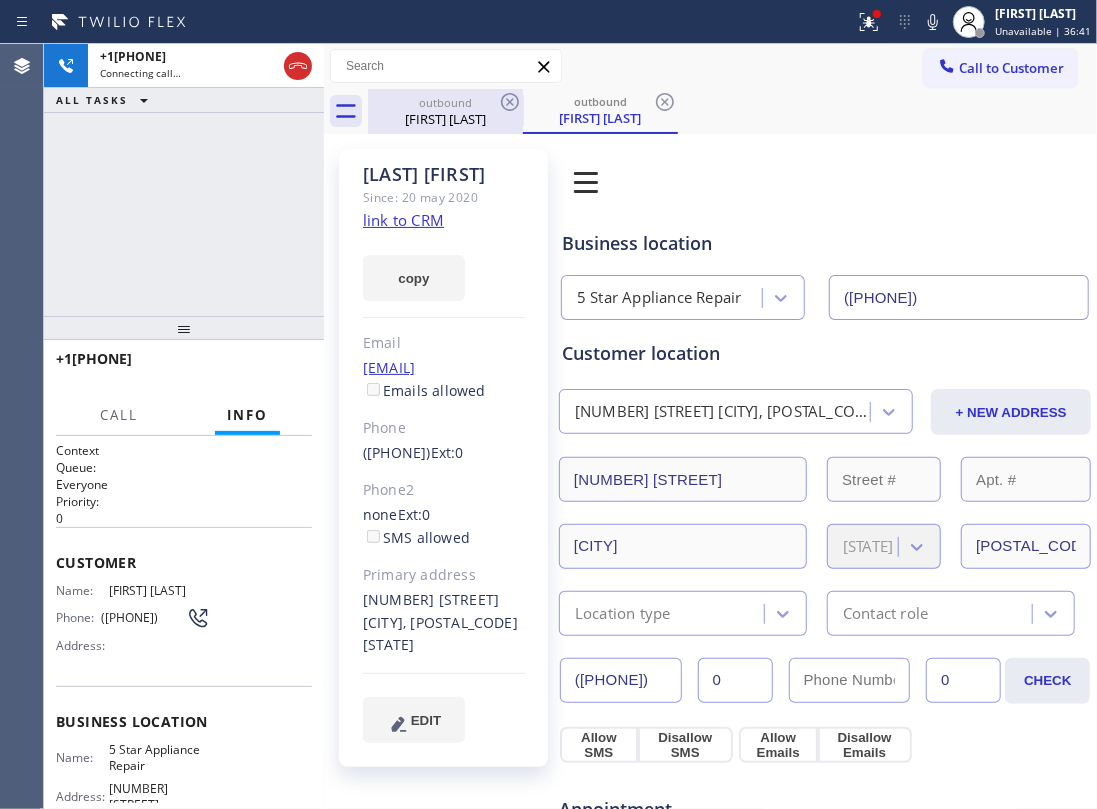 click on "outbound" at bounding box center (445, 102) 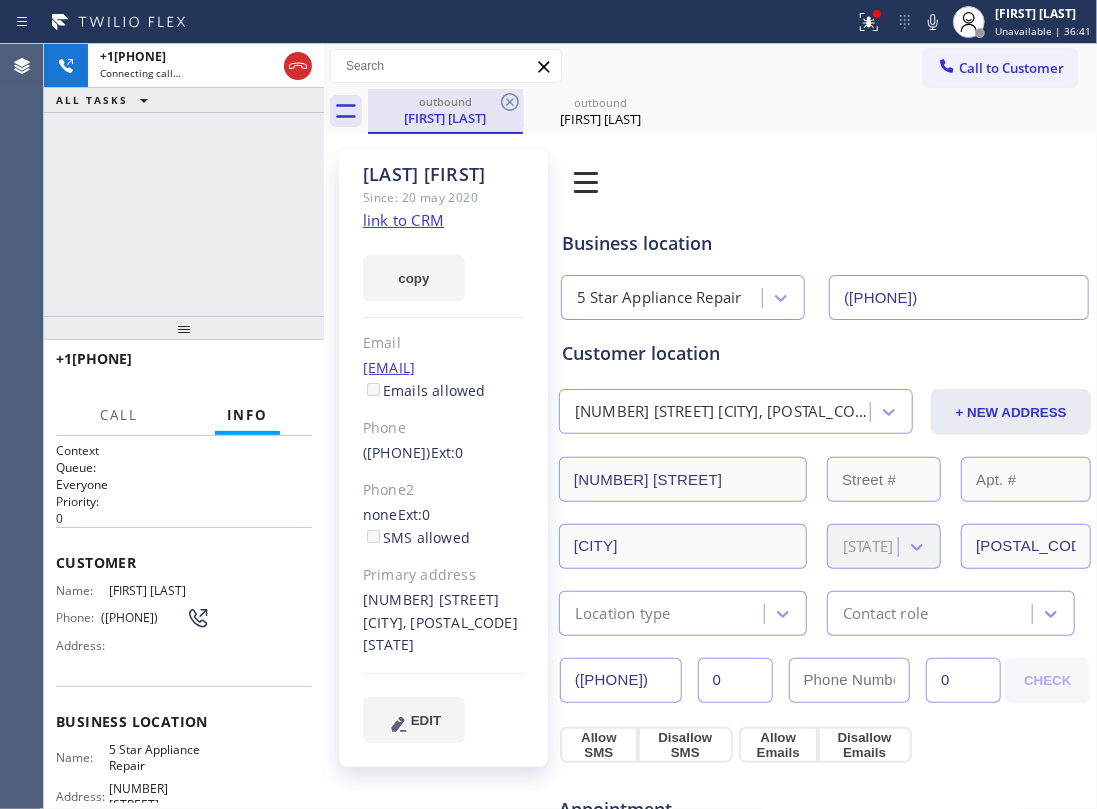 click on "outbound Kim  Carmithael" at bounding box center [445, 110] 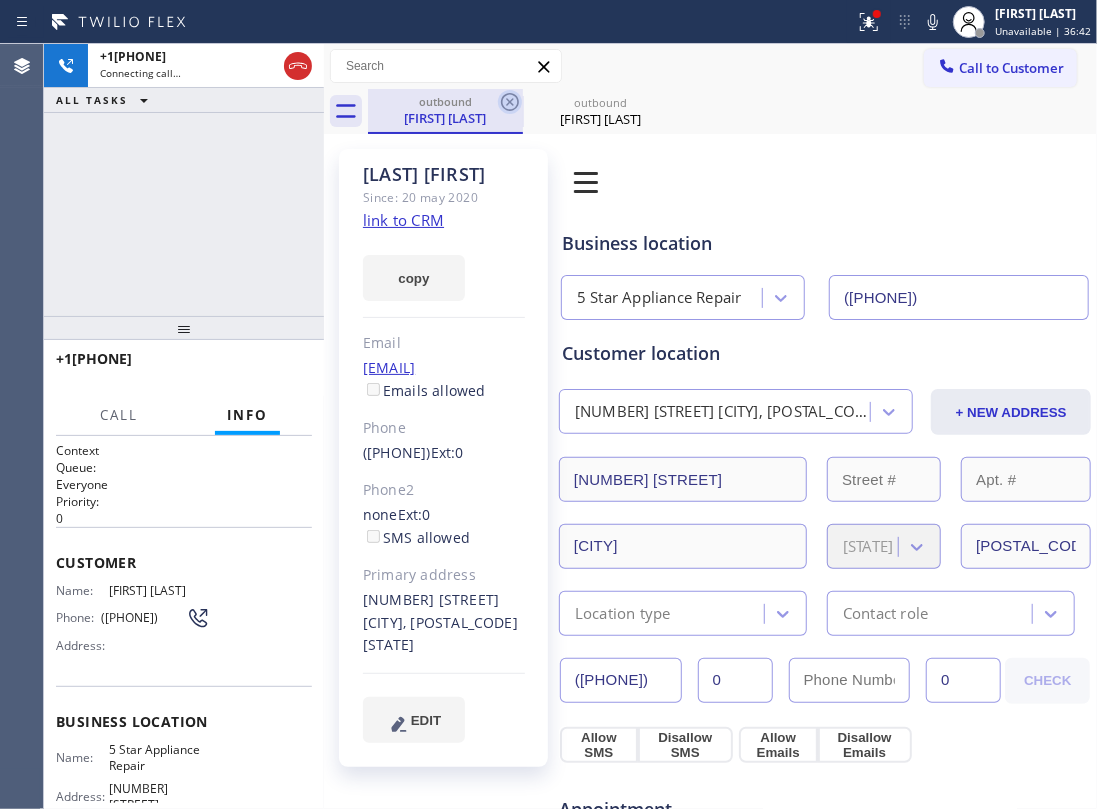 click 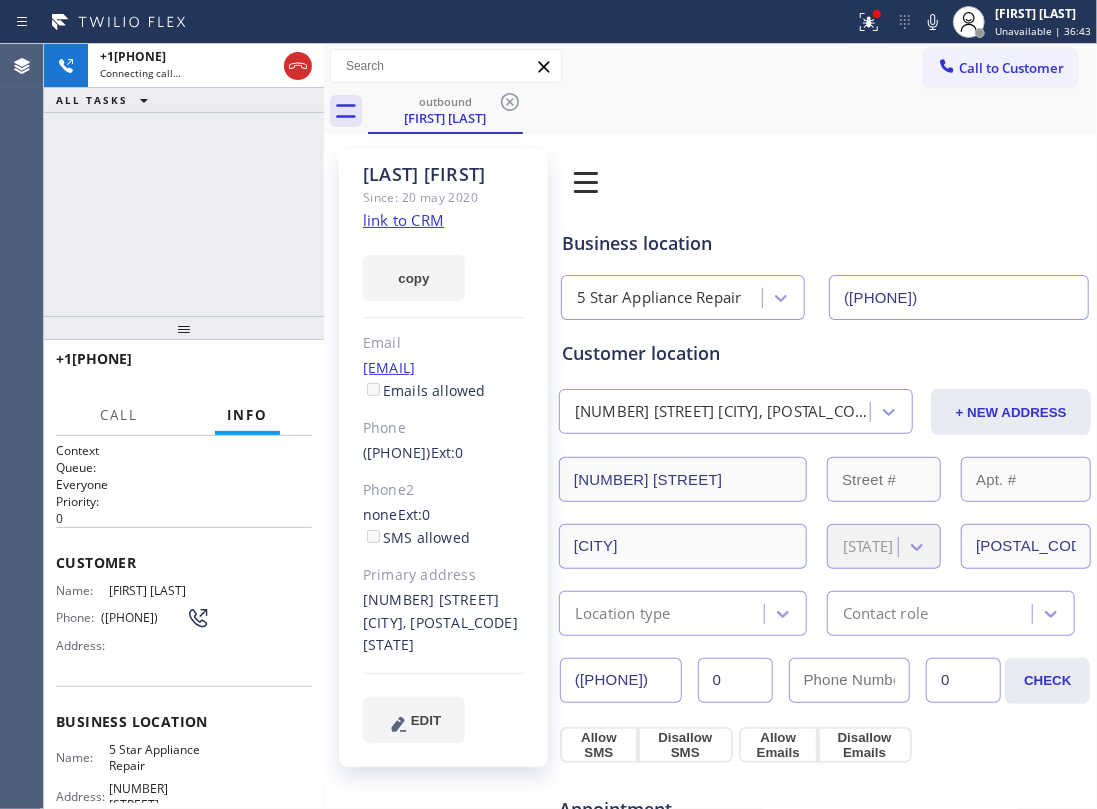 click on "+1[PHONE] Connecting call… ALL TASKS ALL TASKS ACTIVE TASKS TASKS IN WRAP UP" at bounding box center [184, 180] 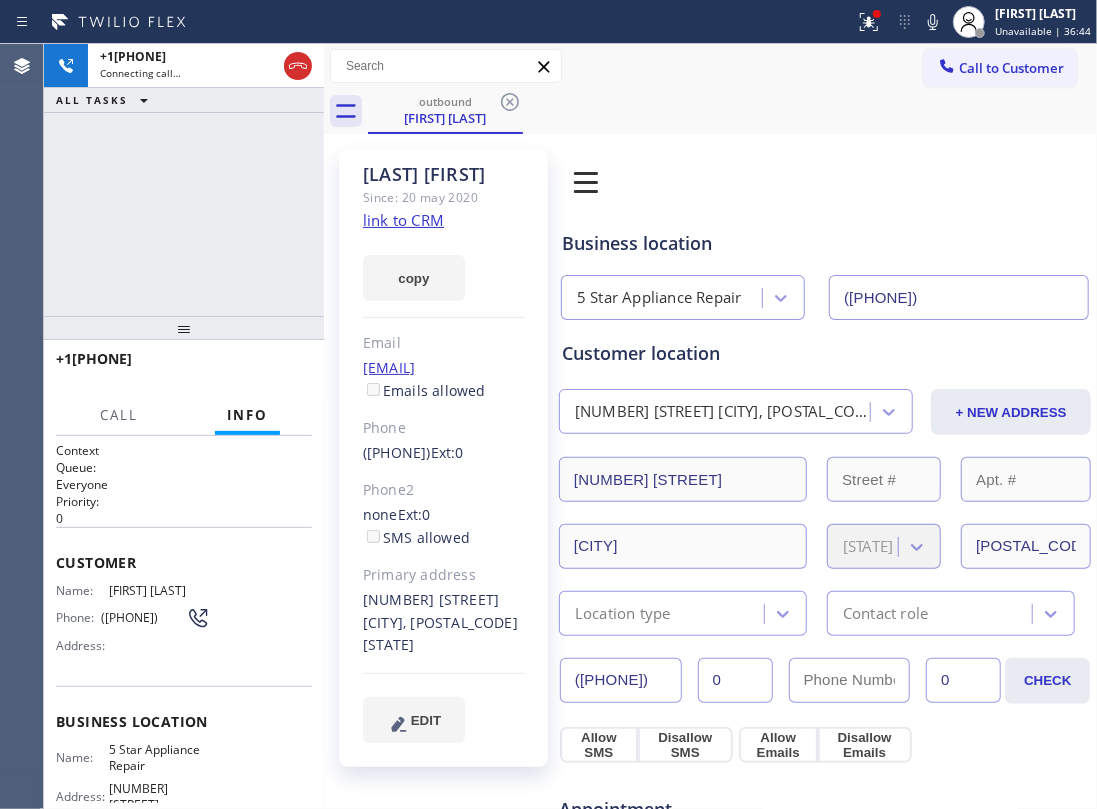 click on "link to CRM" 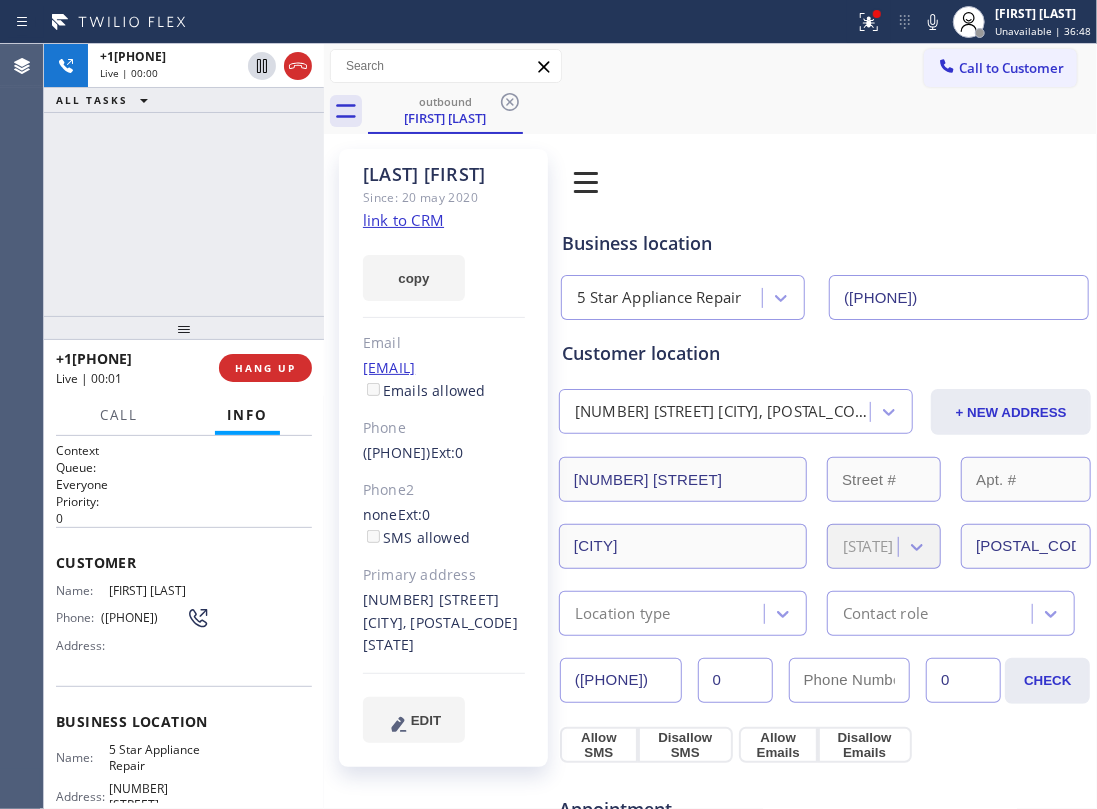 click on "+[PHONE] Live | 00:00 ALL TASKS ALL TASKS ACTIVE TASKS TASKS IN WRAP UP" at bounding box center (184, 180) 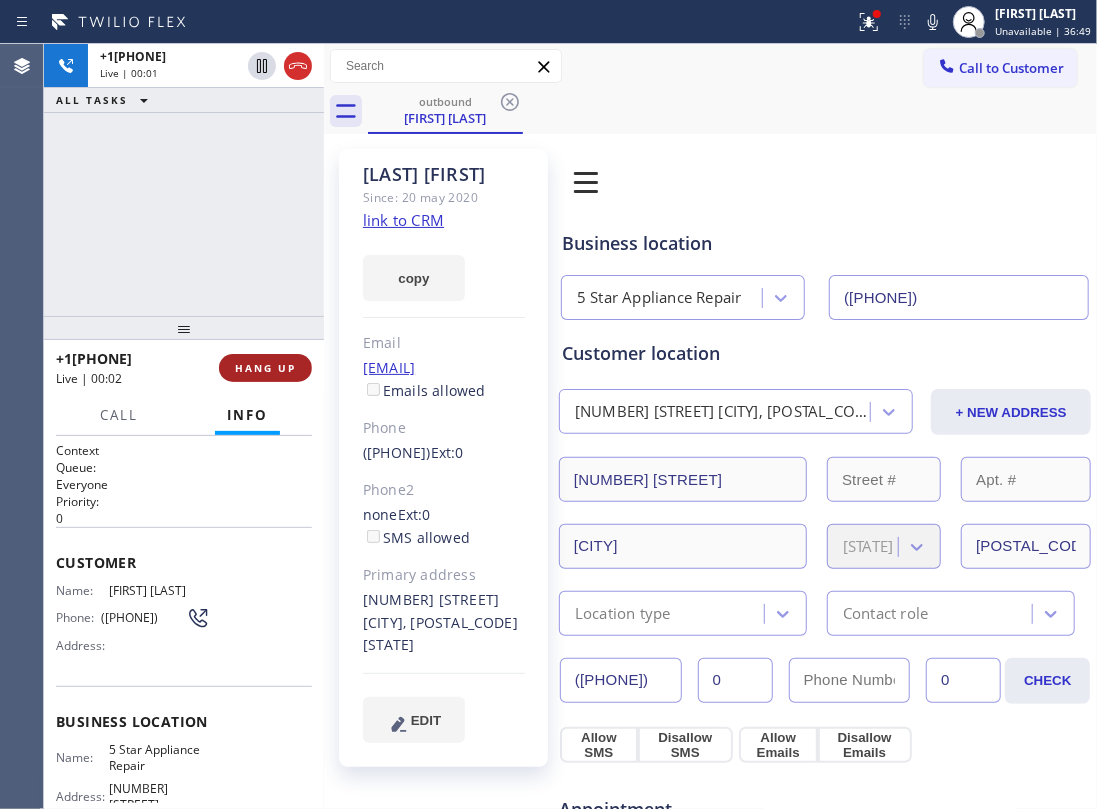 click on "HANG UP" at bounding box center (265, 368) 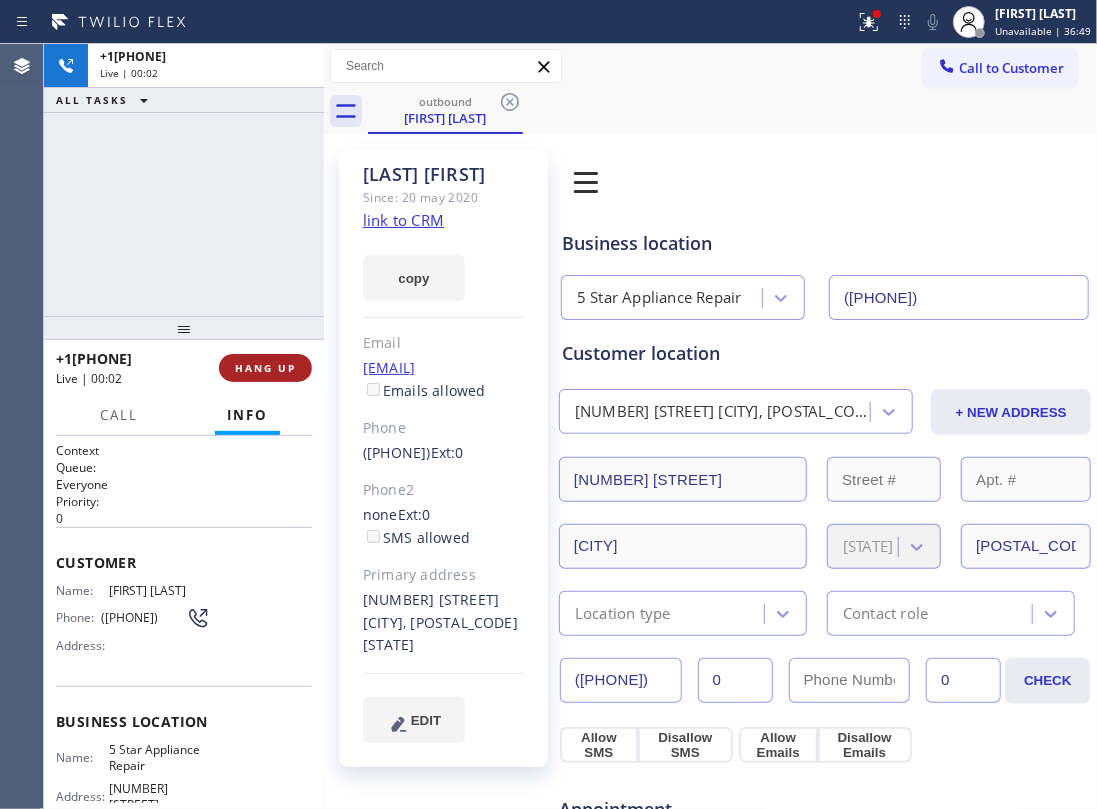 click on "HANG UP" at bounding box center (265, 368) 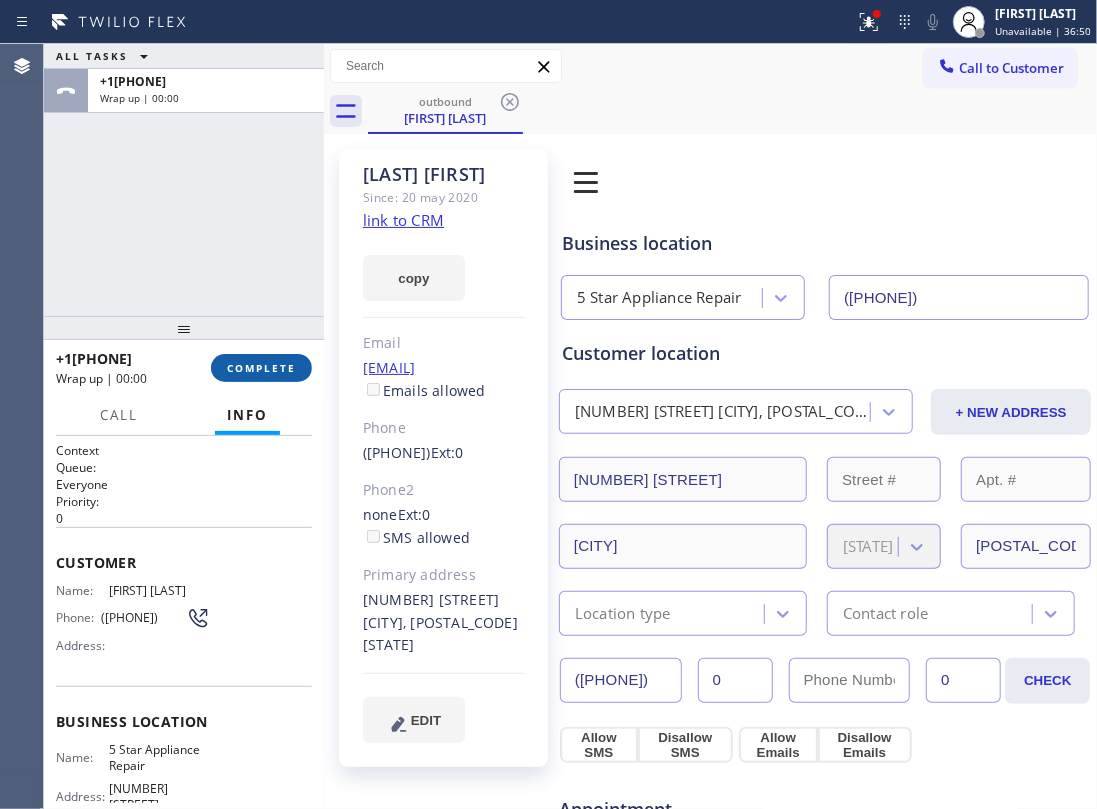 click on "COMPLETE" at bounding box center [261, 368] 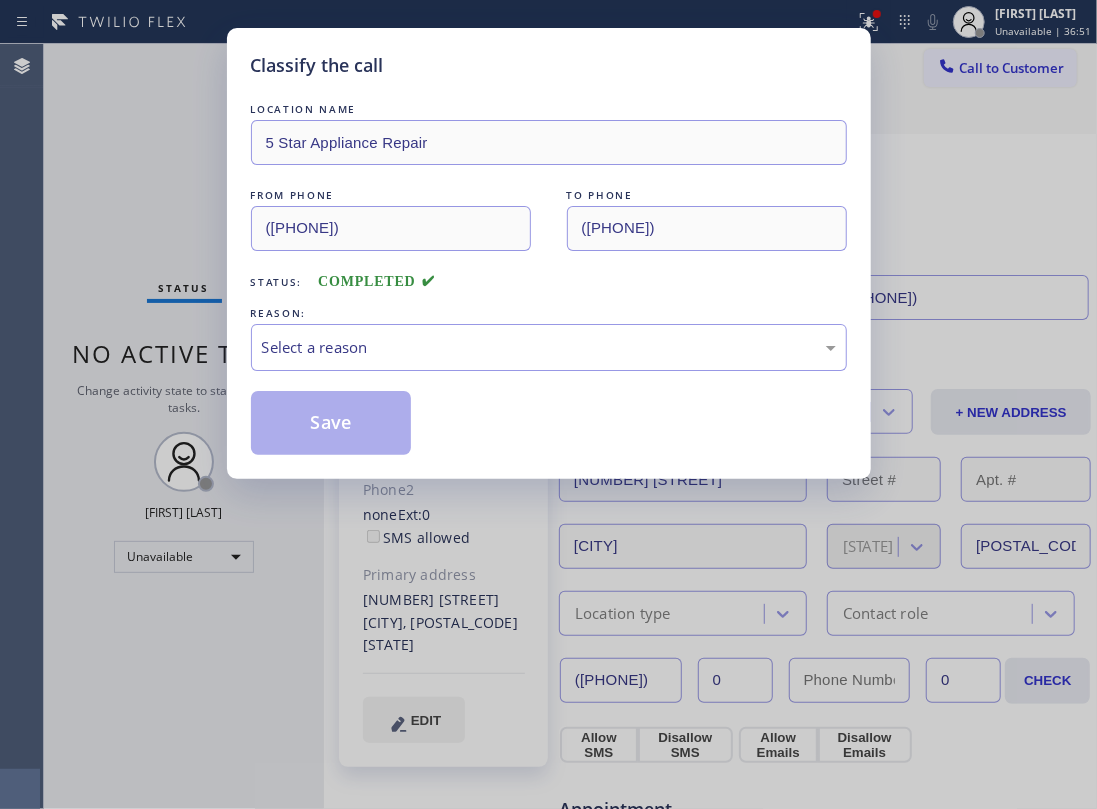 click on "LOCATION NAME 5 Star Appliance Repair FROM PHONE ([PHONE]) TO PHONE ([PHONE]) Status: COMPLETED REASON: Select a reason Save" at bounding box center [549, 277] 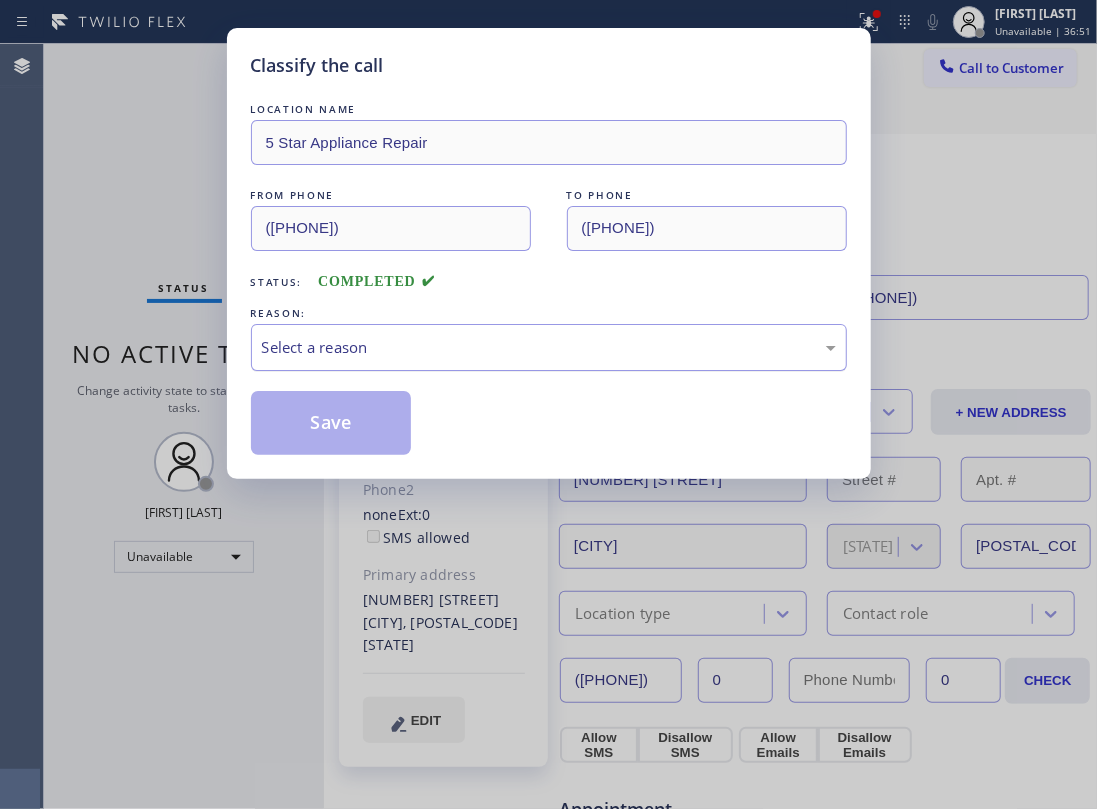 click on "Select a reason" at bounding box center [549, 347] 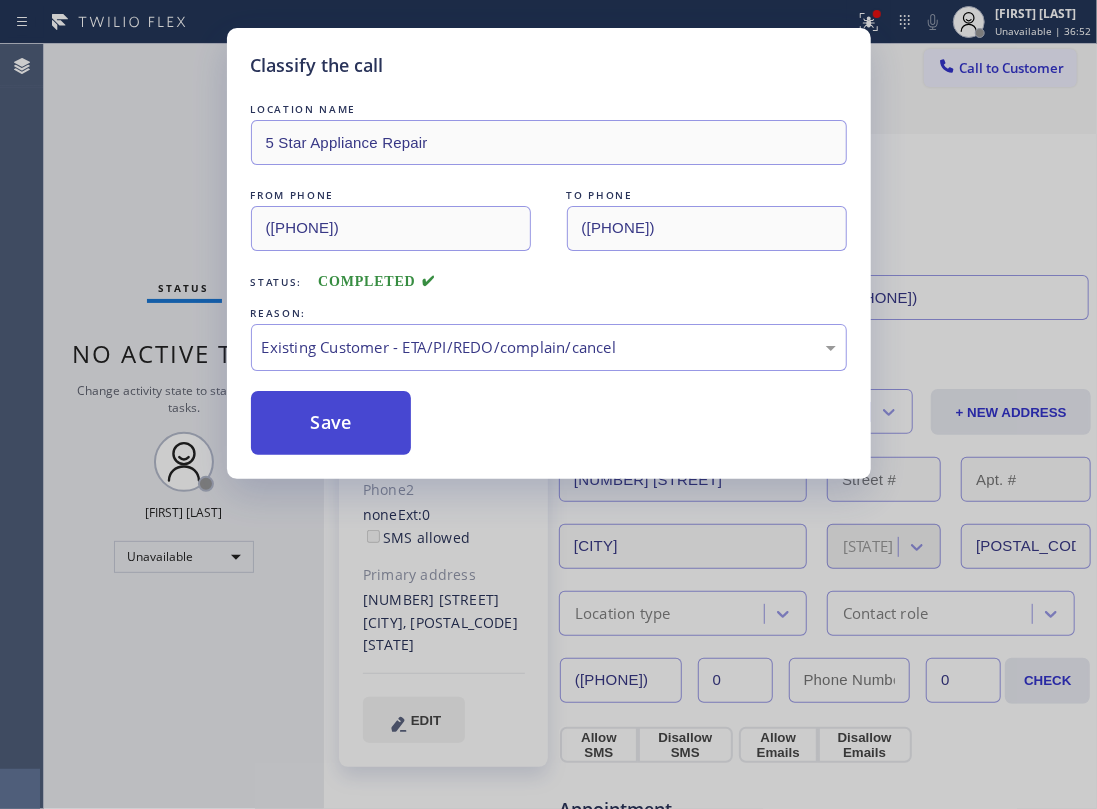 click on "Save" at bounding box center (331, 423) 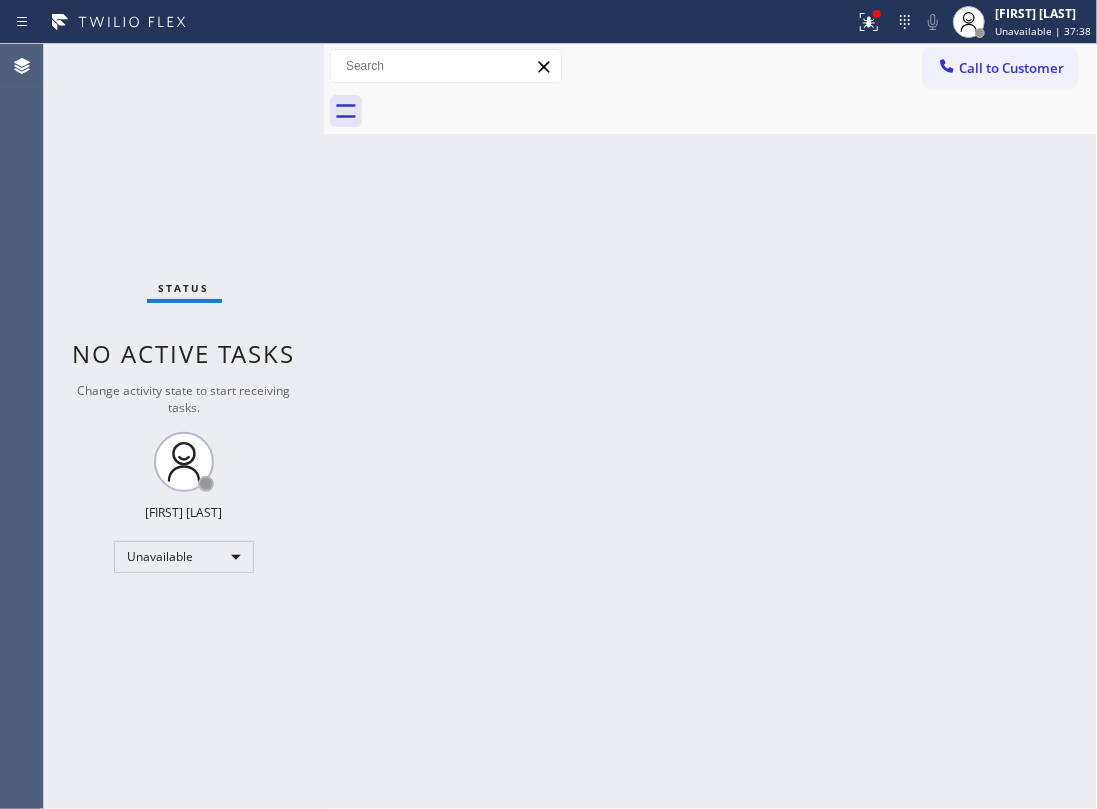 click on "Status   No active tasks     Change activity state to start receiving tasks.   [FIRST] [LAST] Unavailable" at bounding box center [184, 426] 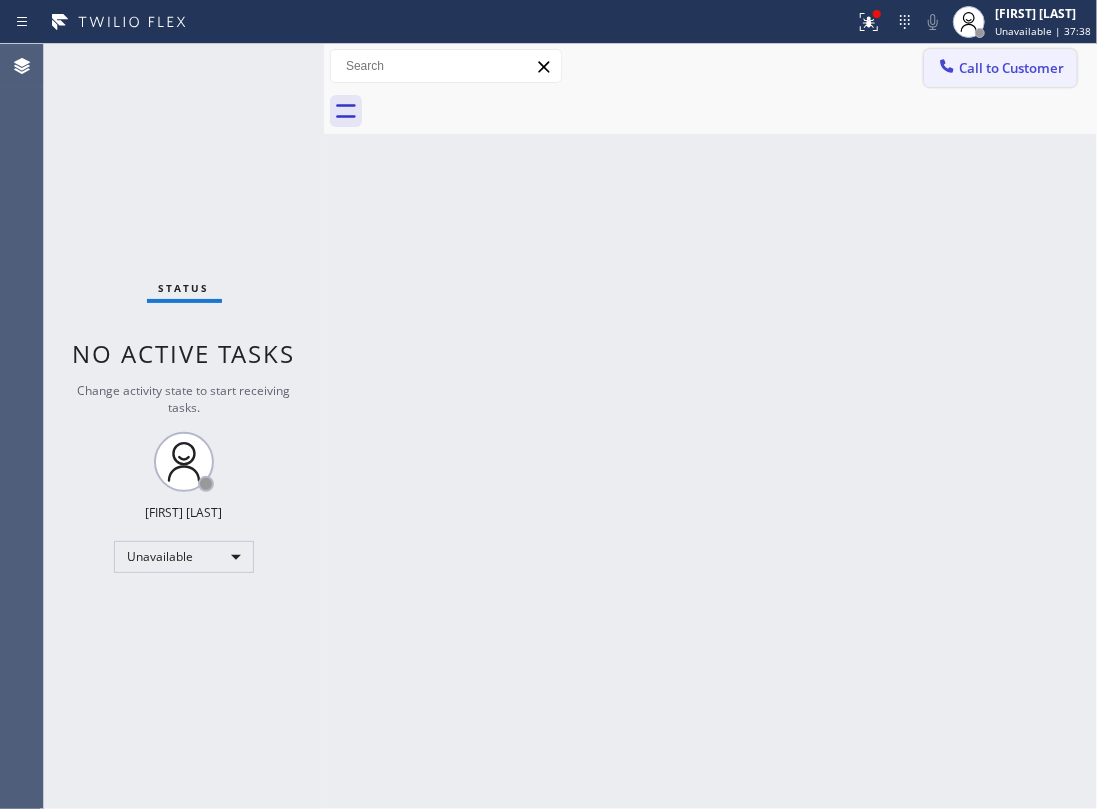 click on "Call to Customer" at bounding box center [1000, 68] 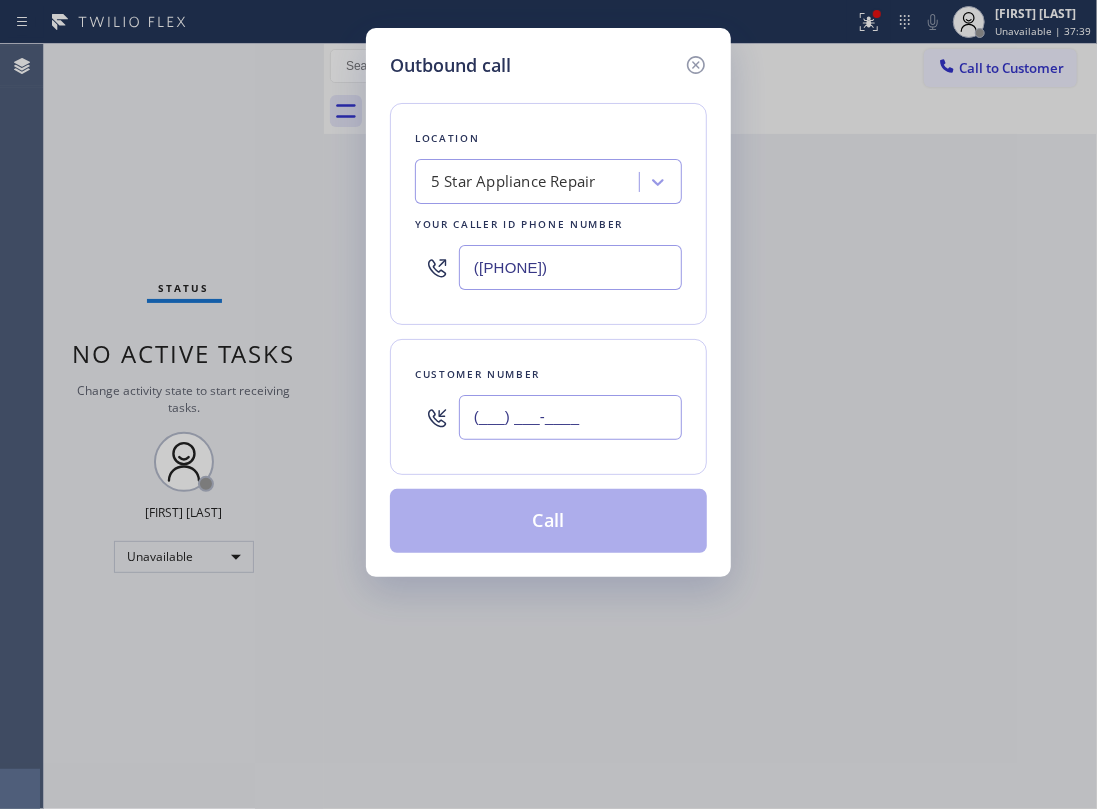 click on "(___) ___-____" at bounding box center (570, 417) 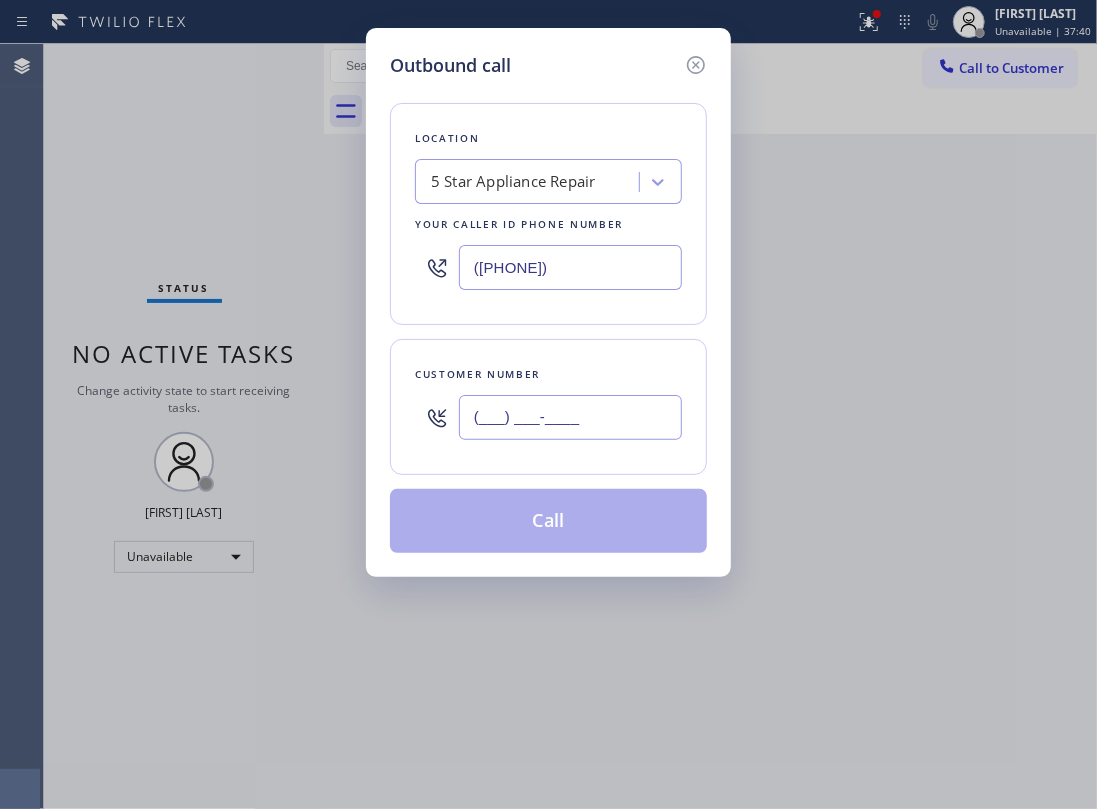paste on "[PHONE]" 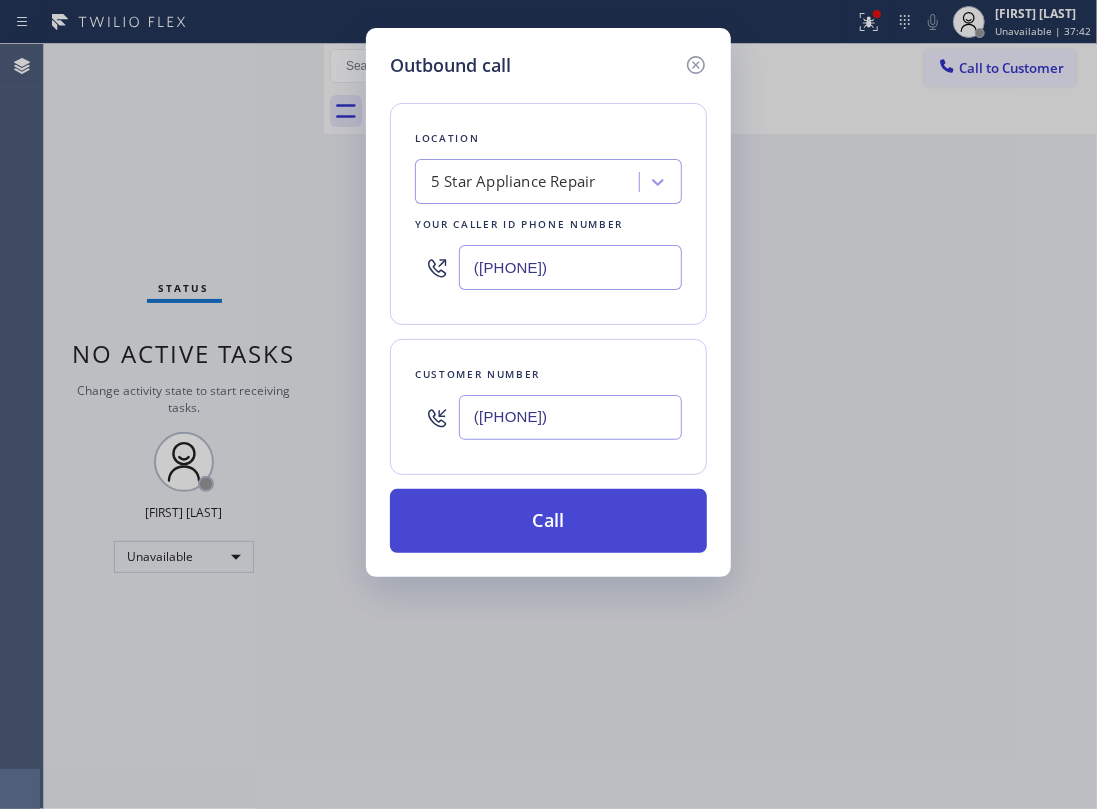 type on "([PHONE])" 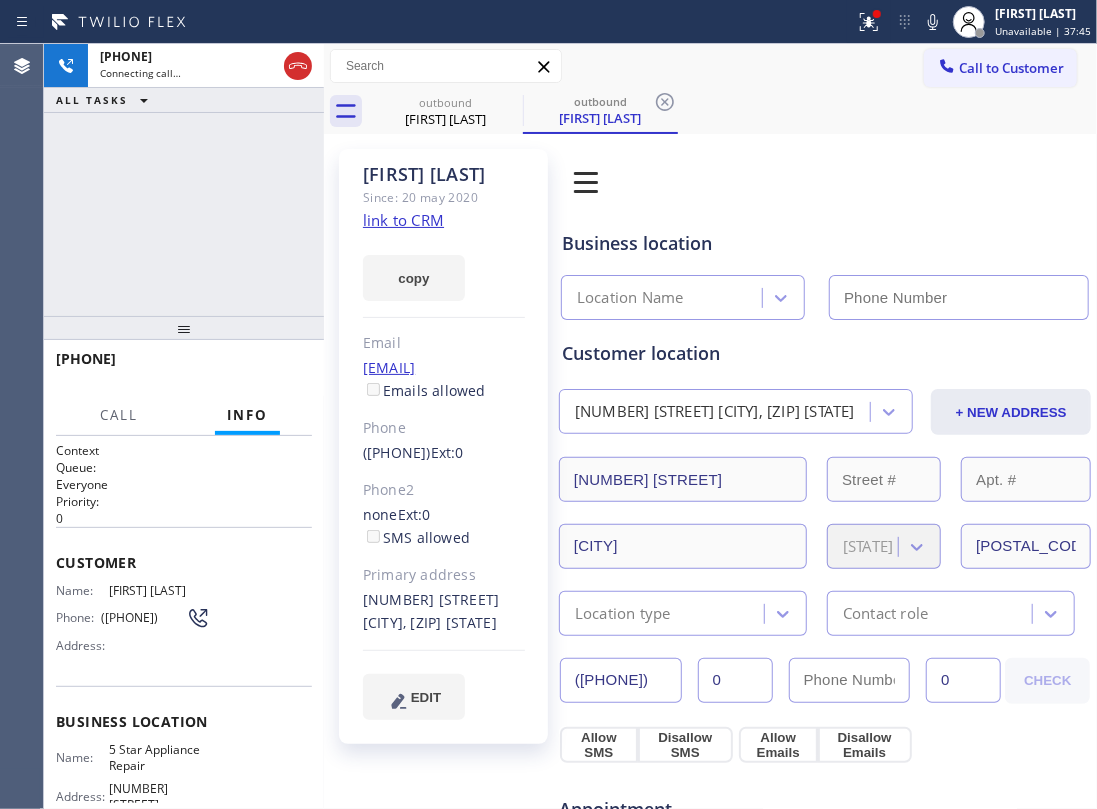 click on "+1[PHONE] Connecting call… ALL TASKS ALL TASKS ACTIVE TASKS TASKS IN WRAP UP" at bounding box center (184, 180) 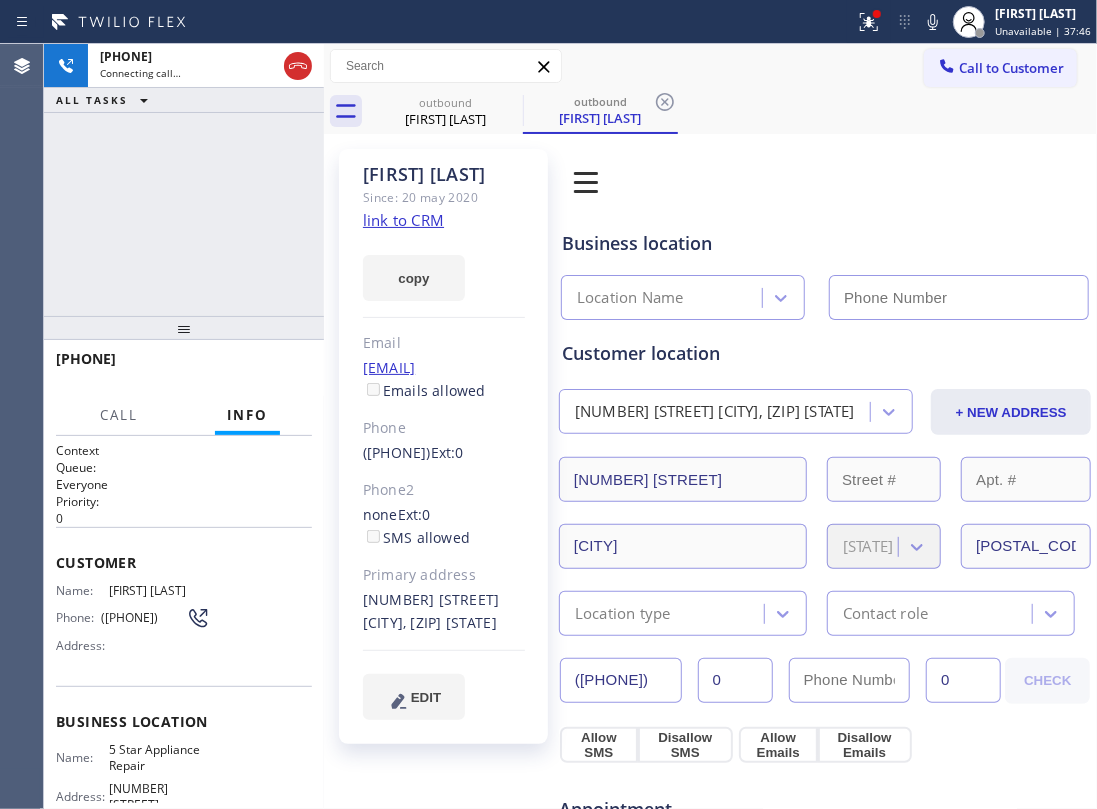 click on "link to CRM" 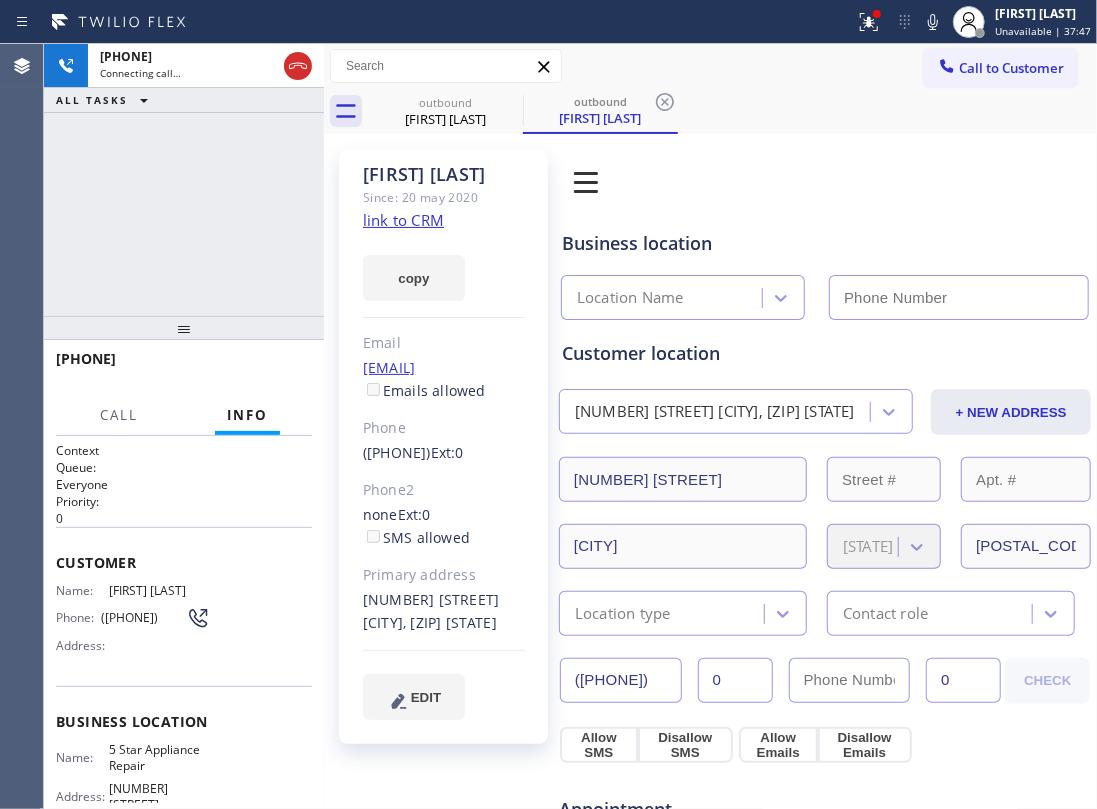 type on "([PHONE])" 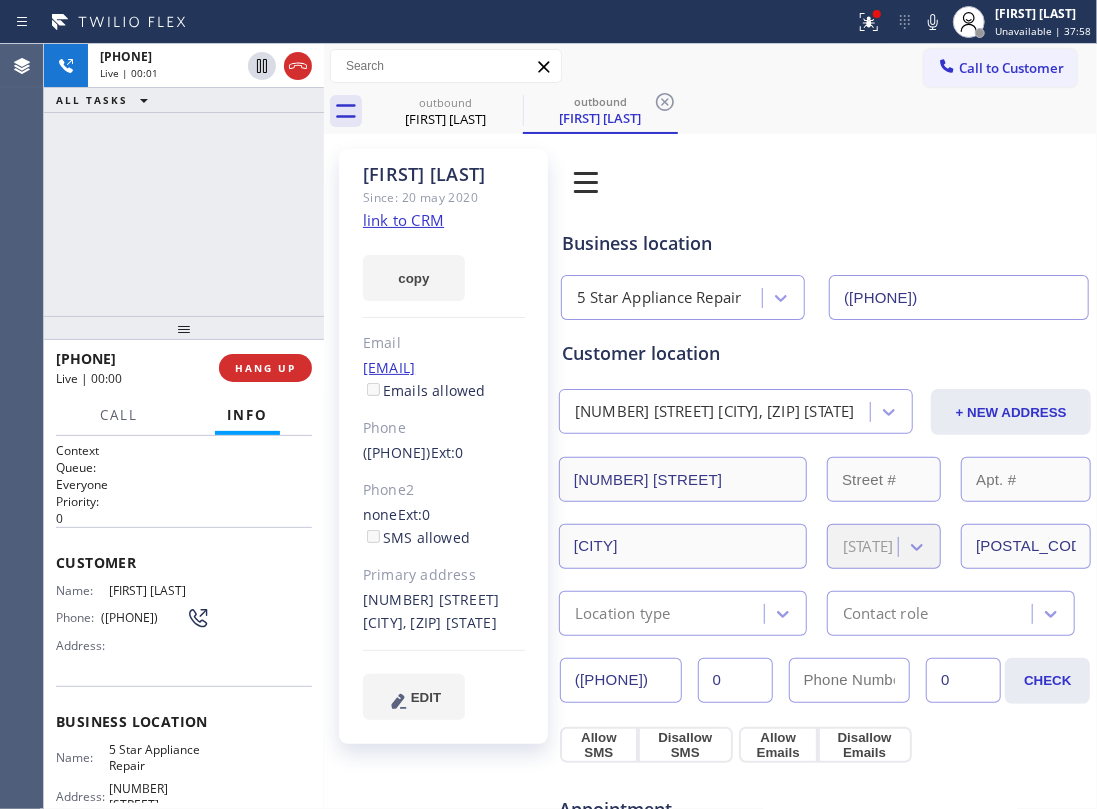 drag, startPoint x: 266, startPoint y: 216, endPoint x: 277, endPoint y: 208, distance: 13.601471 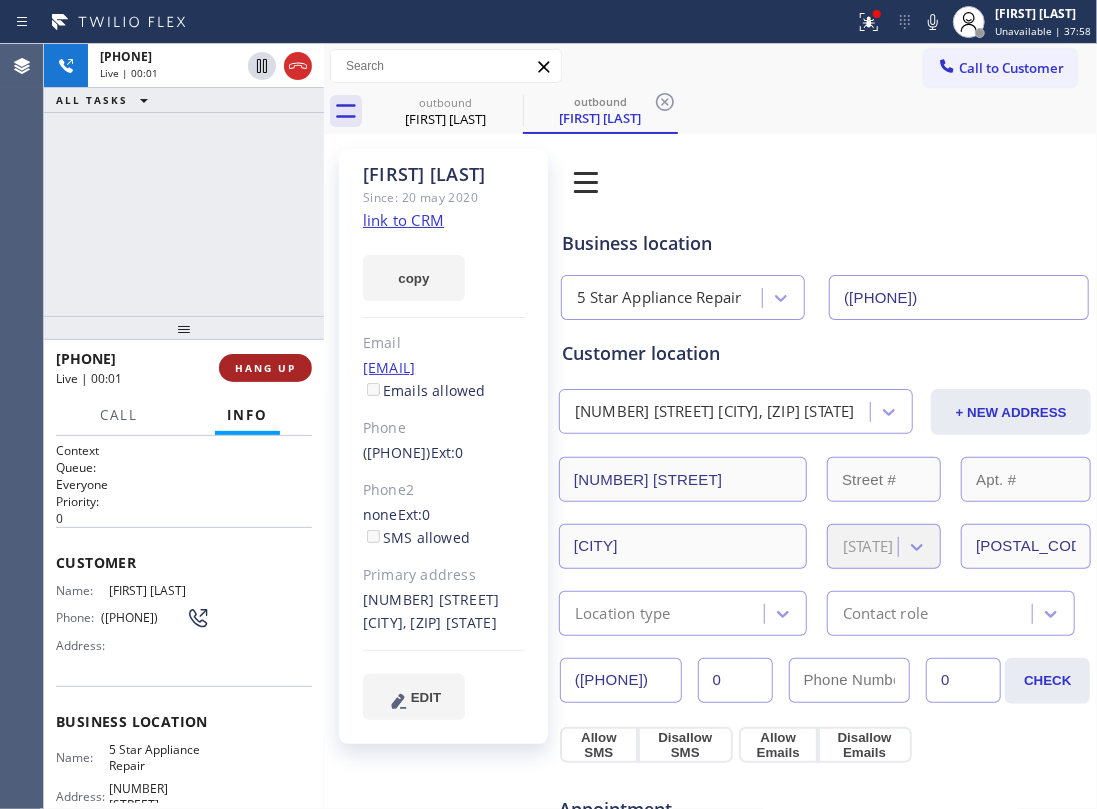 click on "HANG UP" at bounding box center (265, 368) 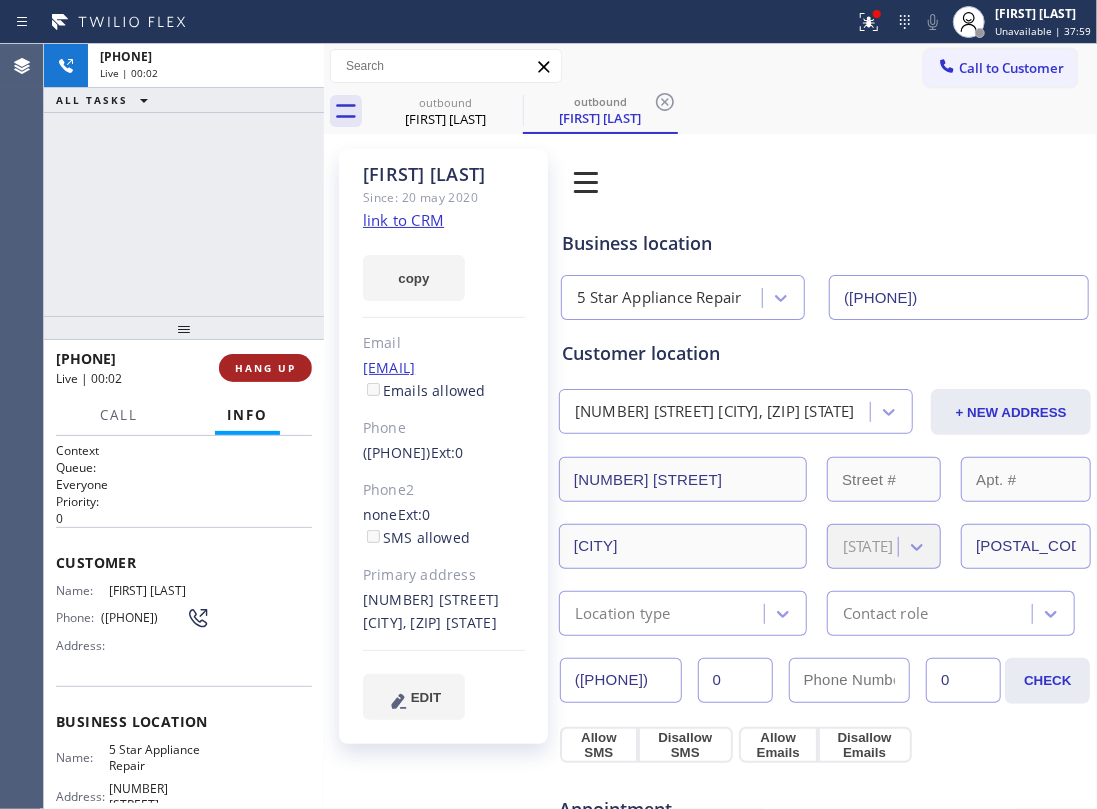 click on "HANG UP" at bounding box center [265, 368] 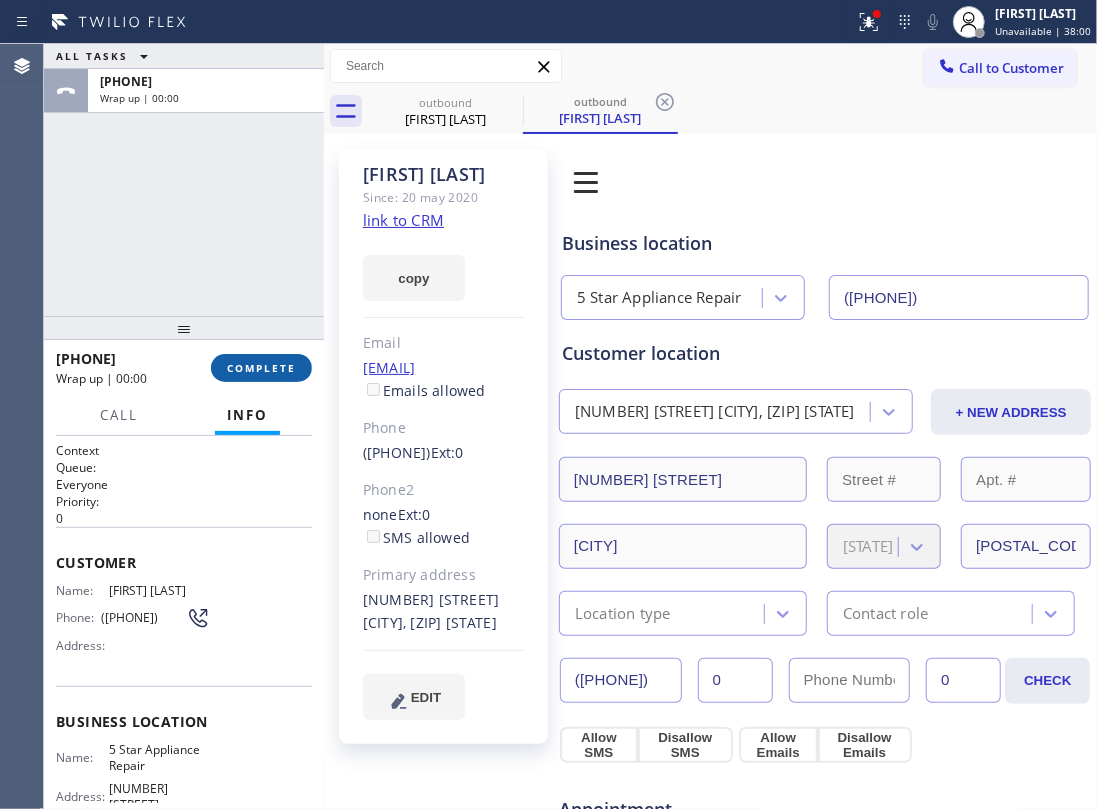 click on "COMPLETE" at bounding box center (261, 368) 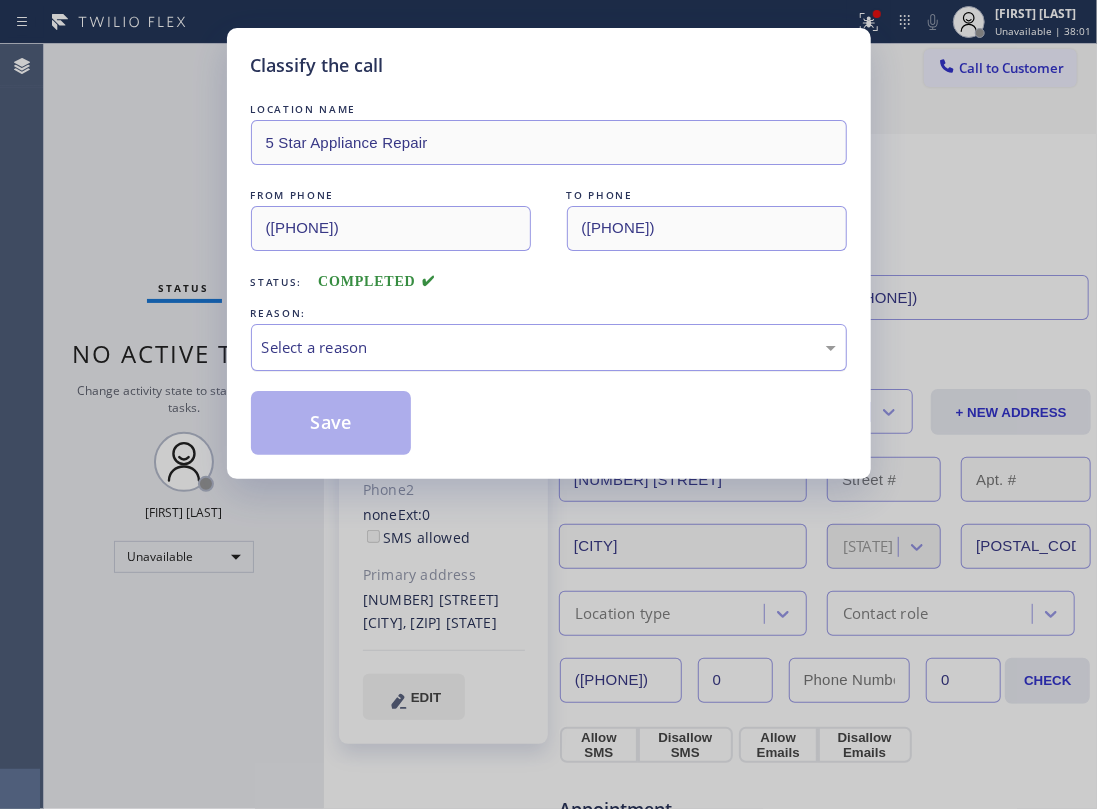click on "Select a reason" at bounding box center (549, 347) 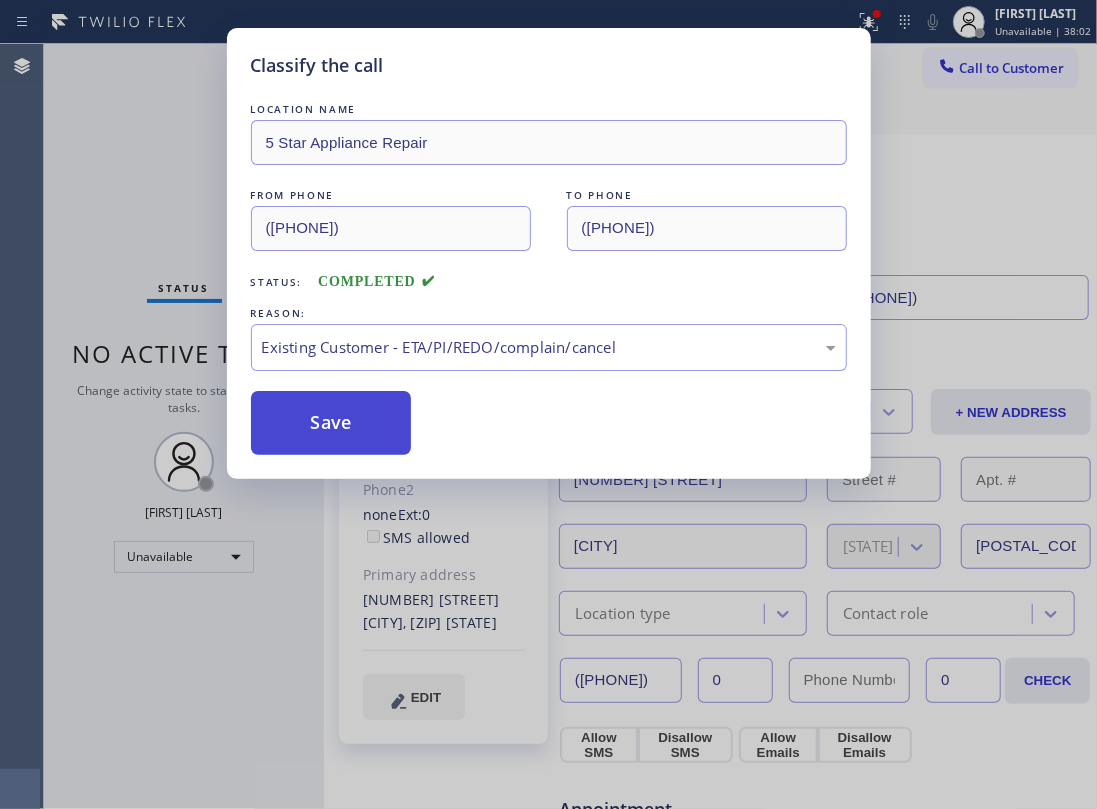 click on "Save" at bounding box center [331, 423] 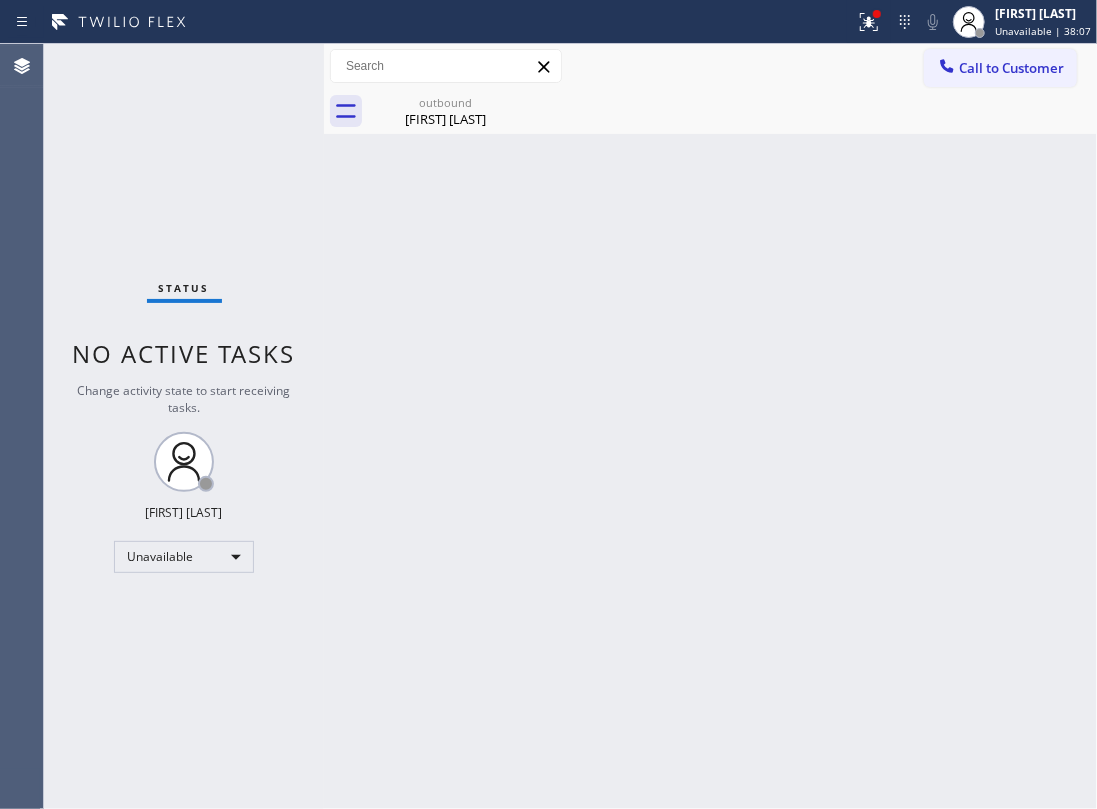 click on "Status   No active tasks     Change activity state to start receiving tasks.   [FIRST] [LAST] Unavailable" at bounding box center [184, 426] 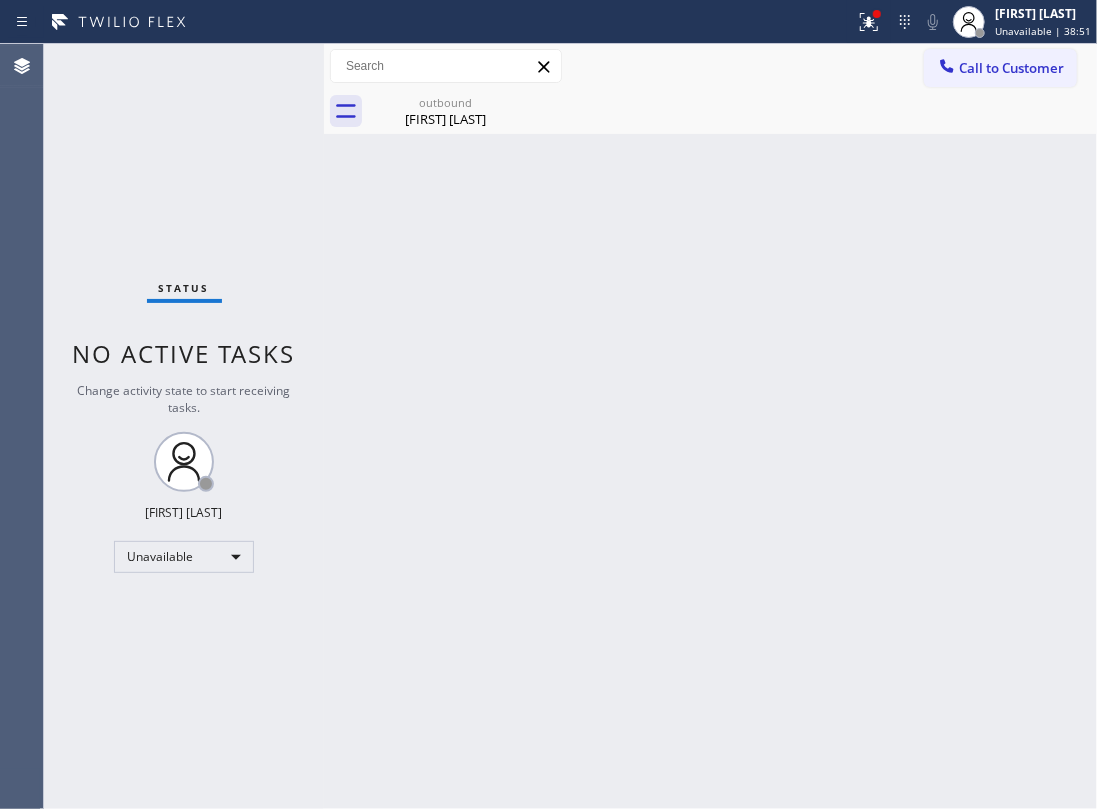 click on "Back to Dashboard Change Sender ID Customers Technicians Select a contact Outbound call Location Search location Your caller id phone number Customer number Call Customer info Name   Phone none Address none Change Sender ID HVAC [PHONE] 5 Star Appliance [PHONE] Plumbing [PHONE] Air Duct Cleaning [PHONE]  Electricians [PHONE]  Cancel Change Check personal SMS Reset Change outbound Kristine Long Call to Customer Outbound call Location 5 Star Appliance Repair Your caller id phone number [PHONE] Call Outbound call Technician Search Technician Your caller id phone number Your caller id phone number Call outbound Kristine Long Kristine   Long Since: [DATE] link to CRM copy Email [EMAIL]  Emails allowed Phone [PHONE]  Ext:  0 Phone2 none  Ext:  0  SMS allowed Primary address  [NUMBER] [STREET] [CITY], [ZIP] [STATE] EDIT Outbound call Location 5 Star Appliance Repair Your caller id phone number [PHONE] Call Benefits" at bounding box center [710, 426] 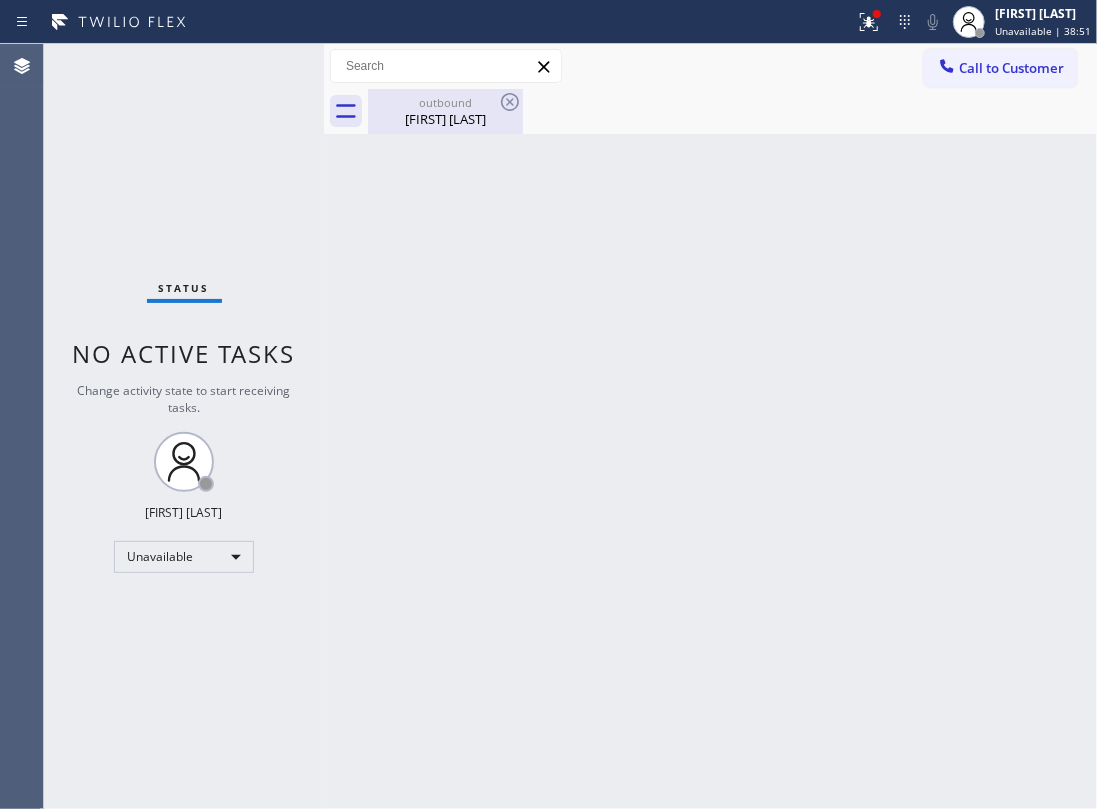 click on "outbound" at bounding box center [445, 102] 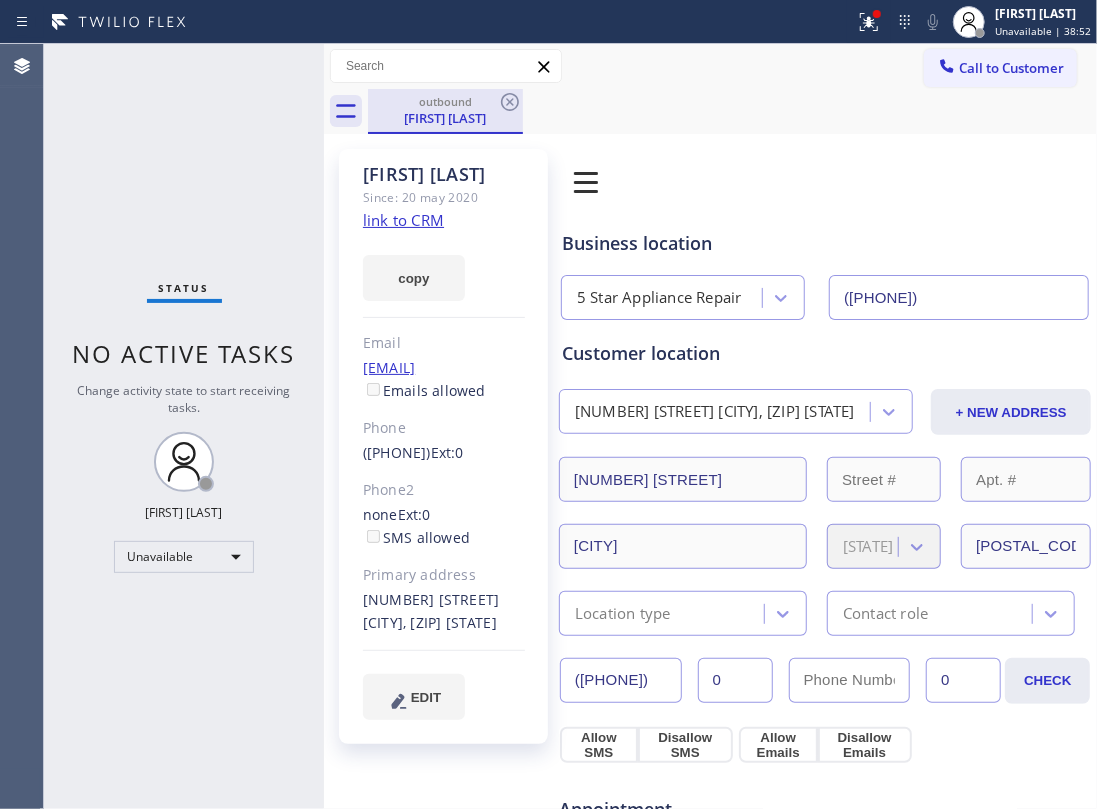 click on "outbound" at bounding box center (445, 101) 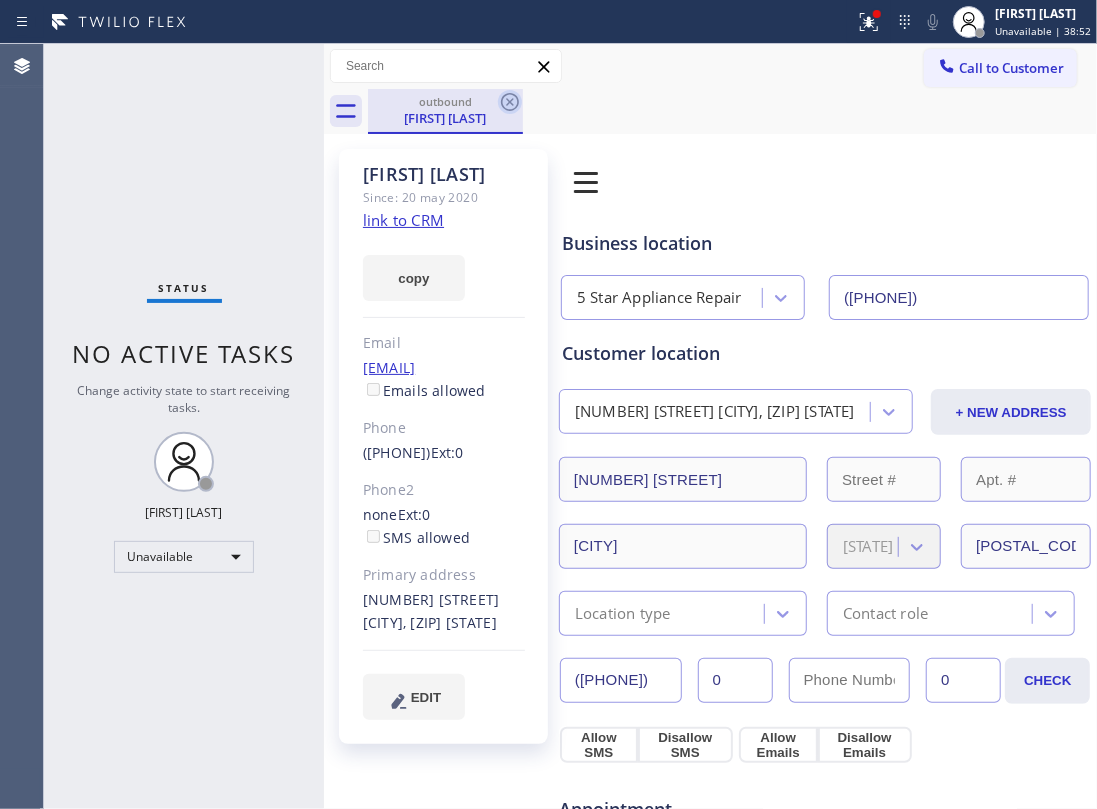 click 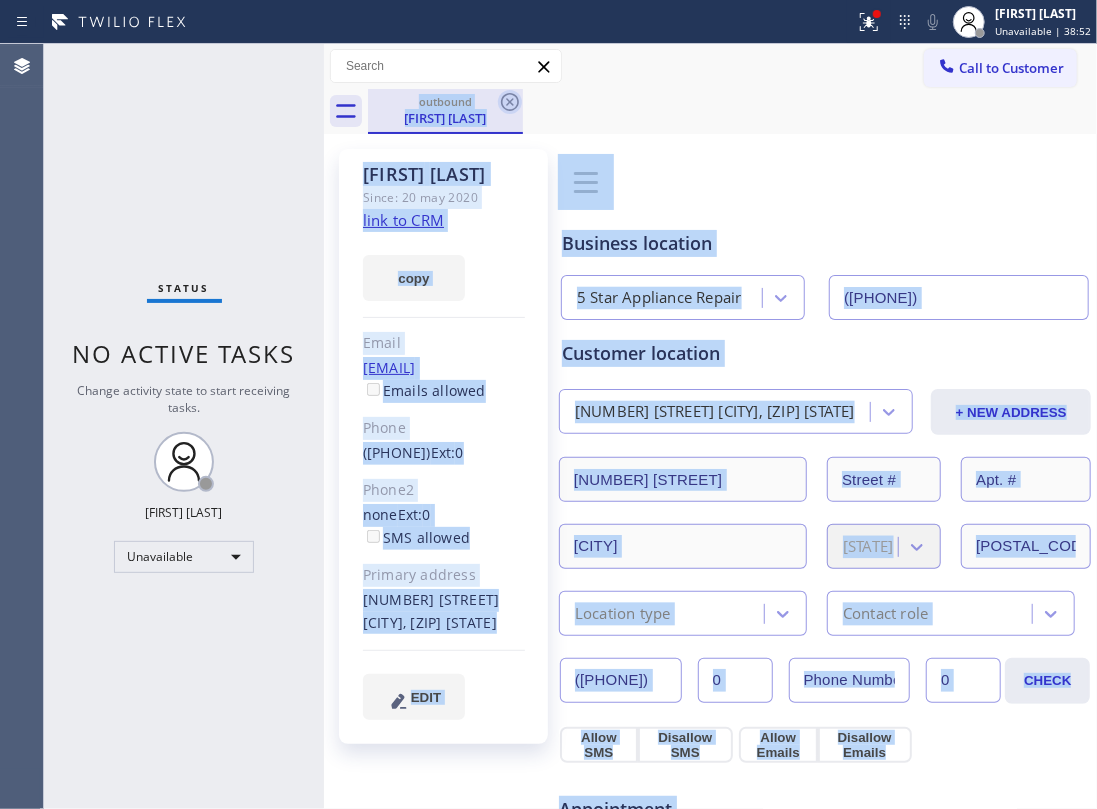 click on "outbound [FIRST] [LAST]" at bounding box center (732, 111) 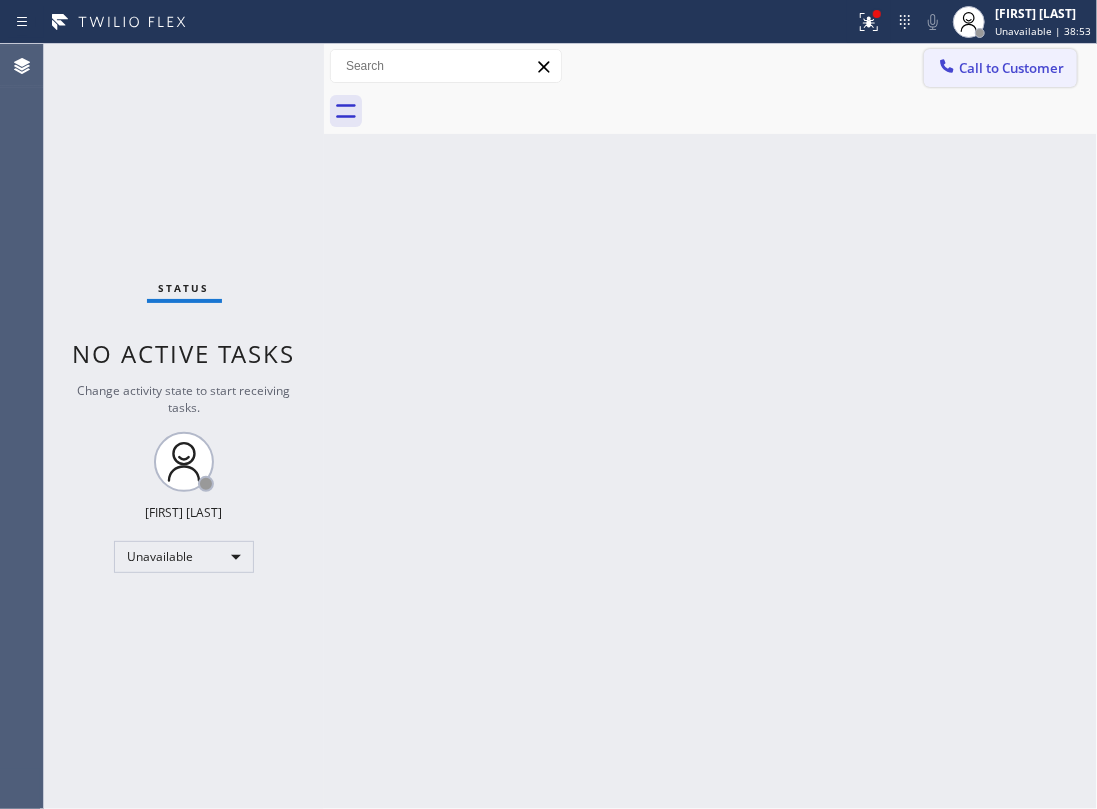 click on "Call to Customer" at bounding box center [1000, 68] 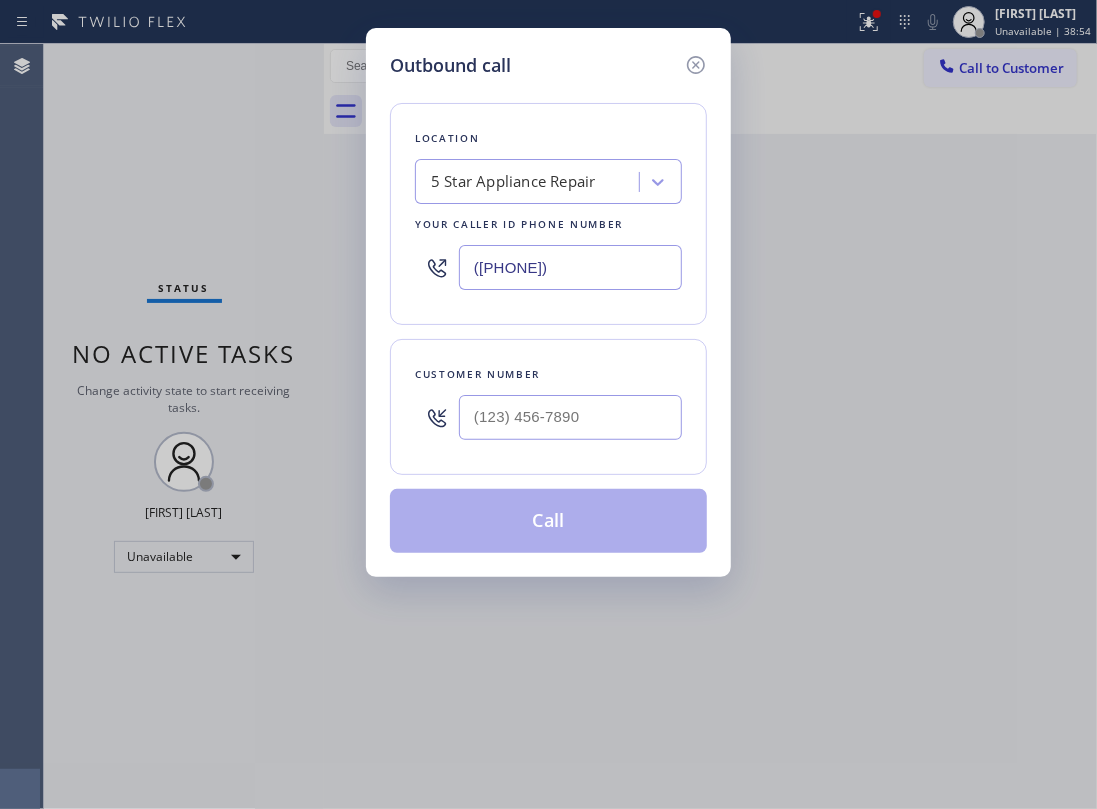click at bounding box center (570, 417) 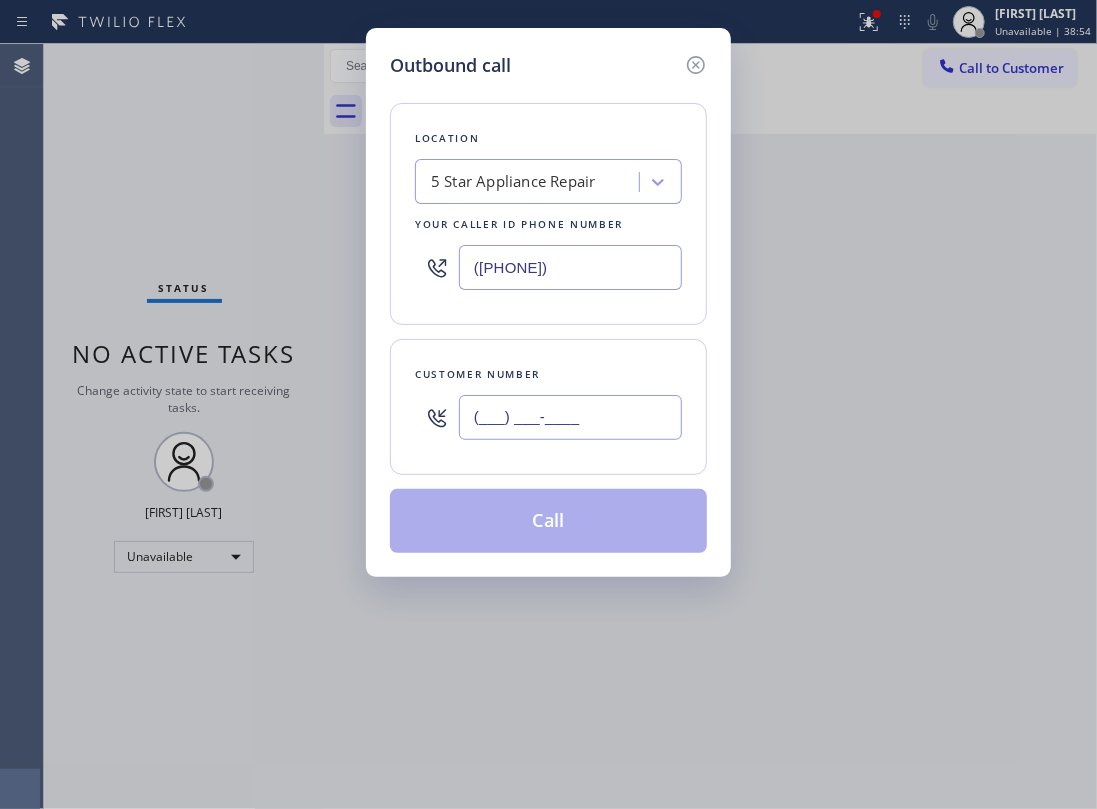 paste on "([PHONE])" 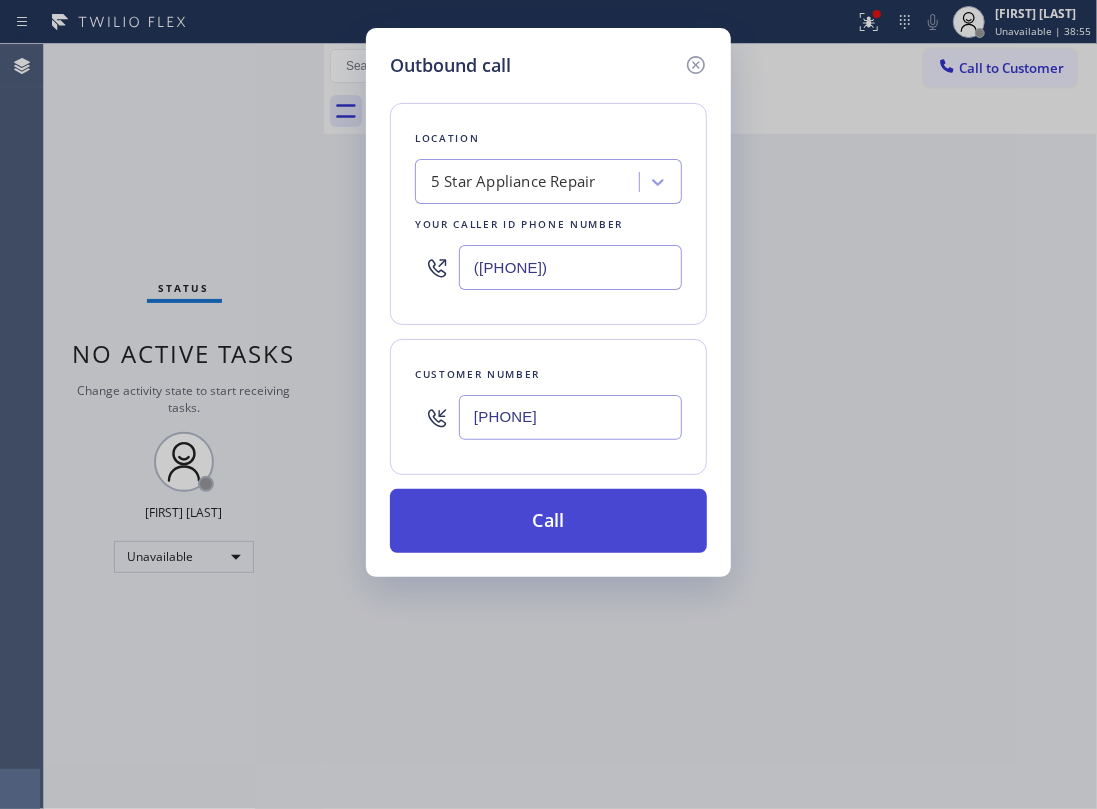 type on "[PHONE]" 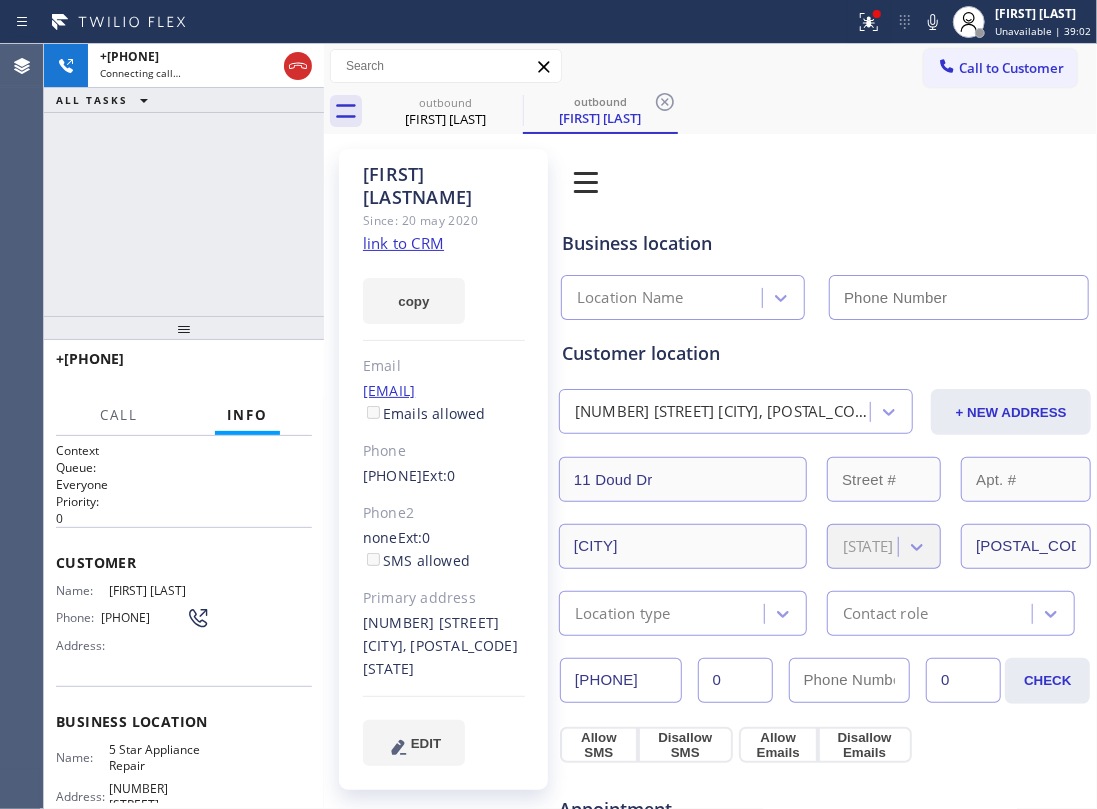 type on "([PHONE])" 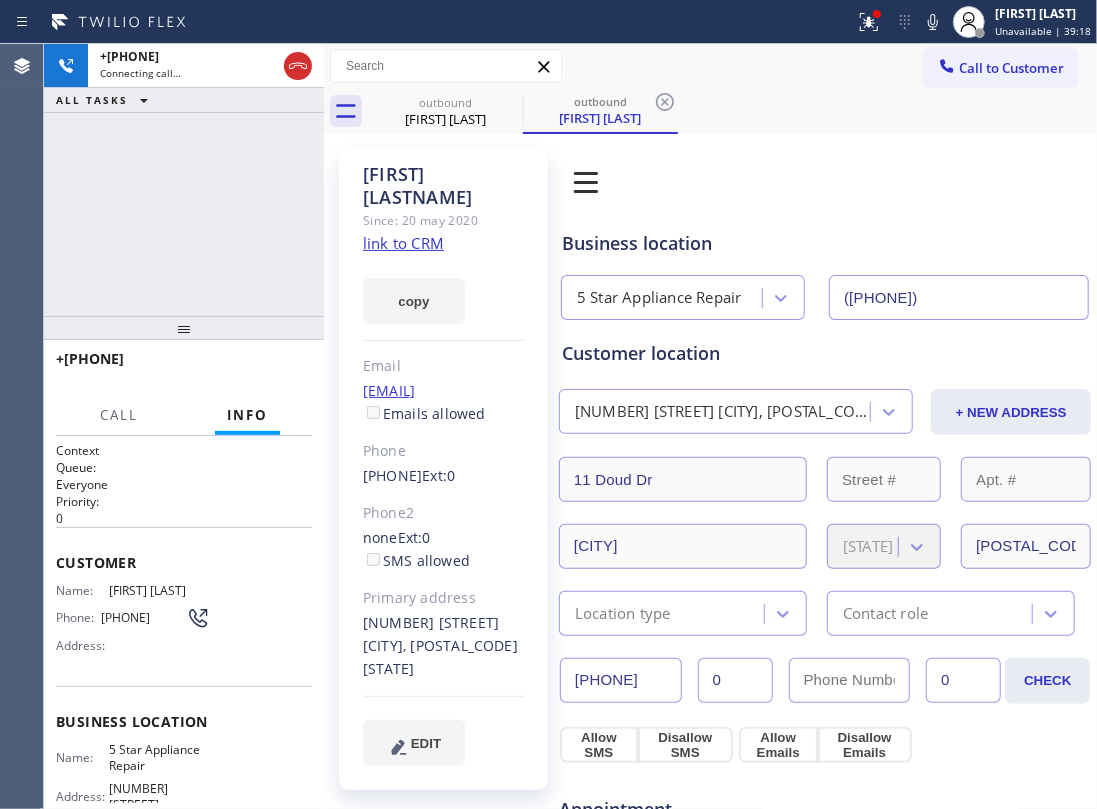 drag, startPoint x: 241, startPoint y: 117, endPoint x: 252, endPoint y: 116, distance: 11.045361 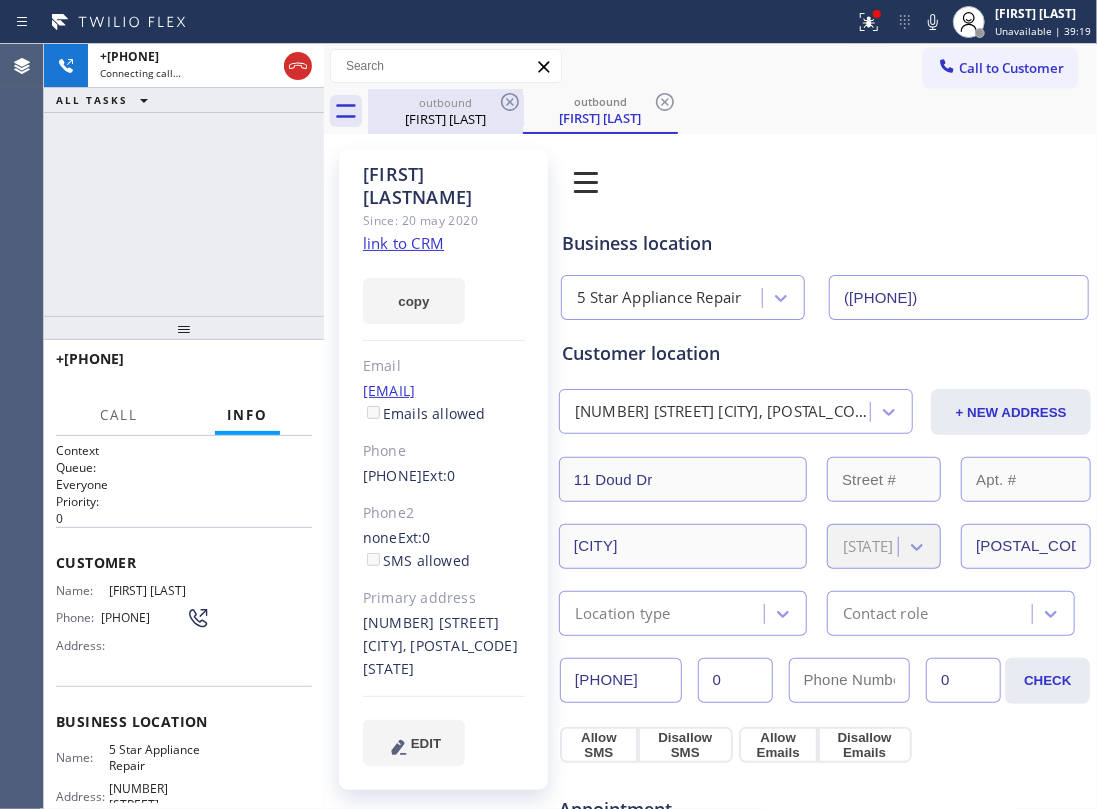 click on "outbound [FIRST]  [LAST]" at bounding box center (445, 111) 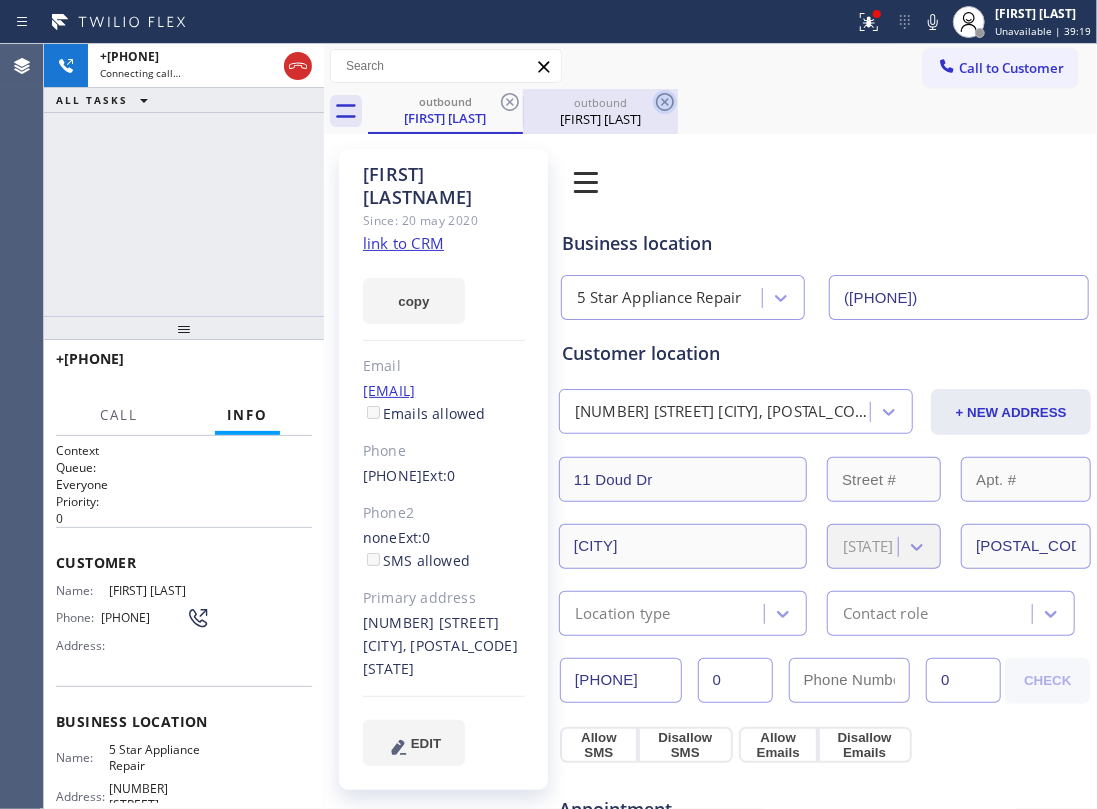 click 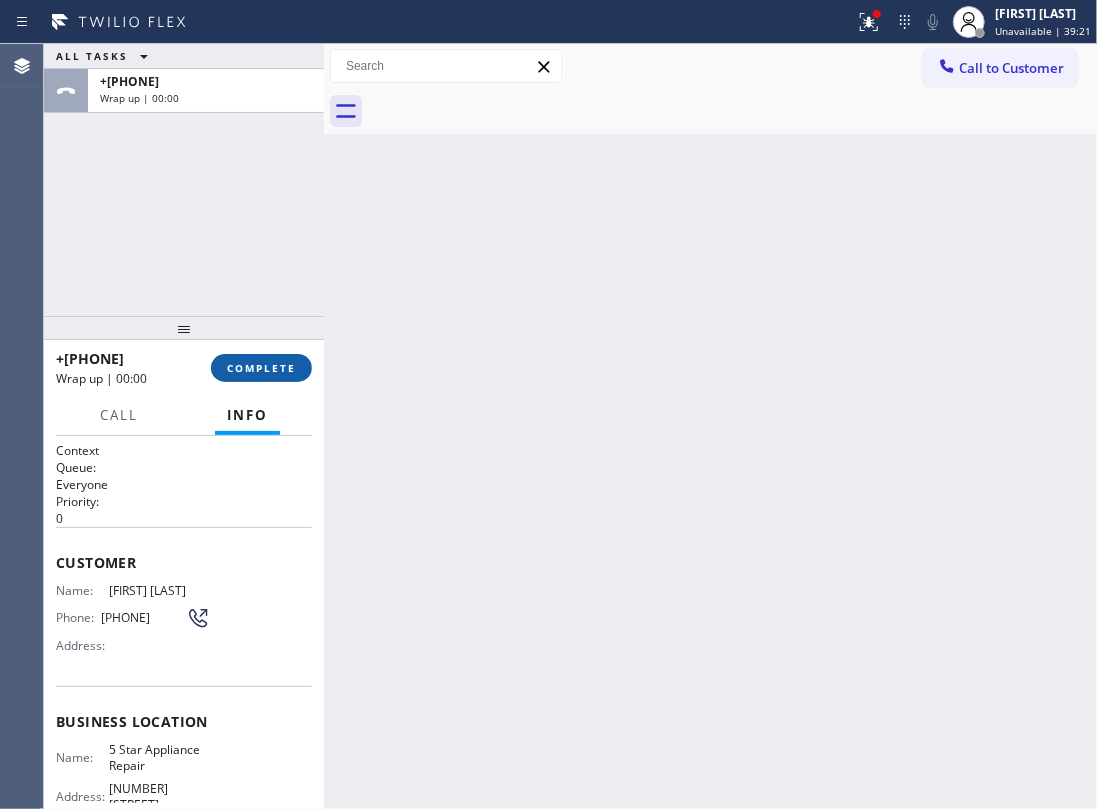 click on "COMPLETE" at bounding box center (261, 368) 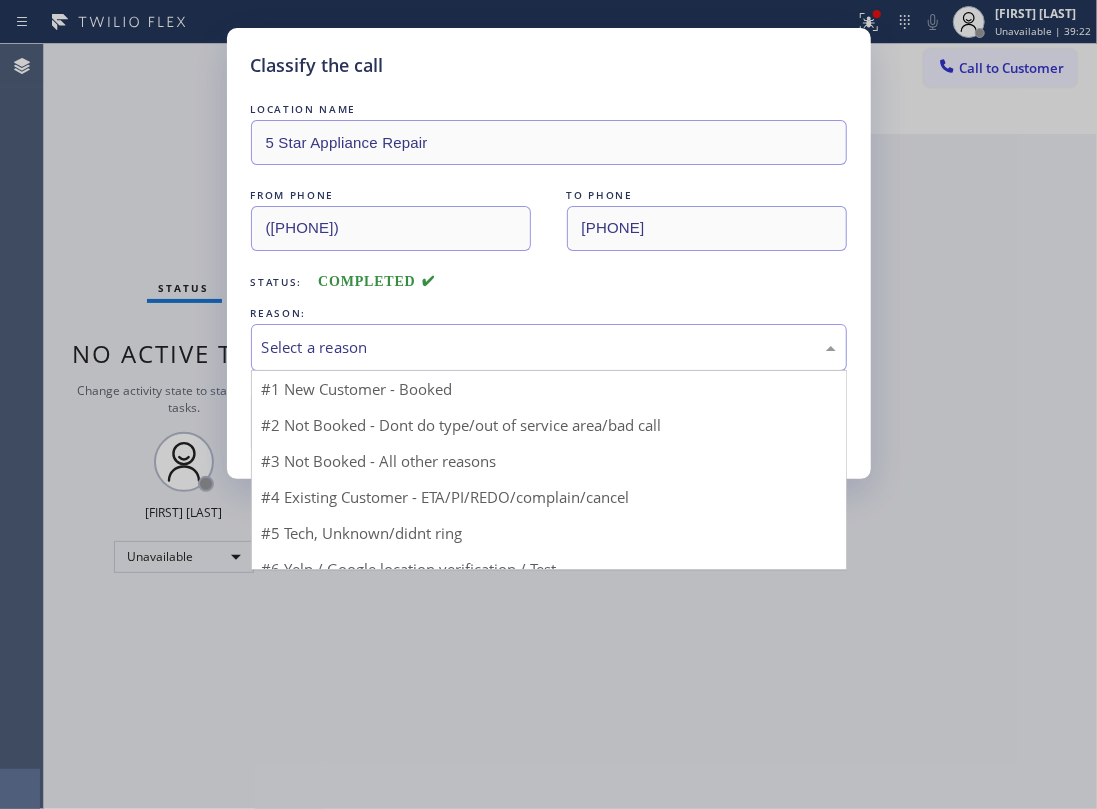 click on "Select a reason" at bounding box center (549, 347) 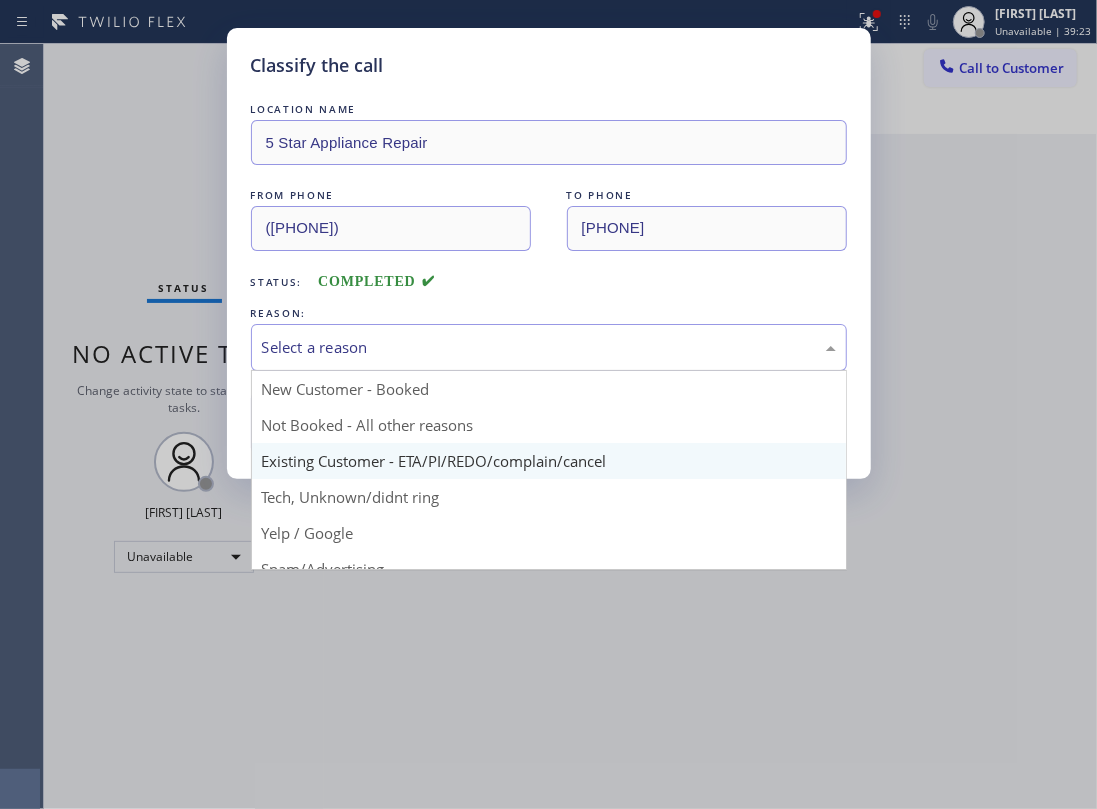 drag, startPoint x: 441, startPoint y: 357, endPoint x: 532, endPoint y: 456, distance: 134.46933 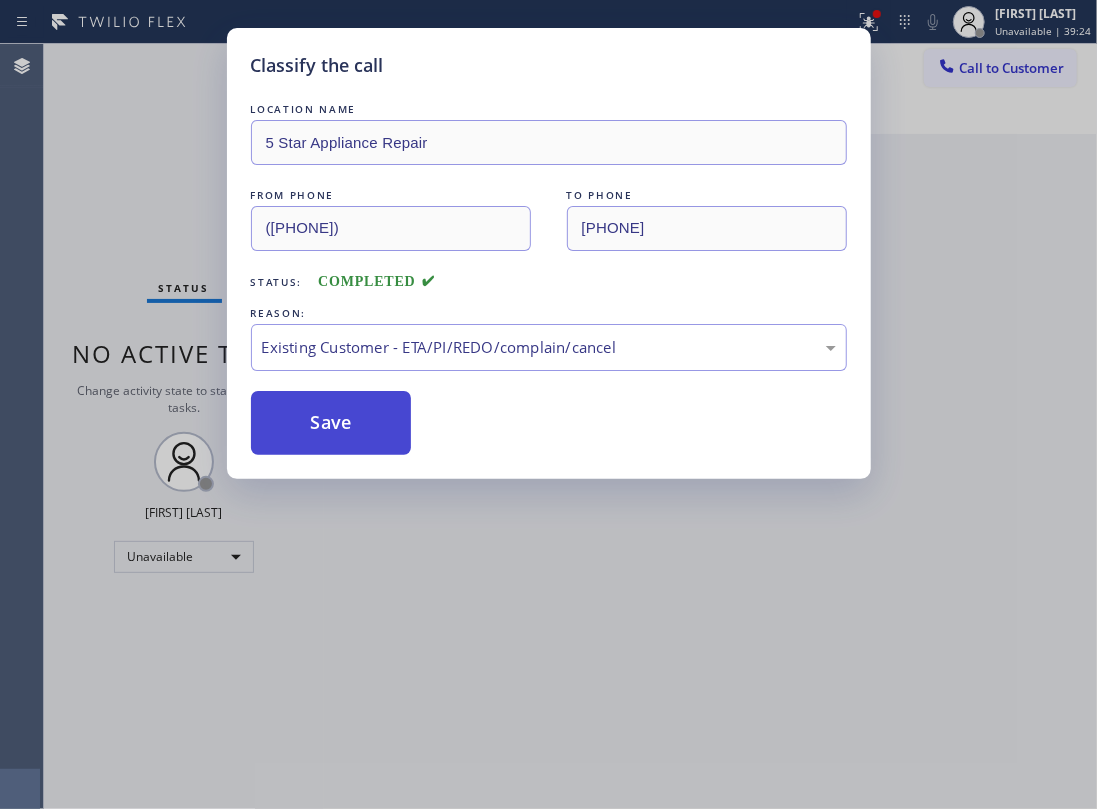 click on "Save" at bounding box center (331, 423) 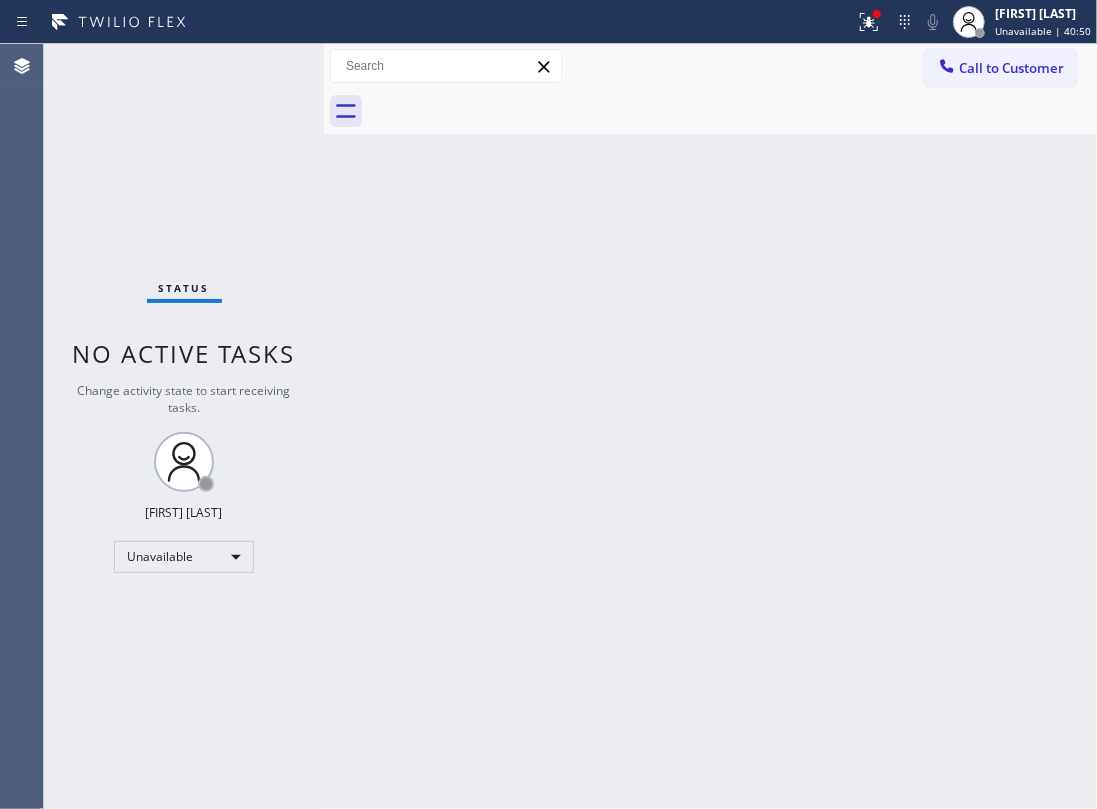click on "Outbound call Location 5 Star Appliance Repair Your caller id phone number [PHONE] Customer number [PHONE] Call Outbound call Technician Search Technician Your caller id phone number Your caller id phone number Call" at bounding box center (710, 426) 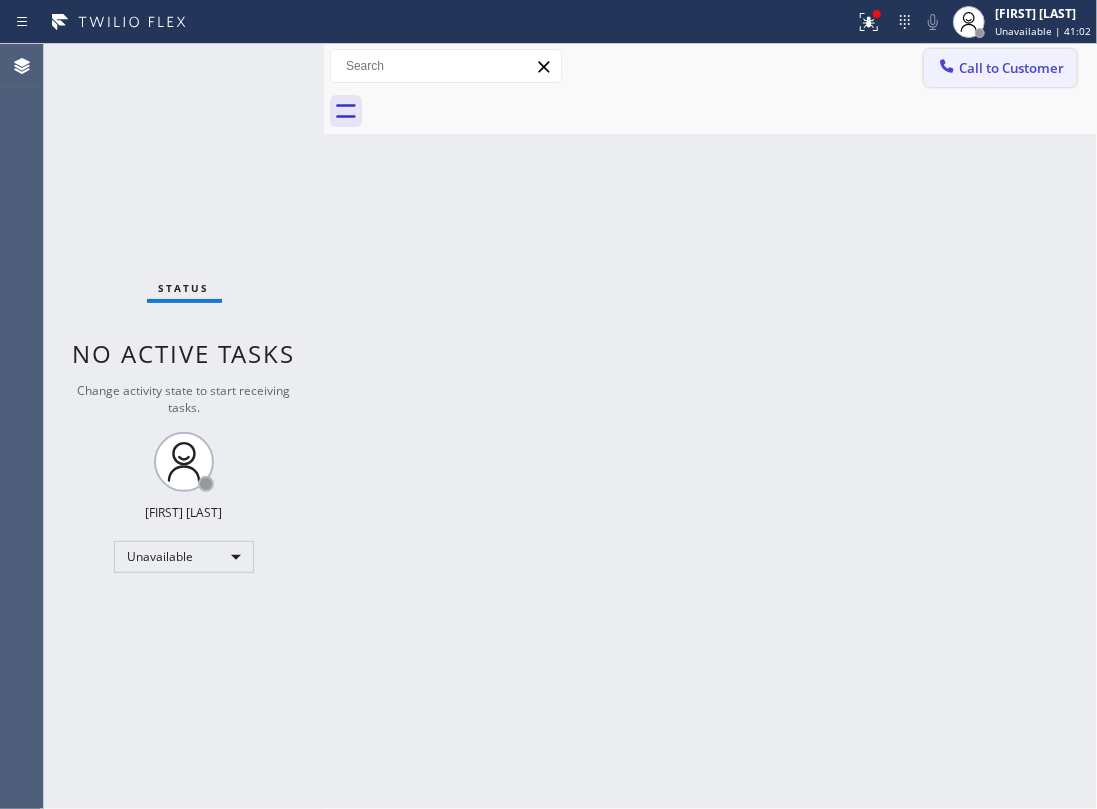 drag, startPoint x: 984, startPoint y: 77, endPoint x: 986, endPoint y: 64, distance: 13.152946 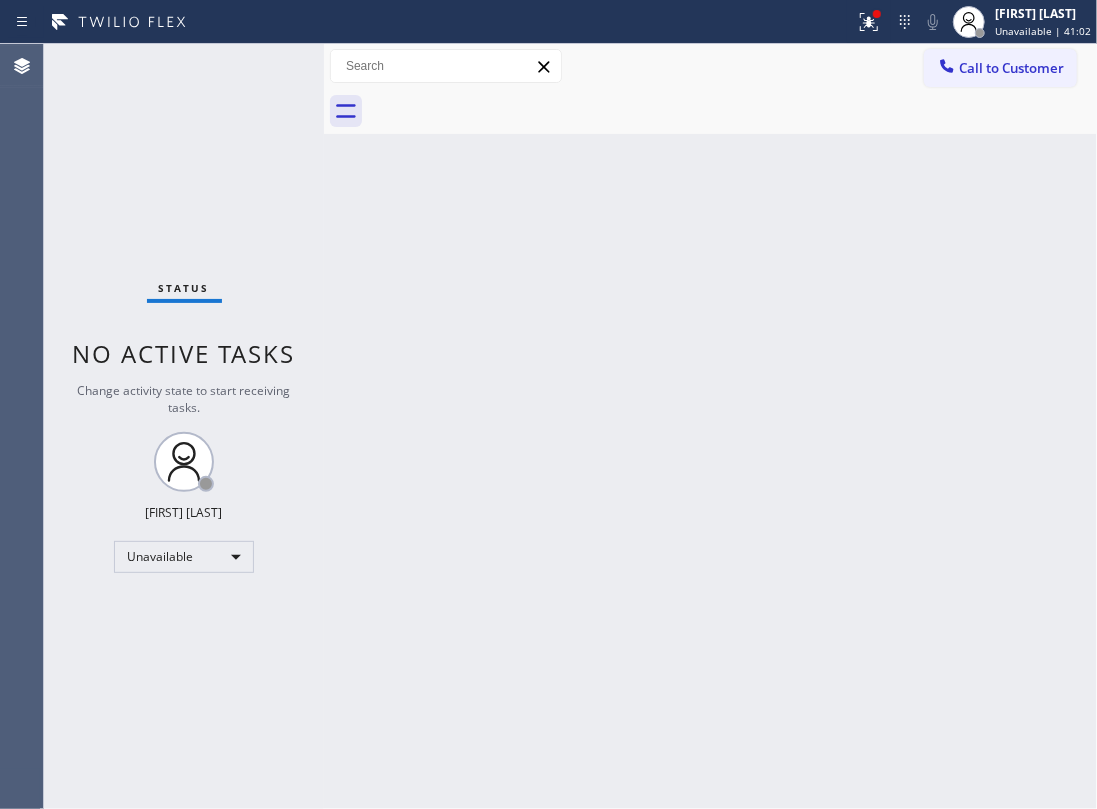 click on "Call to Customer" at bounding box center [1000, 68] 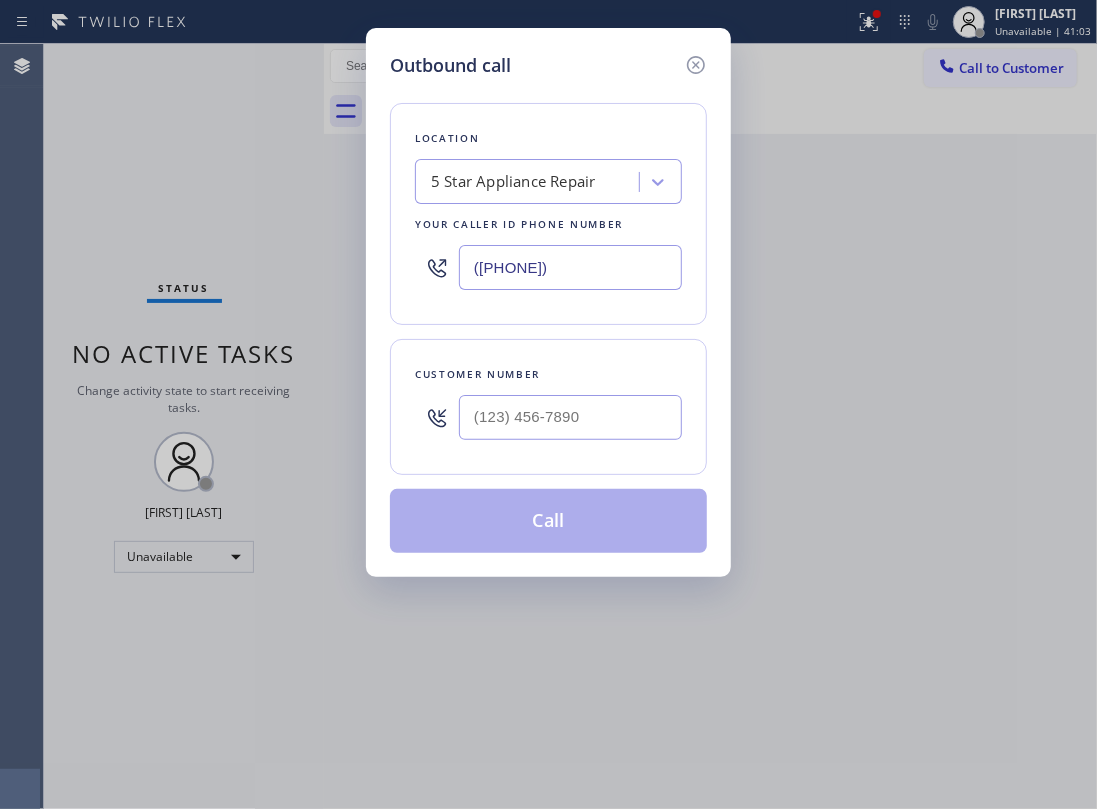 click at bounding box center (570, 417) 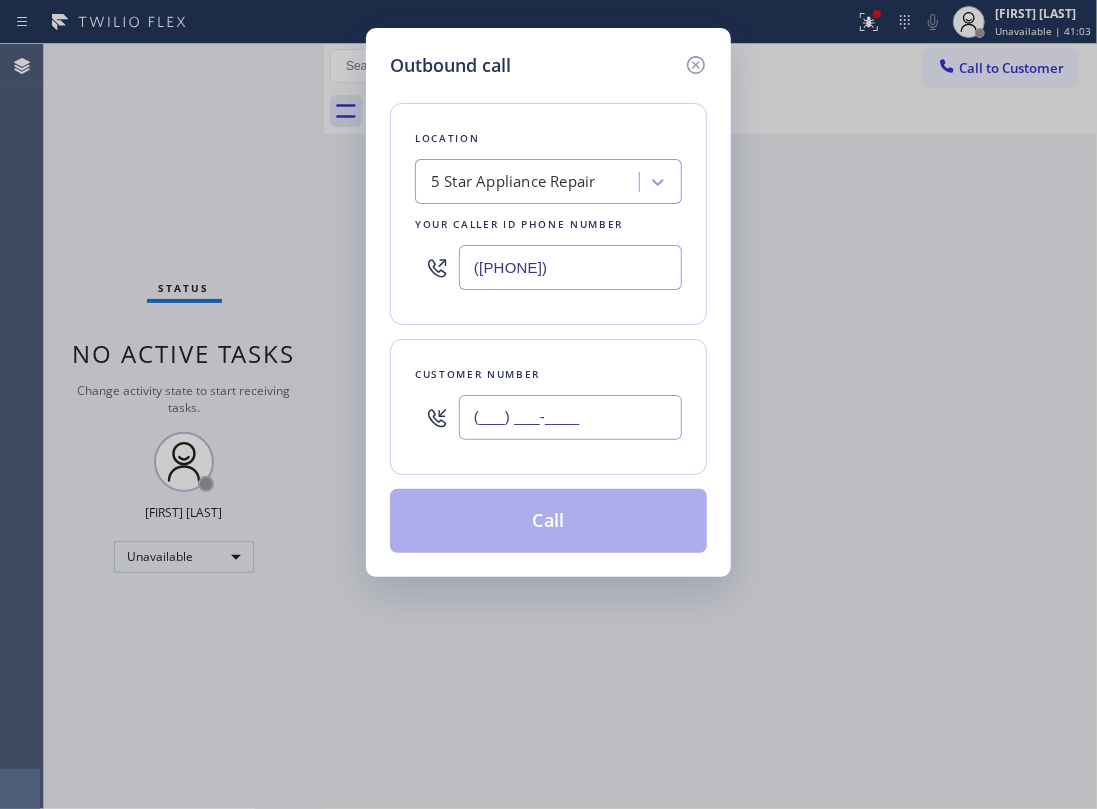 paste on "[PHONE]" 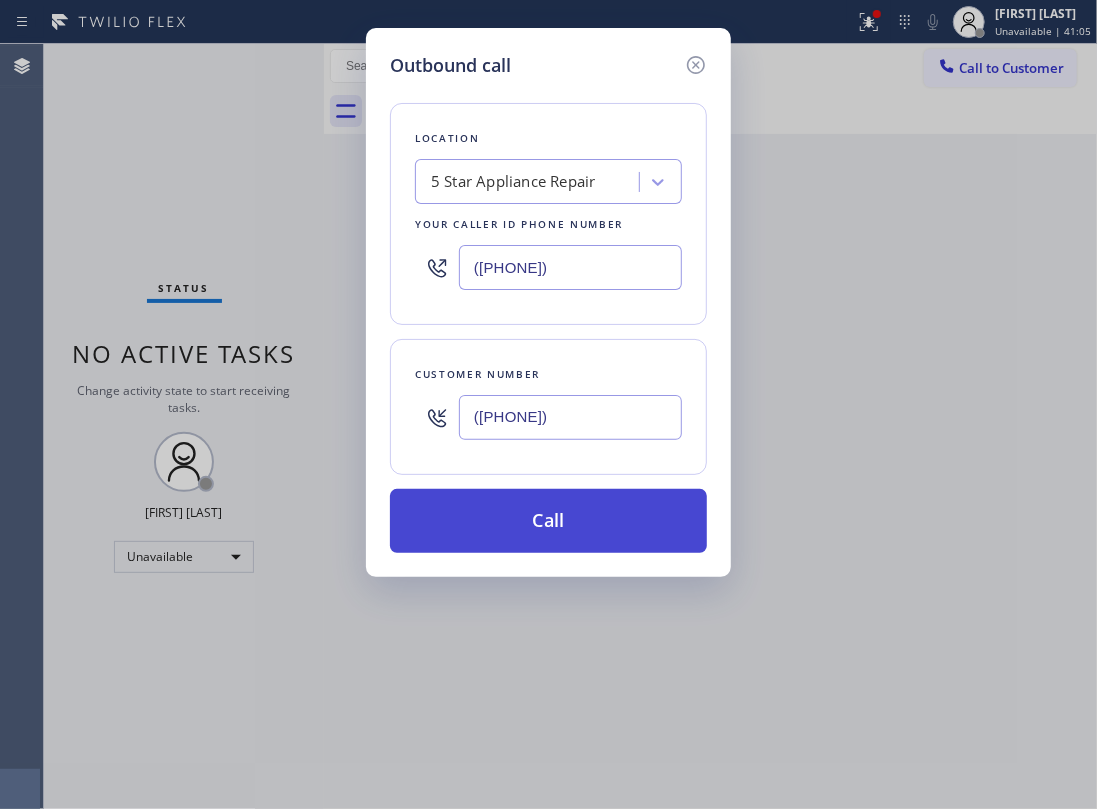 type on "([PHONE])" 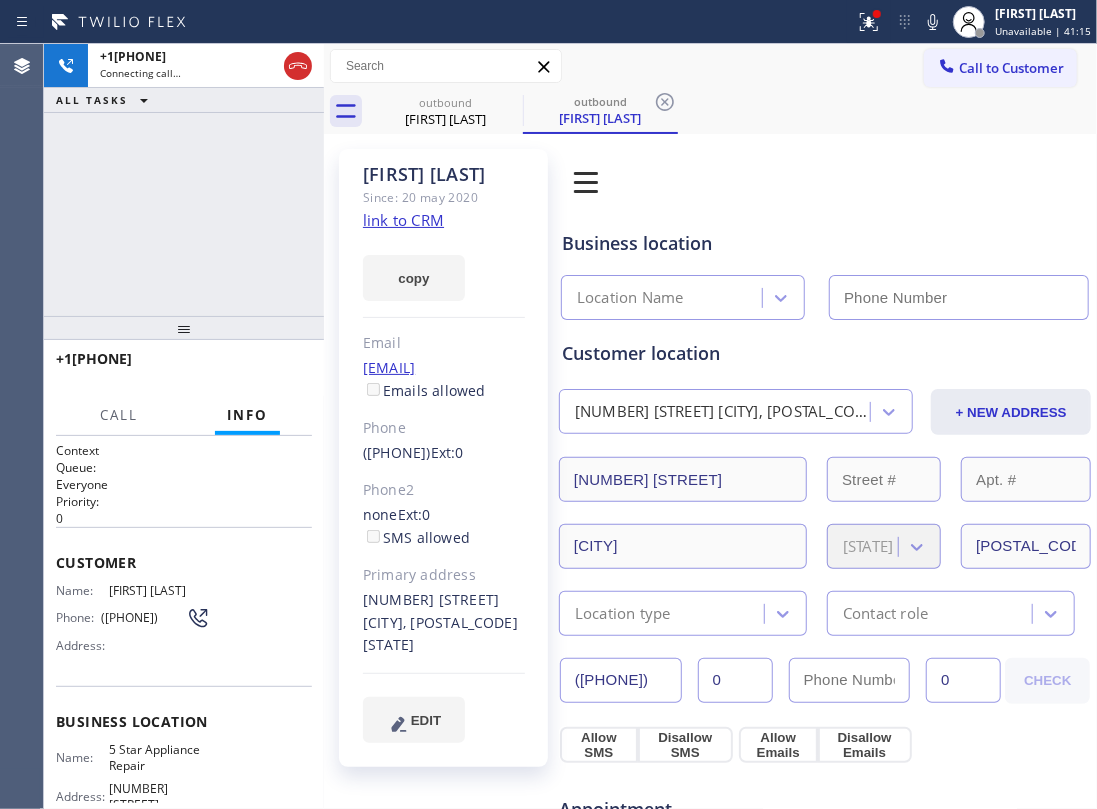 type on "([PHONE])" 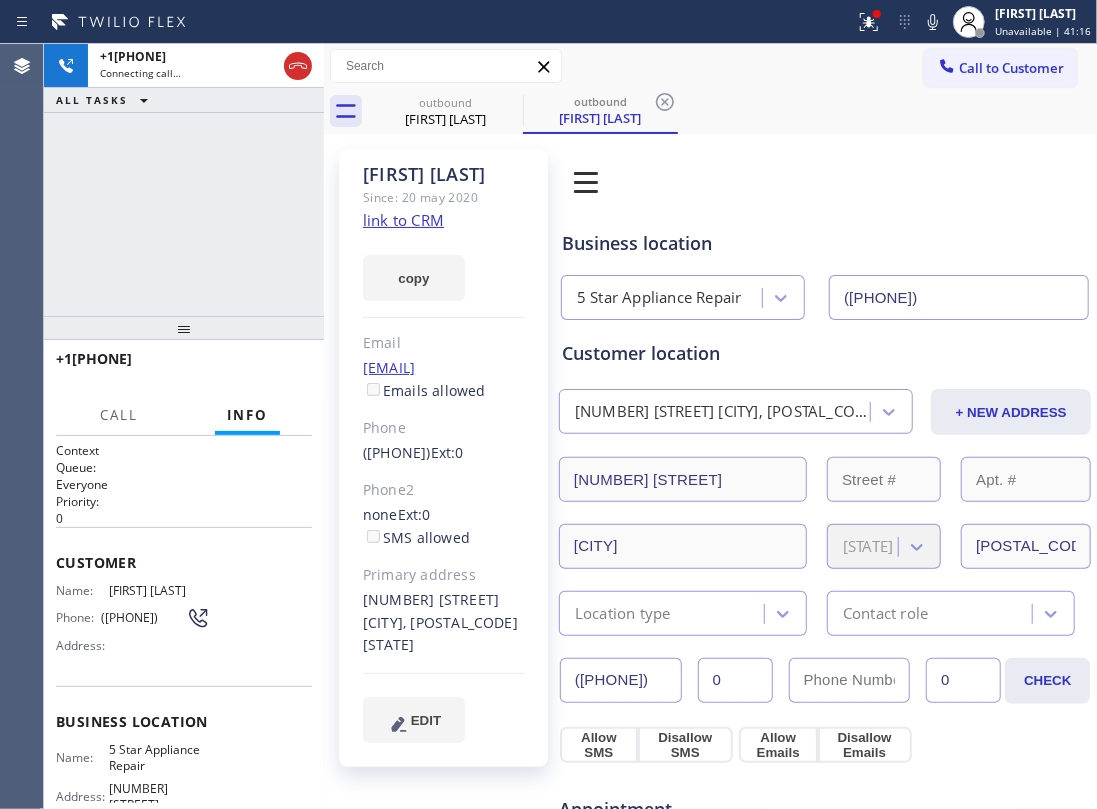 click on "+1[PHONE] Connecting call… ALL TASKS ALL TASKS ACTIVE TASKS TASKS IN WRAP UP" at bounding box center (184, 180) 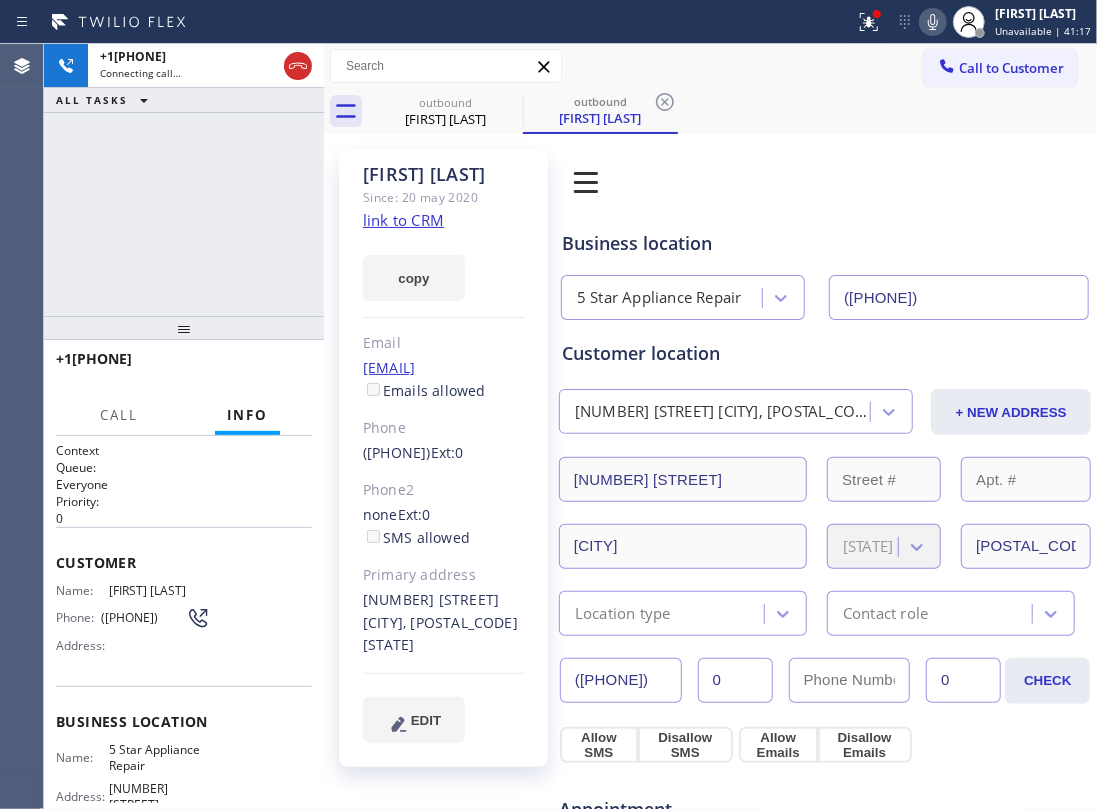 click 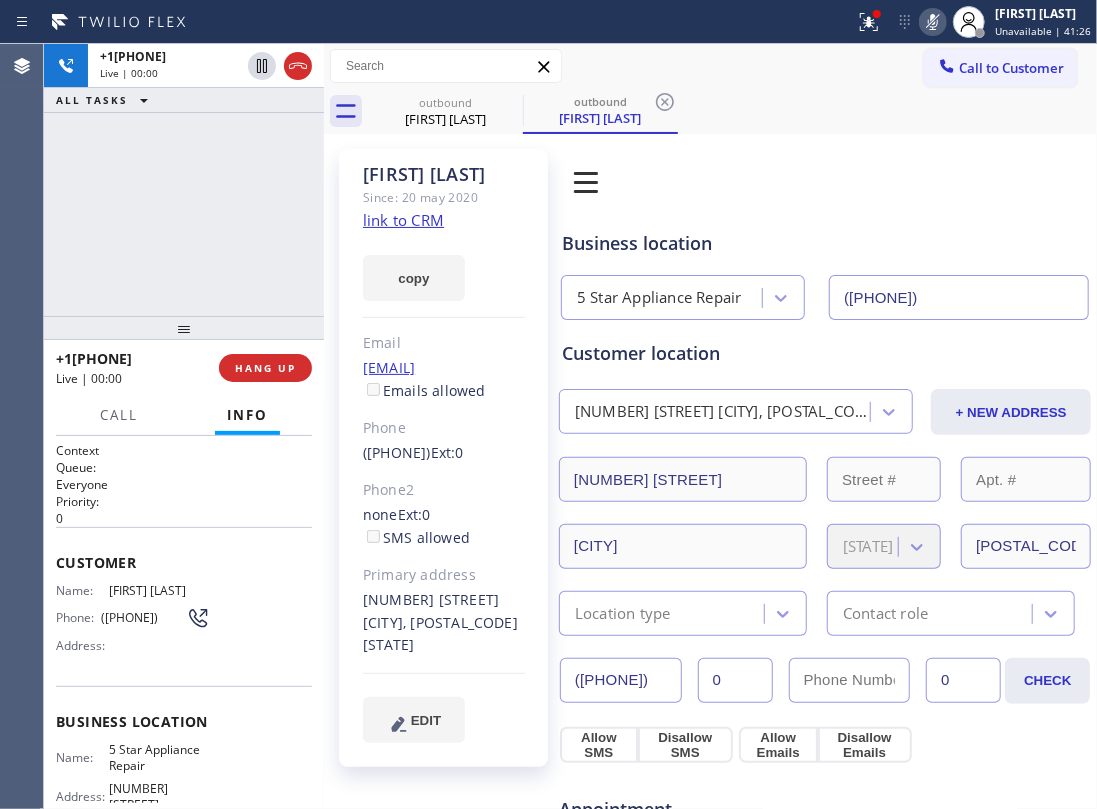 click on "Book Appointment Addresses Leads Membership" at bounding box center [745, 182] 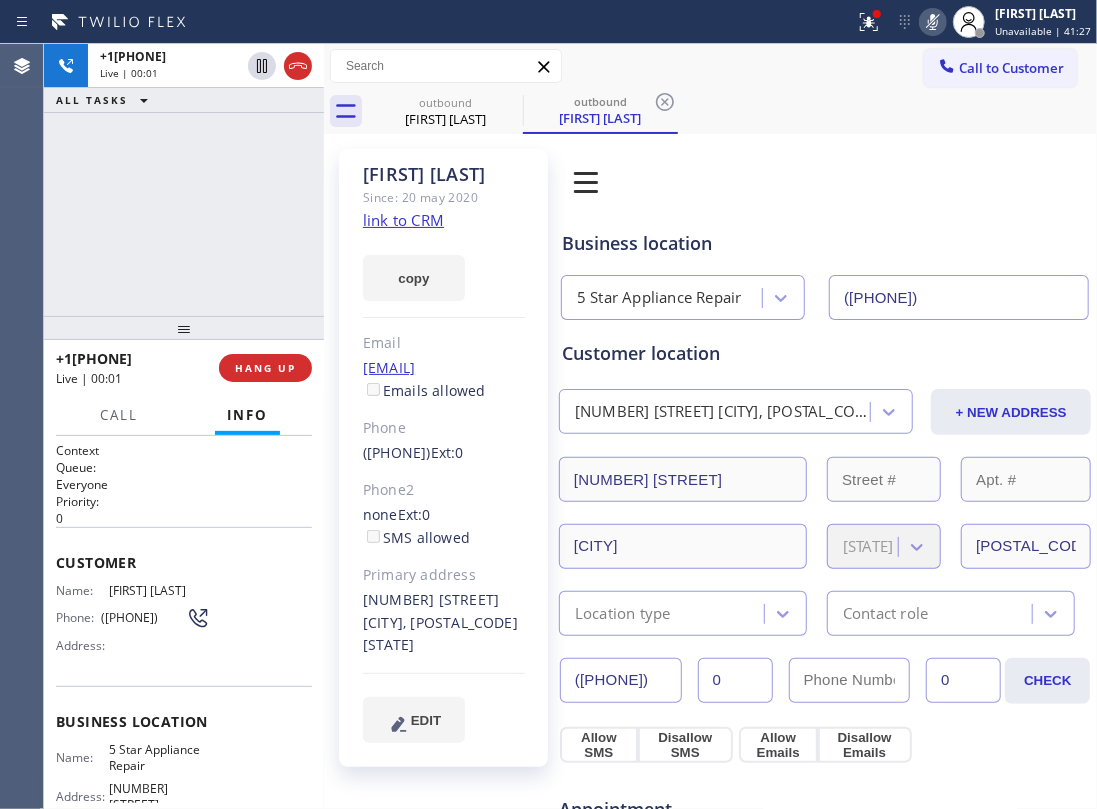 click at bounding box center (933, 22) 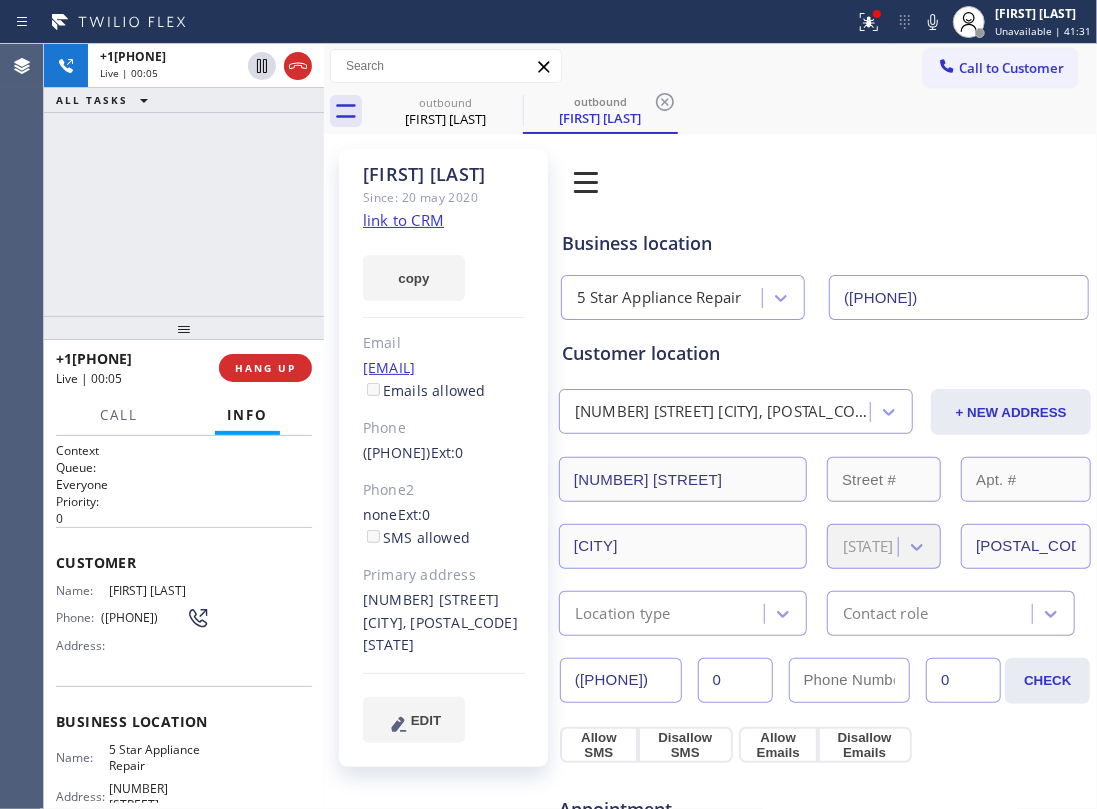 click on "link to CRM" 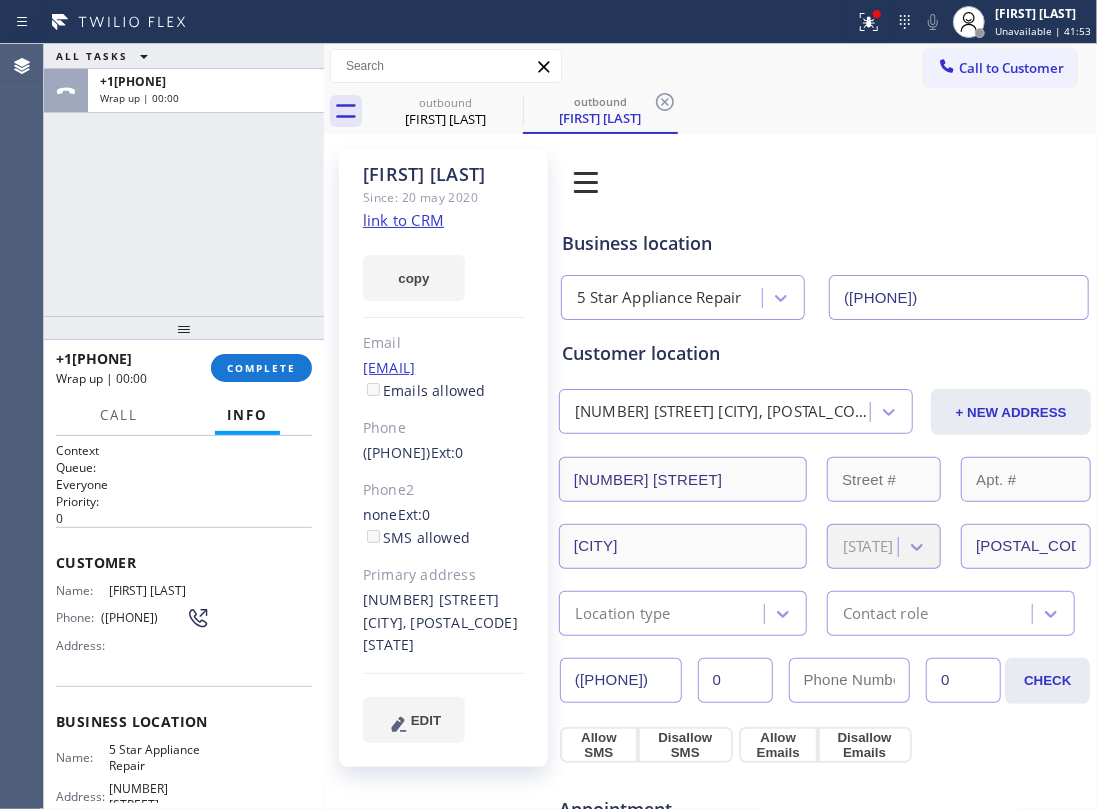 click on "ALL TASKS ALL TASKS ACTIVE TASKS TASKS IN WRAP UP +1[PHONE] Wrap up | 00:00" at bounding box center (184, 180) 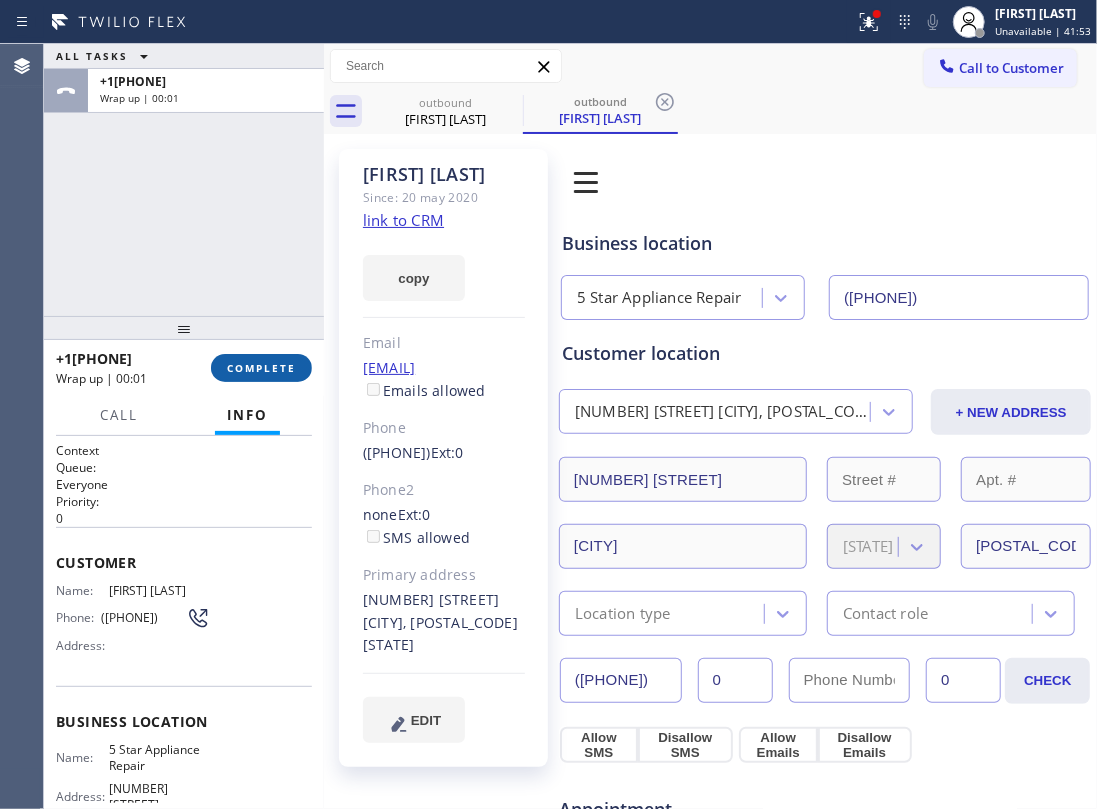 click on "COMPLETE" at bounding box center [261, 368] 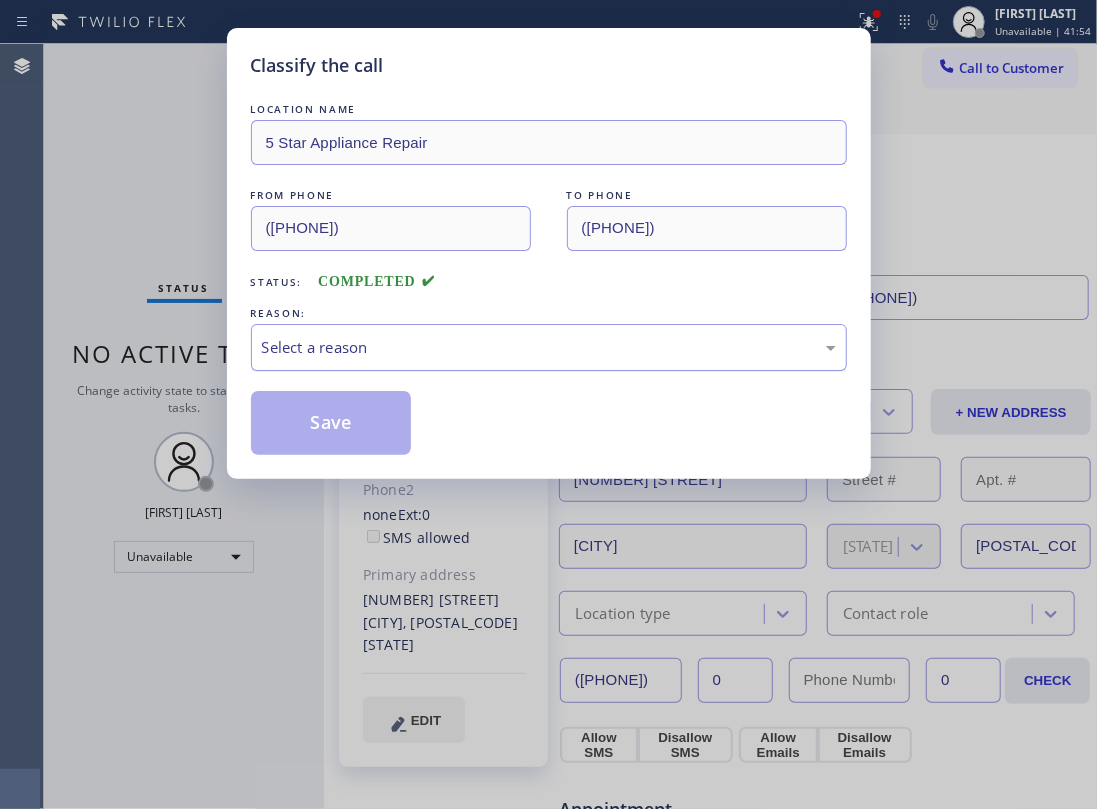 drag, startPoint x: 268, startPoint y: 366, endPoint x: 257, endPoint y: 373, distance: 13.038404 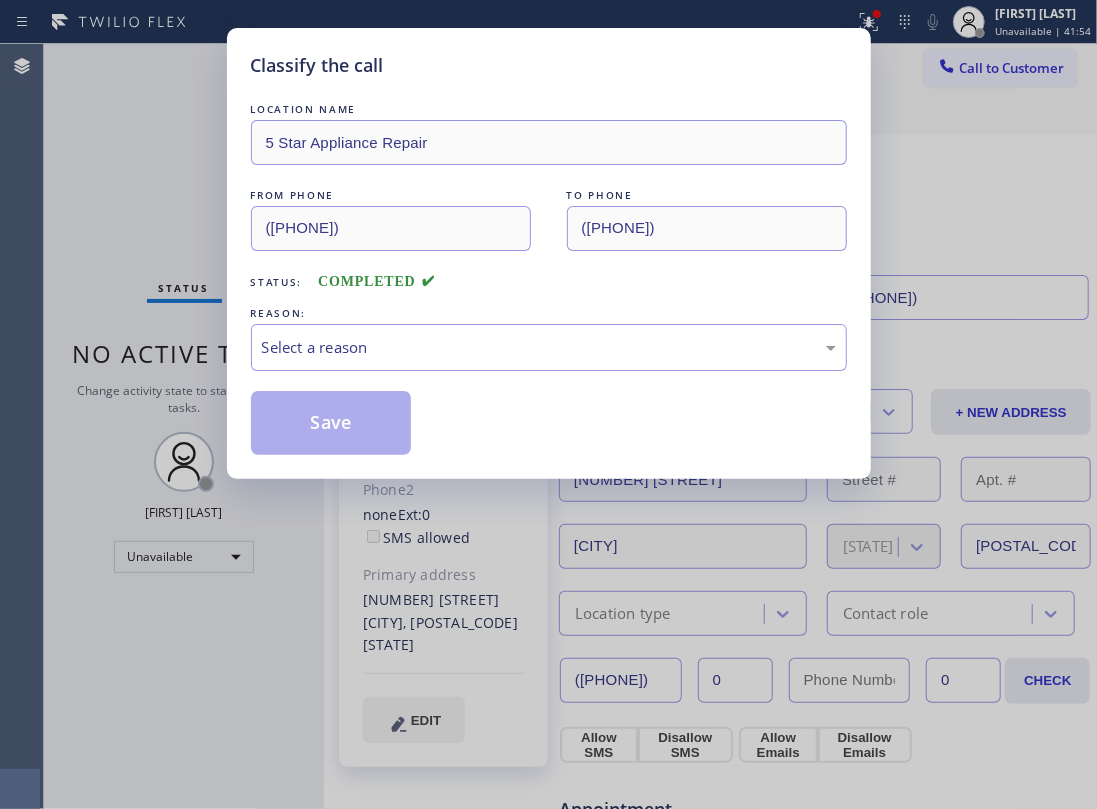 click on "Select a reason" at bounding box center [549, 347] 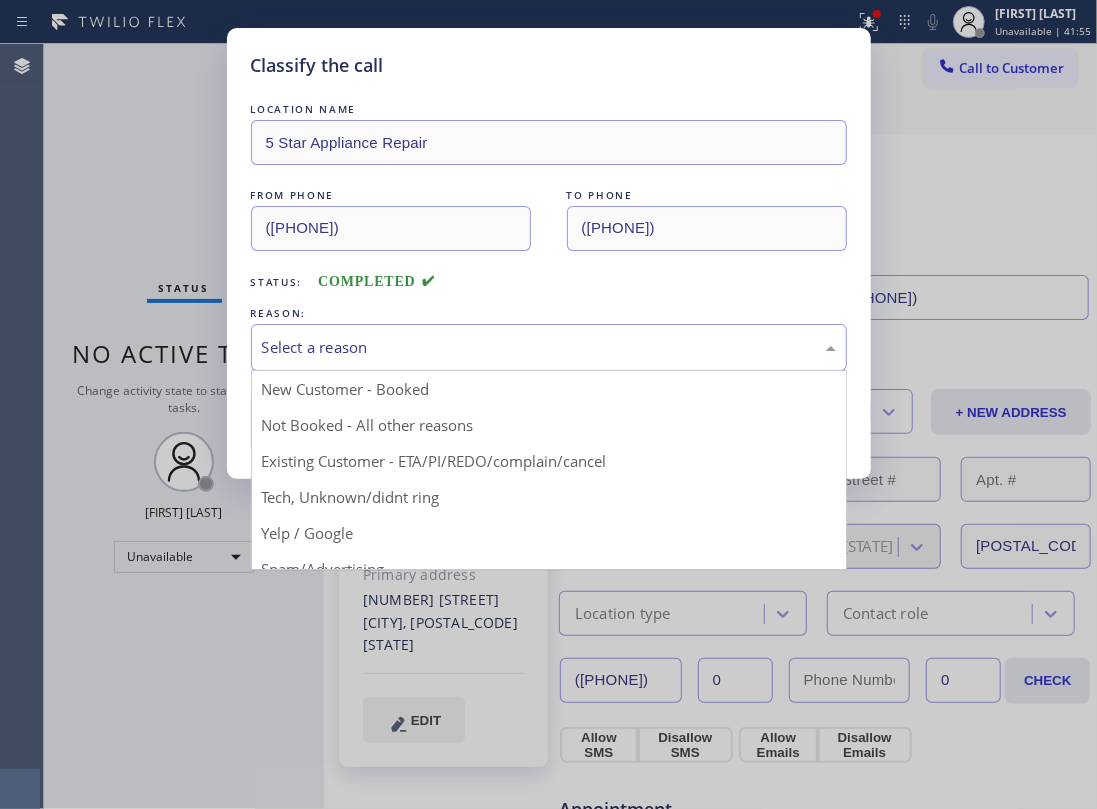 click on "Select a reason" at bounding box center (549, 347) 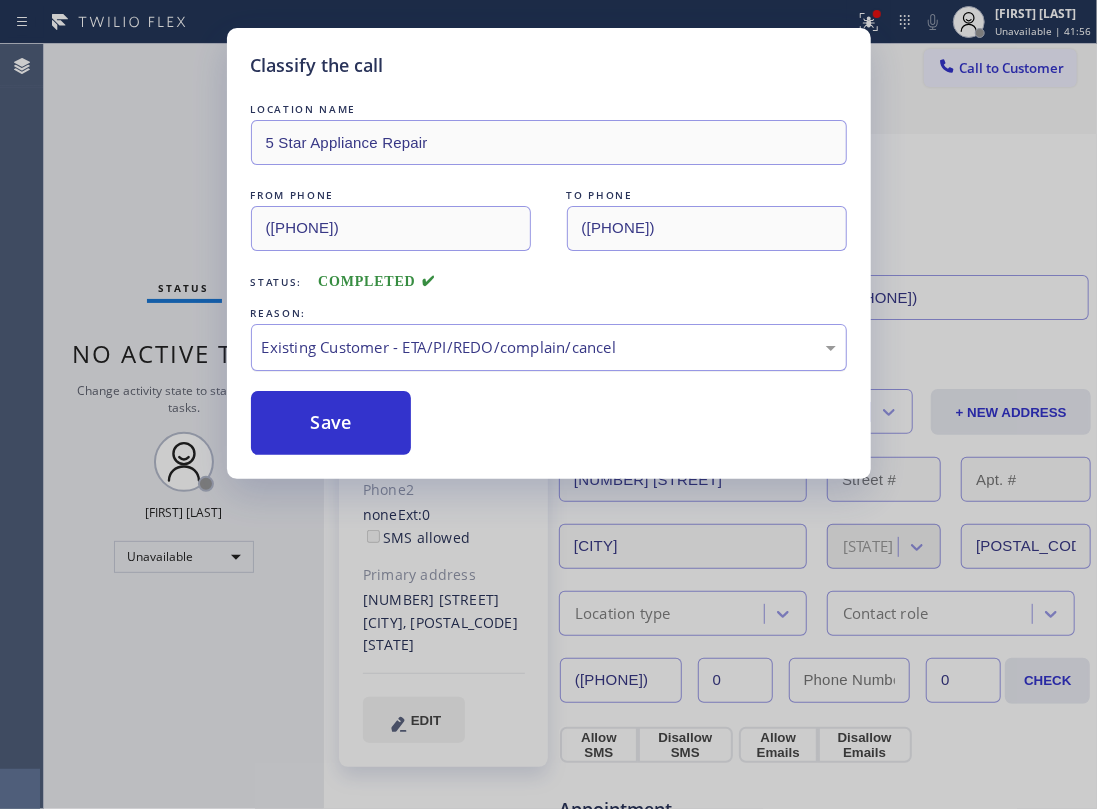 click on "Save" at bounding box center [331, 423] 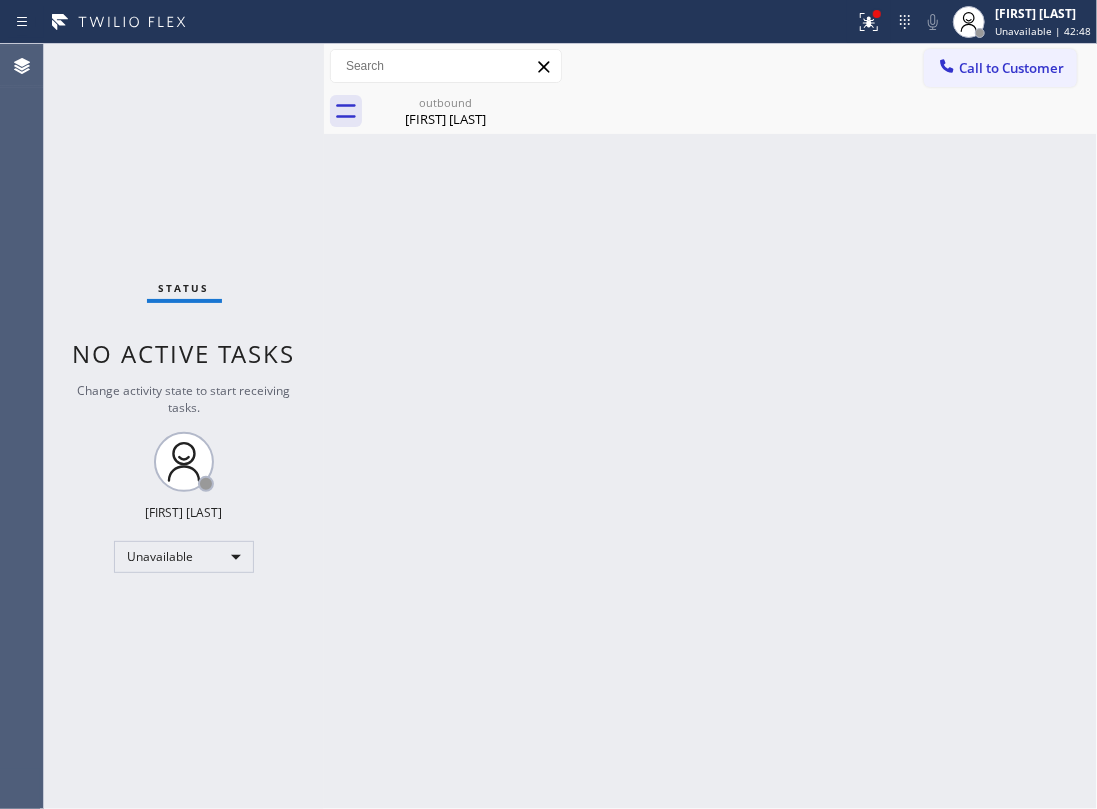 click on "Back to Dashboard Change Sender ID Customers Technicians Select a contact Outbound call Location Search location Your caller id phone number Customer number Call Customer info Name   Phone none Address none Change Sender ID HVAC +1[PHONE] 5 Star Appliance +1[PHONE] Appliance Repair +1[PHONE] Plumbing +1[PHONE] Air Duct Cleaning +1[PHONE]  Electricians +1[PHONE]  Cancel Change Check personal SMS Reset Change outbound [FIRST]  [LAST] Call to Customer Outbound call Location 5 Star Appliance Repair Your caller id phone number ([PHONE]) [PHONE] Customer number Call Outbound call Technician Search Technician Your caller id phone number Your caller id phone number Call outbound [FIRST]  [LAST] [FIRST]    [LAST] Since: [DATE] link to CRM copy Email [NAME]@[DOMAIN]  Emails allowed Phone ([PHONE]) [PHONE]  Ext:  0 Phone2 none  Ext:  0  SMS allowed Primary address  [NUMBER] [STREET] [CITY], [POSTAL_CODE] [STATE] EDIT Outbound call Location 5 Star Appliance Repair Your caller id phone number ([PHONE]) [PHONE] Call Benefits" at bounding box center (710, 426) 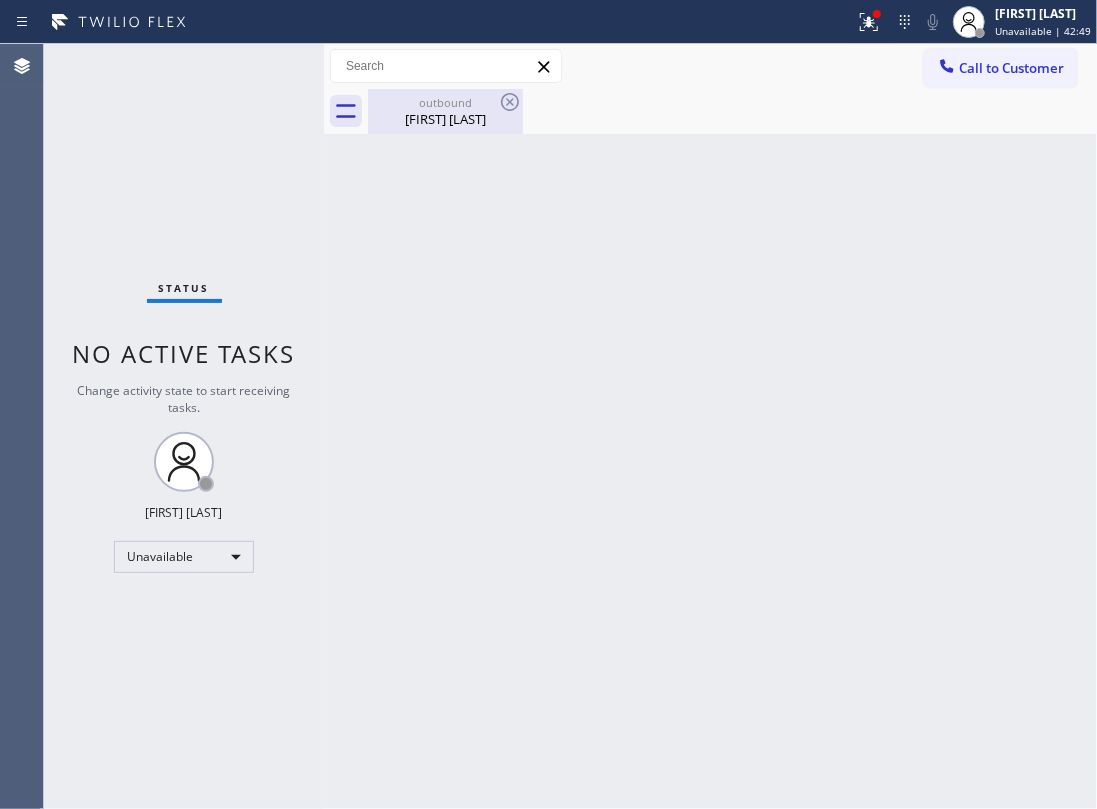click on "[FIRST] [LAST]" at bounding box center [445, 119] 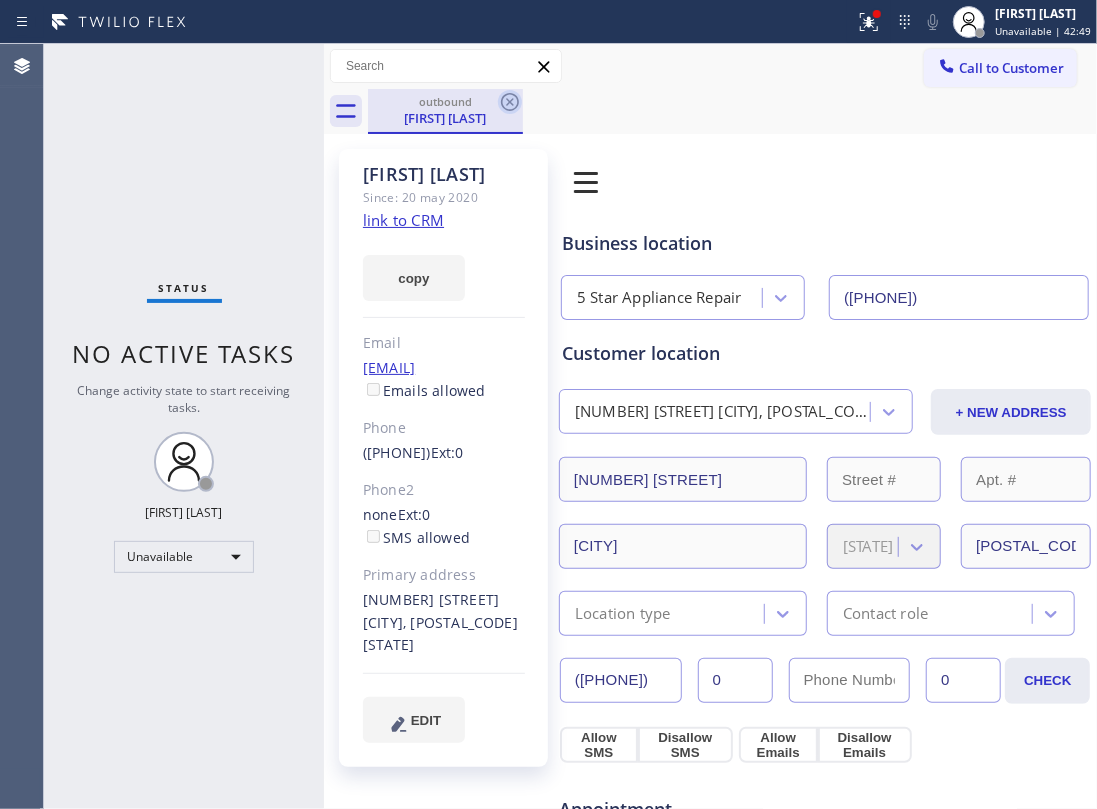 click 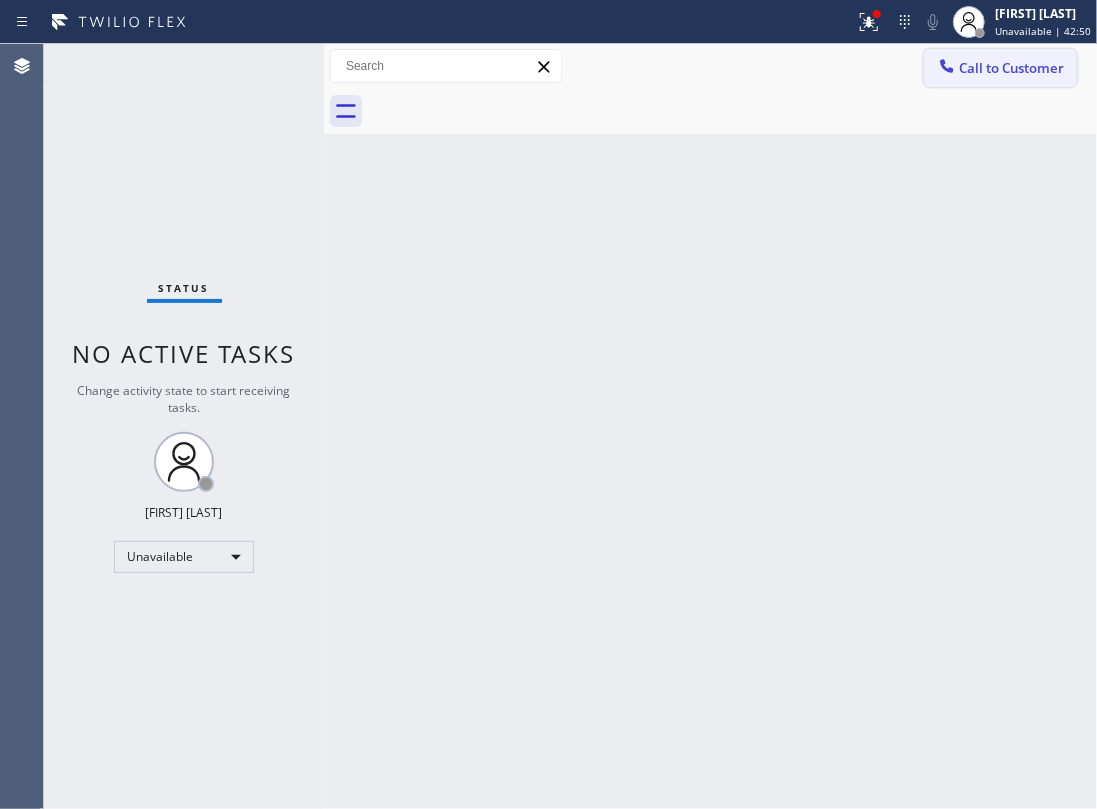 click on "Call to Customer" at bounding box center (1011, 68) 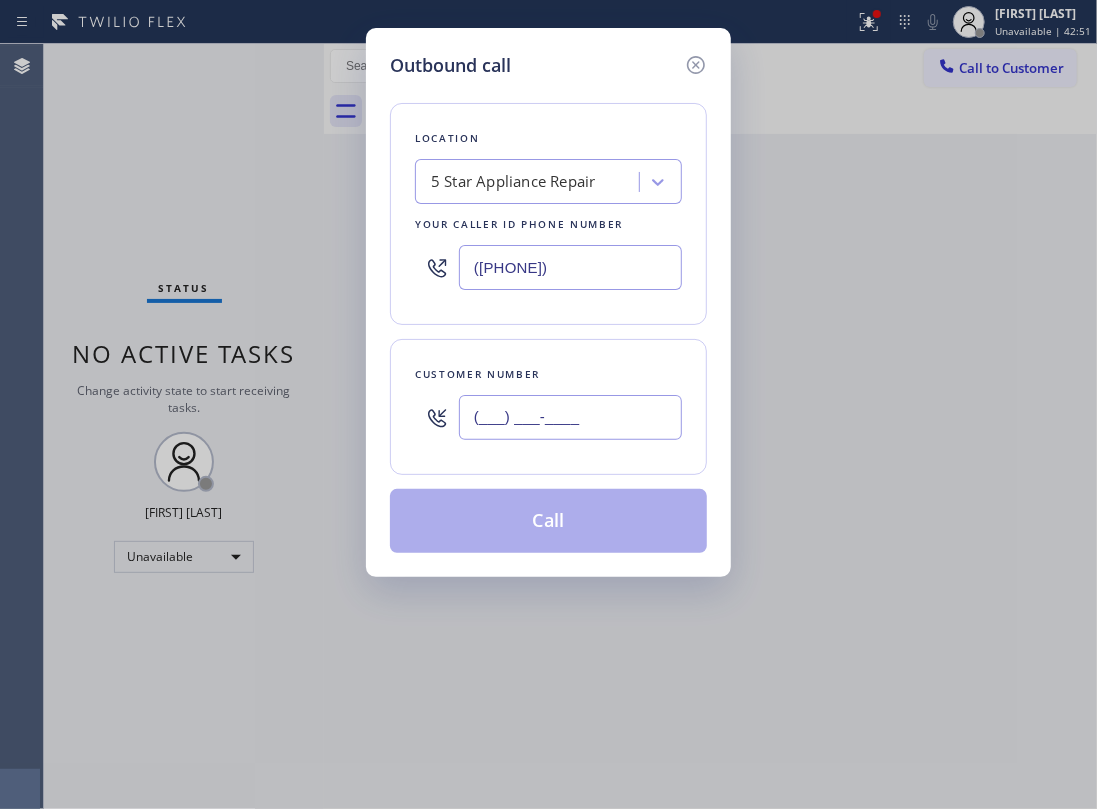 click on "(___) ___-____" at bounding box center (570, 417) 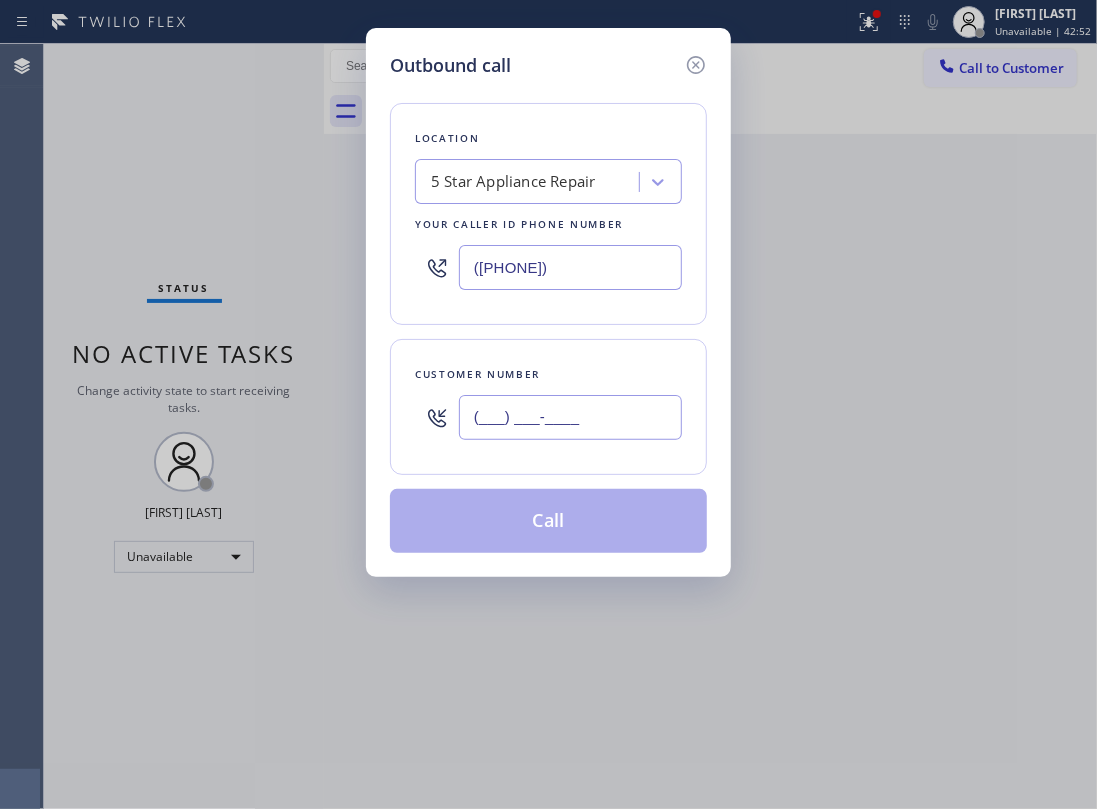 paste on "[PHONE]" 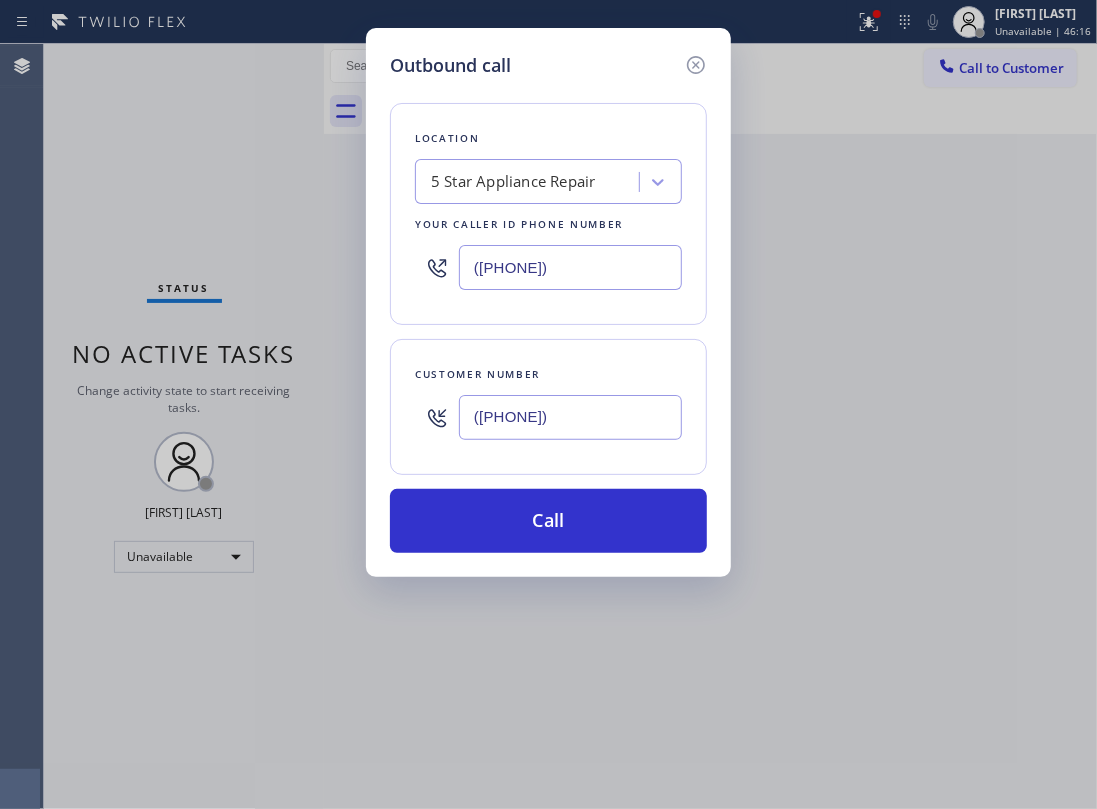 click on "([PHONE])" at bounding box center (570, 417) 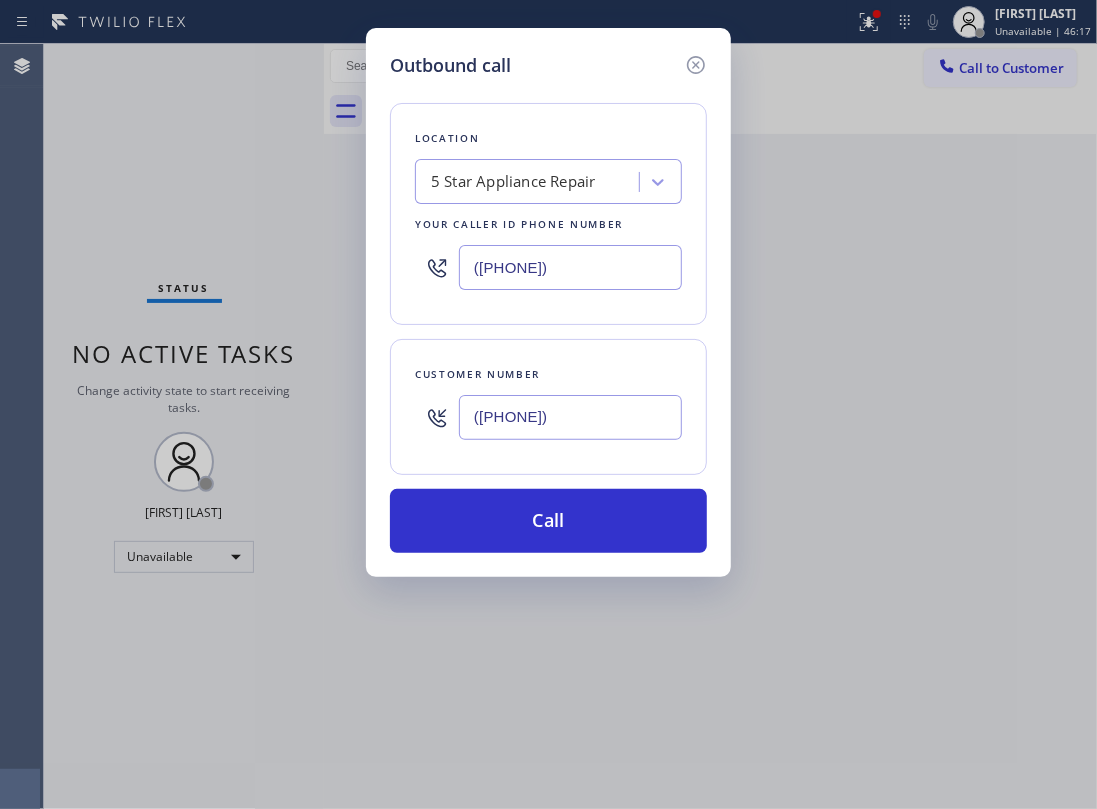click on "([PHONE])" at bounding box center [570, 417] 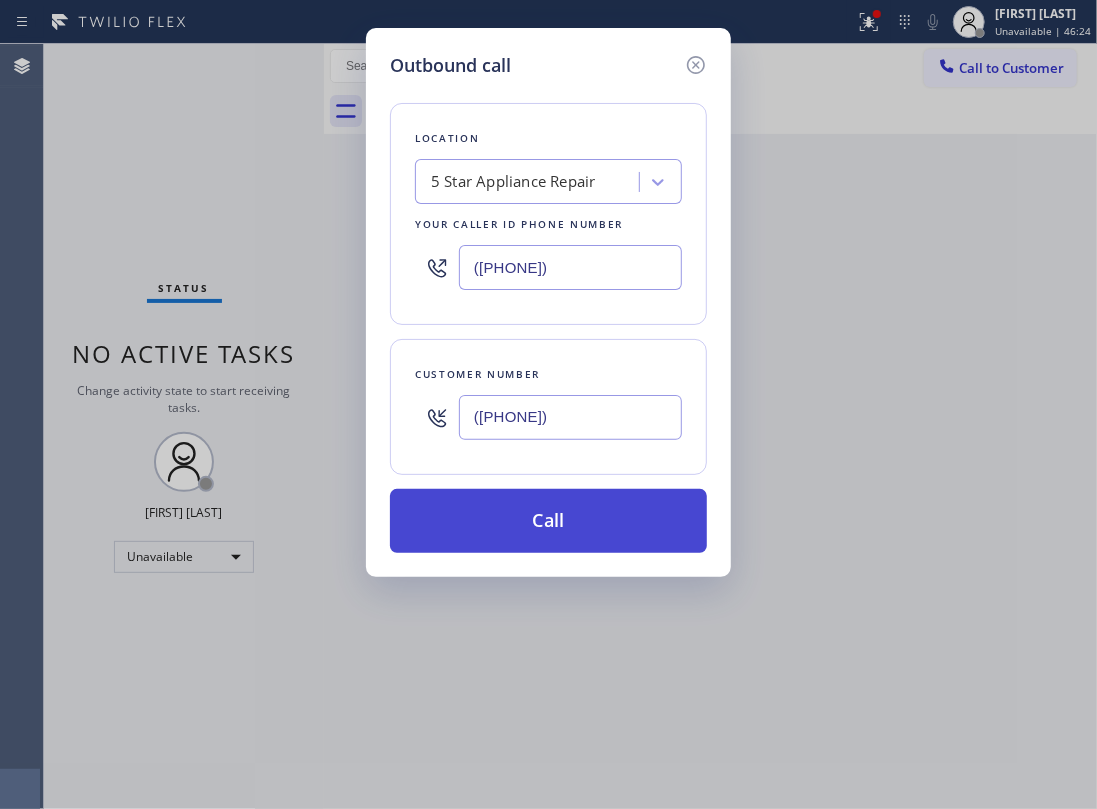 type on "([PHONE])" 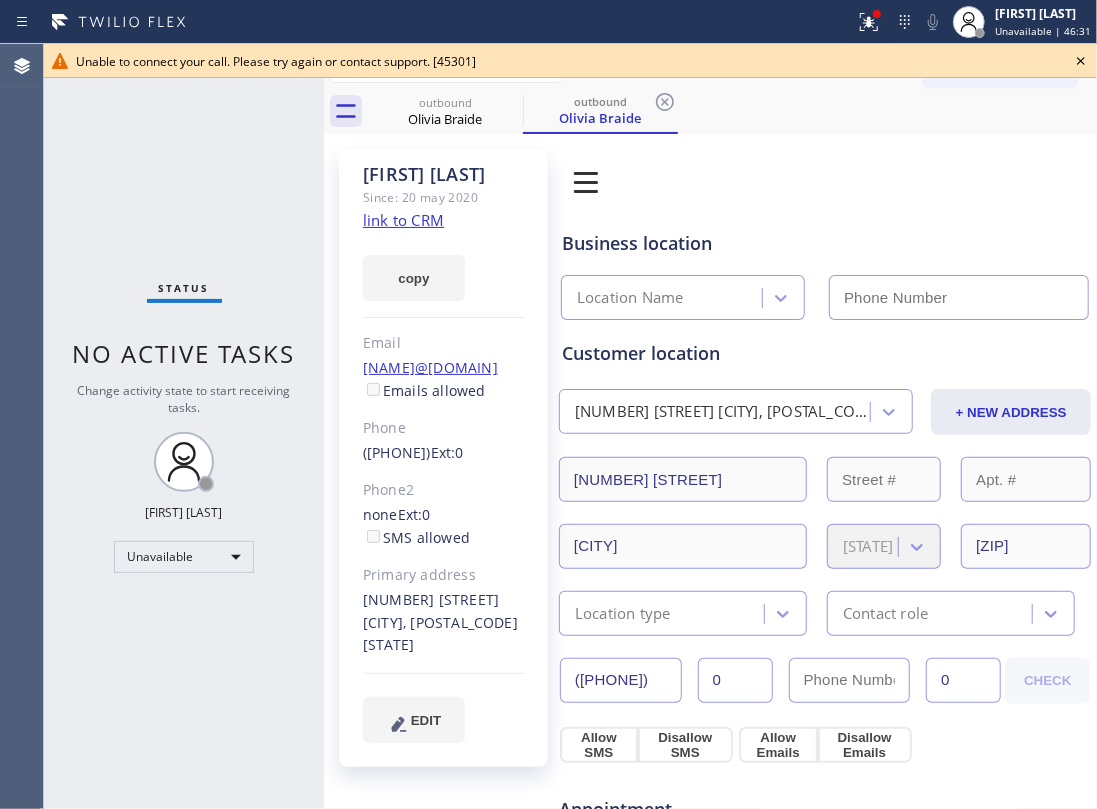 type on "([PHONE])" 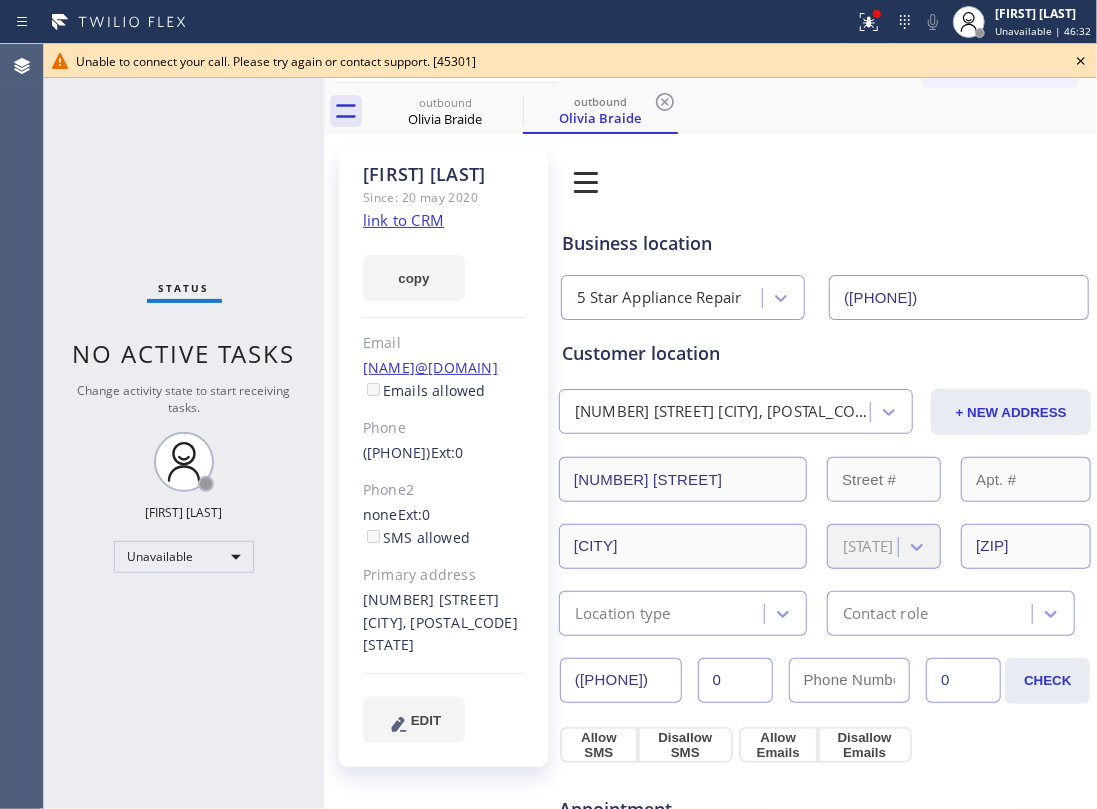 click on "Status   No active tasks     Change activity state to start receiving tasks.   [FIRST] [LAST] Unavailable" at bounding box center [184, 426] 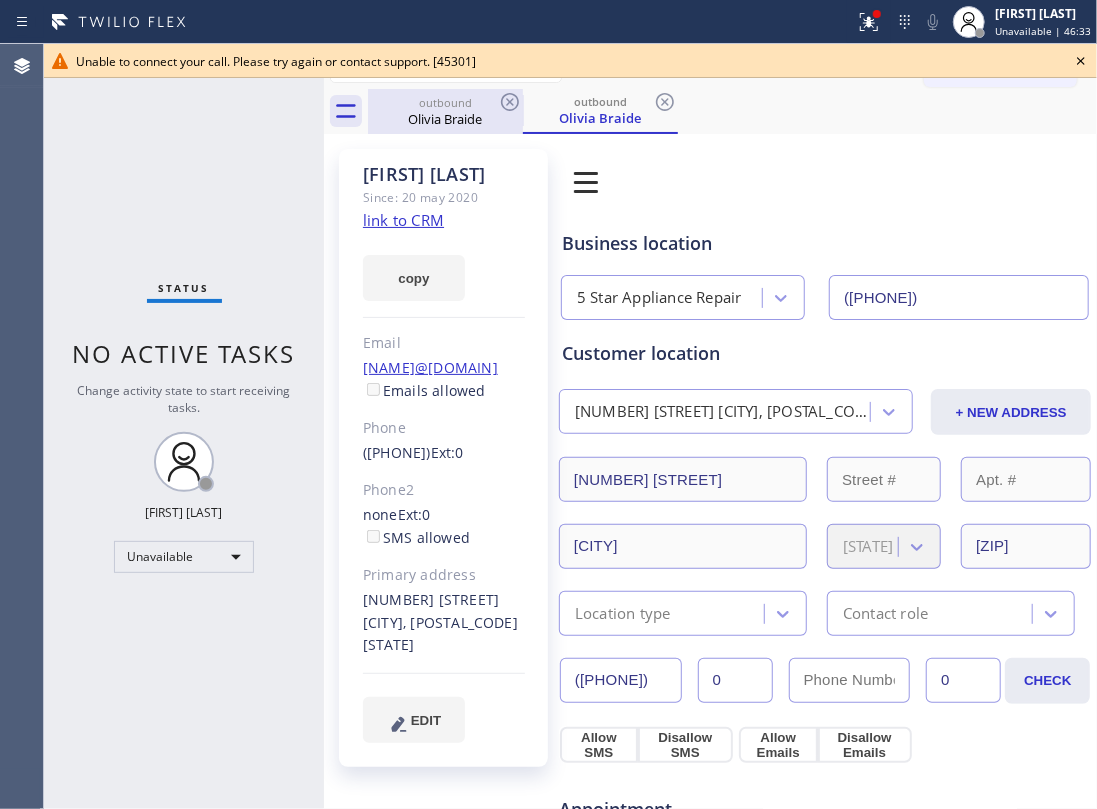 click on "Olivia Braide" at bounding box center (445, 119) 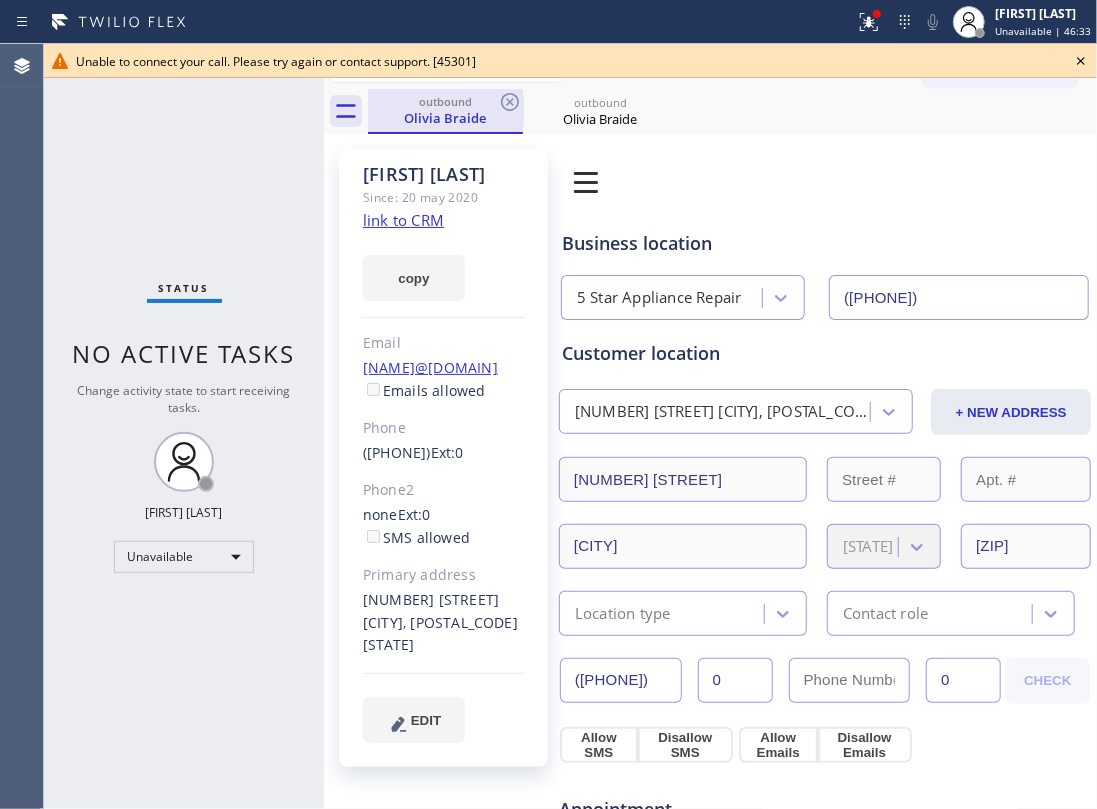 click on "outbound" at bounding box center [445, 101] 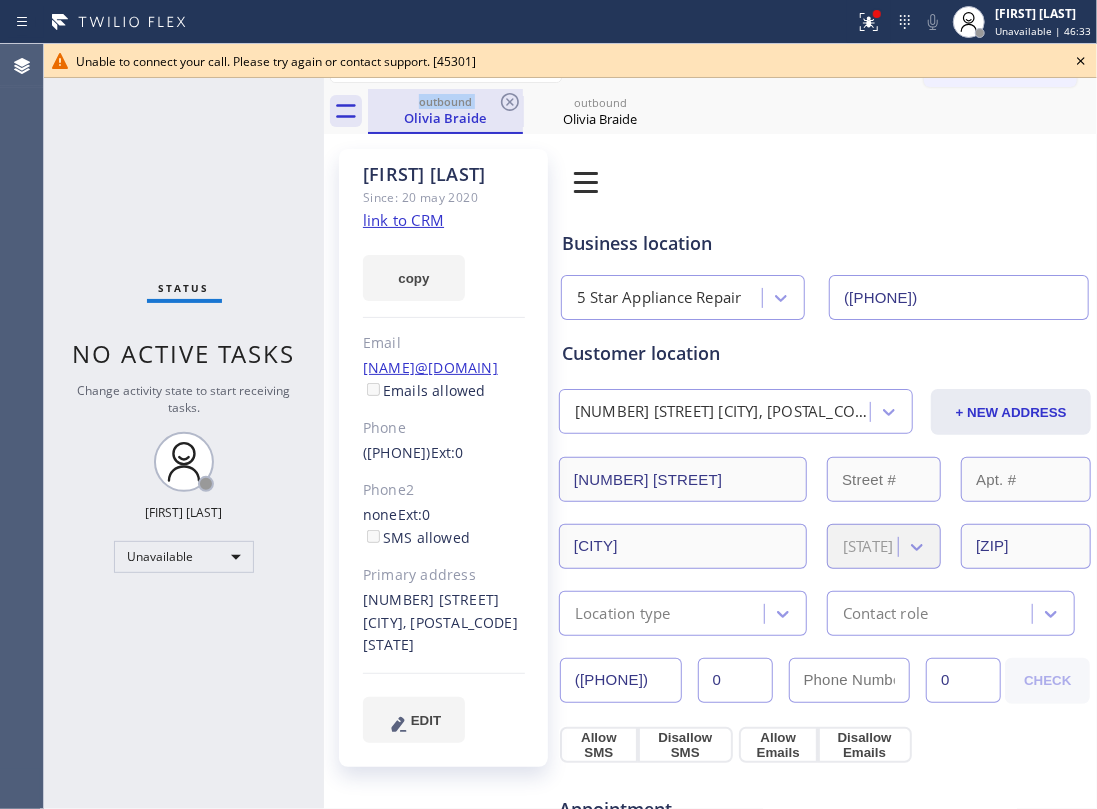click on "outbound" at bounding box center [445, 101] 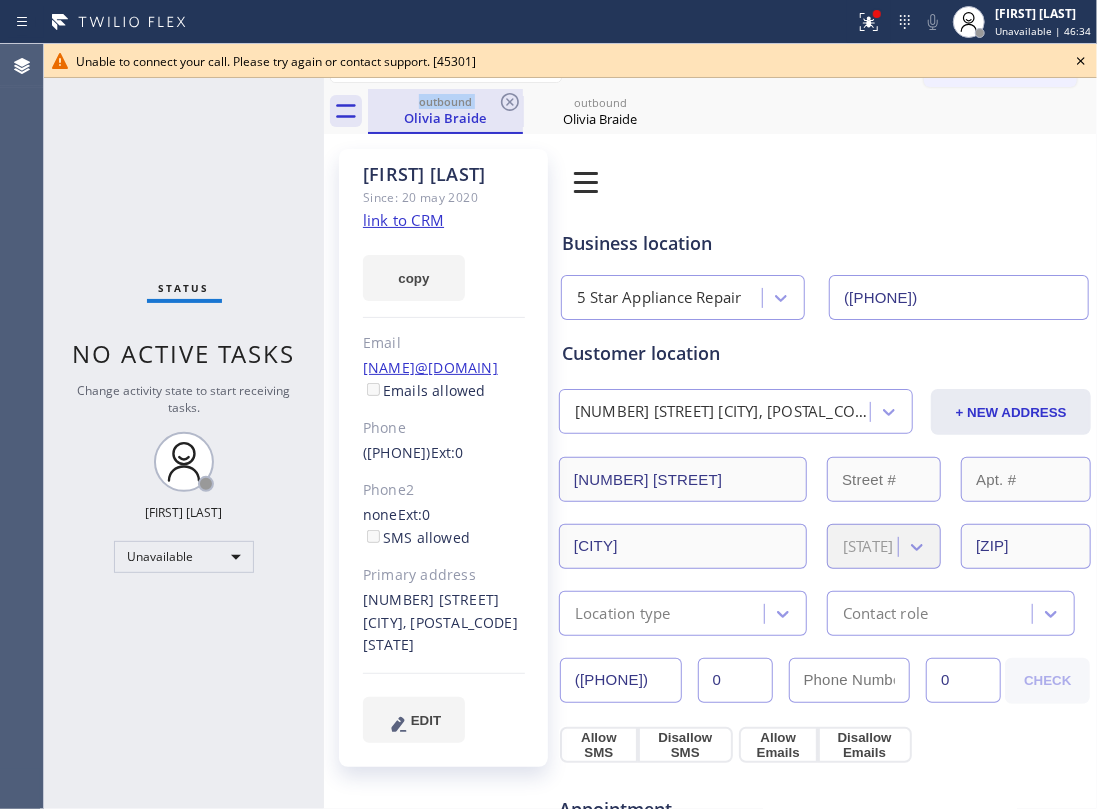 click on "outbound" at bounding box center (445, 101) 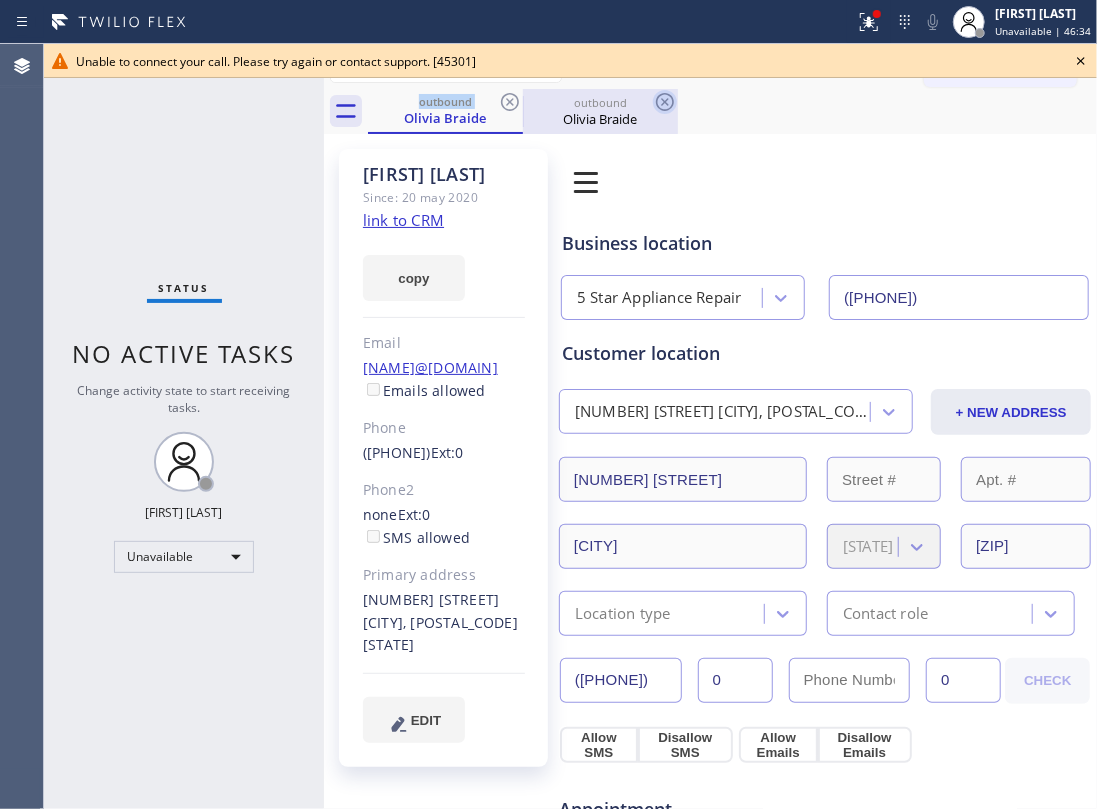 click 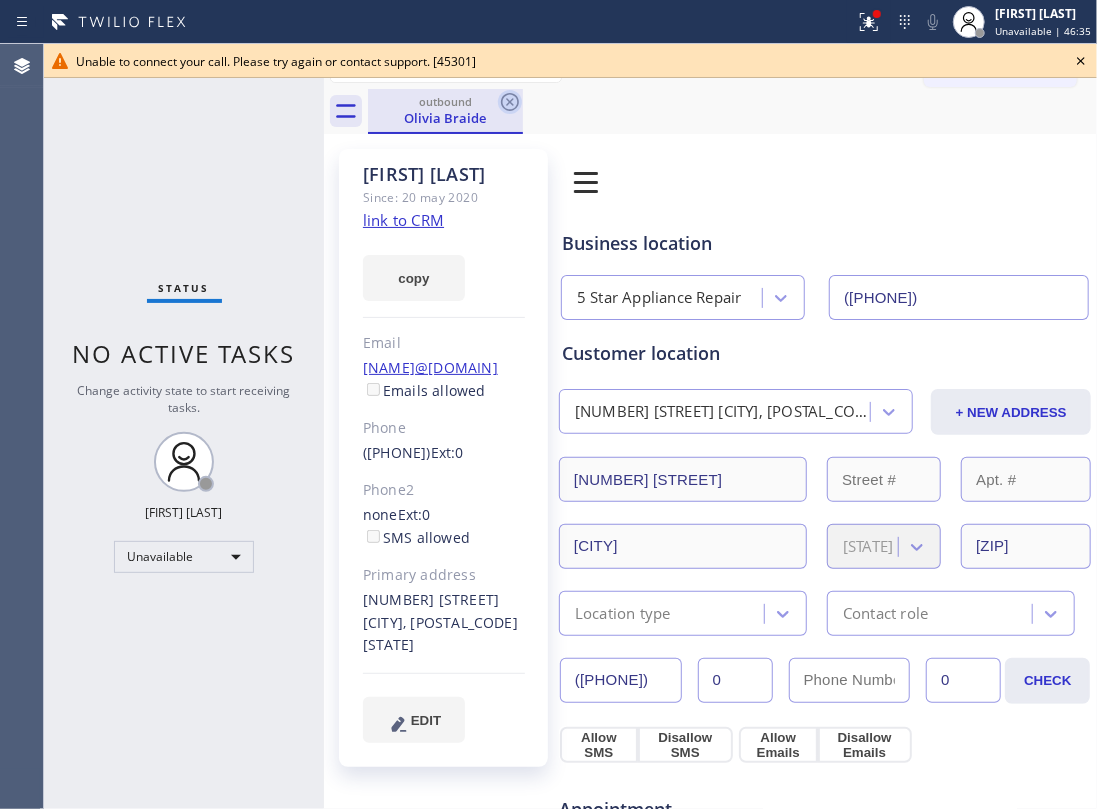 click 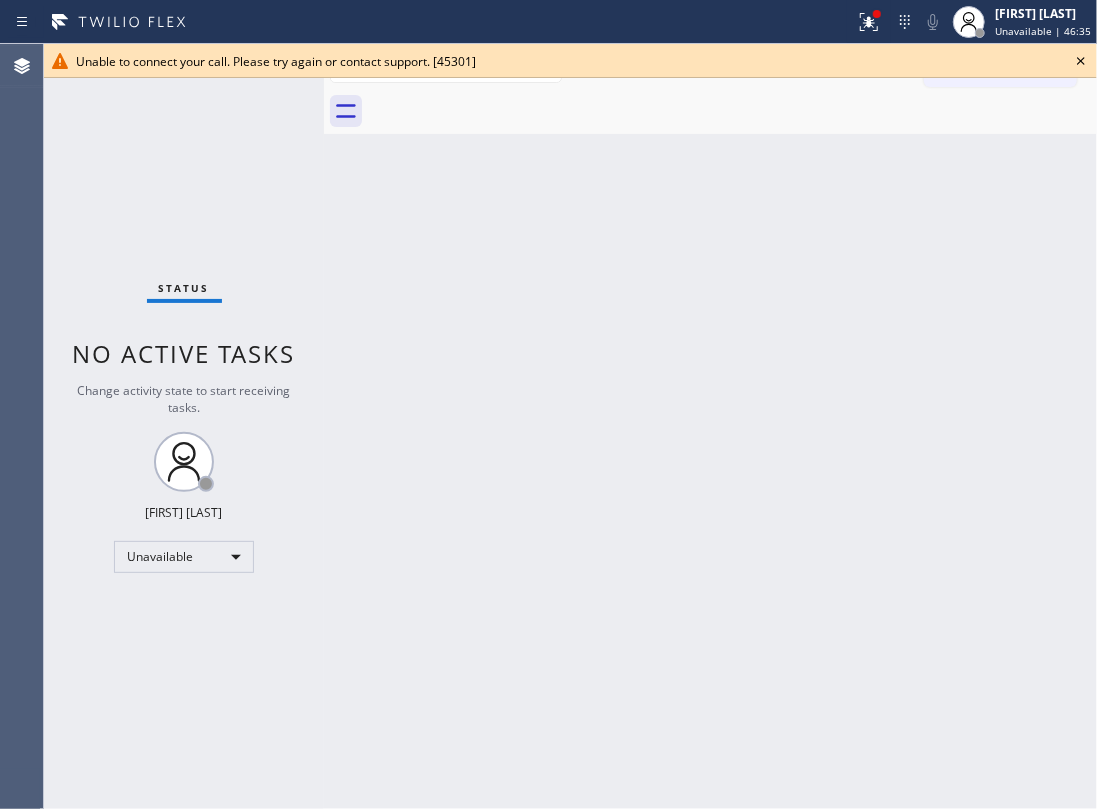 click at bounding box center [732, 111] 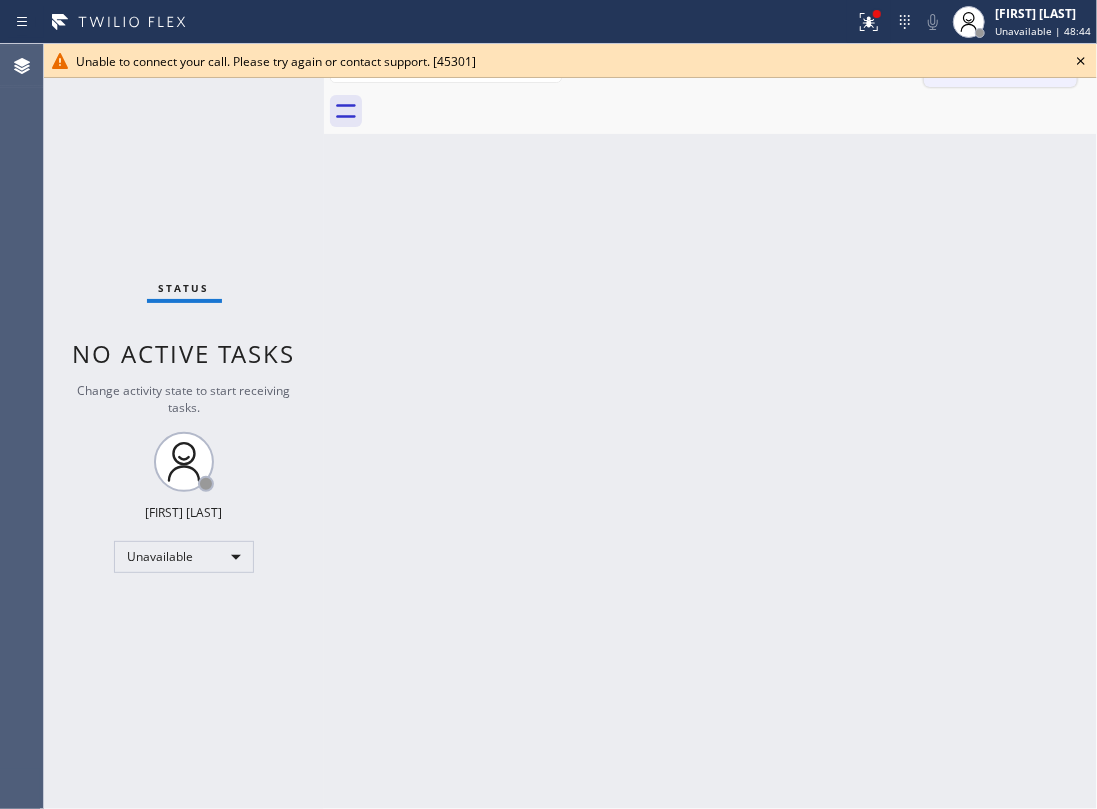 drag, startPoint x: 1085, startPoint y: 65, endPoint x: 1068, endPoint y: 58, distance: 18.384777 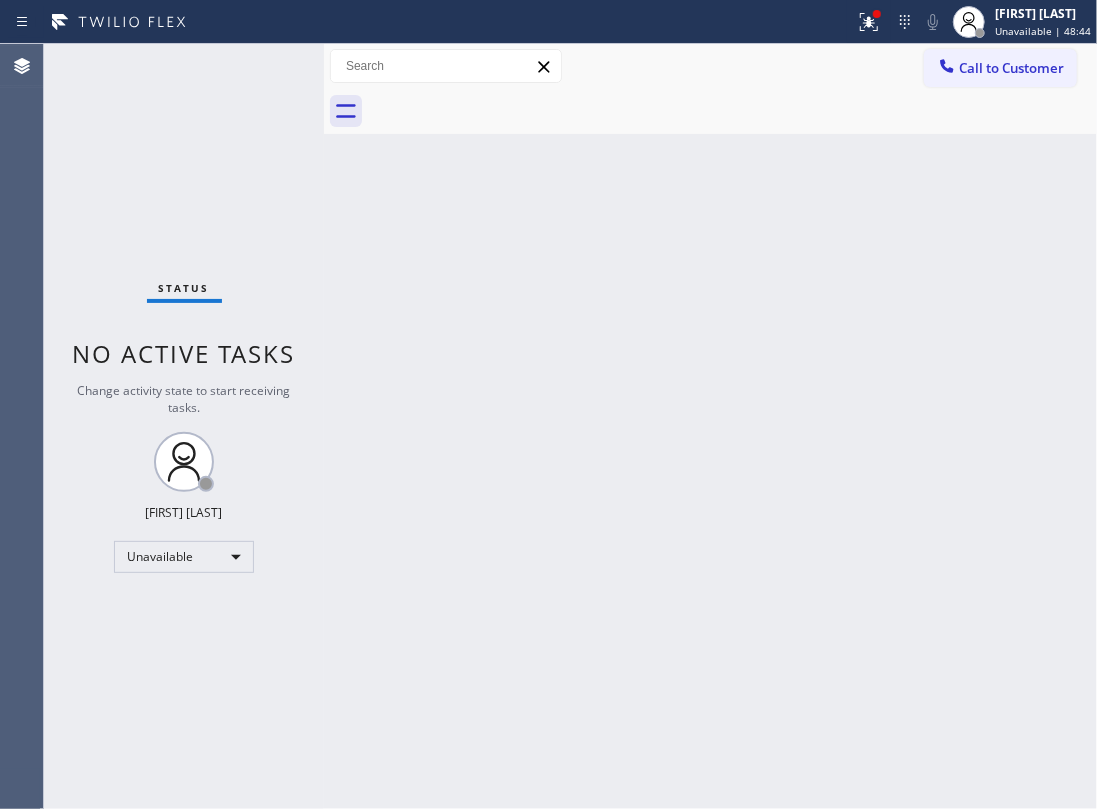click on "Call to Customer" at bounding box center (1000, 68) 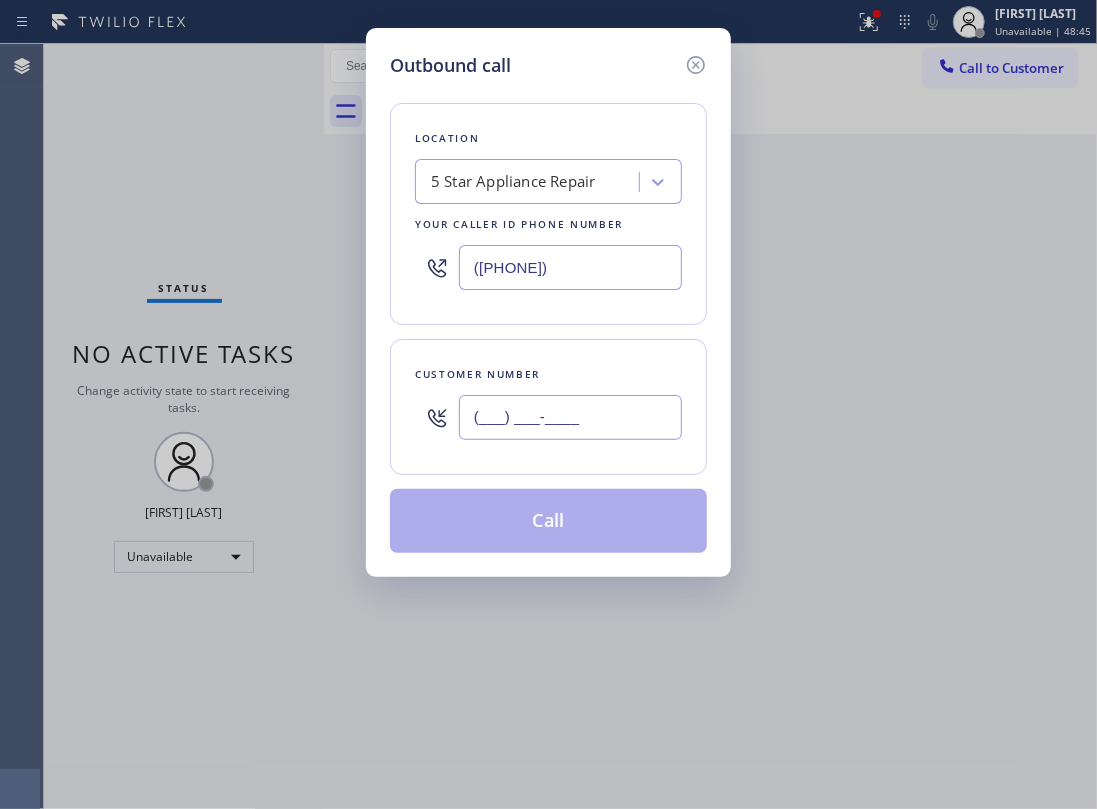 click on "(___) ___-____" at bounding box center [570, 417] 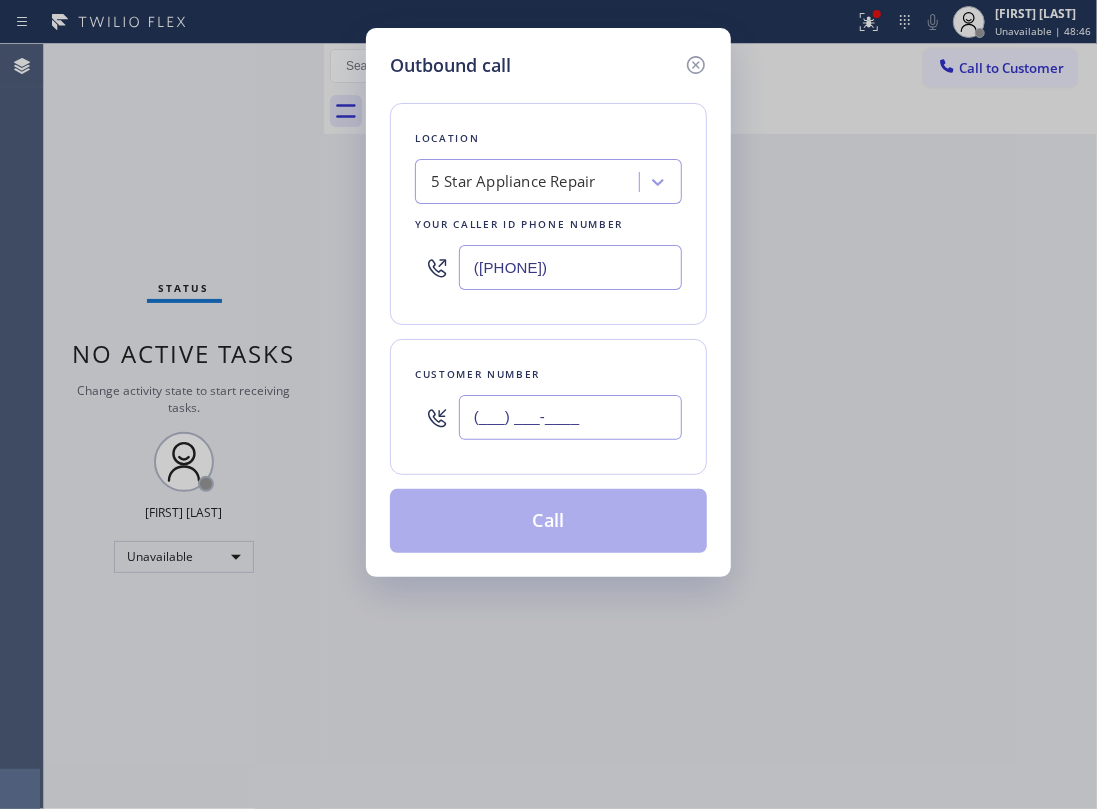 paste on "([AREA_CODE]) [PHONE]" 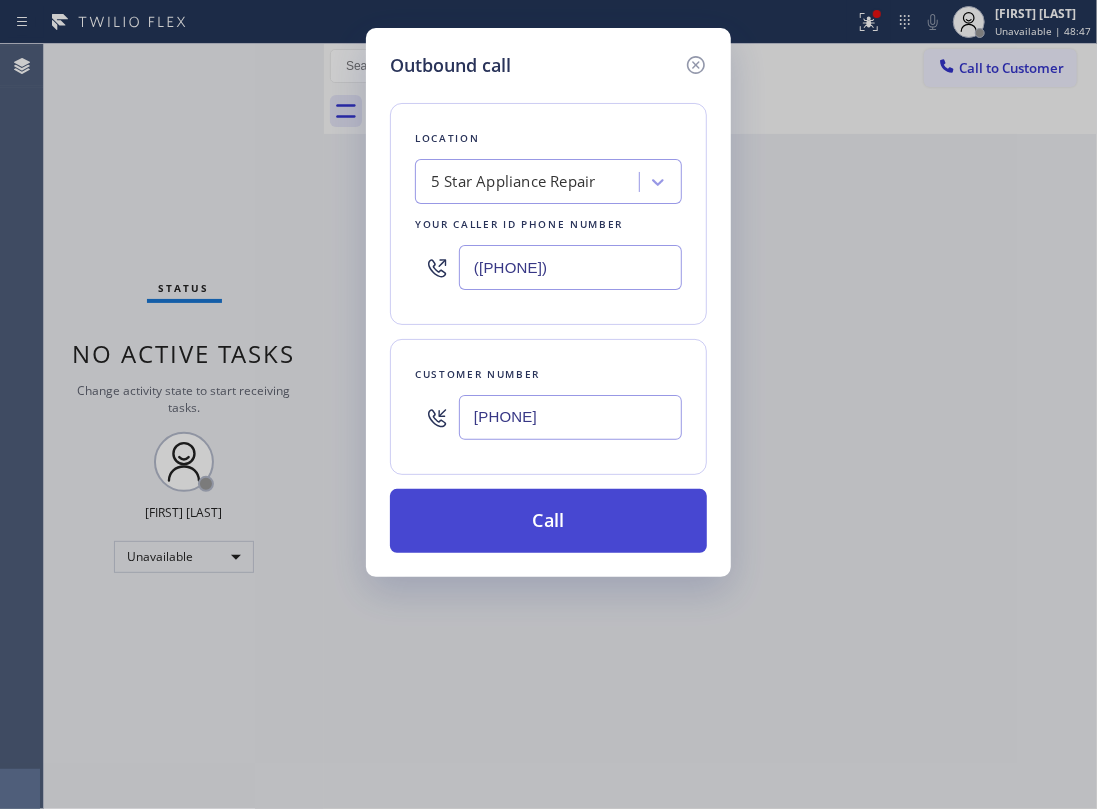 type on "[PHONE]" 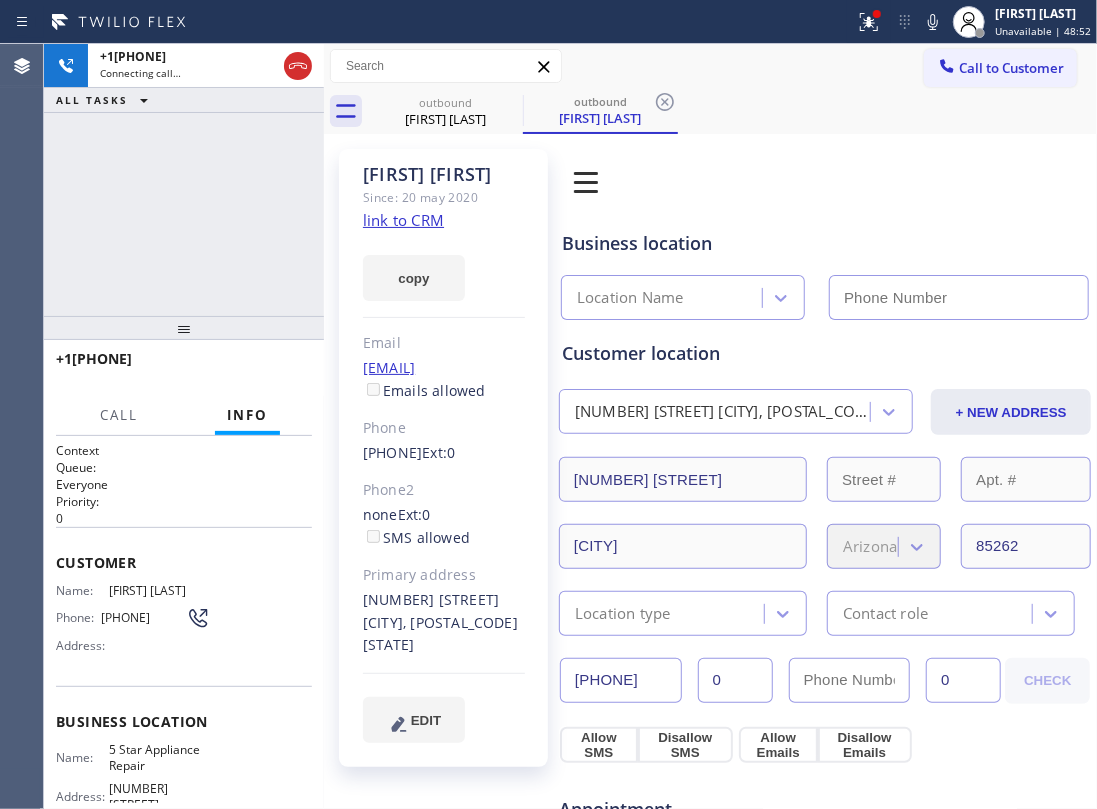 type on "([PHONE])" 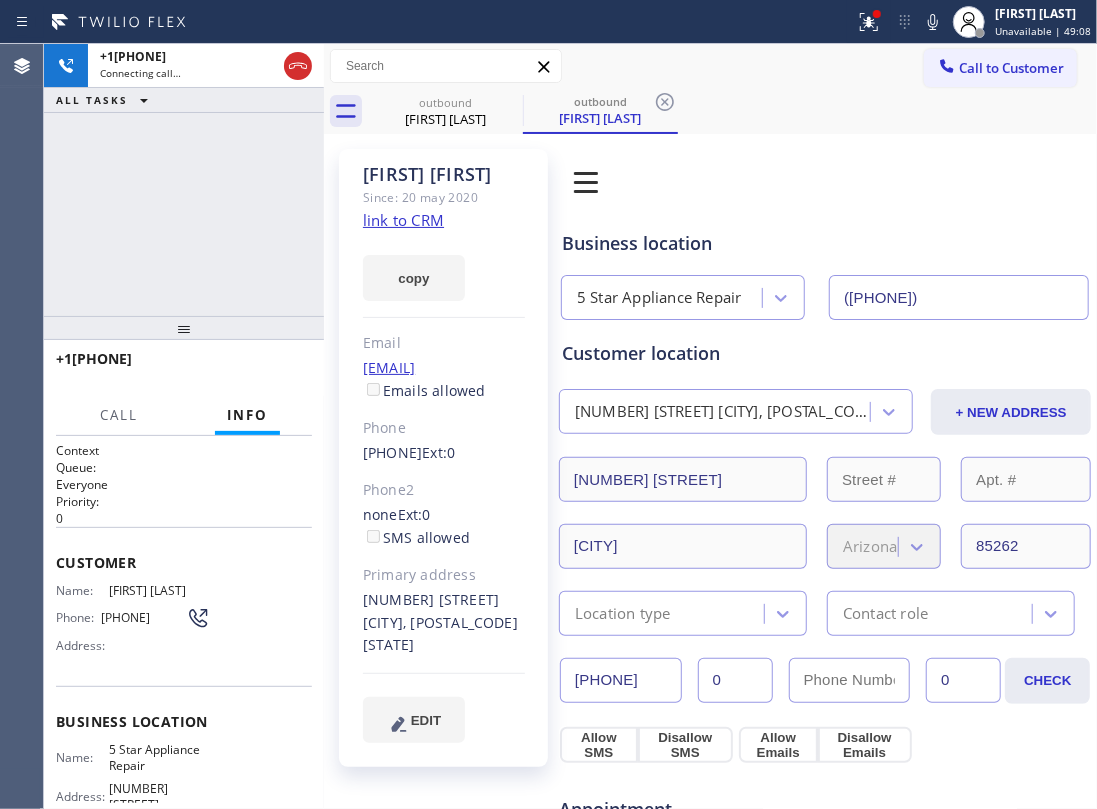 drag, startPoint x: 262, startPoint y: 201, endPoint x: 285, endPoint y: 197, distance: 23.345236 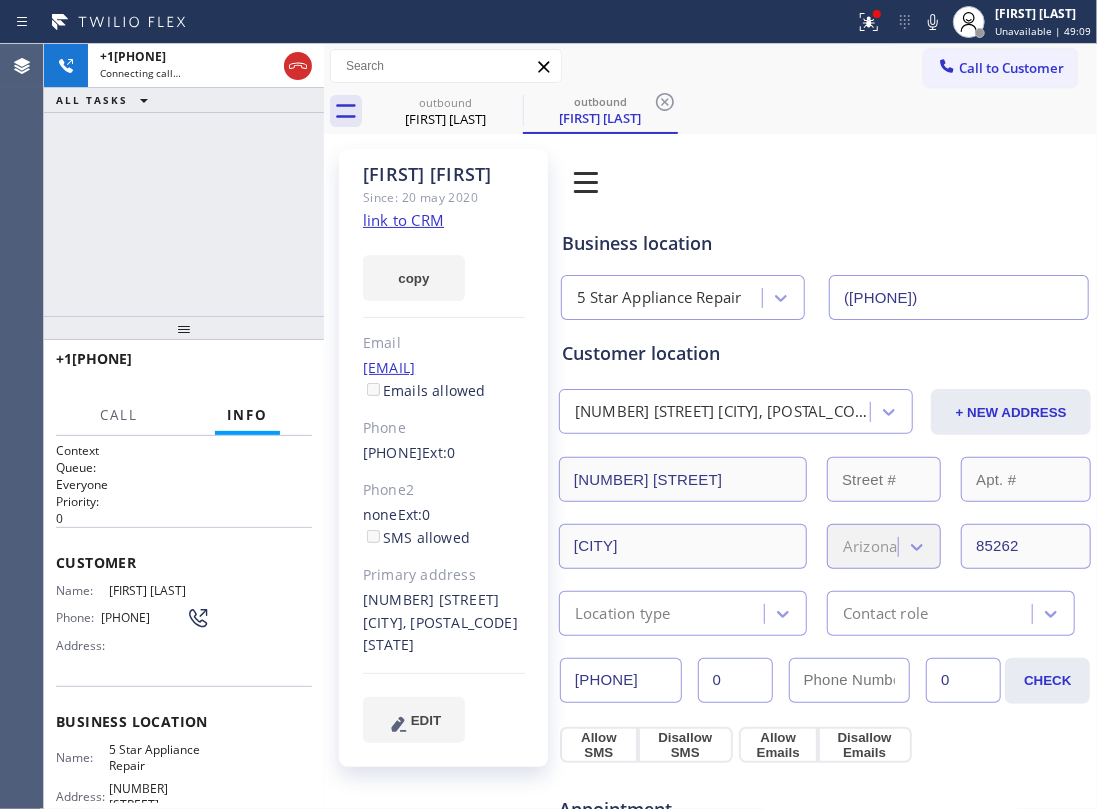 click on "link to CRM" 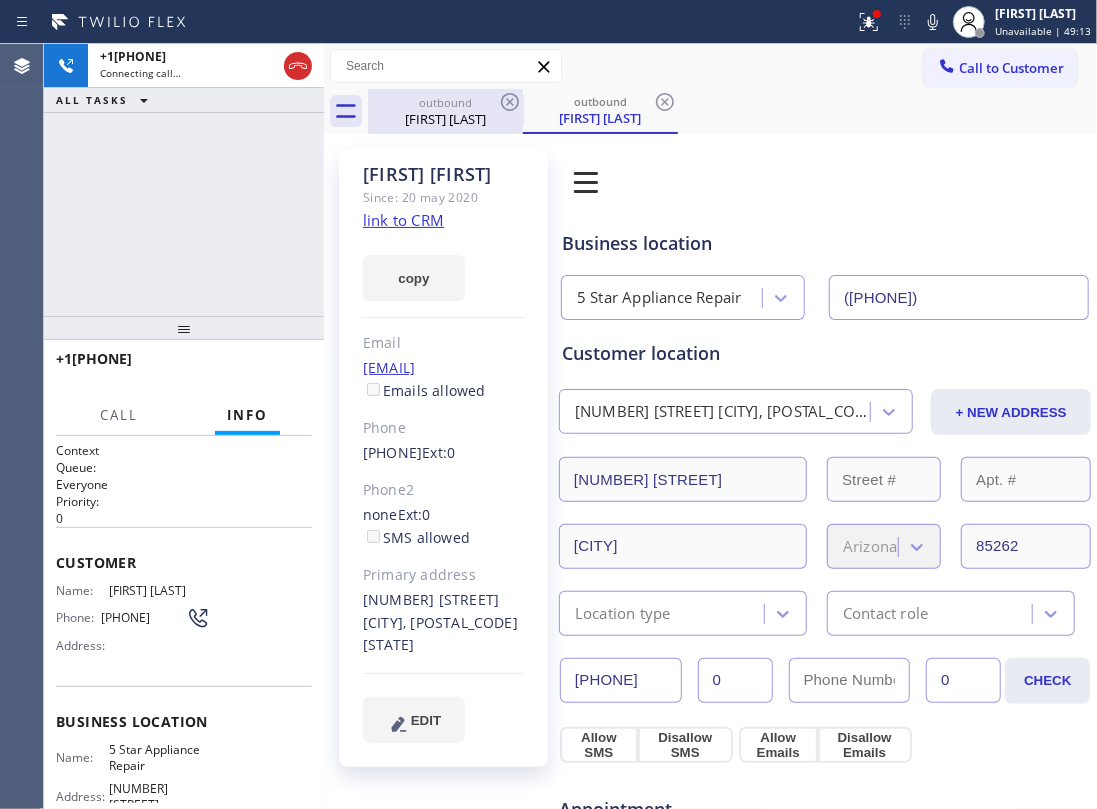 click on "outbound" at bounding box center [445, 102] 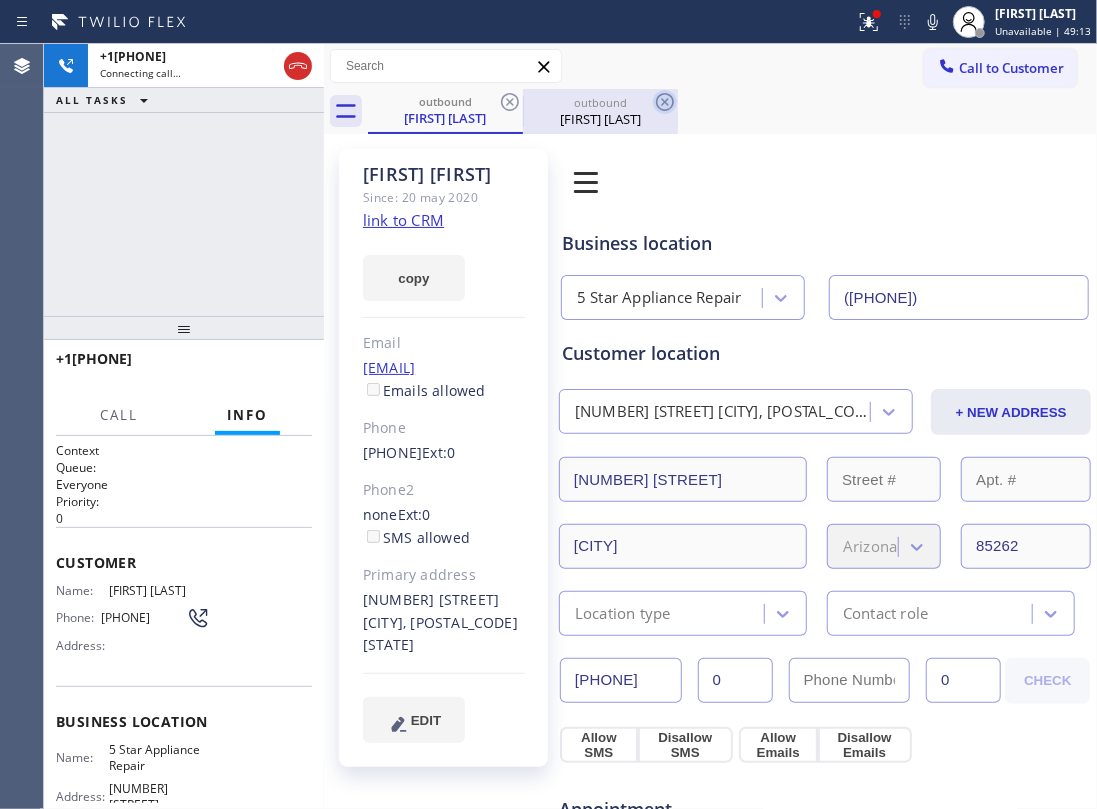 click 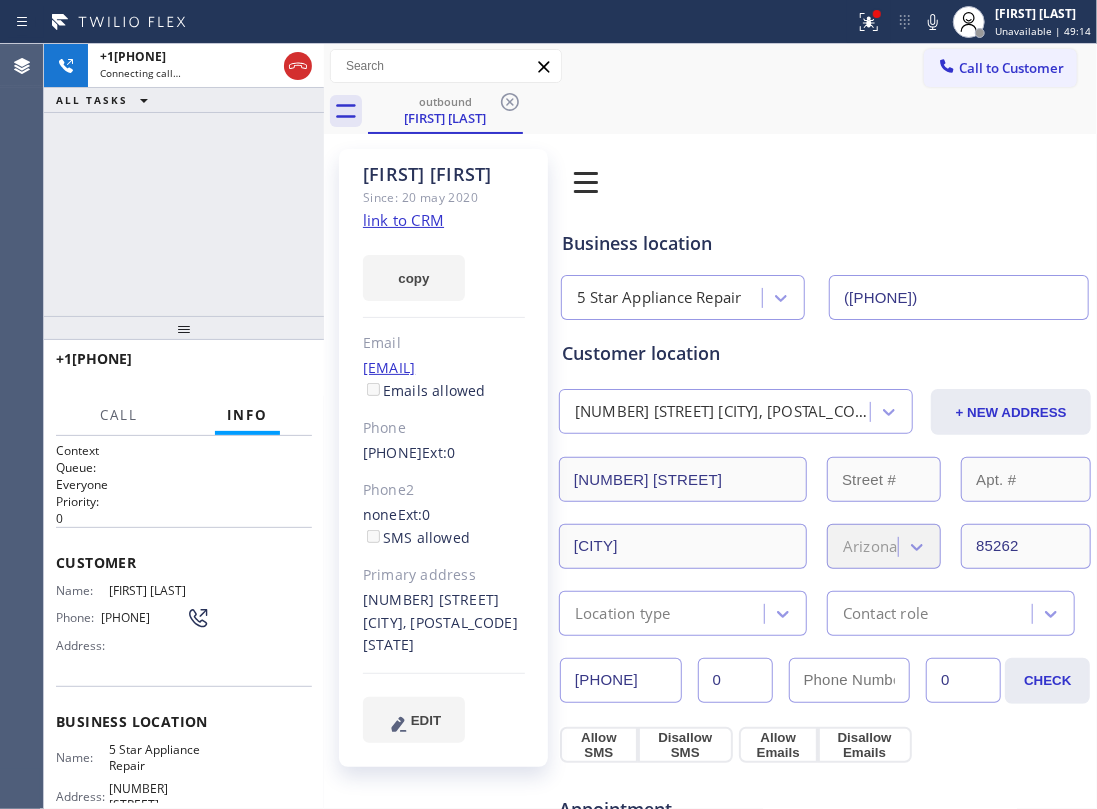 click on "+1[PHONE] Connecting call… ALL TASKS ALL TASKS ACTIVE TASKS TASKS IN WRAP UP" at bounding box center (184, 180) 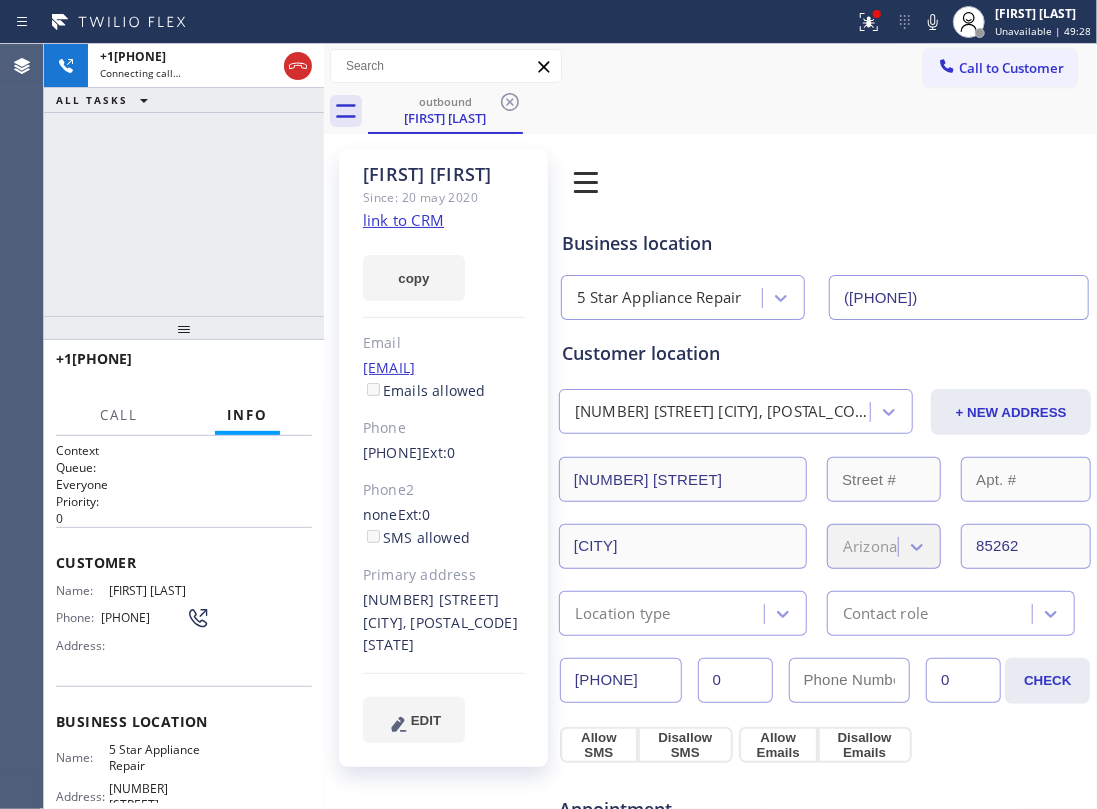 click on "+1[PHONE] Connecting call… ALL TASKS ALL TASKS ACTIVE TASKS TASKS IN WRAP UP" at bounding box center [184, 180] 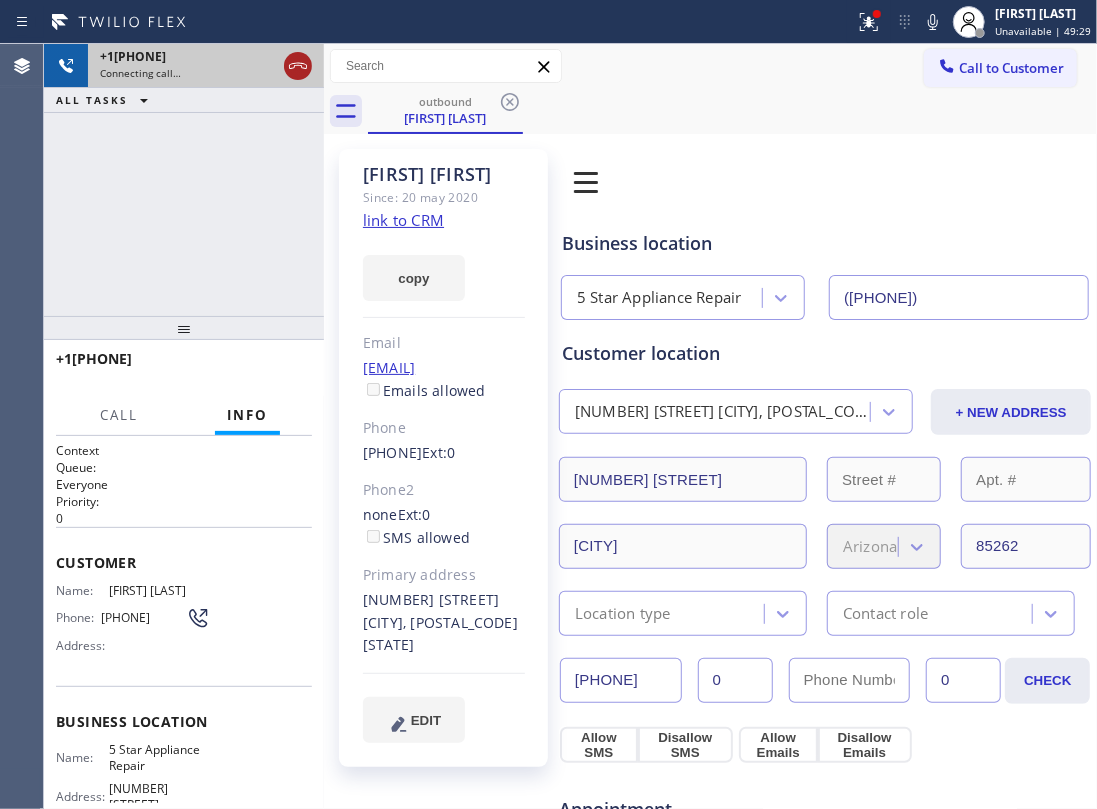 click 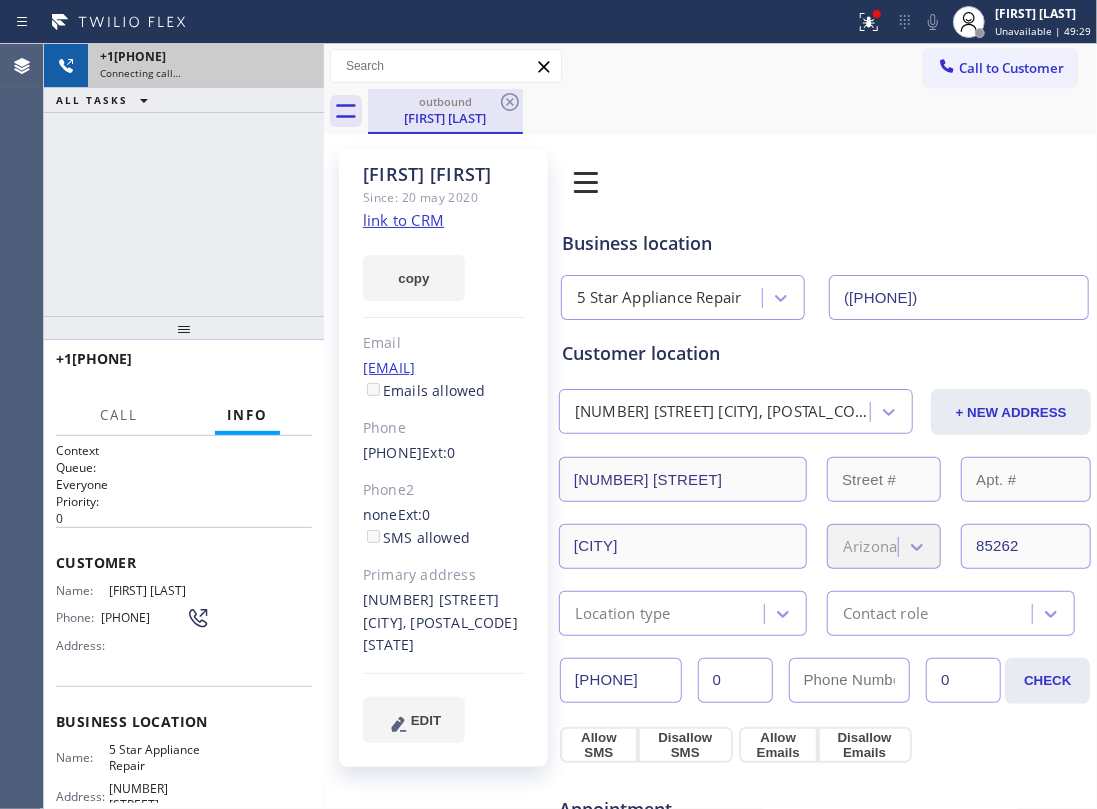 click on "outbound" at bounding box center (445, 101) 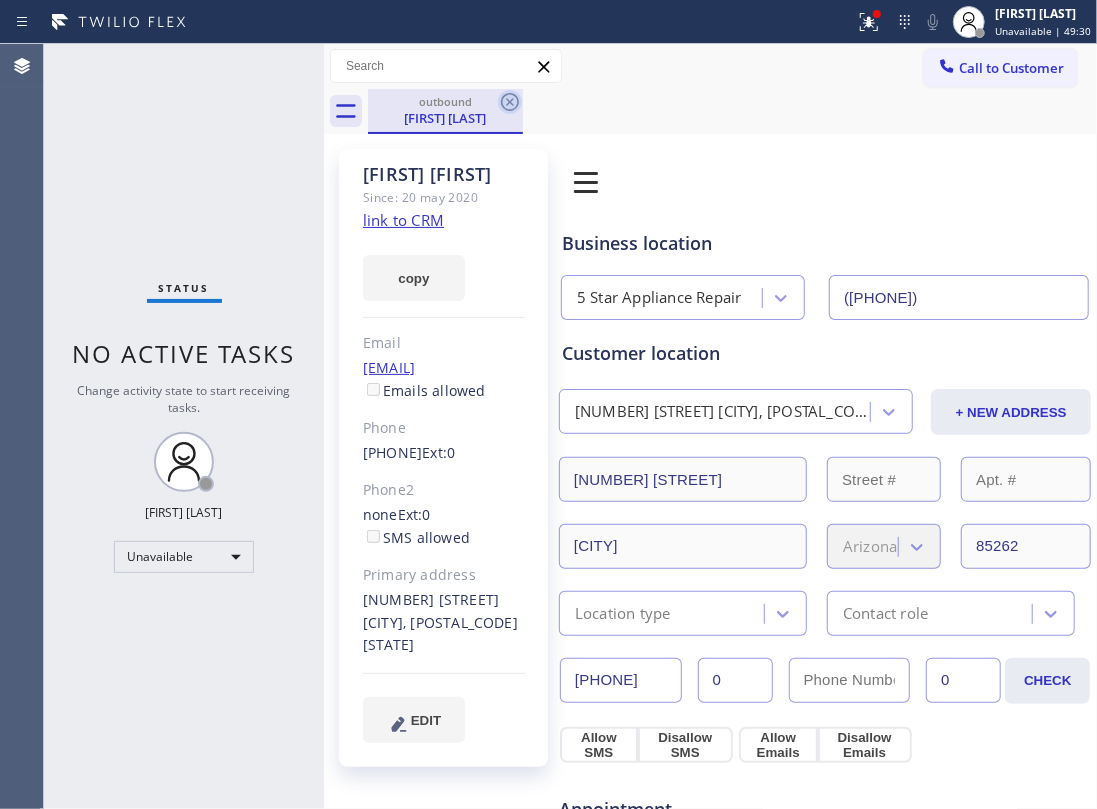 click 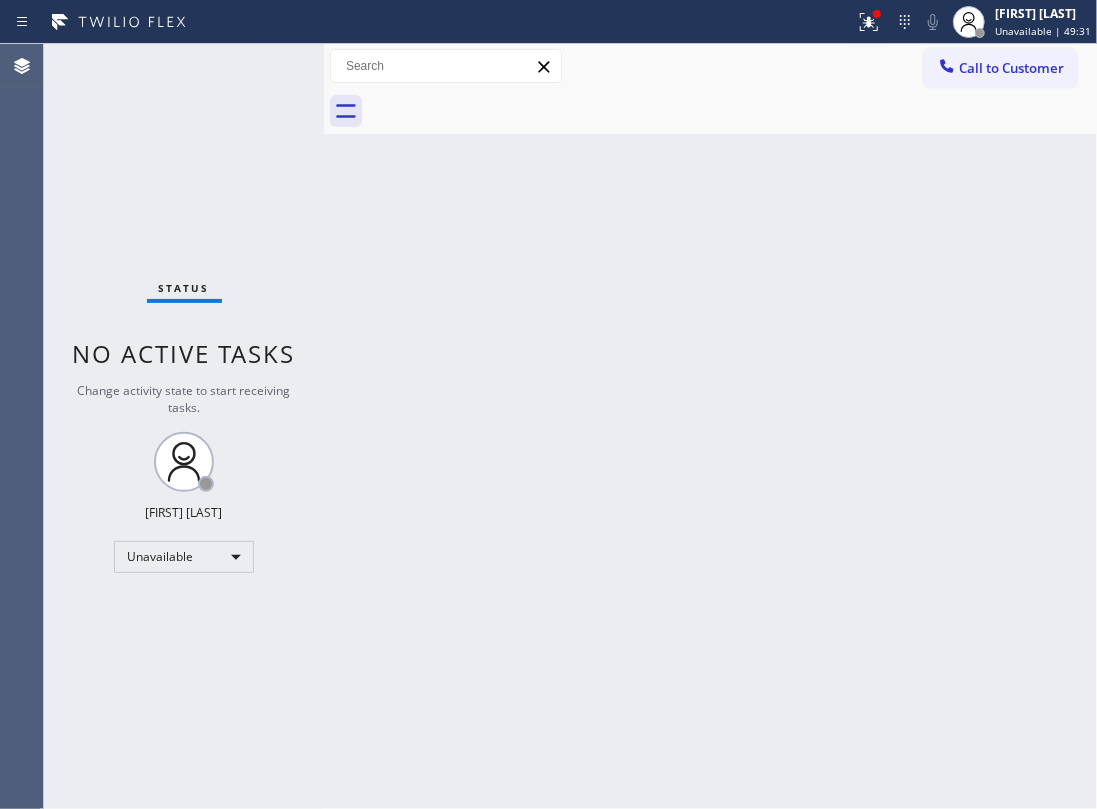 click on "Outbound call Location 5 Star Appliance Repair Your caller id phone number [PHONE] Customer number [PHONE] Call Outbound call Technician Search Technician Your caller id phone number Your caller id phone number Call" at bounding box center [710, 426] 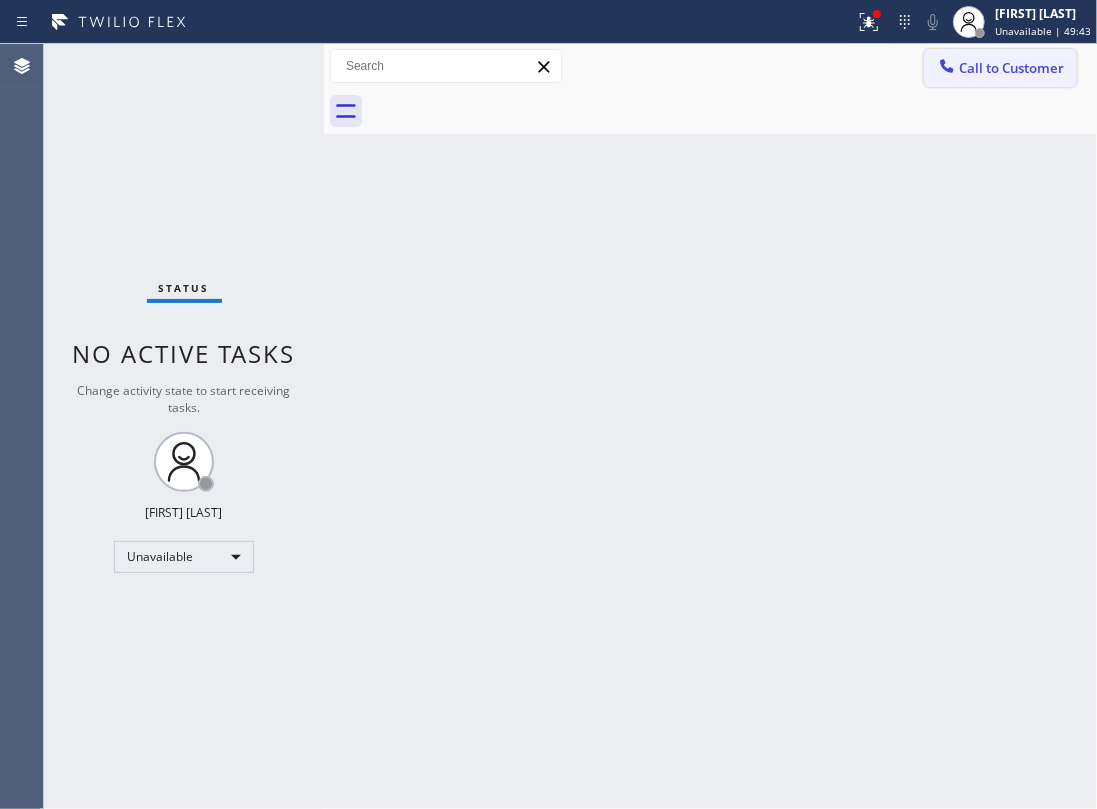 click on "Call to Customer" at bounding box center (1000, 68) 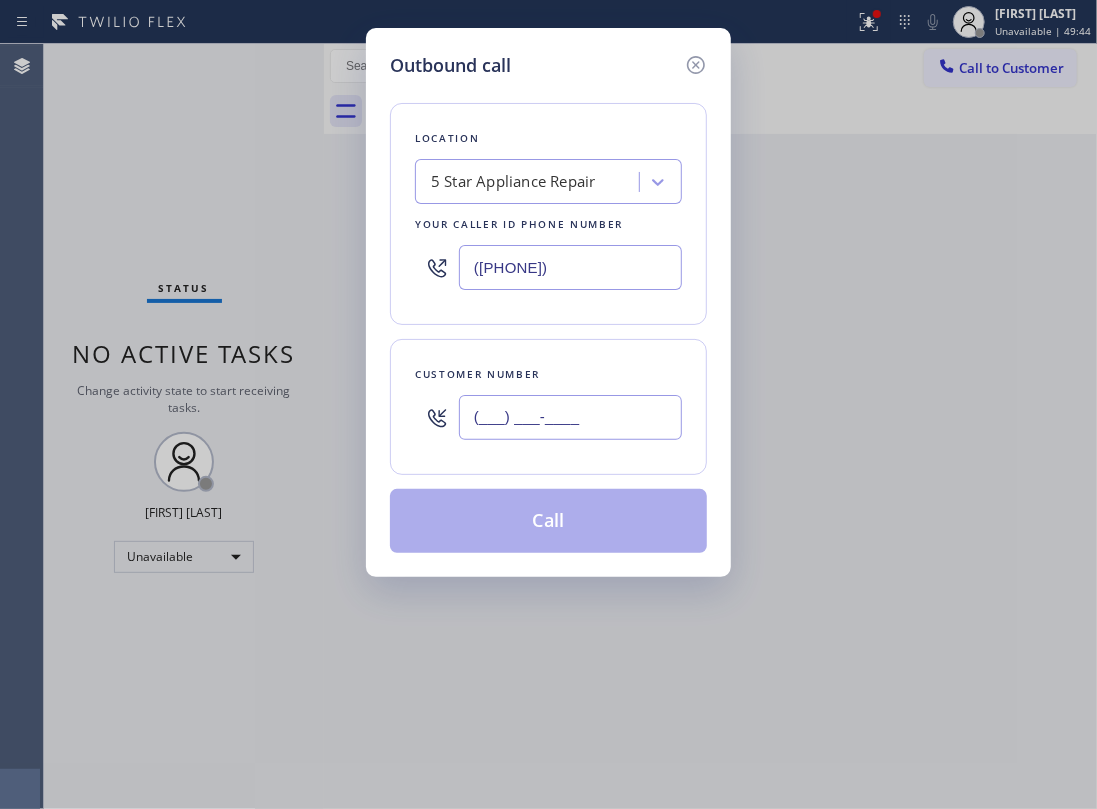click on "(___) ___-____" at bounding box center (570, 417) 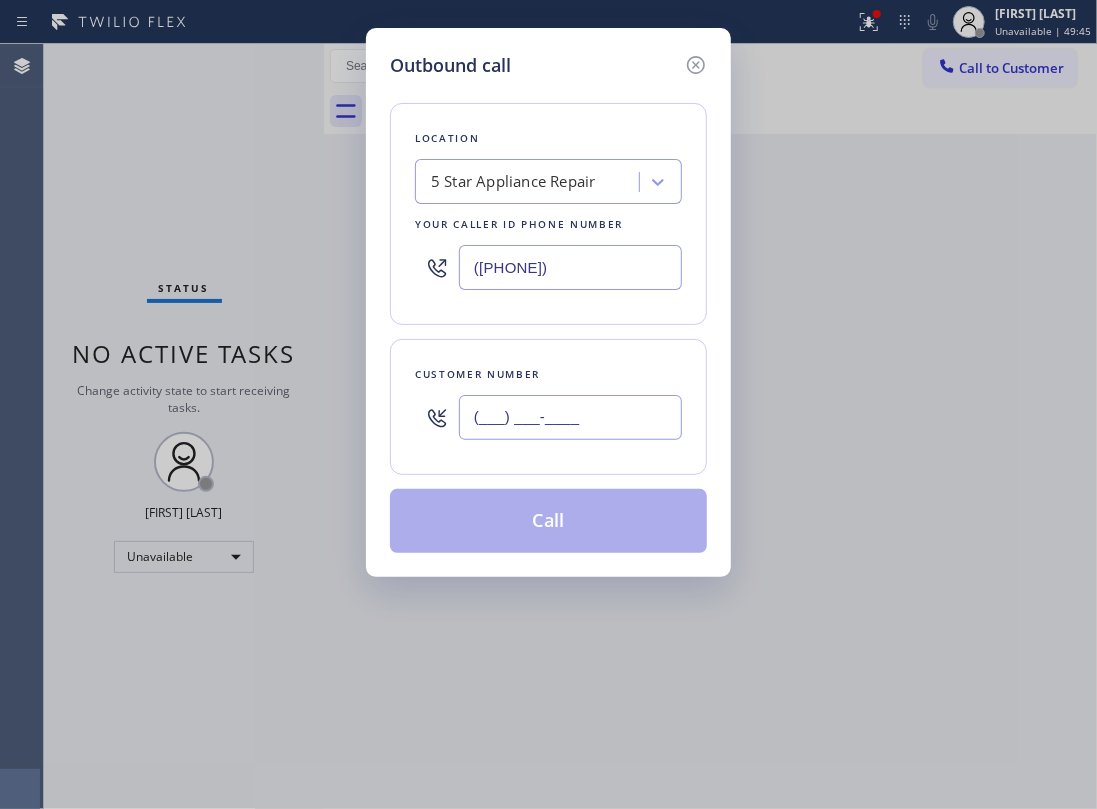 paste on "([PHONE]) [PHONE]" 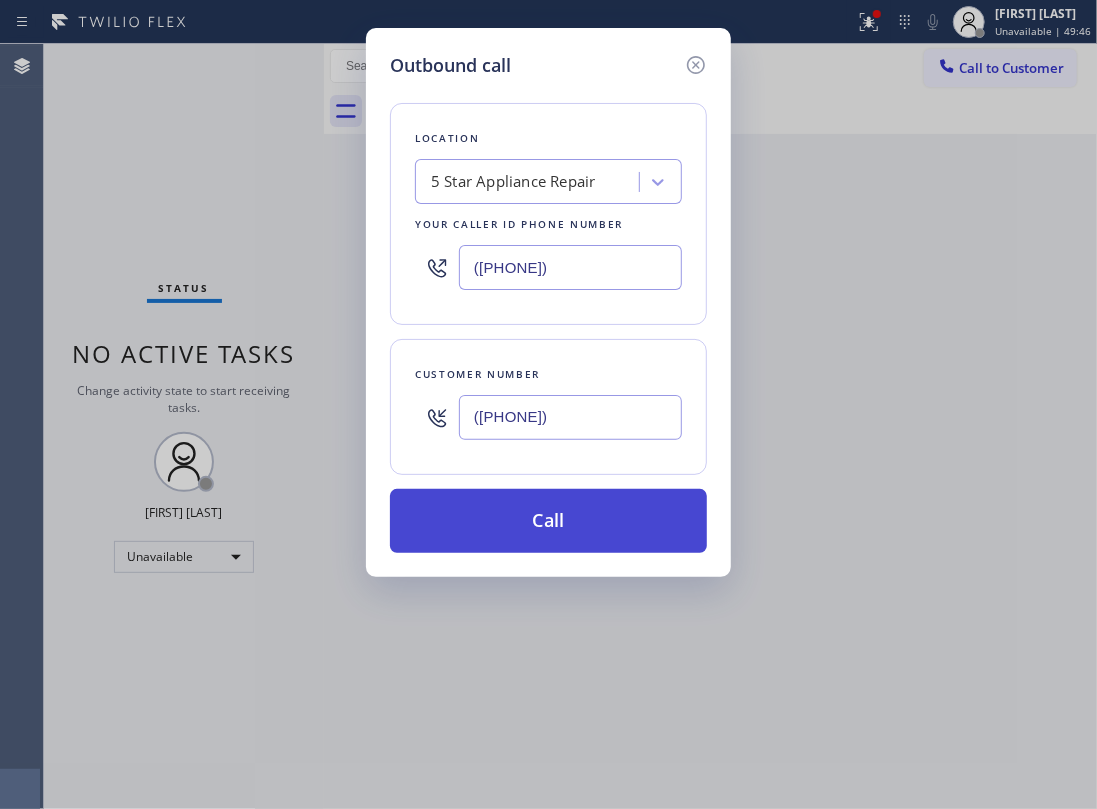 type on "([PHONE])" 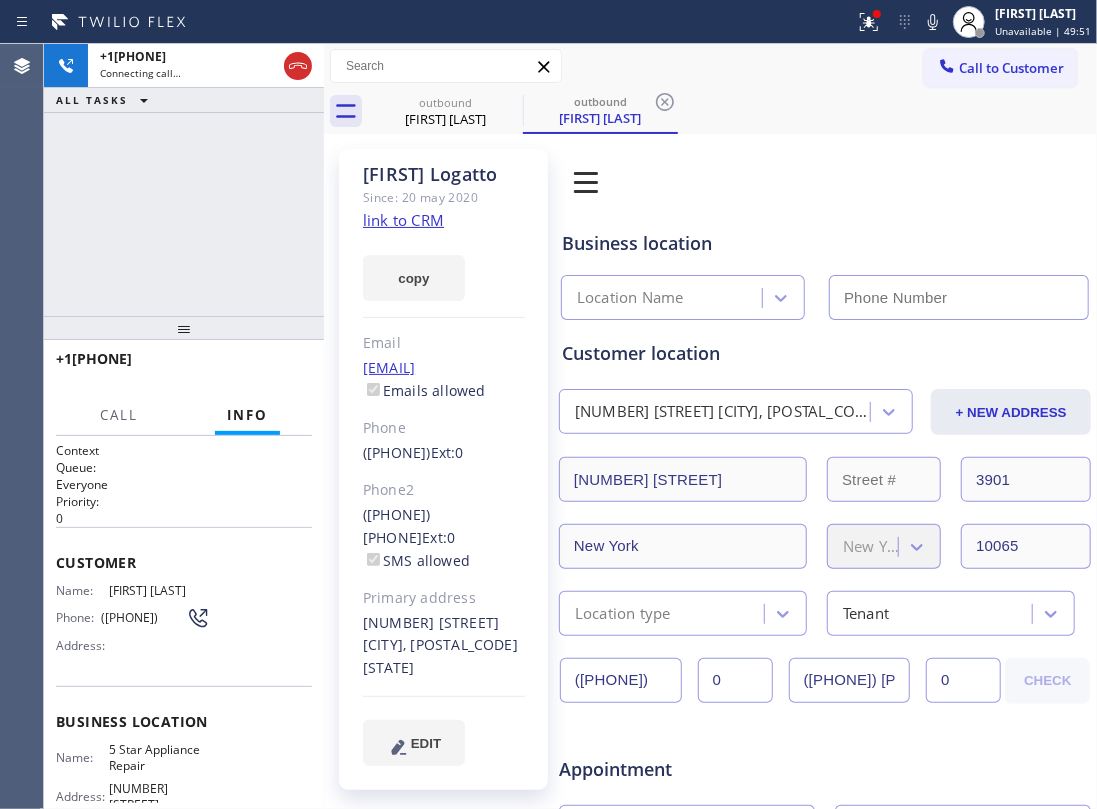 type on "([PHONE])" 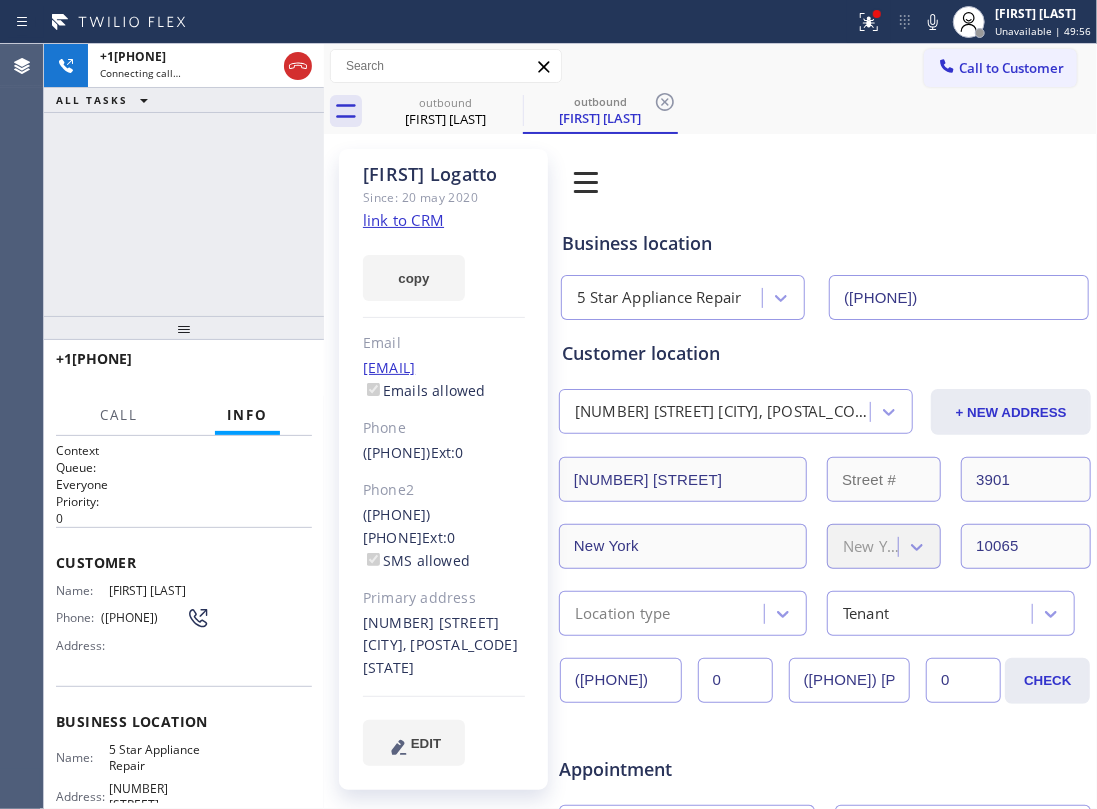 click on "link to CRM" 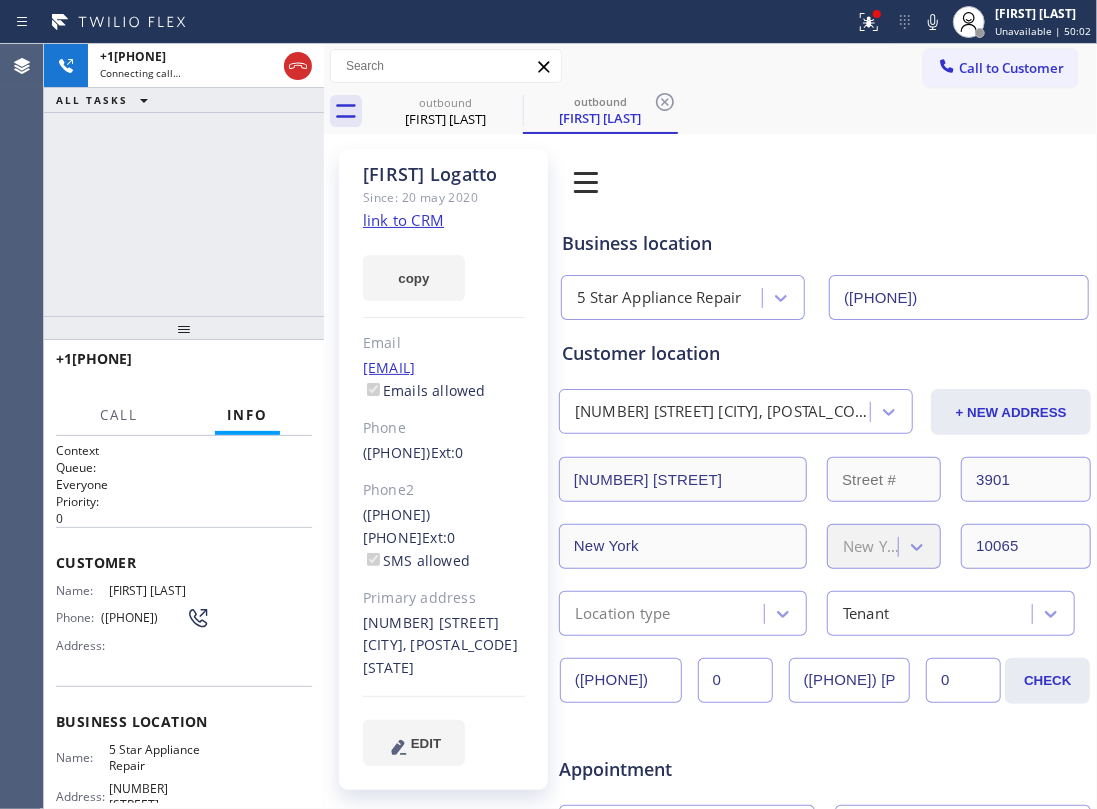 click on "[PHONE] Connecting call… ALL TASKS ALL TASKS ACTIVE TASKS TASKS IN WRAP UP" at bounding box center [184, 180] 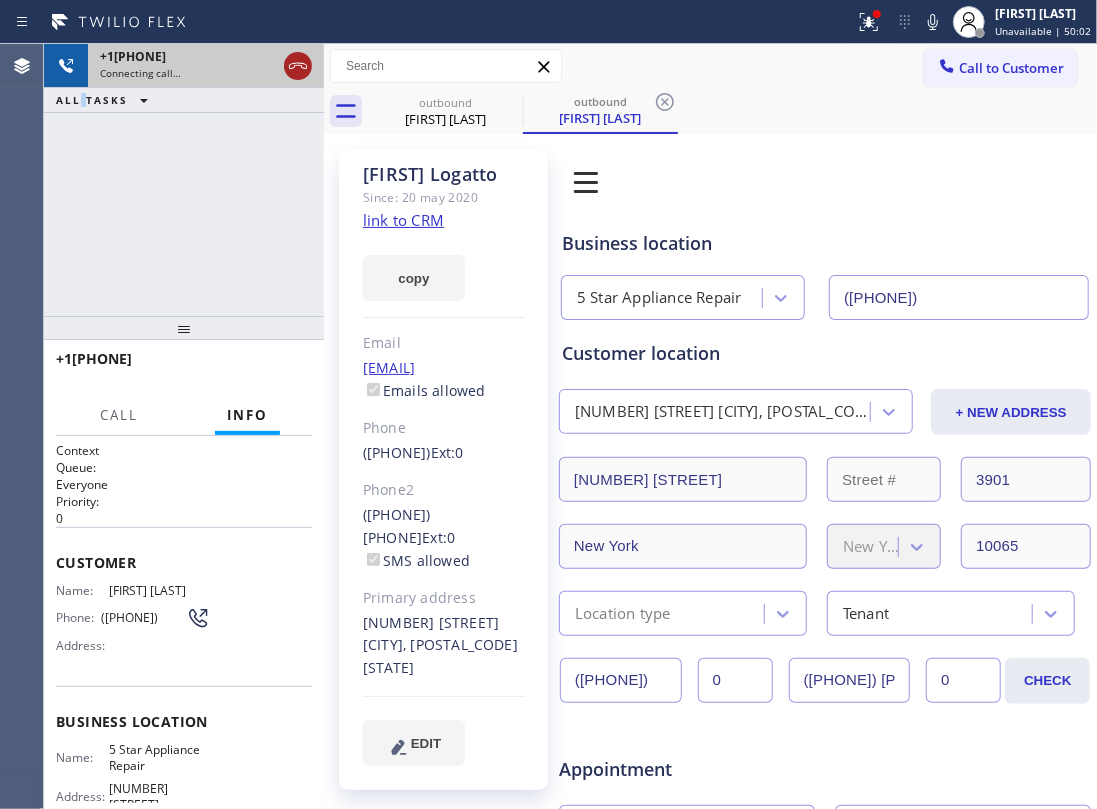 click 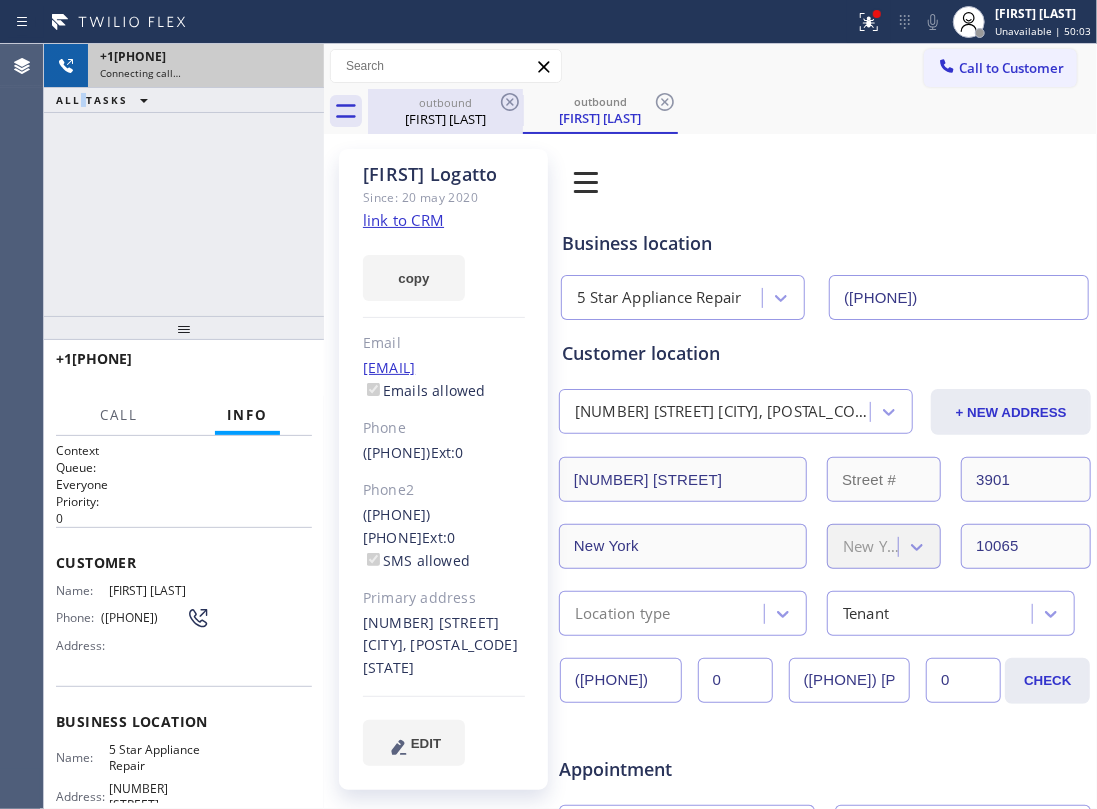 click on "outbound" at bounding box center (445, 102) 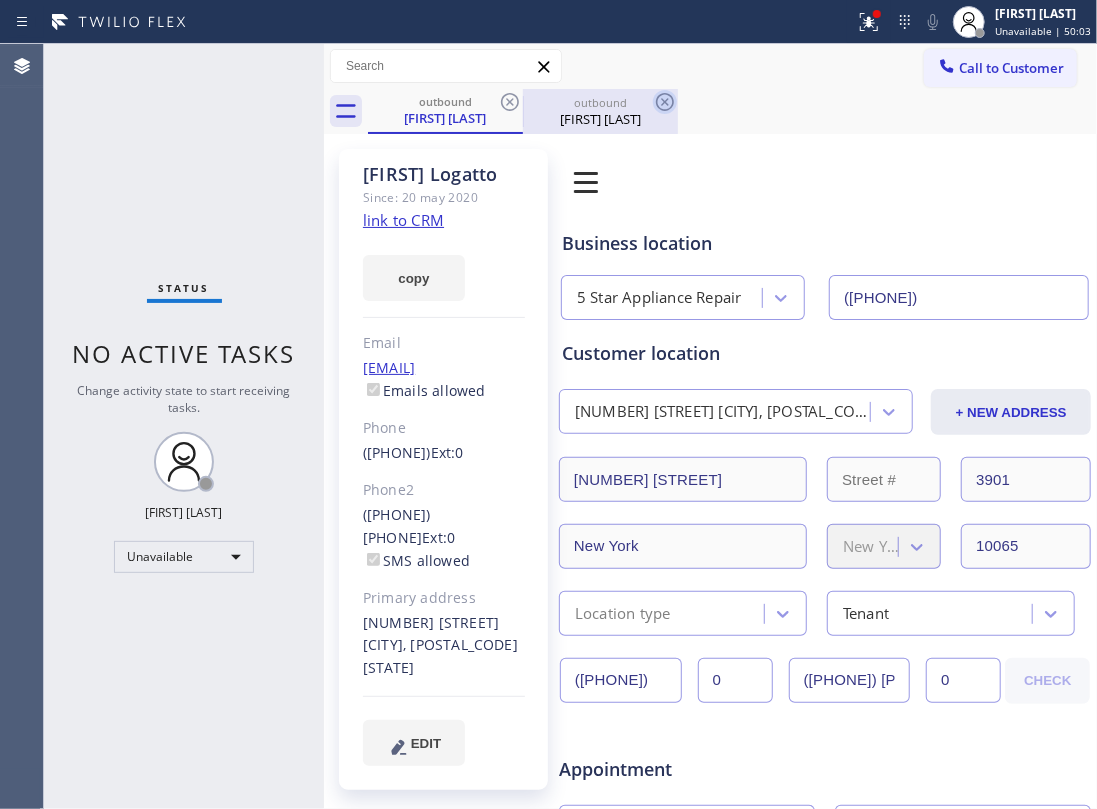click 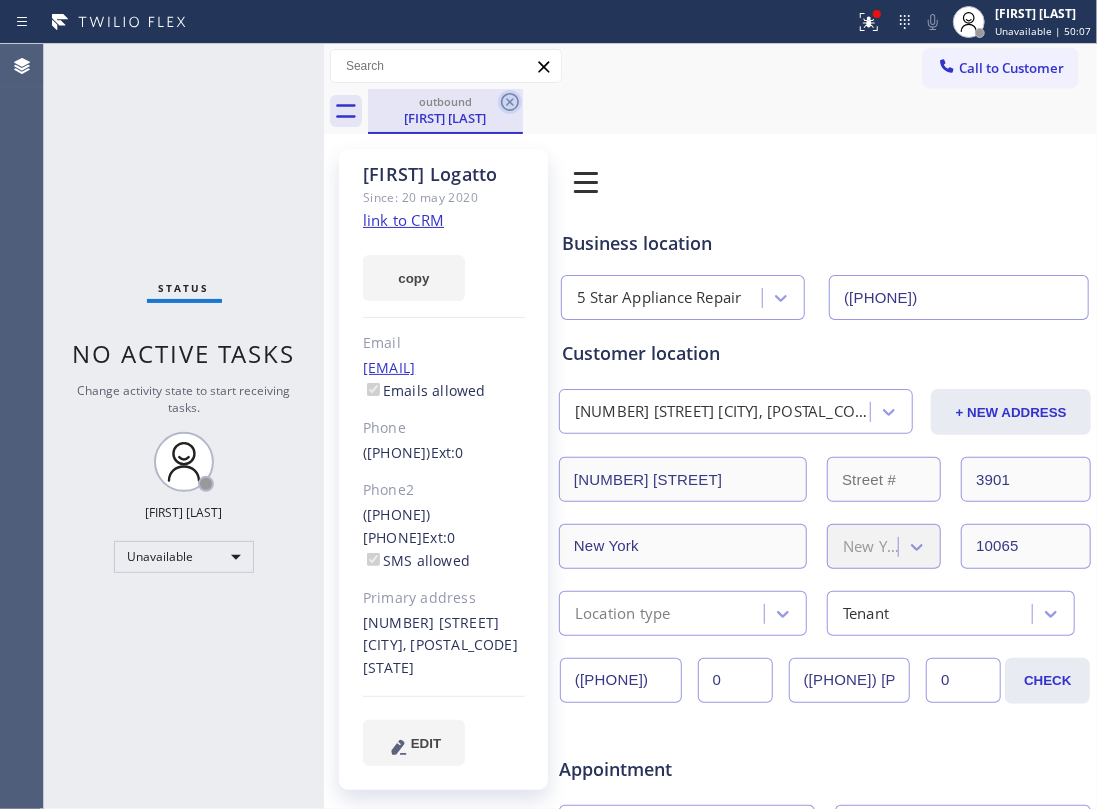 click 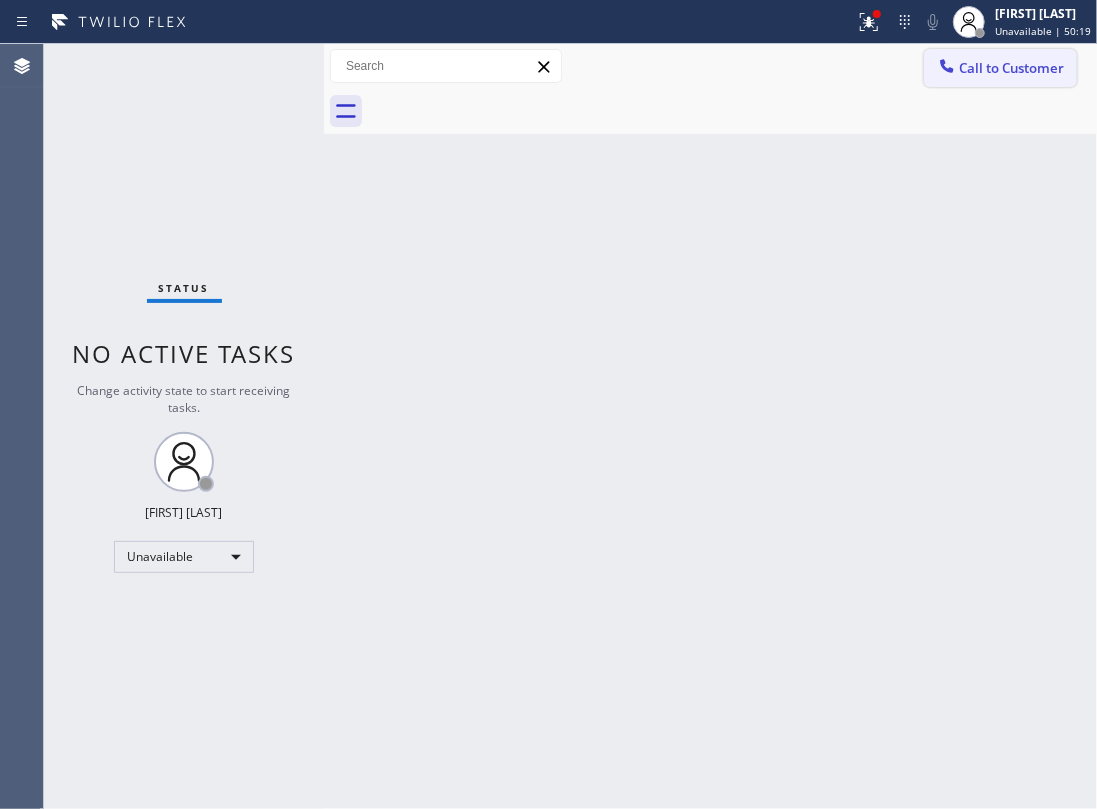 click 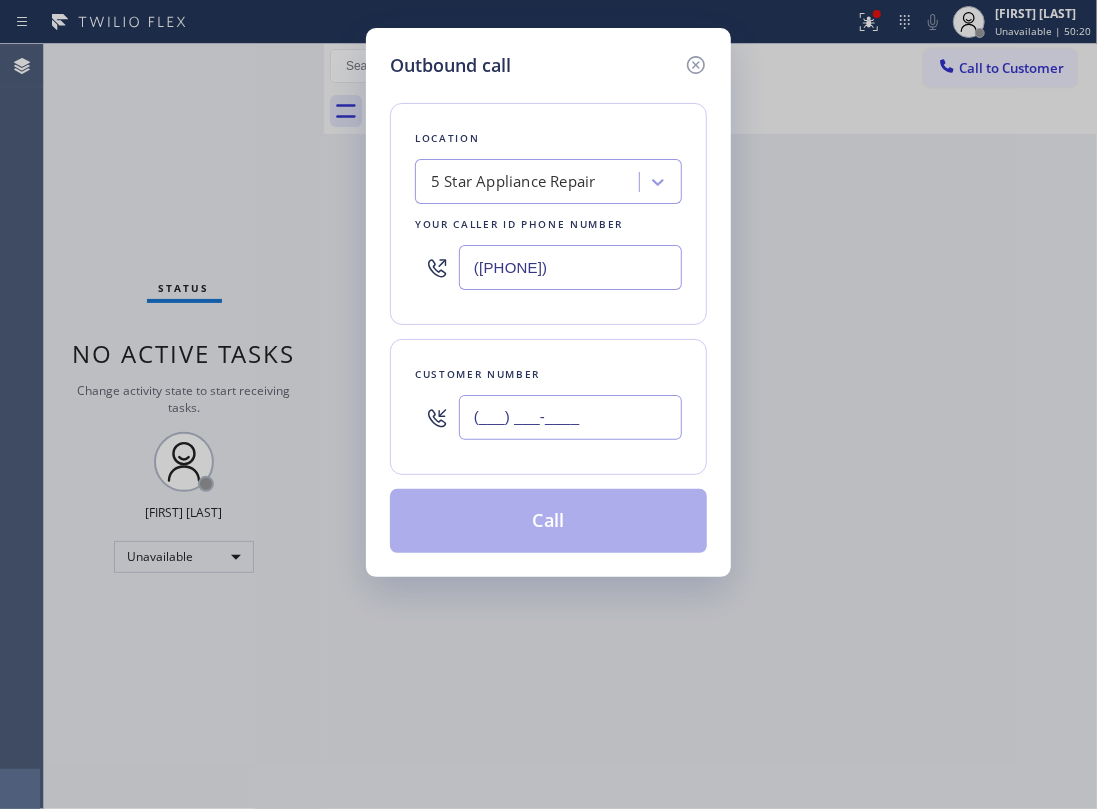 click on "(___) ___-____" at bounding box center [570, 417] 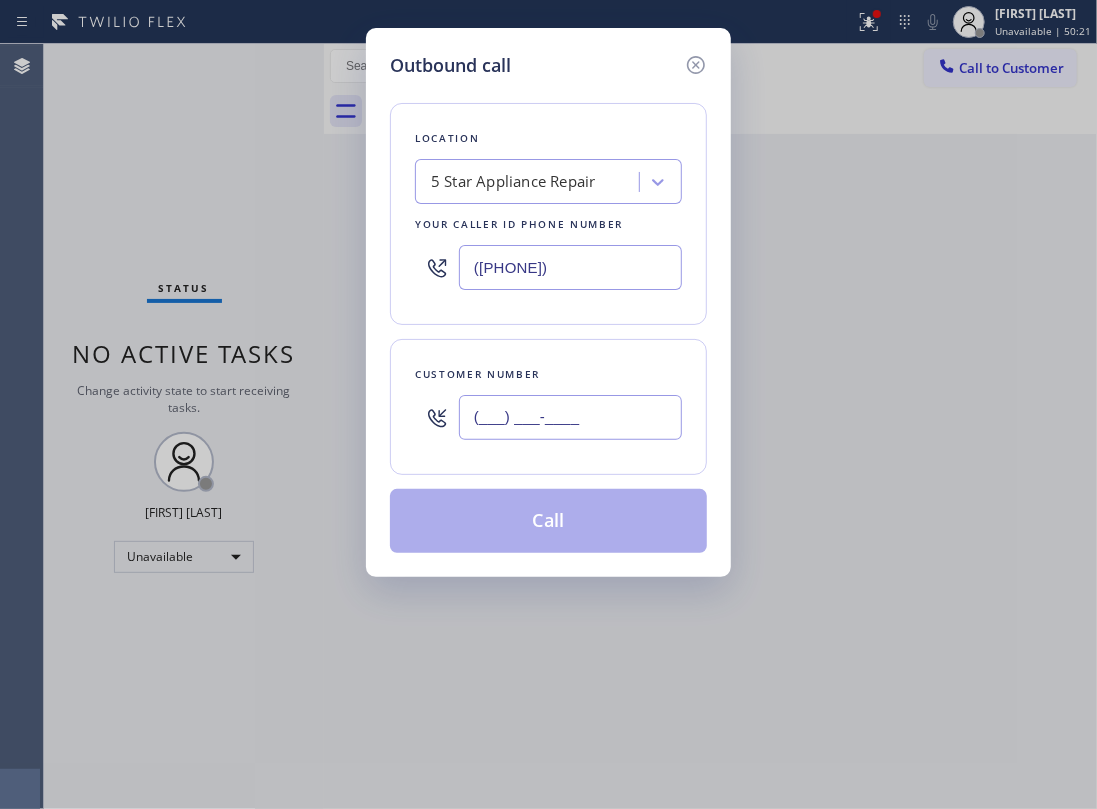 paste on "([PHONE]) [PHONE]" 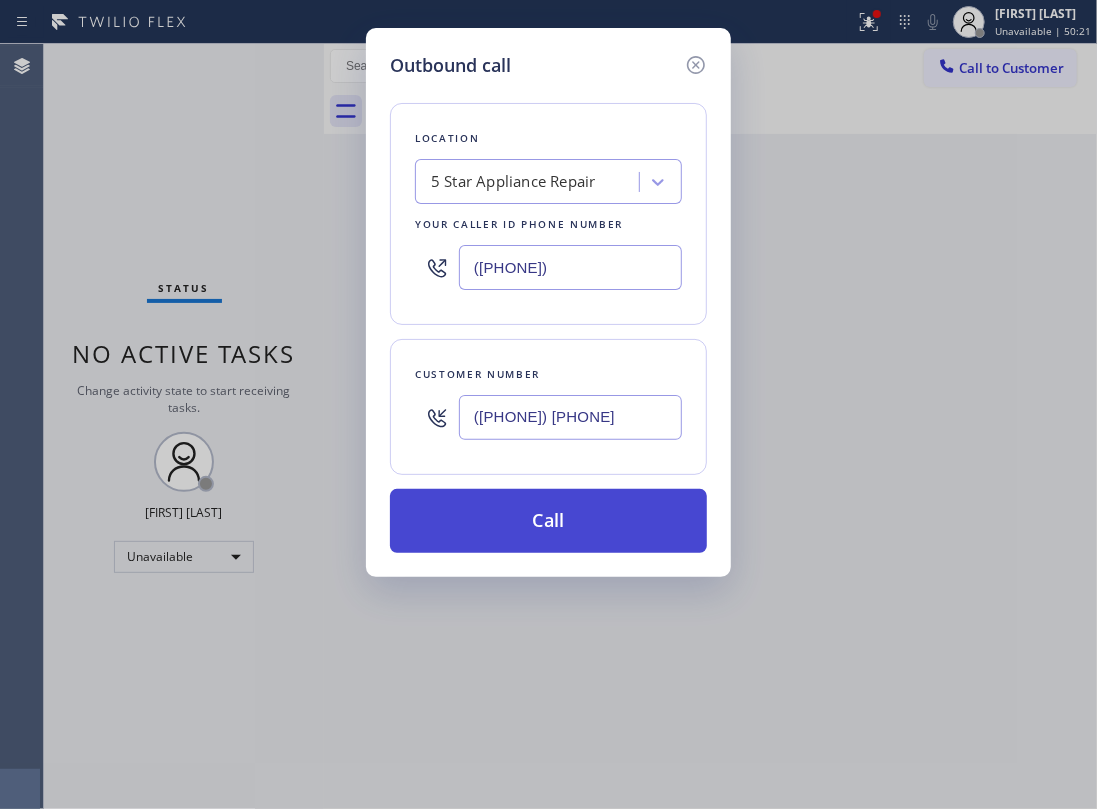 type on "([PHONE]) [PHONE]" 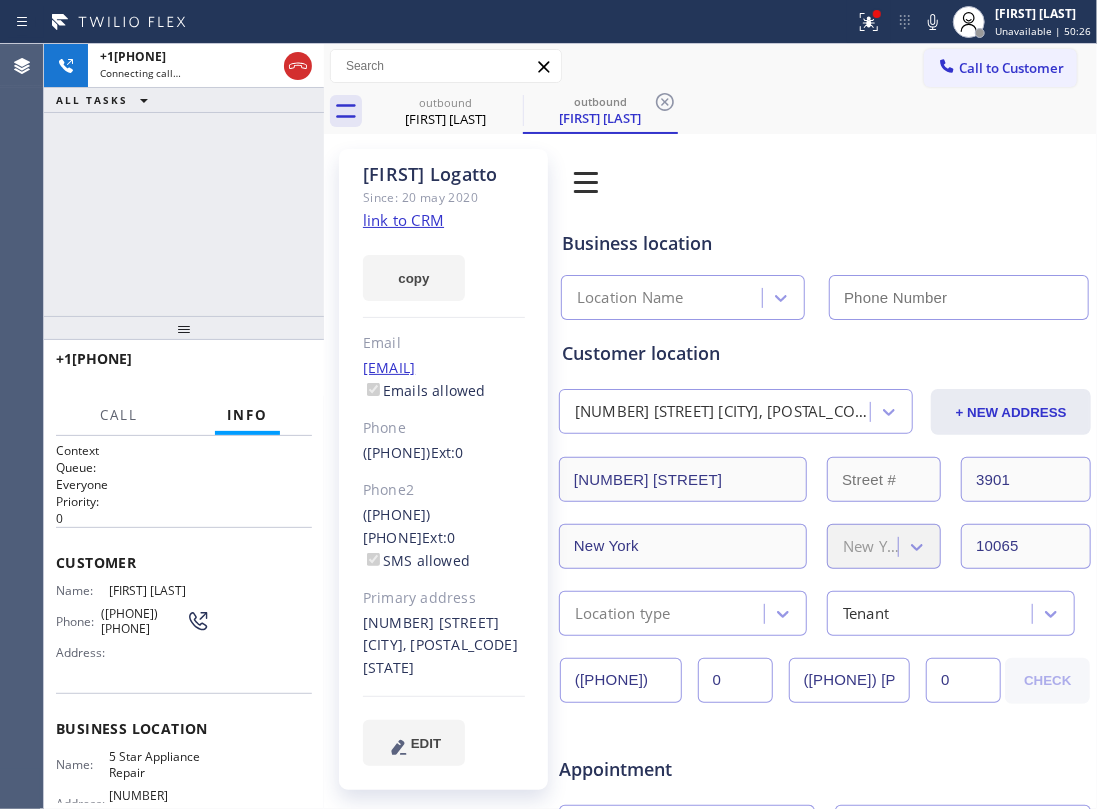 type on "([PHONE])" 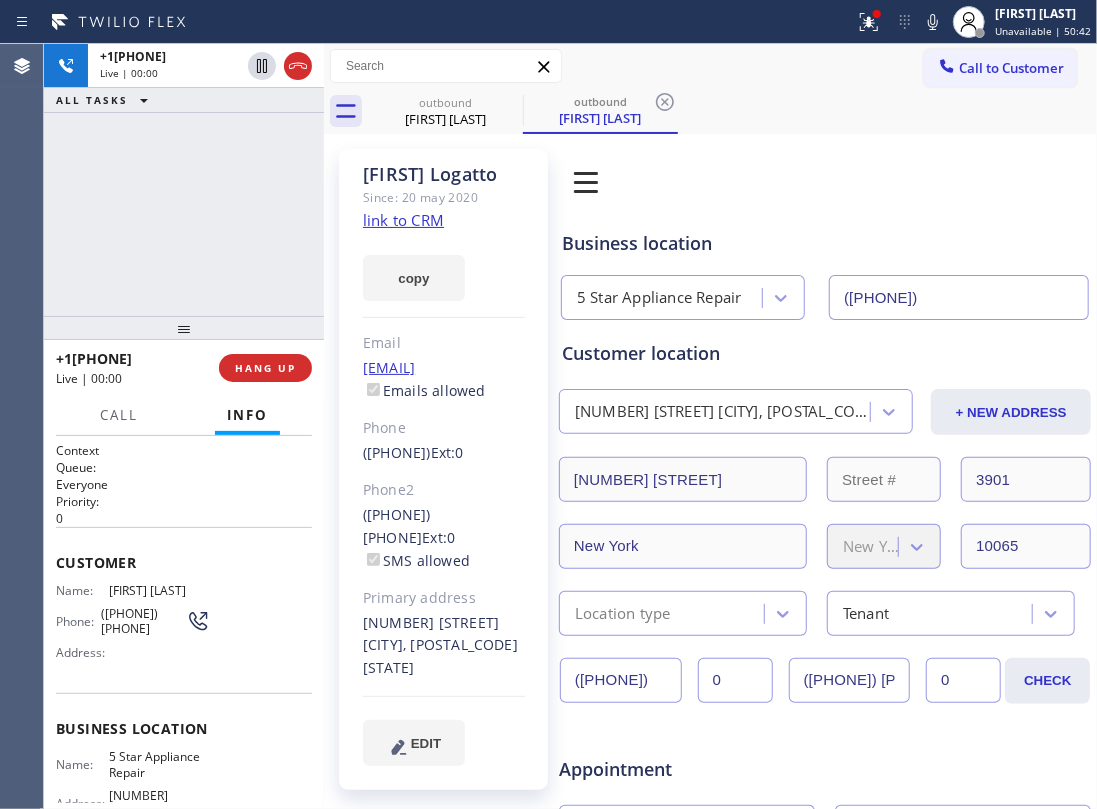 click on "+[PHONE] Live | [TIME] ALL TASKS ALL TASKS ACTIVE TASKS TASKS IN WRAP UP" at bounding box center (184, 180) 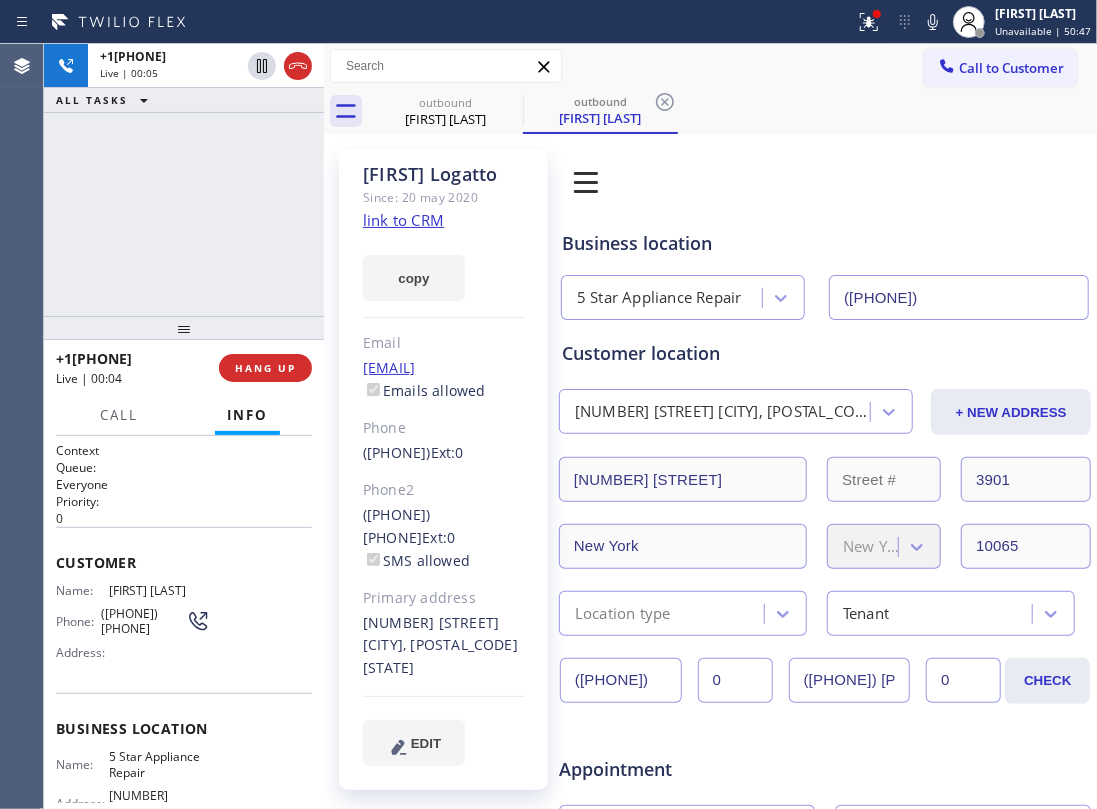 click on "link to CRM" 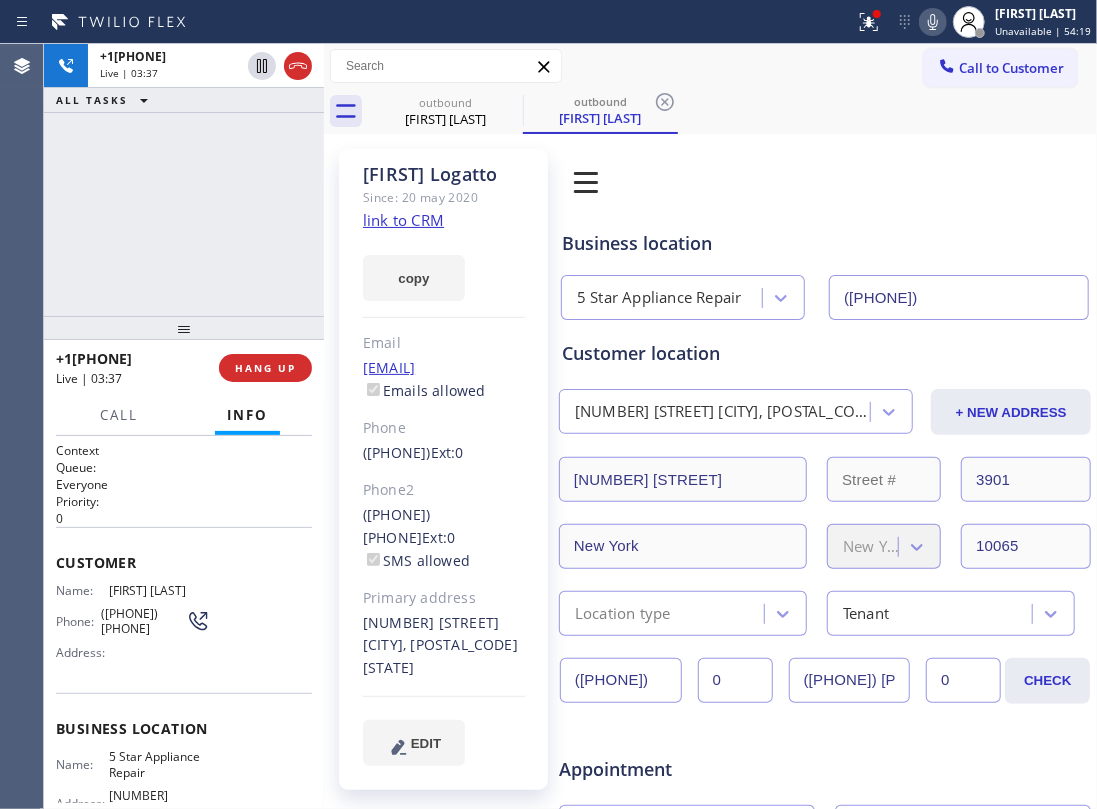 click 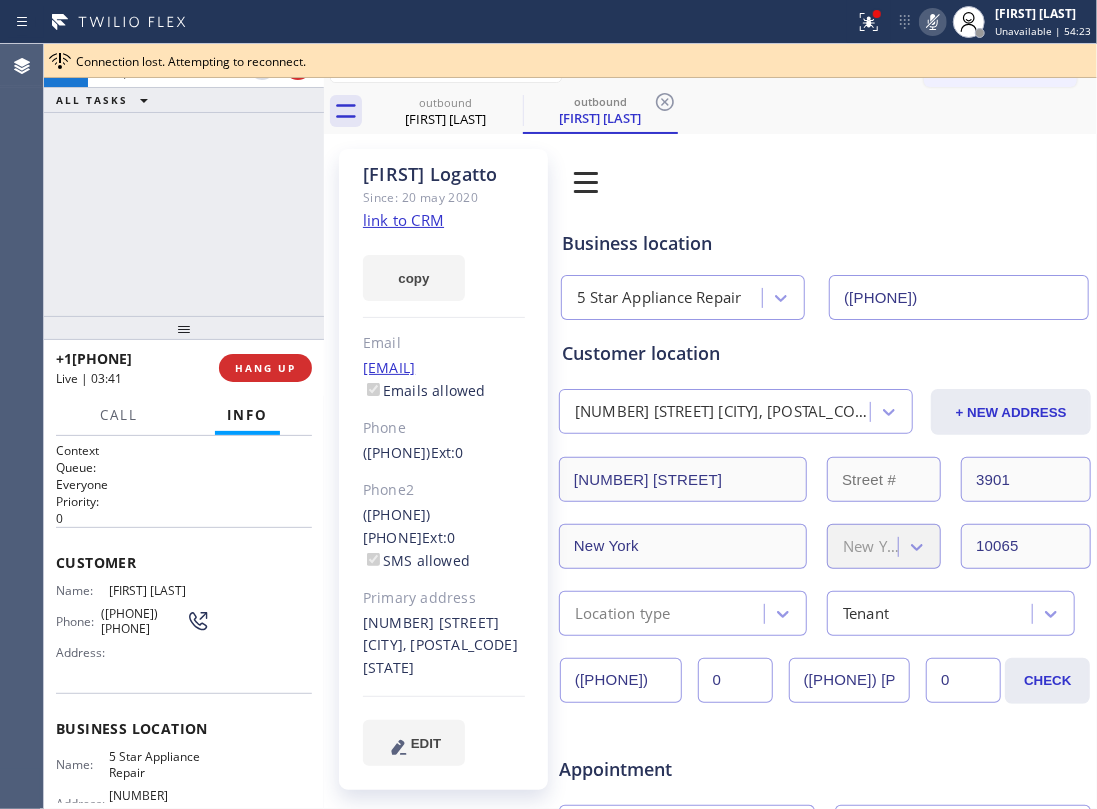click 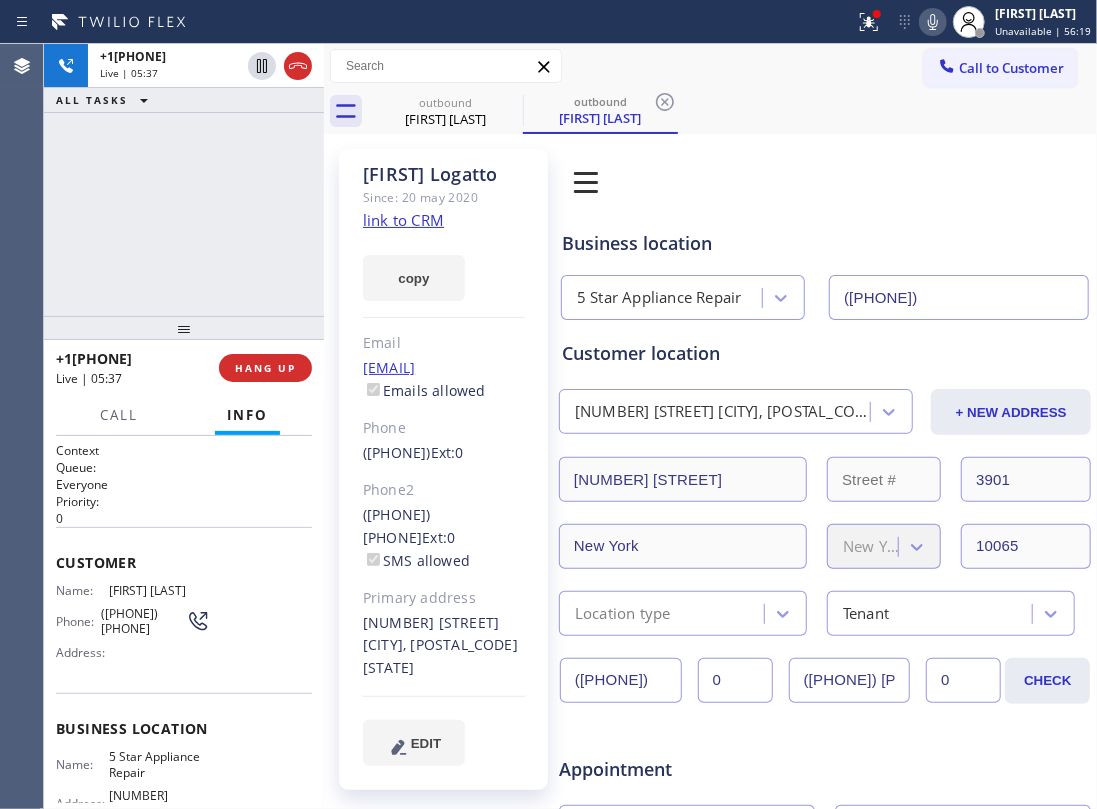 click on "+1[PHONE] Live | 05:37 ALL TASKS ALL TASKS ACTIVE TASKS TASKS IN WRAP UP" at bounding box center [184, 180] 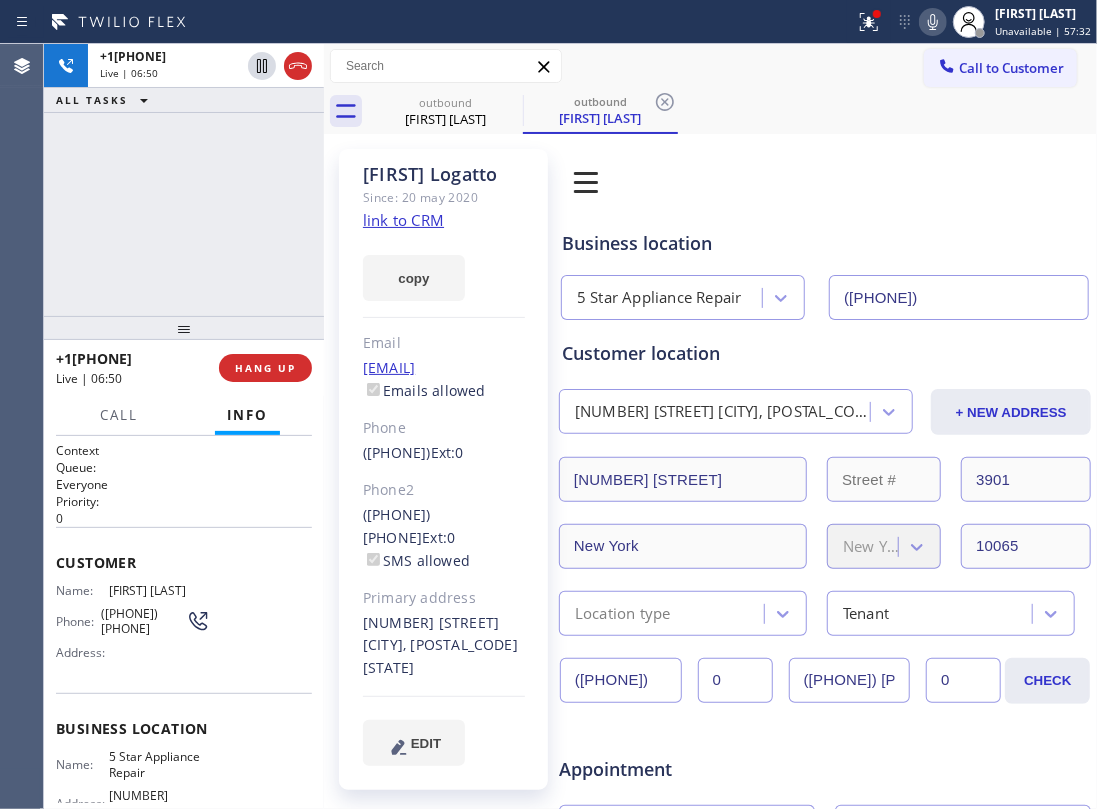 click on "+[PHONE] Live | [TIME] ALL TASKS ALL TASKS ACTIVE TASKS TASKS IN WRAP UP" at bounding box center (184, 180) 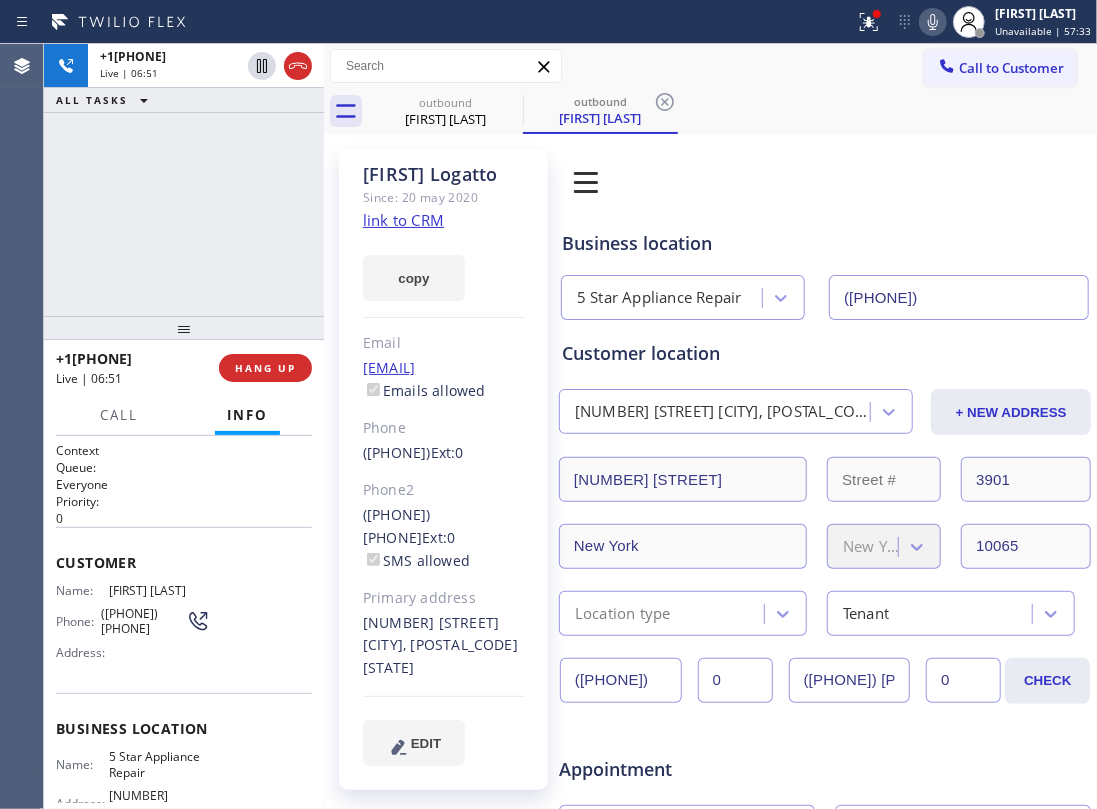 click on "+1[PHONE] Live | 06:51 ALL TASKS ALL TASKS ACTIVE TASKS TASKS IN WRAP UP" at bounding box center [184, 180] 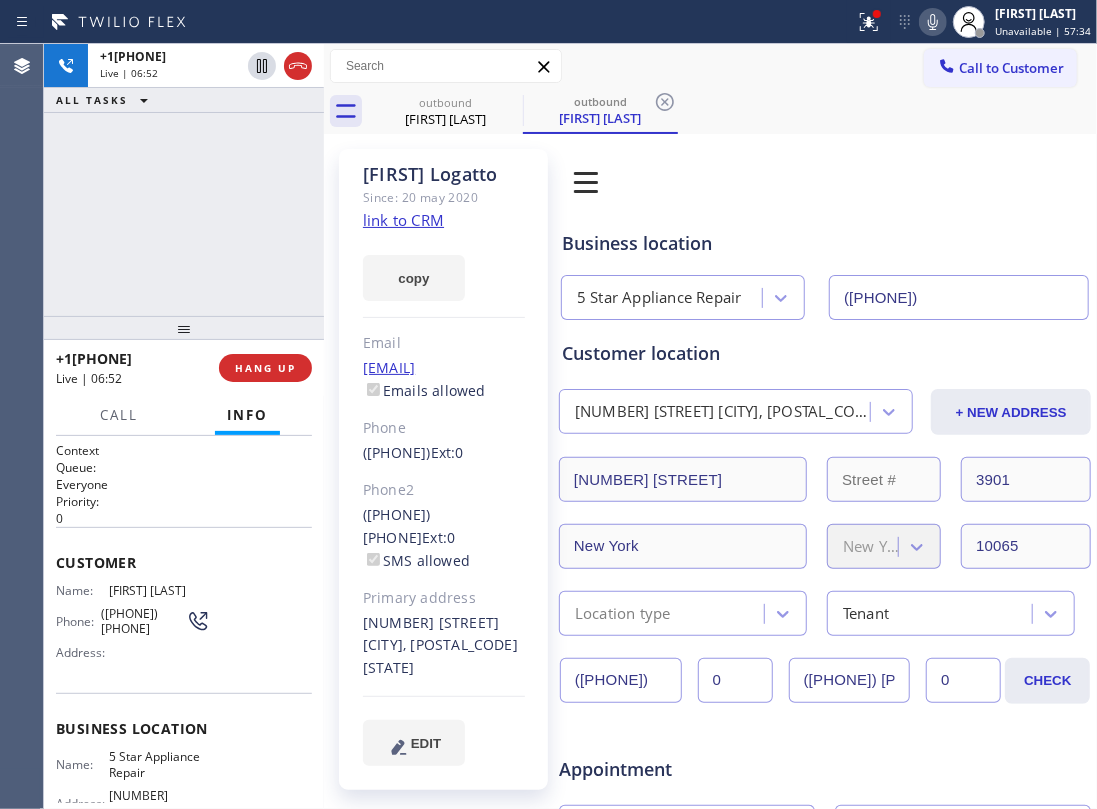 click on "+[PHONE] Live | [TIME] ALL TASKS ALL TASKS ACTIVE TASKS TASKS IN WRAP UP" at bounding box center (184, 180) 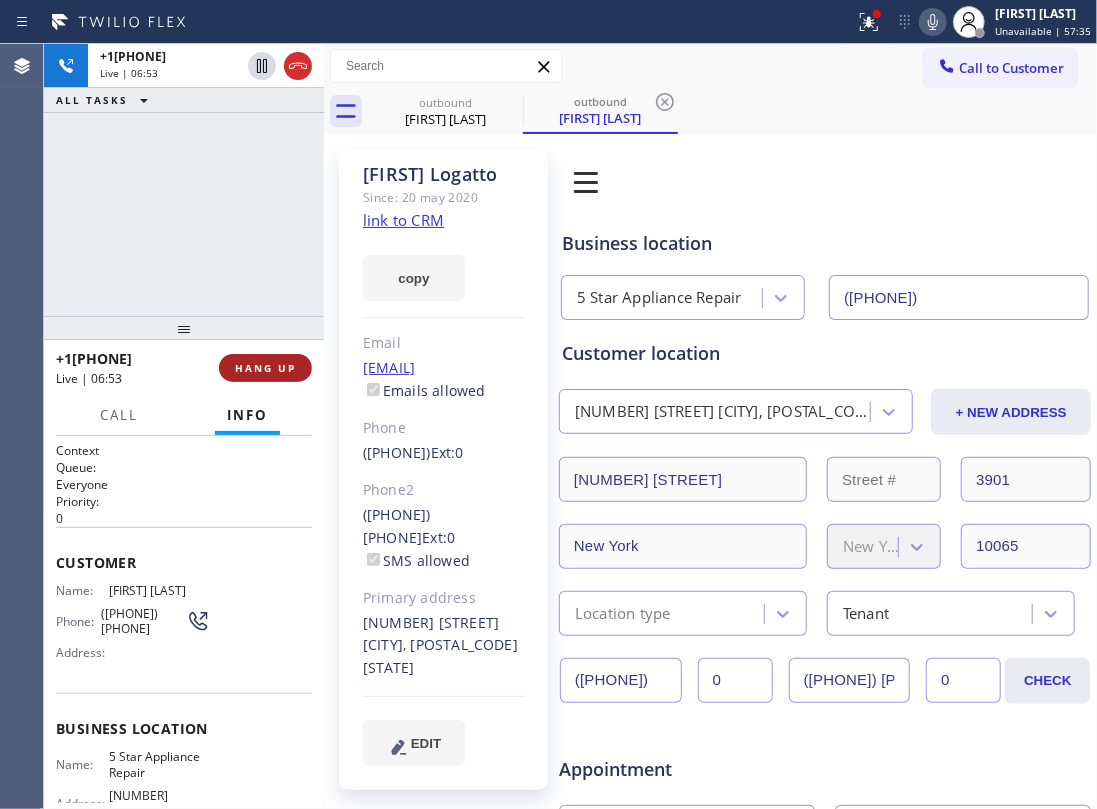 click on "HANG UP" at bounding box center (265, 368) 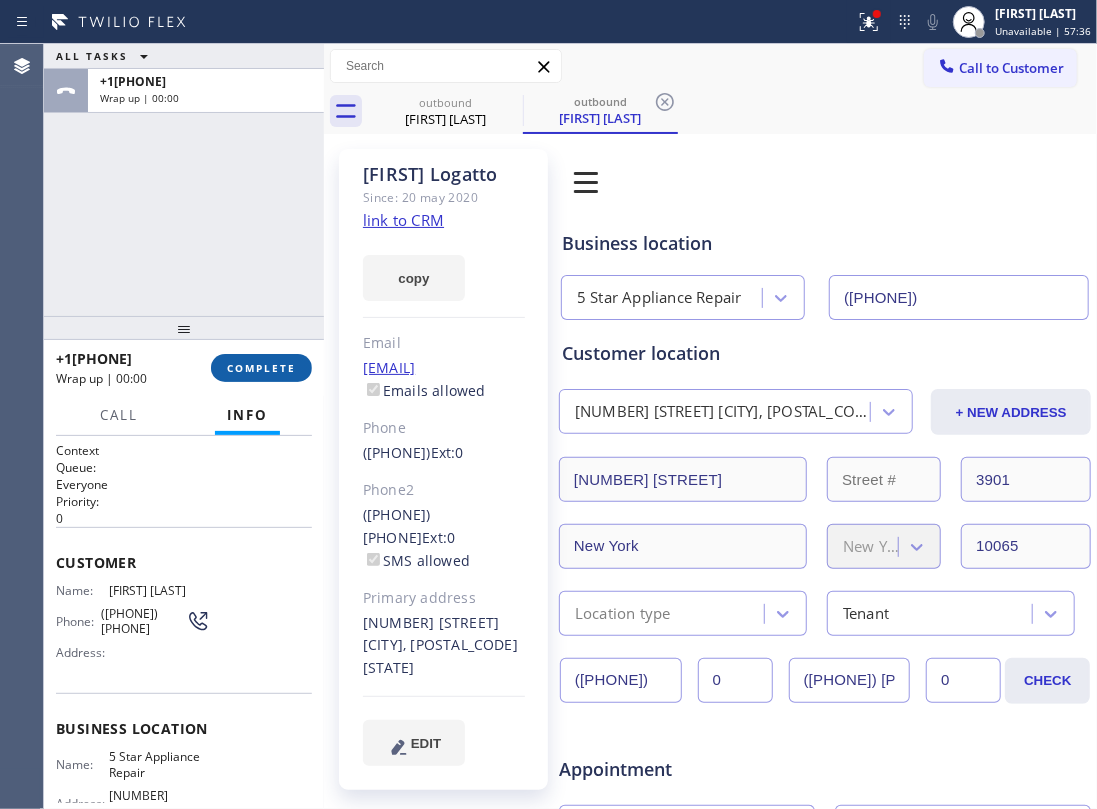 click on "COMPLETE" at bounding box center [261, 368] 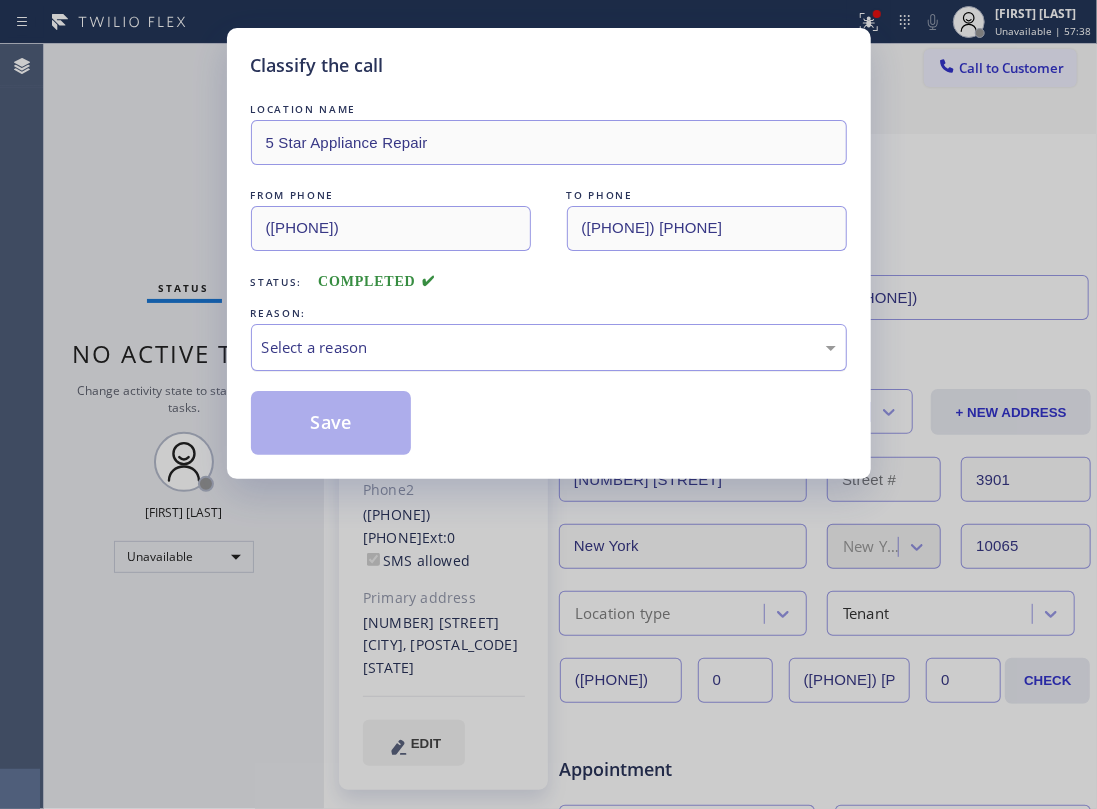 click on "Select a reason" at bounding box center (549, 347) 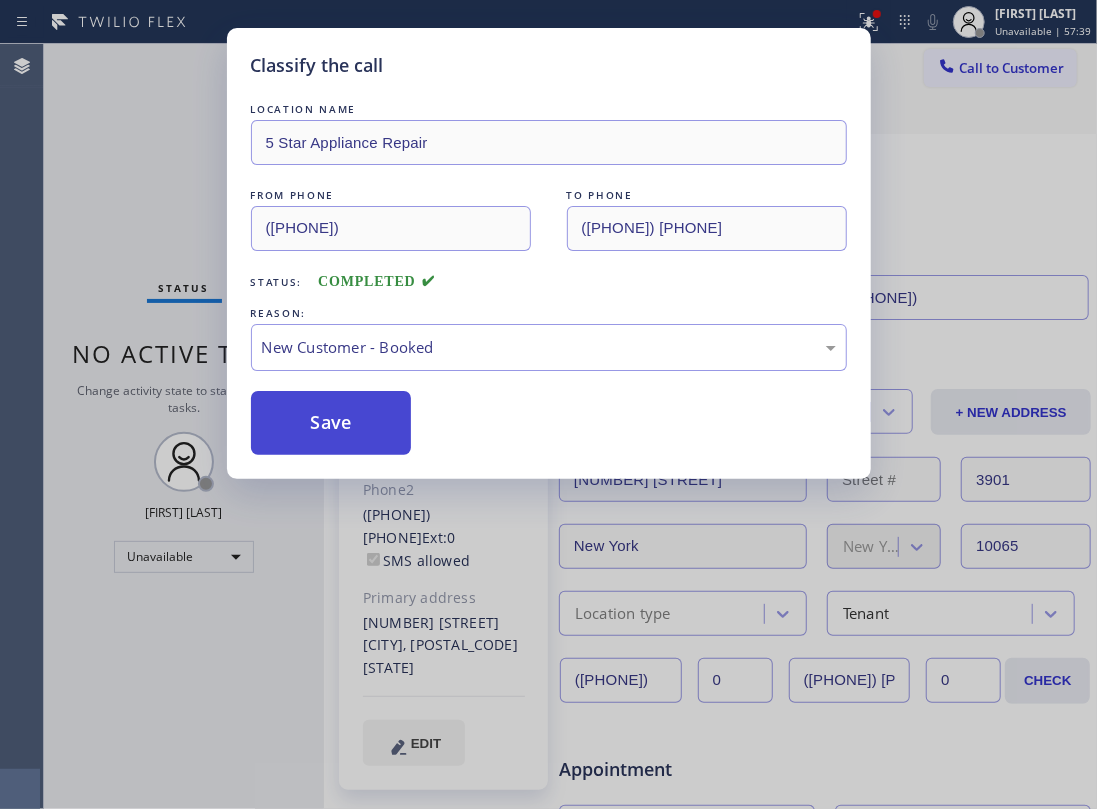 click on "Save" at bounding box center [331, 423] 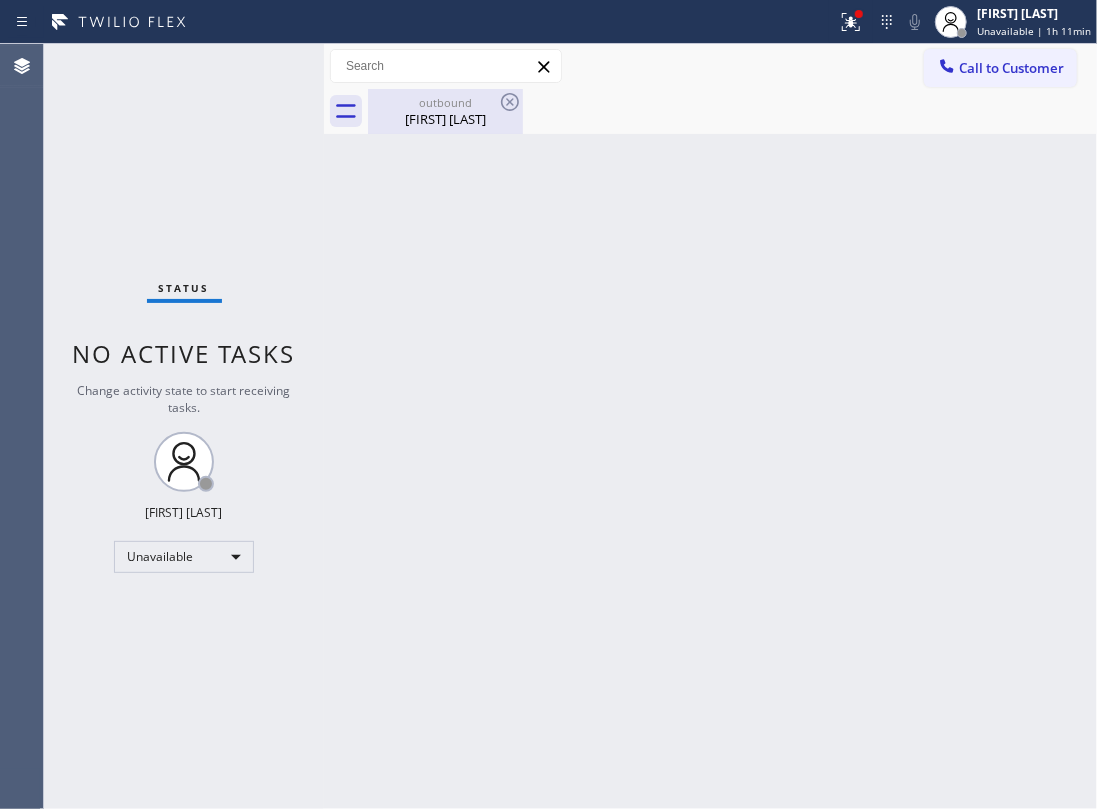 drag, startPoint x: 444, startPoint y: 118, endPoint x: 493, endPoint y: 129, distance: 50.219517 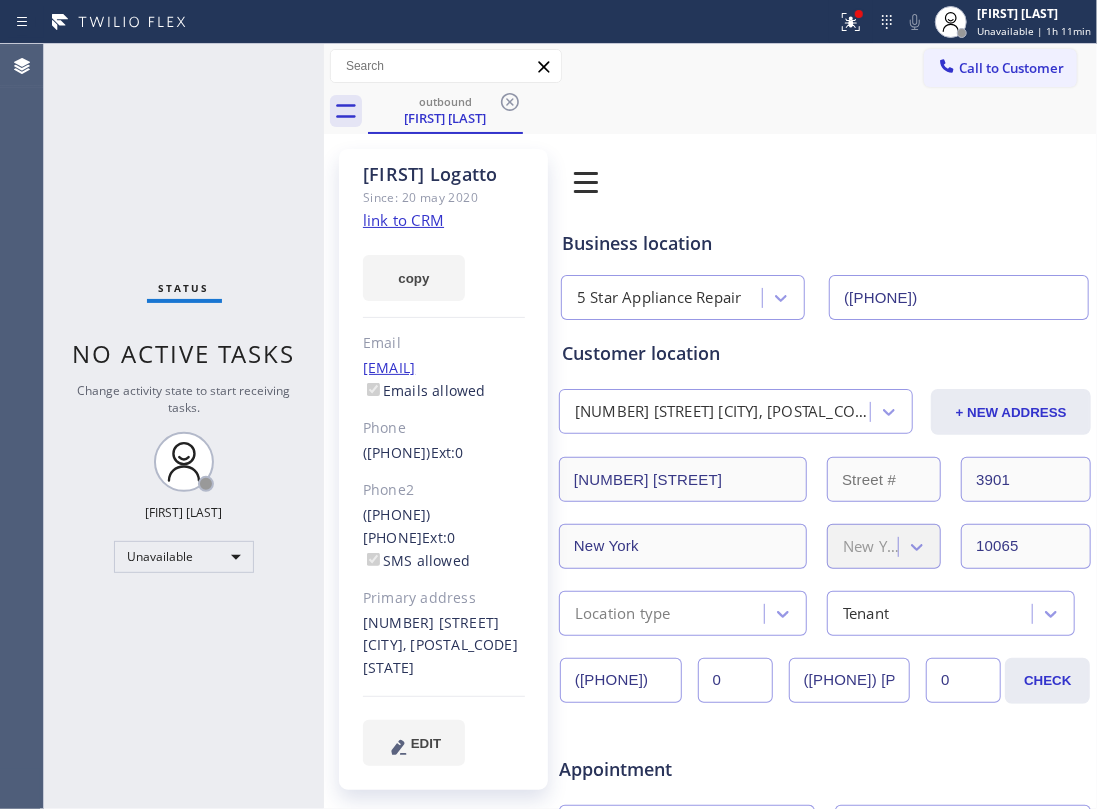 click on "([PHONE])" at bounding box center (959, 297) 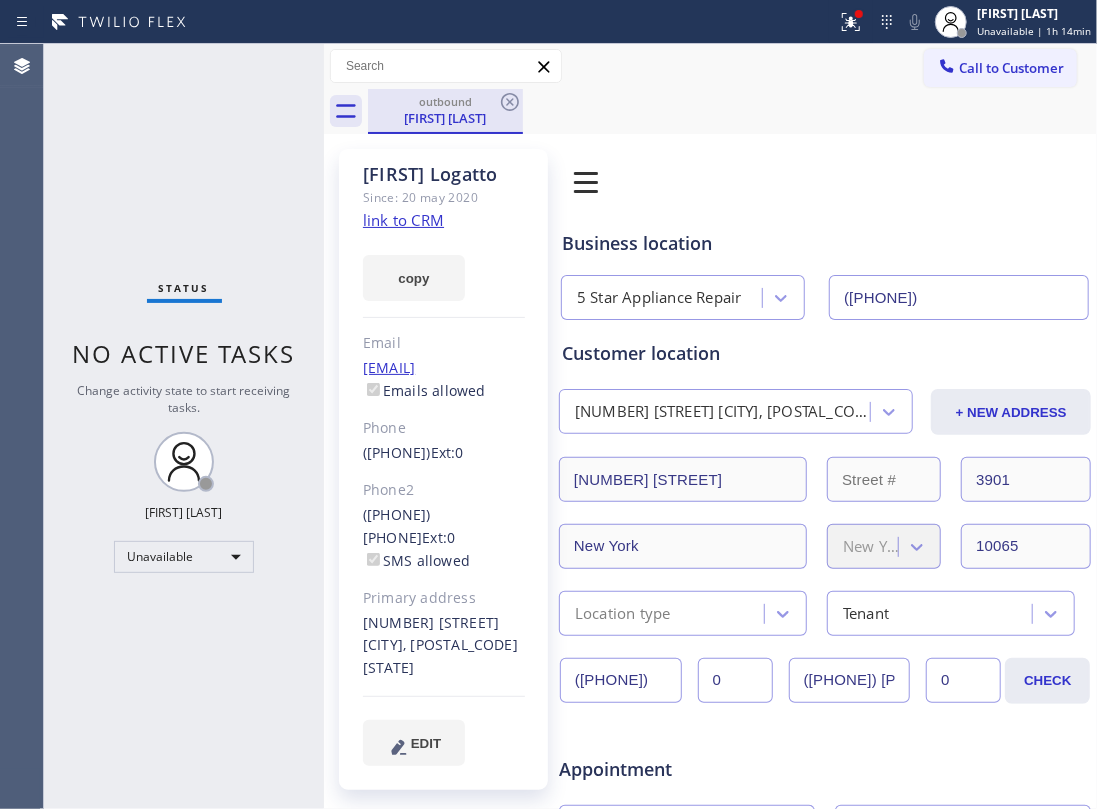 click on "[FIRST] [LAST]" at bounding box center [445, 118] 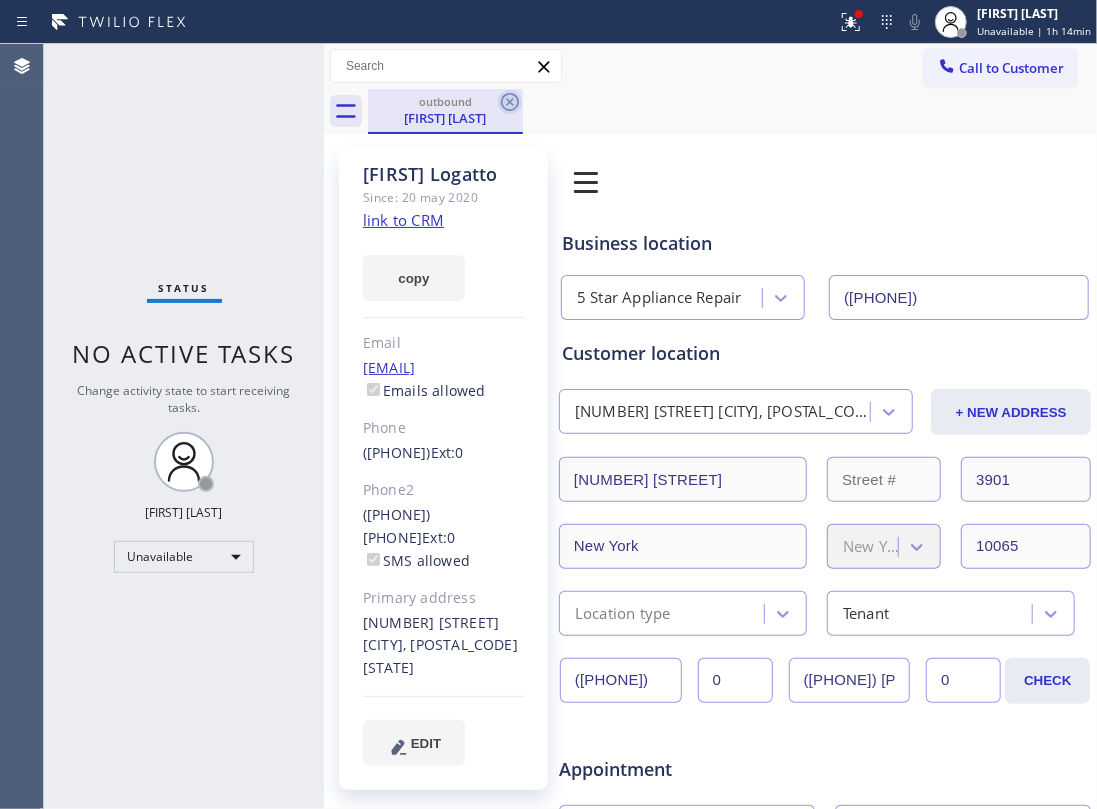 click 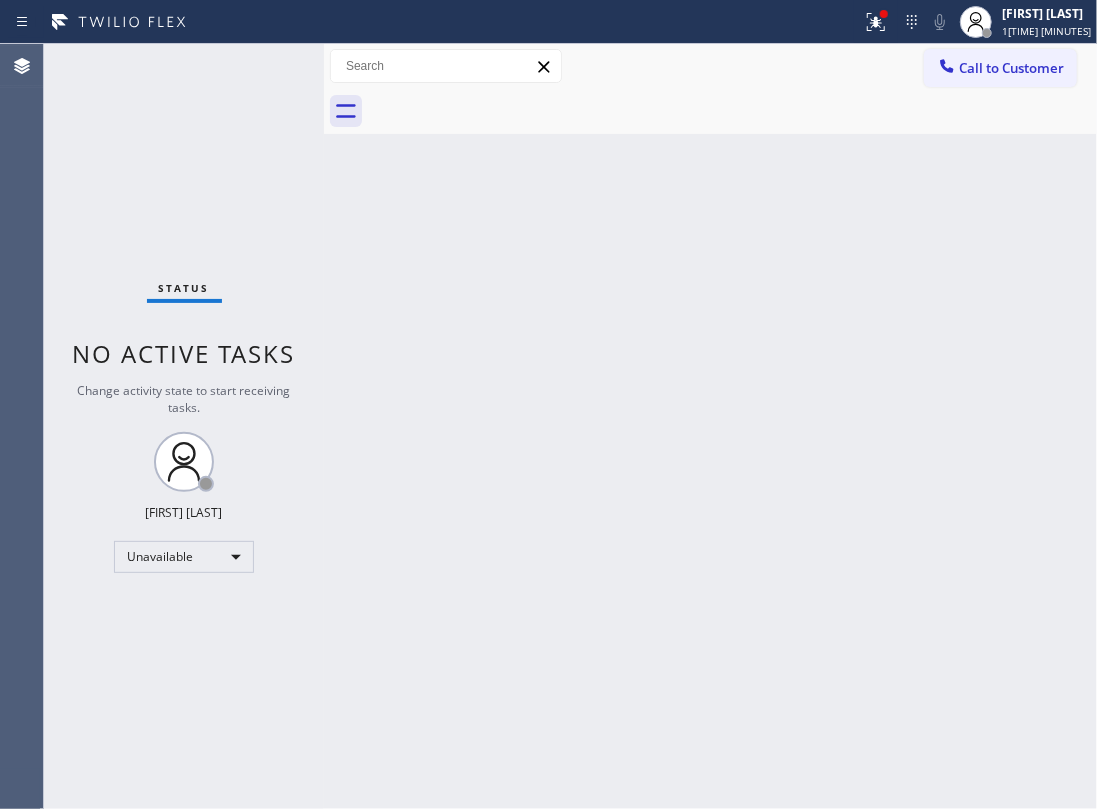 click on "Status   No active tasks     Change activity state to start receiving tasks.   [FIRST] [LAST] Unavailable" at bounding box center (184, 426) 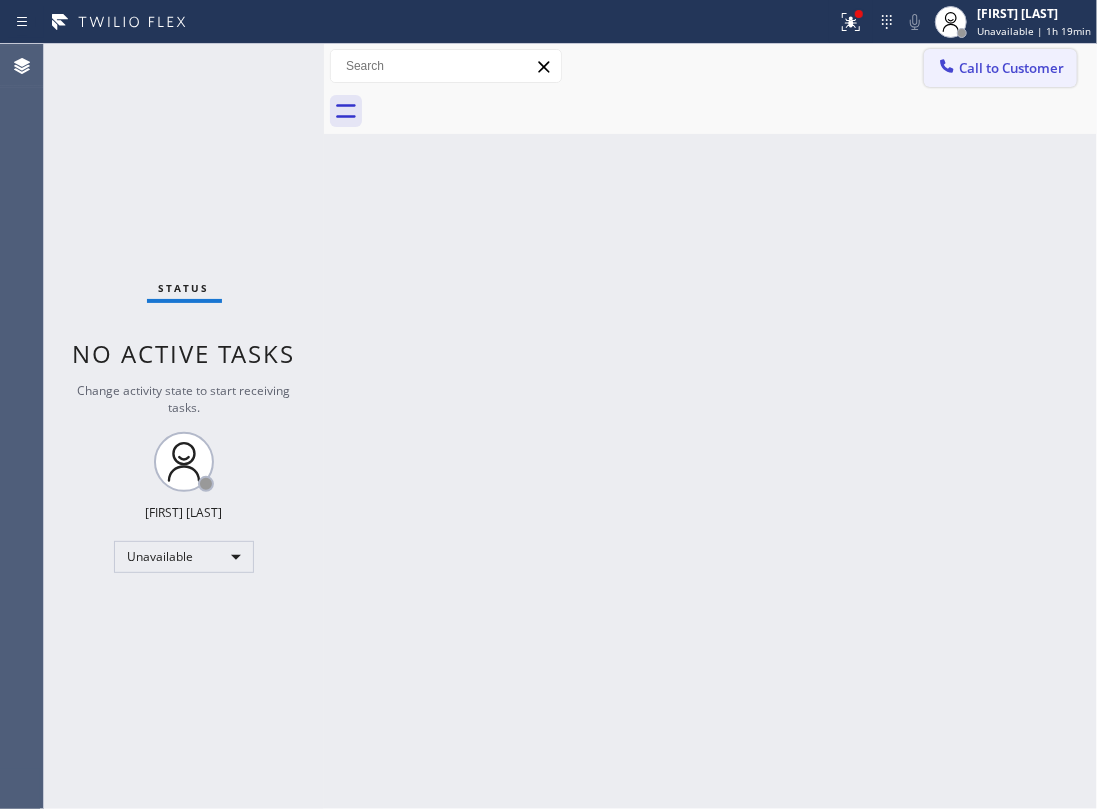 click 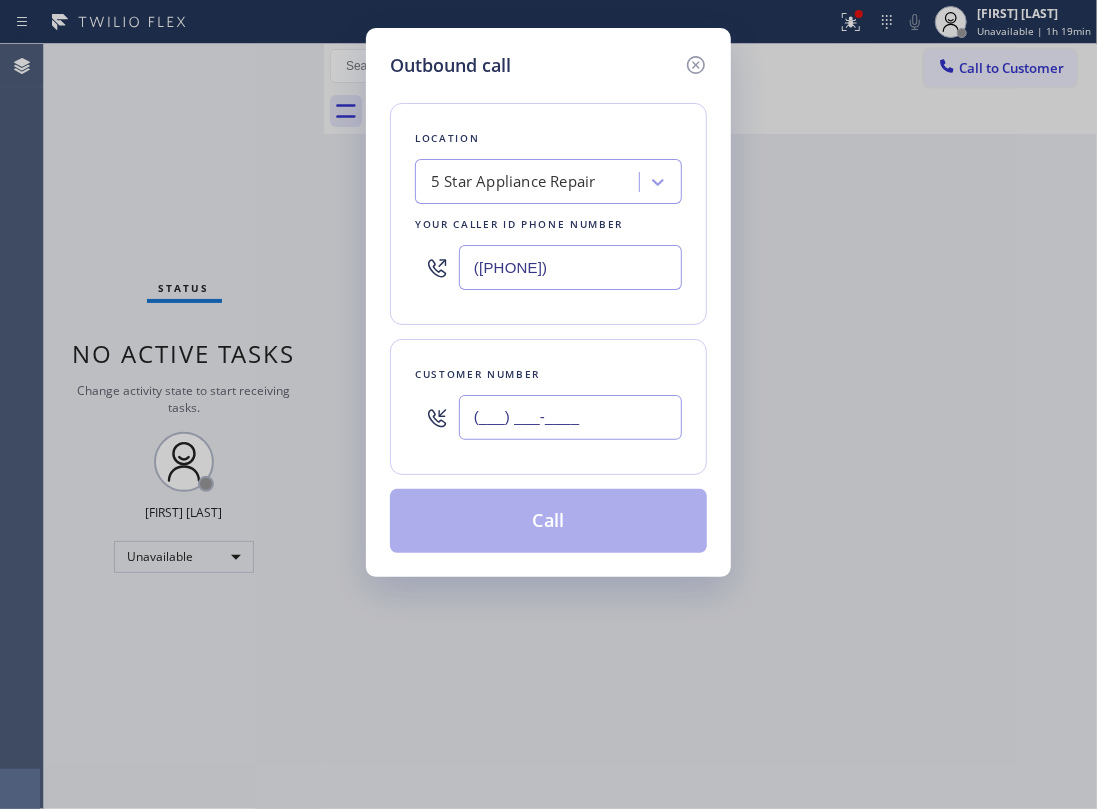 click on "(___) ___-____" at bounding box center (570, 417) 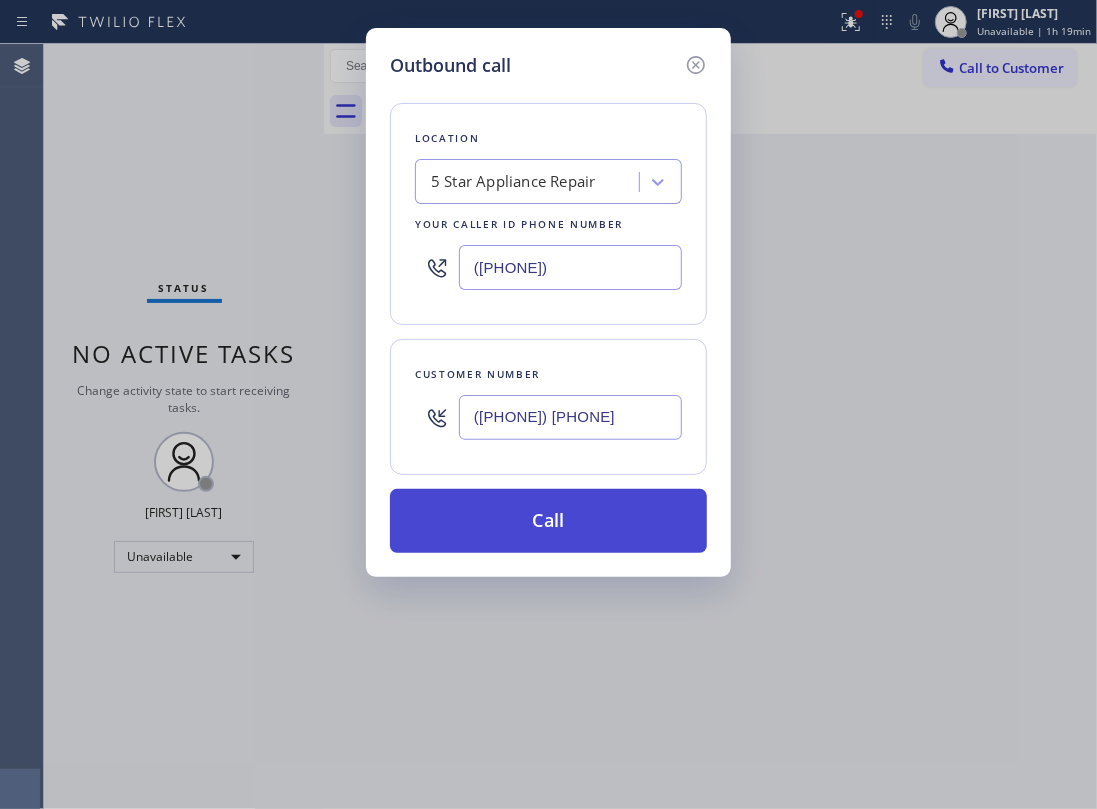 type on "([PHONE]) [PHONE]" 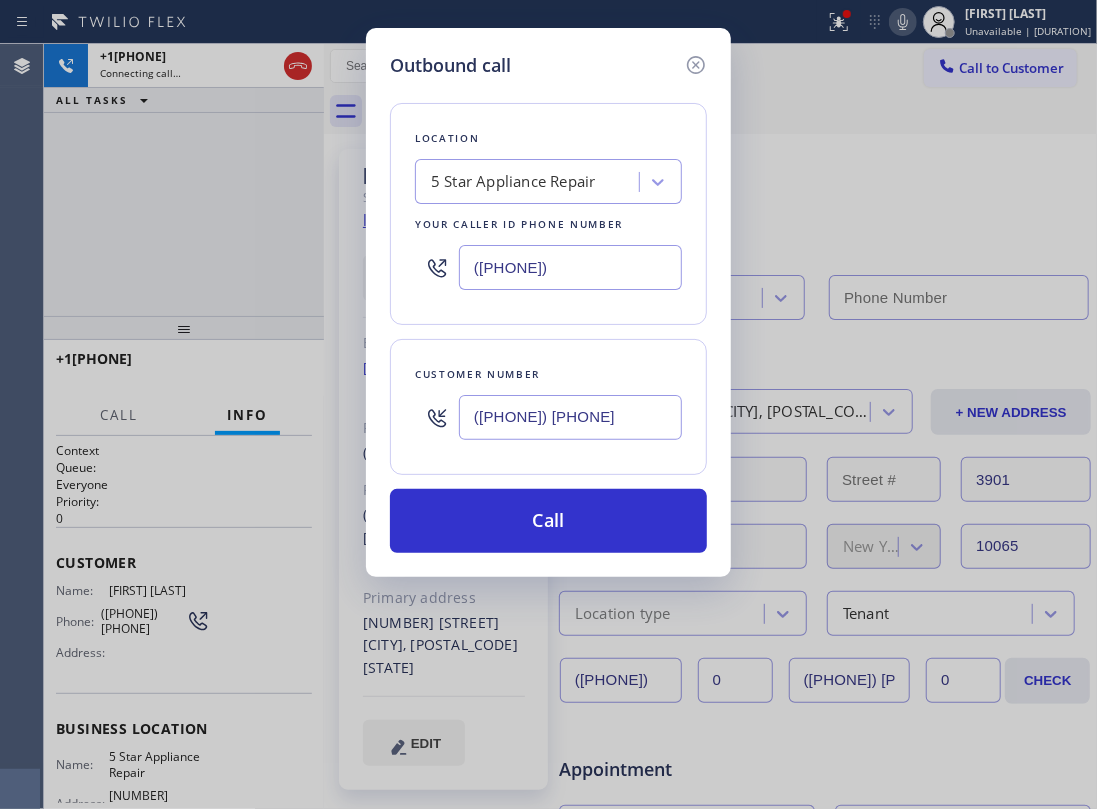 type on "([PHONE])" 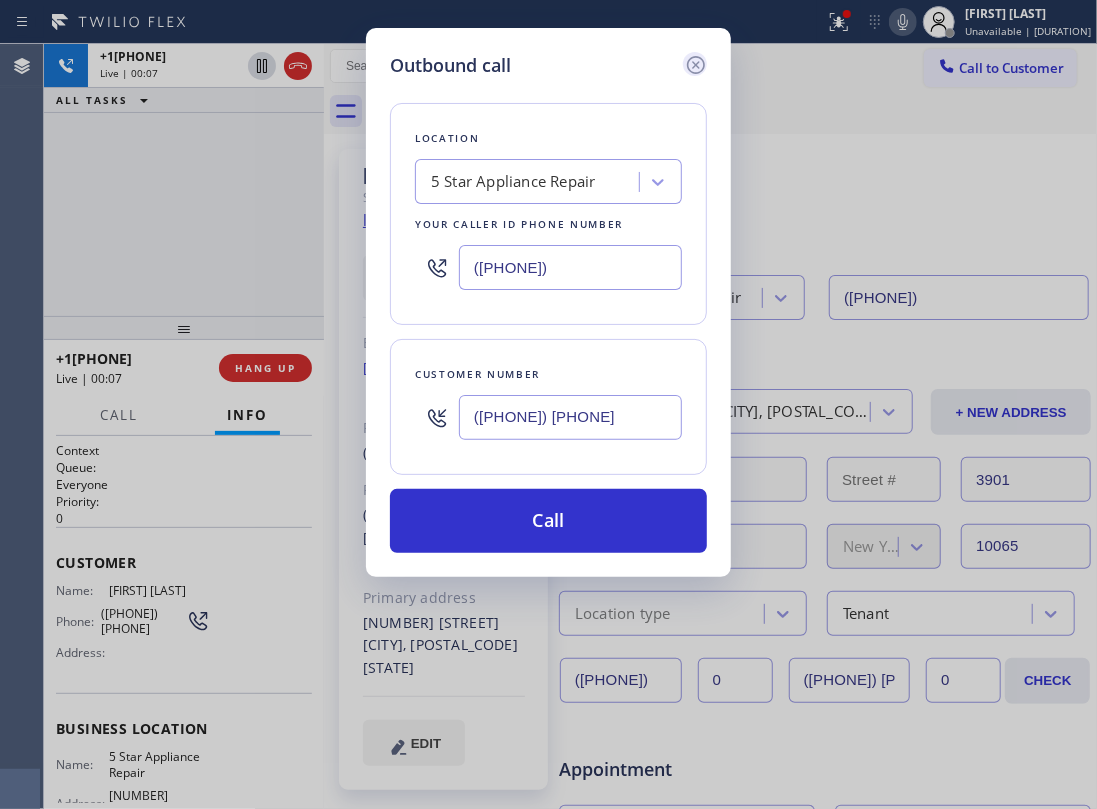 click 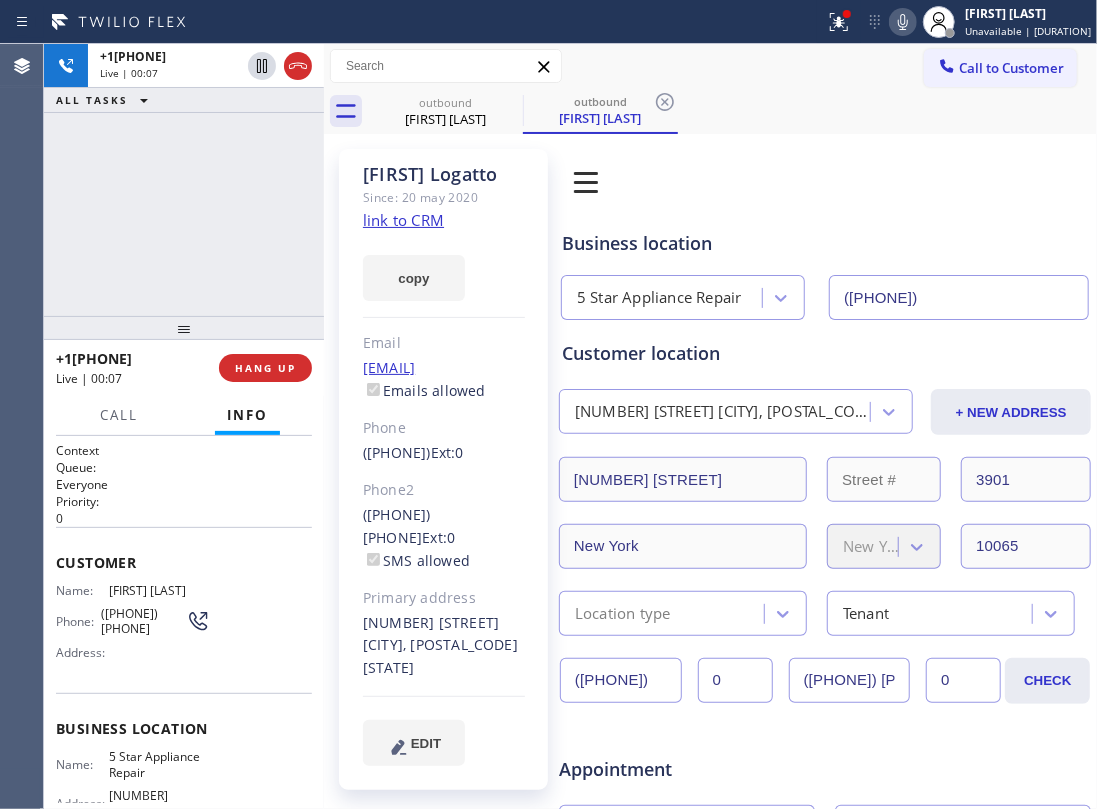 click on "+1[PHONE] Live | 00:07 ALL TASKS ALL TASKS ACTIVE TASKS TASKS IN WRAP UP" at bounding box center [184, 180] 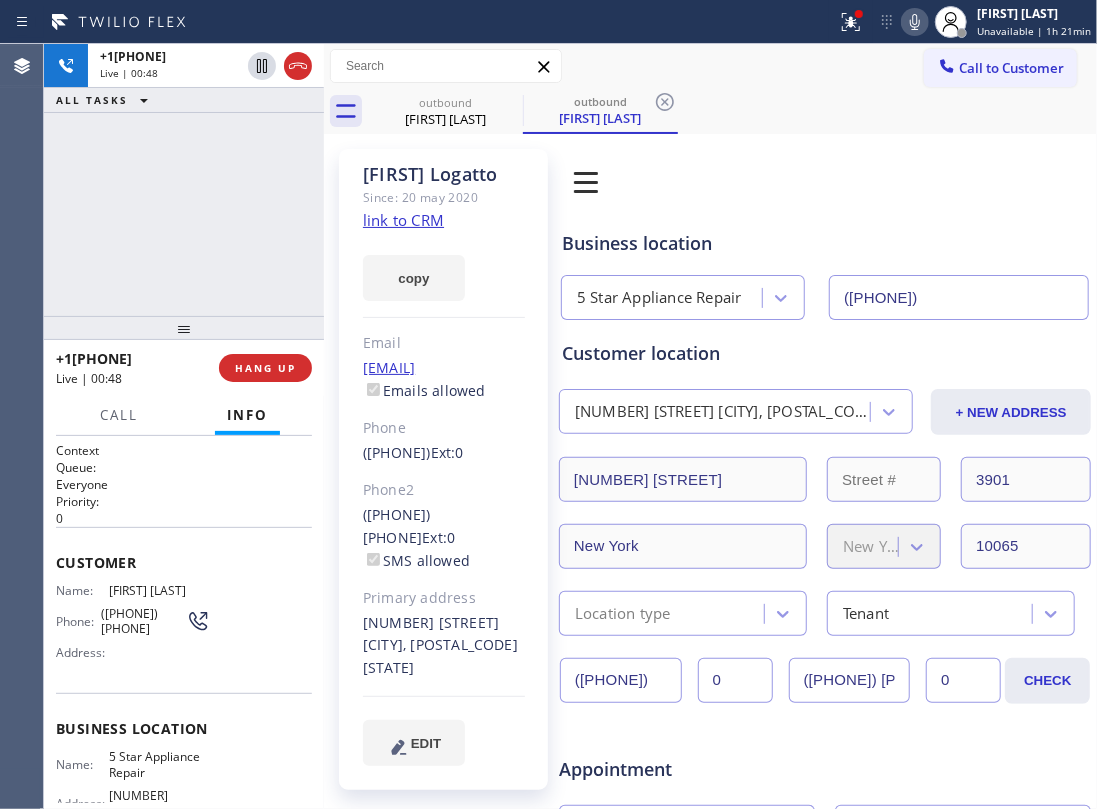 drag, startPoint x: 178, startPoint y: 214, endPoint x: 170, endPoint y: 204, distance: 12.806249 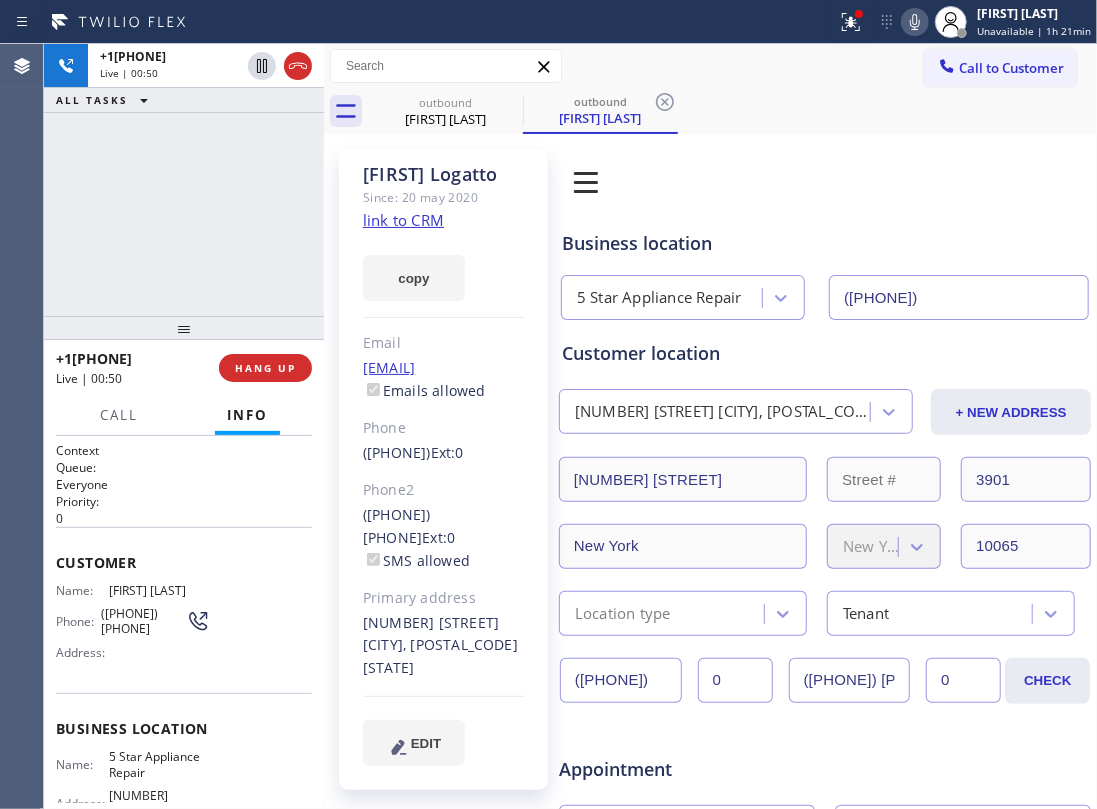 click on "+1[PHONE] Live | 00:50 ALL TASKS ALL TASKS ACTIVE TASKS TASKS IN WRAP UP" at bounding box center (184, 180) 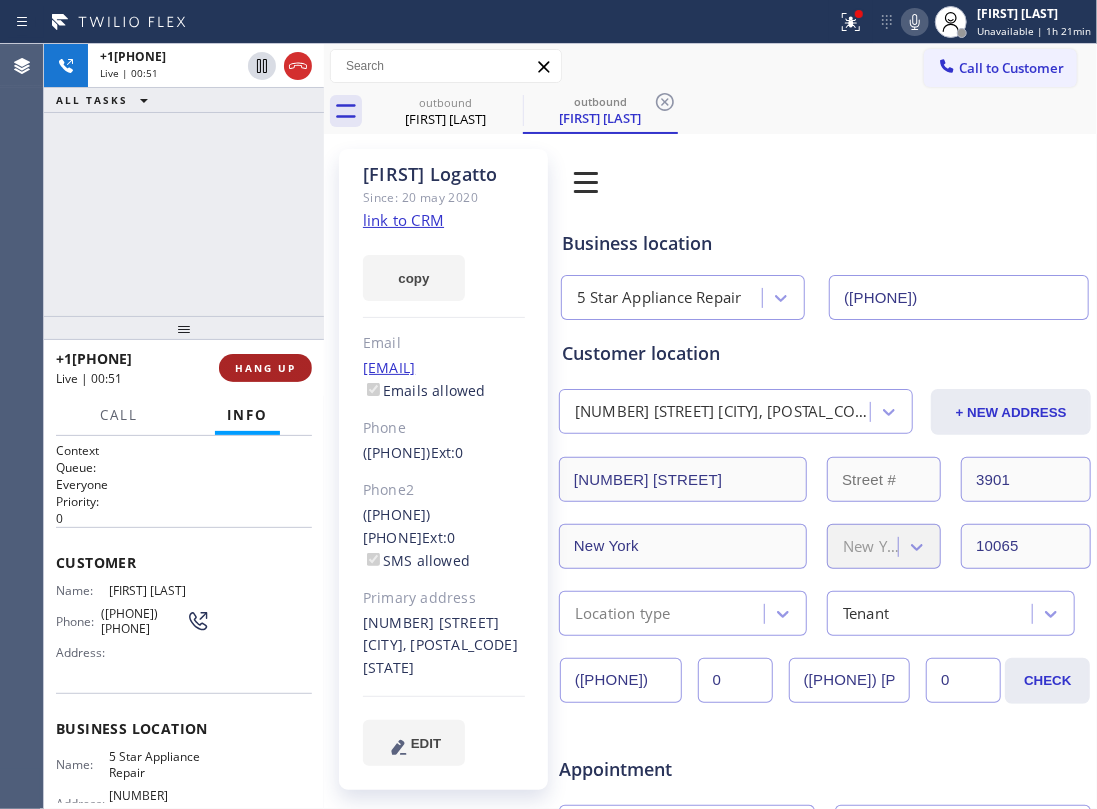 drag, startPoint x: 264, startPoint y: 337, endPoint x: 289, endPoint y: 356, distance: 31.400637 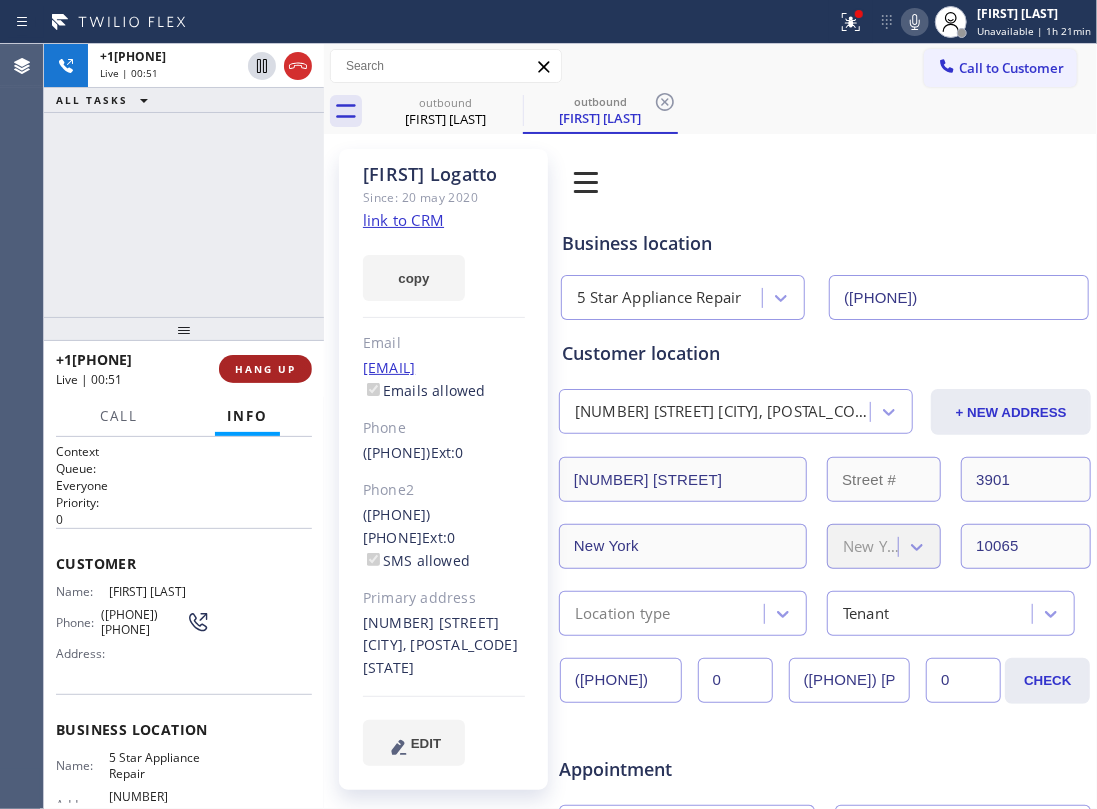 click on "HANG UP" at bounding box center (265, 369) 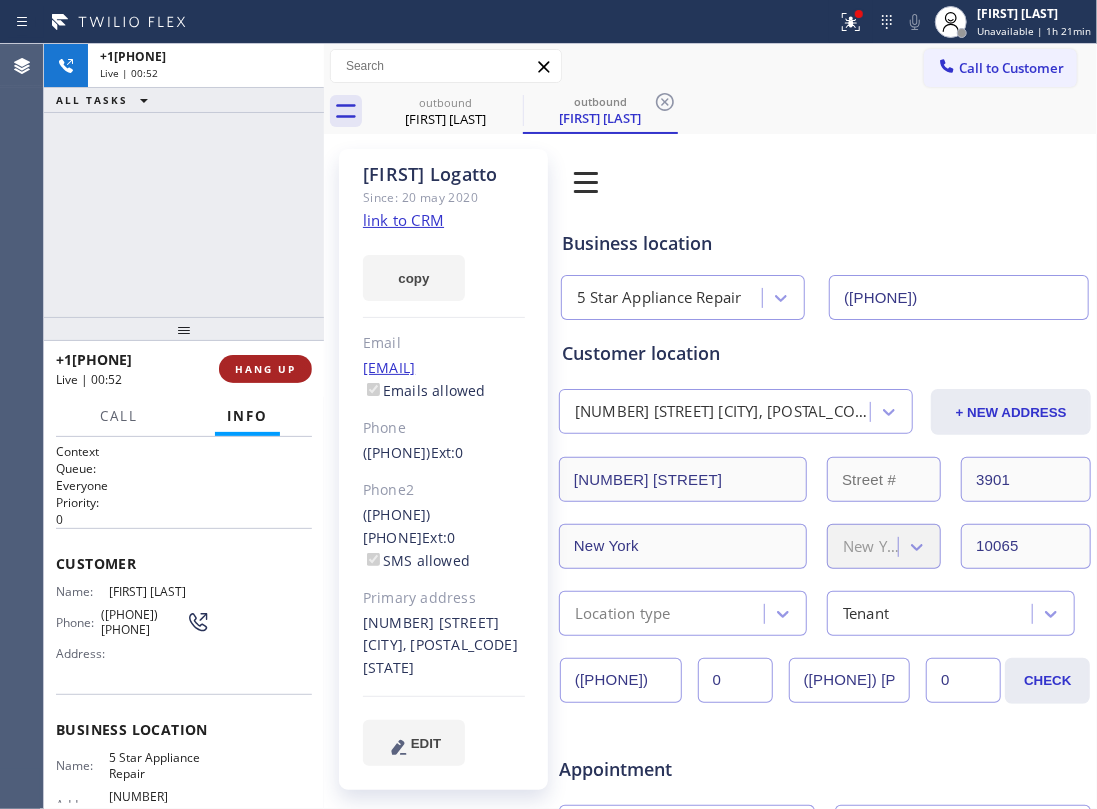 click on "HANG UP" at bounding box center [265, 369] 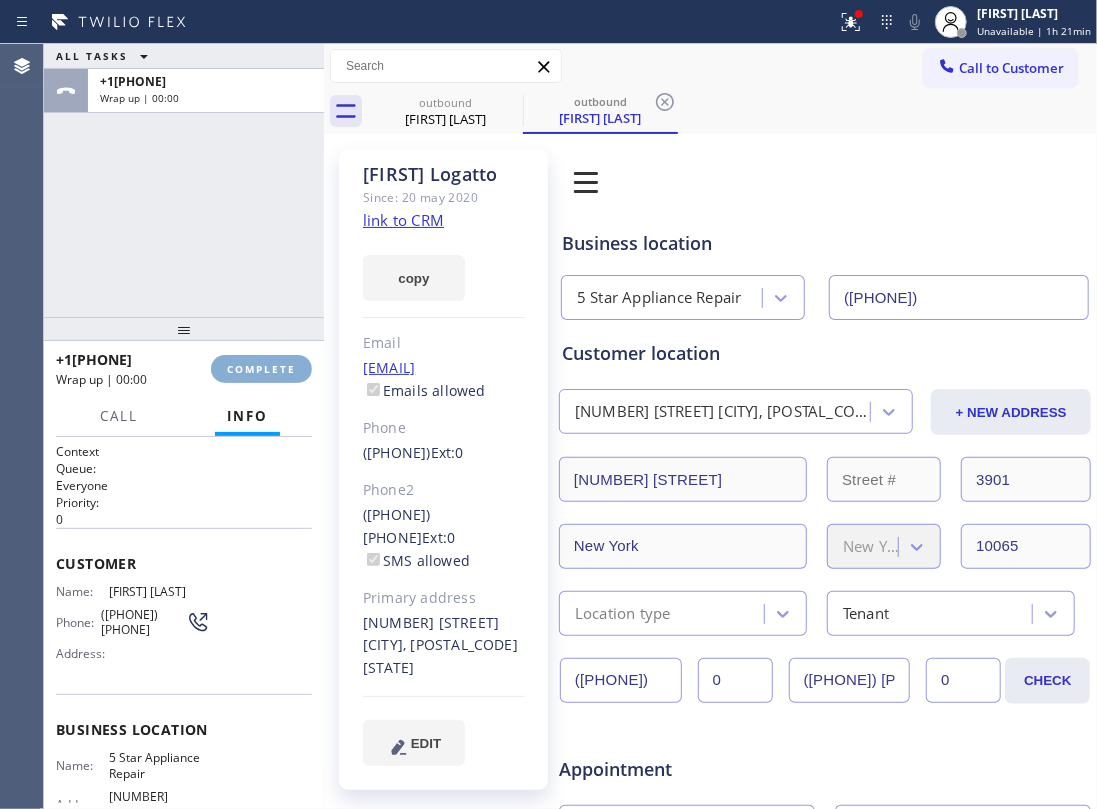 click on "COMPLETE" at bounding box center [261, 369] 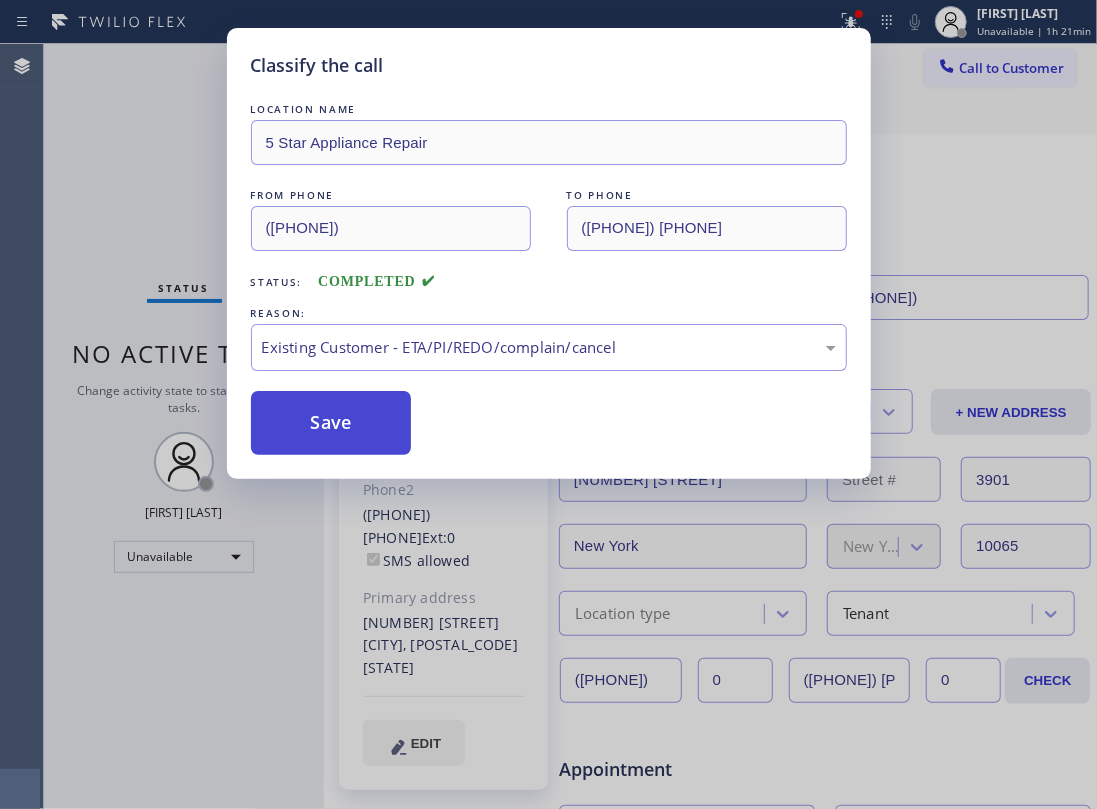 click on "Save" at bounding box center [331, 423] 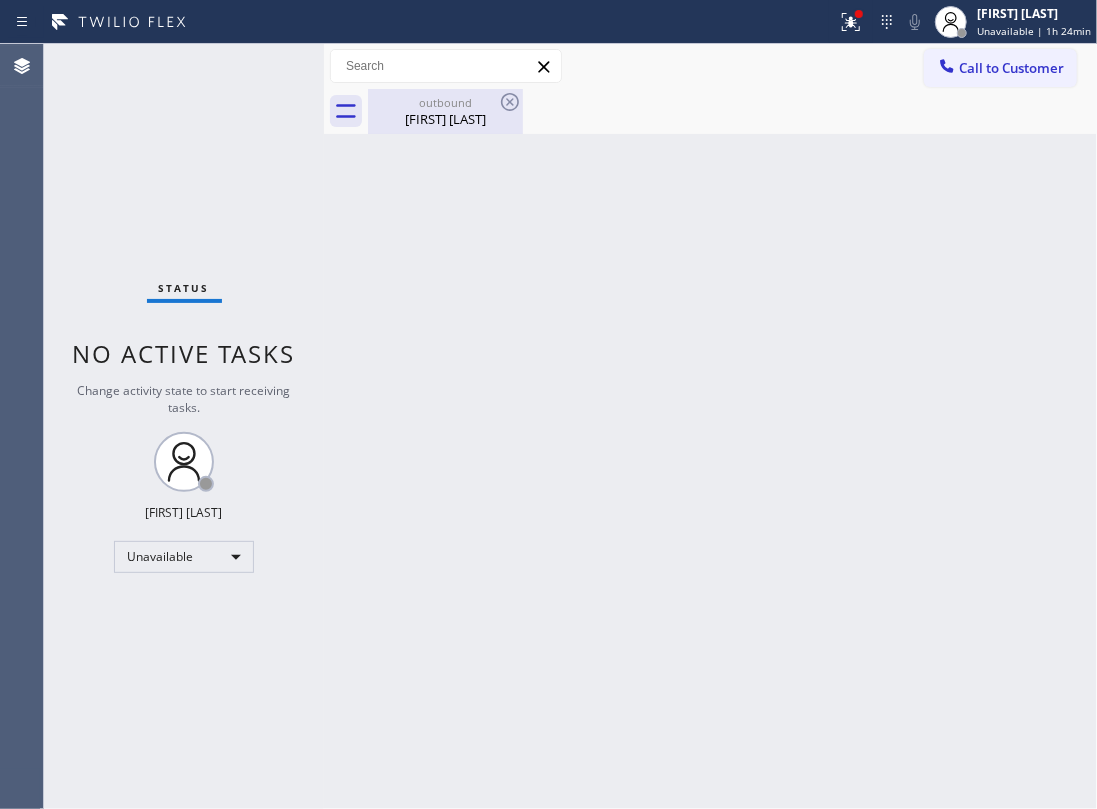 click on "[FIRST] [LAST]" at bounding box center [445, 119] 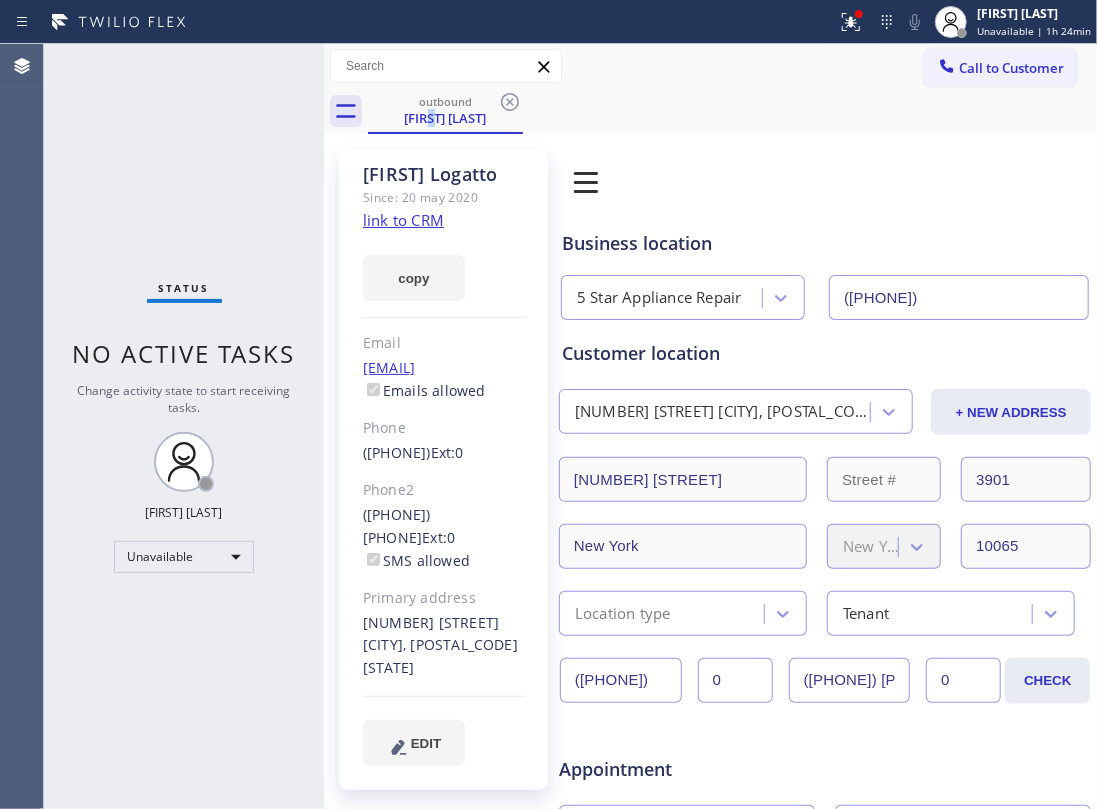 click on "link to CRM" 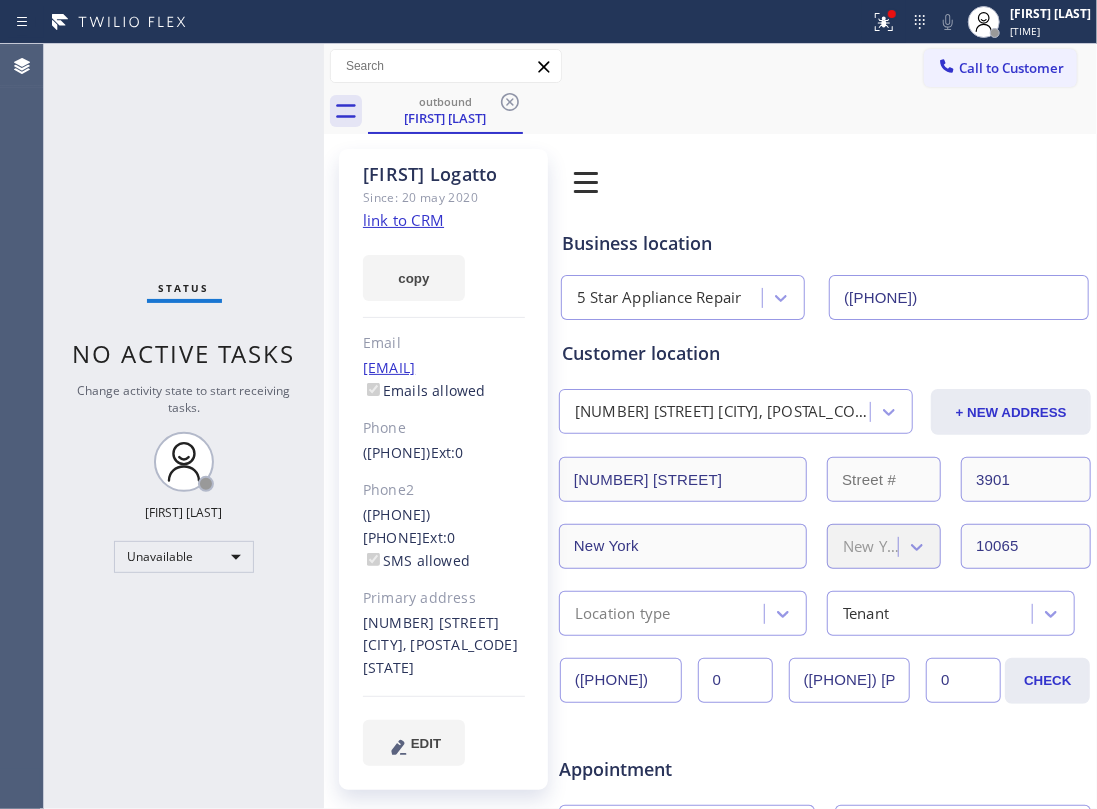 click on "Status   No active tasks     Change activity state to start receiving tasks.   [FIRST] [LAST] Unavailable" at bounding box center [184, 426] 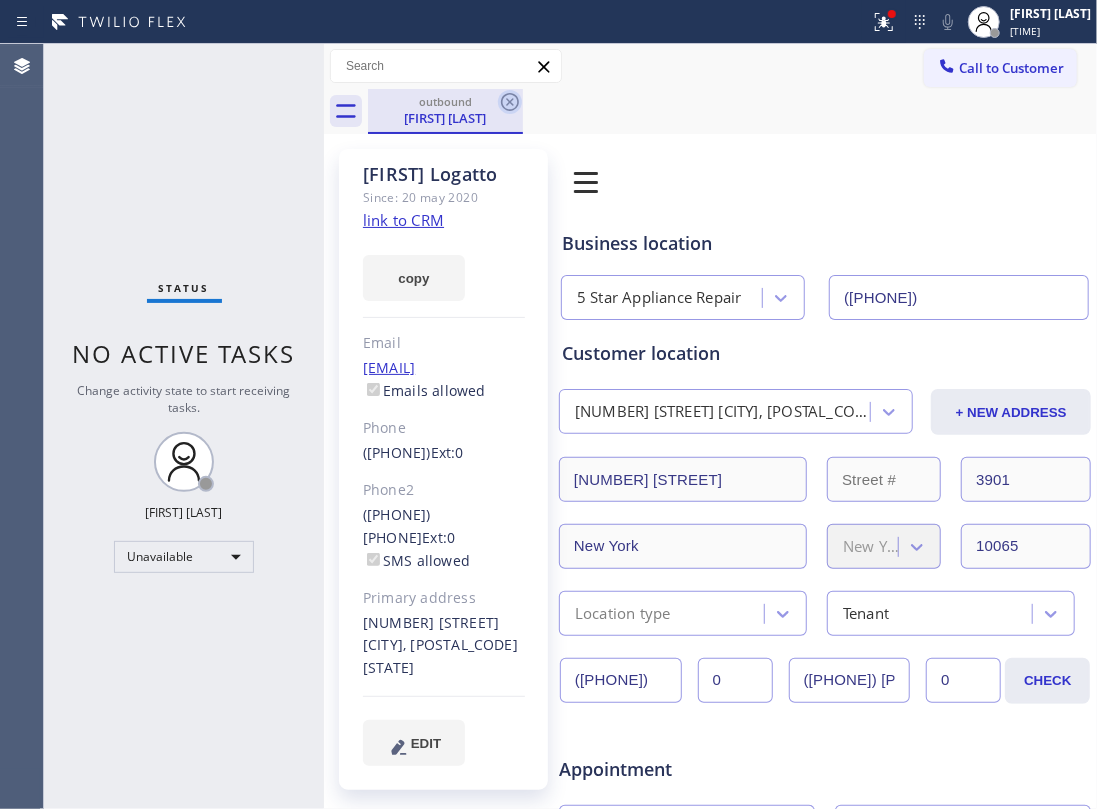 click 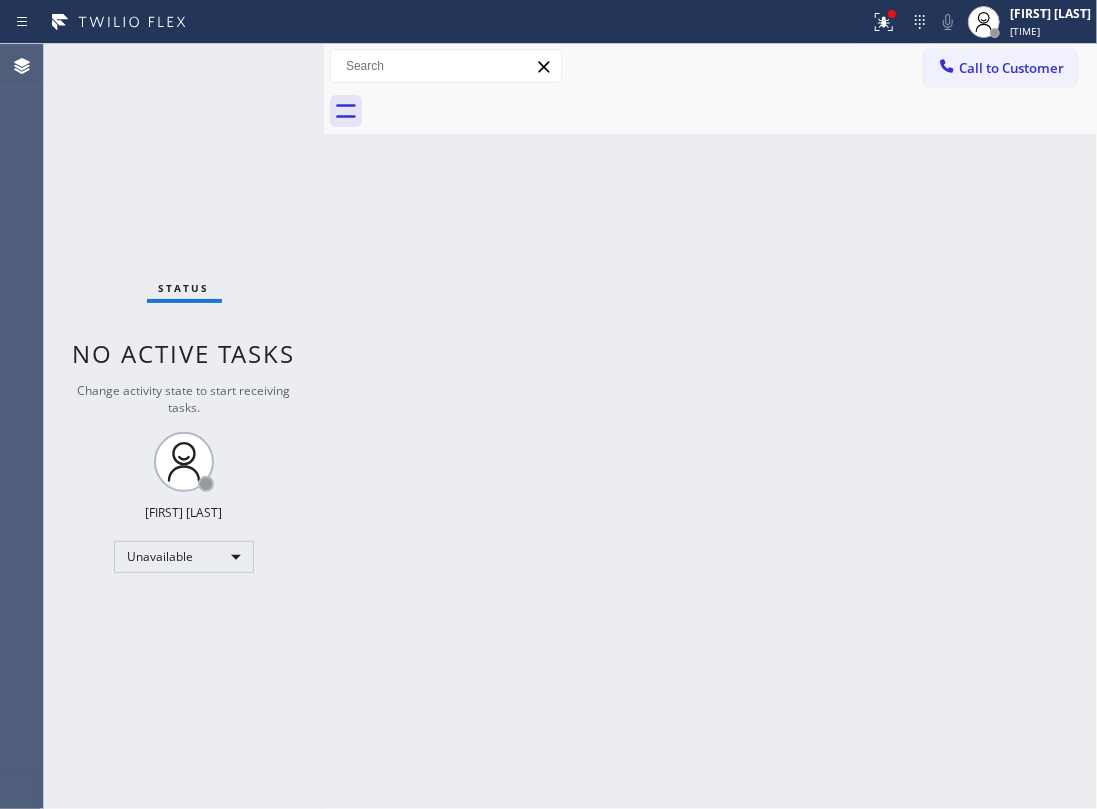 click on "Status   No active tasks     Change activity state to start receiving tasks.   [FIRST] [LAST] Unavailable" at bounding box center (184, 426) 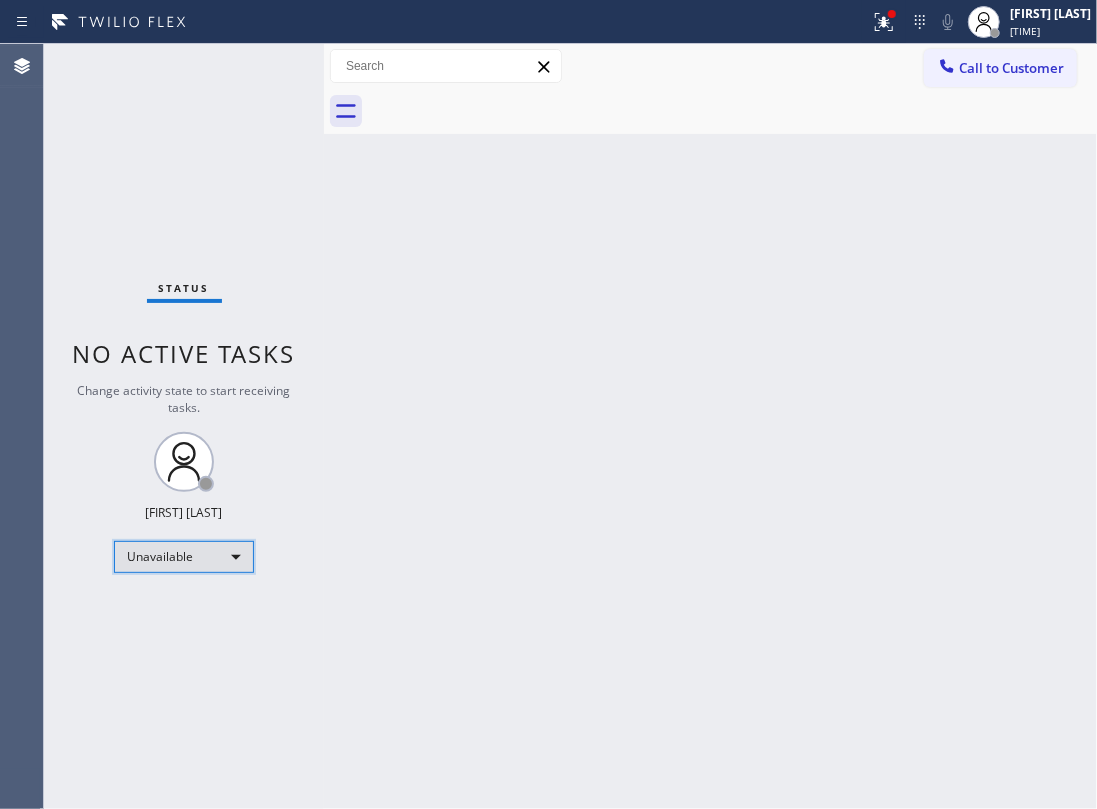 click on "Unavailable" at bounding box center [184, 557] 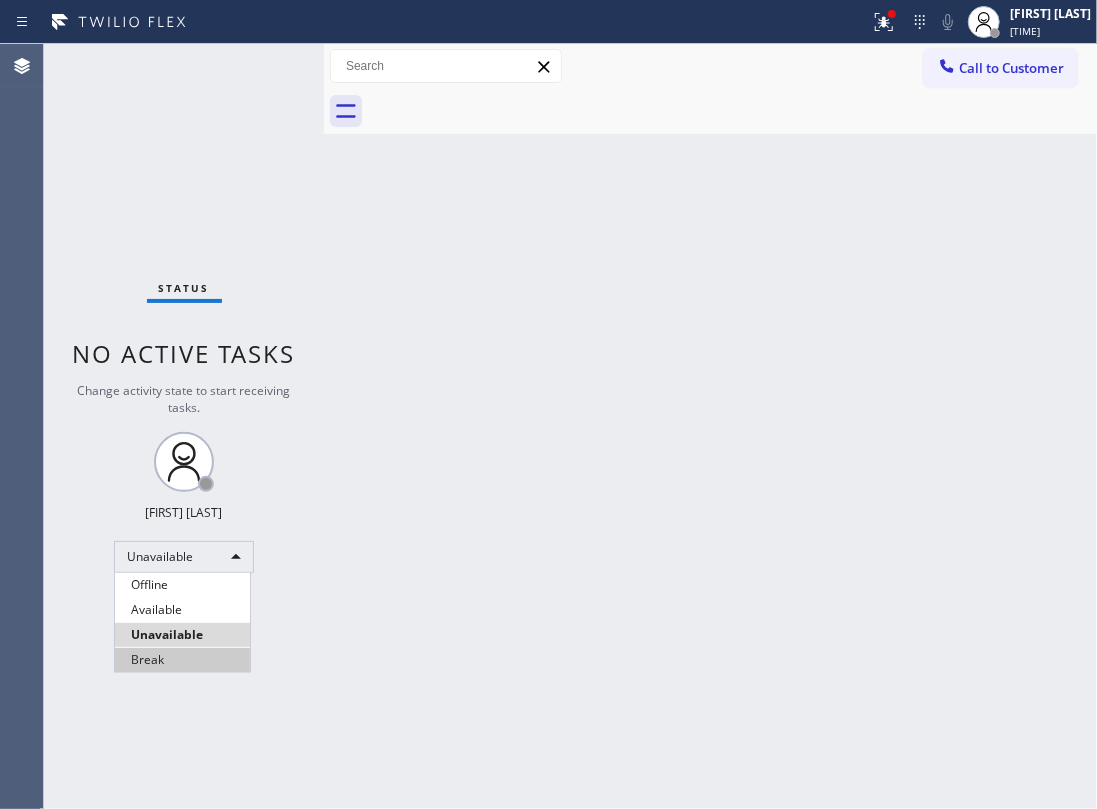 click on "Break" at bounding box center (182, 660) 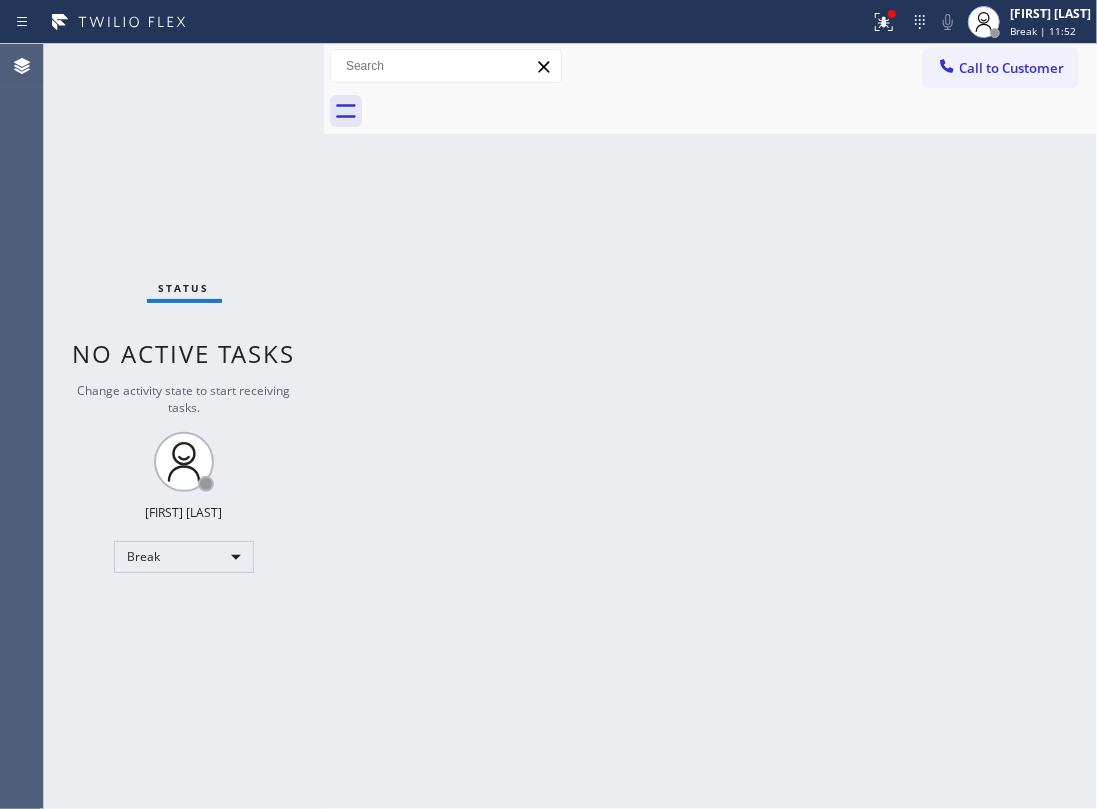 click on "Outbound call Location 5 Star Appliance Repair Your caller id phone number [PHONE] Customer number [PHONE] Call Outbound call Technician Search Technician Your caller id phone number Your caller id phone number Call" at bounding box center (710, 426) 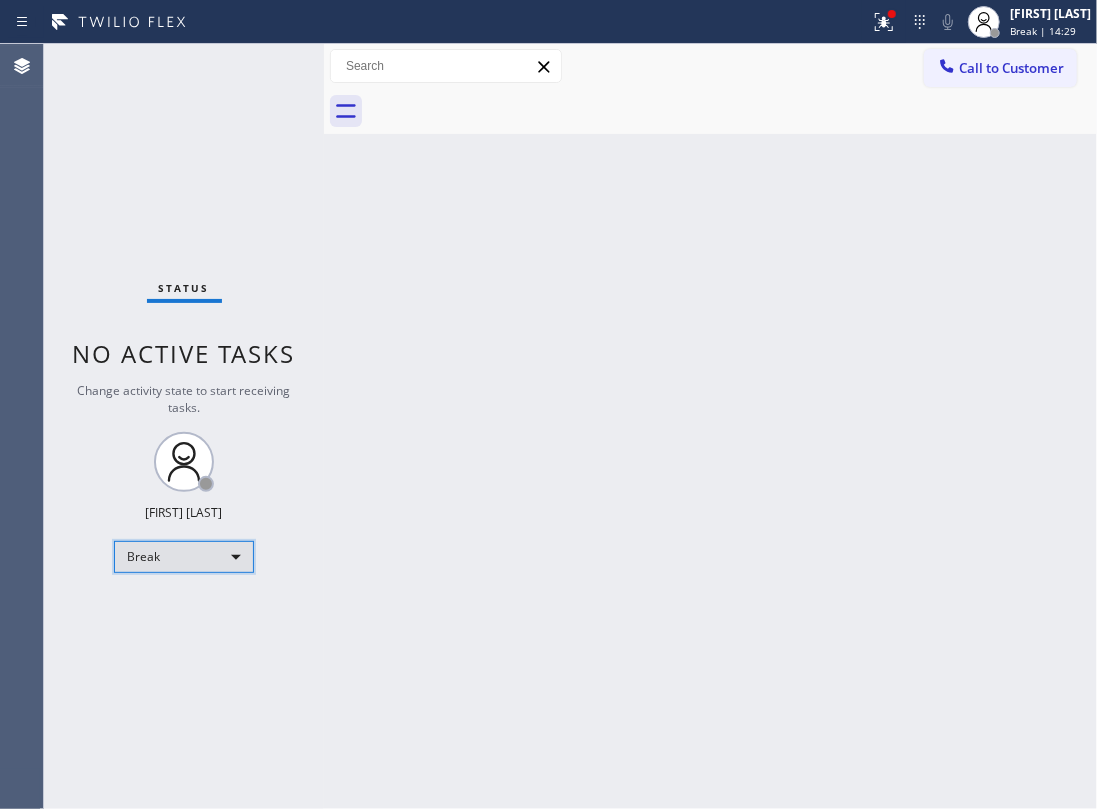 click on "Break" at bounding box center [184, 557] 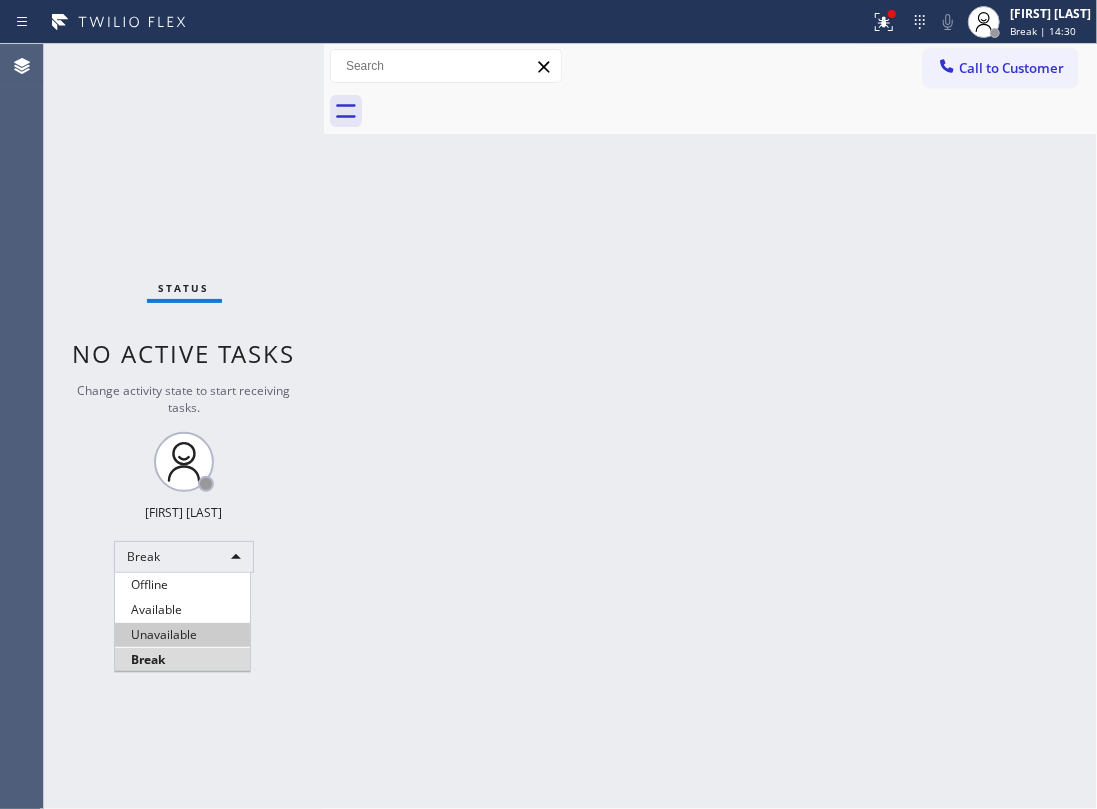 click on "Unavailable" at bounding box center (182, 635) 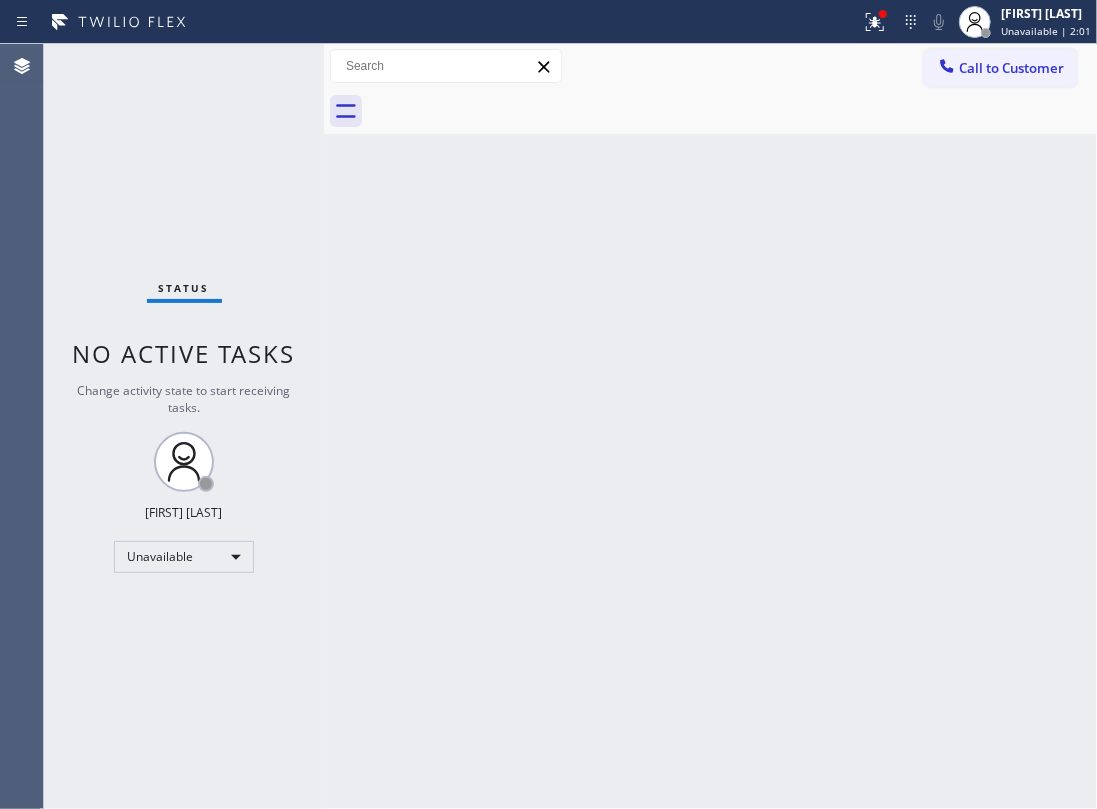 click on "Outbound call Location 5 Star Appliance Repair Your caller id phone number [PHONE] Customer number [PHONE] Call Outbound call Technician Search Technician Your caller id phone number Your caller id phone number Call" at bounding box center [710, 426] 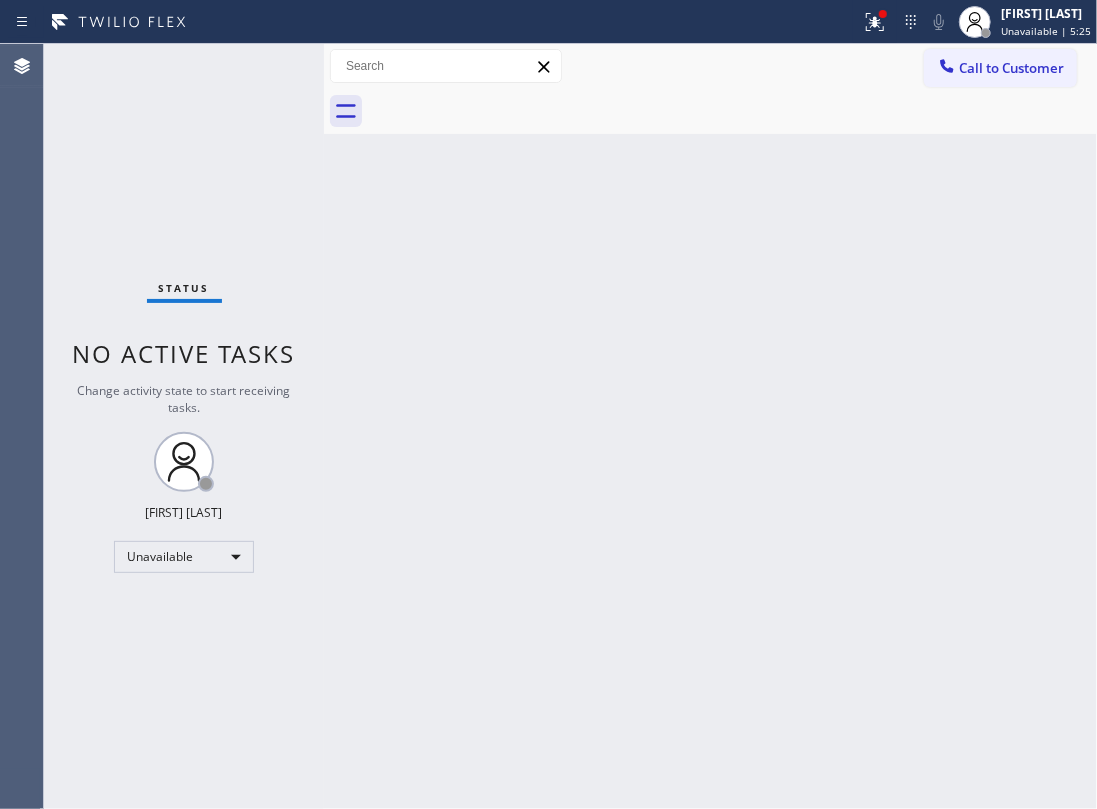 drag, startPoint x: 988, startPoint y: 61, endPoint x: 700, endPoint y: 314, distance: 383.34448 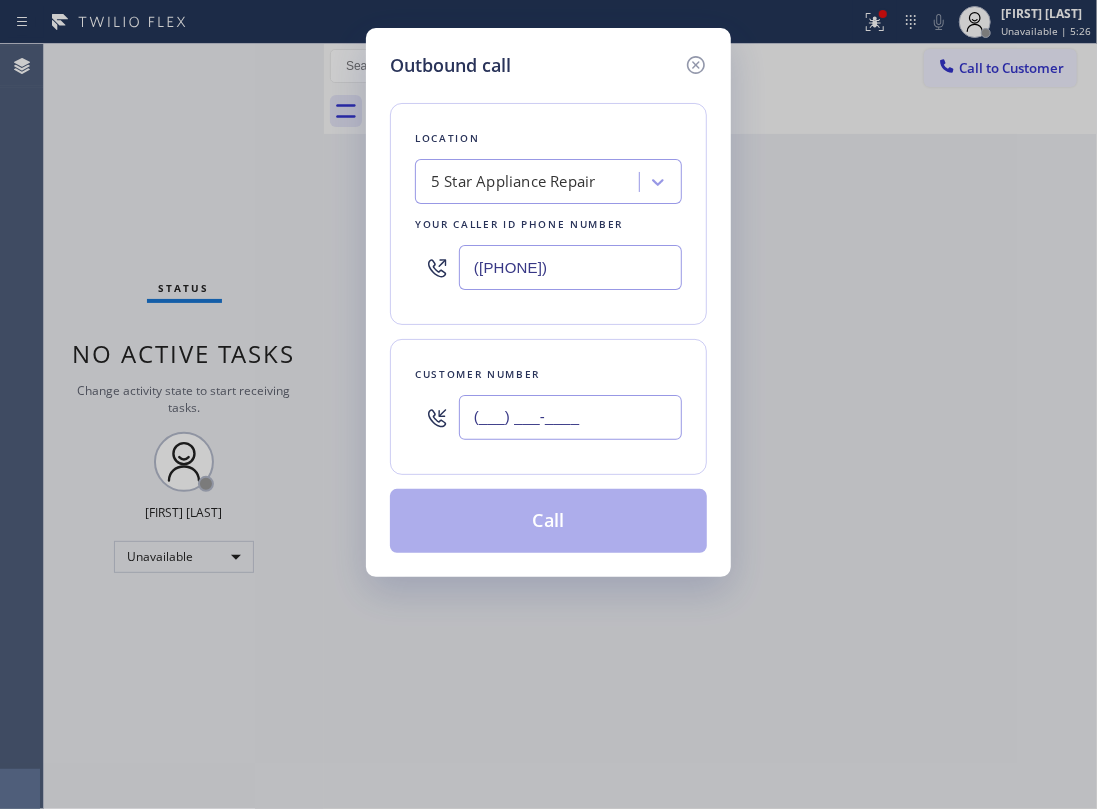click on "(___) ___-____" at bounding box center (570, 417) 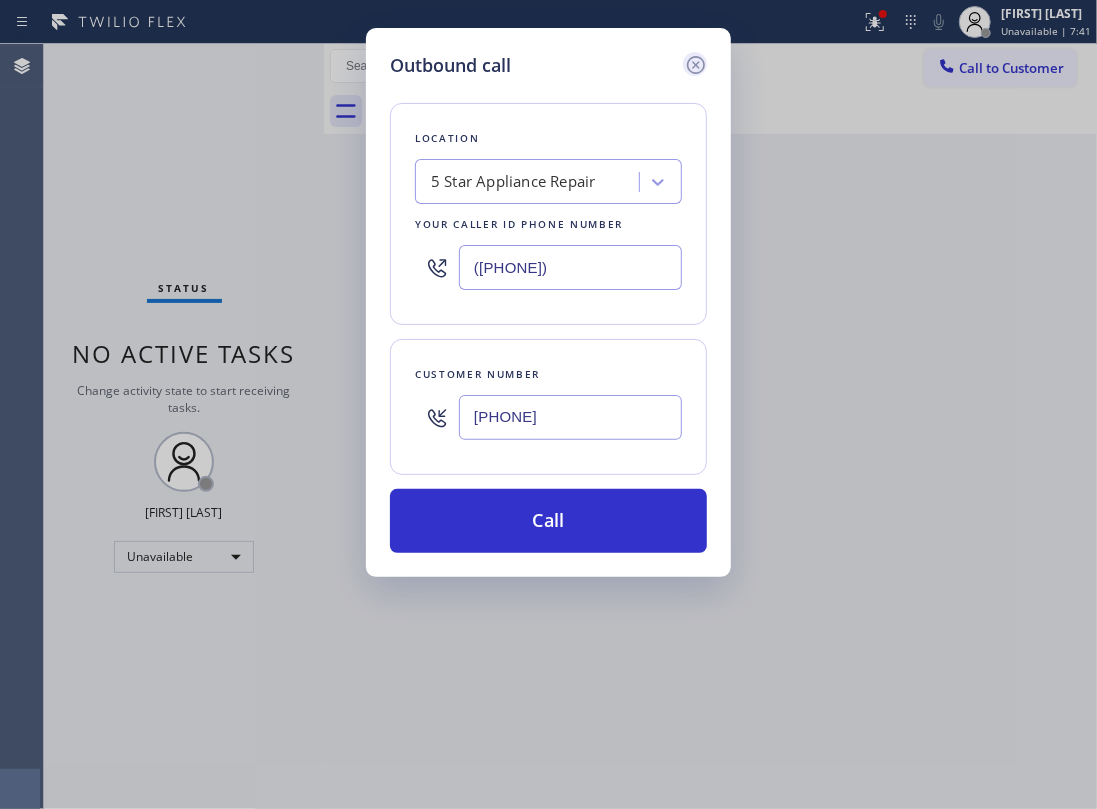 click 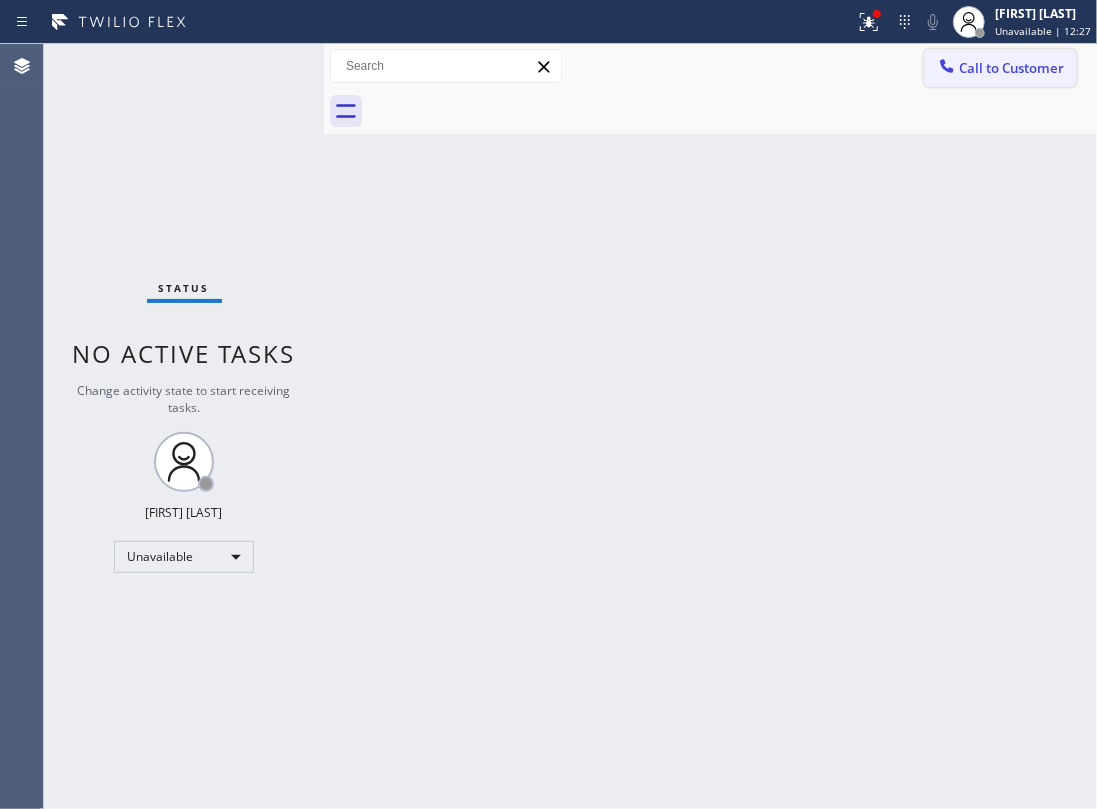 click 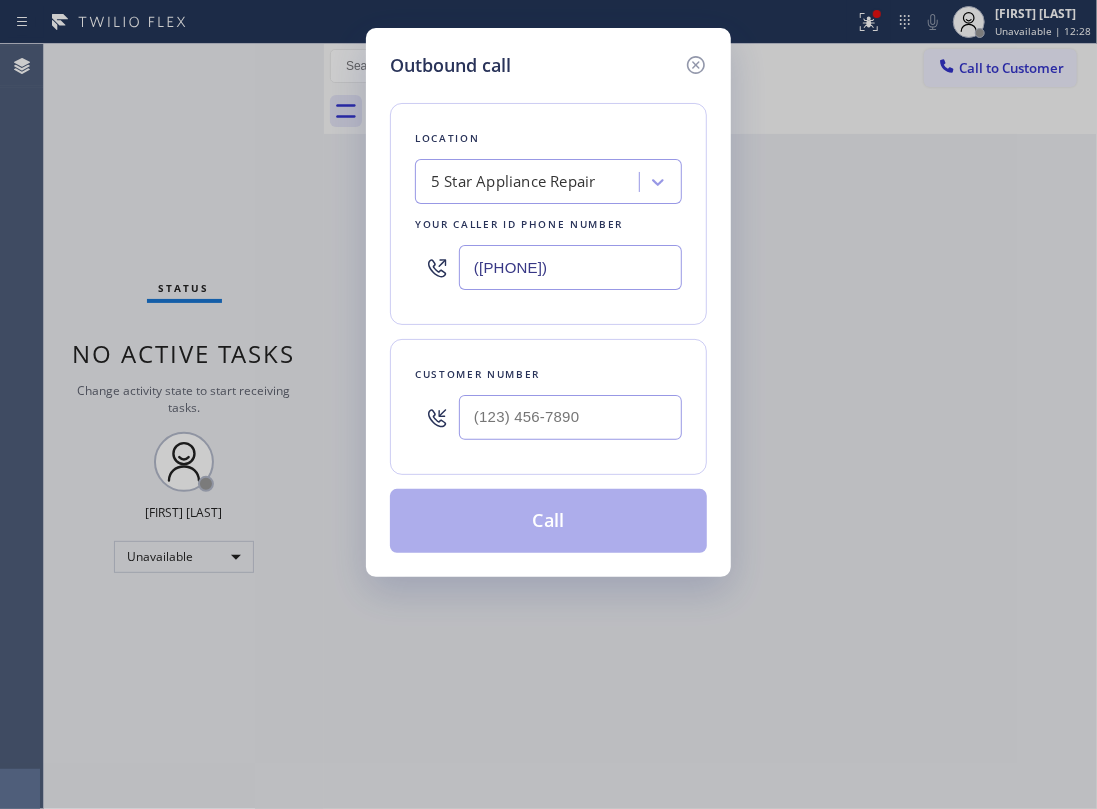 click at bounding box center (570, 417) 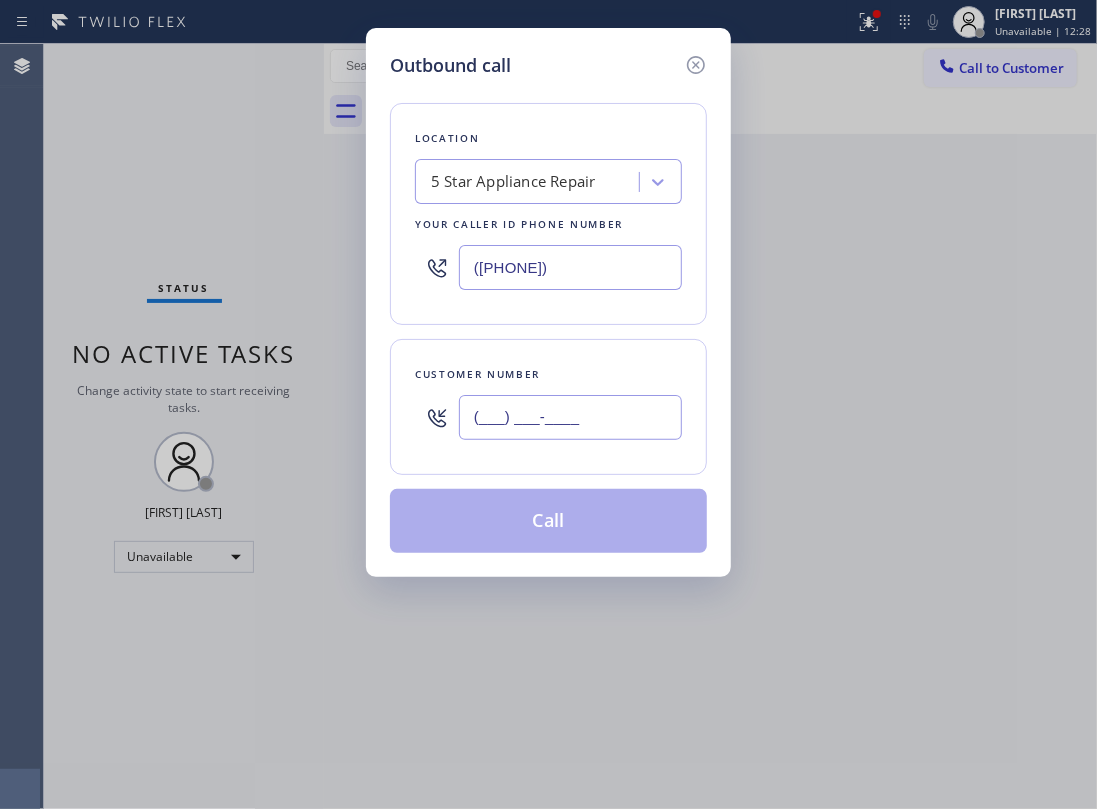 paste on "[PHONE]" 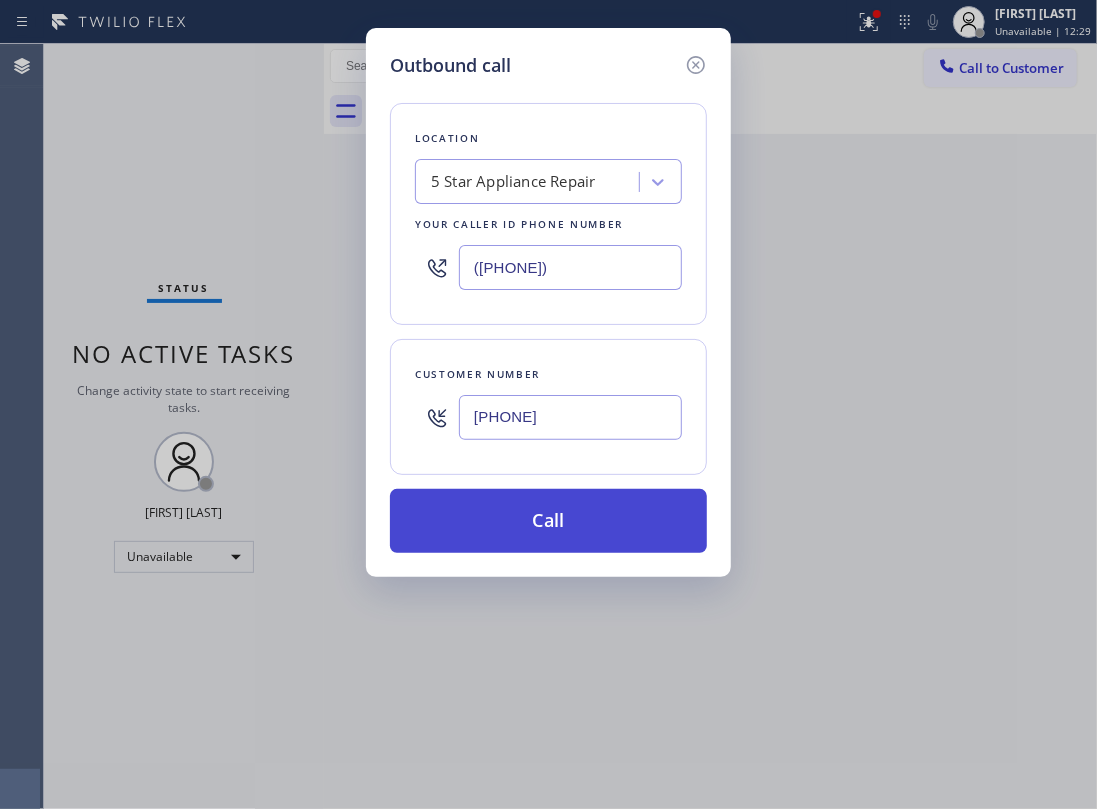 type on "[PHONE]" 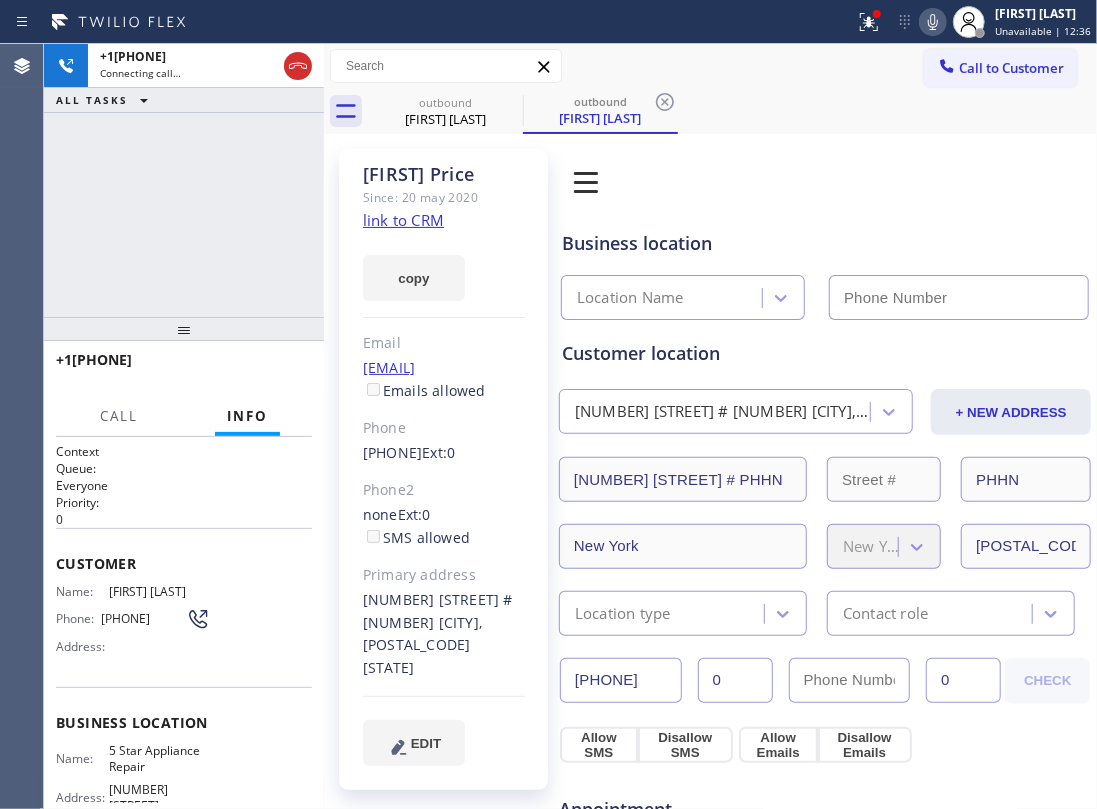type on "([PHONE])" 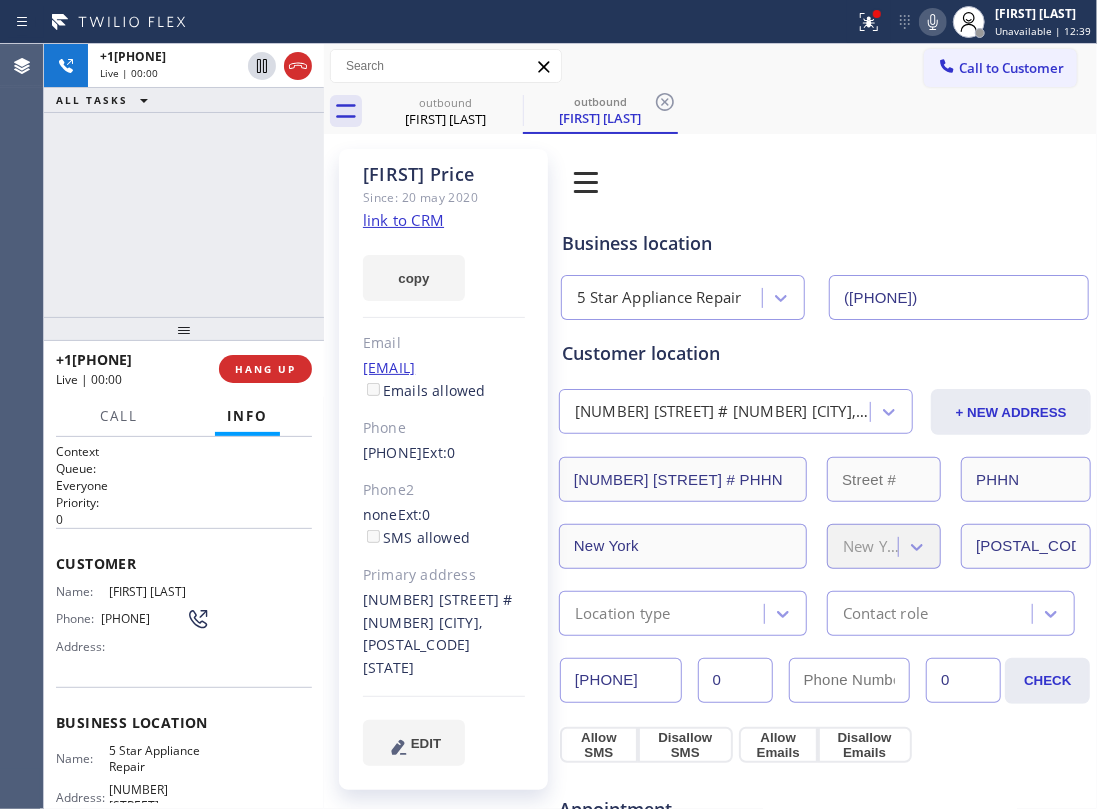 click on "[PHONE] Live | 00:00 ALL TASKS ALL TASKS ACTIVE TASKS TASKS IN WRAP UP" at bounding box center [184, 180] 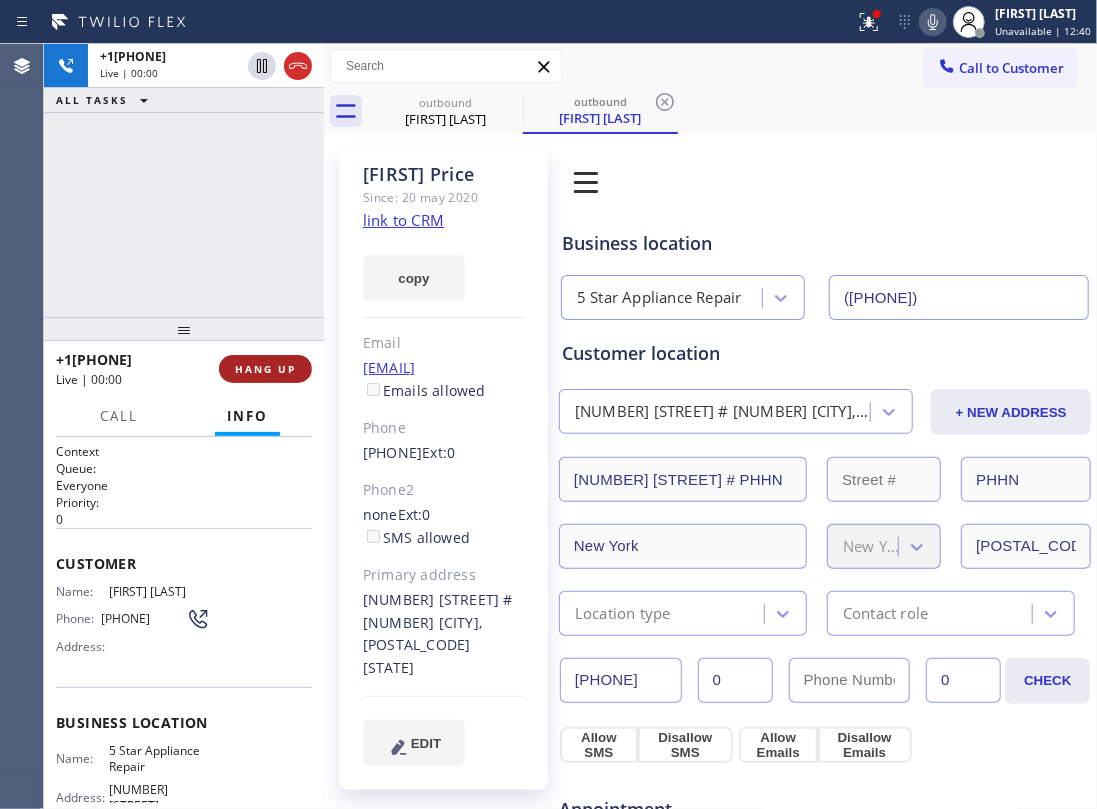 click on "HANG UP" at bounding box center [265, 369] 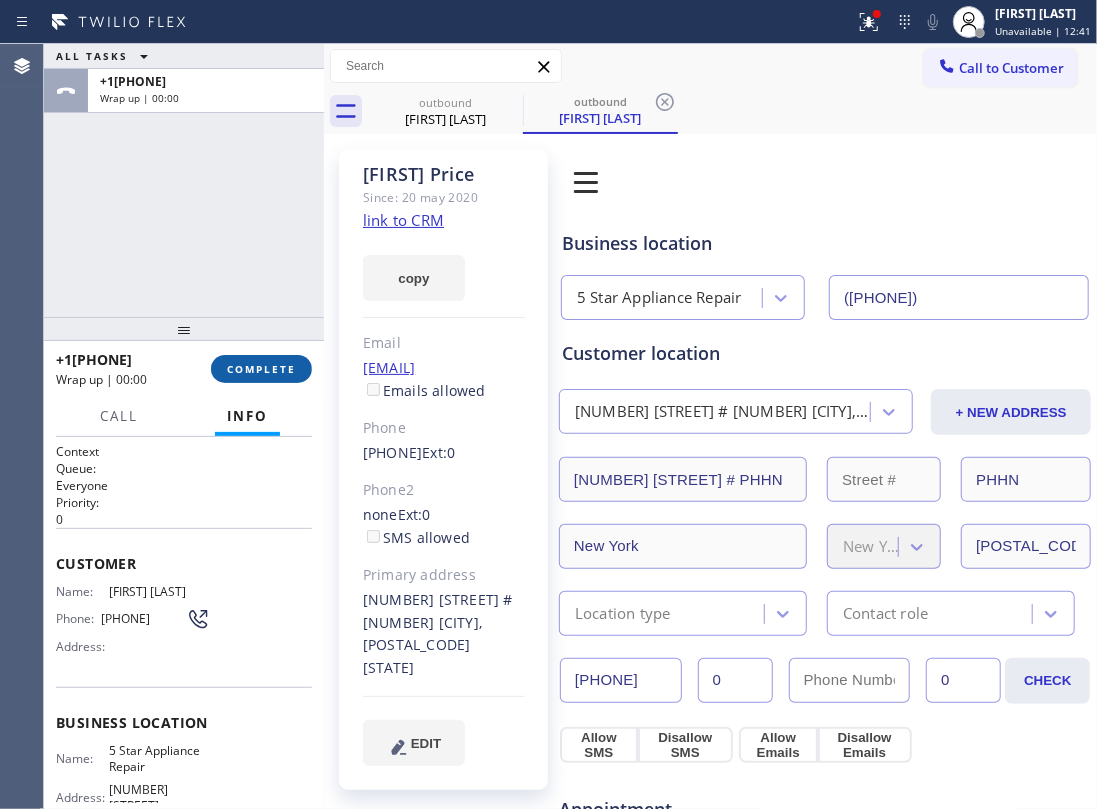 drag, startPoint x: 254, startPoint y: 332, endPoint x: 278, endPoint y: 364, distance: 40 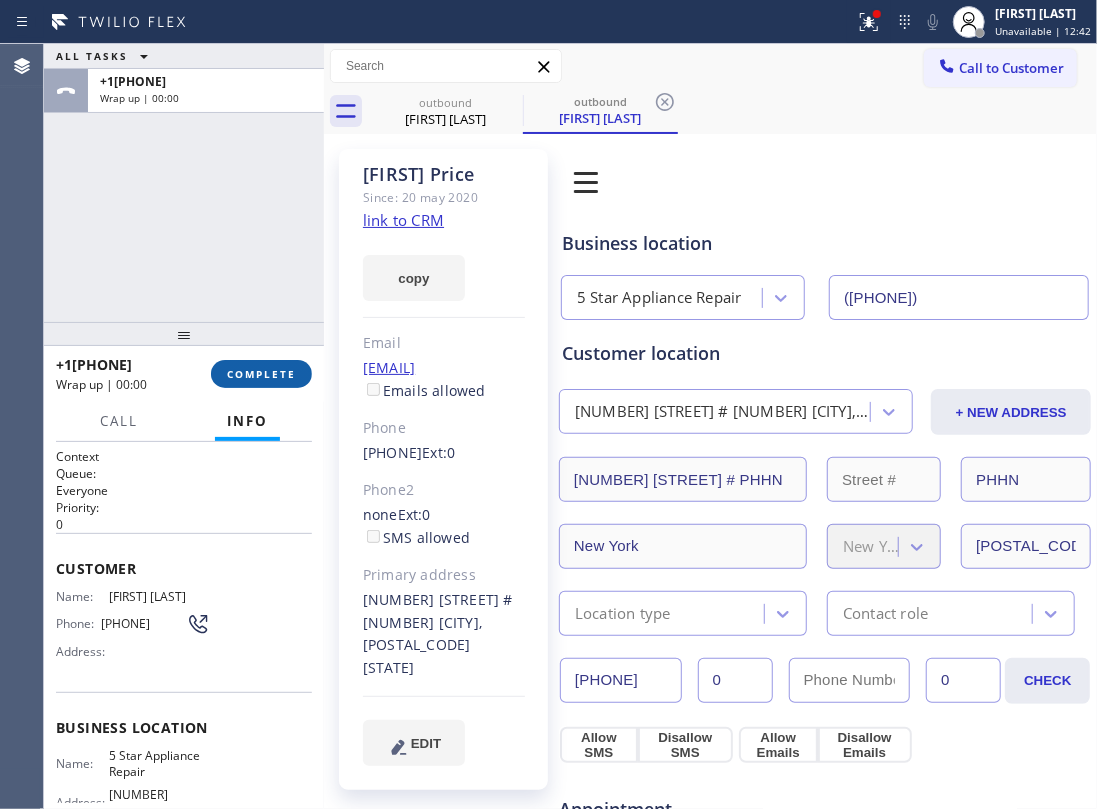 click on "COMPLETE" at bounding box center [261, 374] 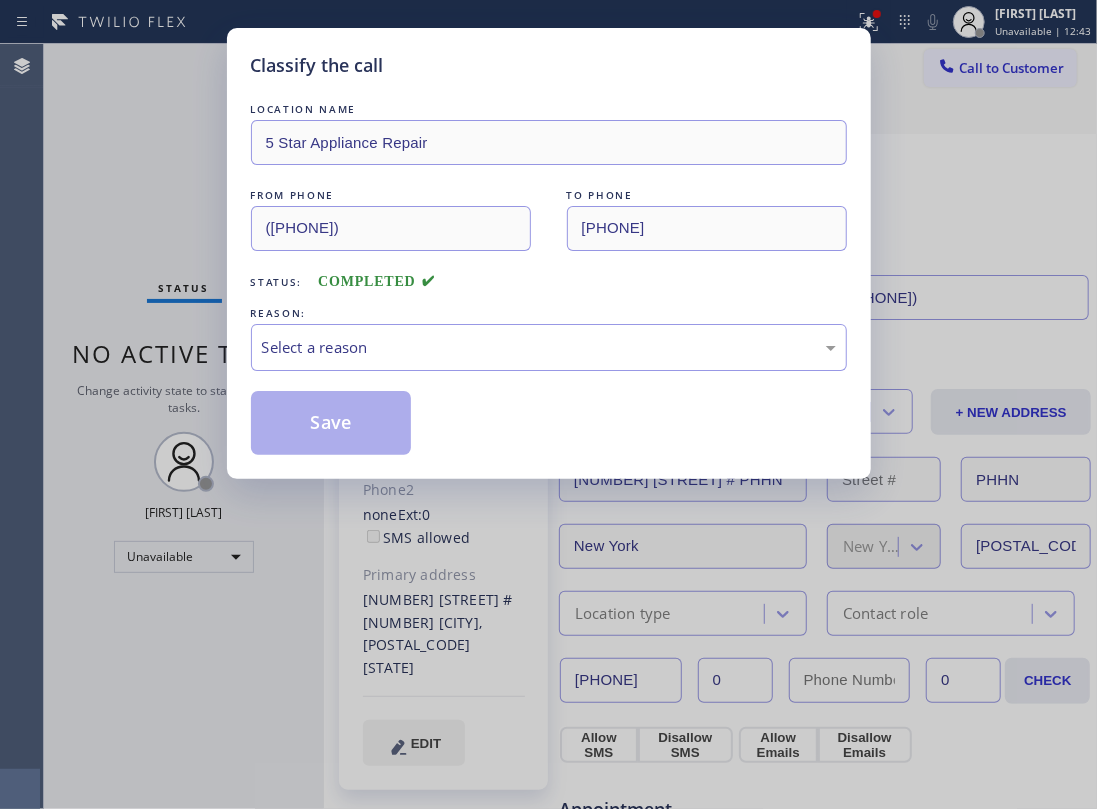 click on "REASON:" at bounding box center [549, 313] 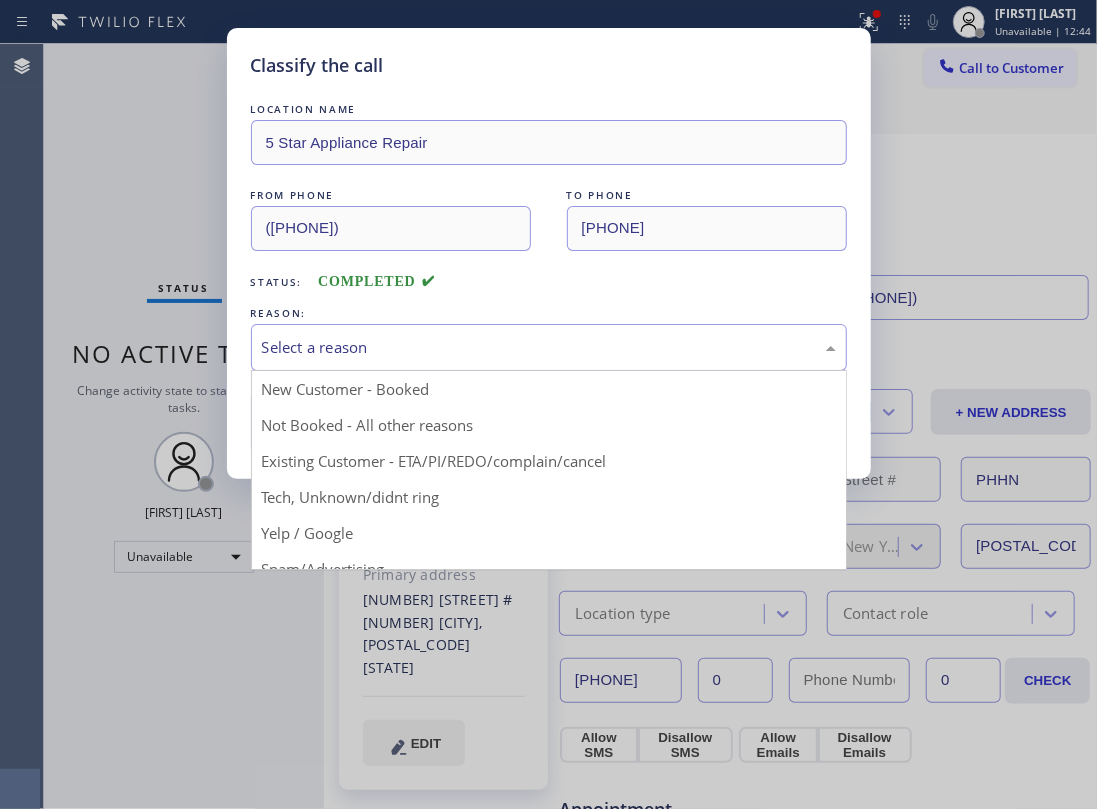 click on "Select a reason" at bounding box center (549, 347) 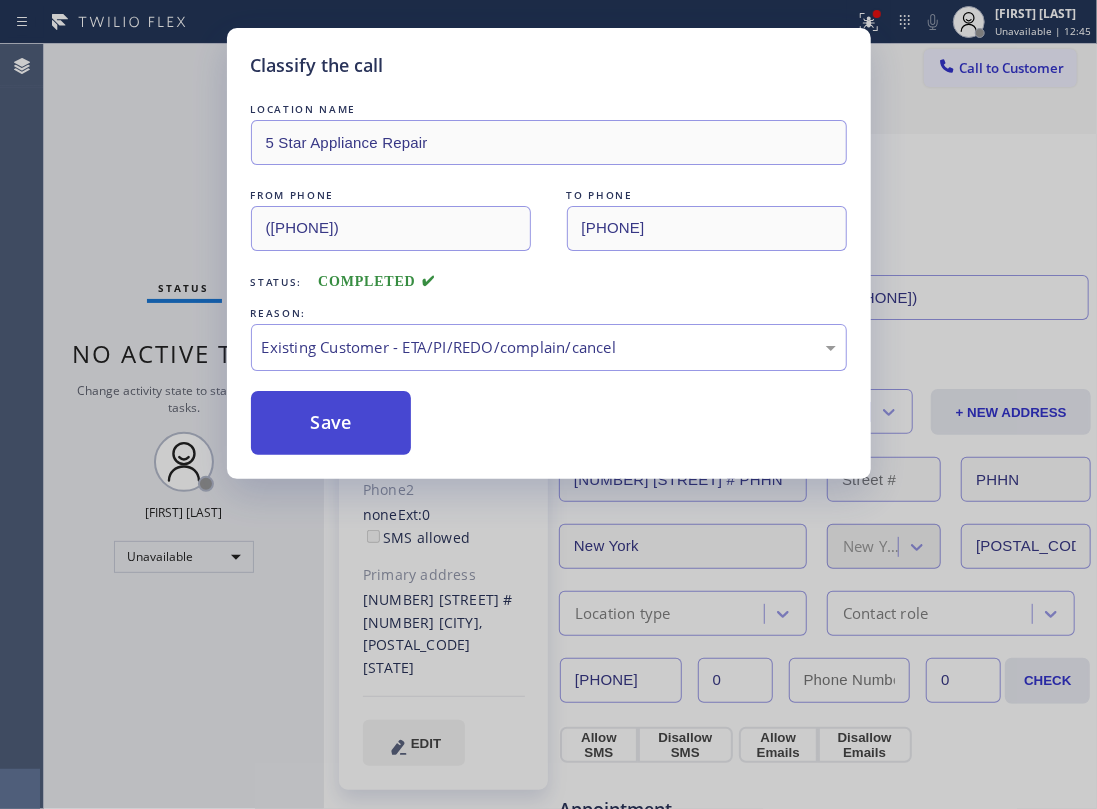click on "Save" at bounding box center [331, 423] 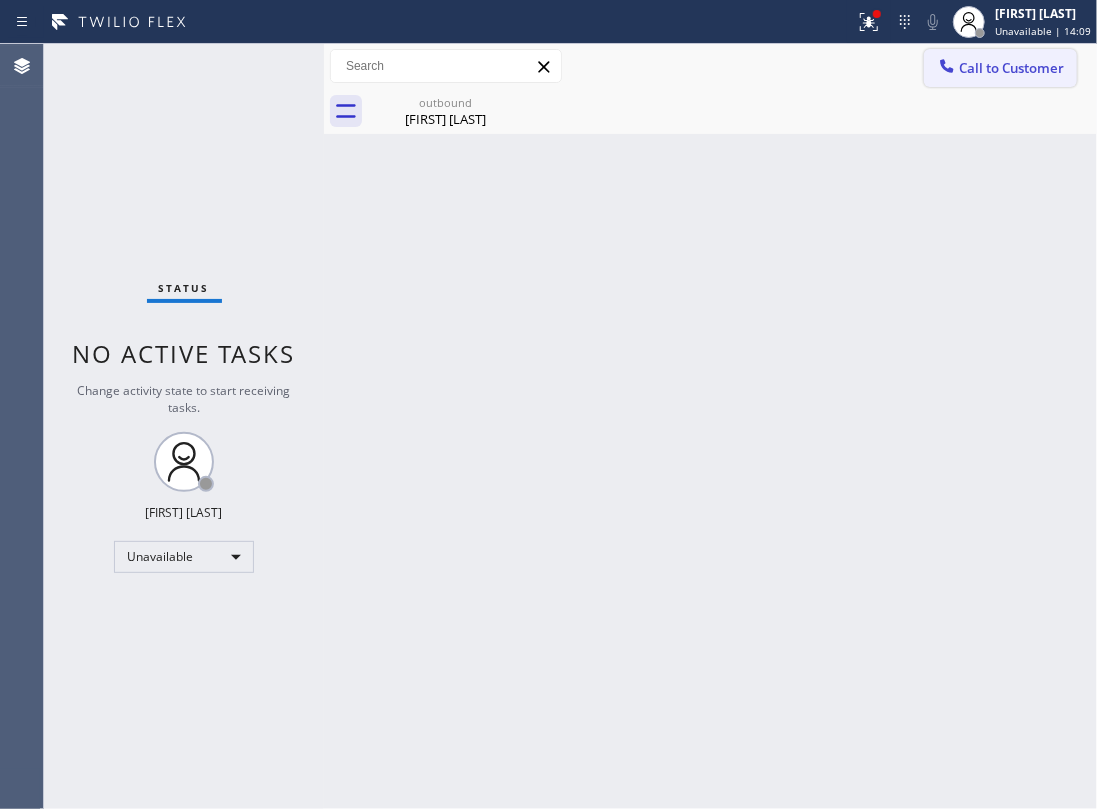 click on "Call to Customer" at bounding box center [1011, 68] 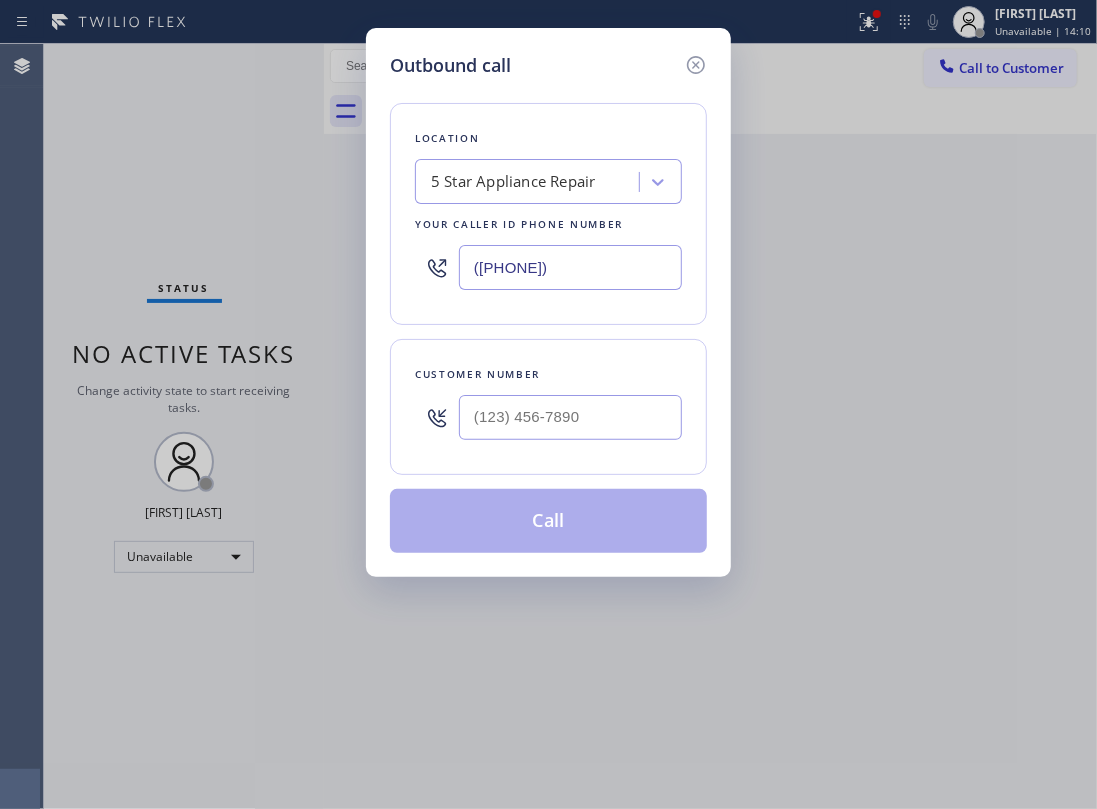 click at bounding box center [570, 417] 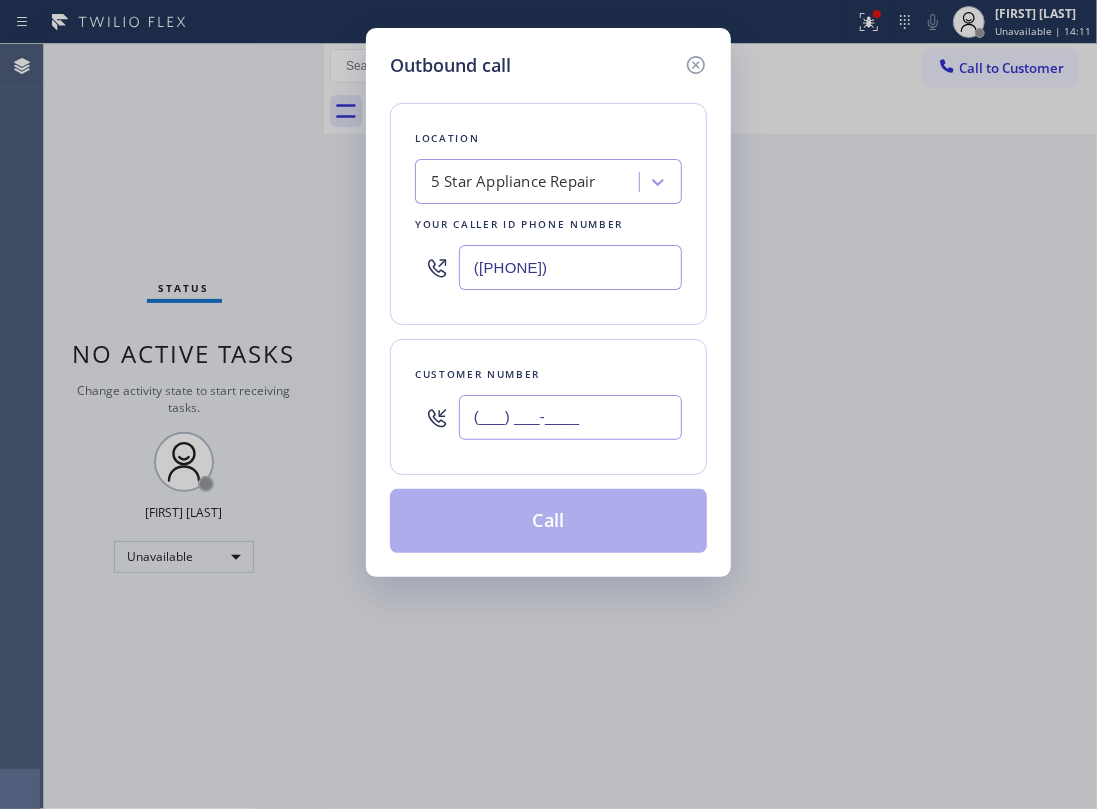paste on "[PHONE]" 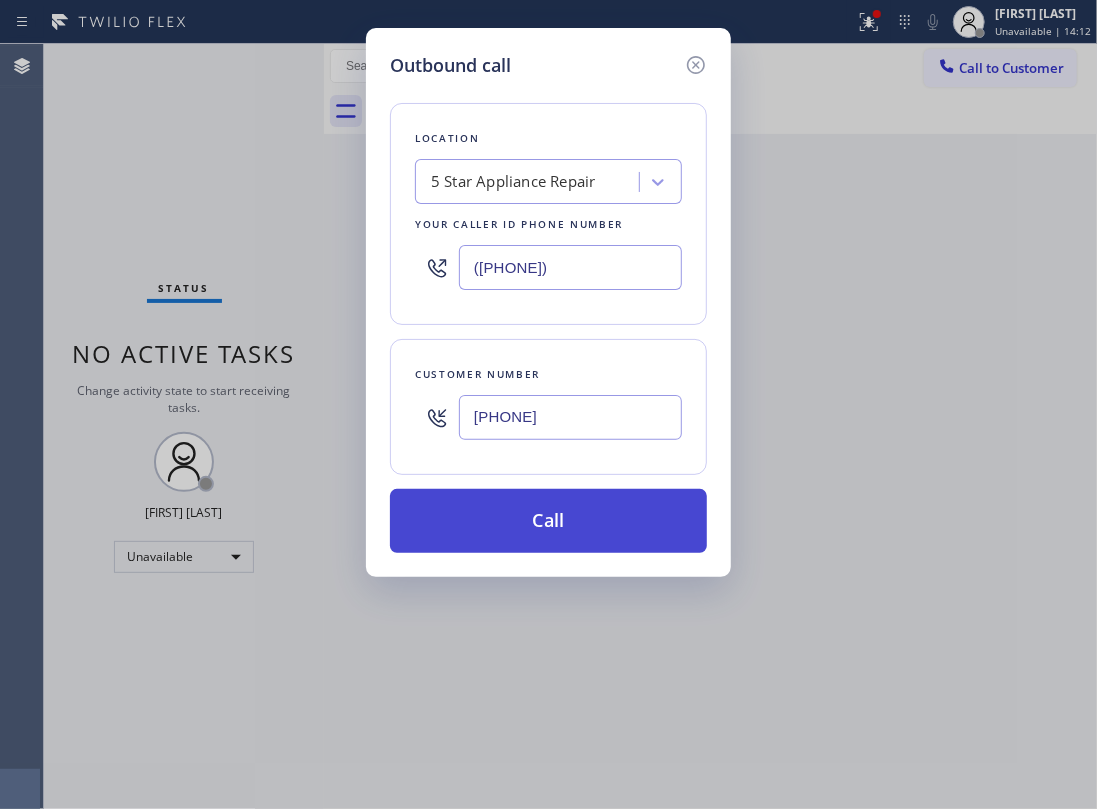 type on "[PHONE]" 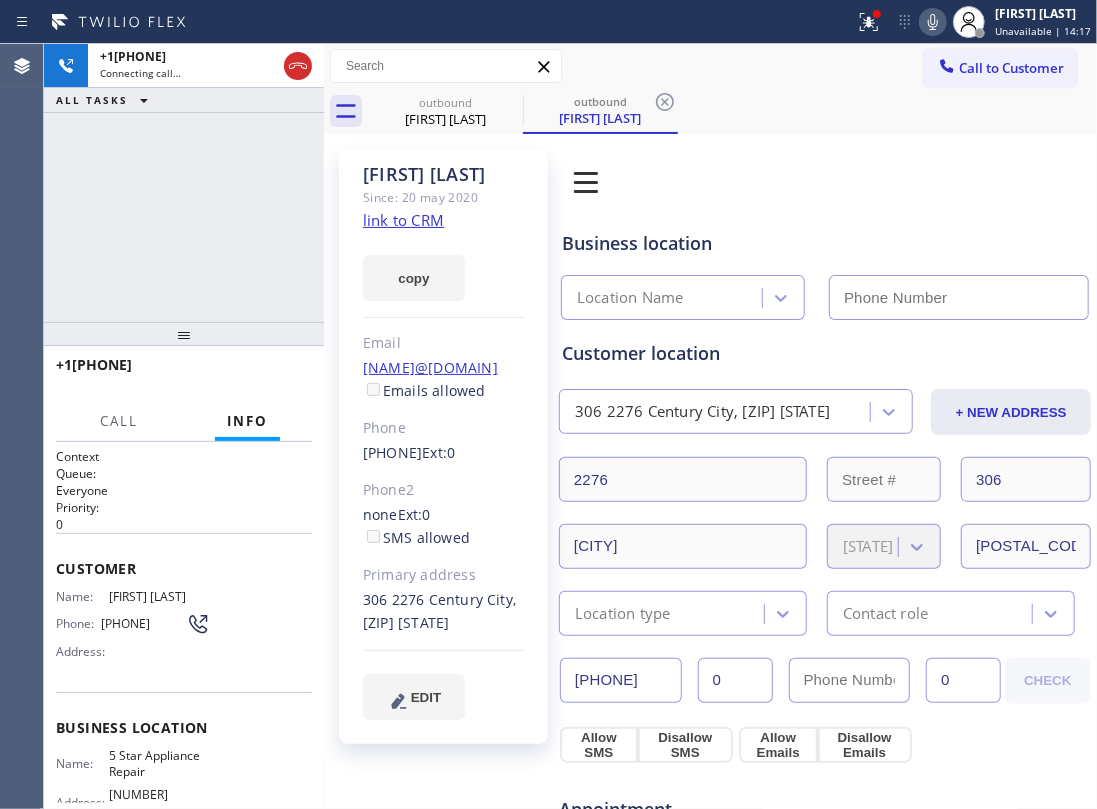 drag, startPoint x: 436, startPoint y: 118, endPoint x: 212, endPoint y: 221, distance: 246.54614 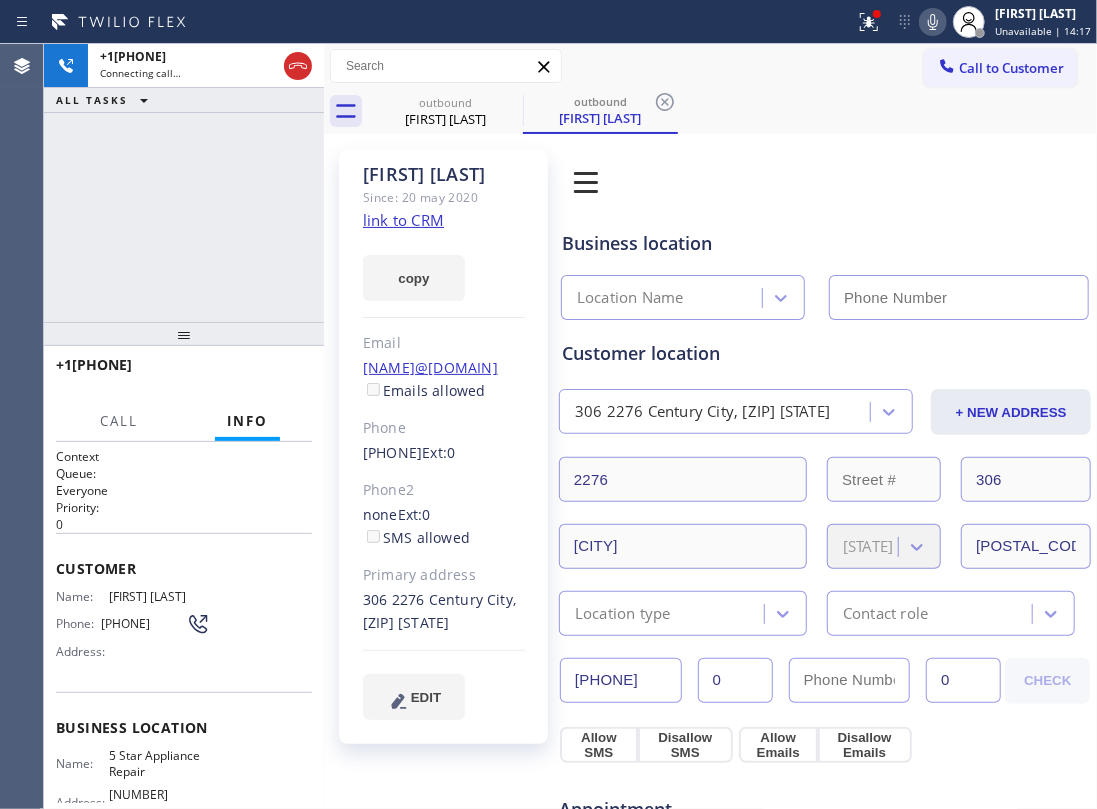 click on "[FIRST] [LAST]" at bounding box center (445, 119) 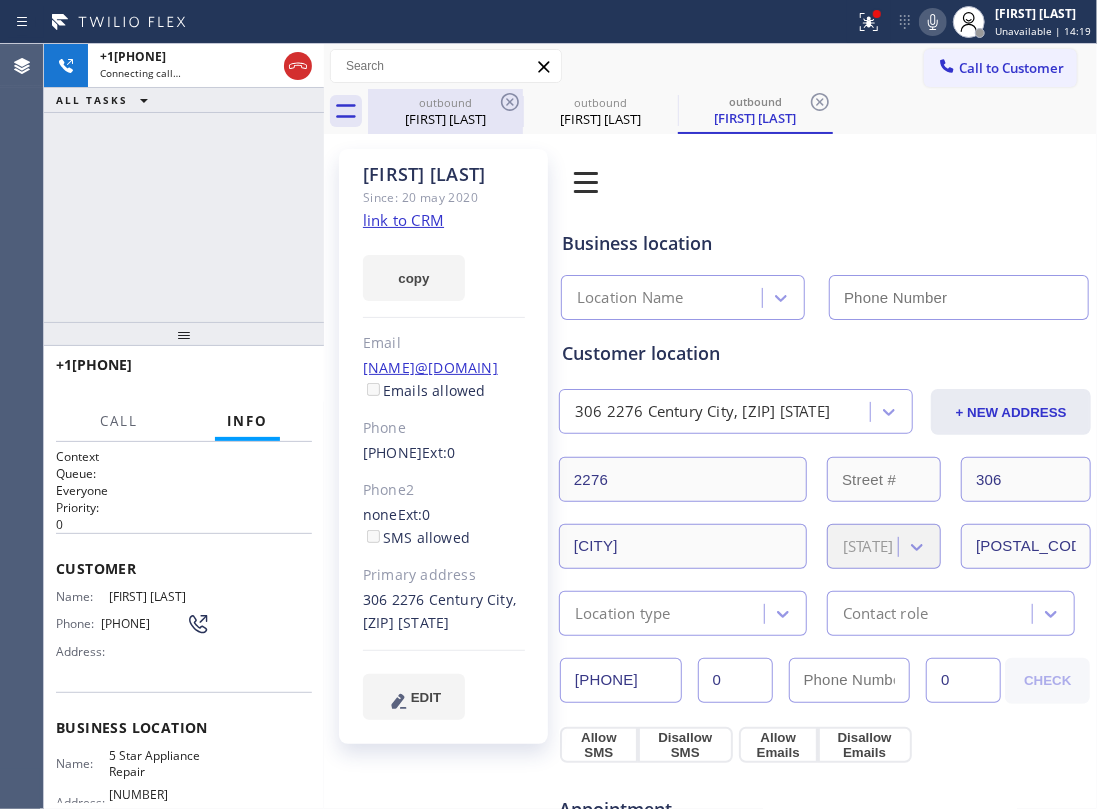 click on "[FIRST] [LAST]" at bounding box center [445, 119] 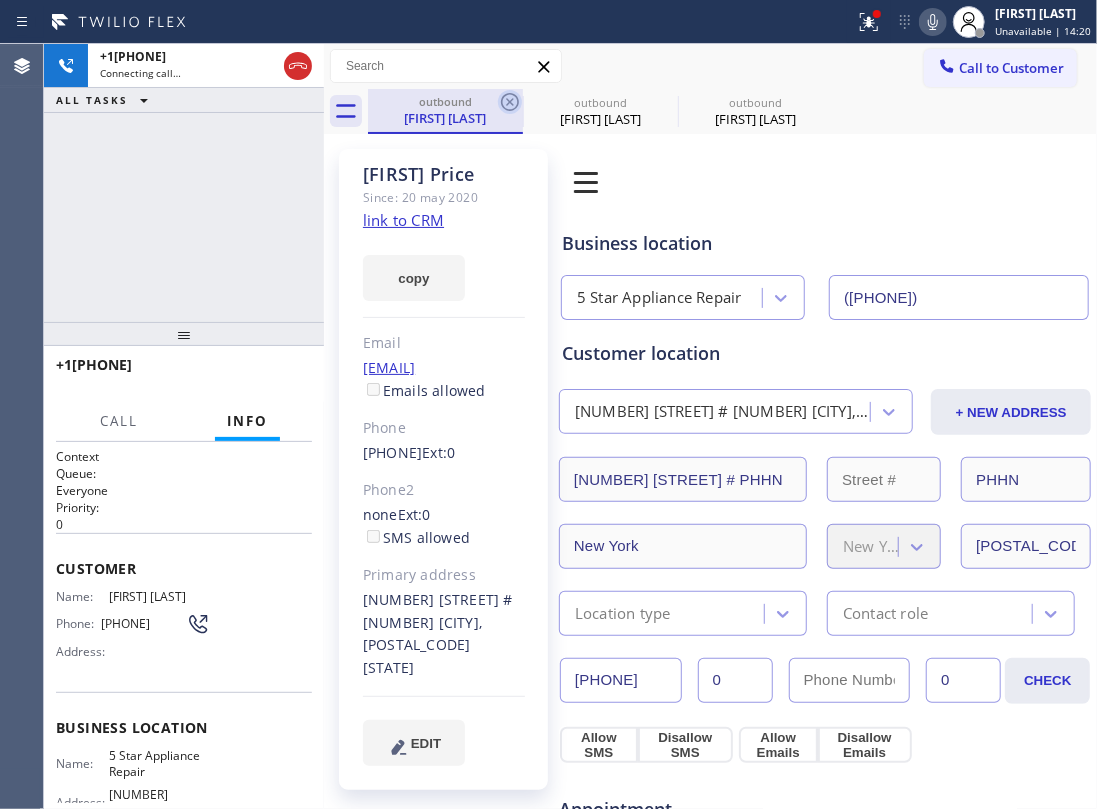 click 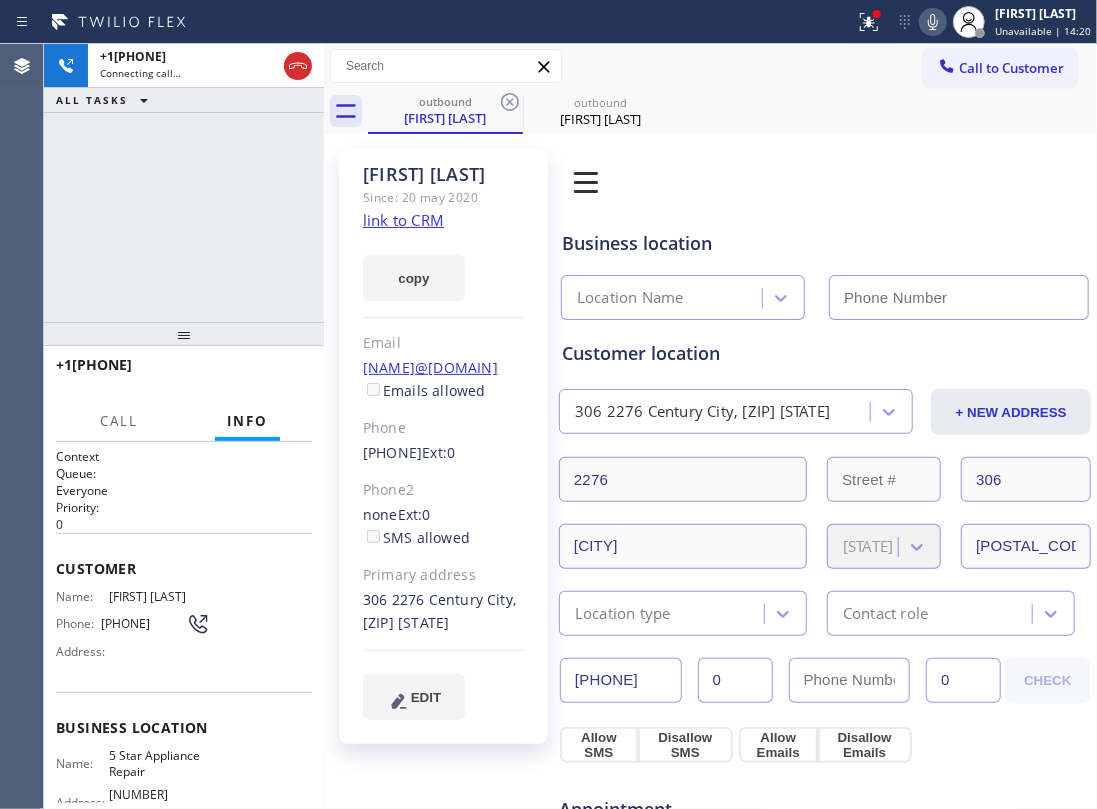 click on "[PHONE] Live | 00:06 ALL TASKS ALL TASKS ACTIVE TASKS TASKS IN WRAP UP" at bounding box center [184, 183] 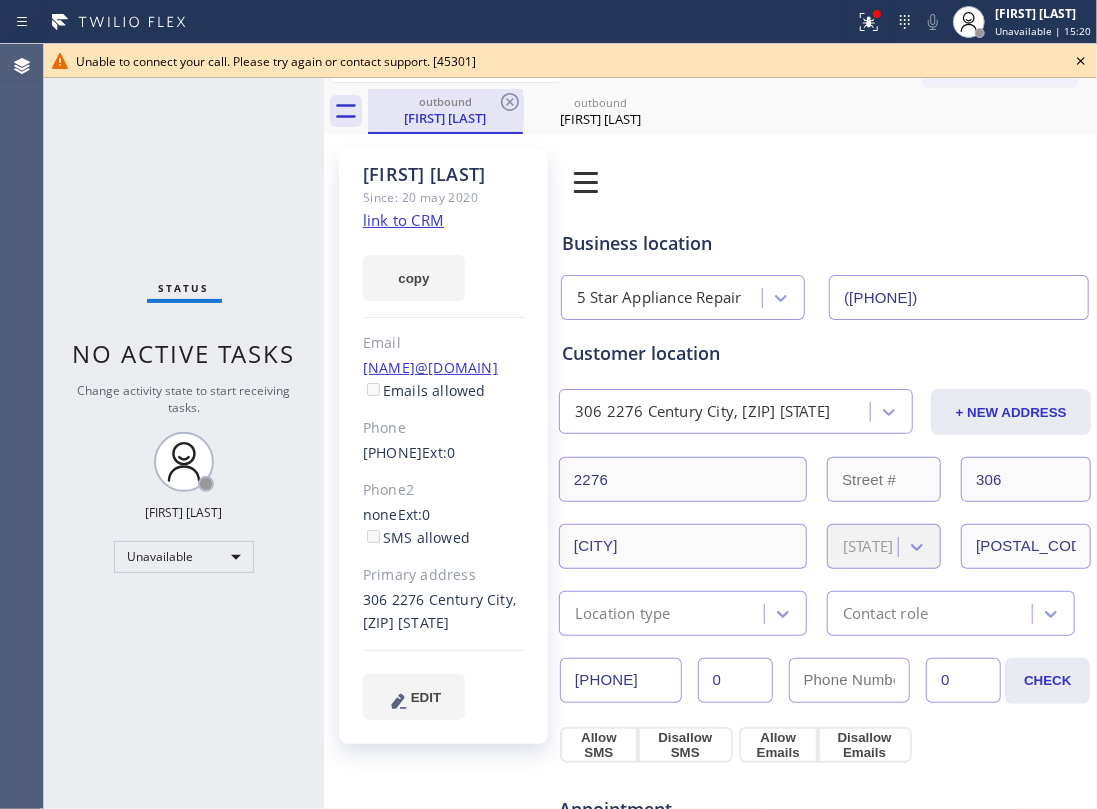 click on "[FIRST] [LAST]" at bounding box center (445, 118) 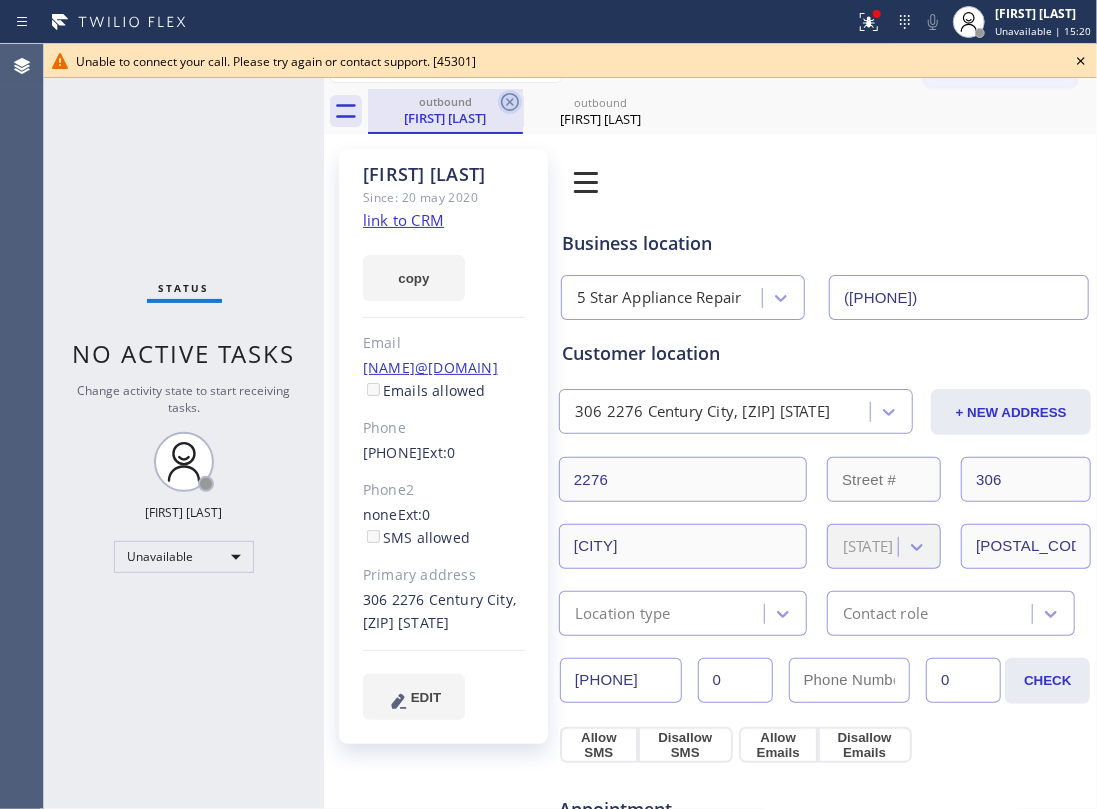 click 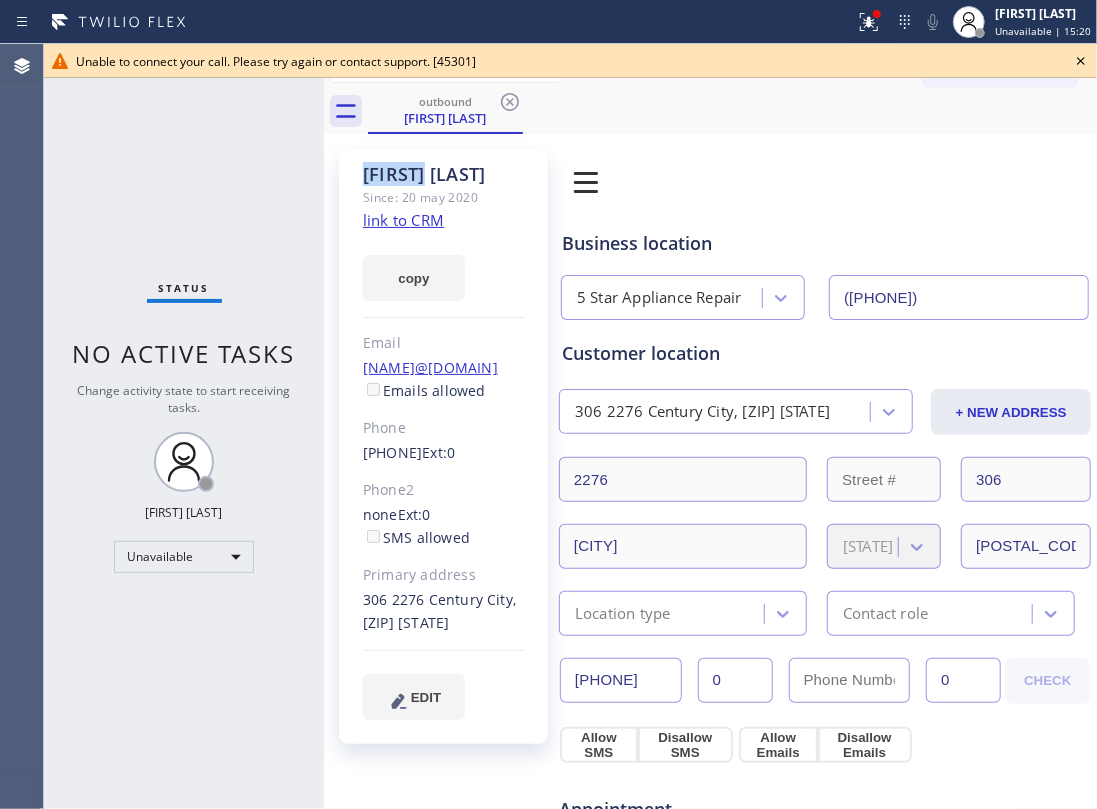 click 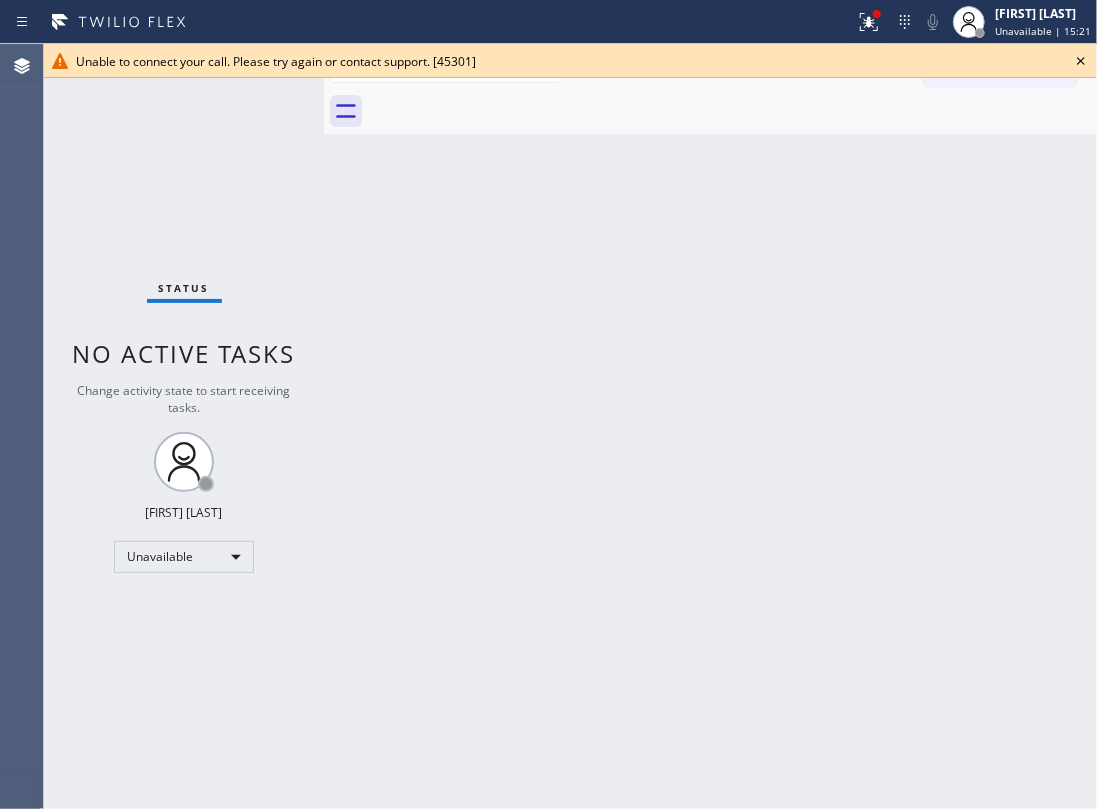 click on "Outbound call Location 5 Star Appliance Repair Your caller id phone number [PHONE] Customer number [PHONE] Call Outbound call Technician Search Technician Your caller id phone number Your caller id phone number Call" at bounding box center (710, 426) 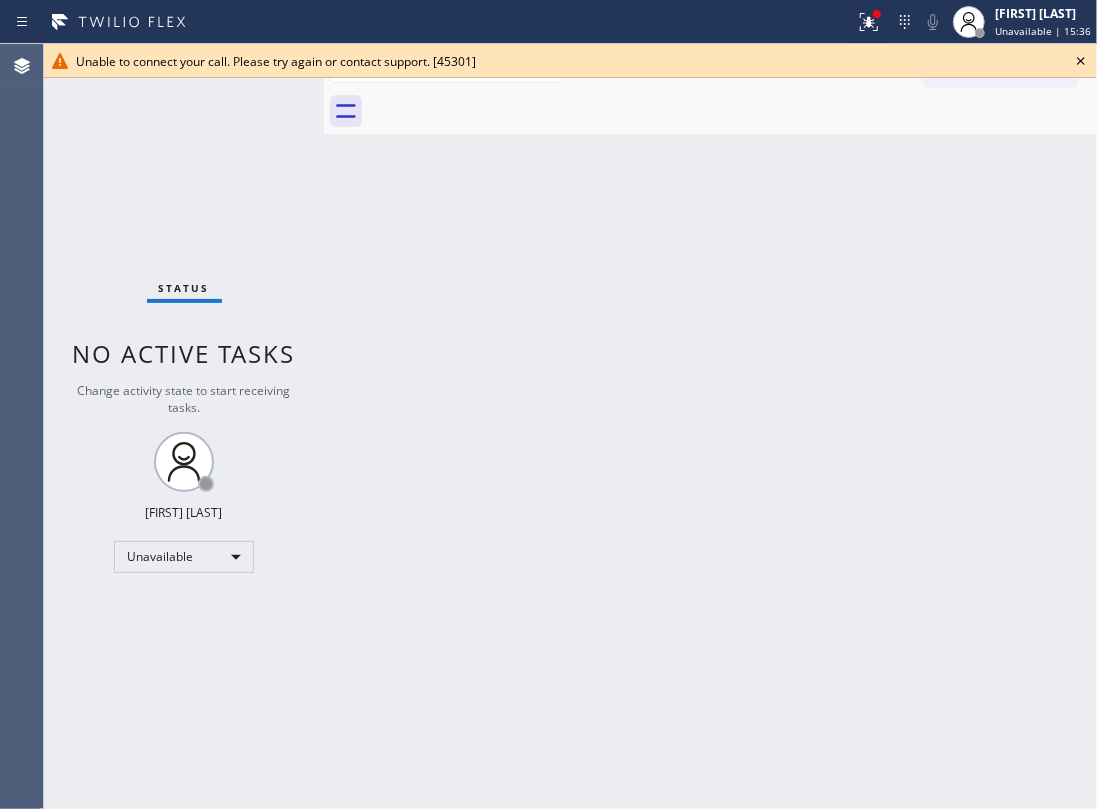 click 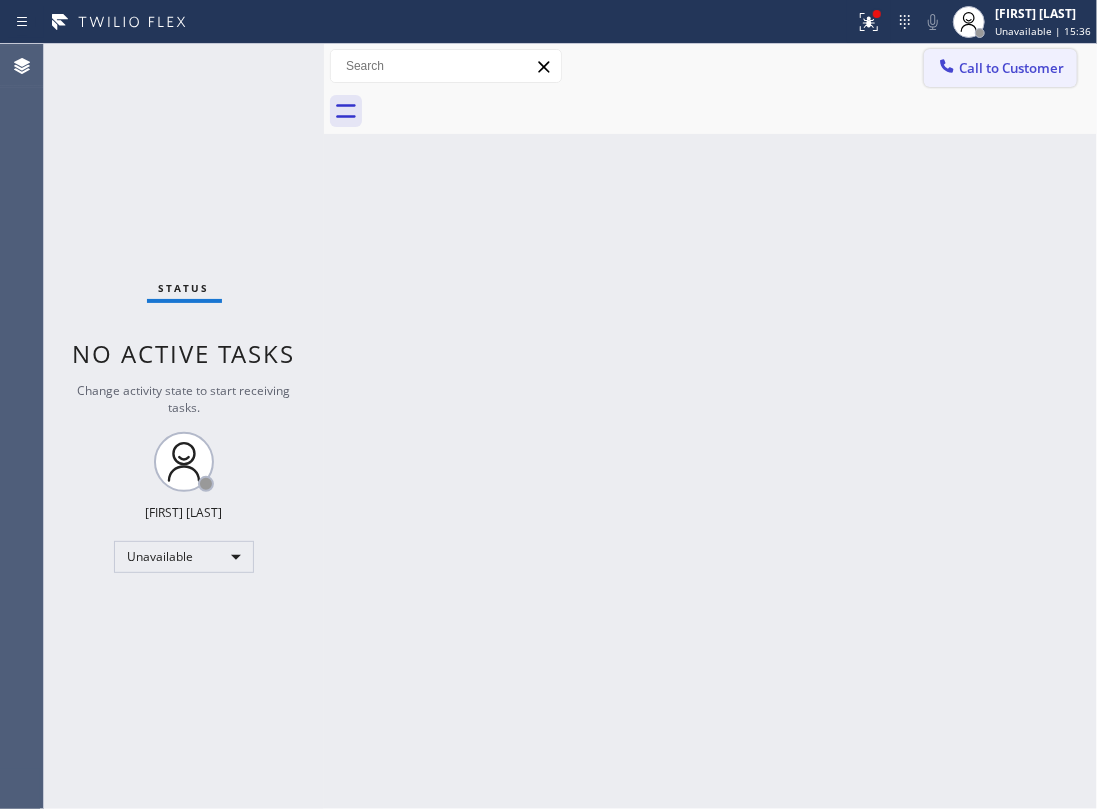 click on "Call to Customer" at bounding box center (1011, 68) 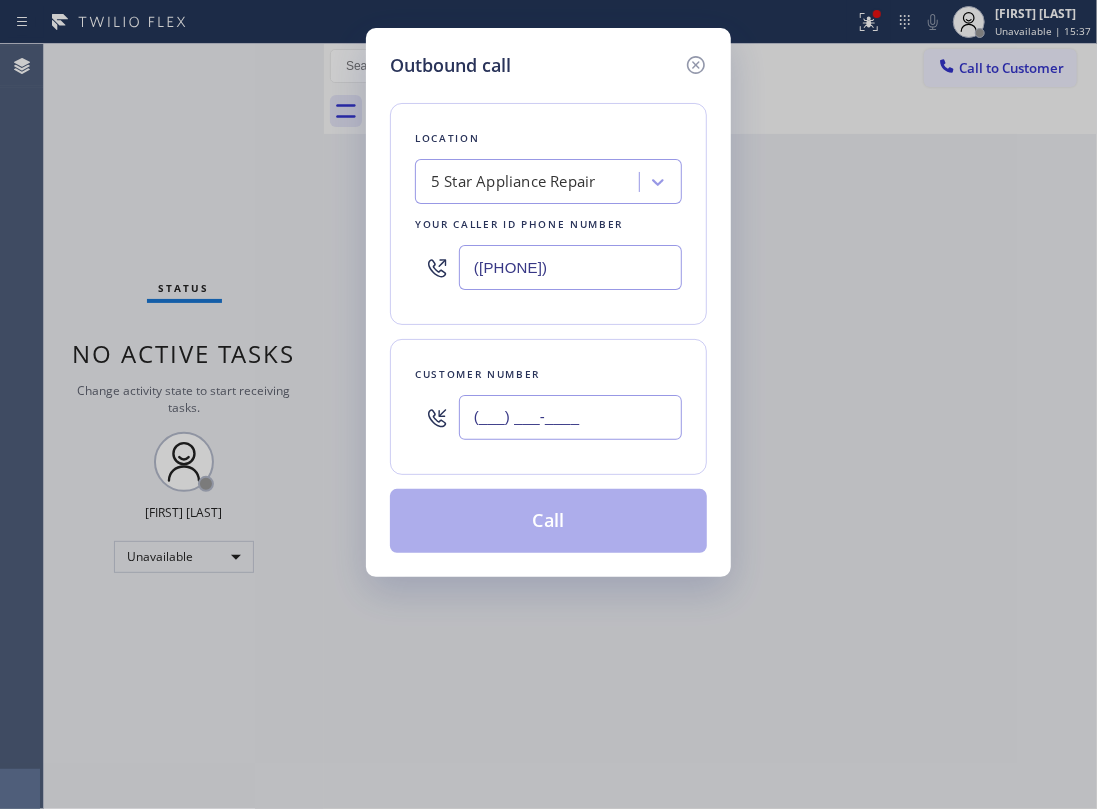 click on "(___) ___-____" at bounding box center (570, 417) 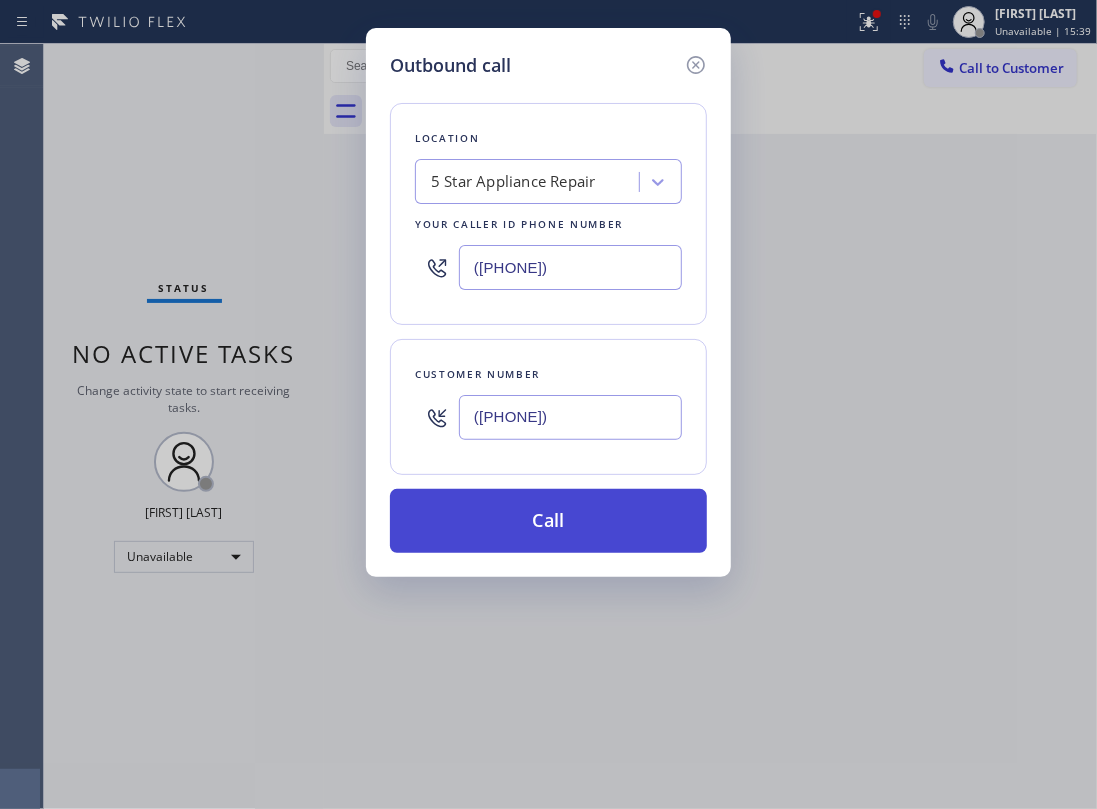 type on "([PHONE])" 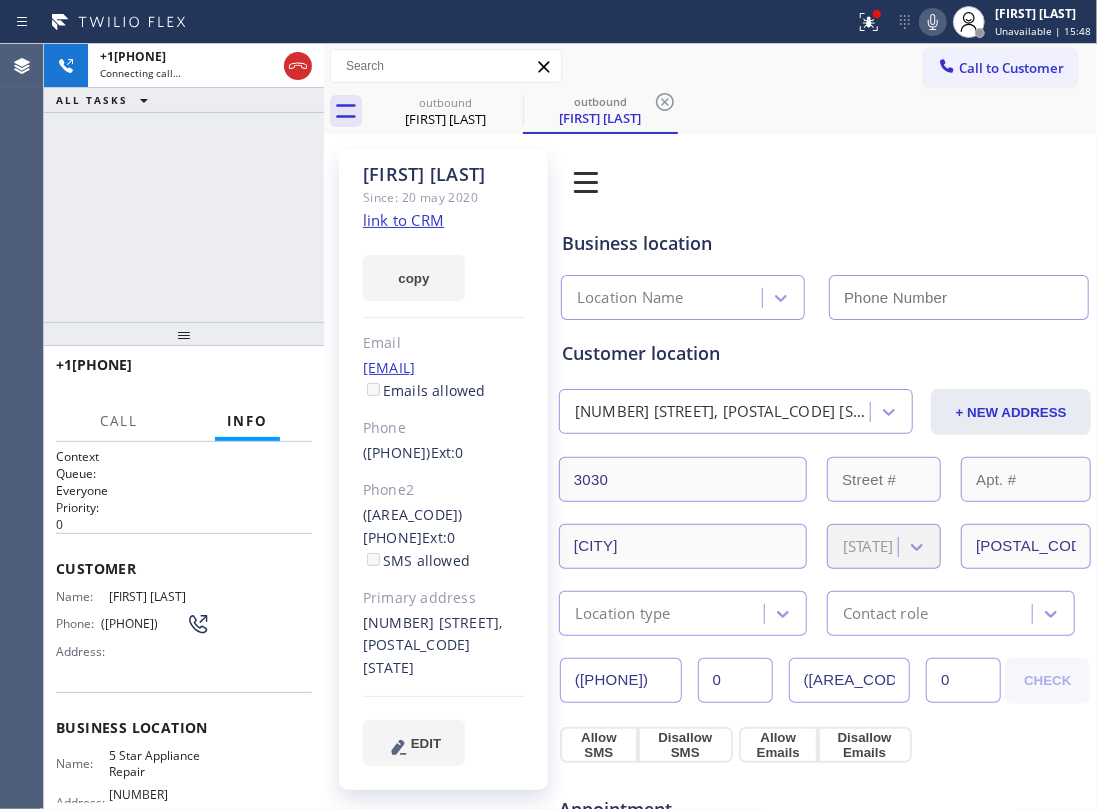 type on "([PHONE])" 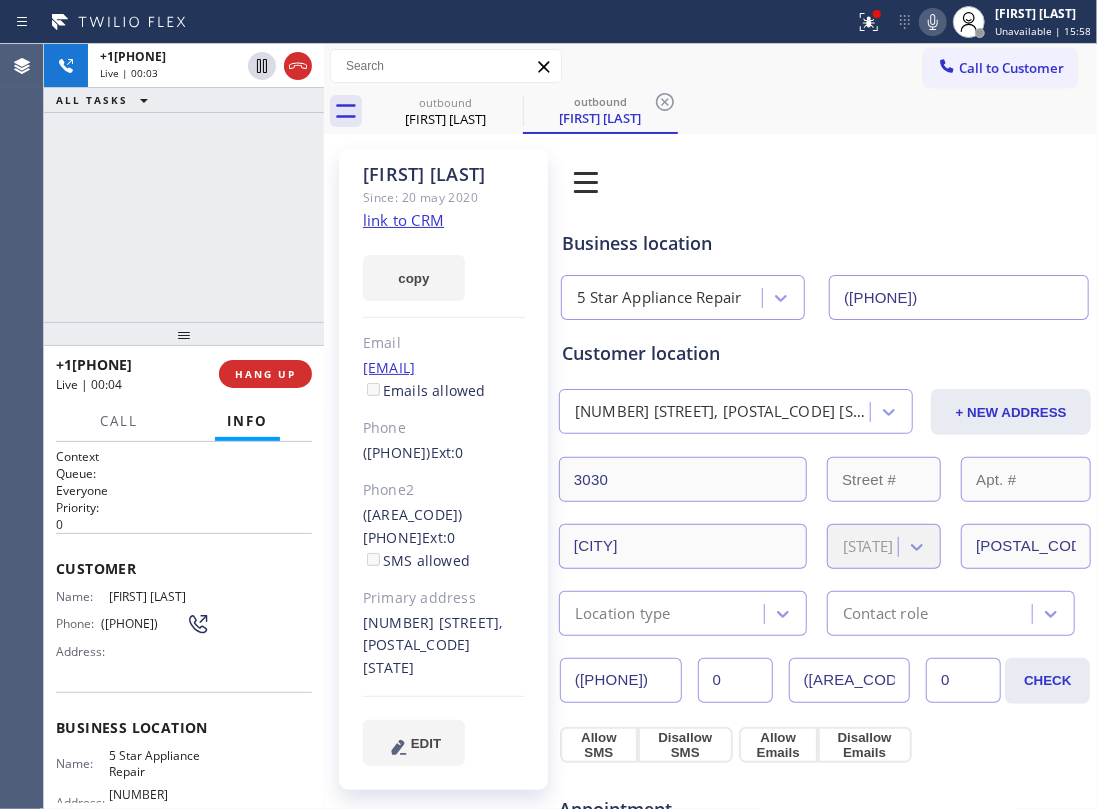 drag, startPoint x: 225, startPoint y: 369, endPoint x: 381, endPoint y: 450, distance: 175.77542 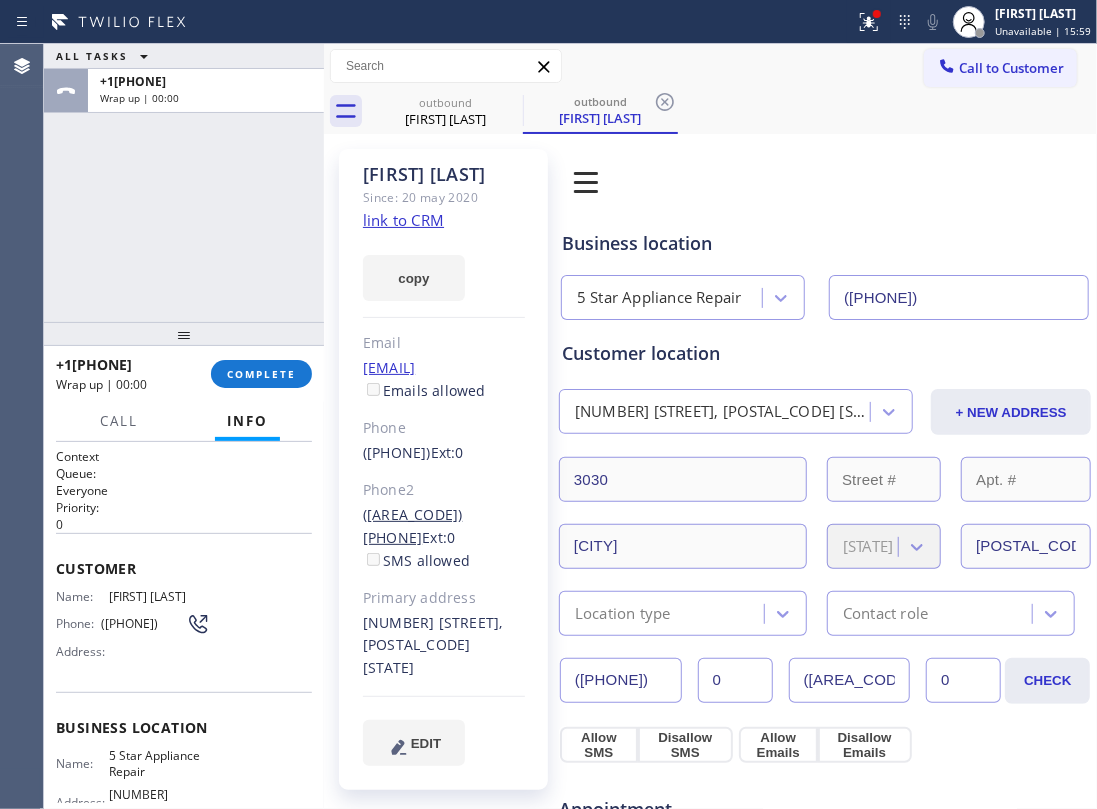 drag, startPoint x: 352, startPoint y: 534, endPoint x: 409, endPoint y: 541, distance: 57.428215 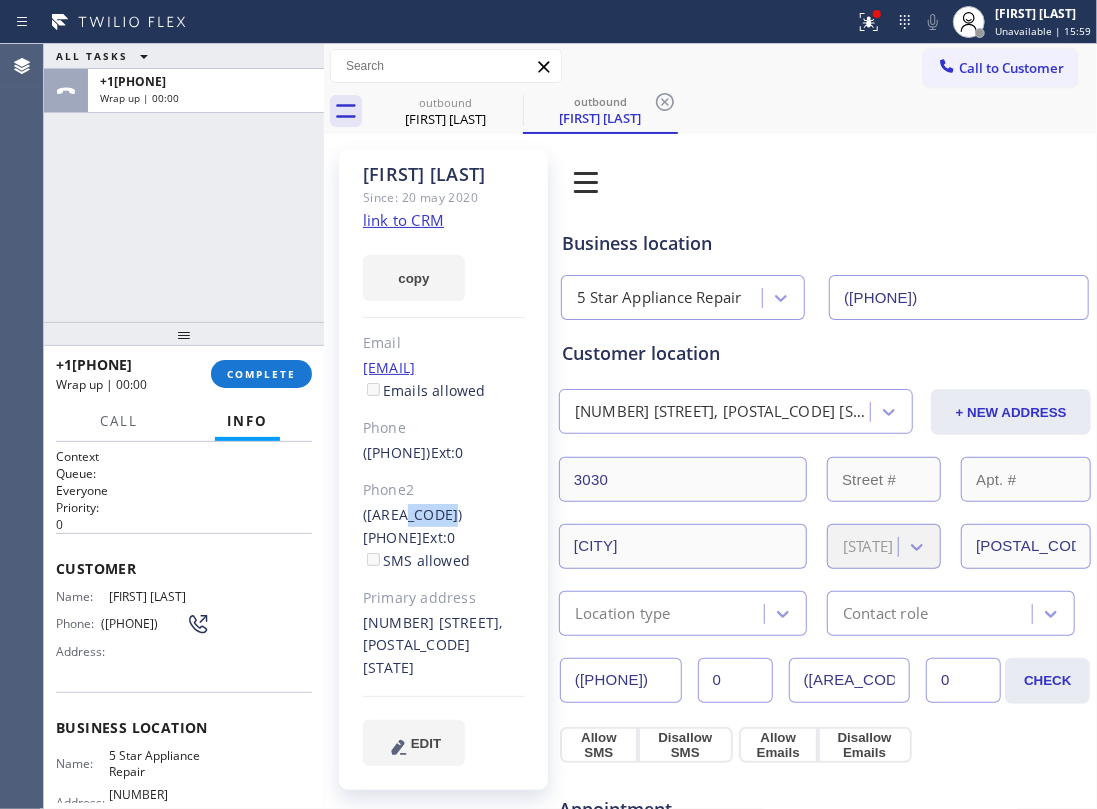 drag, startPoint x: 409, startPoint y: 541, endPoint x: 449, endPoint y: 536, distance: 40.311287 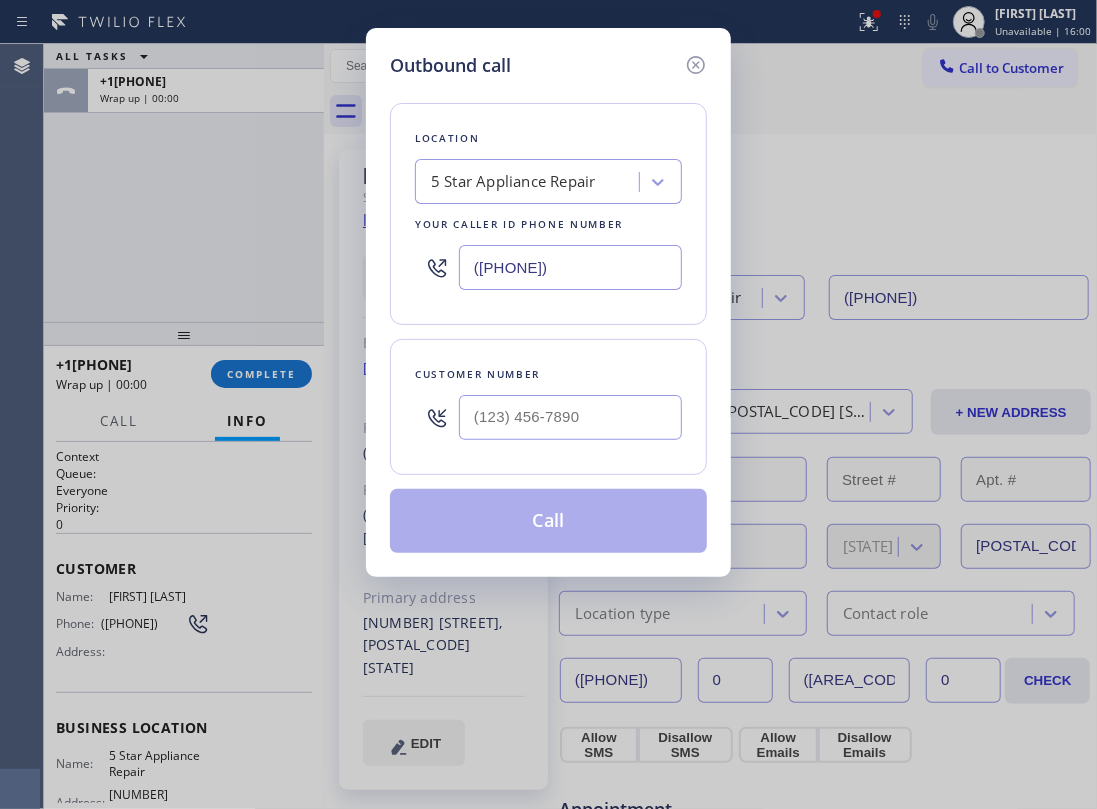 type on "([AREA_CODE]) [PHONE]" 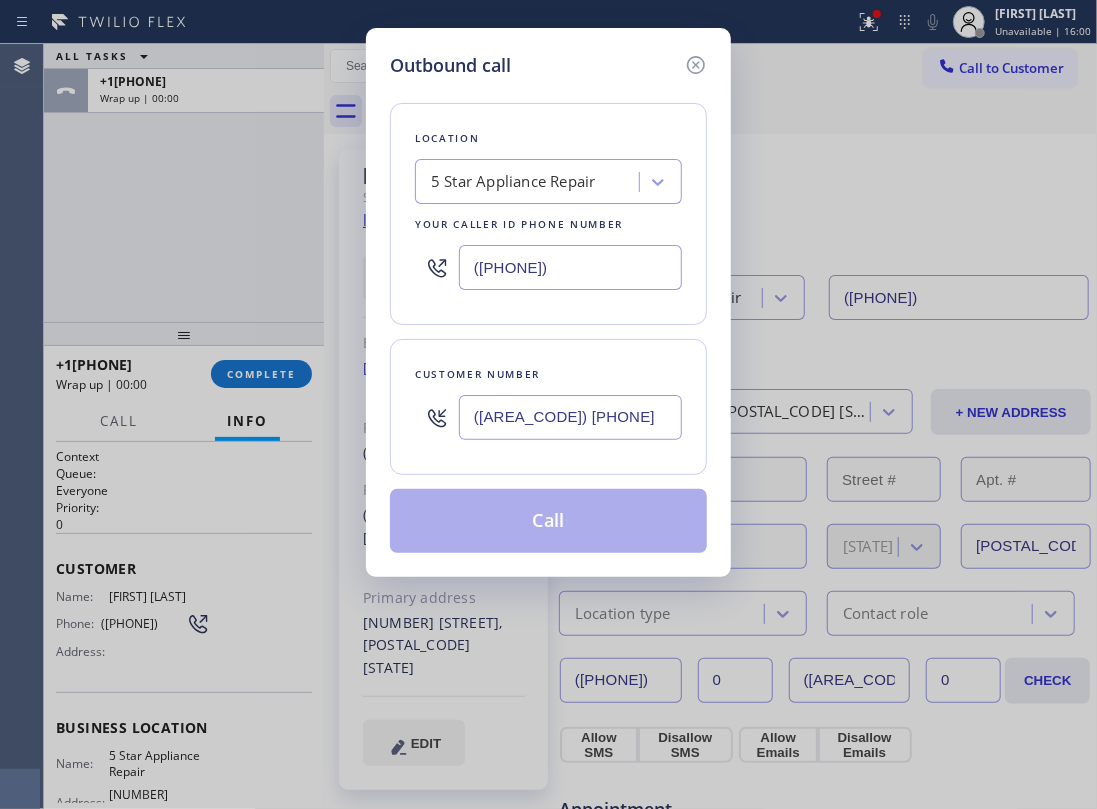 click on "Outbound call Location 5 Star Appliance Repair Your caller id phone number [PHONE] Customer number [PHONE] Call" at bounding box center (548, 404) 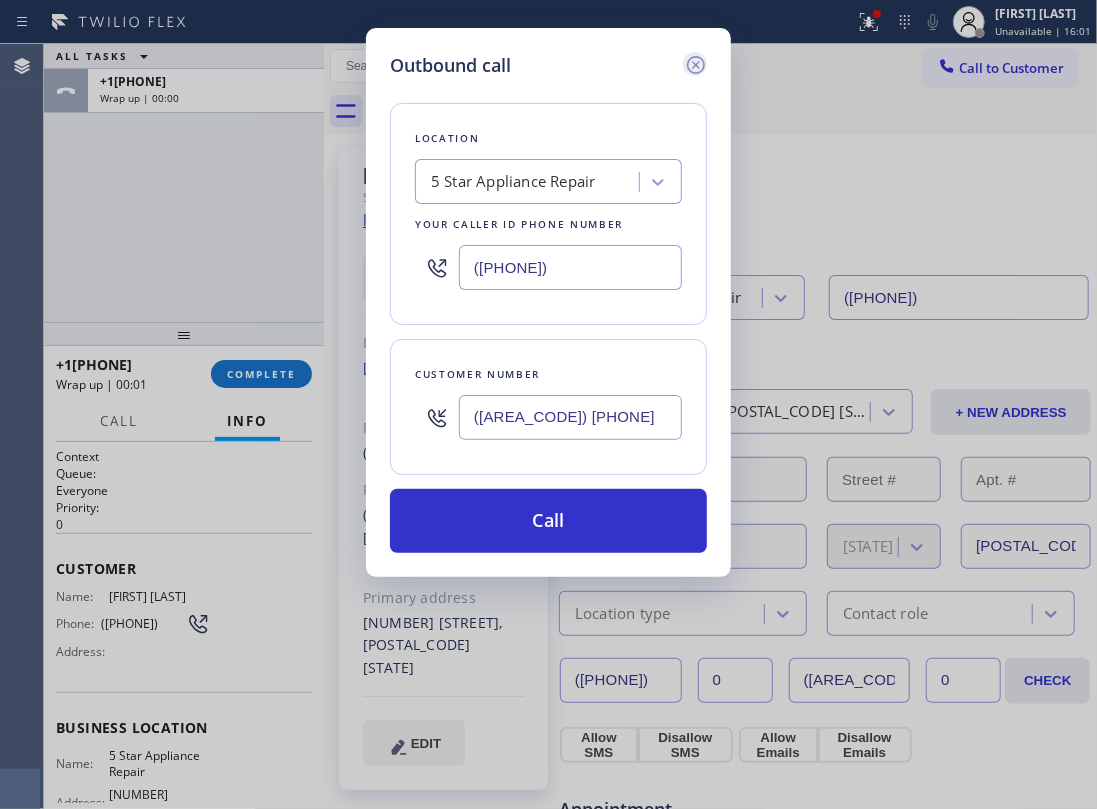 click 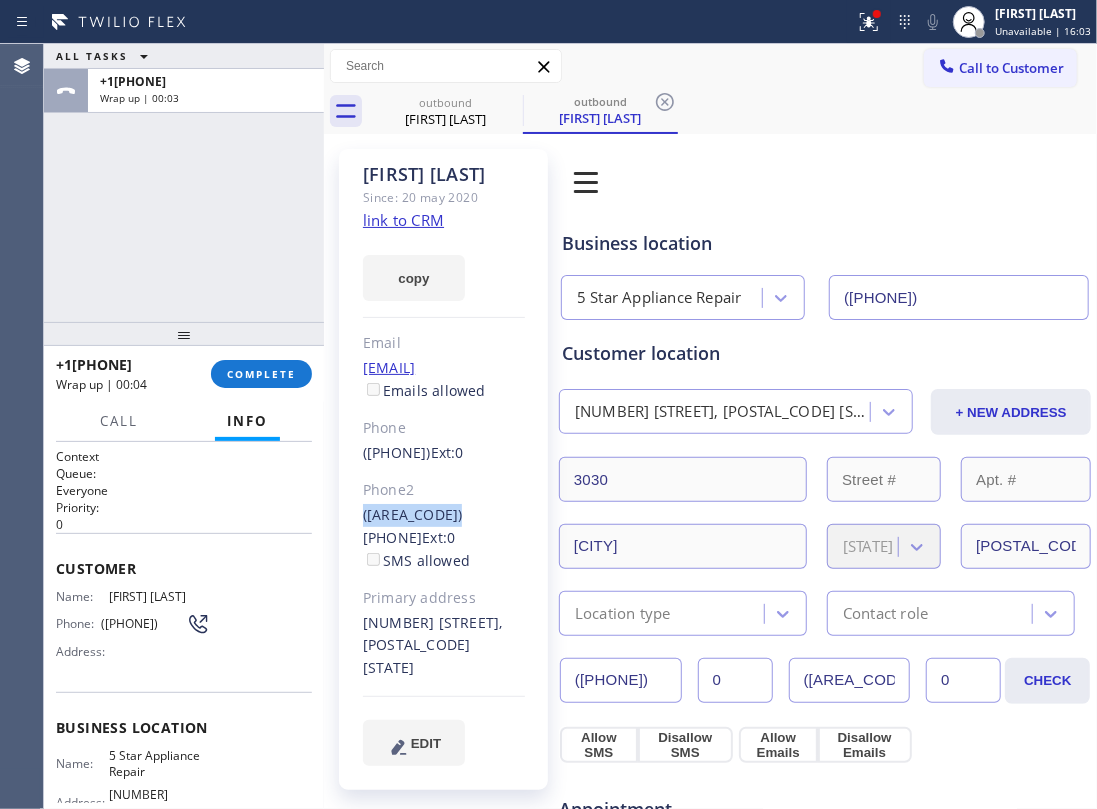drag, startPoint x: 349, startPoint y: 537, endPoint x: 461, endPoint y: 541, distance: 112.0714 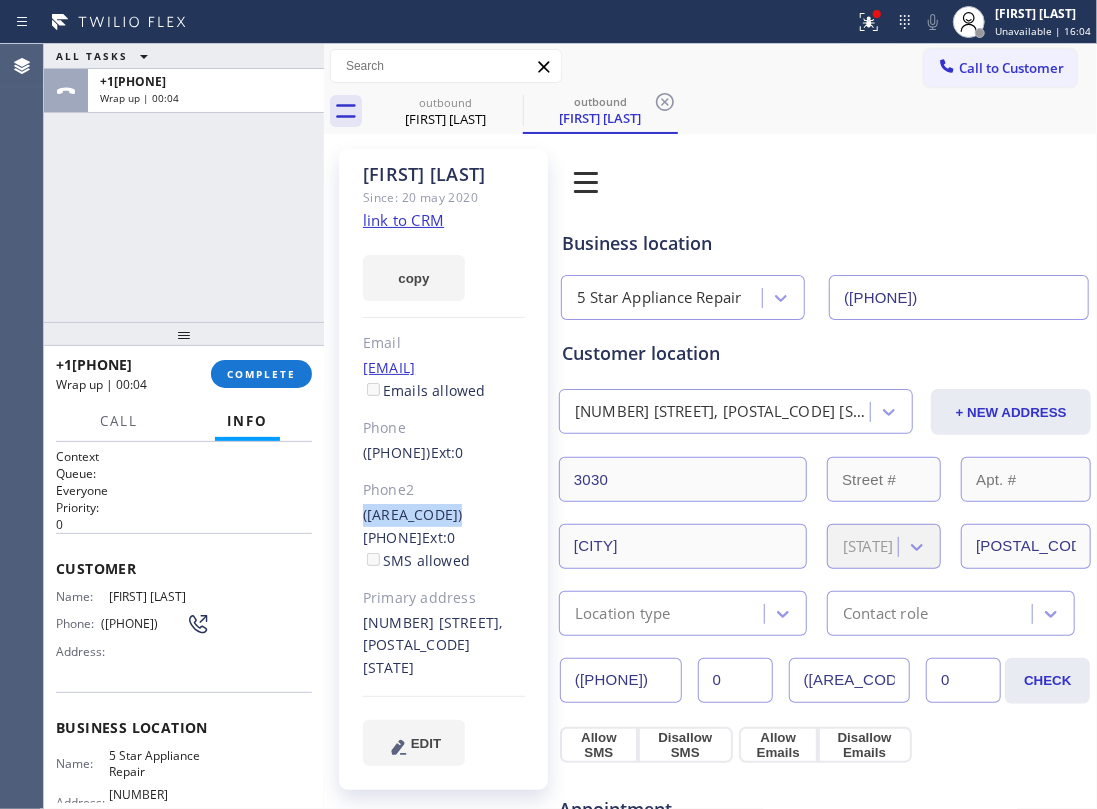 copy on "([AREA_CODE]) [PHONE]" 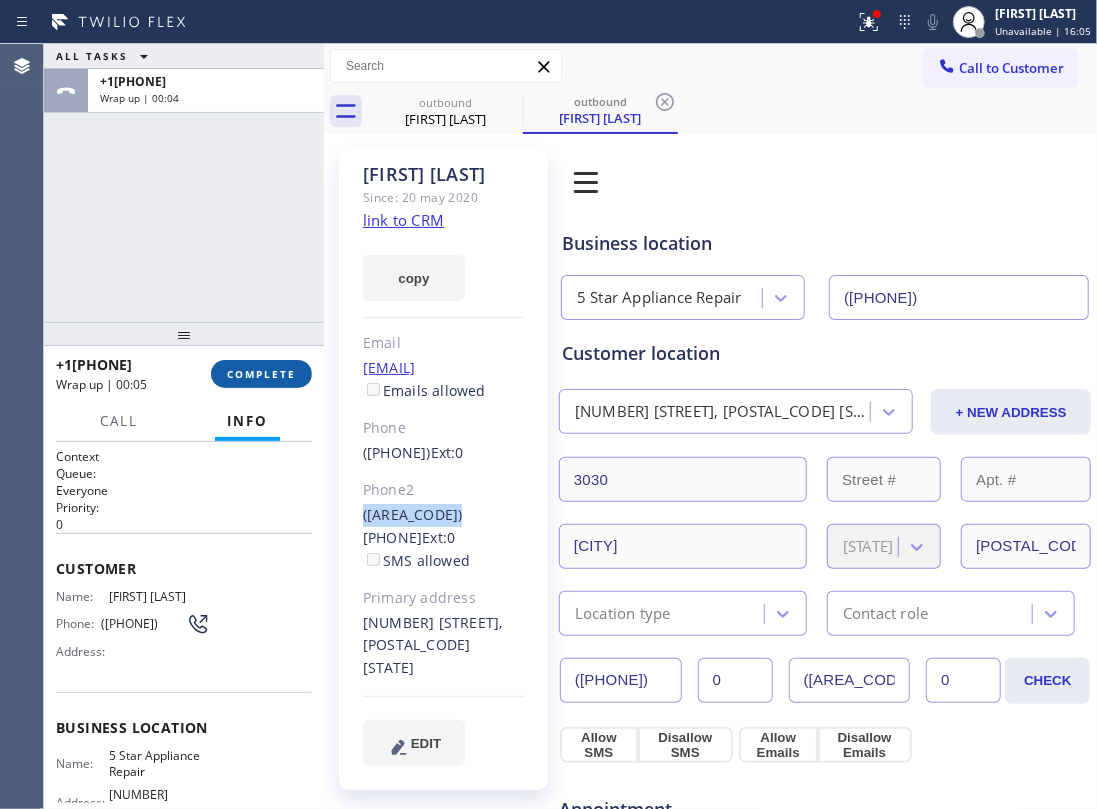 click on "COMPLETE" at bounding box center [261, 374] 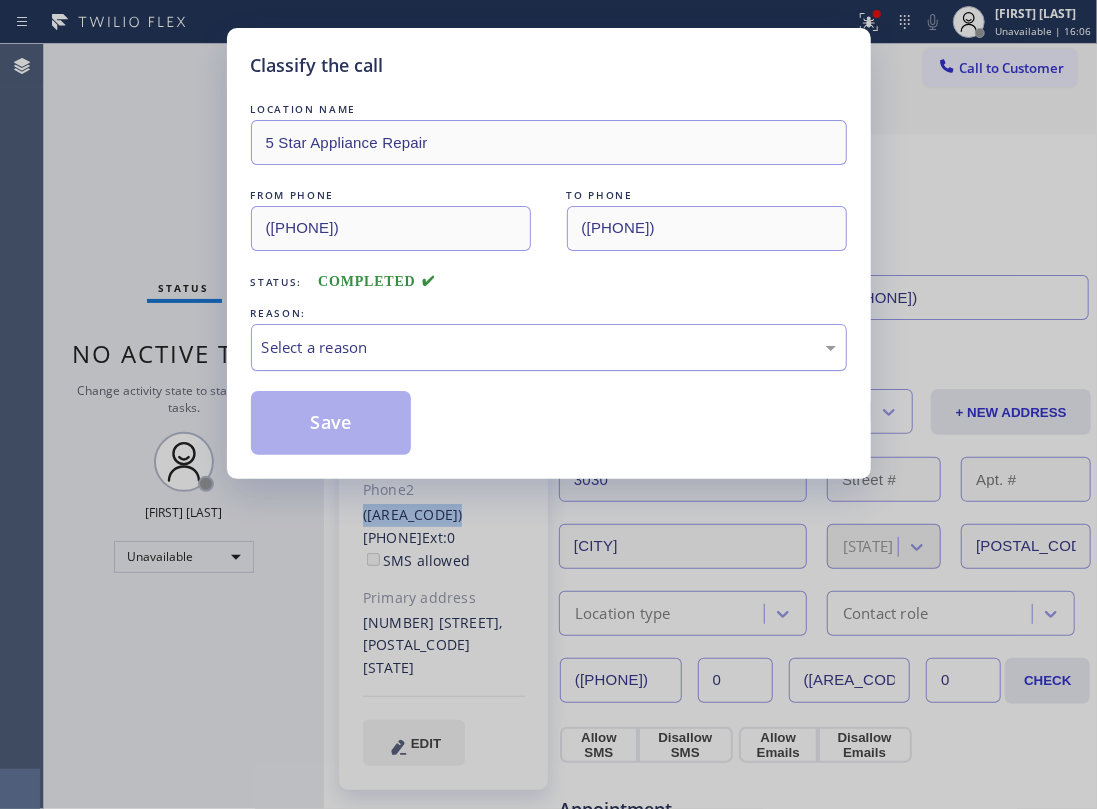 click on "Select a reason" at bounding box center (549, 347) 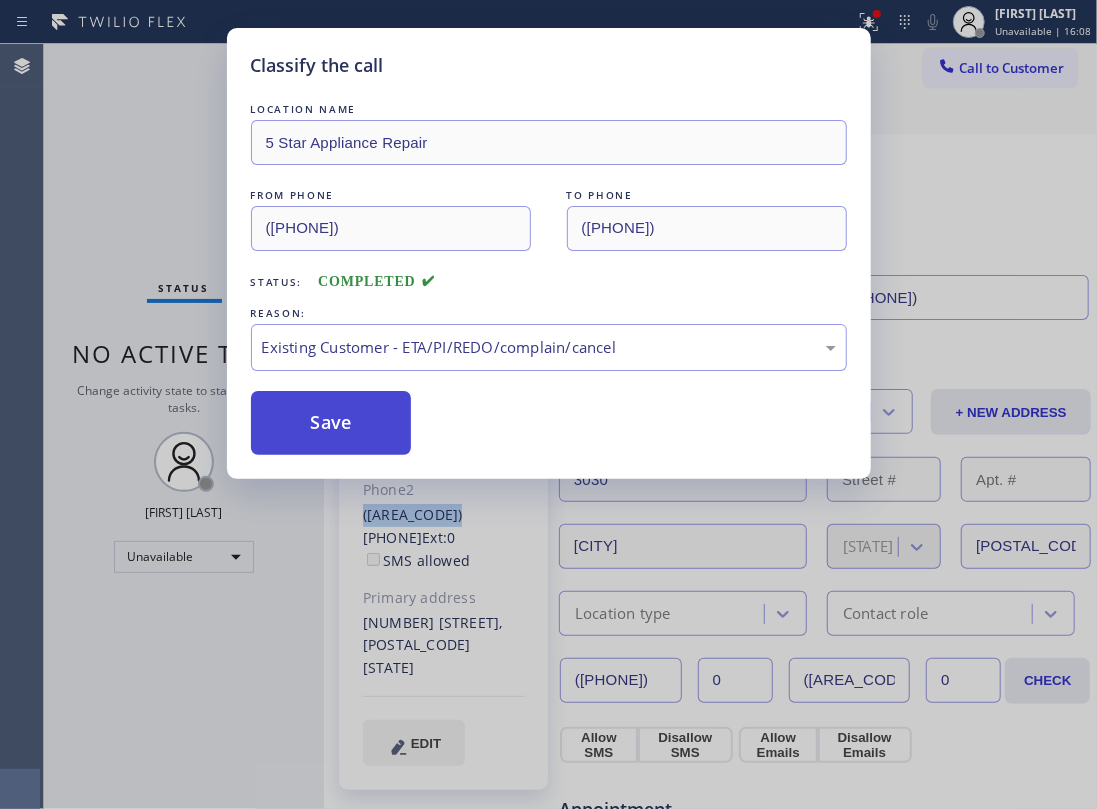 click on "Save" at bounding box center (331, 423) 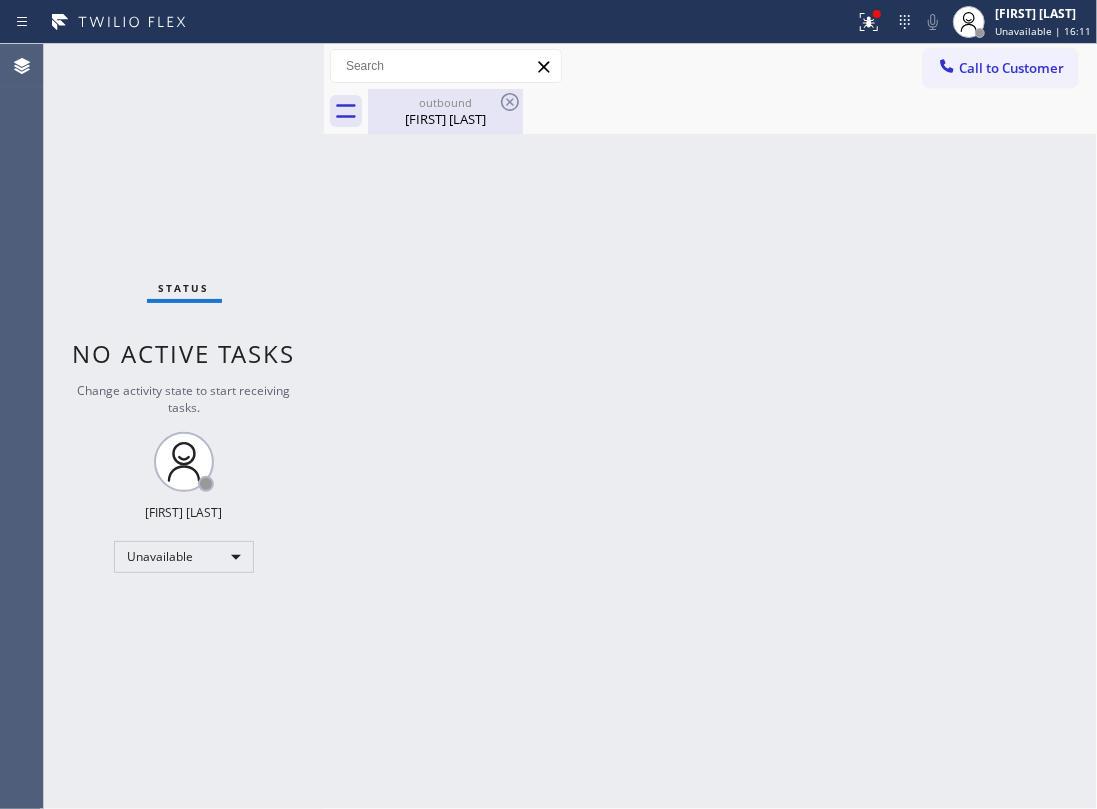click on "outbound" at bounding box center [445, 102] 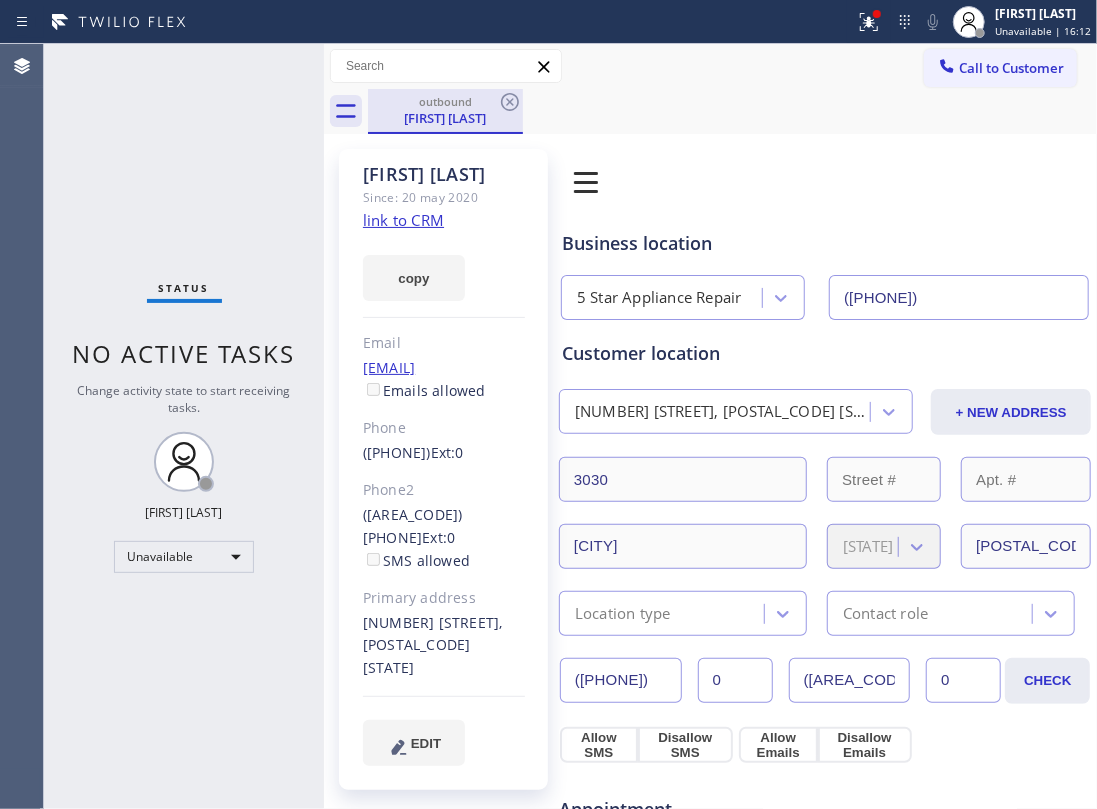 click on "outbound [FIRST] [LAST]" at bounding box center [445, 110] 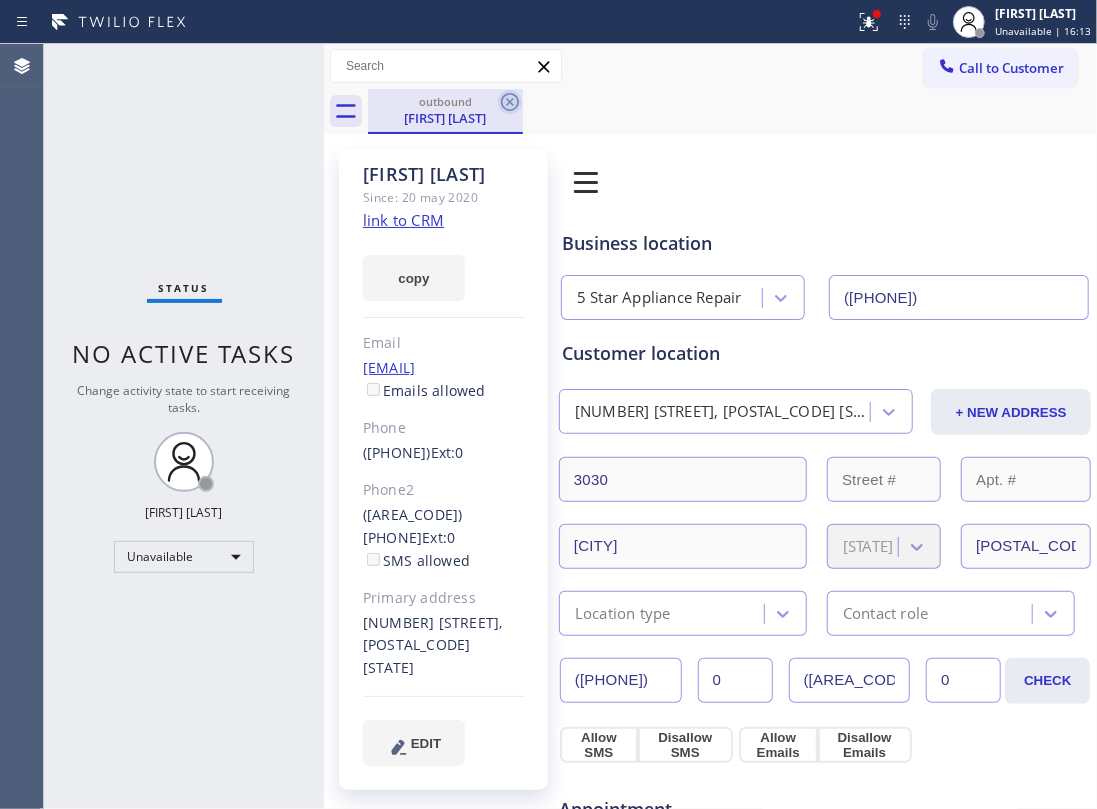 click 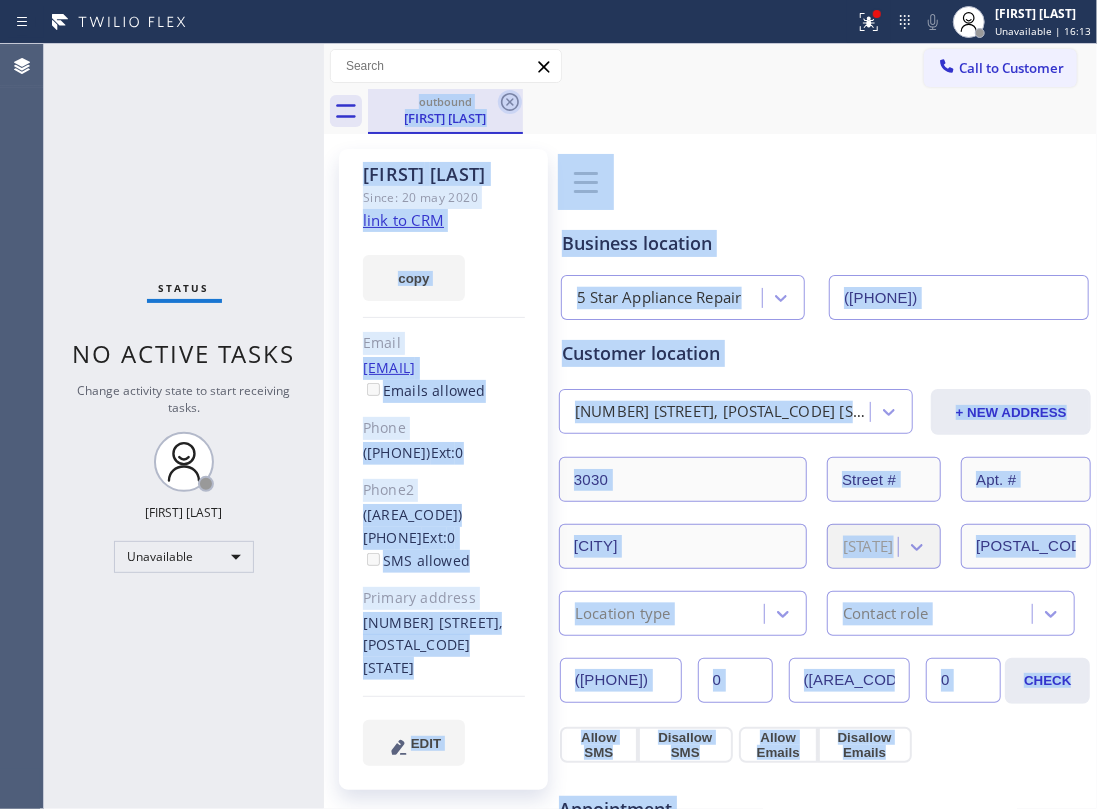 click on "outbound [FIRST] [LAST]" at bounding box center [732, 111] 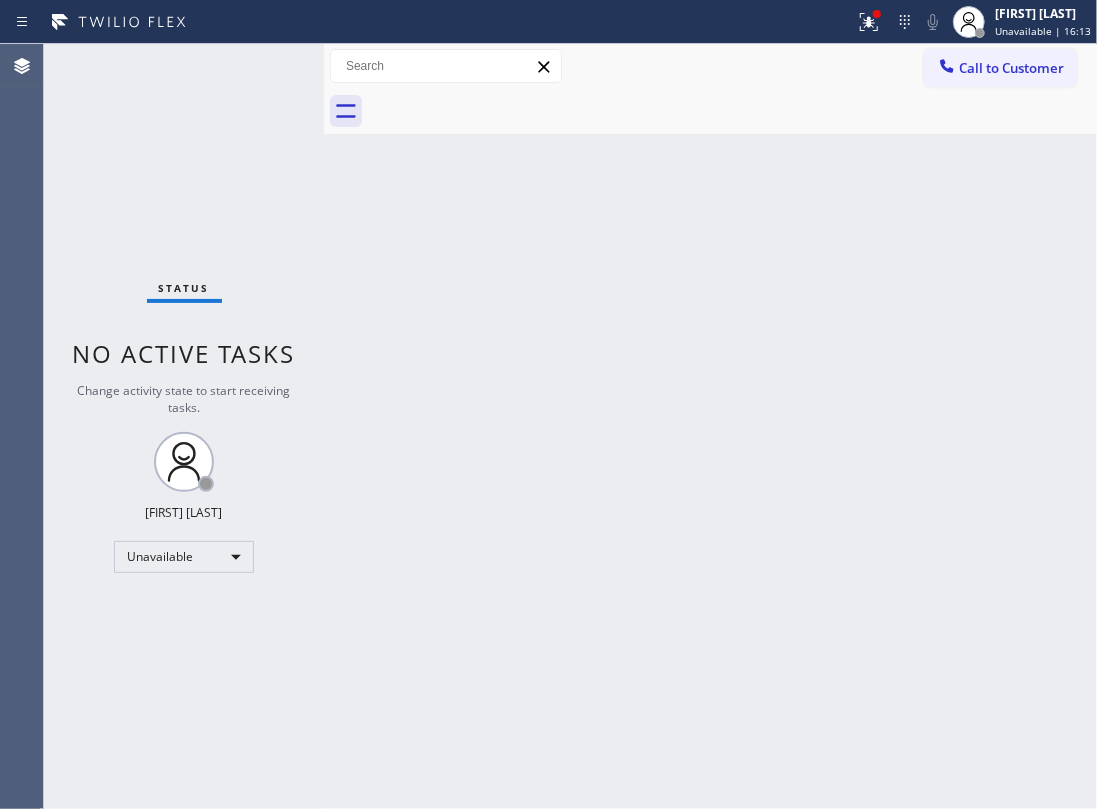 click on "Call to Customer" at bounding box center [1011, 68] 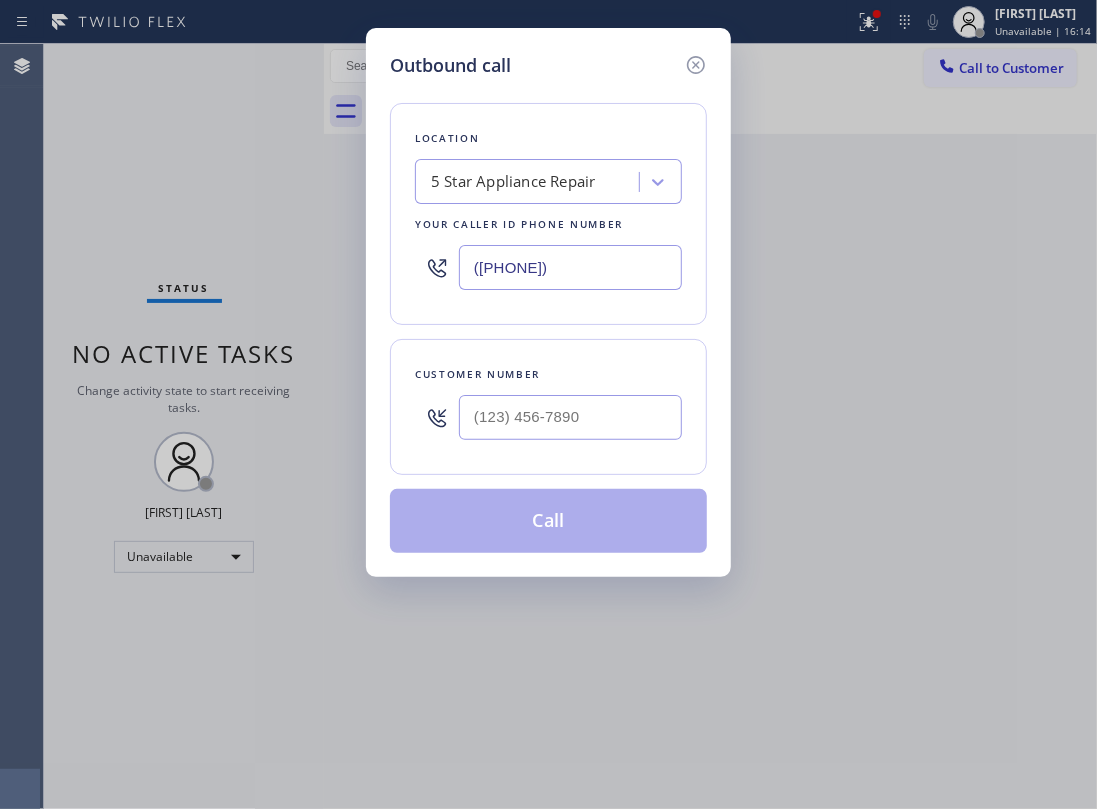 click at bounding box center (570, 417) 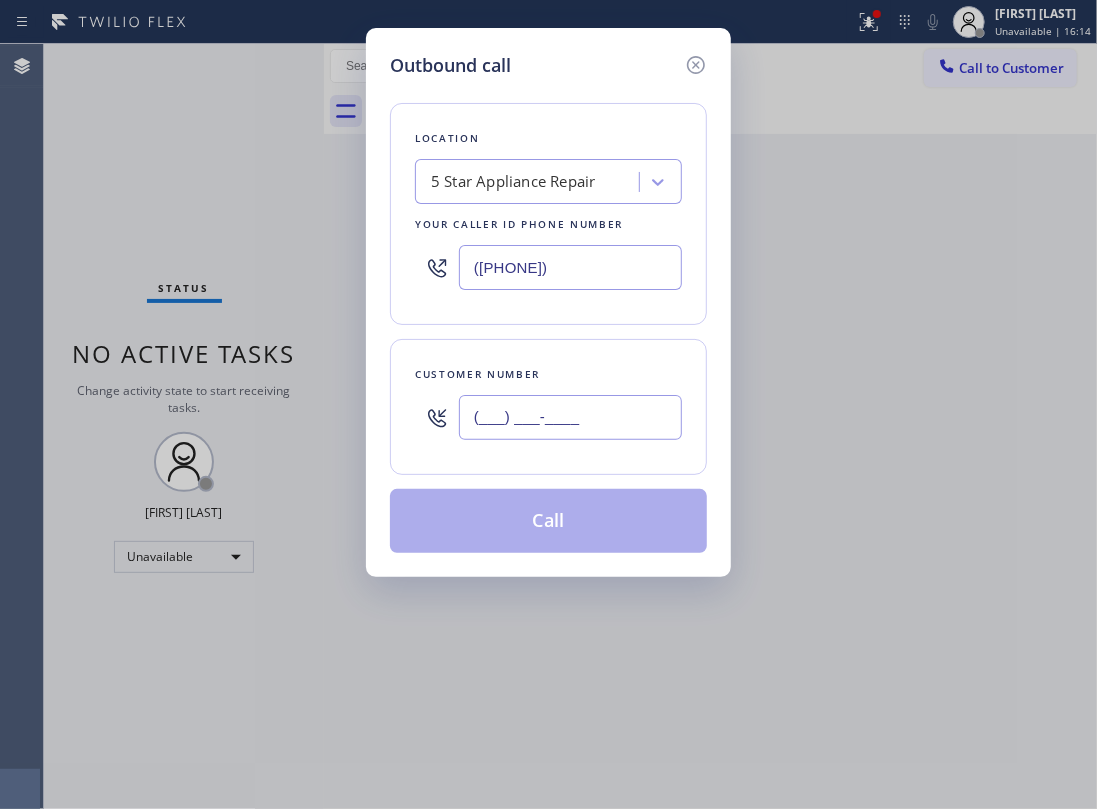 click on "(___) ___-____" at bounding box center [570, 417] 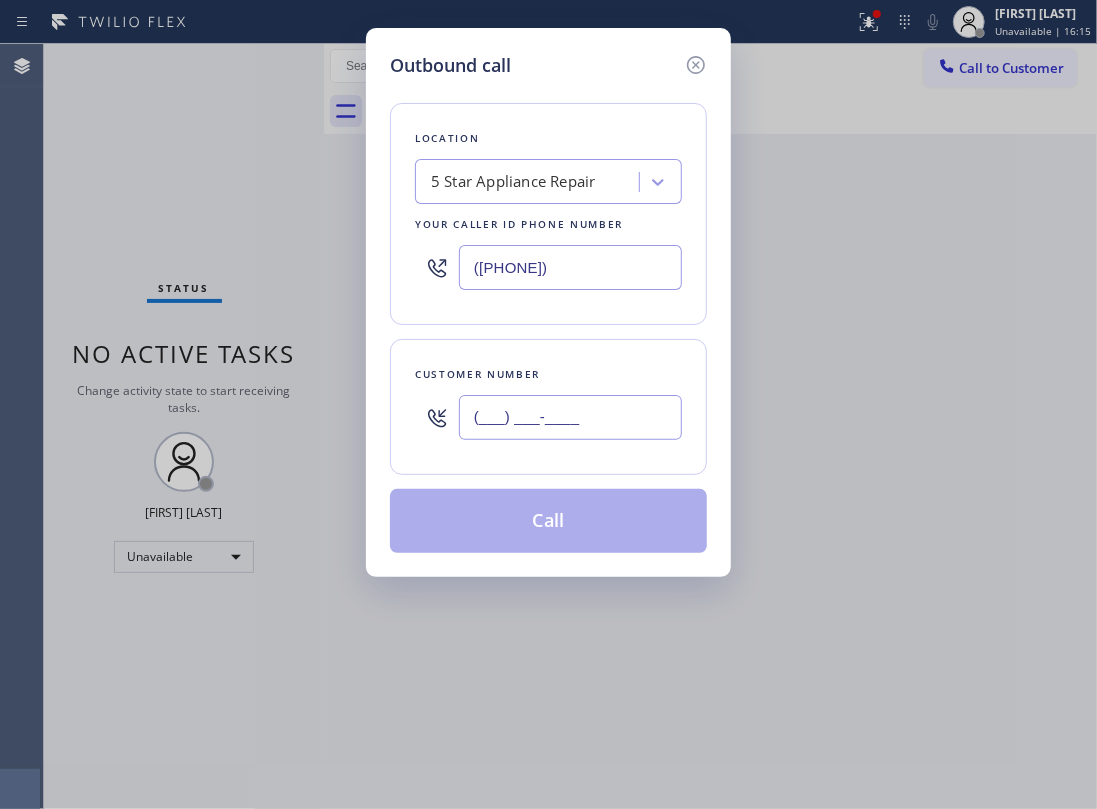 click on "(___) ___-____" at bounding box center (570, 417) 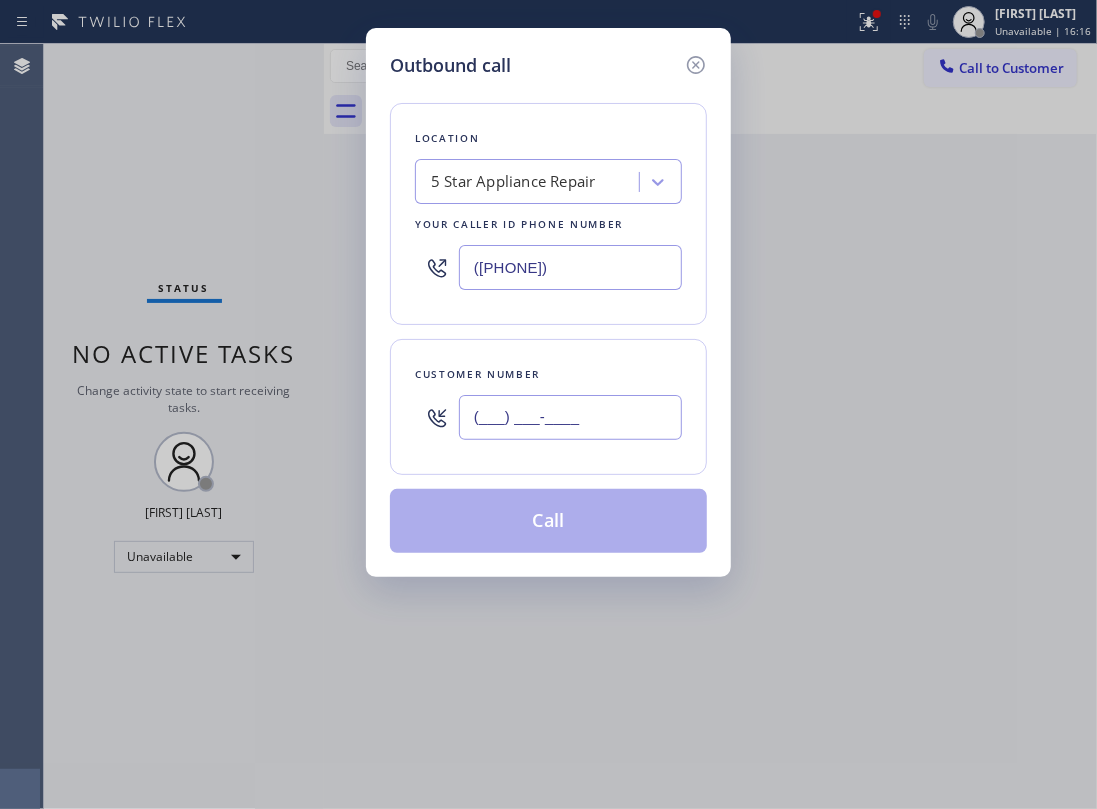 paste on "[PHONE]" 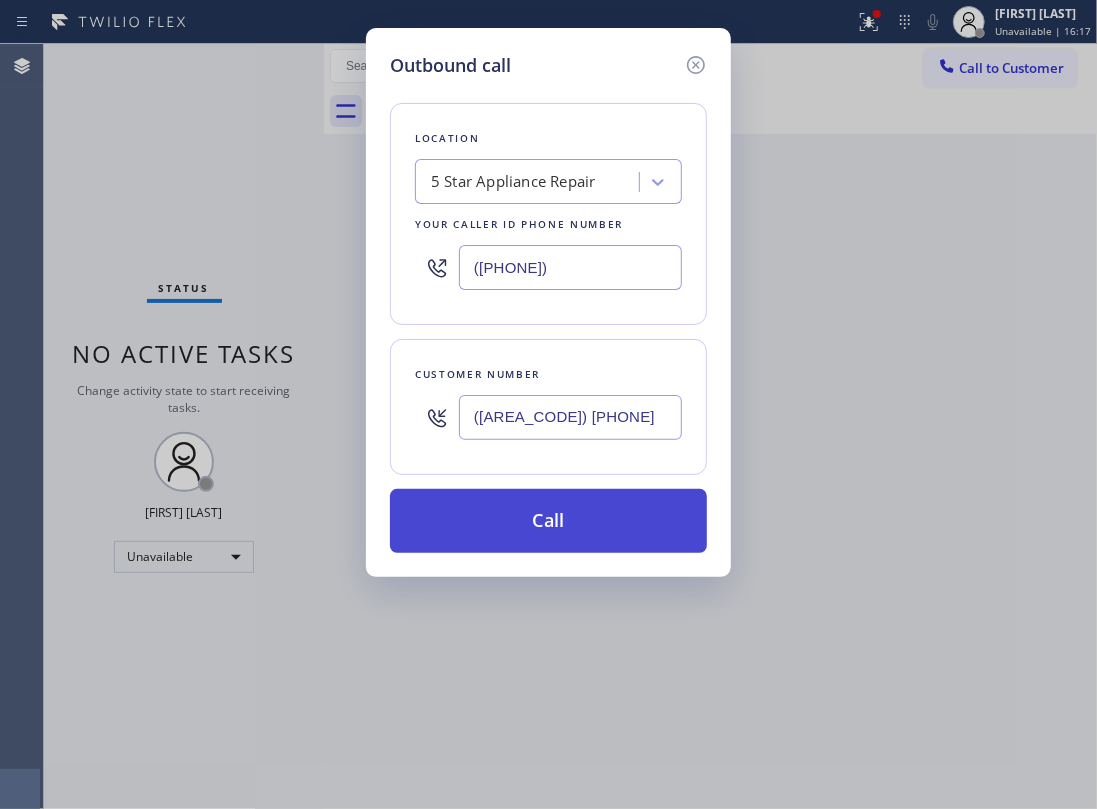 type on "([AREA_CODE]) [PHONE]" 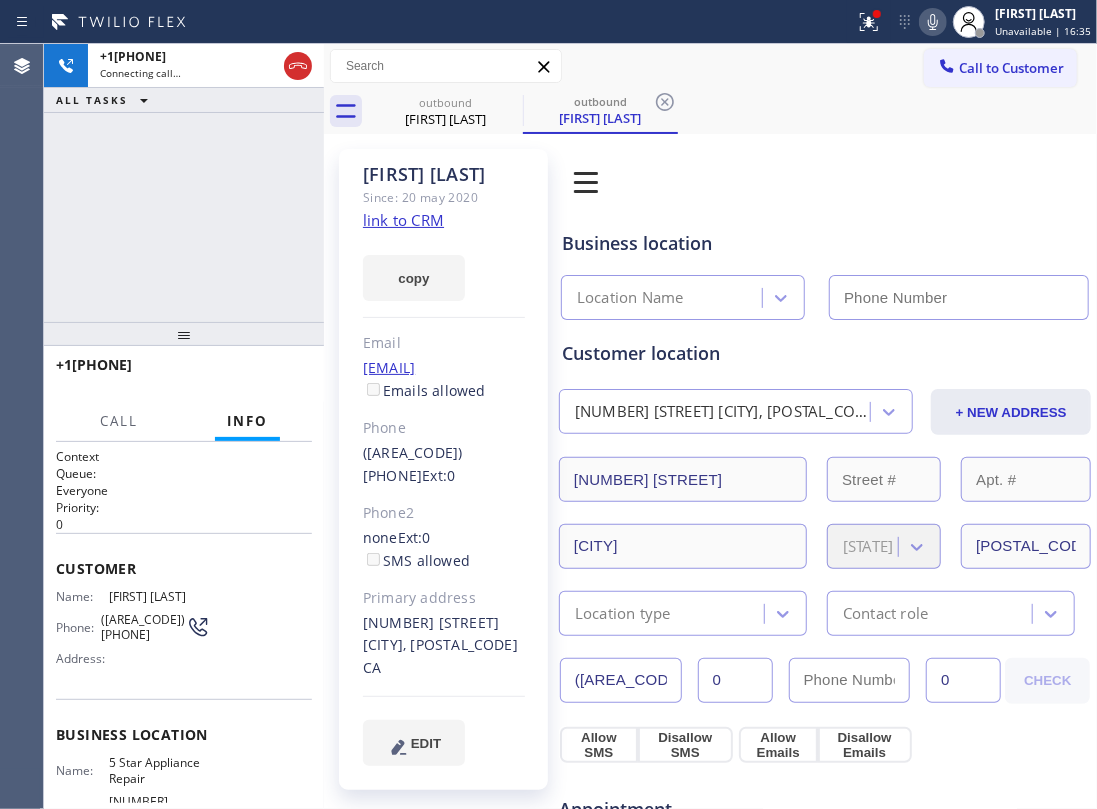 type on "([PHONE])" 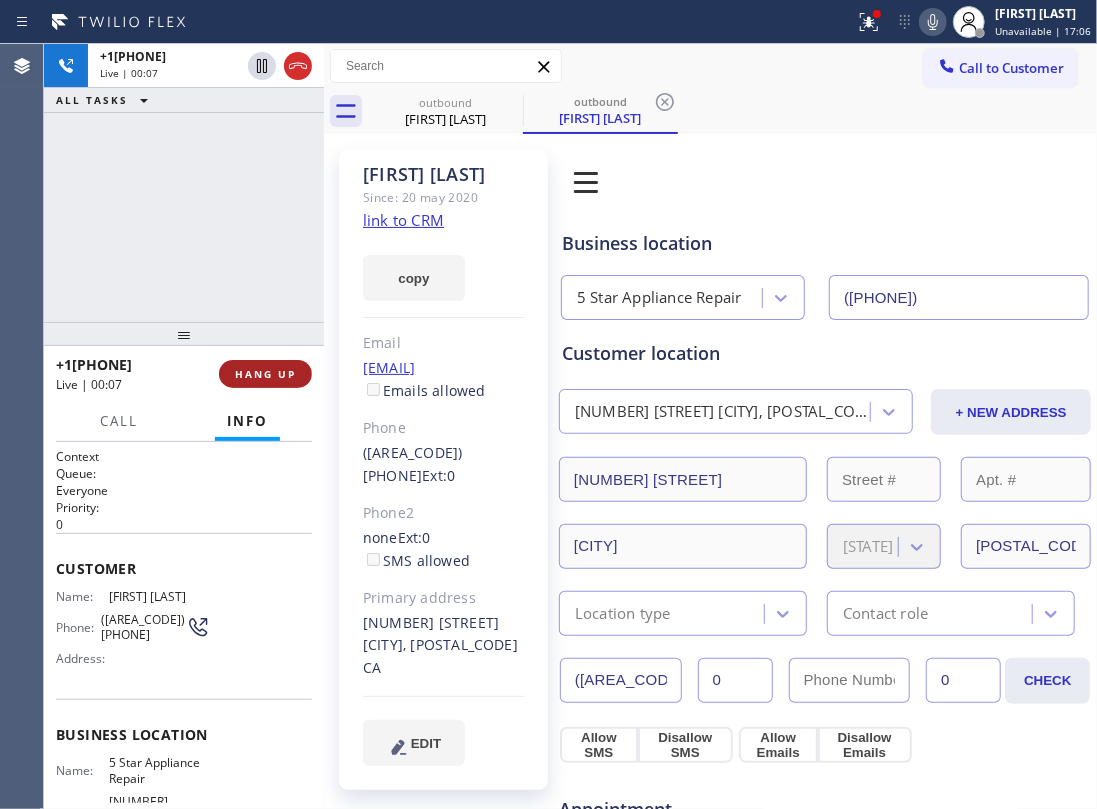 click on "HANG UP" at bounding box center [265, 374] 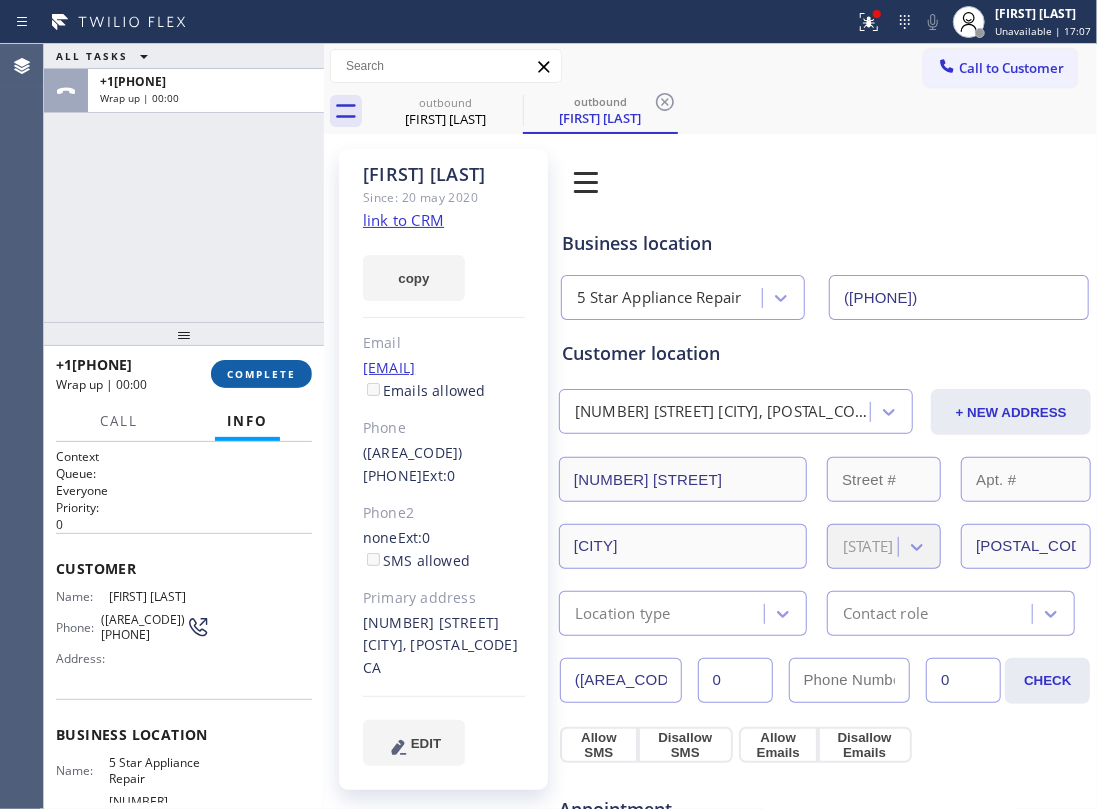 click on "COMPLETE" at bounding box center (261, 374) 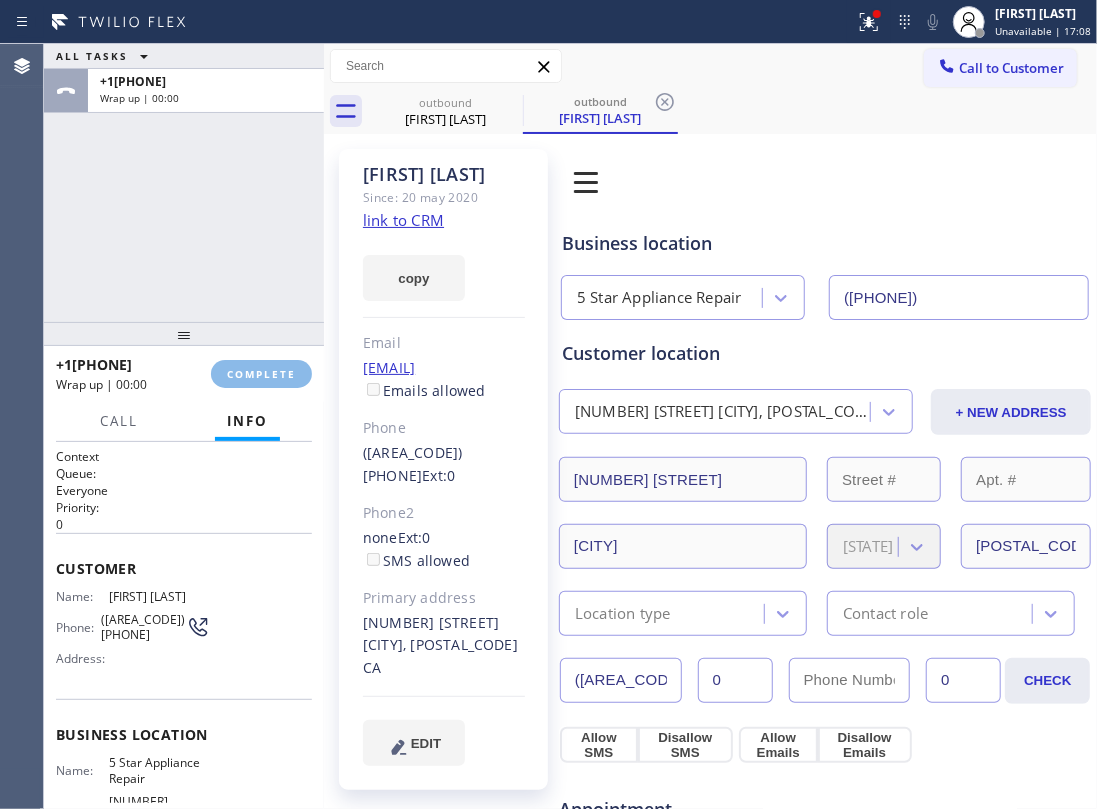 click on "ALL TASKS ALL TASKS ACTIVE TASKS TASKS IN WRAP UP [PHONE] Wrap up | [TIME]" at bounding box center [184, 183] 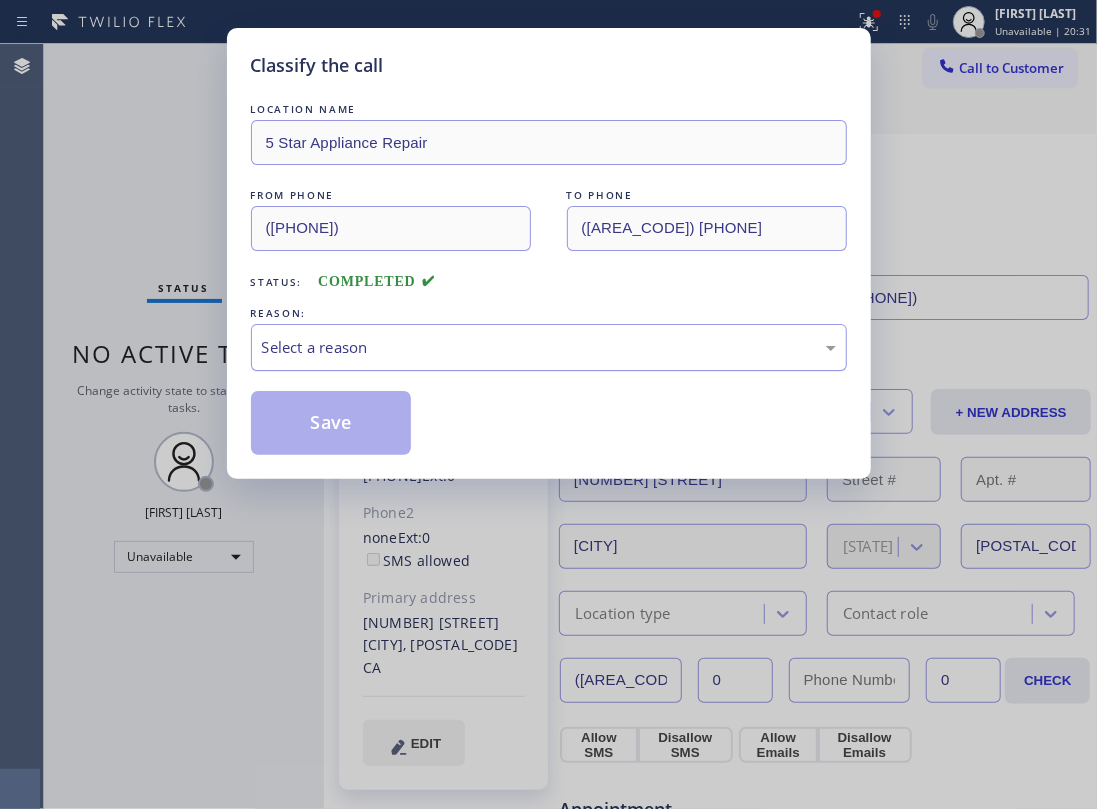 click on "Select a reason" at bounding box center [549, 347] 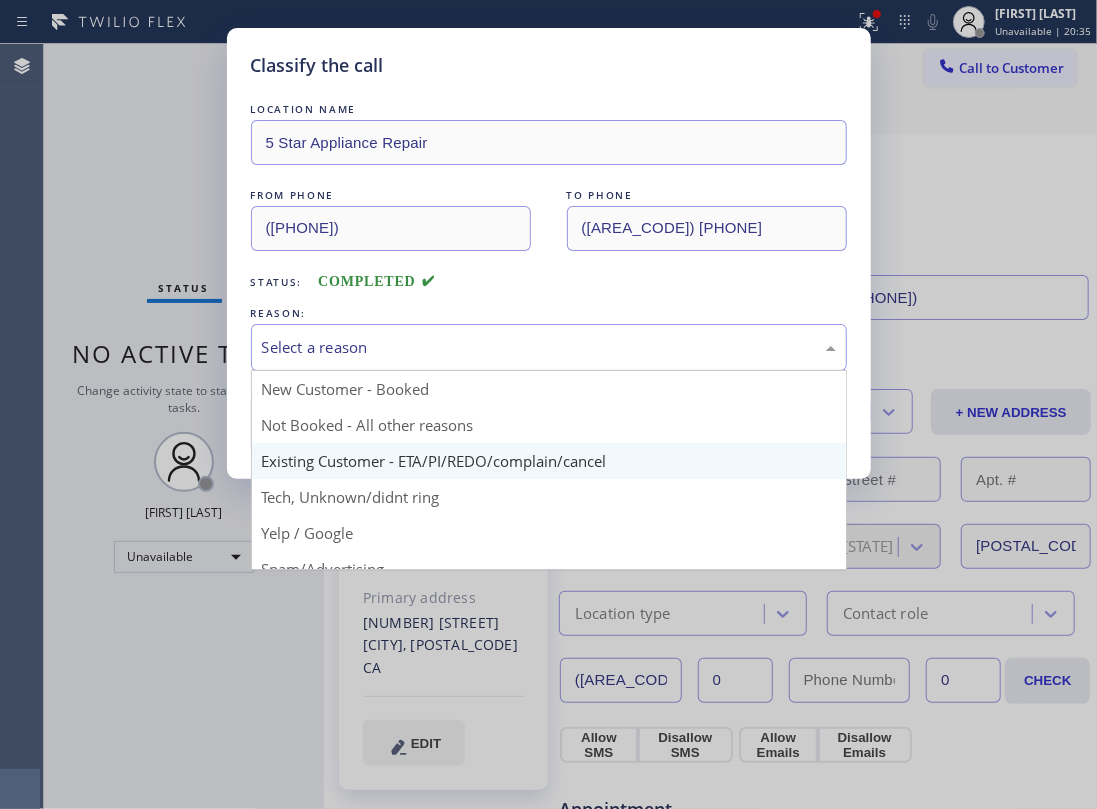click on "Save" at bounding box center [331, 423] 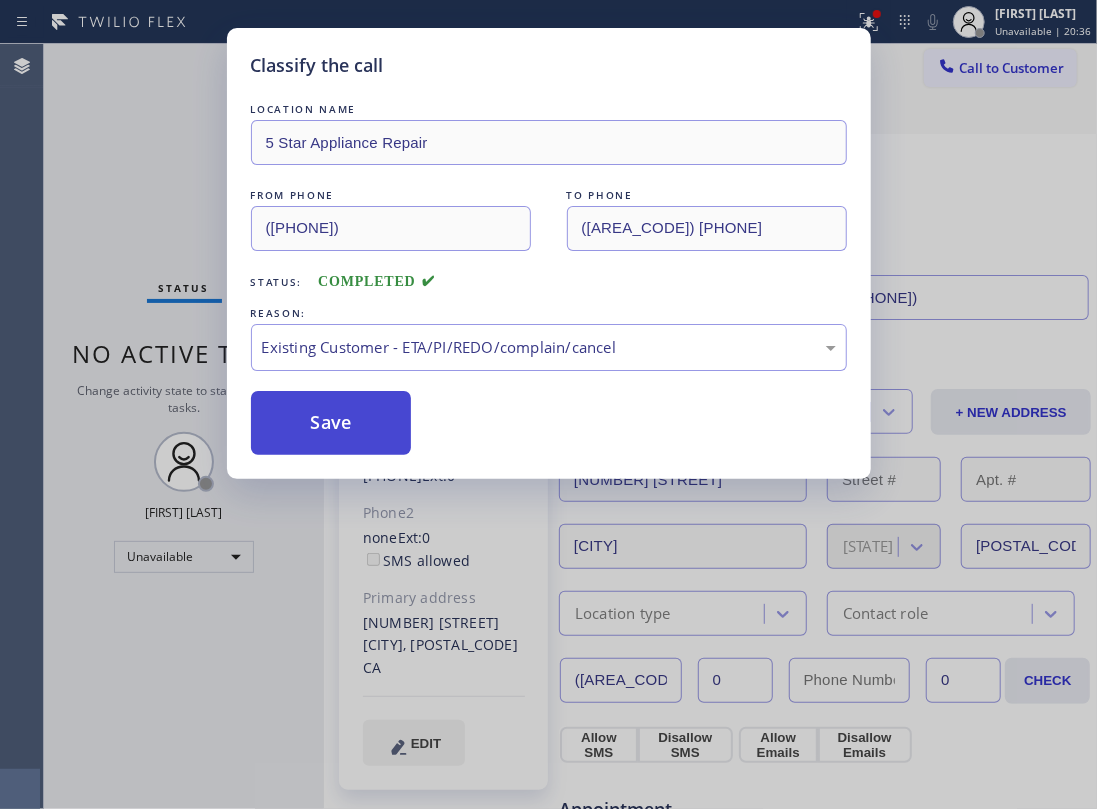 drag, startPoint x: 332, startPoint y: 420, endPoint x: 322, endPoint y: 418, distance: 10.198039 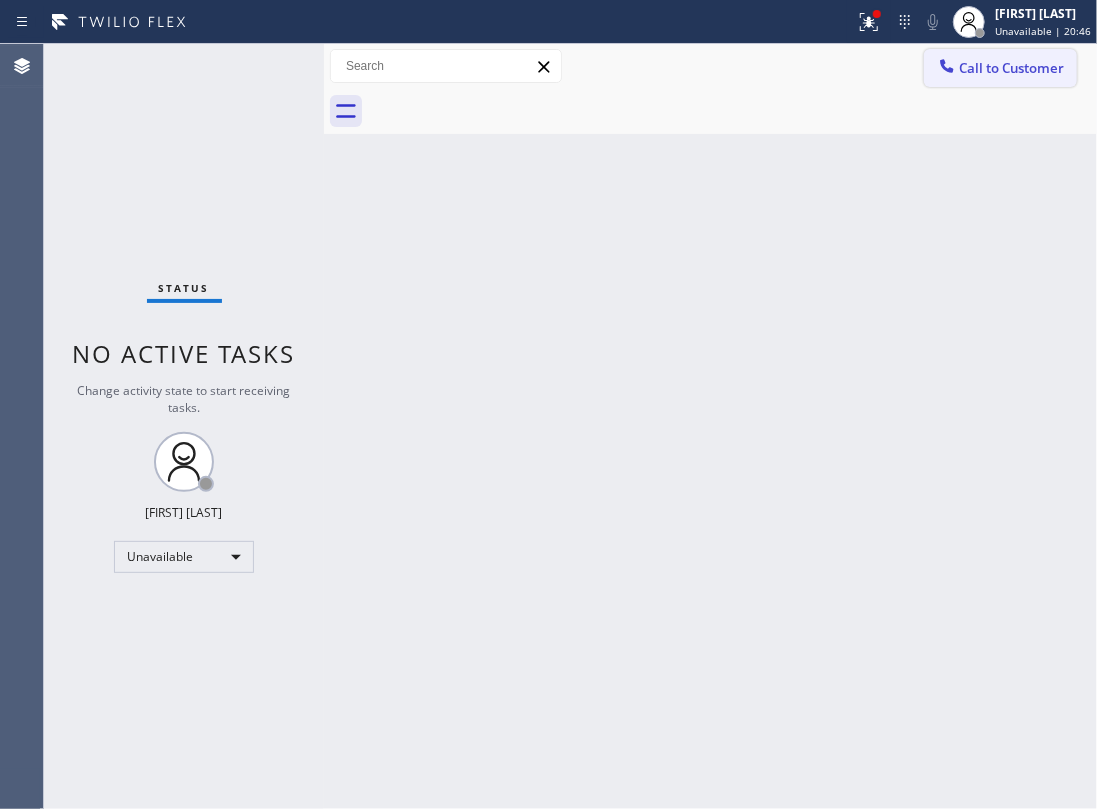 click on "Call to Customer" at bounding box center [1011, 68] 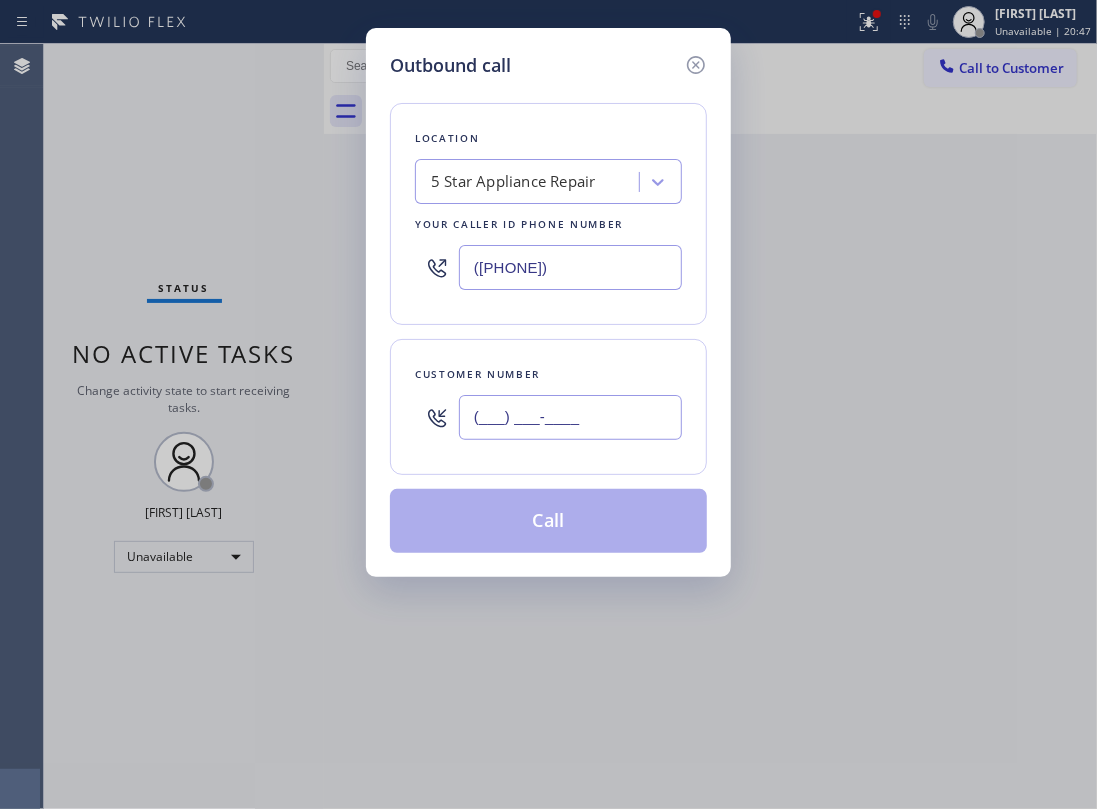 click on "(___) ___-____" at bounding box center [570, 417] 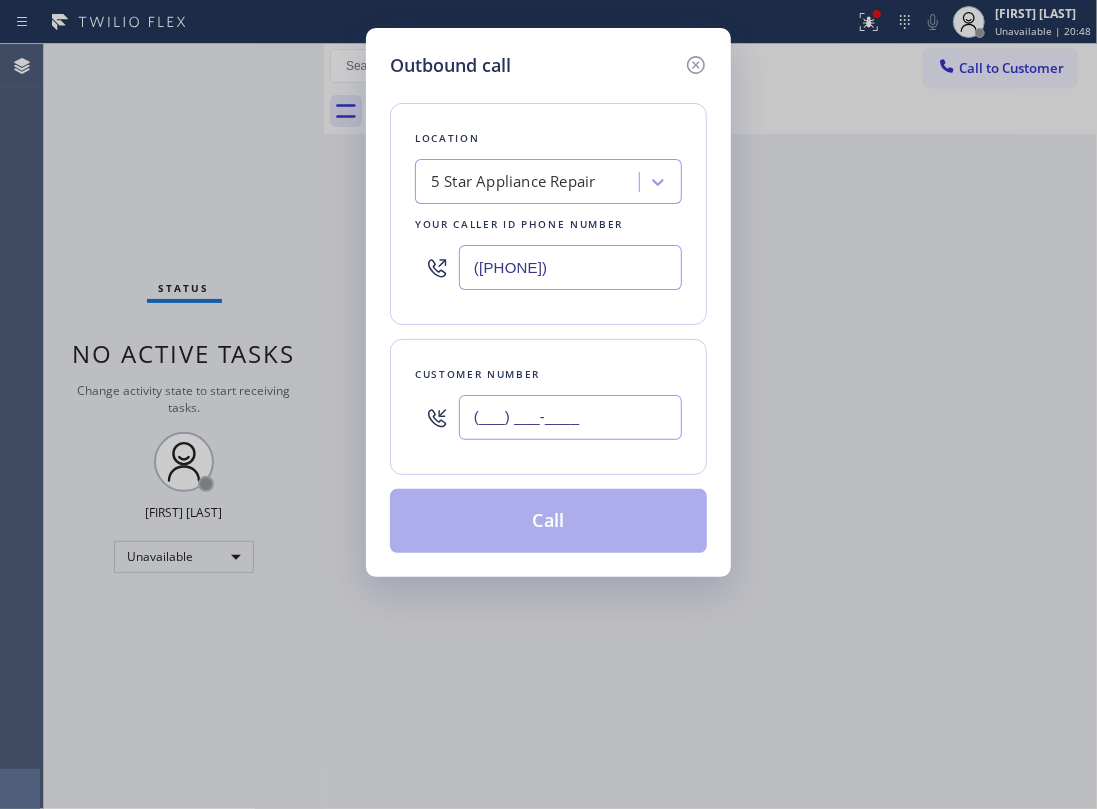 paste on "([PHONE])" 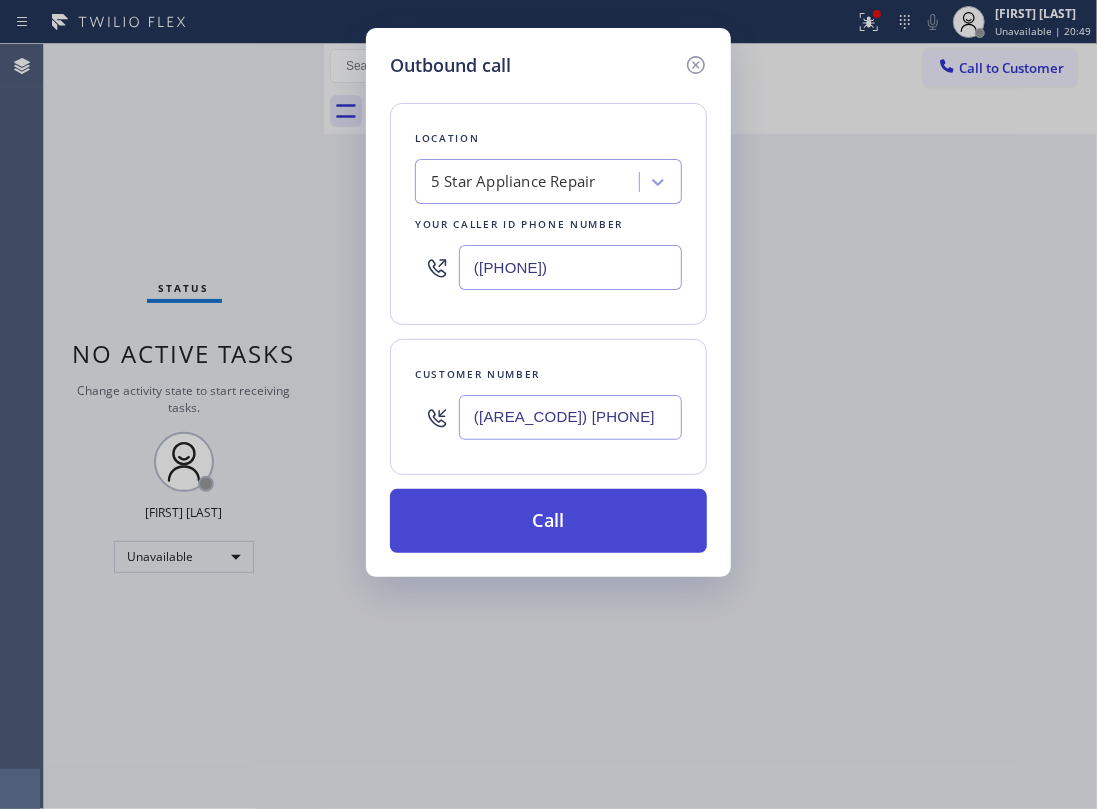 type on "([AREA_CODE]) [PHONE]" 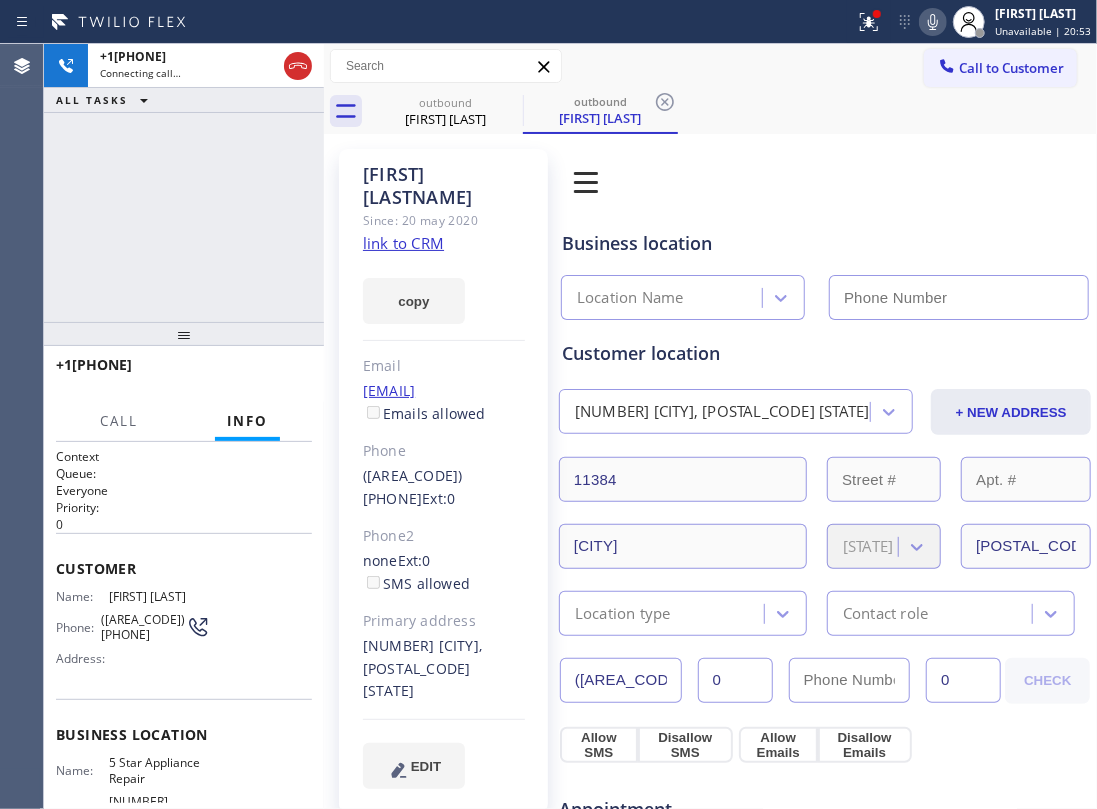 click on "Agent Desktop" at bounding box center [21, 426] 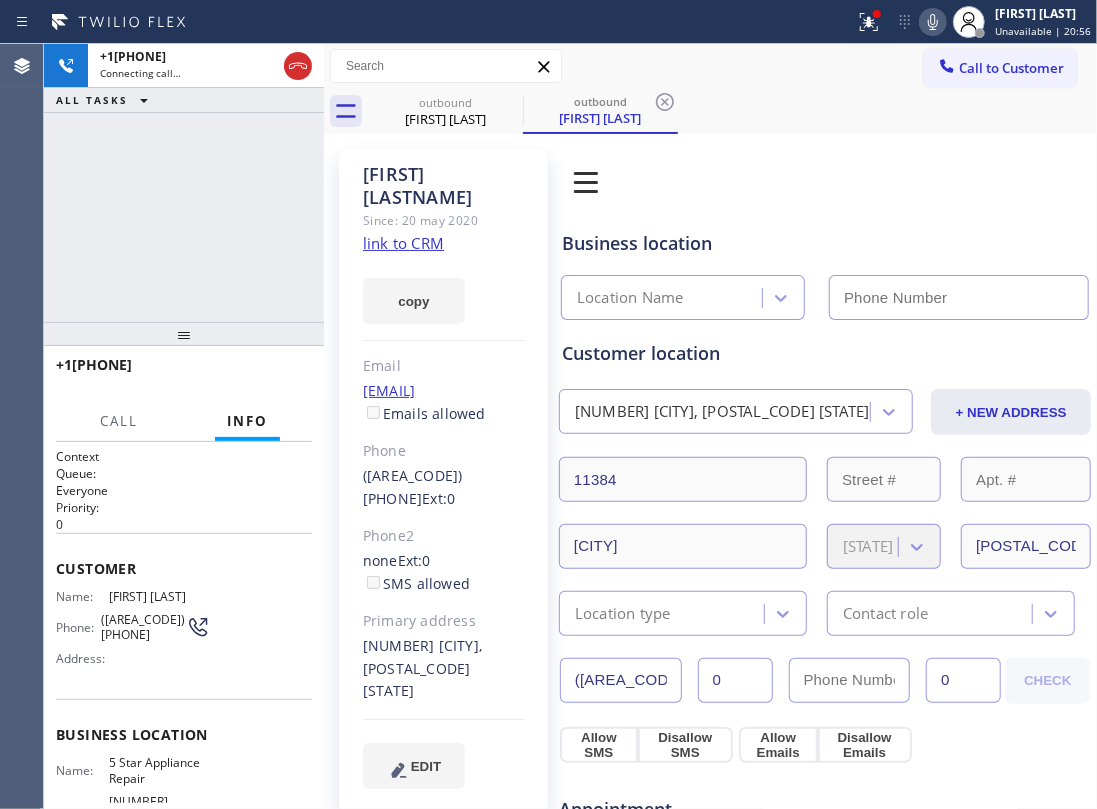 type on "([PHONE])" 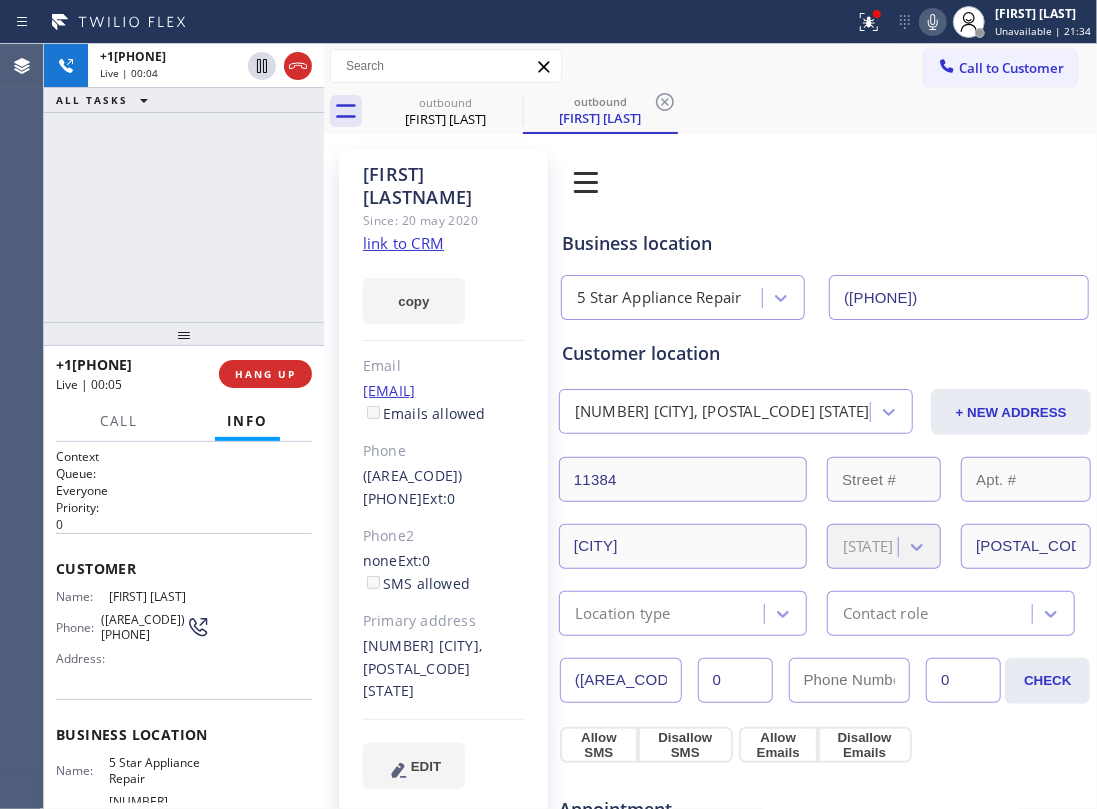 click at bounding box center [184, 334] 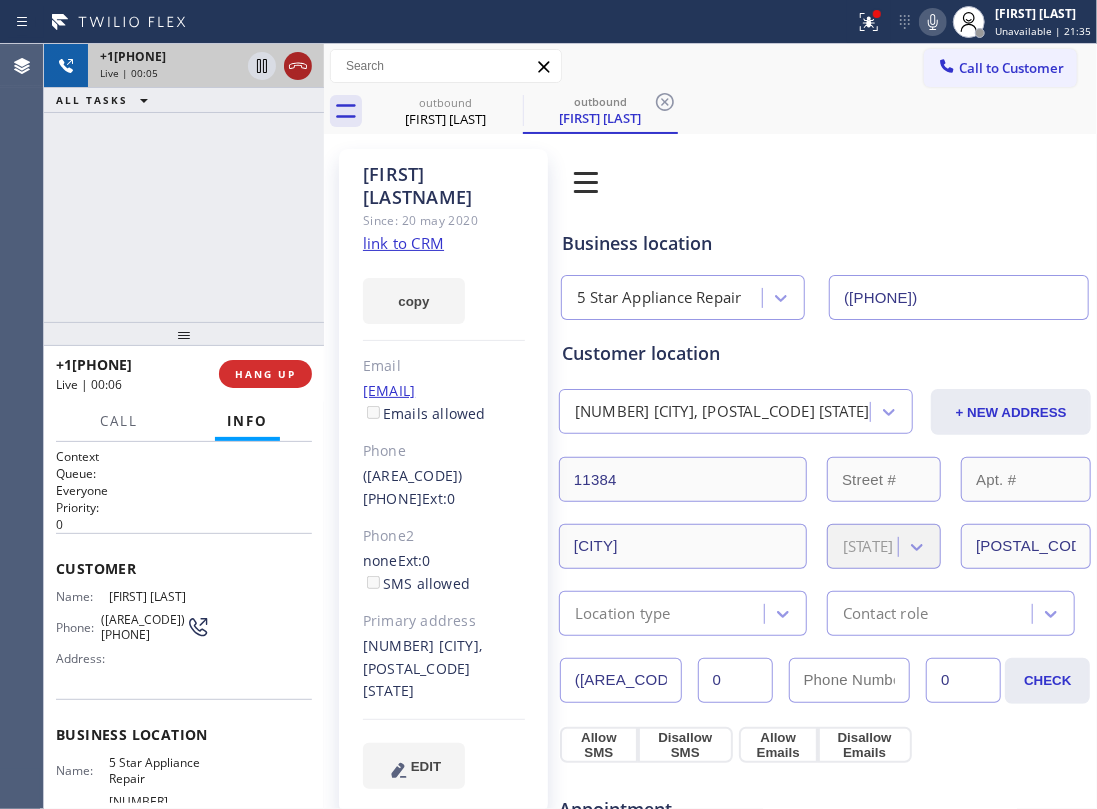 click 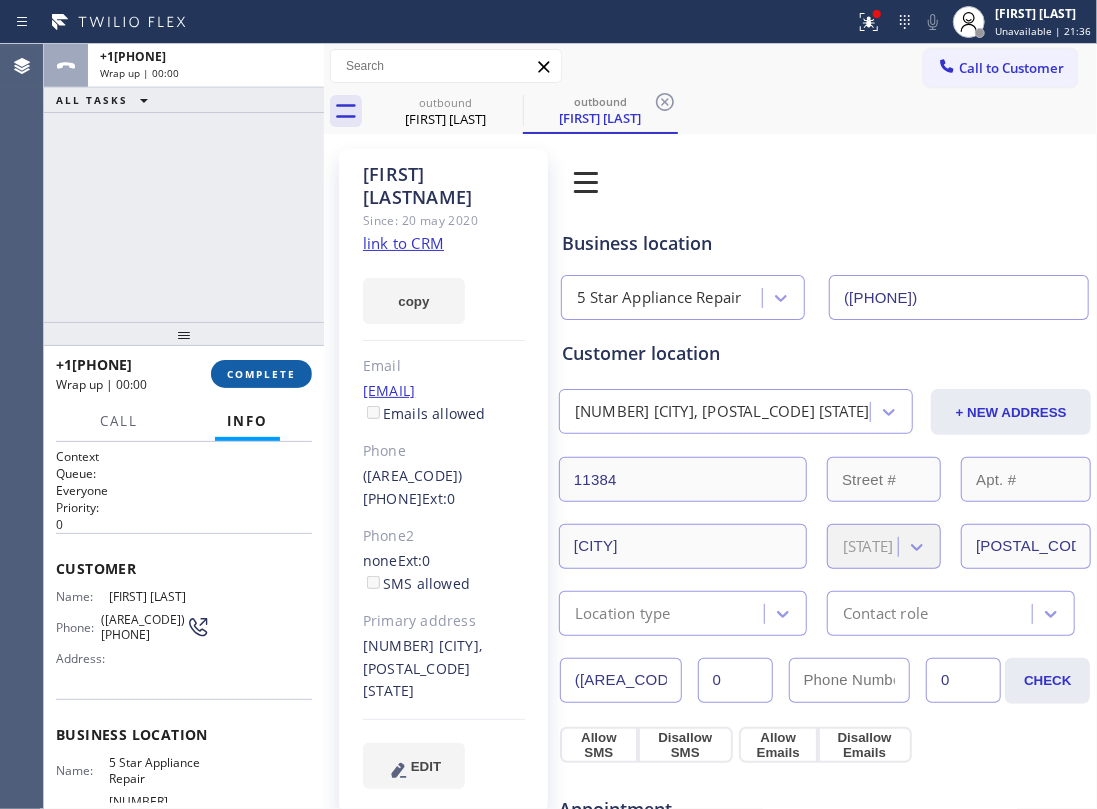 click on "COMPLETE" at bounding box center (261, 374) 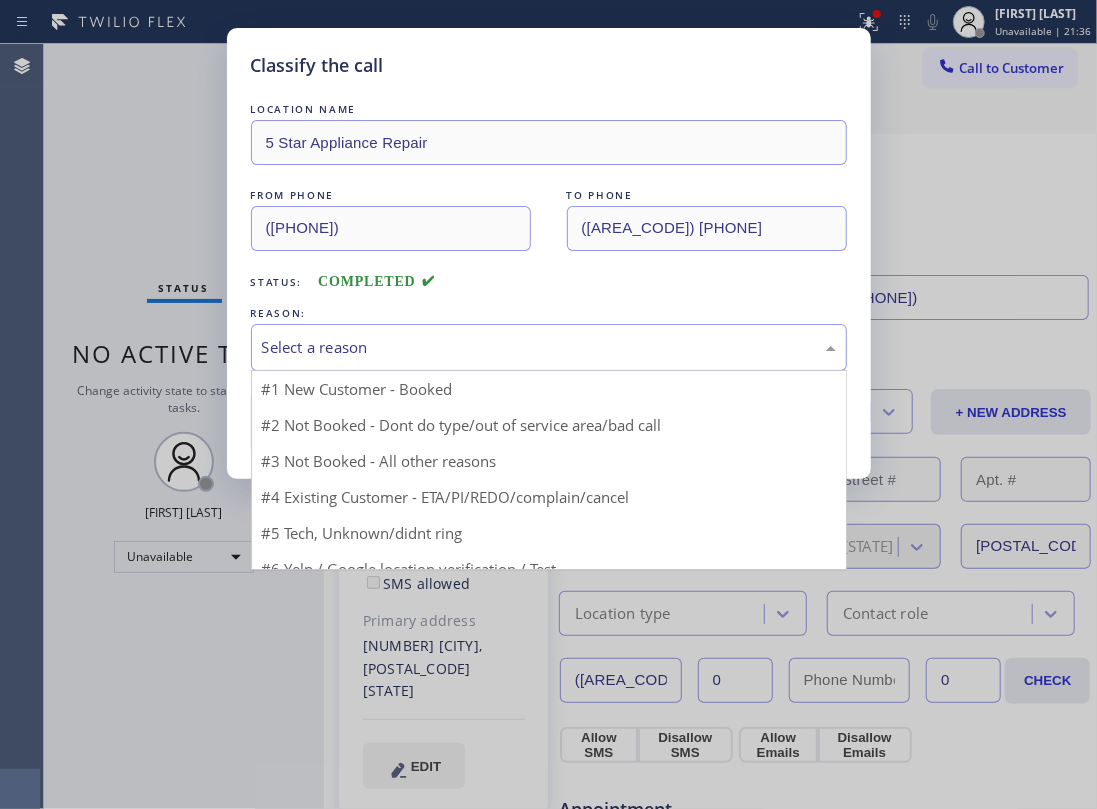 click on "Select a reason" at bounding box center [549, 347] 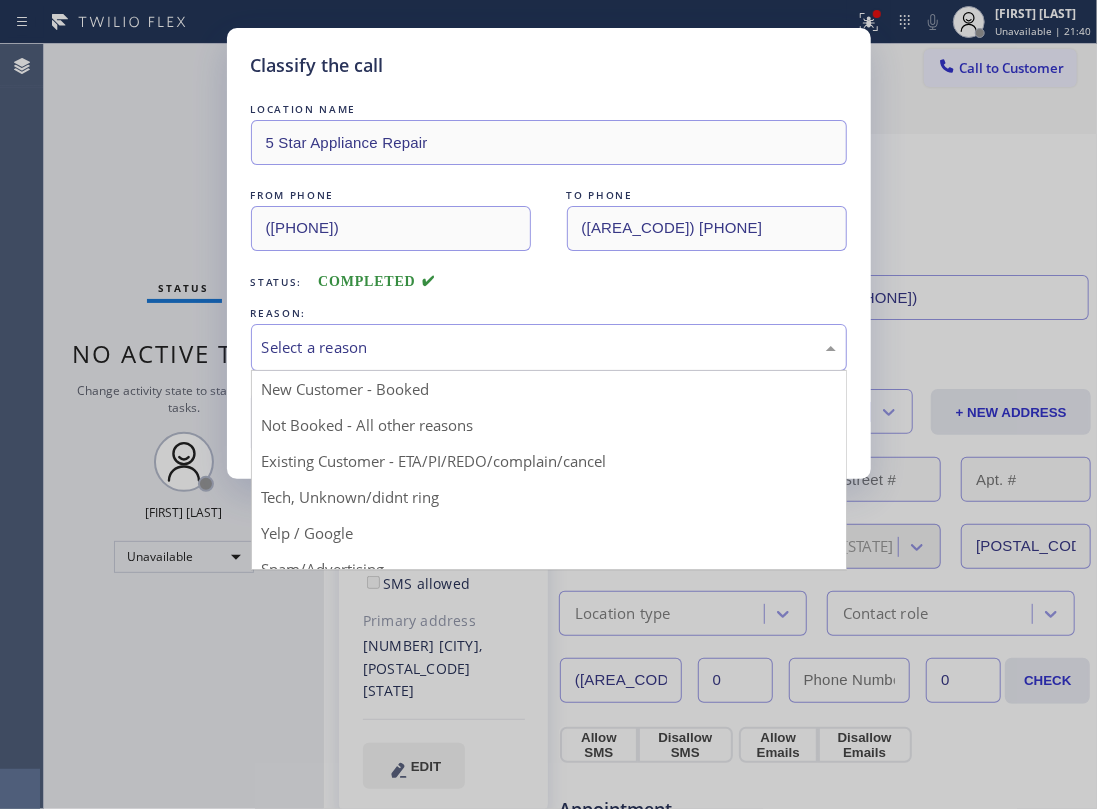 click on "Select a reason" at bounding box center [549, 347] 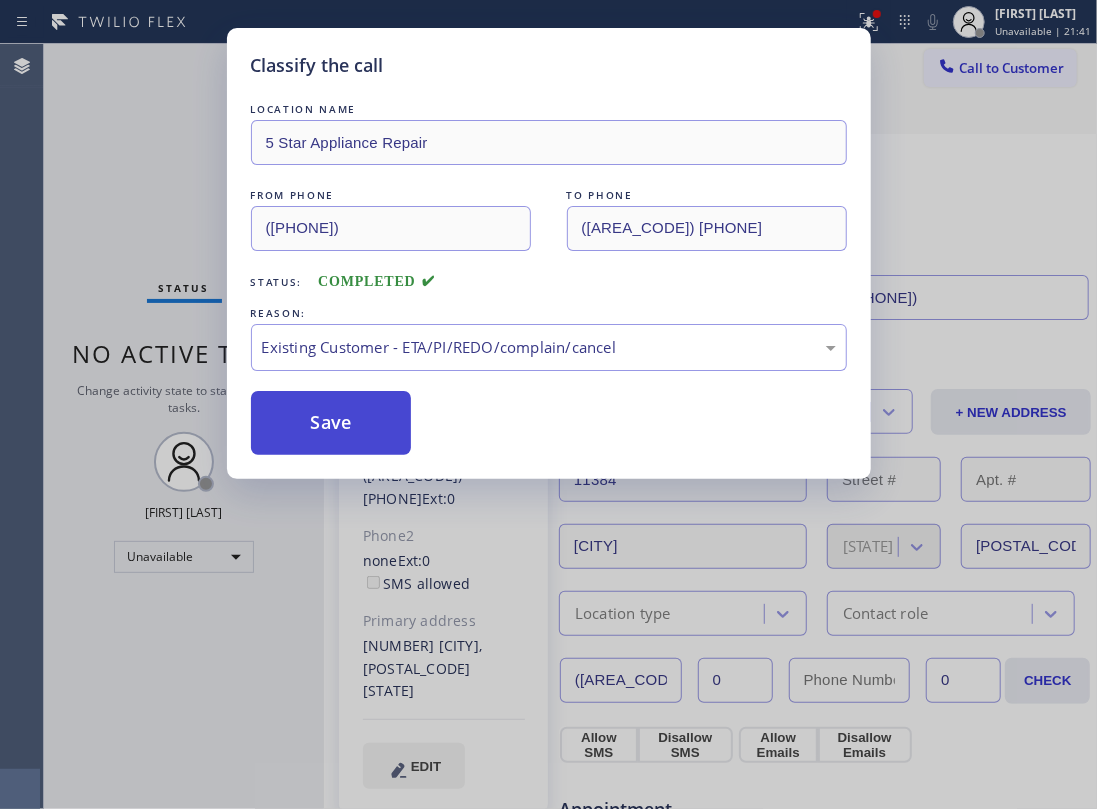click on "Save" at bounding box center [331, 423] 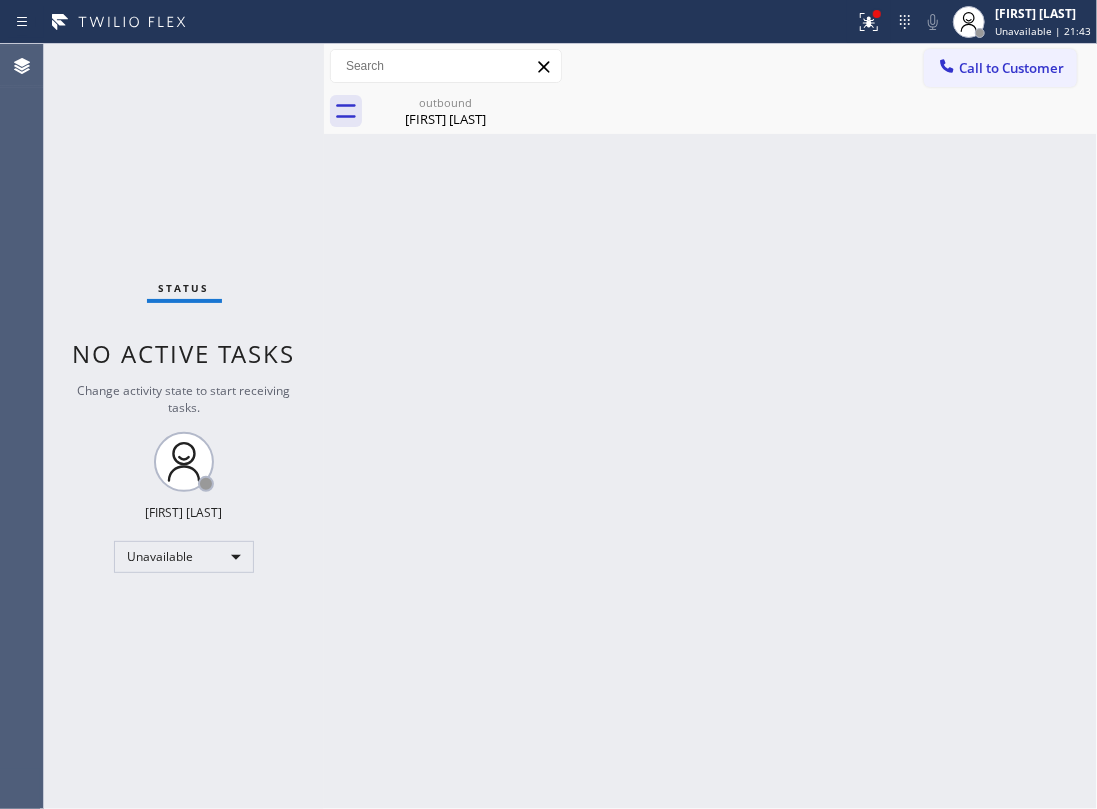 drag, startPoint x: 465, startPoint y: 293, endPoint x: 436, endPoint y: 148, distance: 147.87157 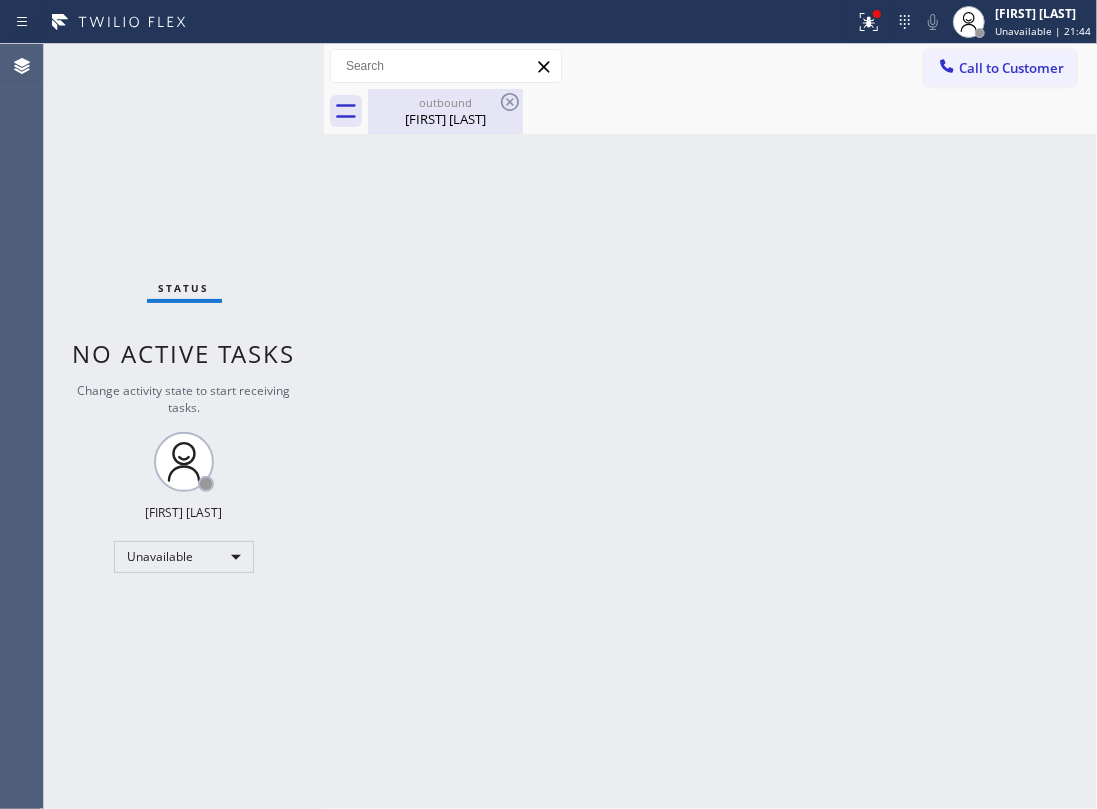 click on "[FIRST] [LAST]" at bounding box center [445, 119] 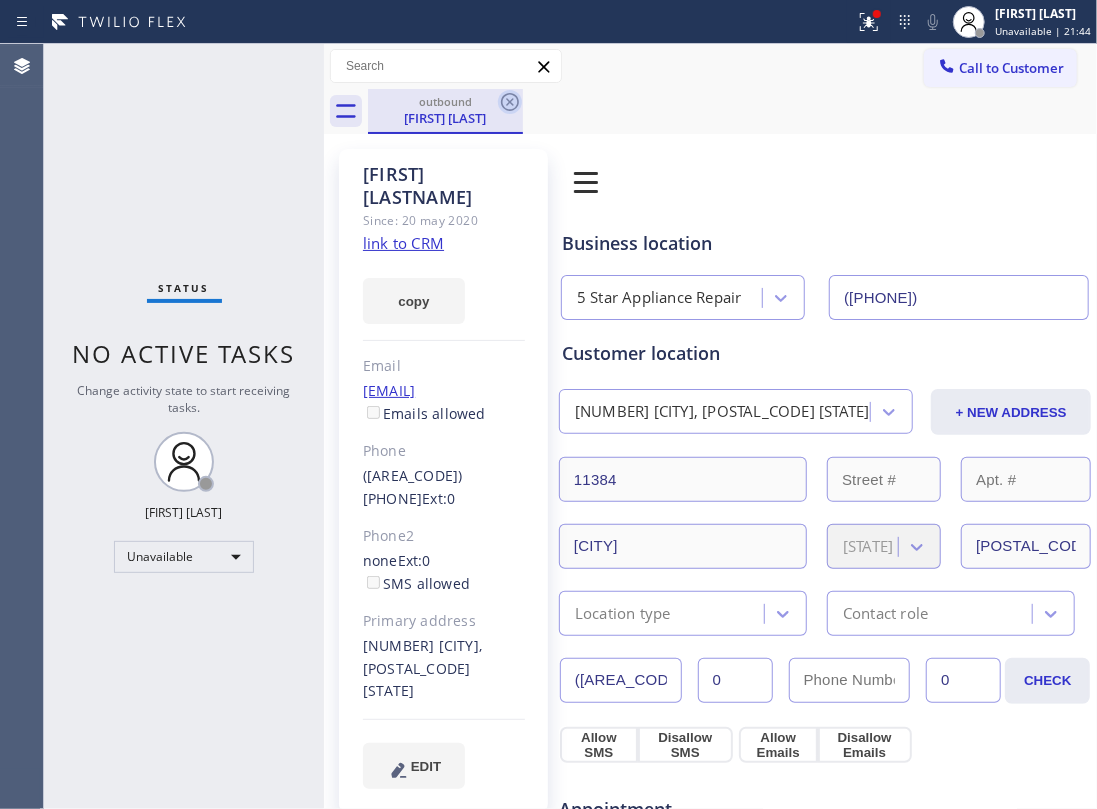 click 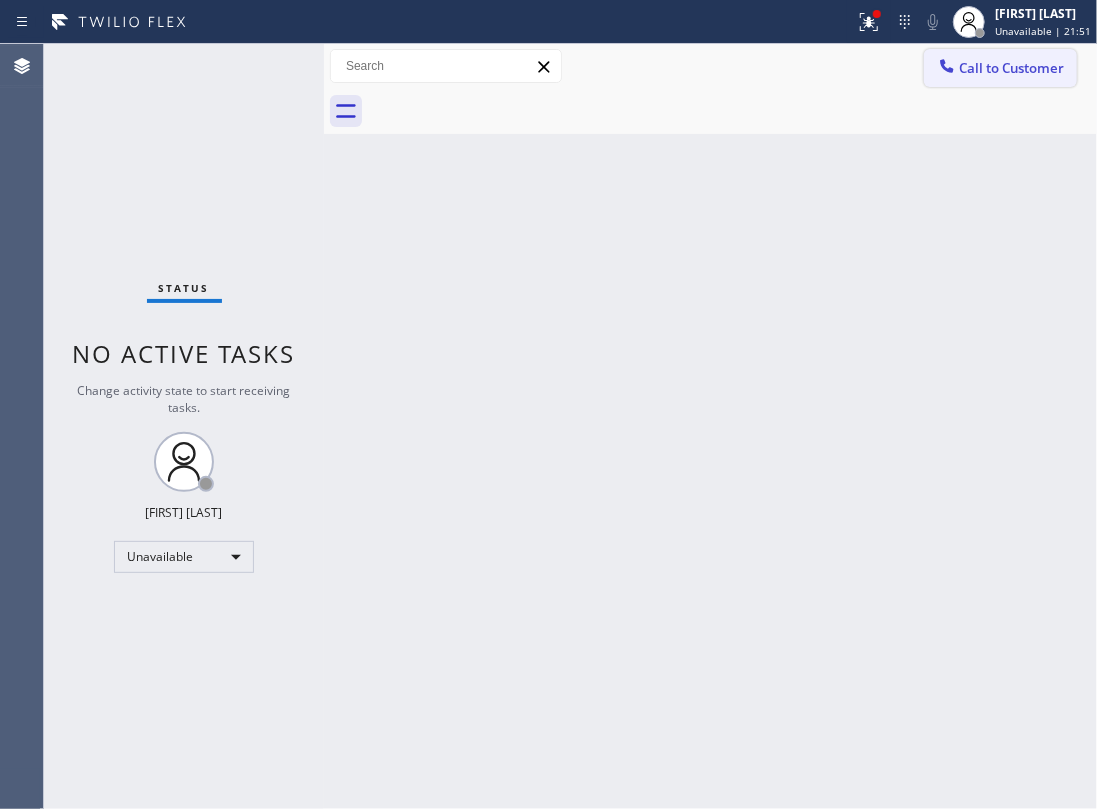 drag, startPoint x: 181, startPoint y: 86, endPoint x: 941, endPoint y: 81, distance: 760.0164 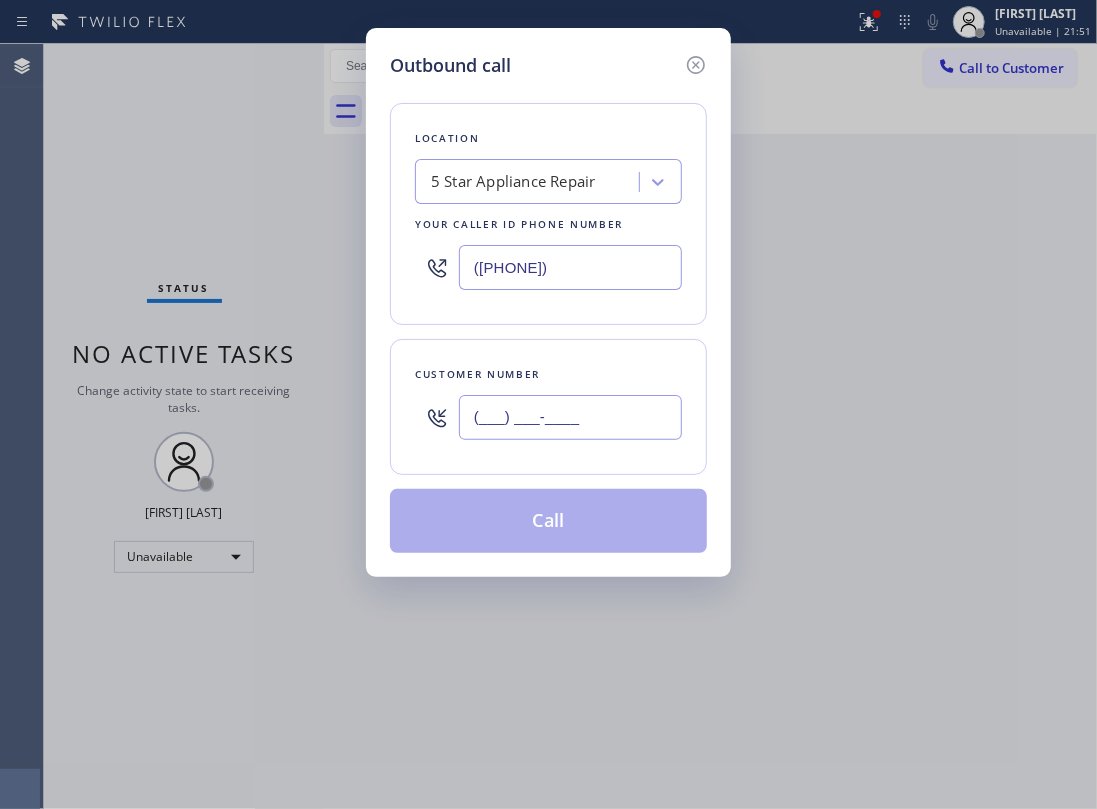 click on "(___) ___-____" at bounding box center (570, 417) 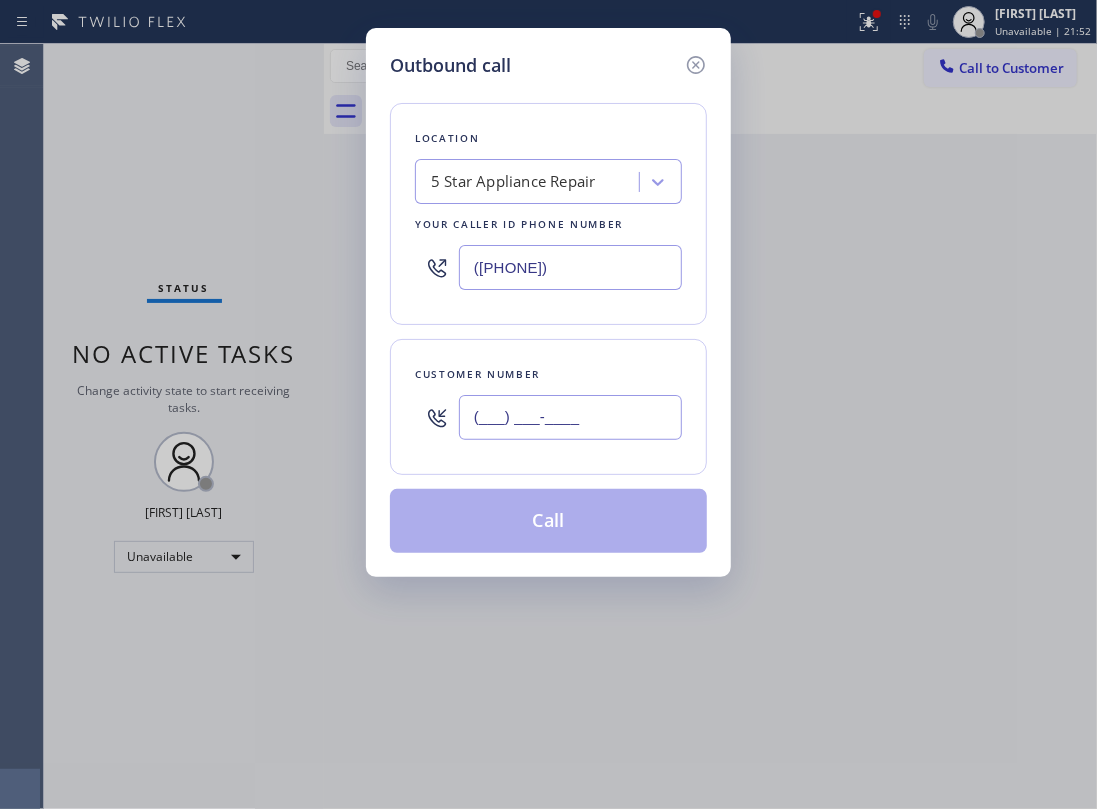paste on "([PHONE]) [PHONE]" 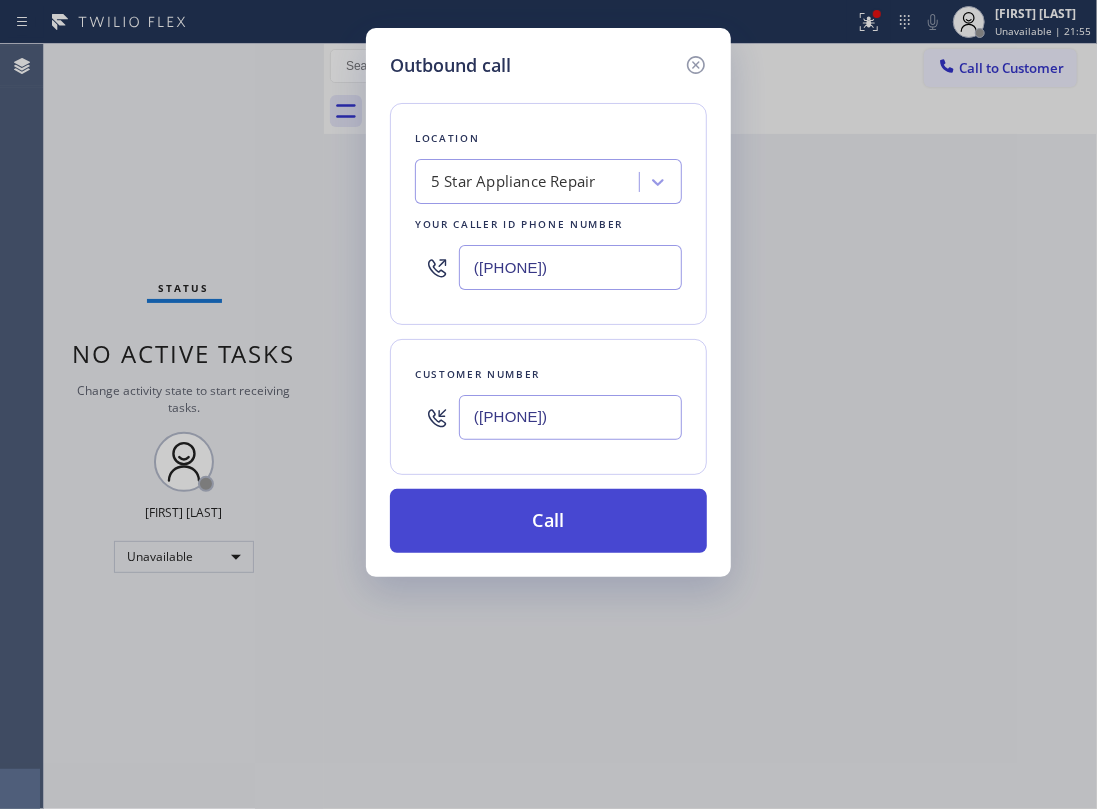 type on "([PHONE])" 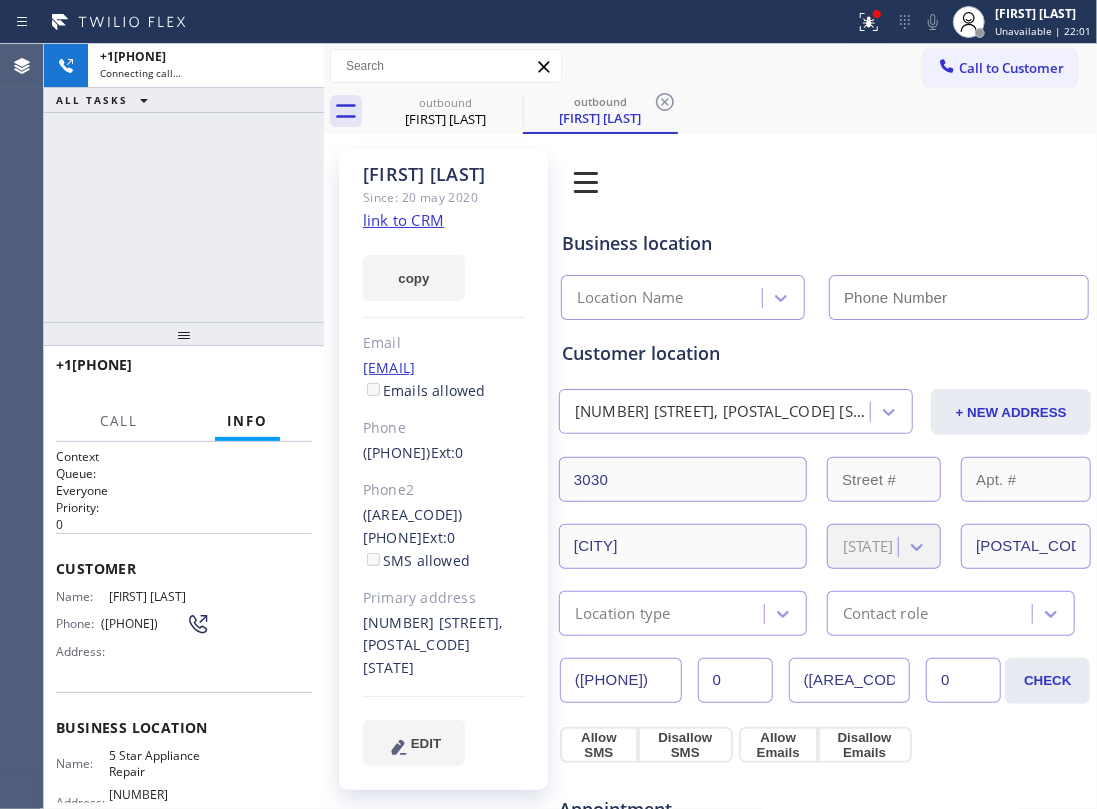 type on "([PHONE])" 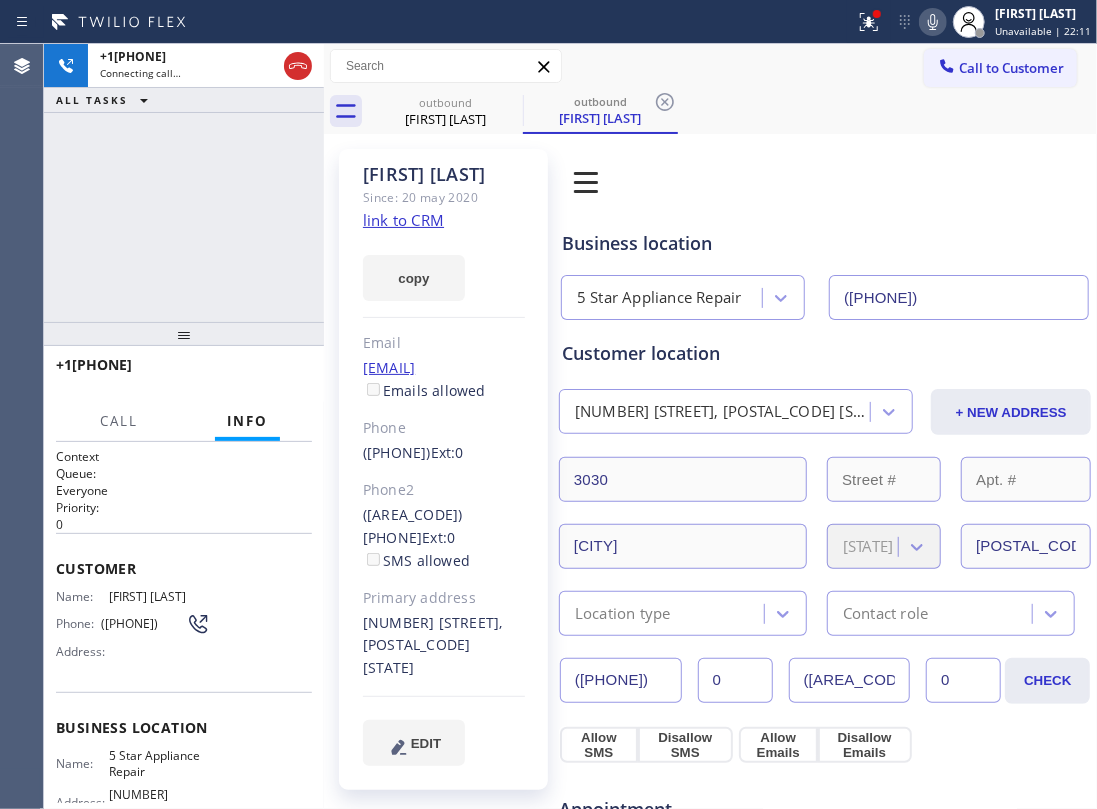 click on "link to CRM" 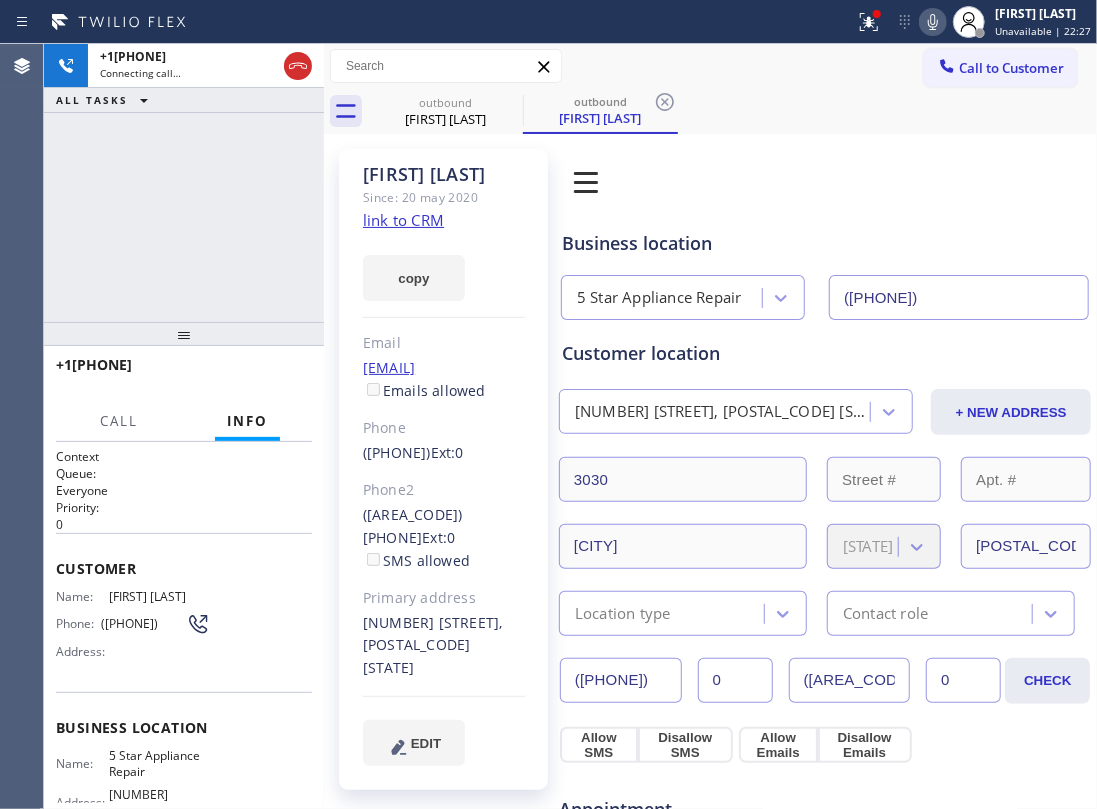 click on "[PHONE] Connecting call… ALL TASKS ALL TASKS ACTIVE TASKS TASKS IN WRAP UP" at bounding box center (184, 183) 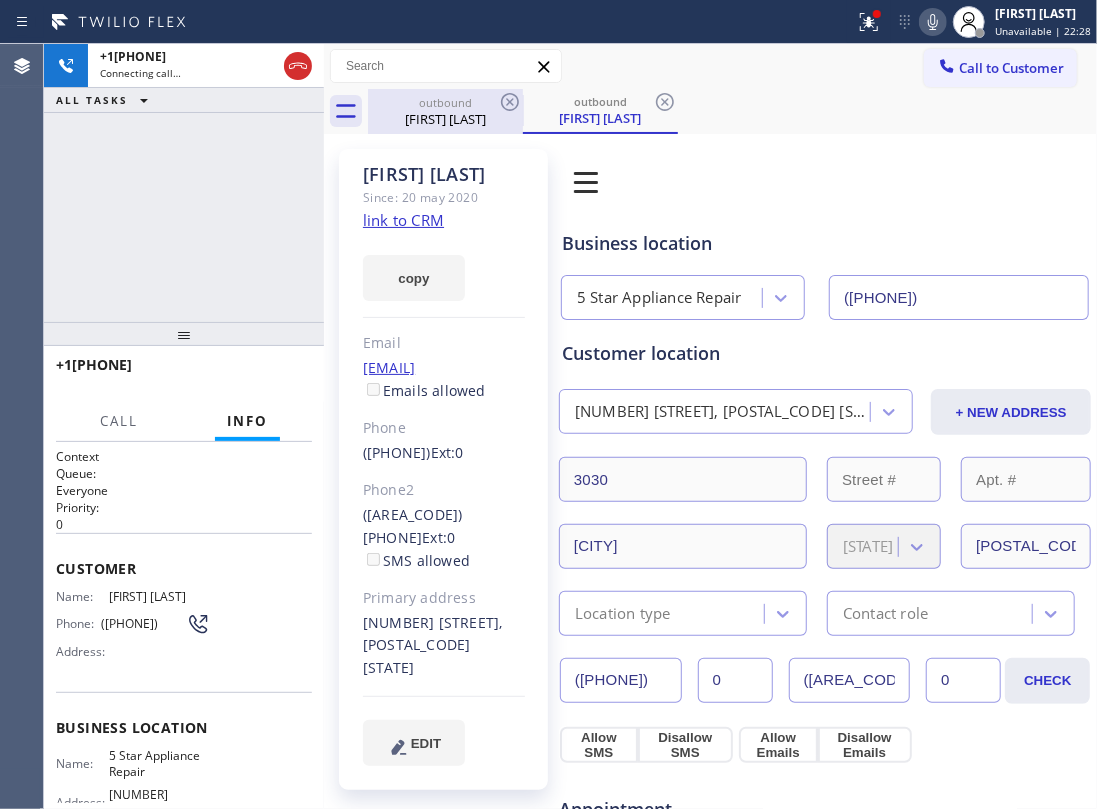 click on "[FIRST] [LAST]" at bounding box center [445, 119] 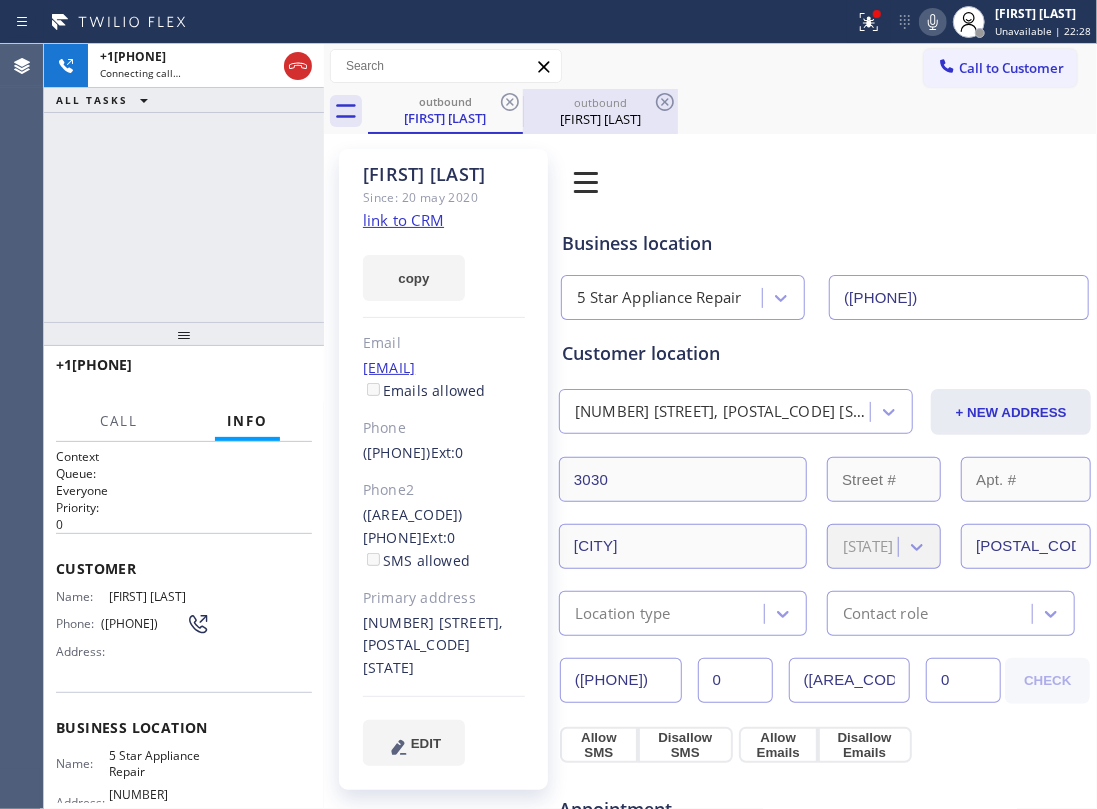 click 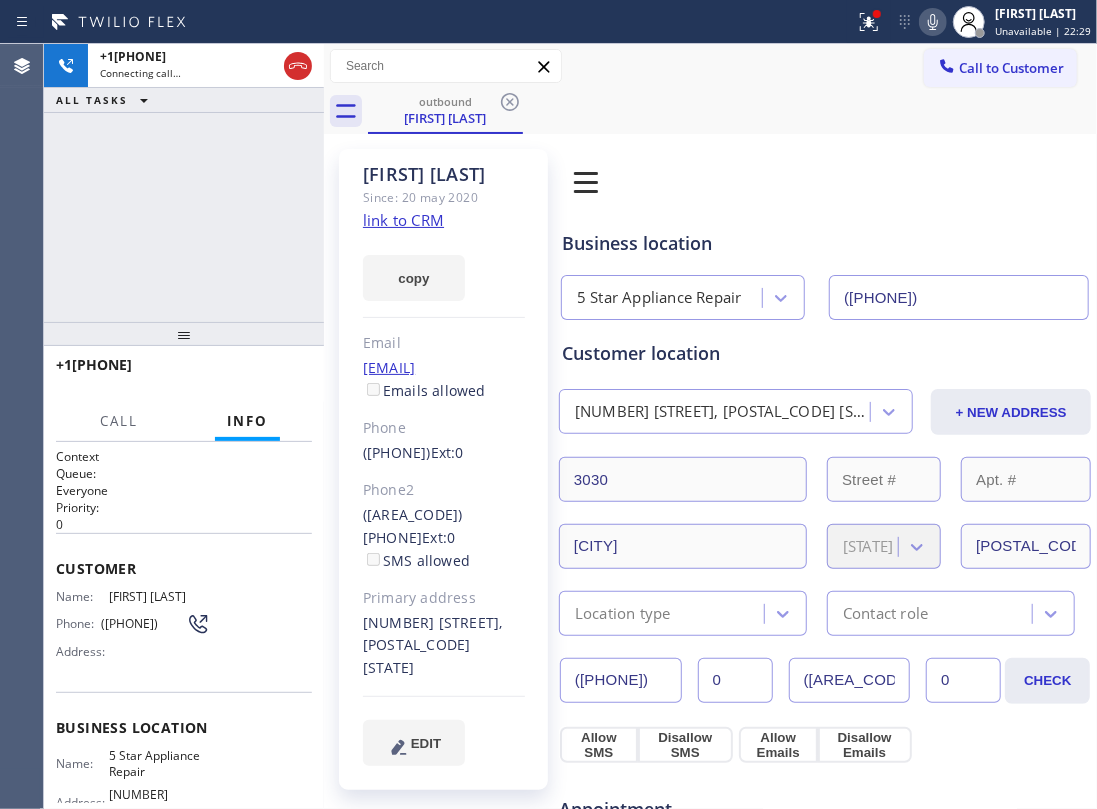 click on "[PHONE] Connecting call… ALL TASKS ALL TASKS ACTIVE TASKS TASKS IN WRAP UP" at bounding box center [184, 183] 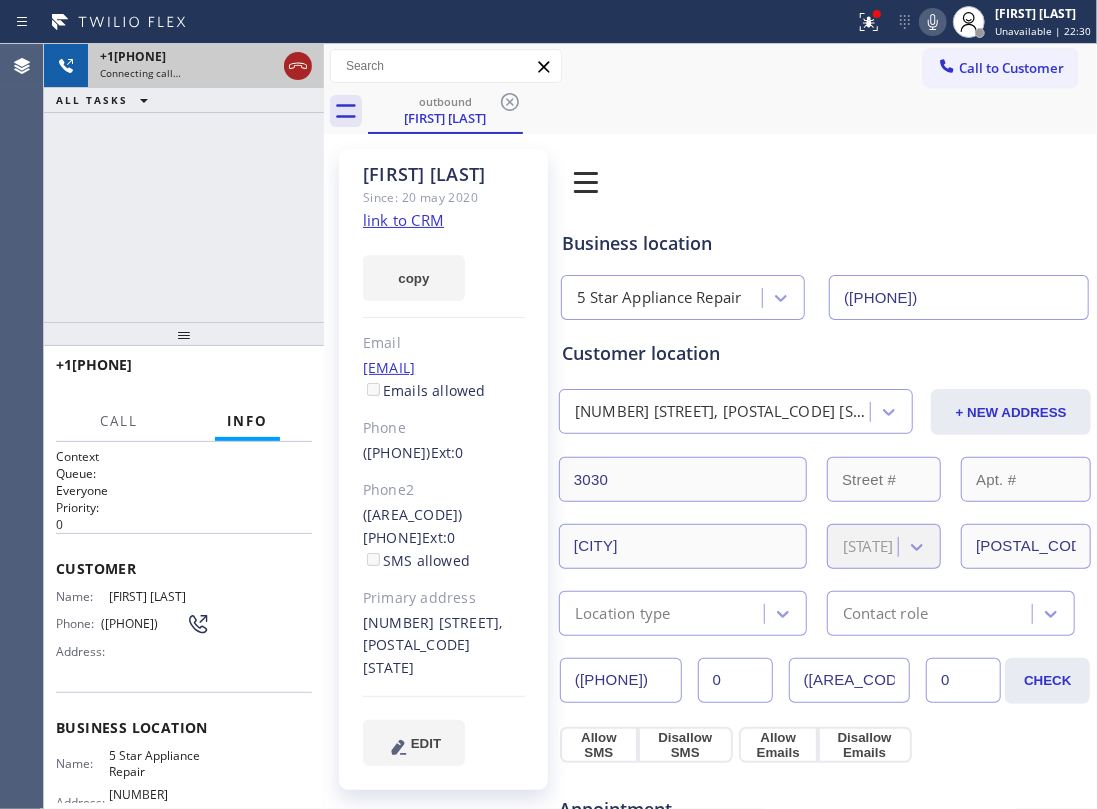 click 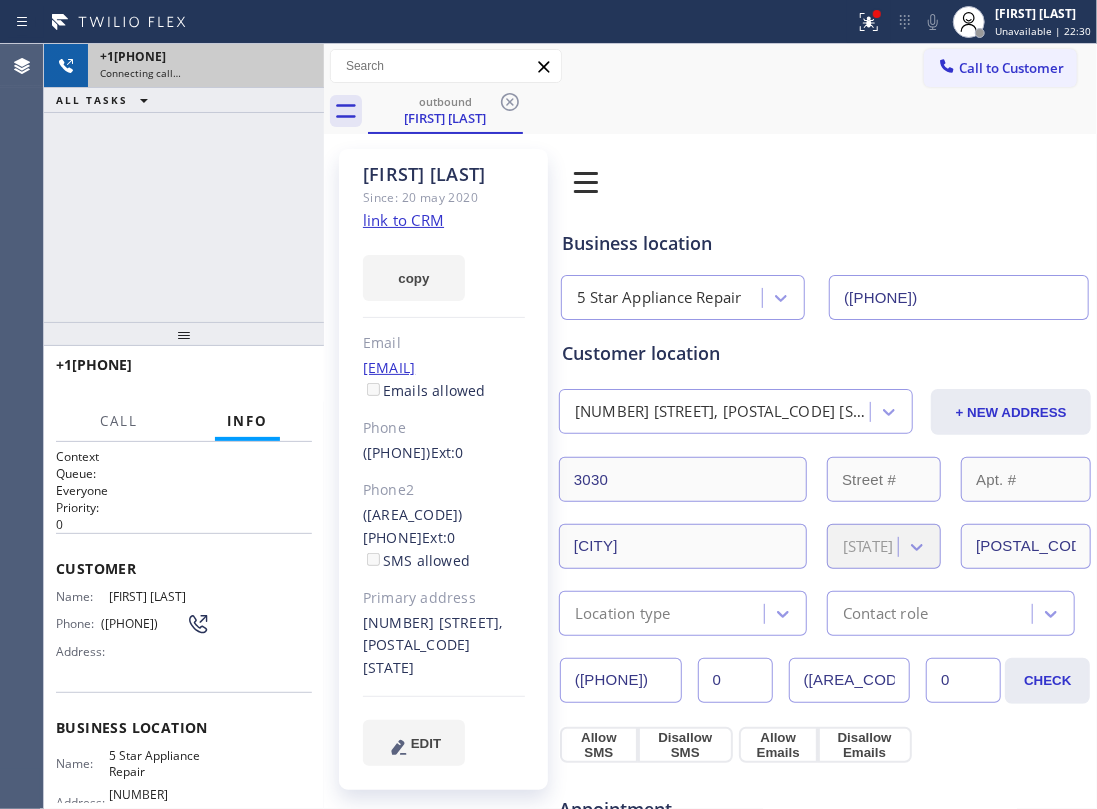drag, startPoint x: 214, startPoint y: 186, endPoint x: 244, endPoint y: 180, distance: 30.594116 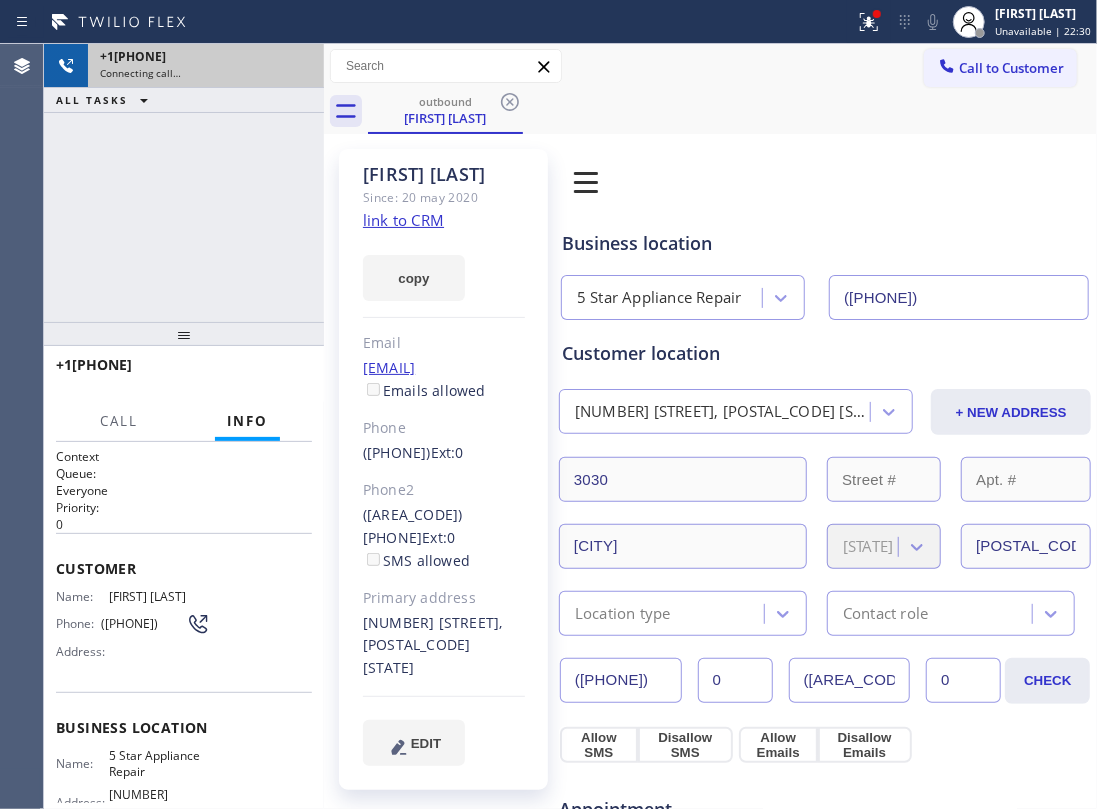 click on "[PHONE] Connecting call… ALL TASKS ALL TASKS ACTIVE TASKS TASKS IN WRAP UP" at bounding box center (184, 183) 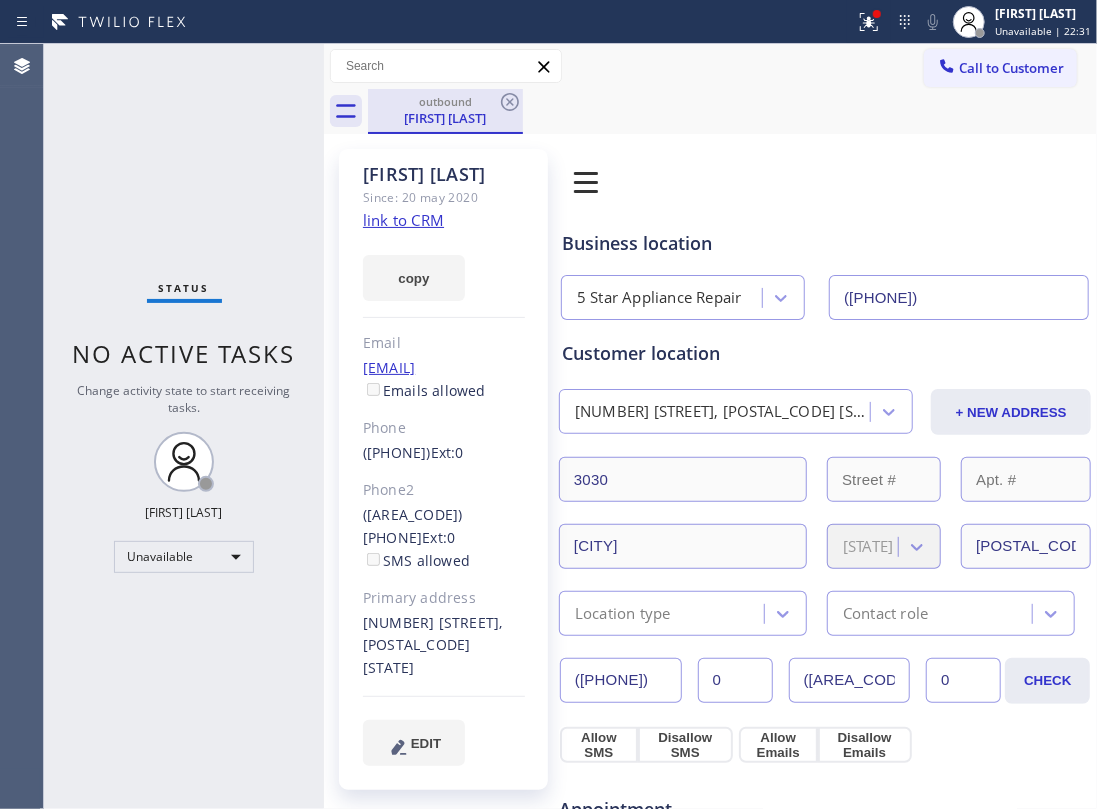 click on "[FIRST] [LAST]" at bounding box center [445, 118] 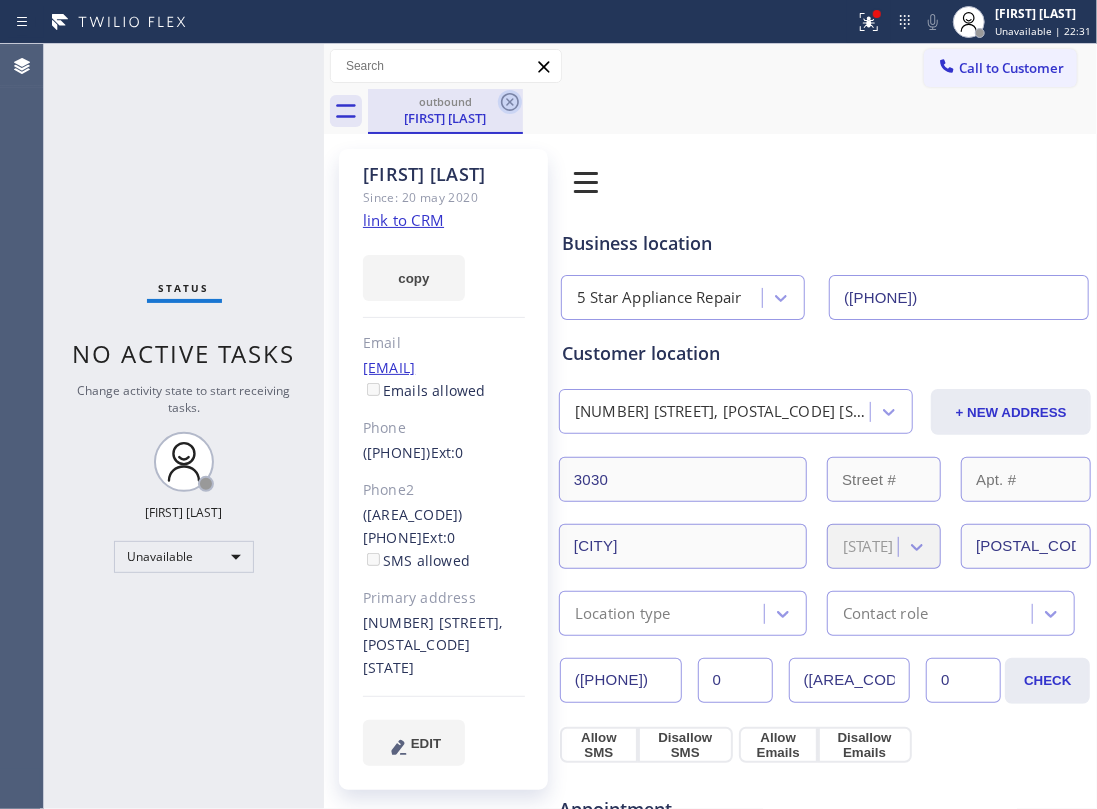 click 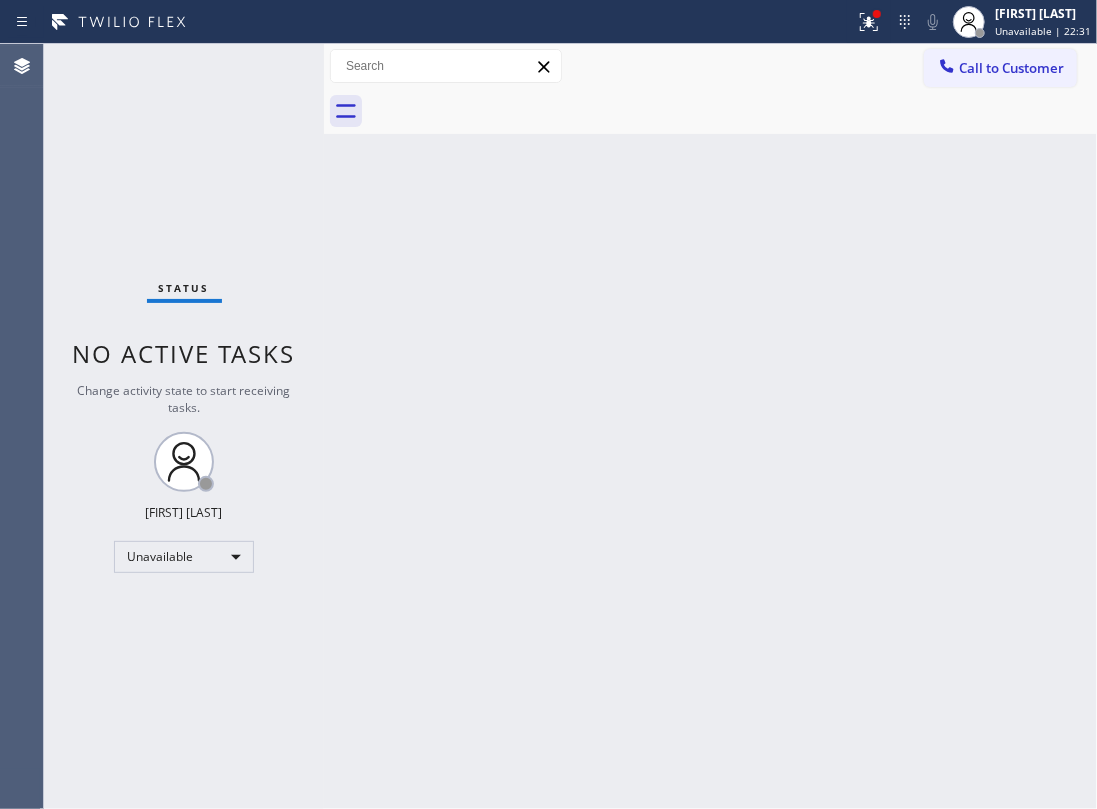 click on "Status   No active tasks     Change activity state to start receiving tasks.   [FIRST] [LAST] Unavailable" at bounding box center [184, 426] 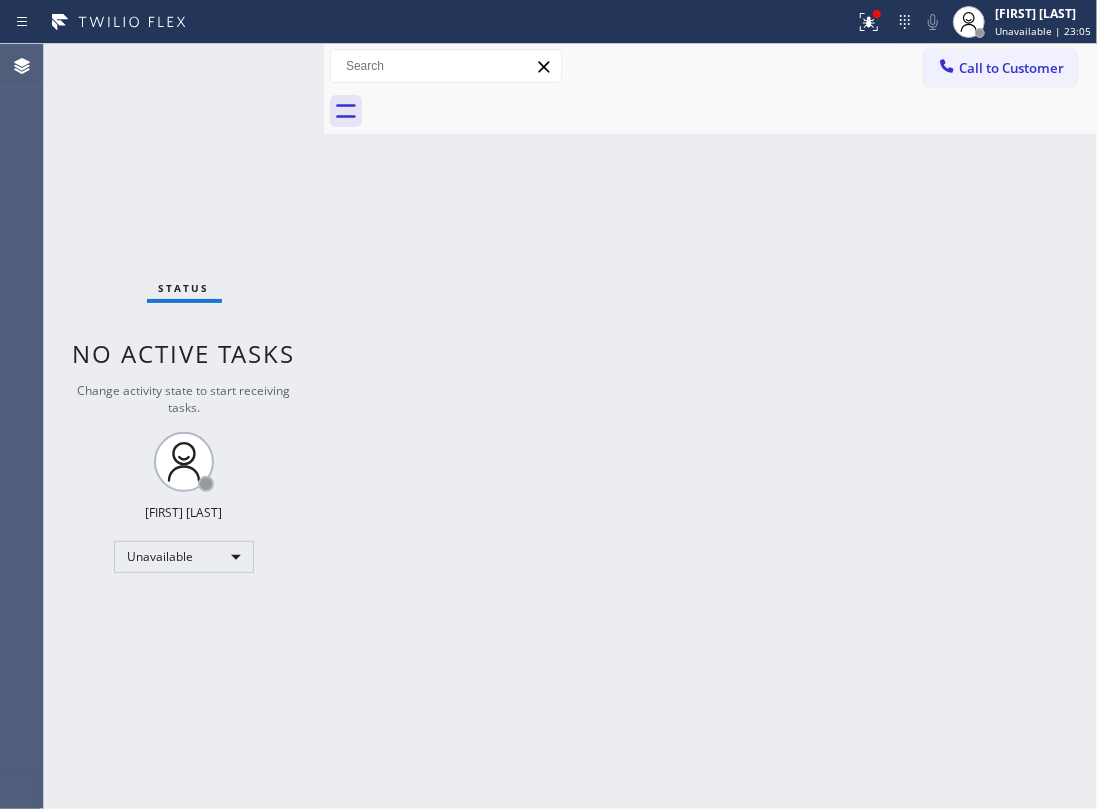 click on "Outbound call Location 5 Star Appliance Repair Your caller id phone number [PHONE] Customer number [PHONE] Call Outbound call Technician Search Technician Your caller id phone number Your caller id phone number Call" at bounding box center [710, 426] 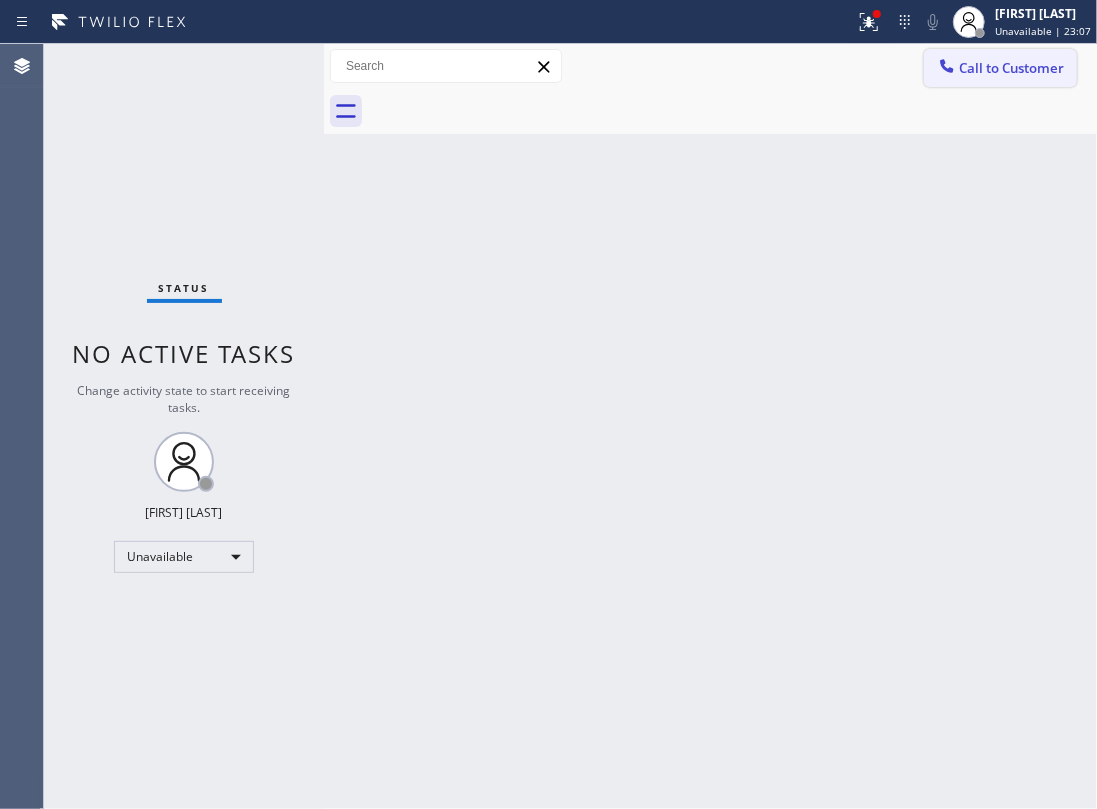 click on "Call to Customer" at bounding box center (1011, 68) 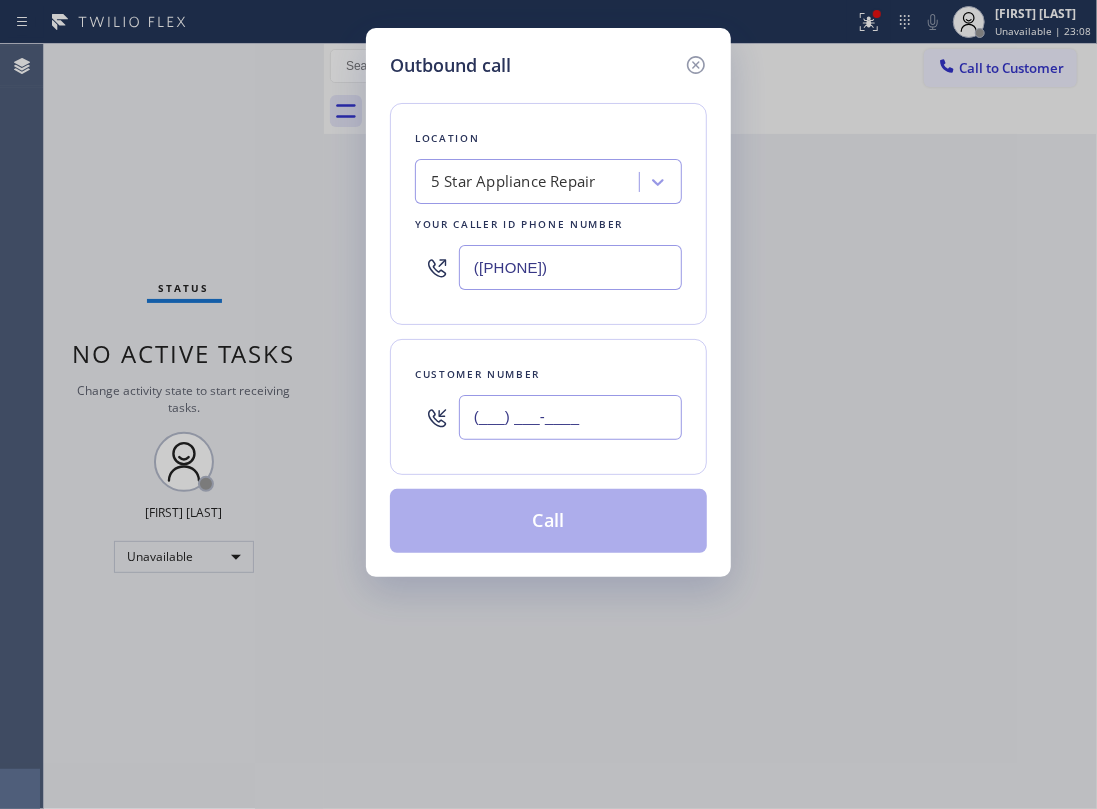 click on "(___) ___-____" at bounding box center (570, 417) 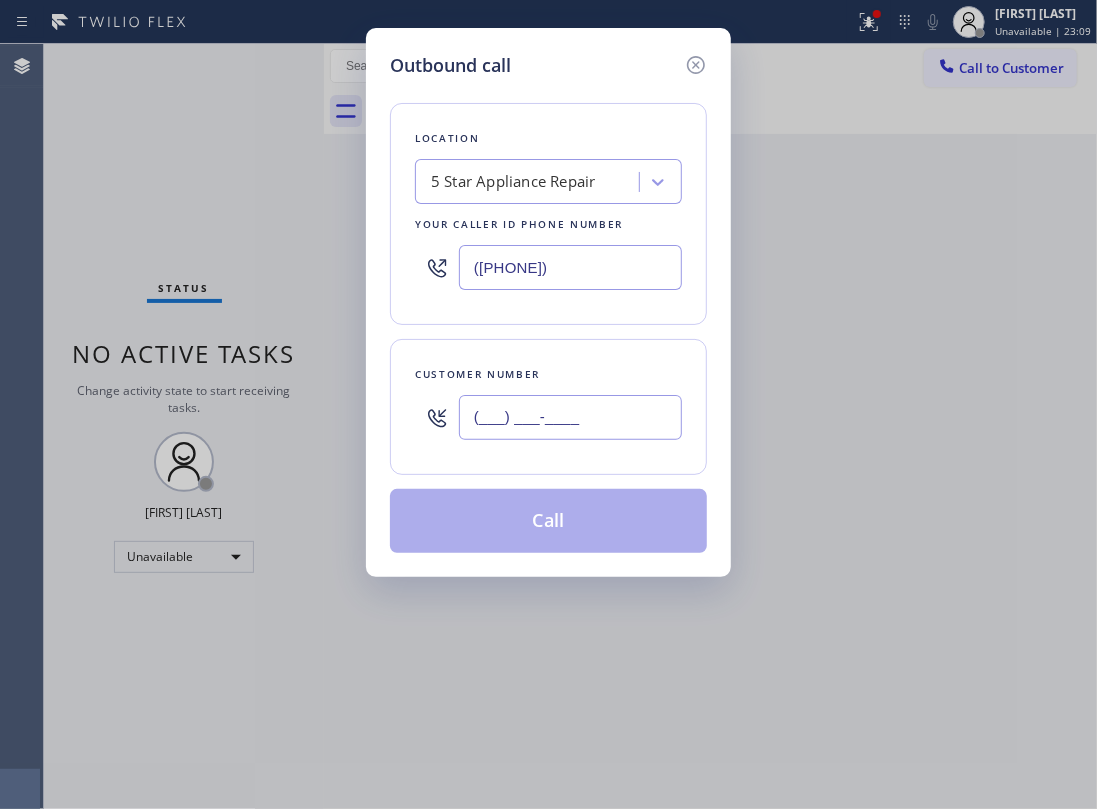 paste on "[PHONE]" 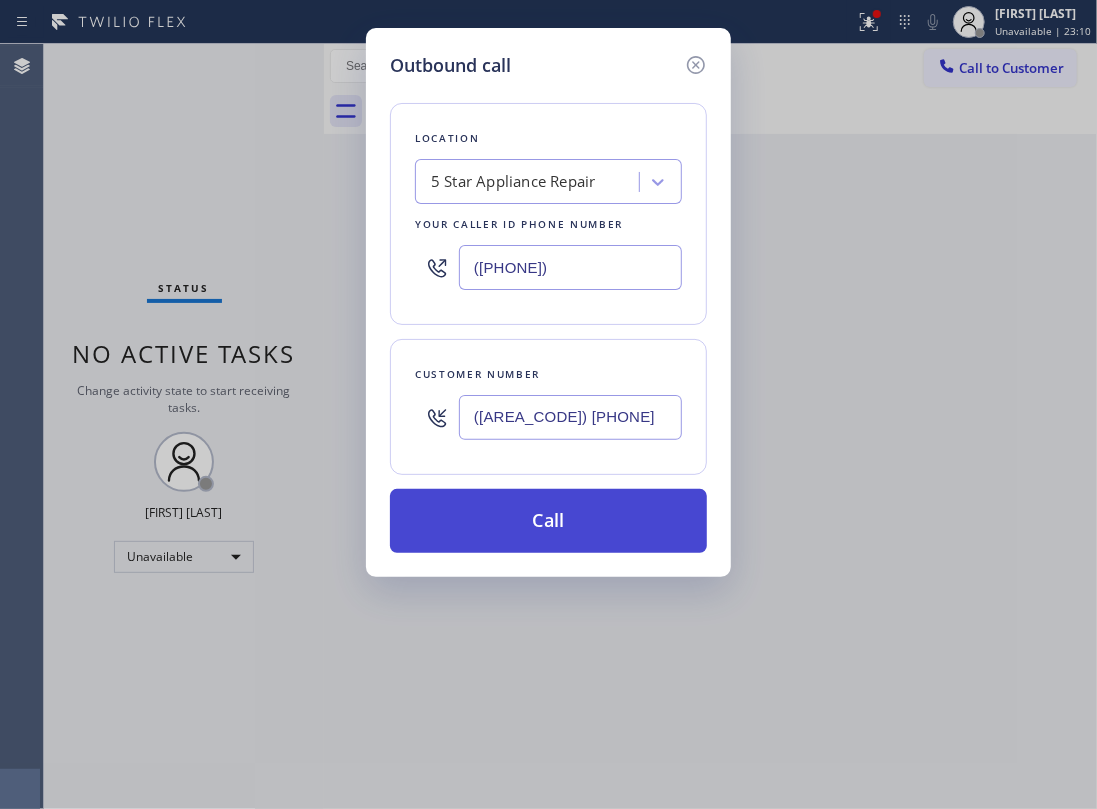 type on "([AREA_CODE]) [PHONE]" 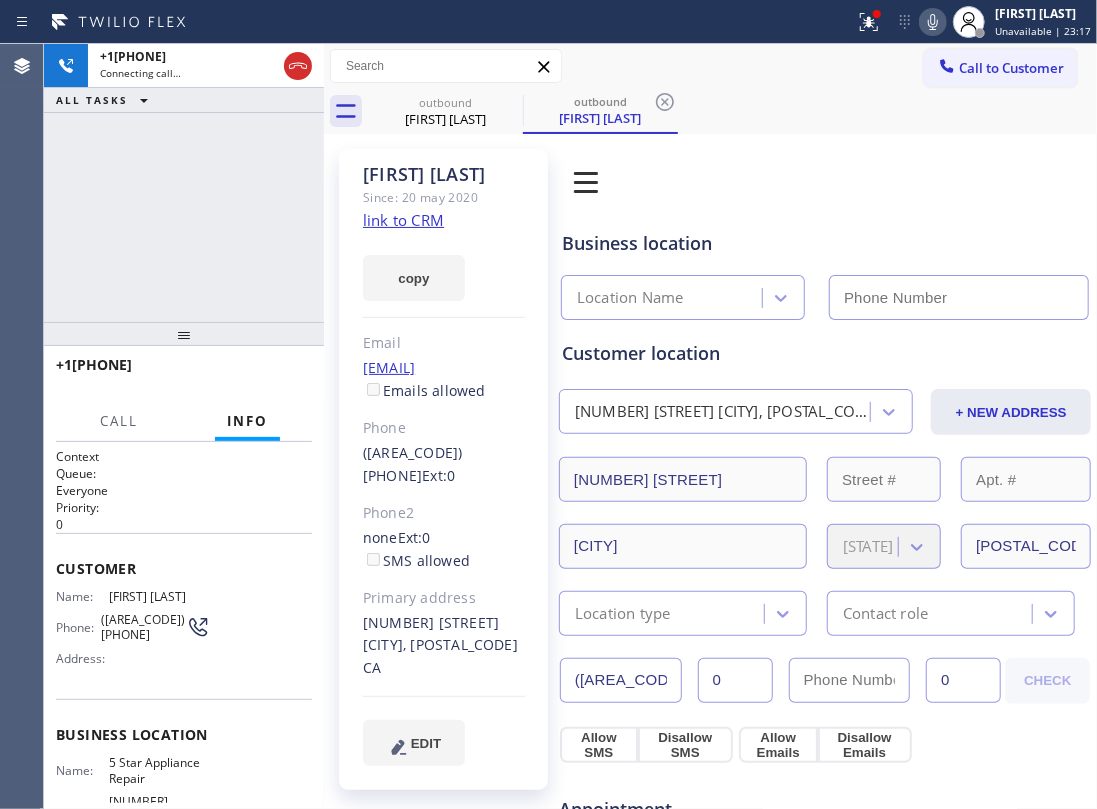 type on "([PHONE])" 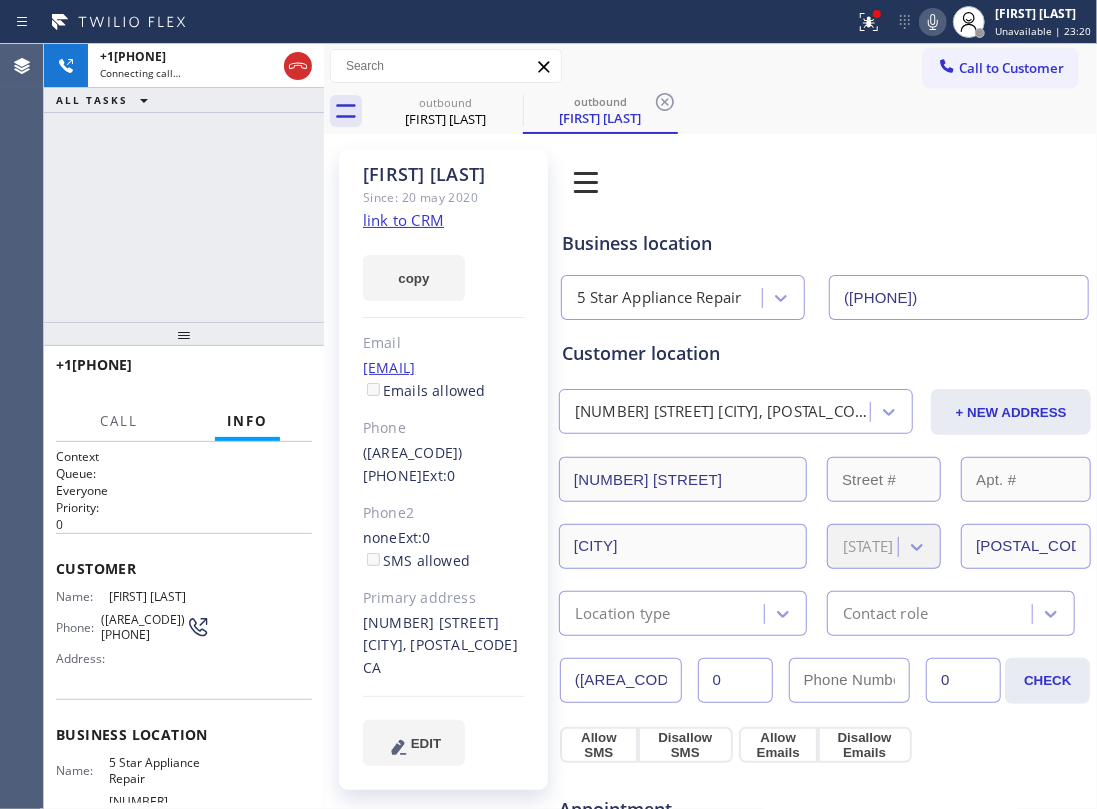 click on "link to CRM" 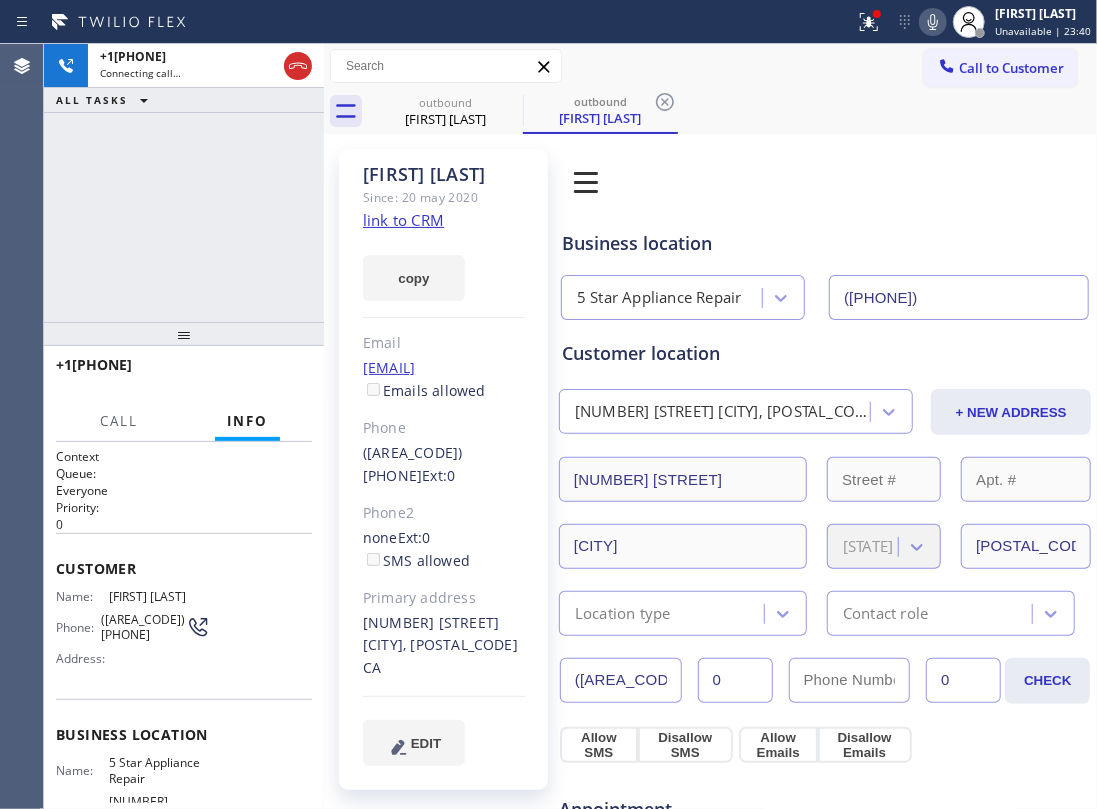 click on "[PHONE] Connecting call… ALL TASKS ALL TASKS ACTIVE TASKS TASKS IN WRAP UP" at bounding box center [184, 183] 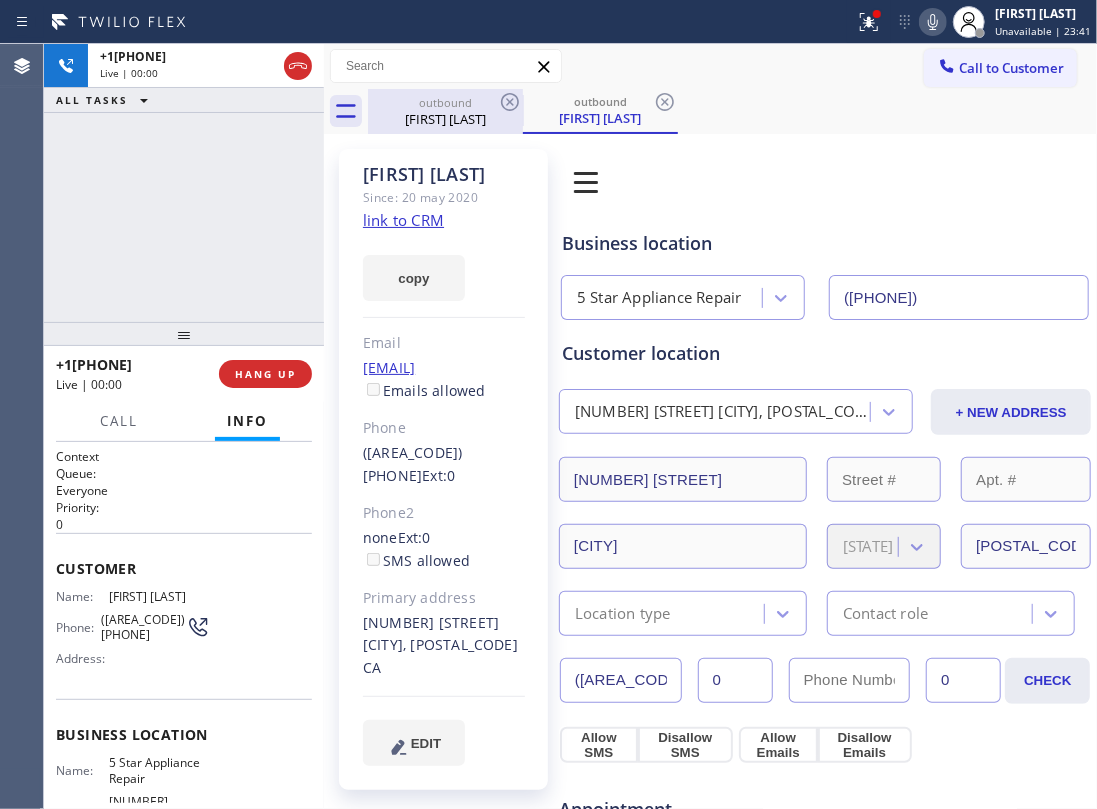 drag, startPoint x: 477, startPoint y: 98, endPoint x: 494, endPoint y: 98, distance: 17 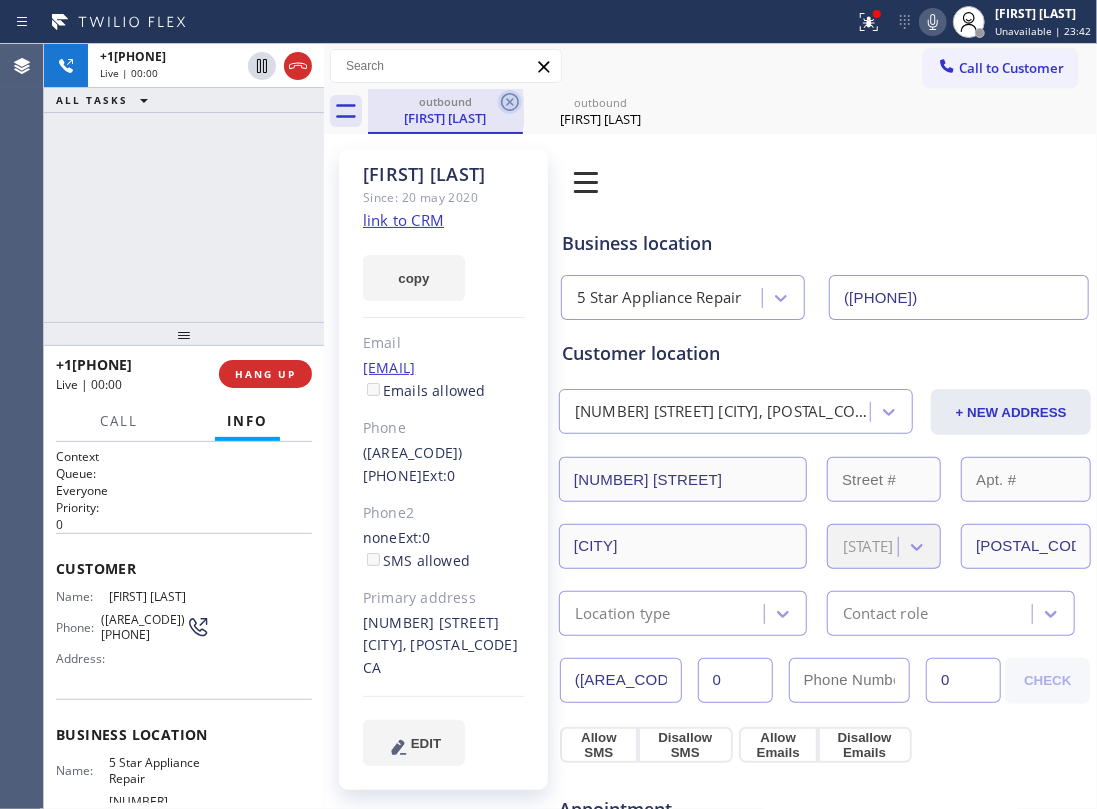 click 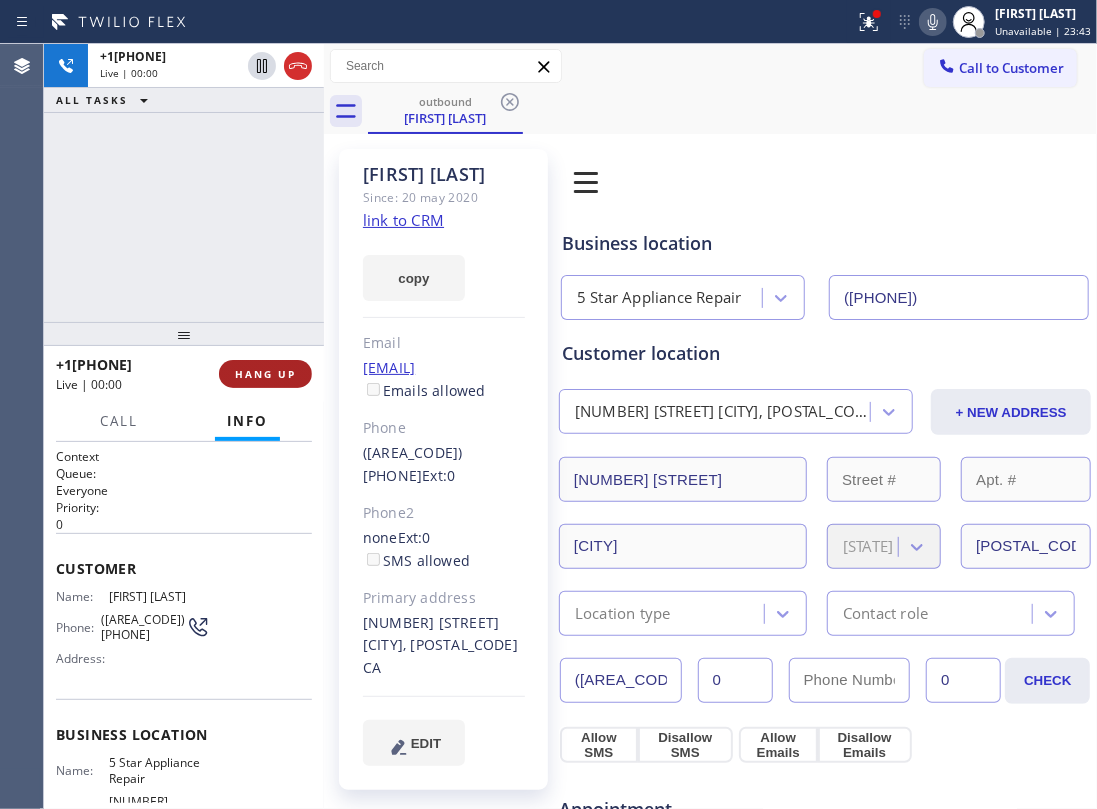 click on "HANG UP" at bounding box center (265, 374) 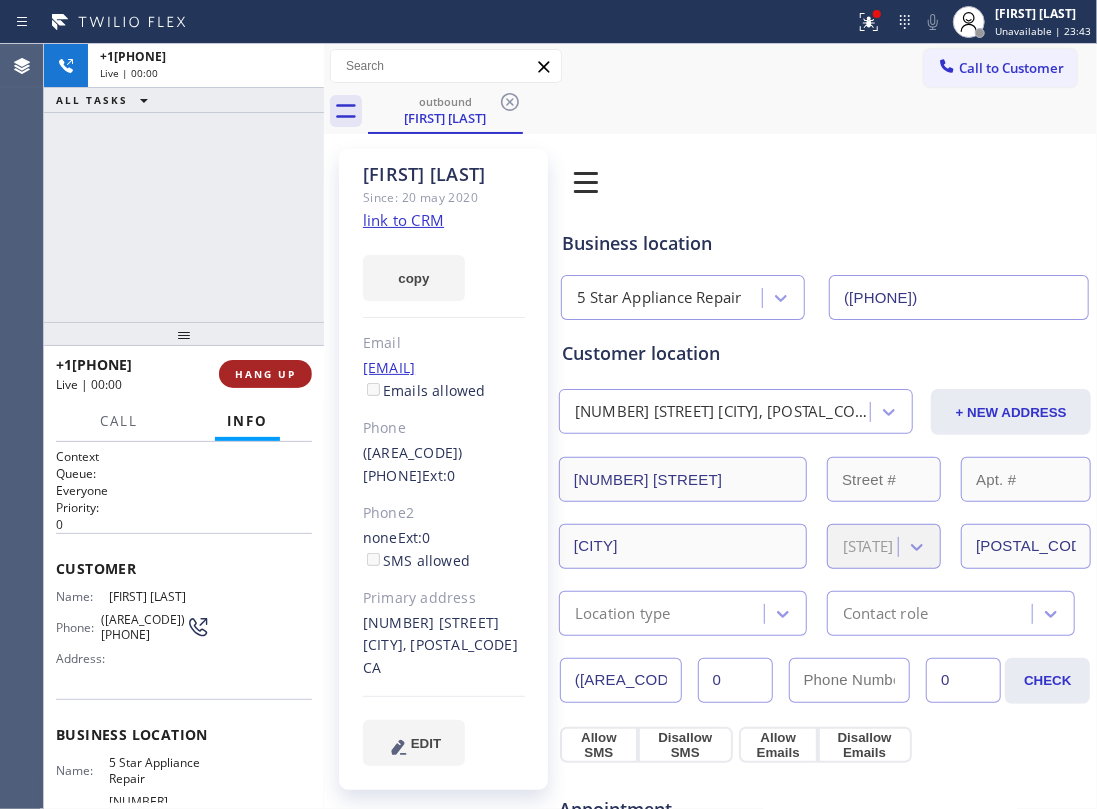 click on "HANG UP" at bounding box center [265, 374] 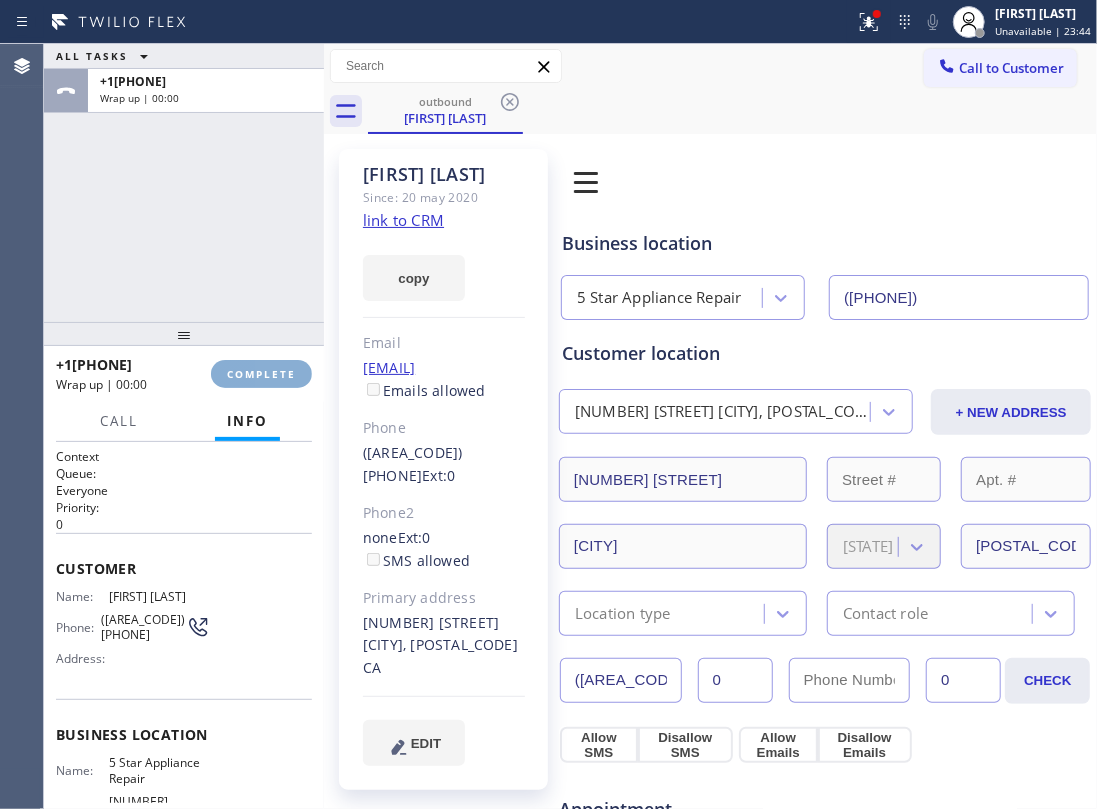 click on "COMPLETE" at bounding box center [261, 374] 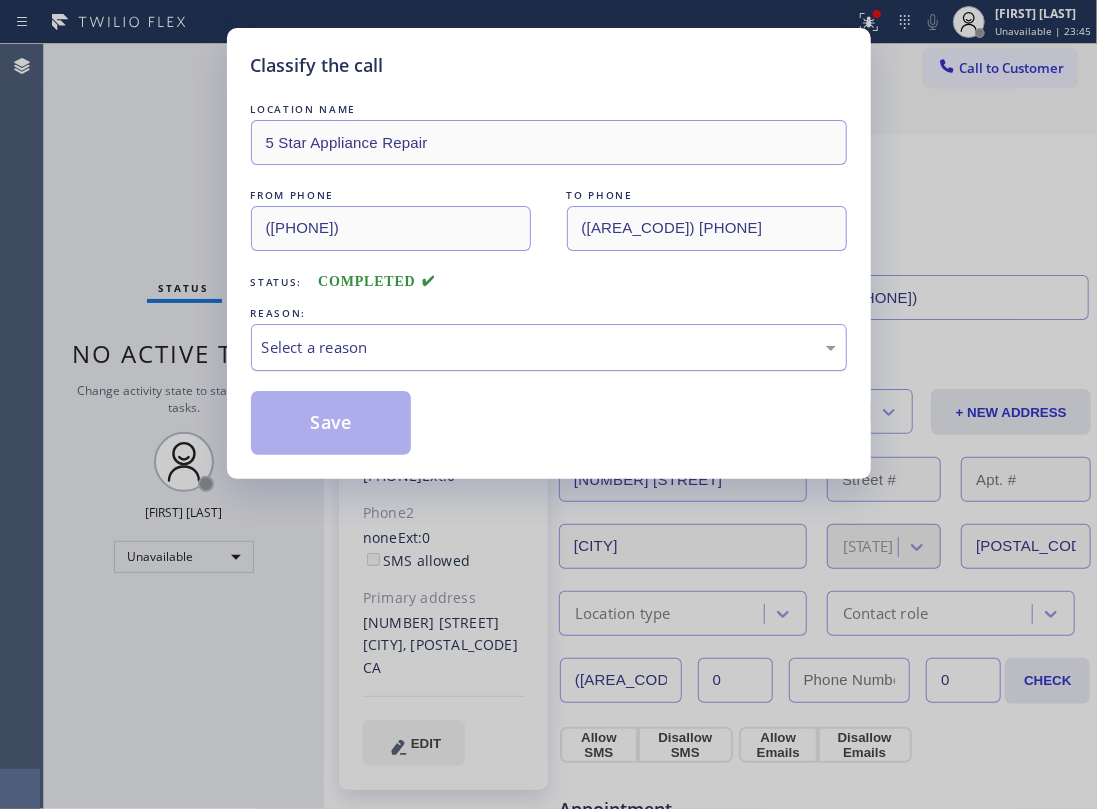 click on "Select a reason" at bounding box center (549, 347) 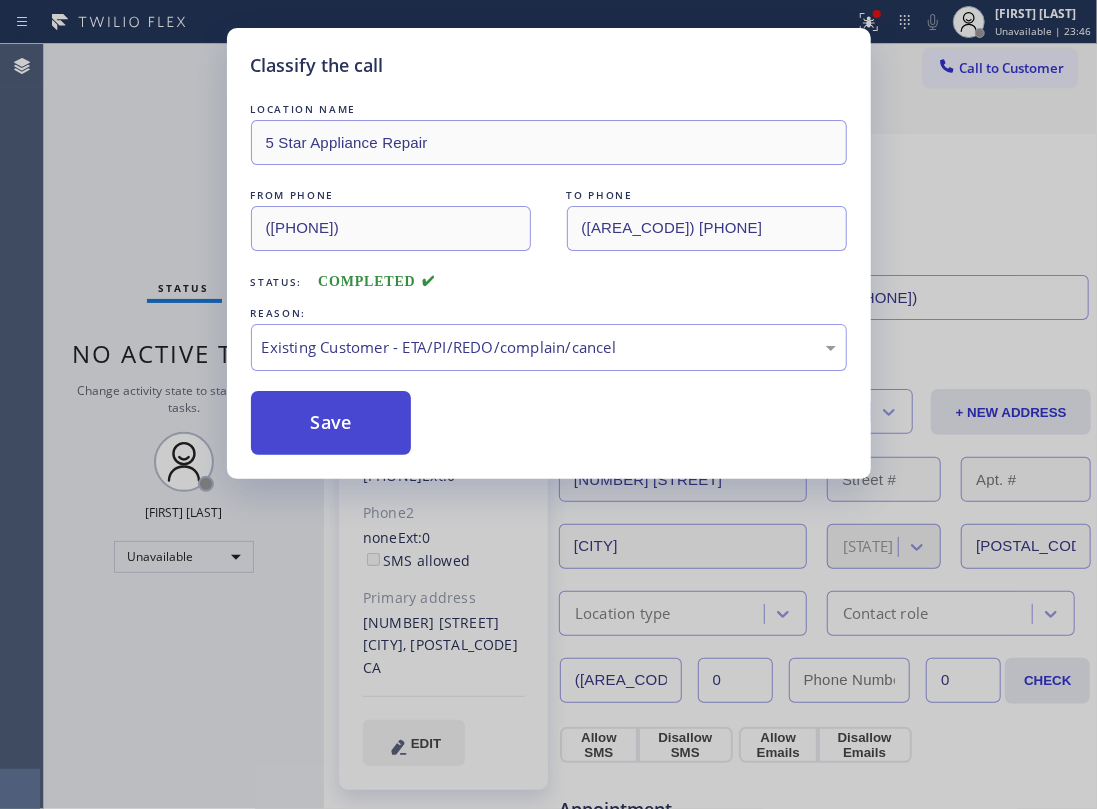 click on "Save" at bounding box center [331, 423] 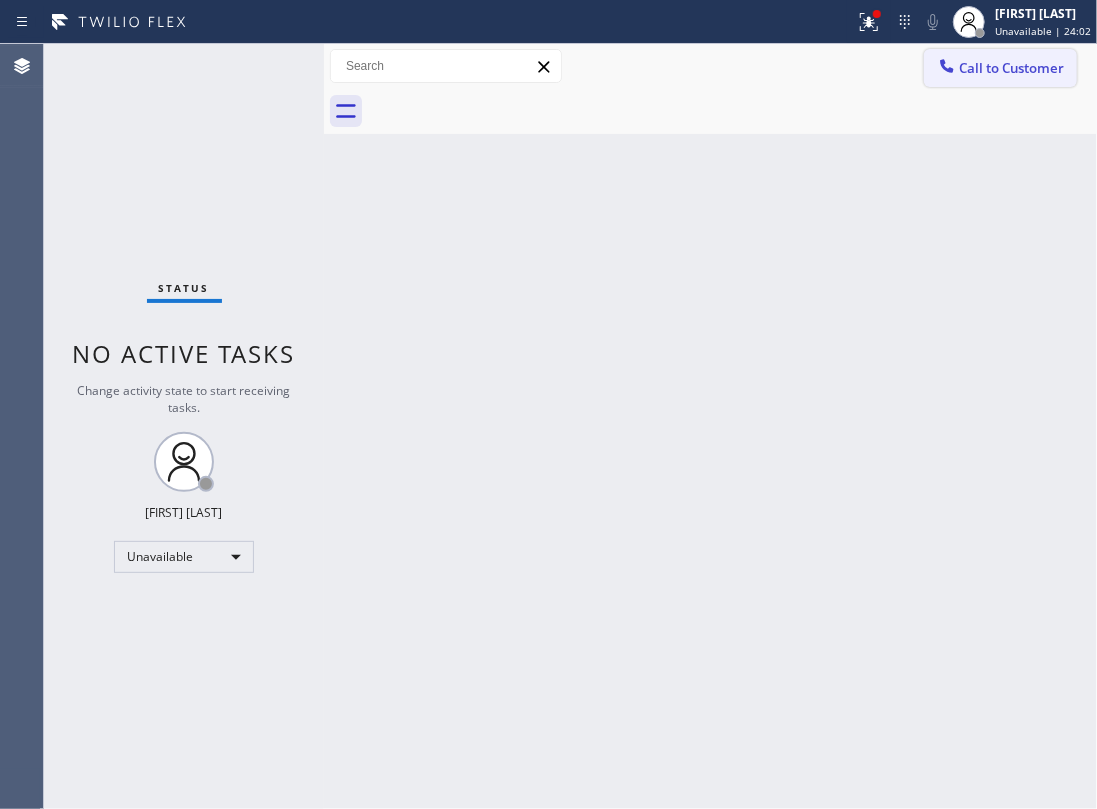 click on "Call to Customer" at bounding box center (1011, 68) 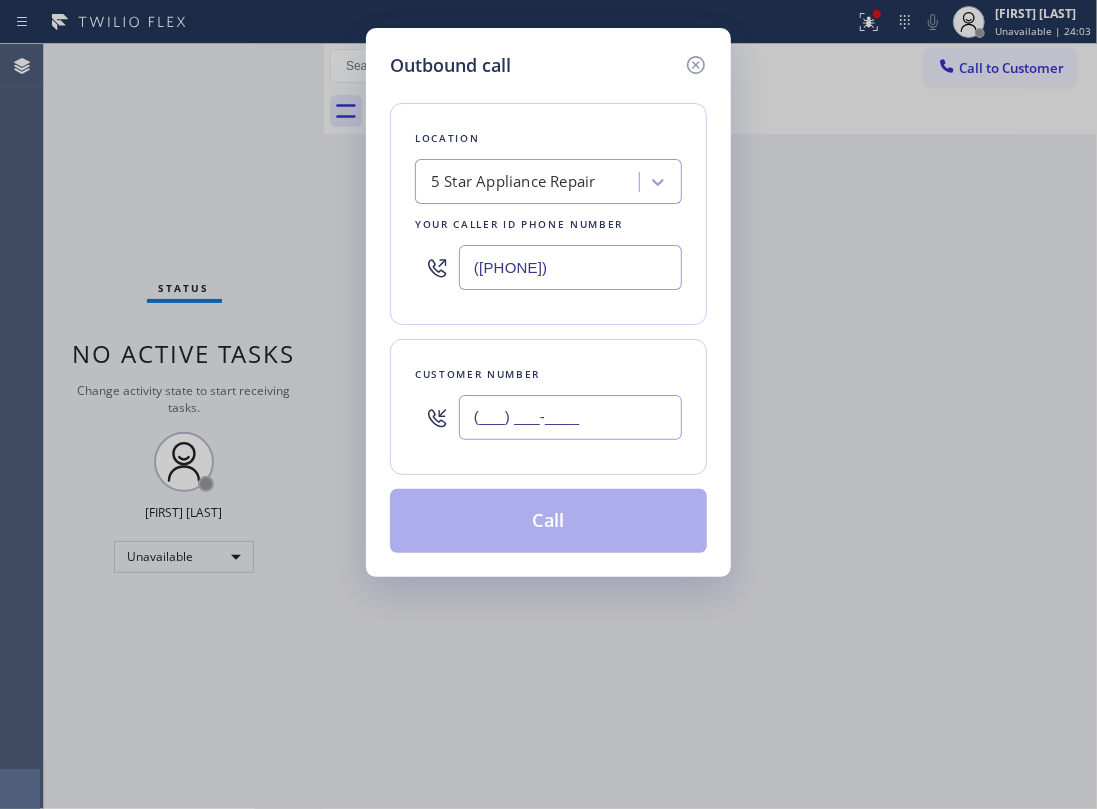 click on "(___) ___-____" at bounding box center (570, 417) 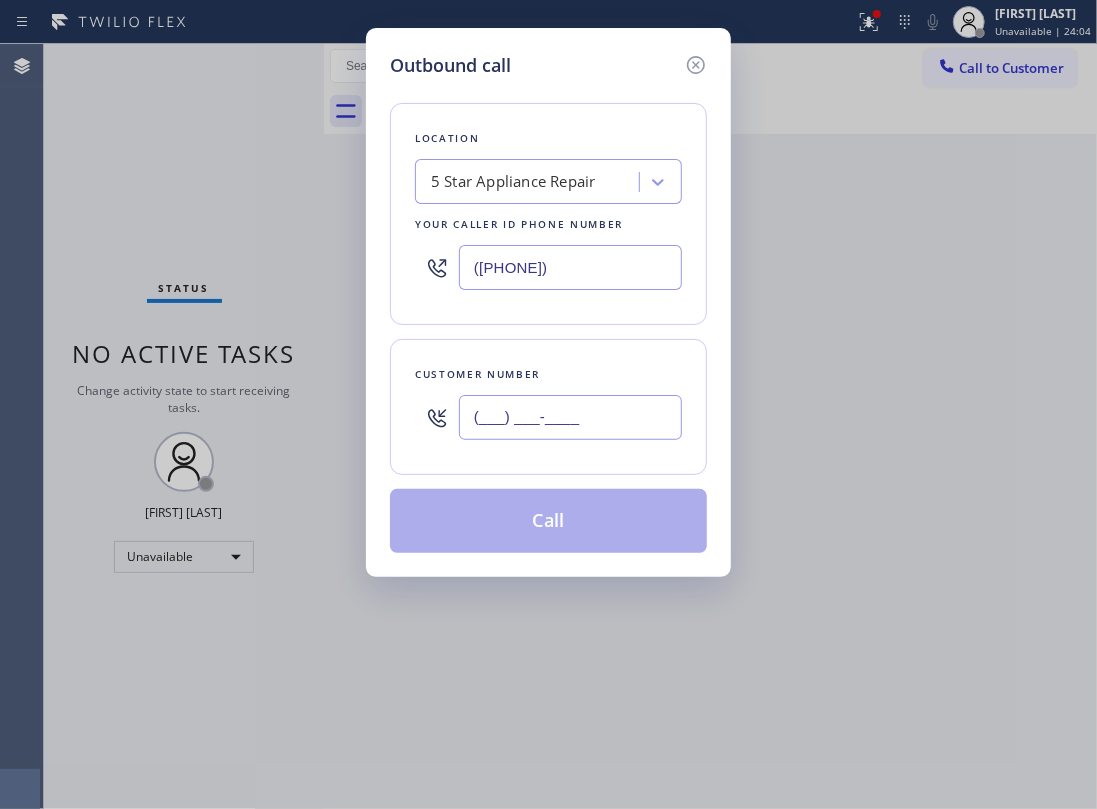 paste on "([PHONE])" 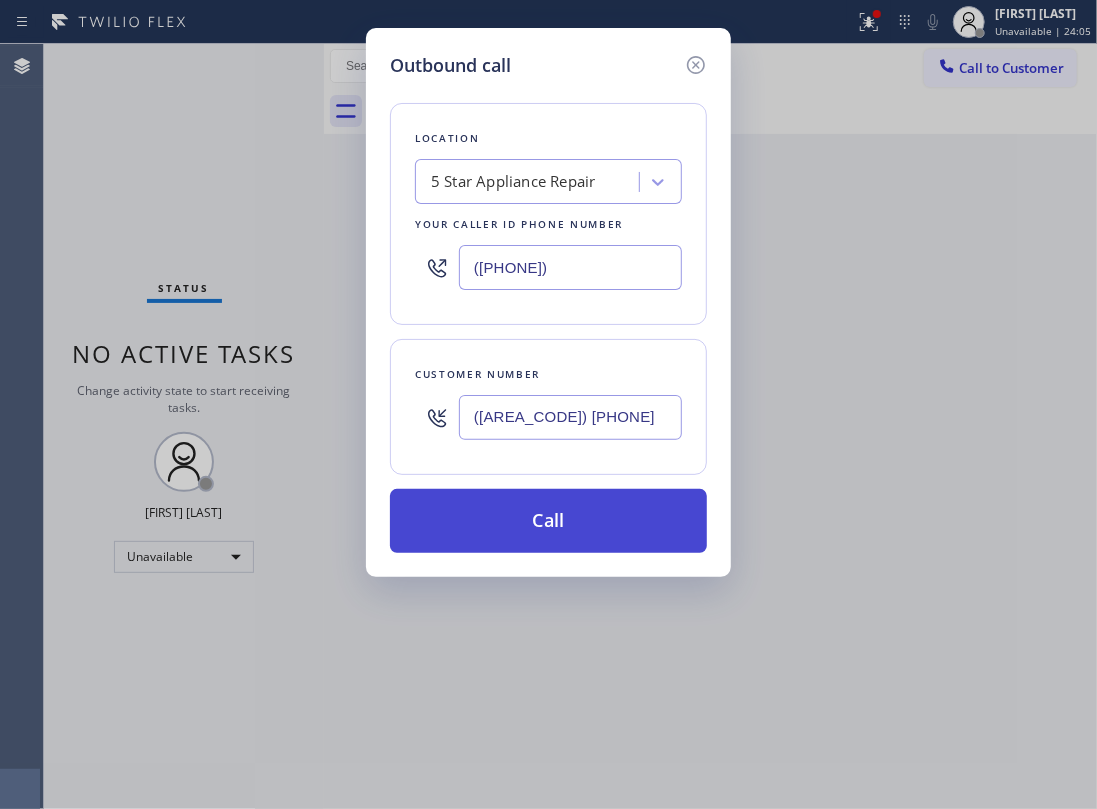 type on "([AREA_CODE]) [PHONE]" 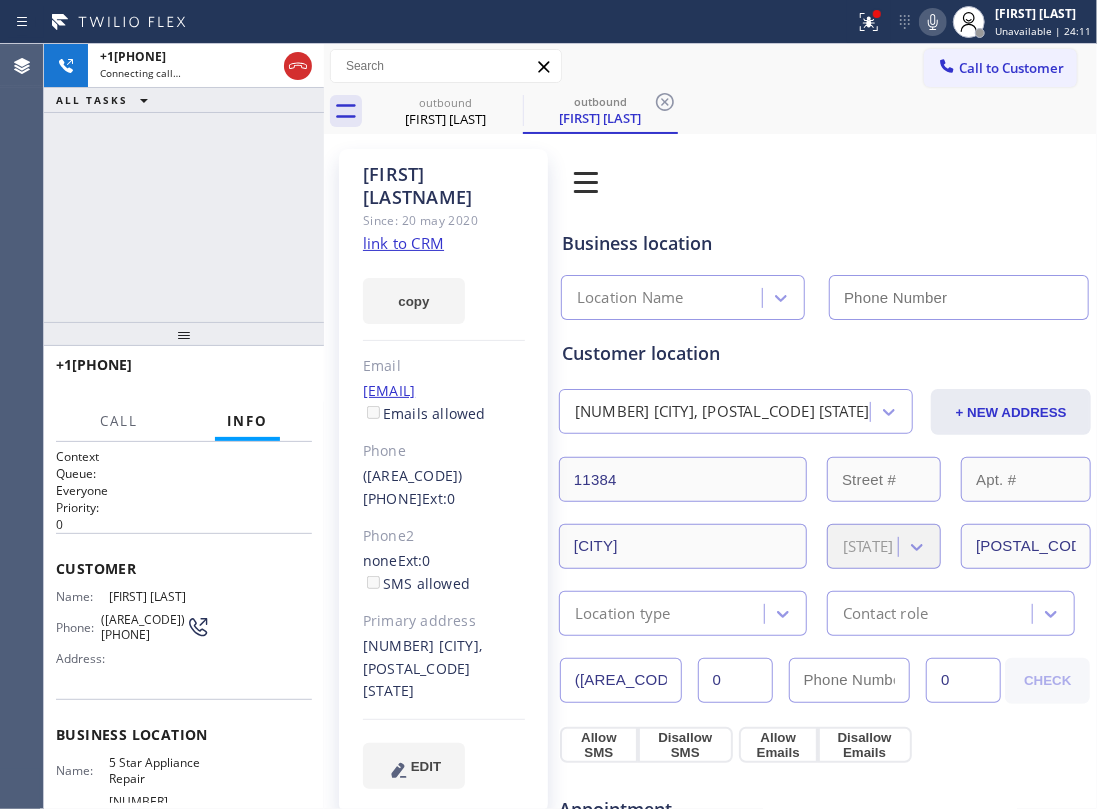type on "([PHONE])" 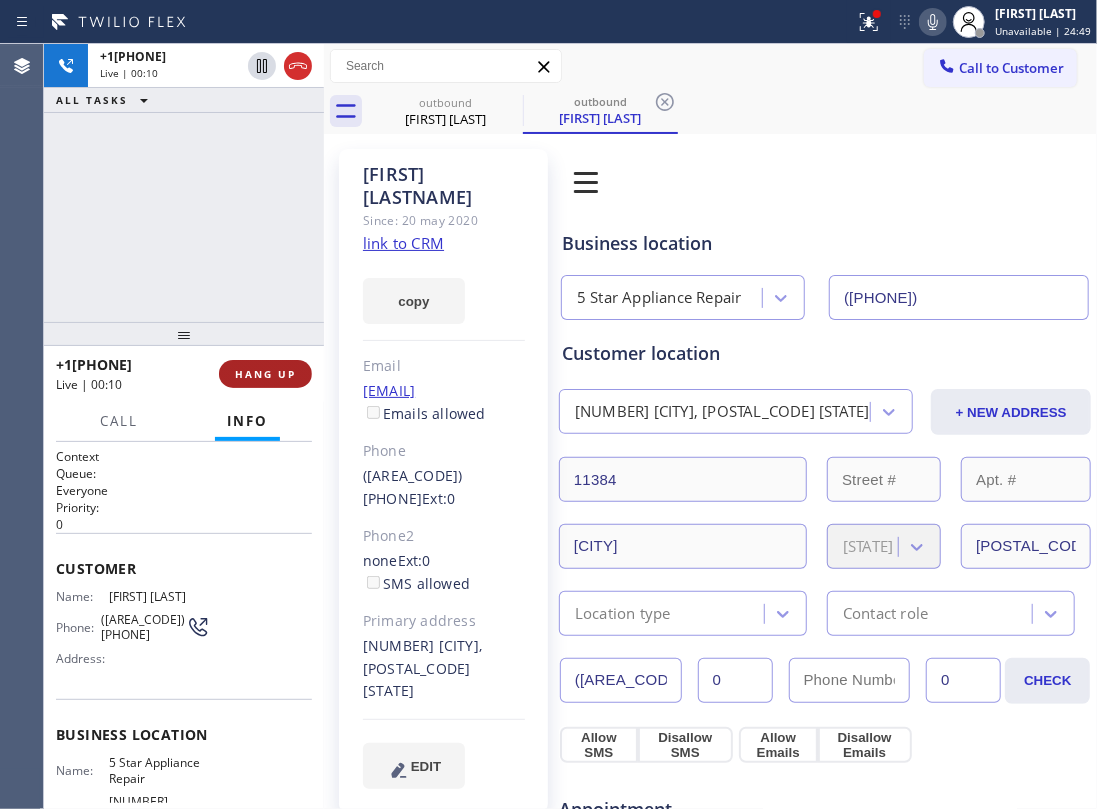 click on "HANG UP" at bounding box center [265, 374] 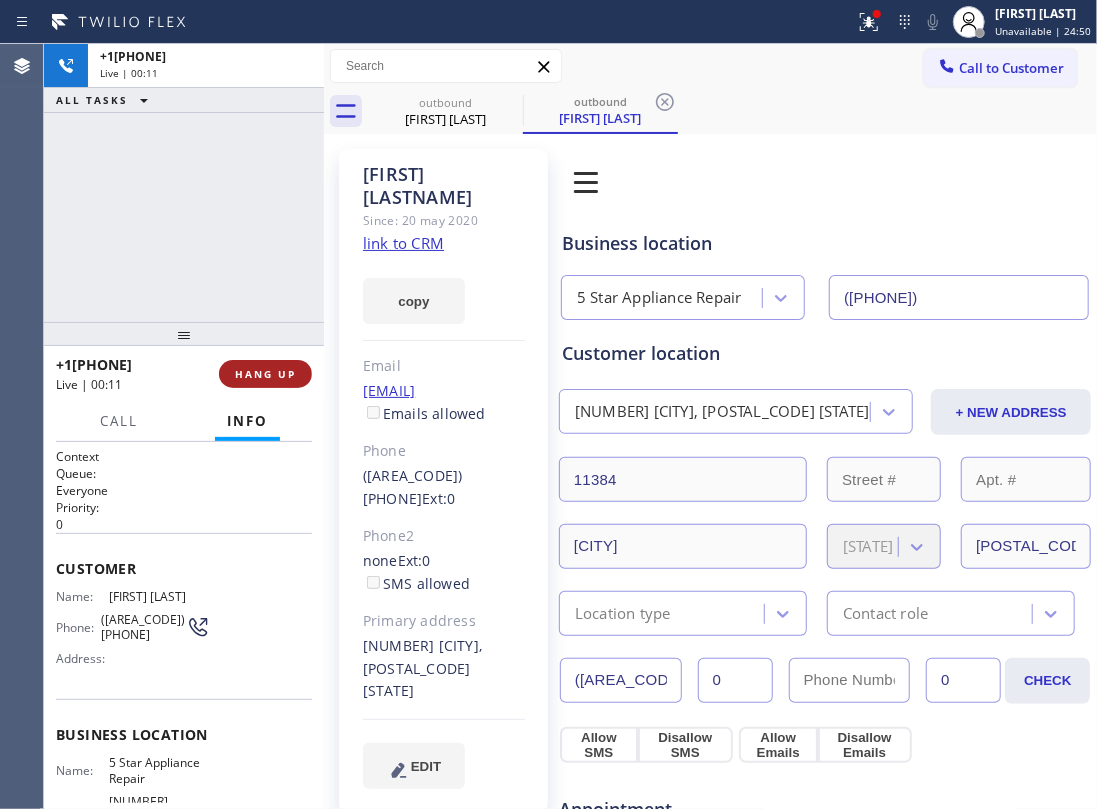 click on "HANG UP" at bounding box center [265, 374] 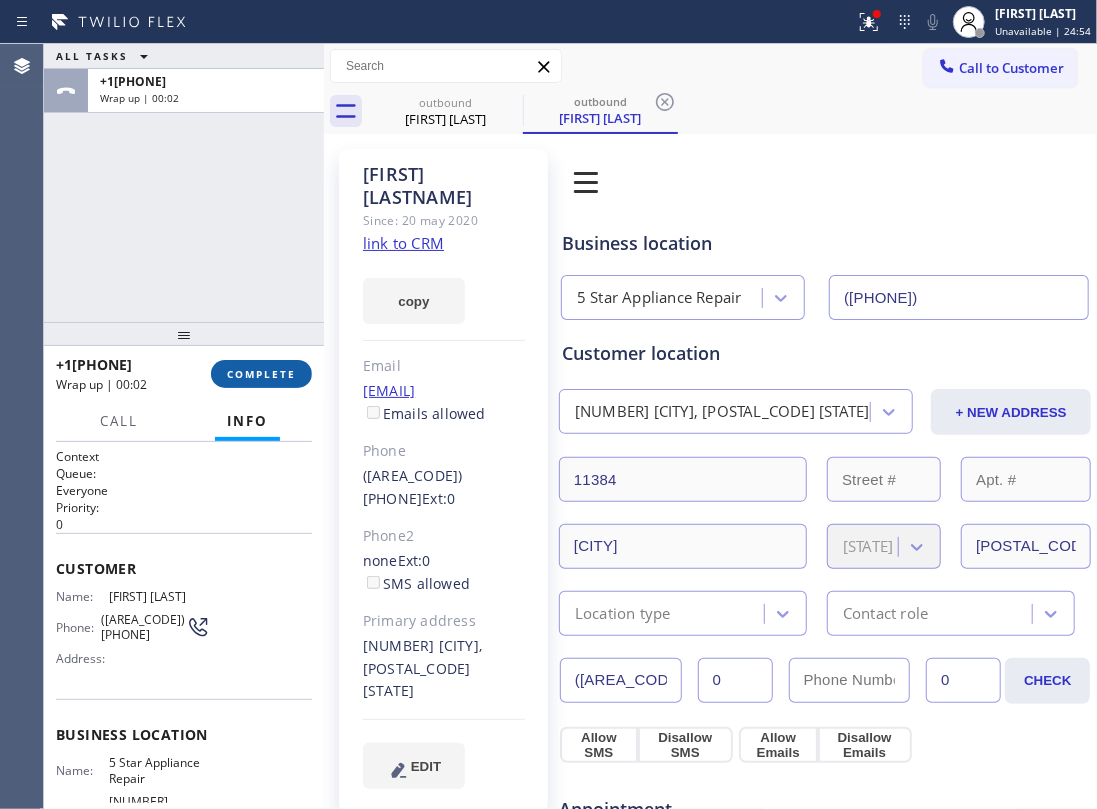 click on "COMPLETE" at bounding box center (261, 374) 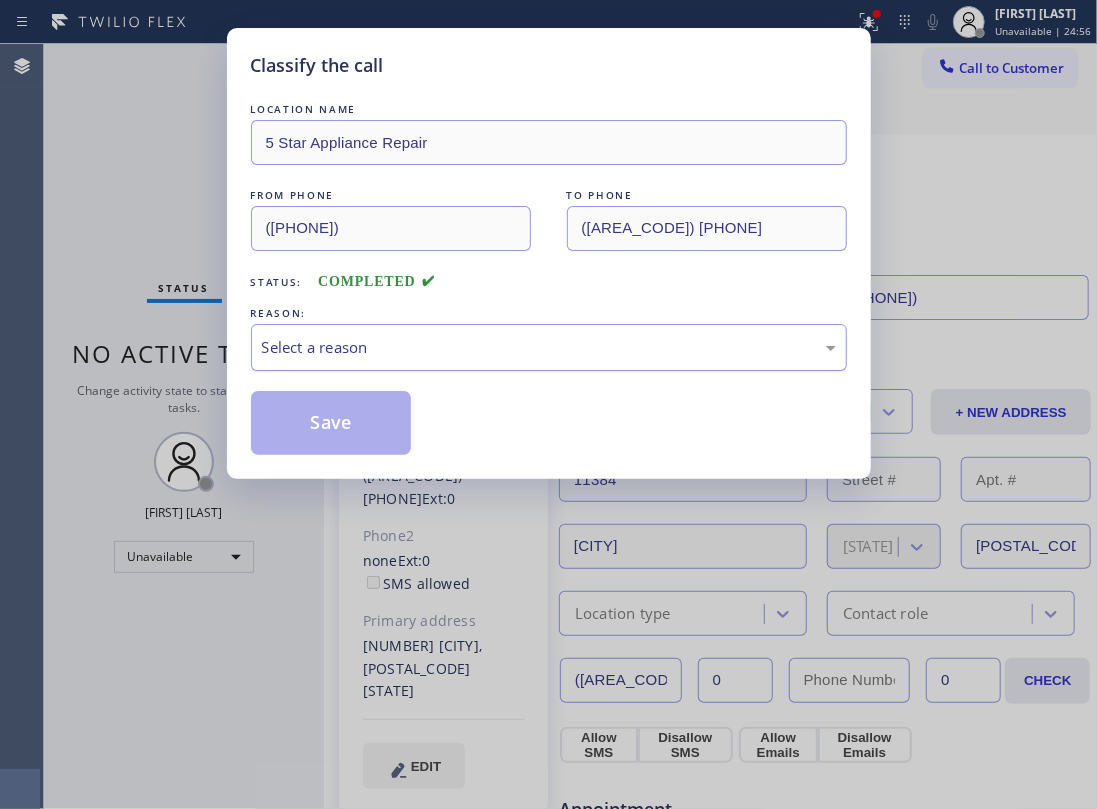 click on "Select a reason" at bounding box center [549, 347] 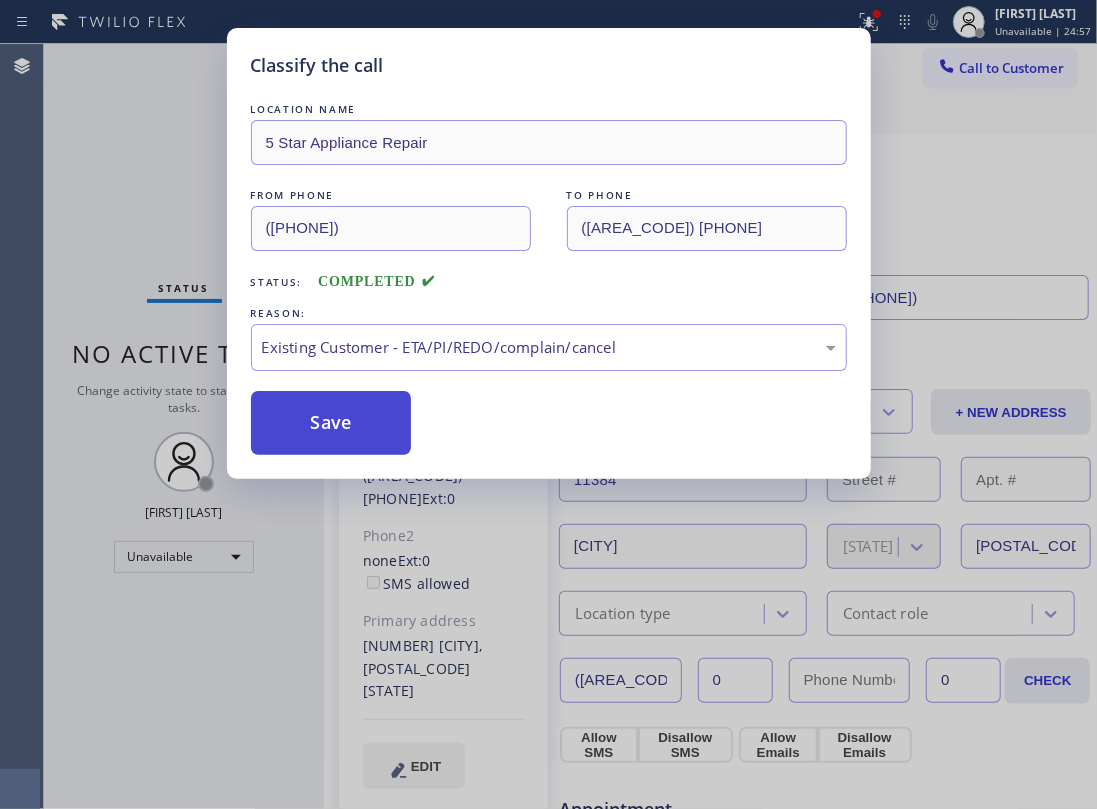 click on "Save" at bounding box center (331, 423) 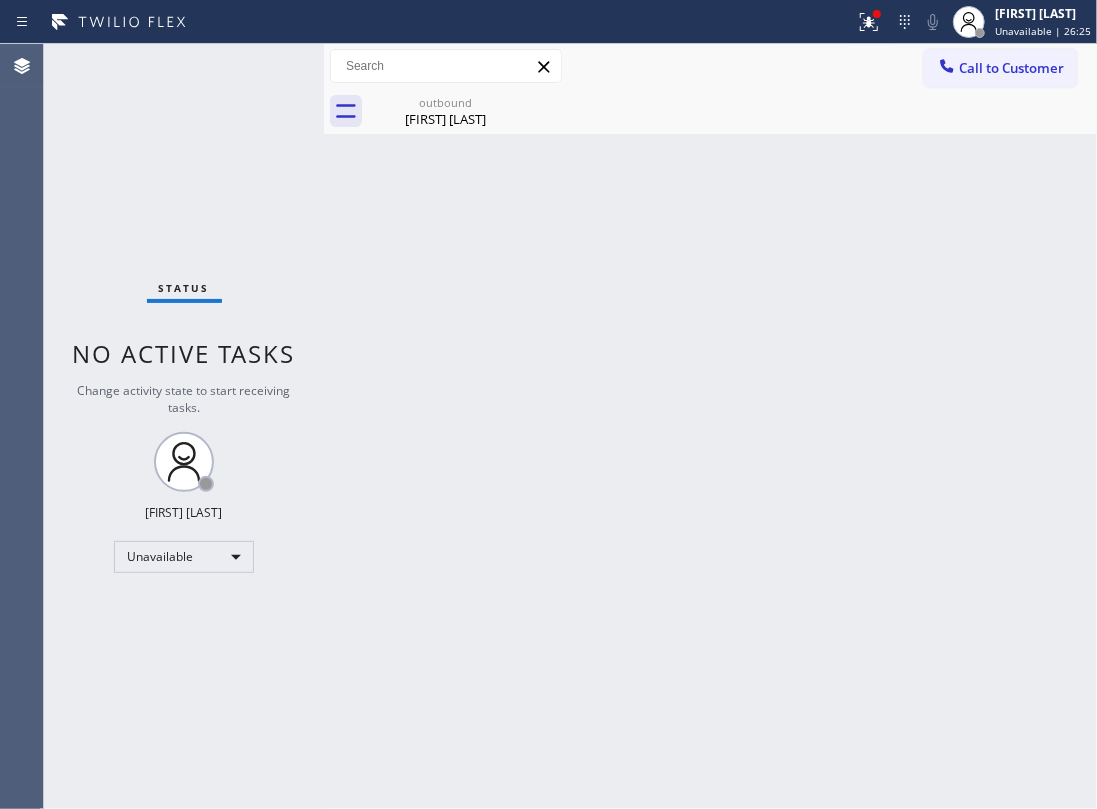 click on "Back to Dashboard Change Sender ID Customers Technicians Select a contact Outbound call Location Search location Your caller id phone number Customer number Call Customer info Name   Phone none Address none Change Sender ID HVAC +1[PHONE] 5 Star Appliance +1[PHONE] Appliance Repair +1[PHONE] Plumbing +1[PHONE] Air Duct Cleaning +1[PHONE]  Electricians +1[PHONE]  Cancel Change Check personal SMS Reset Change outbound [FIRST] [LAST] Call to Customer Outbound call Location 5 Star Appliance Repair Your caller id phone number ([PHONE]) Customer number Call Outbound call Technician Search Technician Your caller id phone number Your caller id phone number Call outbound [FIRST] [LAST] Since: [DATE] link to CRM copy Email [EMAIL]  Emails allowed Phone ([PHONE])  Ext:  0 Phone2 none  Ext:  0  SMS allowed Primary address  11384 Studio City, [POSTAL_CODE] CA EDIT Outbound call Location 5 Star Appliance Repair Your caller id phone number ([PHONE]) Call Leads" at bounding box center [710, 426] 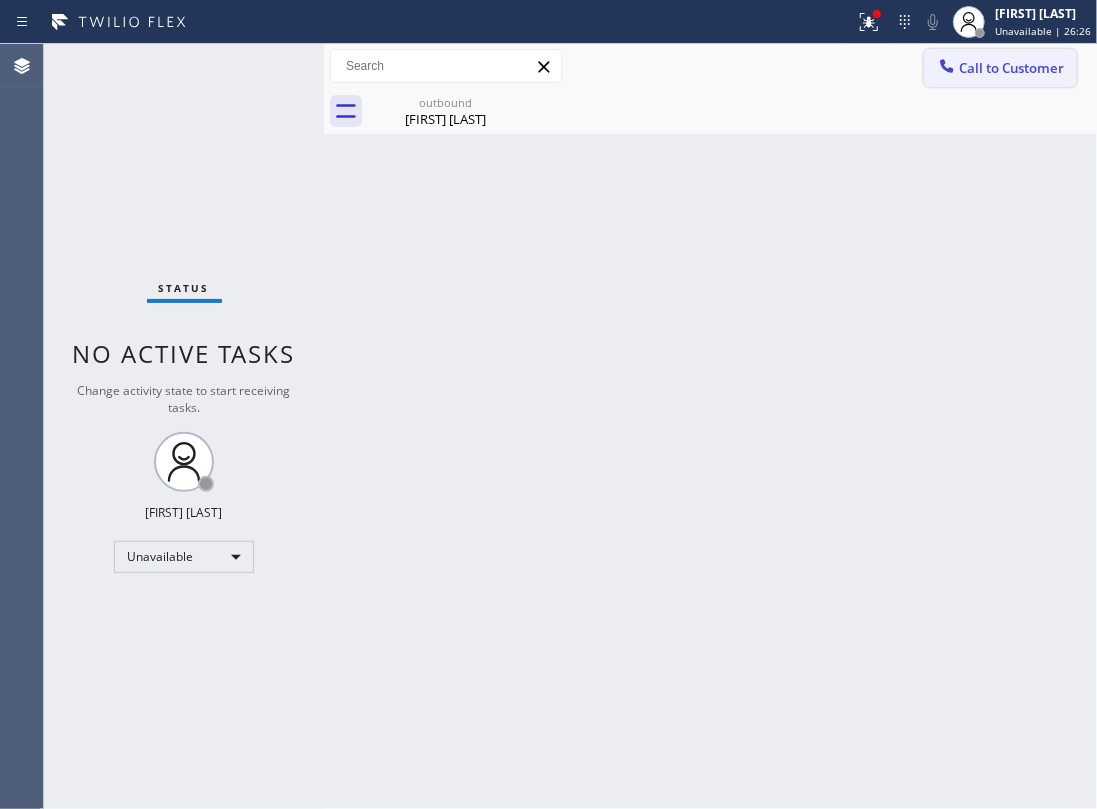 click on "Call to Customer" at bounding box center [1011, 68] 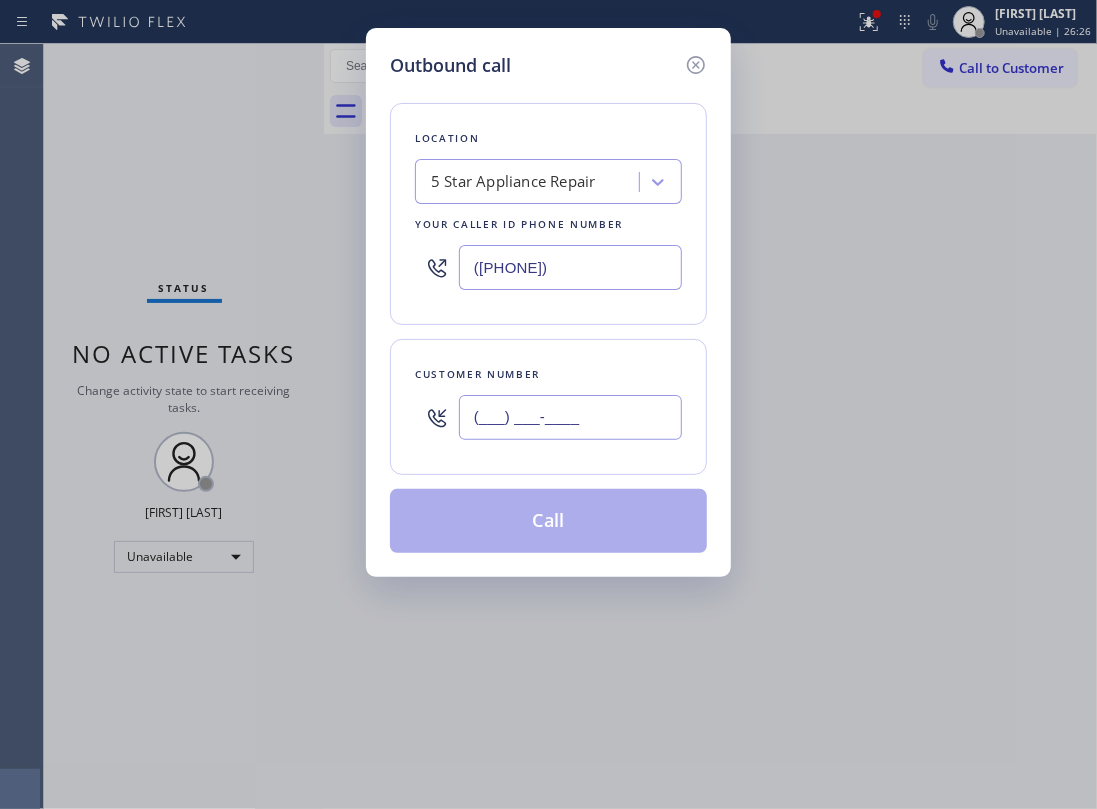 click on "(___) ___-____" at bounding box center [570, 417] 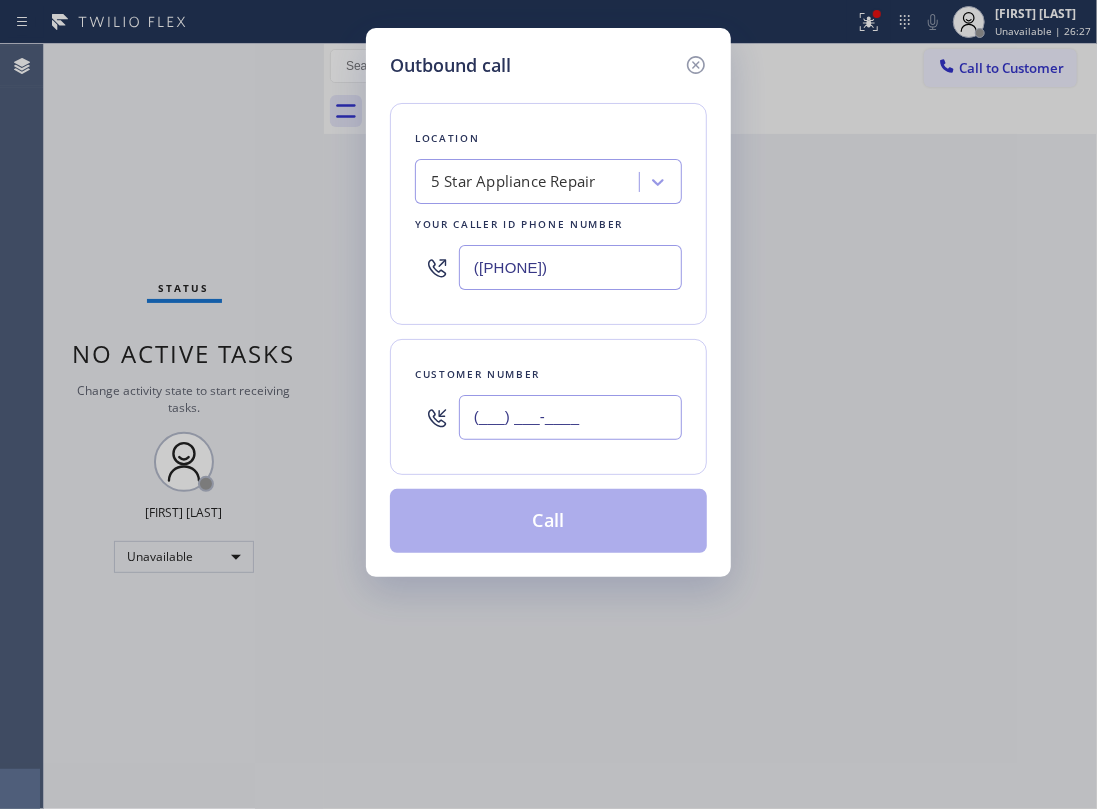paste on "([PHONE])" 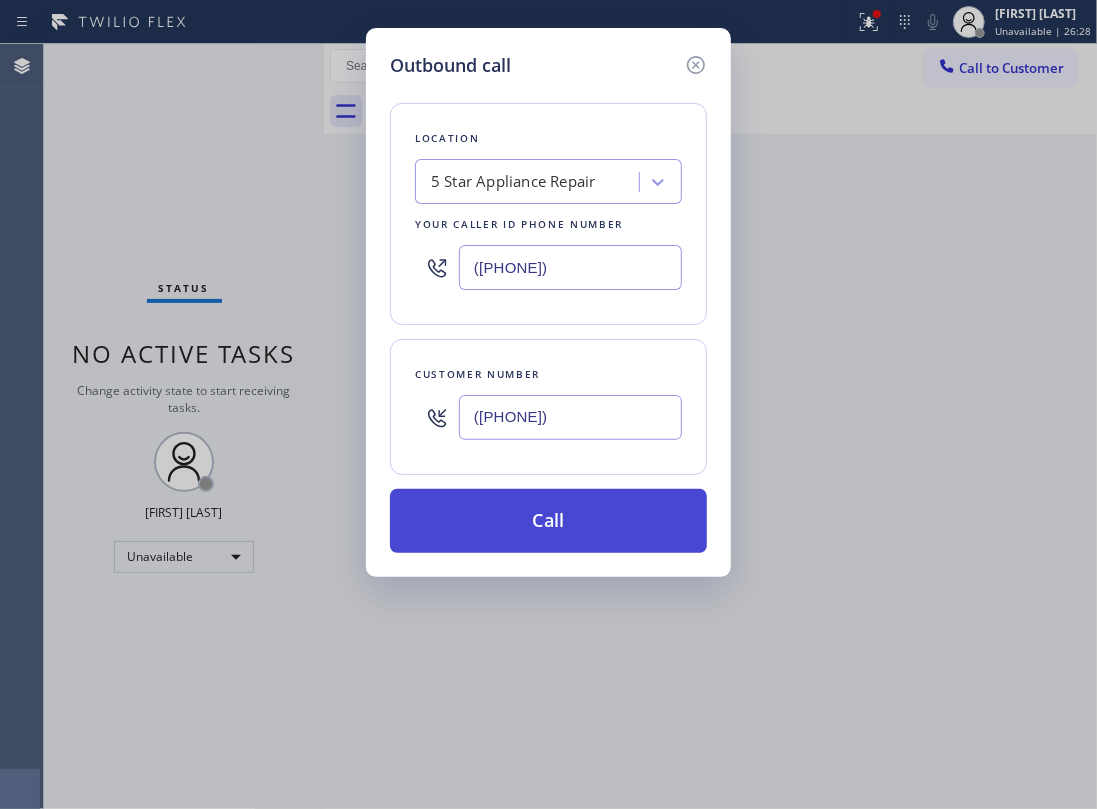 type on "([PHONE])" 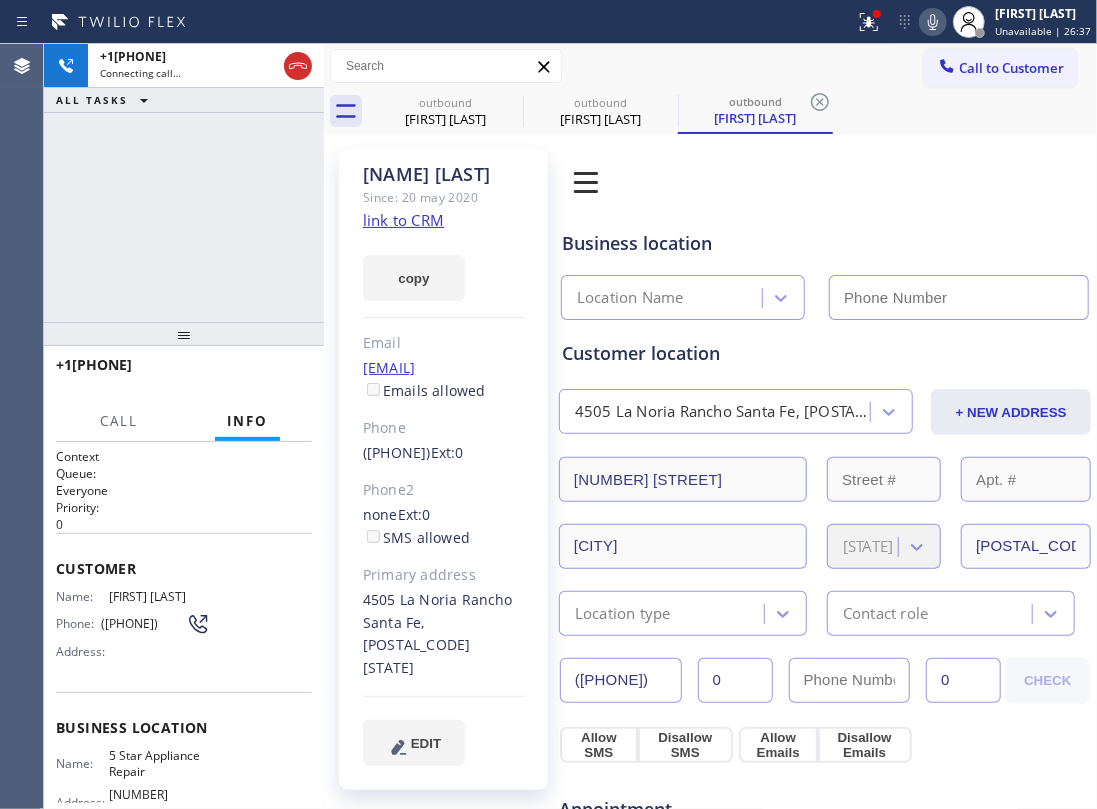 type on "([PHONE])" 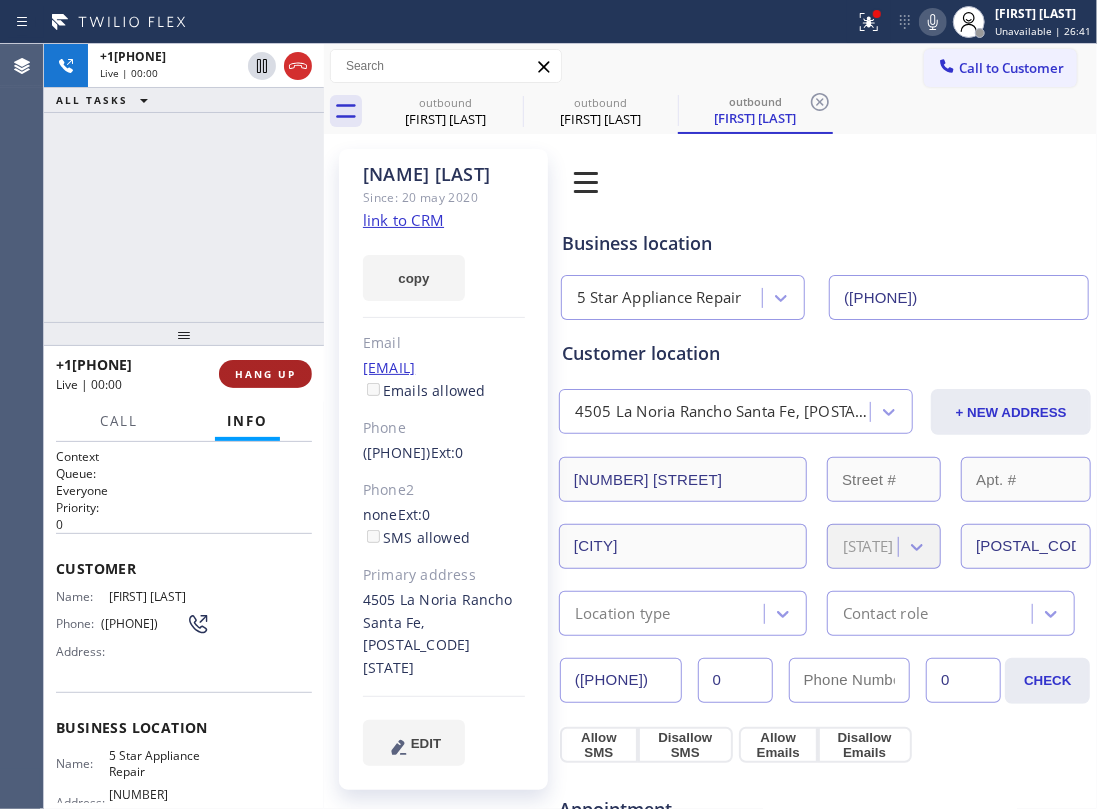 click on "HANG UP" at bounding box center [265, 374] 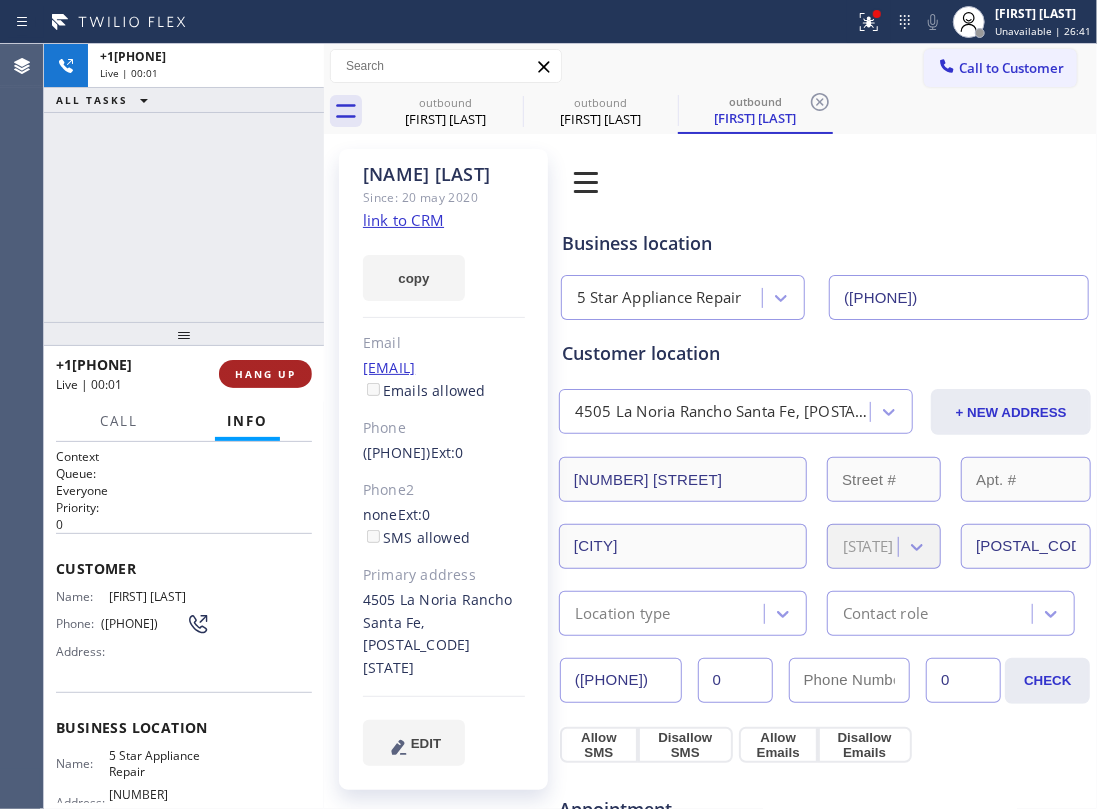click on "HANG UP" at bounding box center [265, 374] 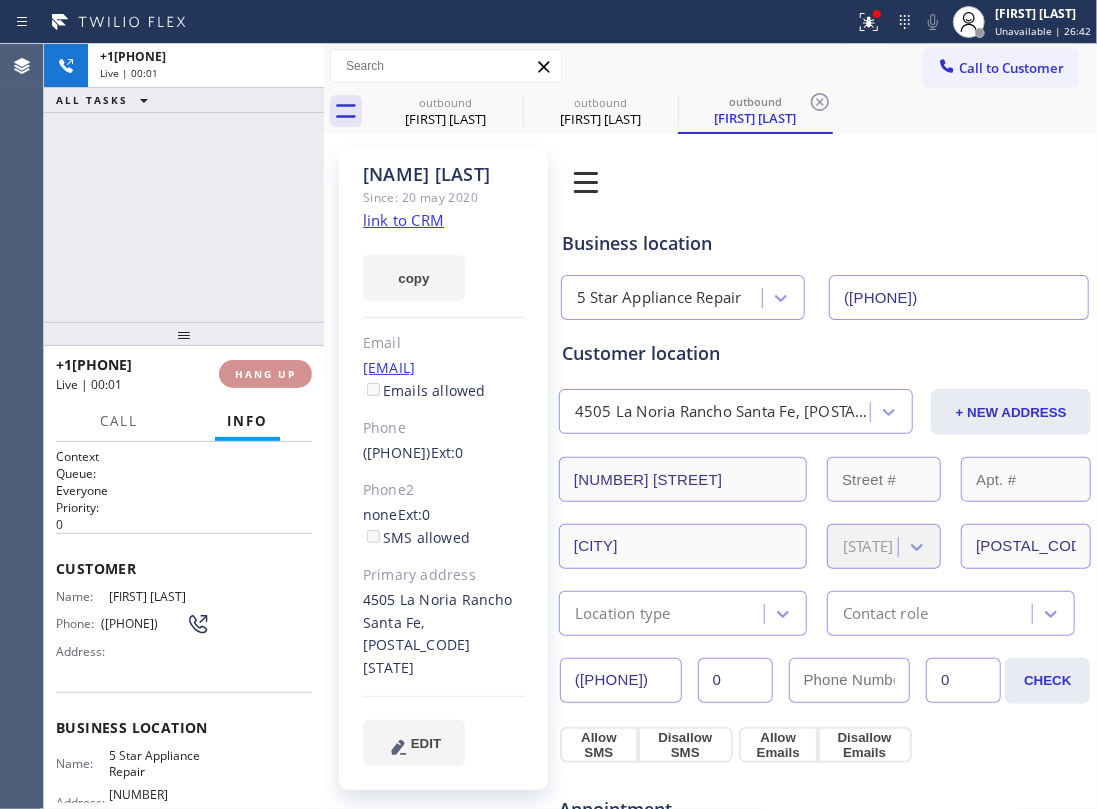 click on "HANG UP" at bounding box center (265, 374) 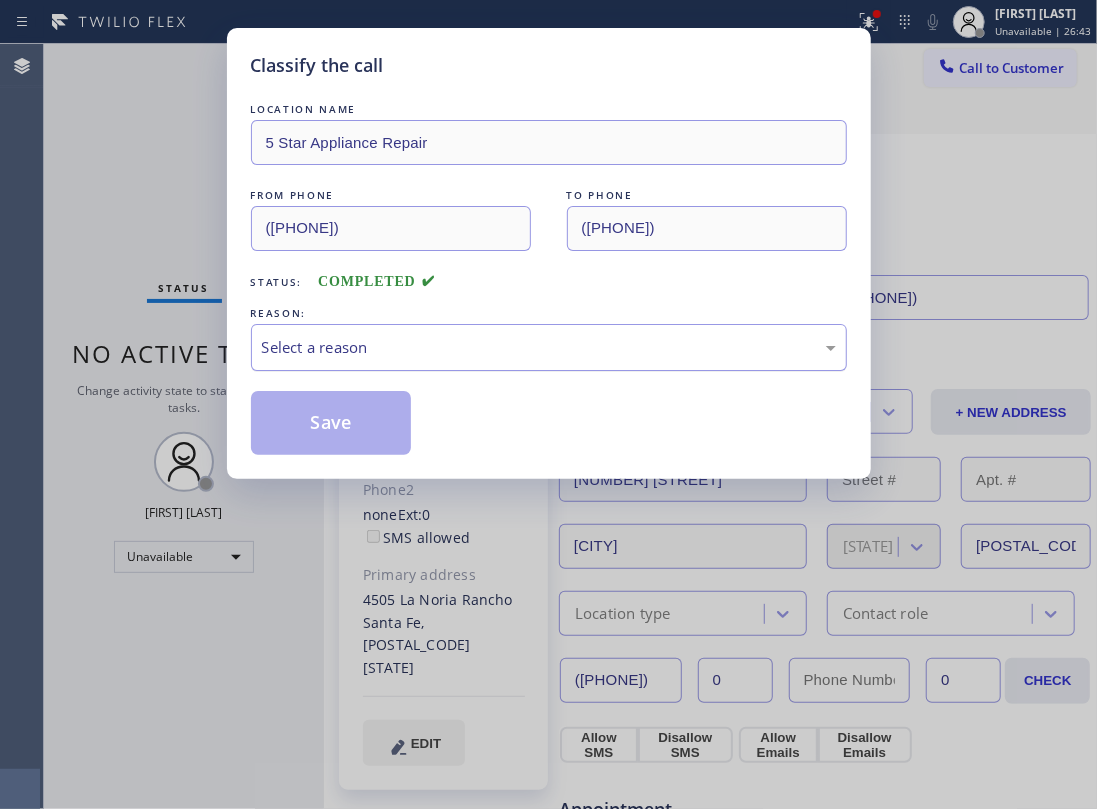 click on "Select a reason" at bounding box center [549, 347] 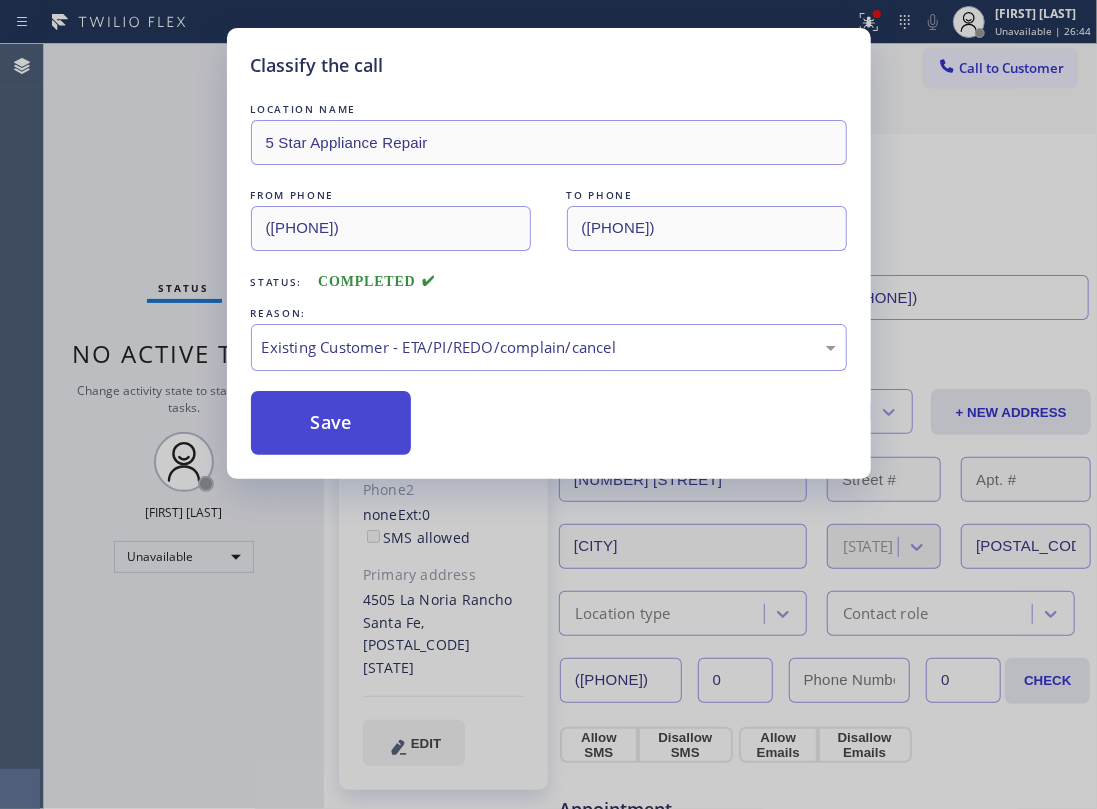 click on "Save" at bounding box center [331, 423] 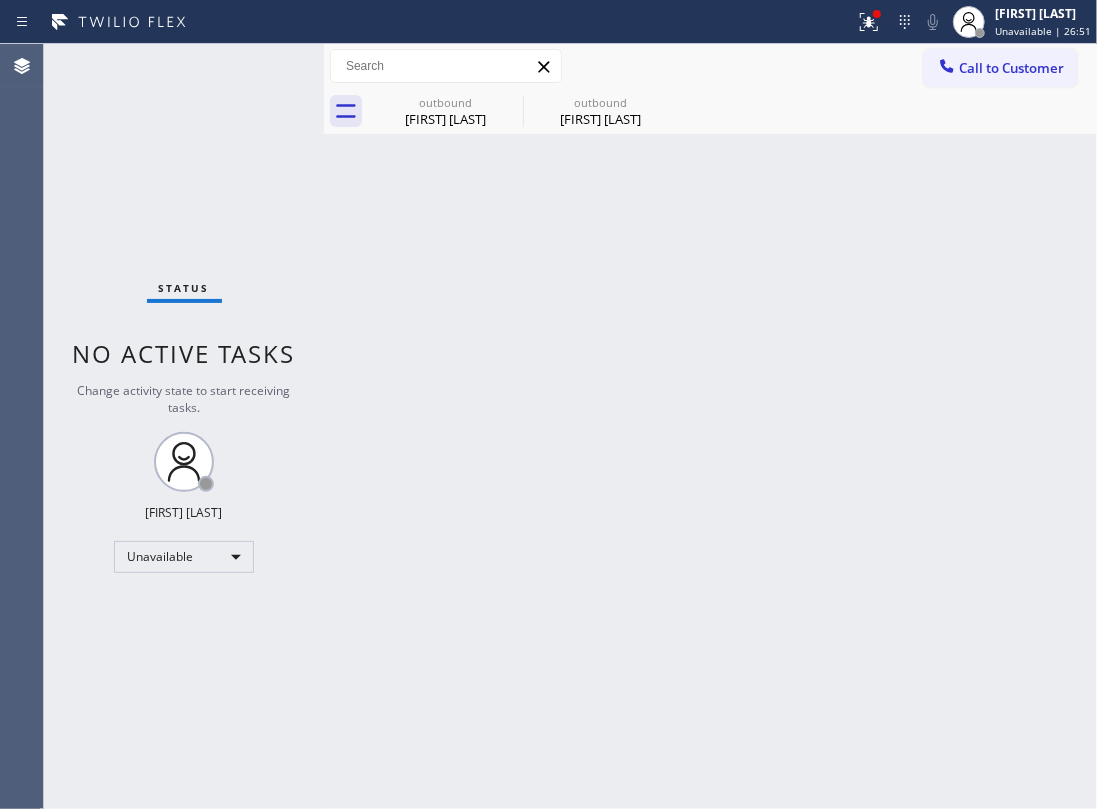 click on "Status   No active tasks     Change activity state to start receiving tasks.   [FIRST] [LAST] Unavailable" at bounding box center [184, 426] 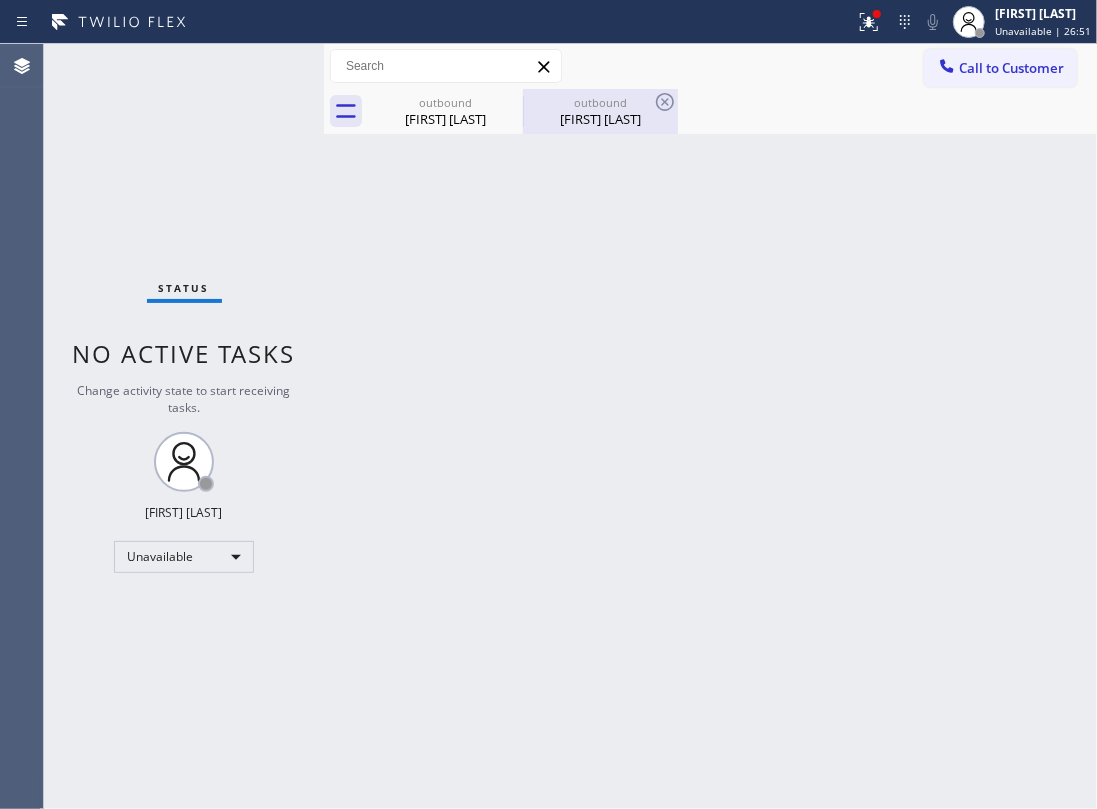 click on "[FIRST] [LAST]" at bounding box center (445, 119) 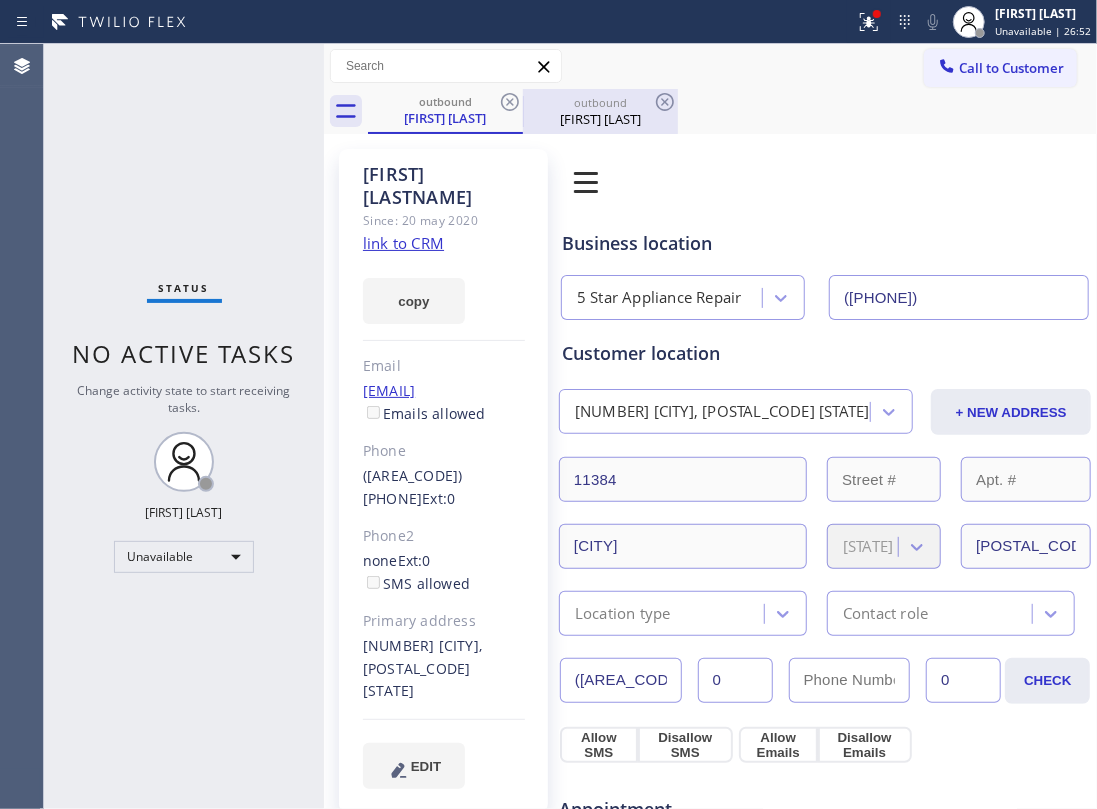 click on "[FIRST] [LAST]" at bounding box center (600, 119) 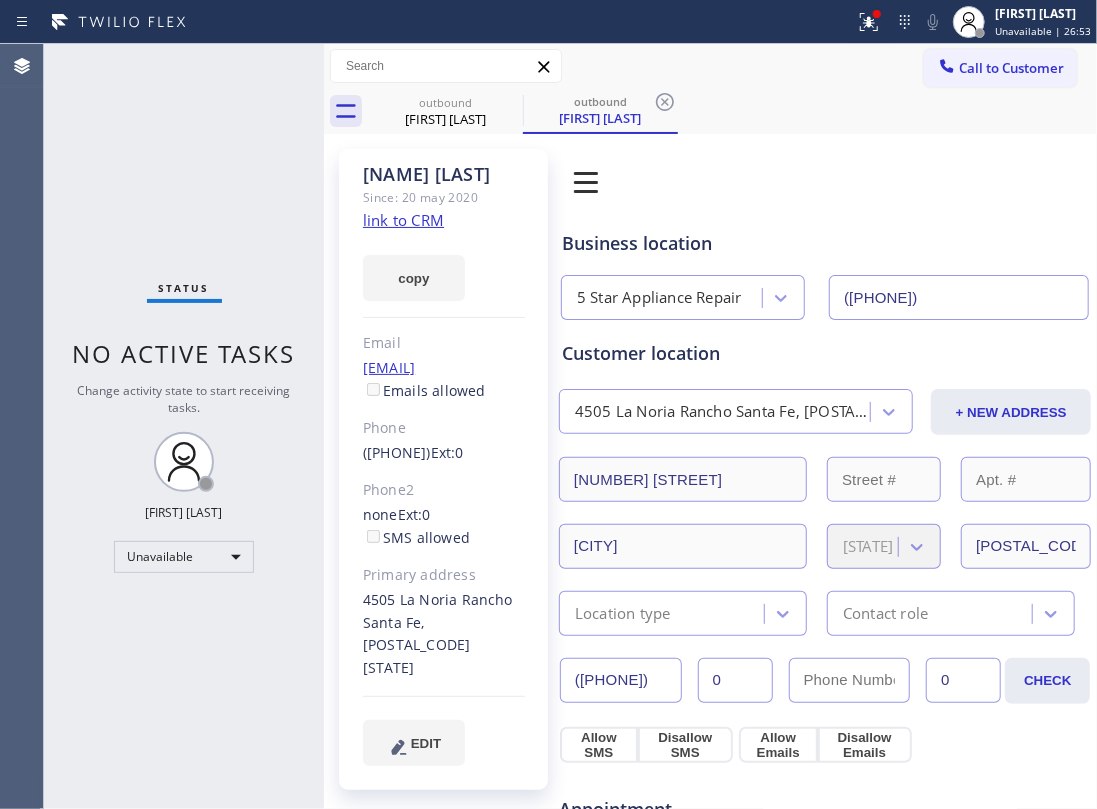 click on "link to CRM" 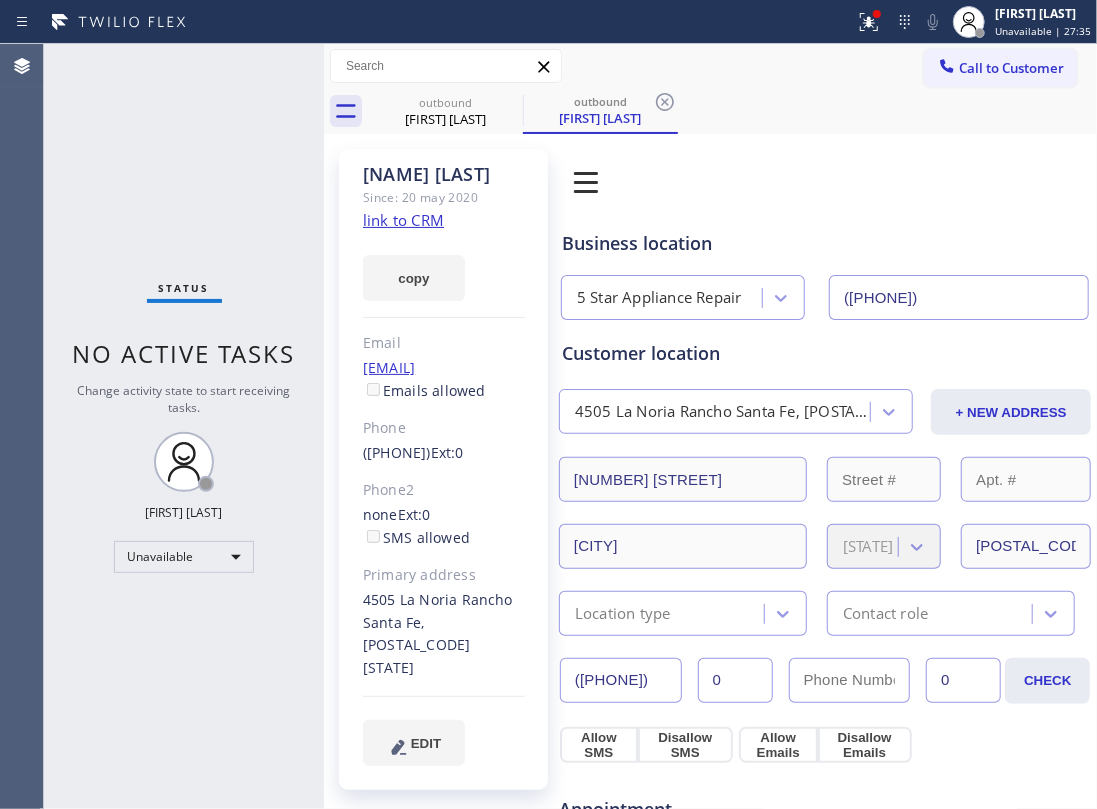 click on "Status   No active tasks     Change activity state to start receiving tasks.   [FIRST] [LAST] Unavailable" at bounding box center [184, 426] 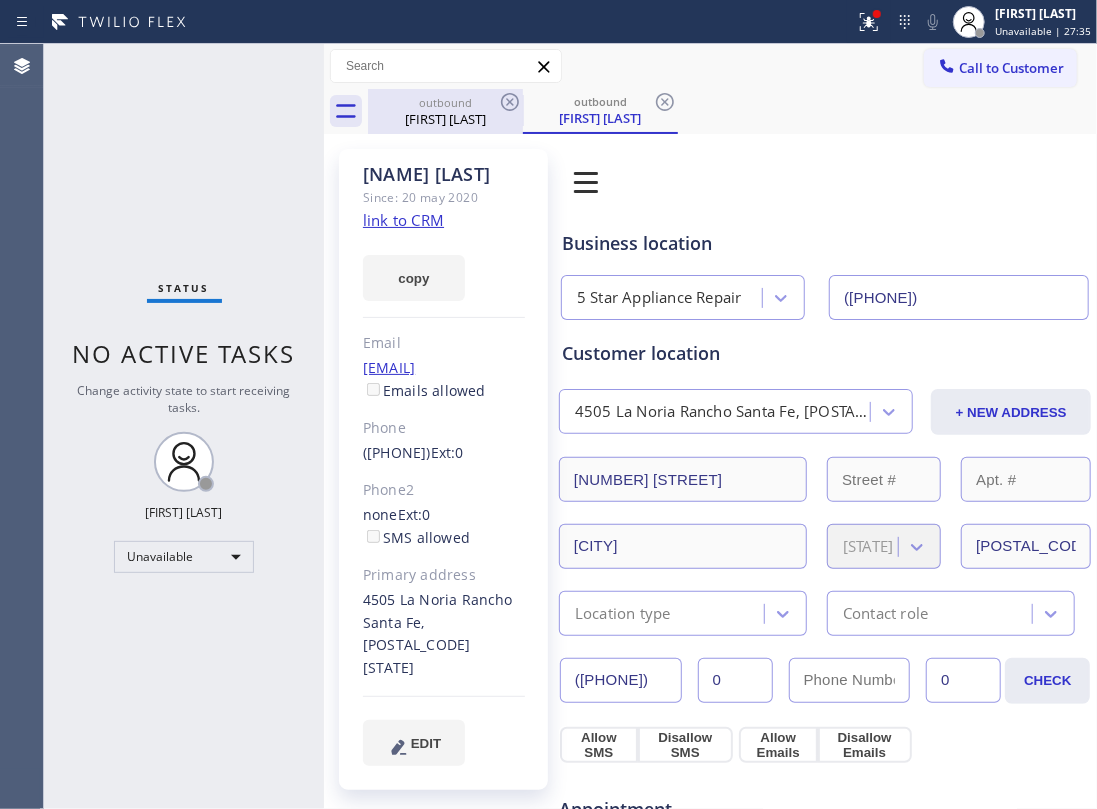 click on "[FIRST] [LAST]" at bounding box center [445, 119] 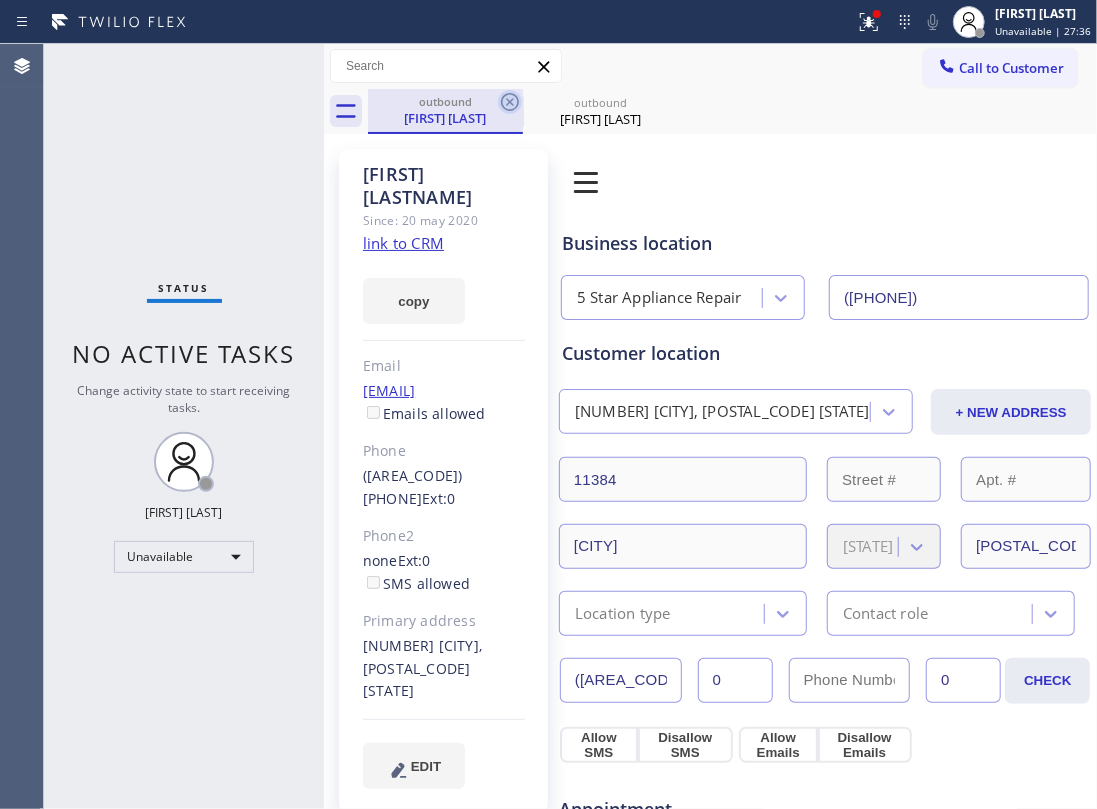 click 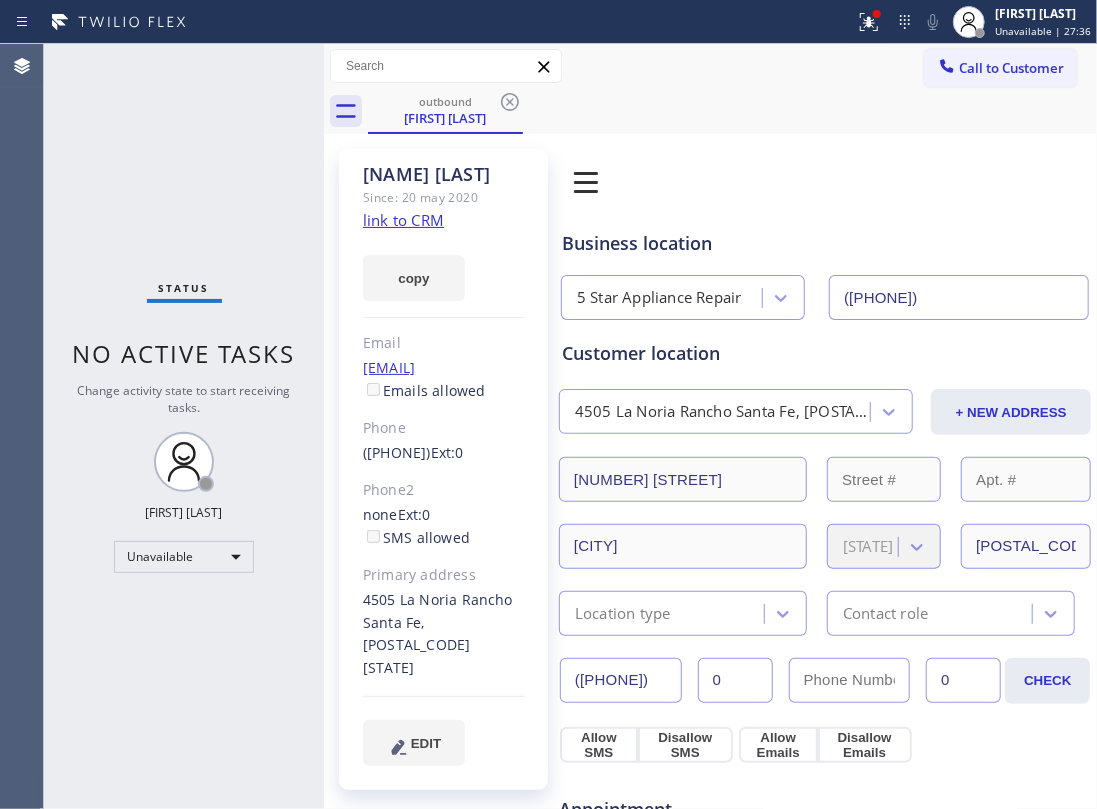 click 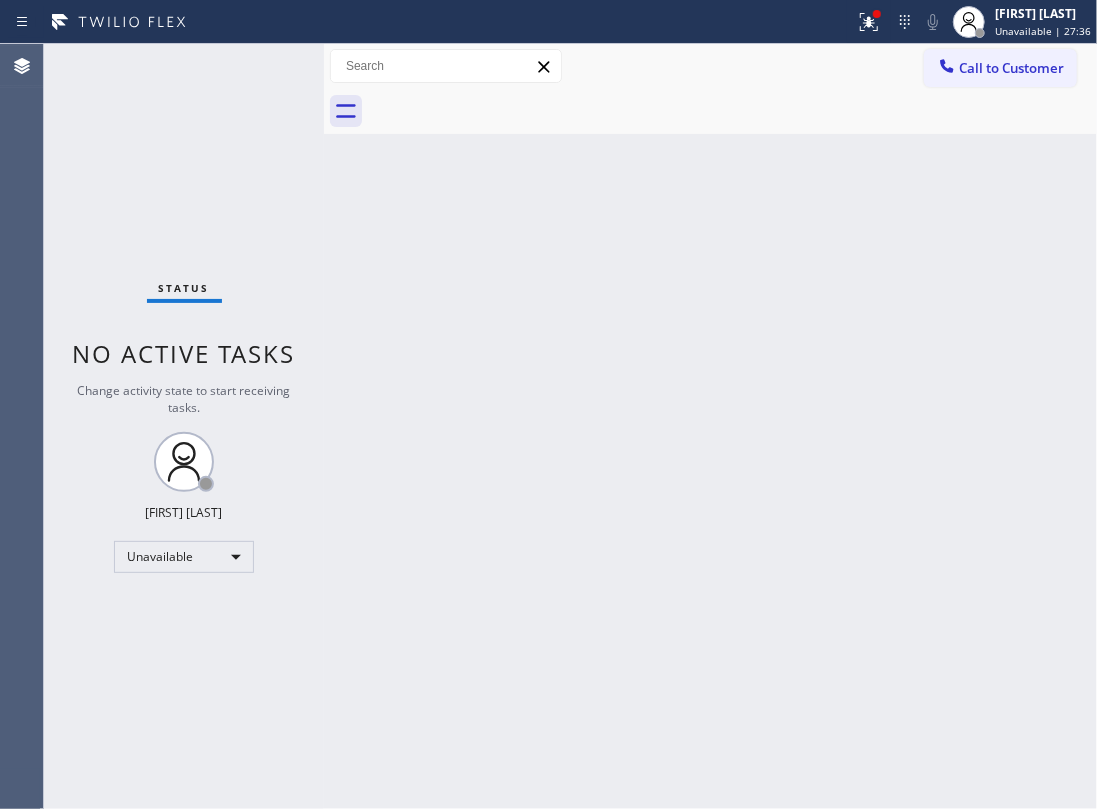click on "Outbound call Location 5 Star Appliance Repair Your caller id phone number [PHONE] Customer number [PHONE] Call Outbound call Technician Search Technician Your caller id phone number Your caller id phone number Call" at bounding box center [710, 426] 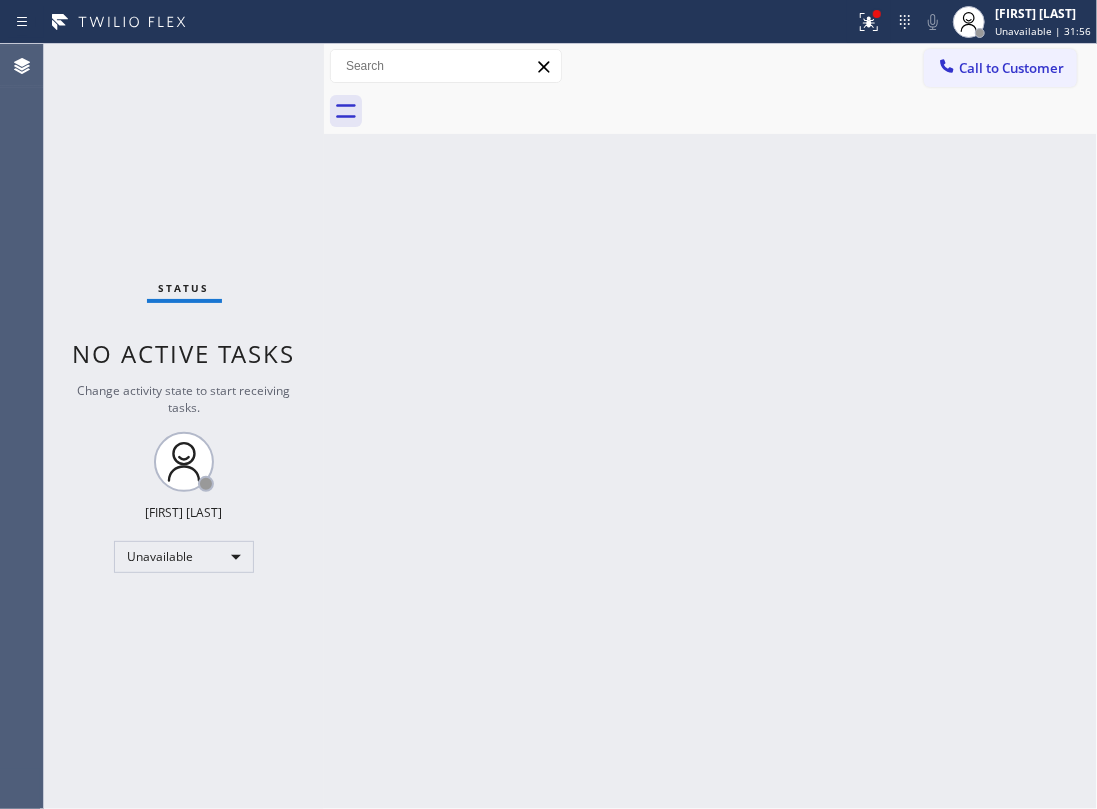 click on "Outbound call Location 5 Star Appliance Repair Your caller id phone number [PHONE] Customer number [PHONE] Call Outbound call Technician Search Technician Your caller id phone number Your caller id phone number Call" at bounding box center [710, 426] 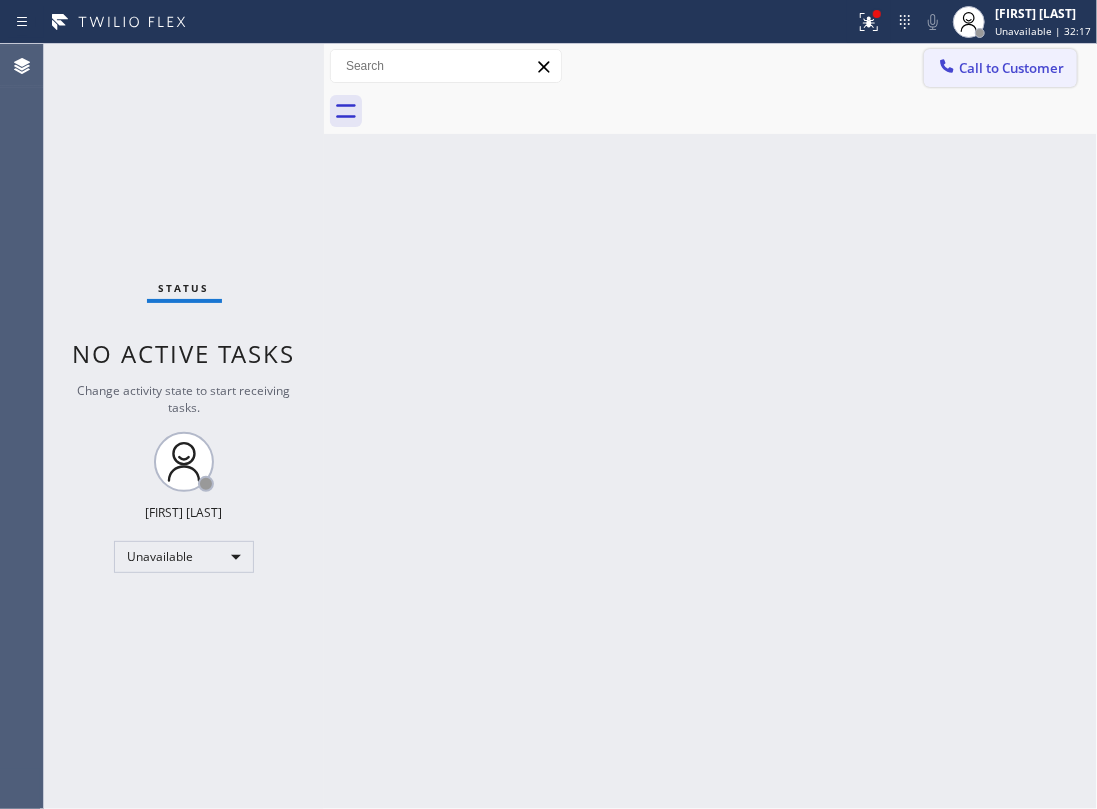 click on "Call to Customer" at bounding box center [1011, 68] 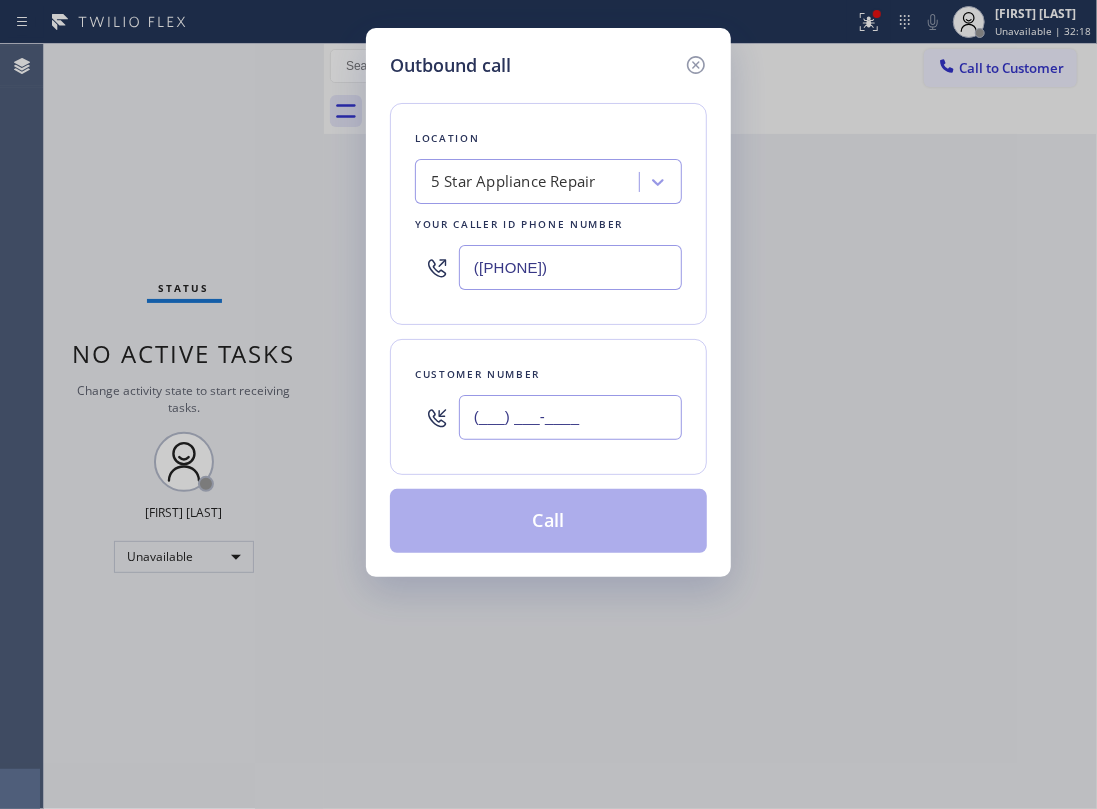 click on "(___) ___-____" at bounding box center (570, 417) 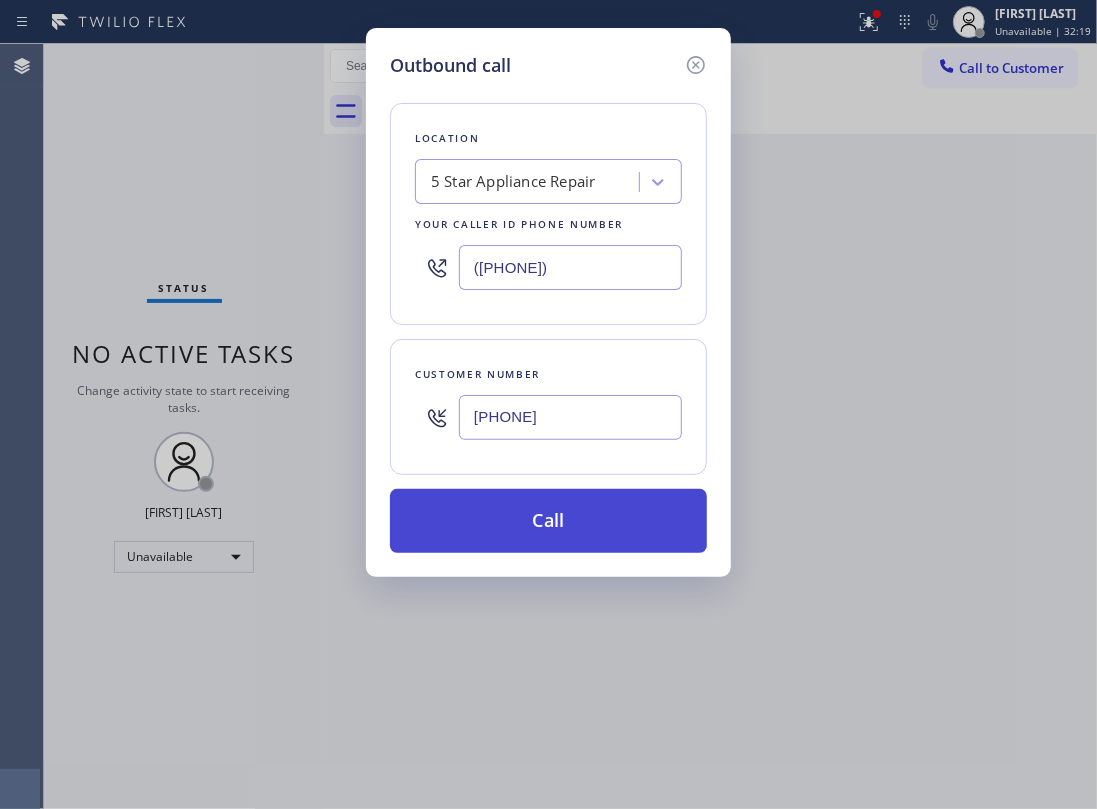 type on "[PHONE]" 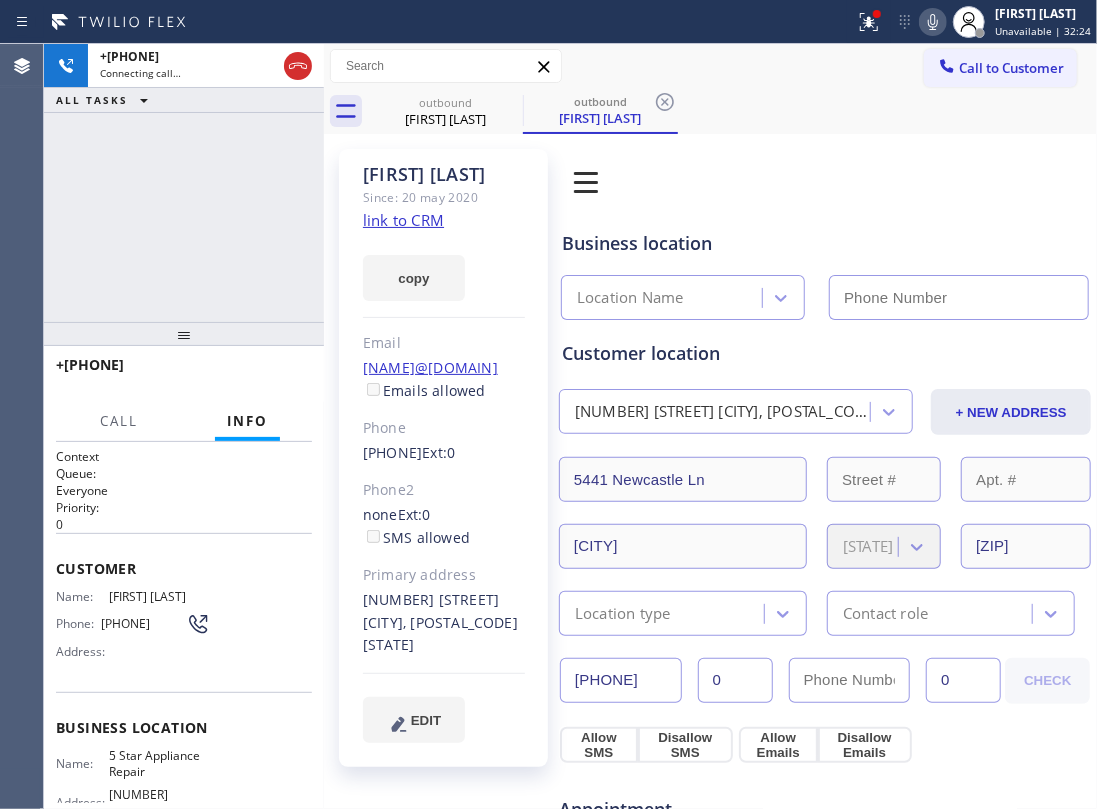 click on "link to CRM" 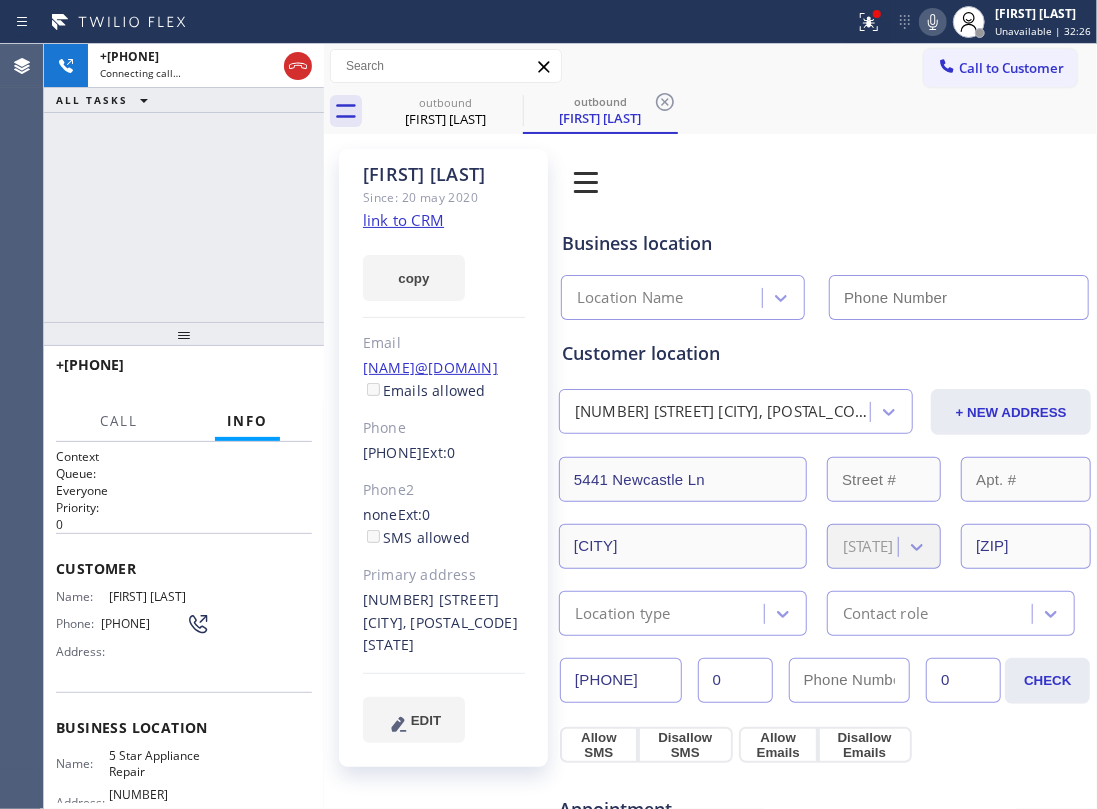 type on "([PHONE])" 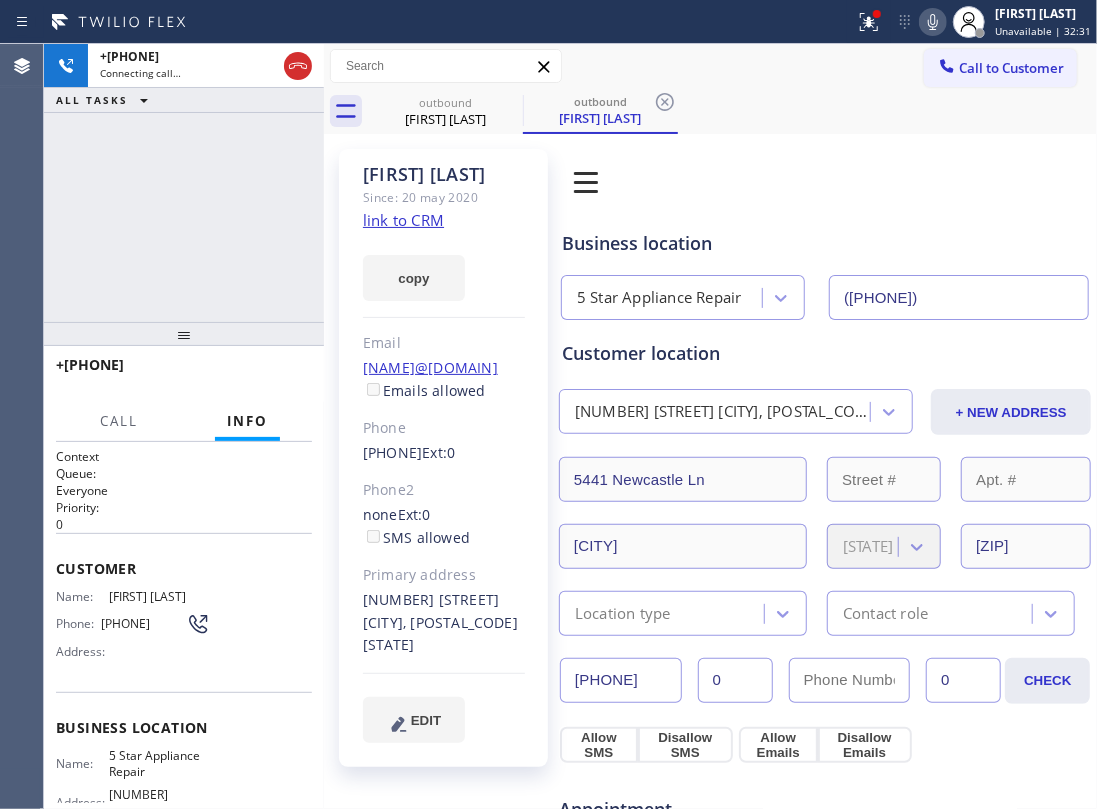click on "+1[PHONE] Connecting call… ALL TASKS ALL TASKS ACTIVE TASKS TASKS IN WRAP UP" at bounding box center (184, 183) 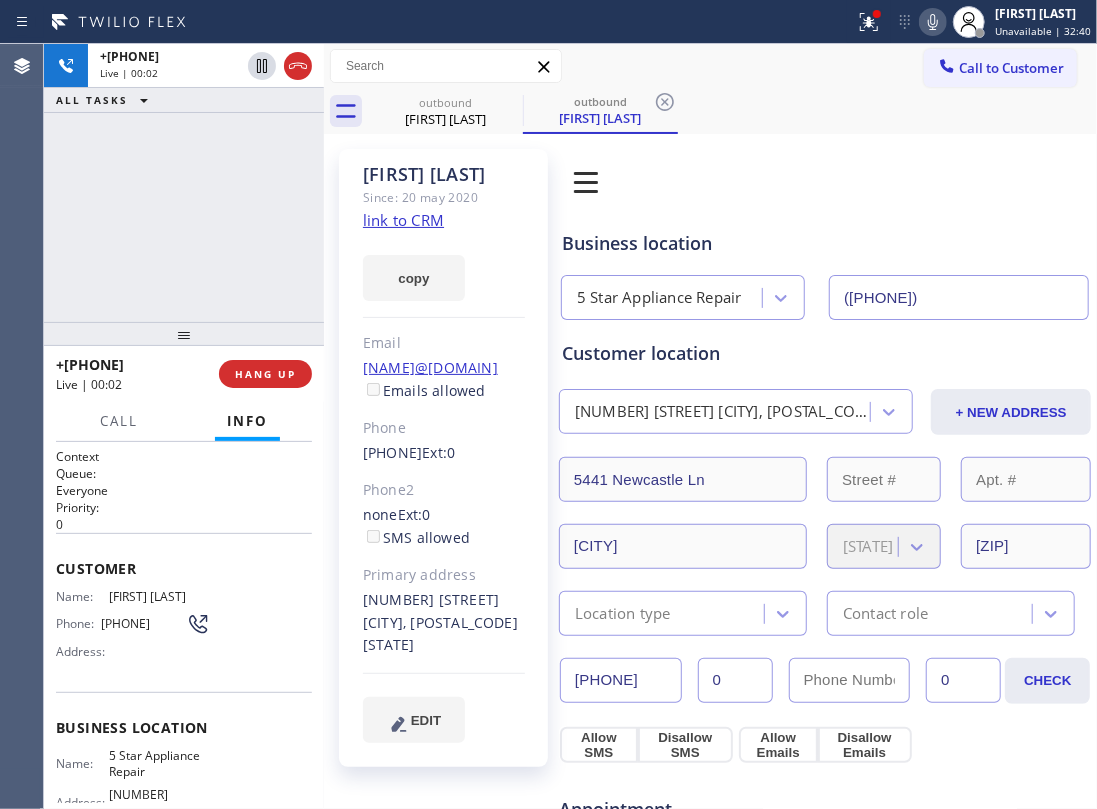click on "+[PHONE] Live | 00:02 ALL TASKS ALL TASKS ACTIVE TASKS TASKS IN WRAP UP" at bounding box center (184, 183) 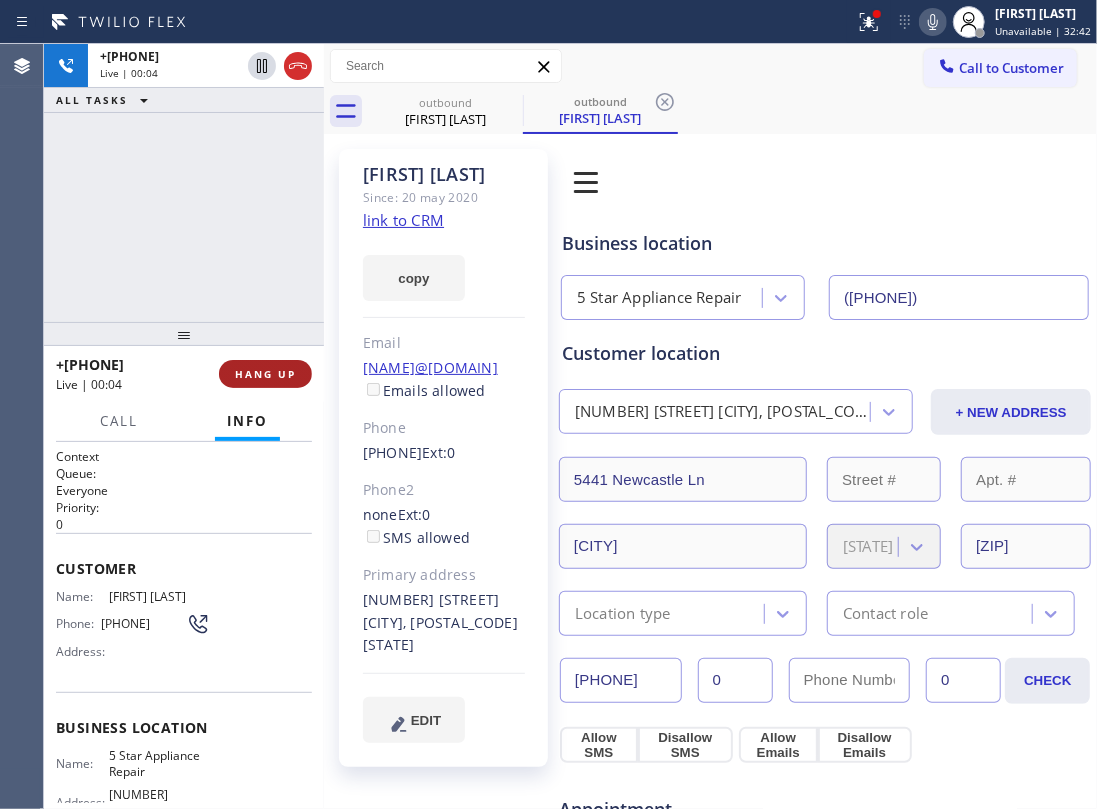 click on "HANG UP" at bounding box center [265, 374] 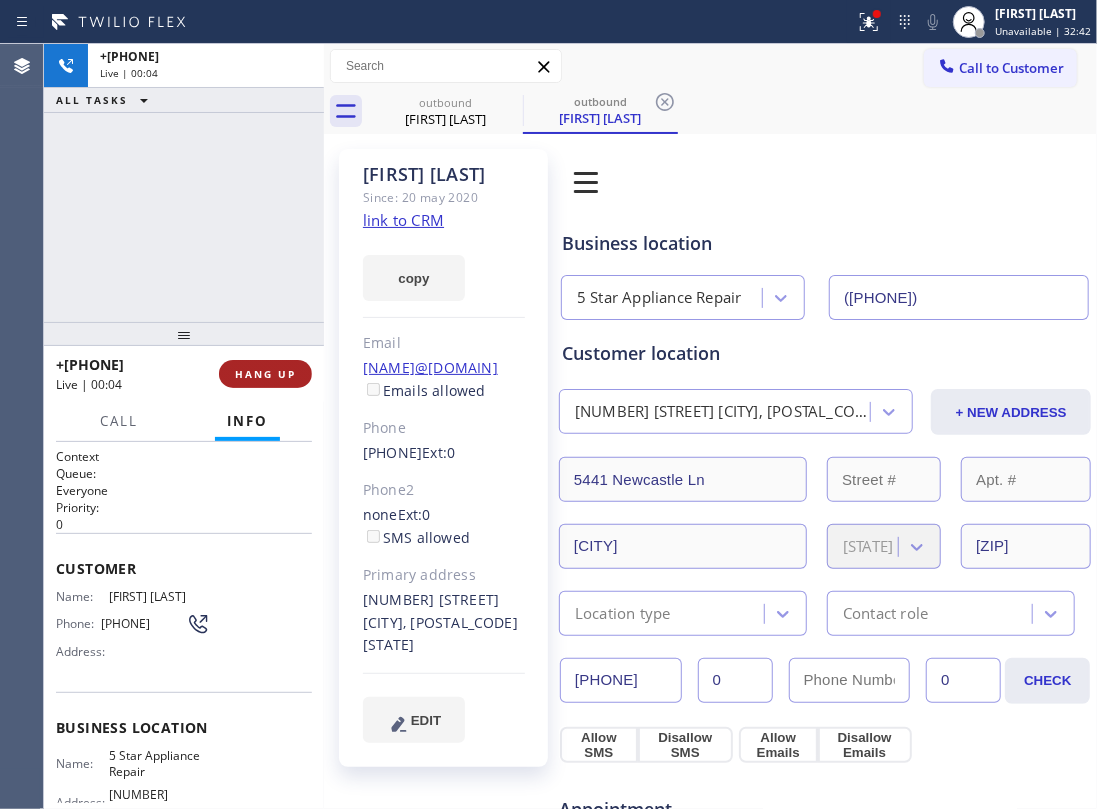 click on "HANG UP" at bounding box center (265, 374) 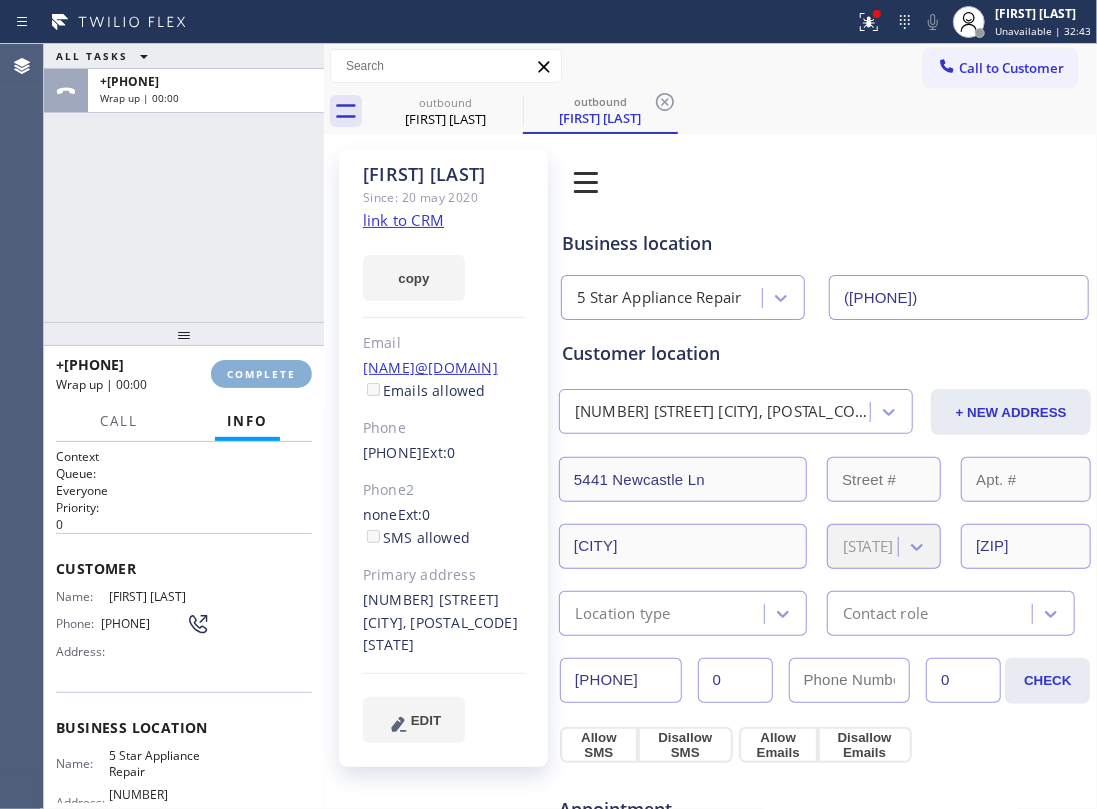 click on "COMPLETE" at bounding box center [261, 374] 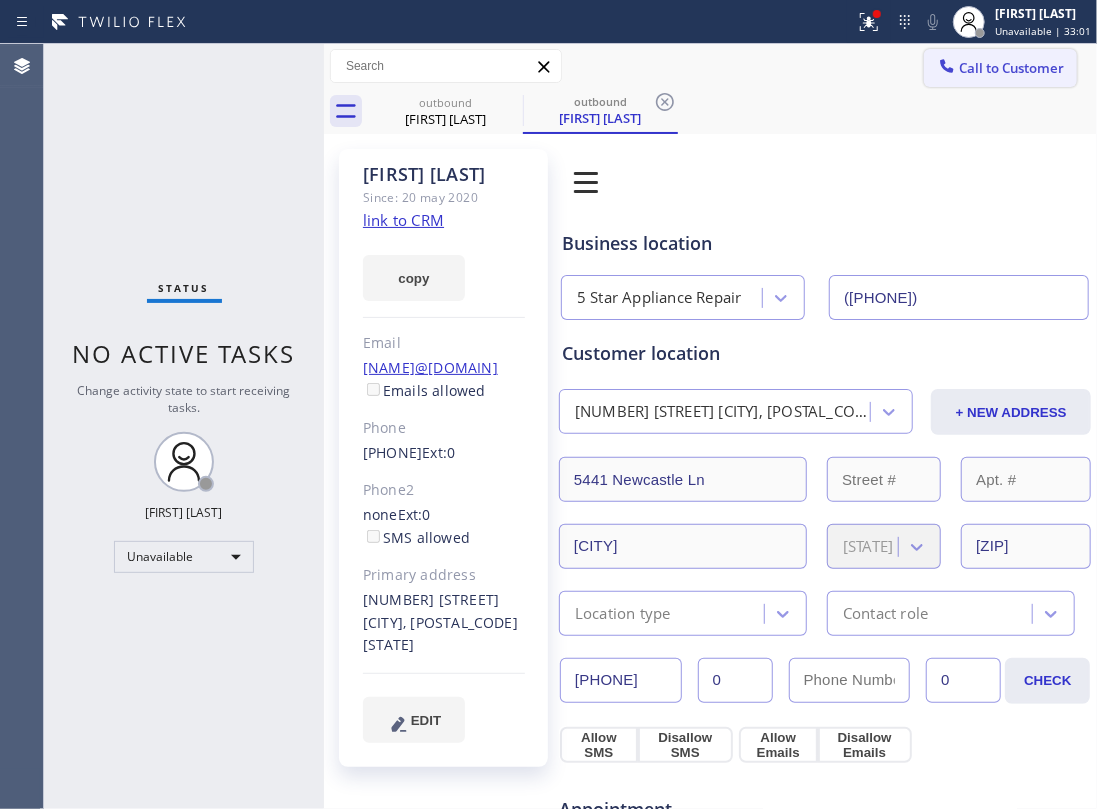 click on "Call to Customer" at bounding box center (1011, 68) 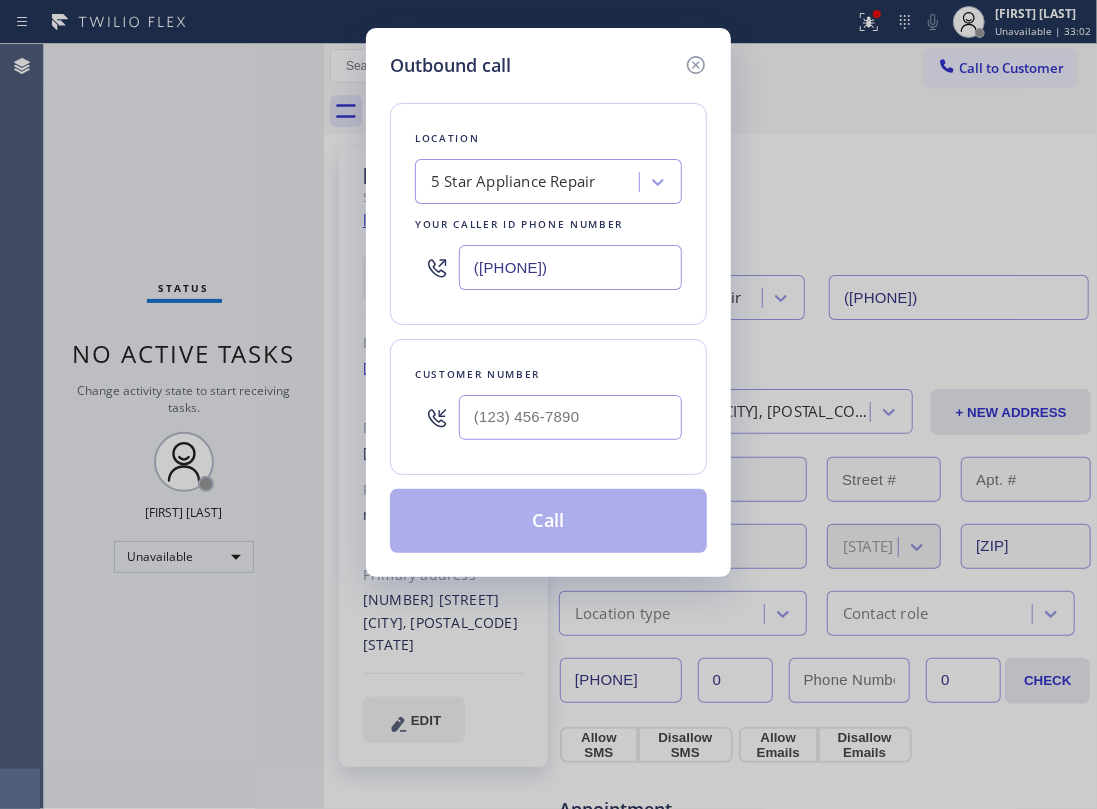click at bounding box center (570, 417) 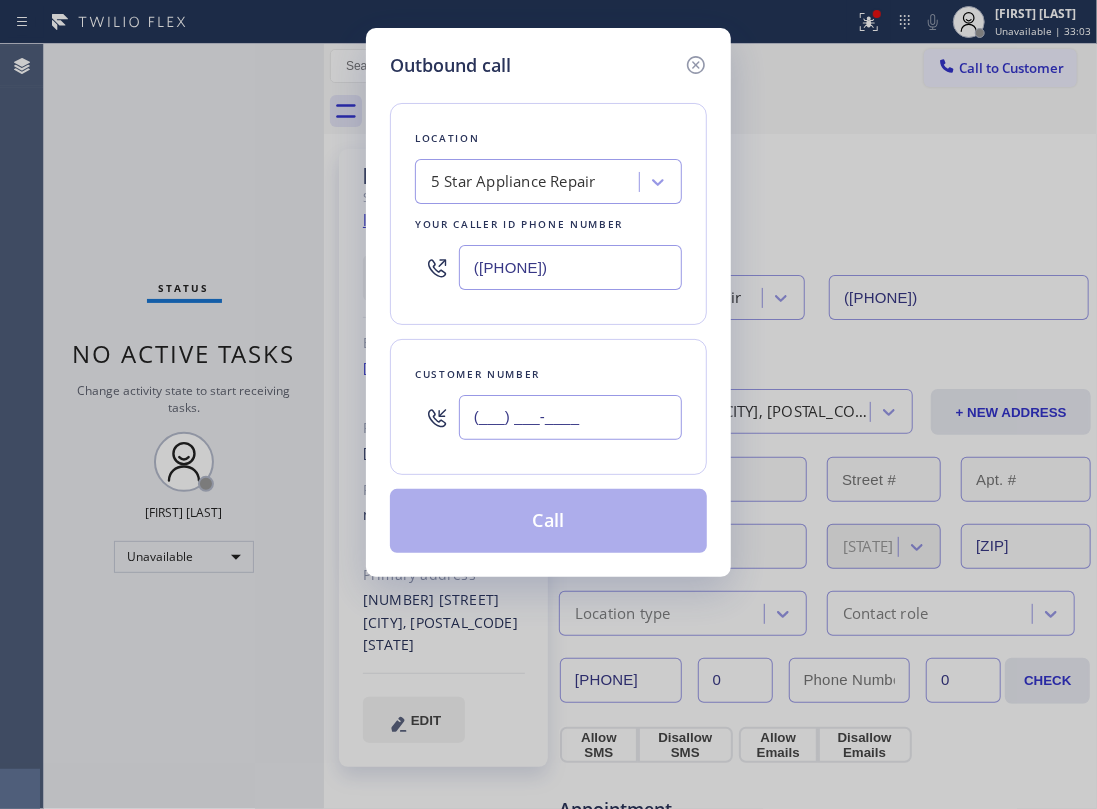 paste on "([PHONE])" 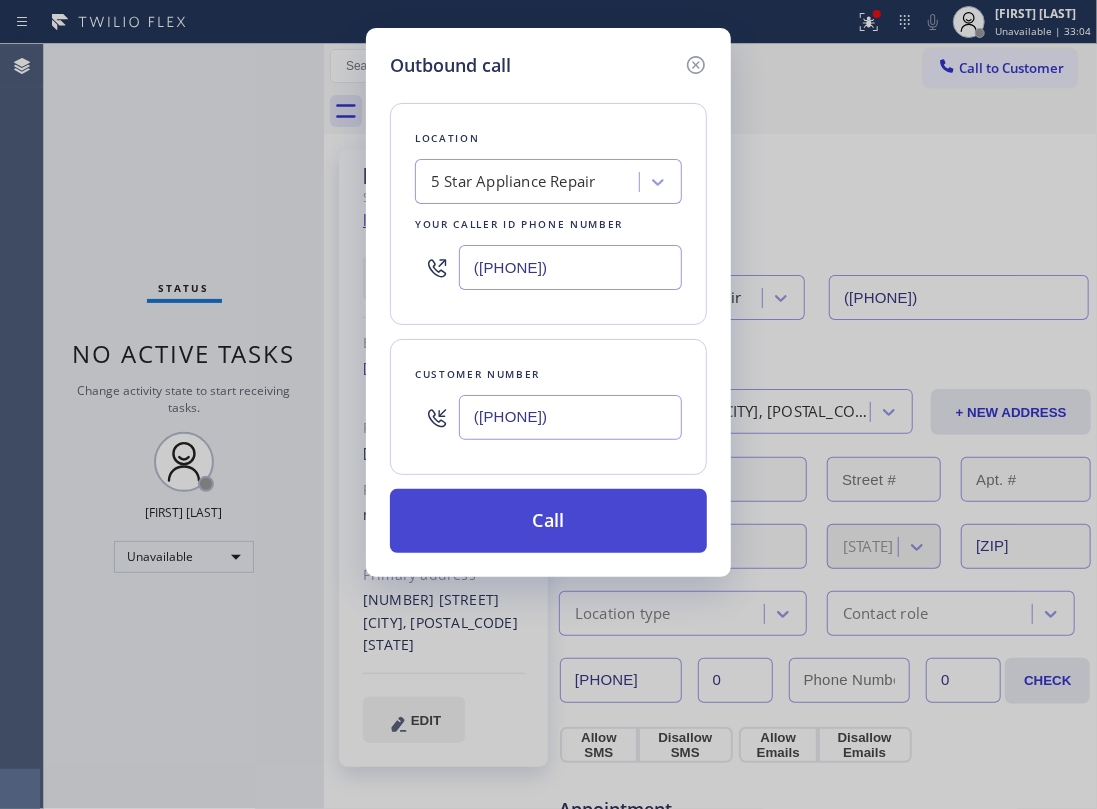 click on "Call" at bounding box center (548, 521) 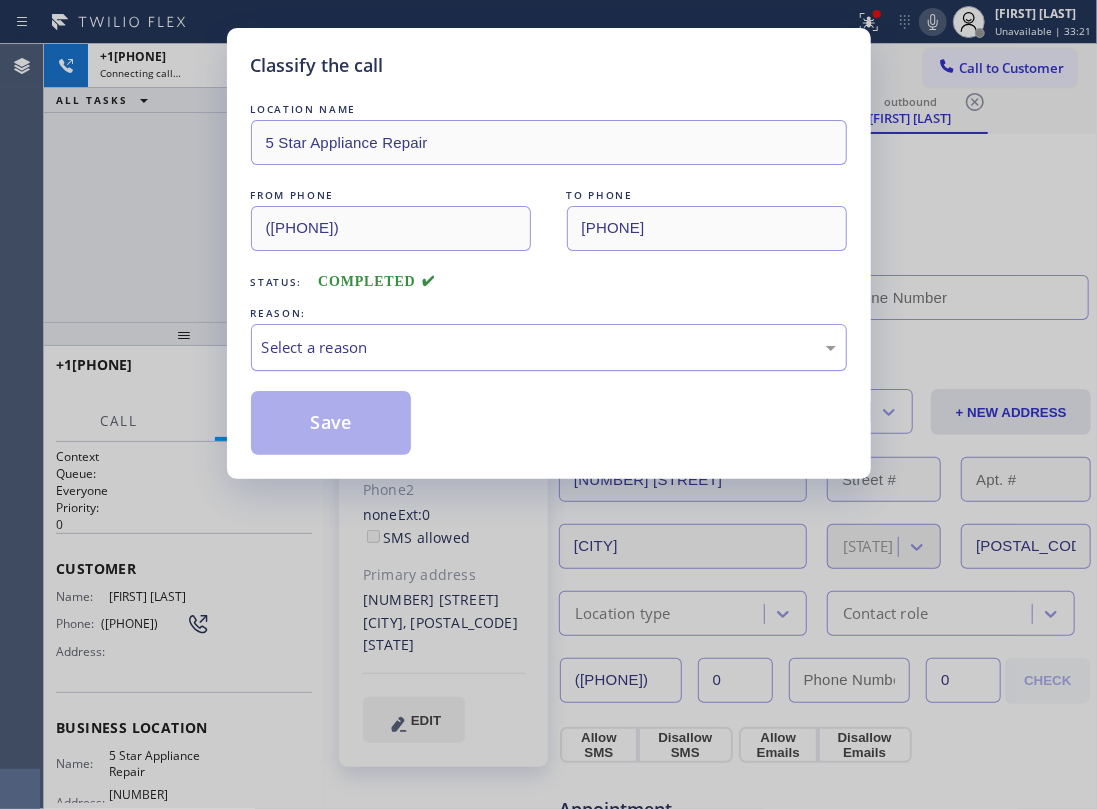 click on "Select a reason" at bounding box center [549, 347] 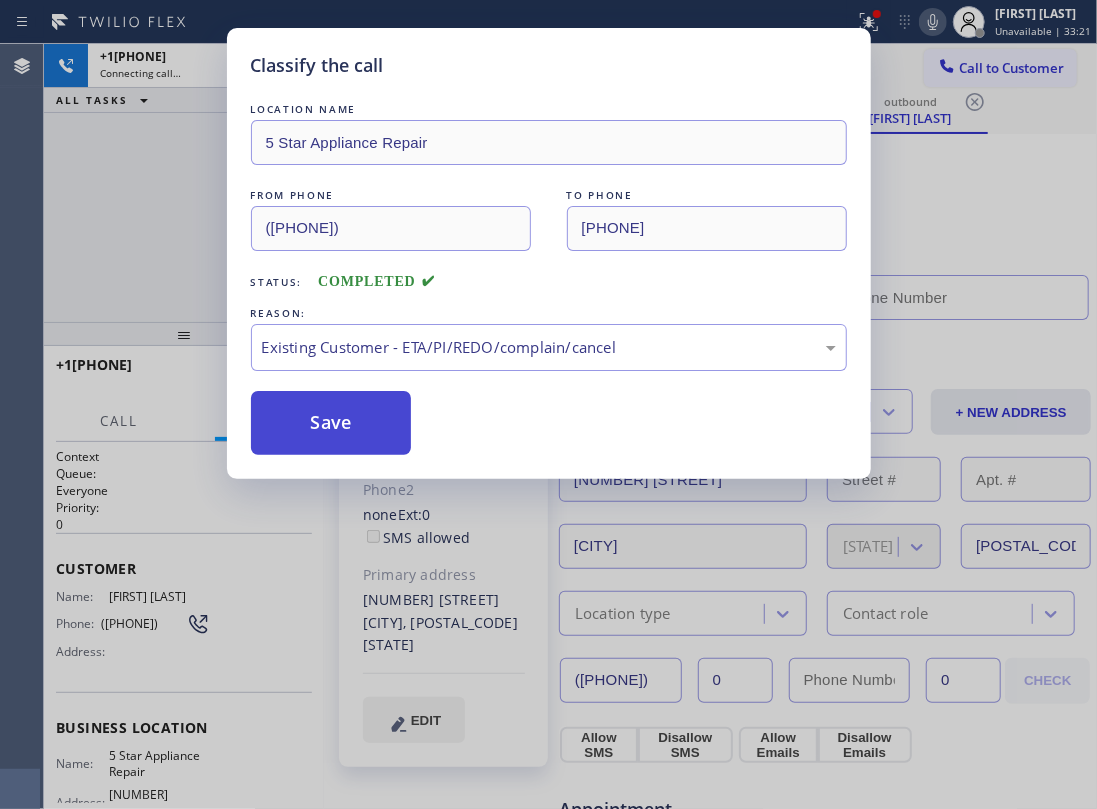 click on "Save" at bounding box center [331, 423] 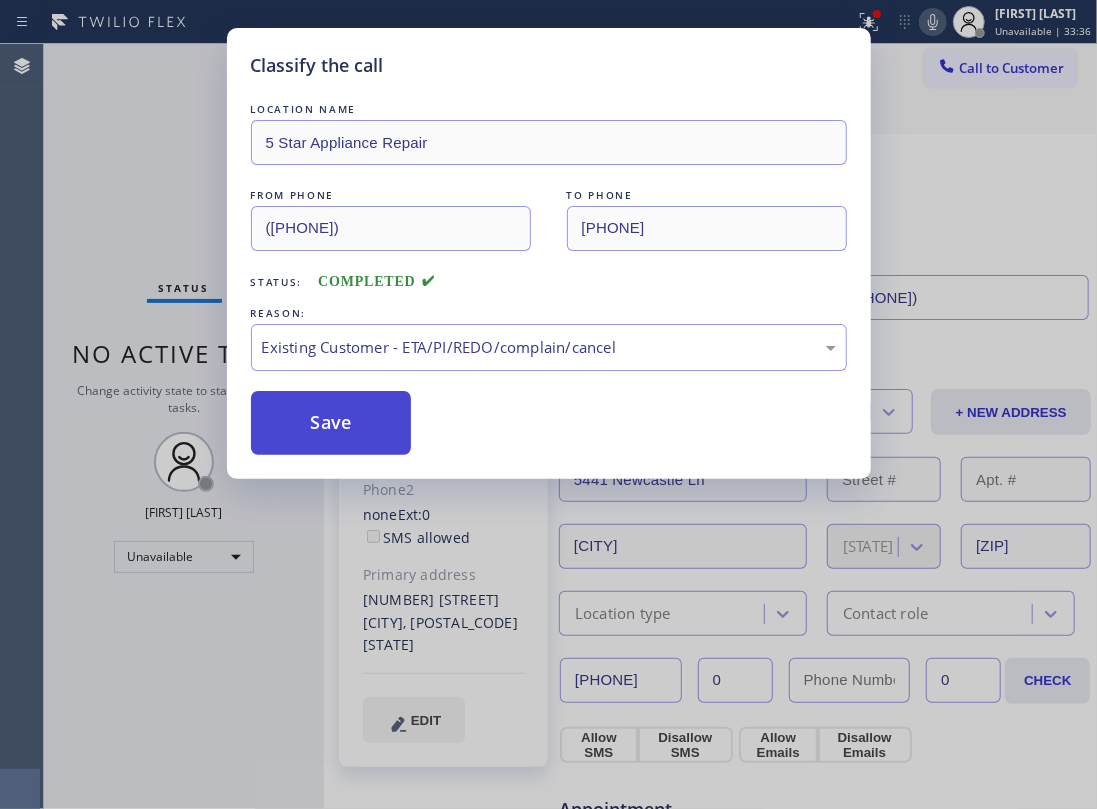 click on "Save" at bounding box center [331, 423] 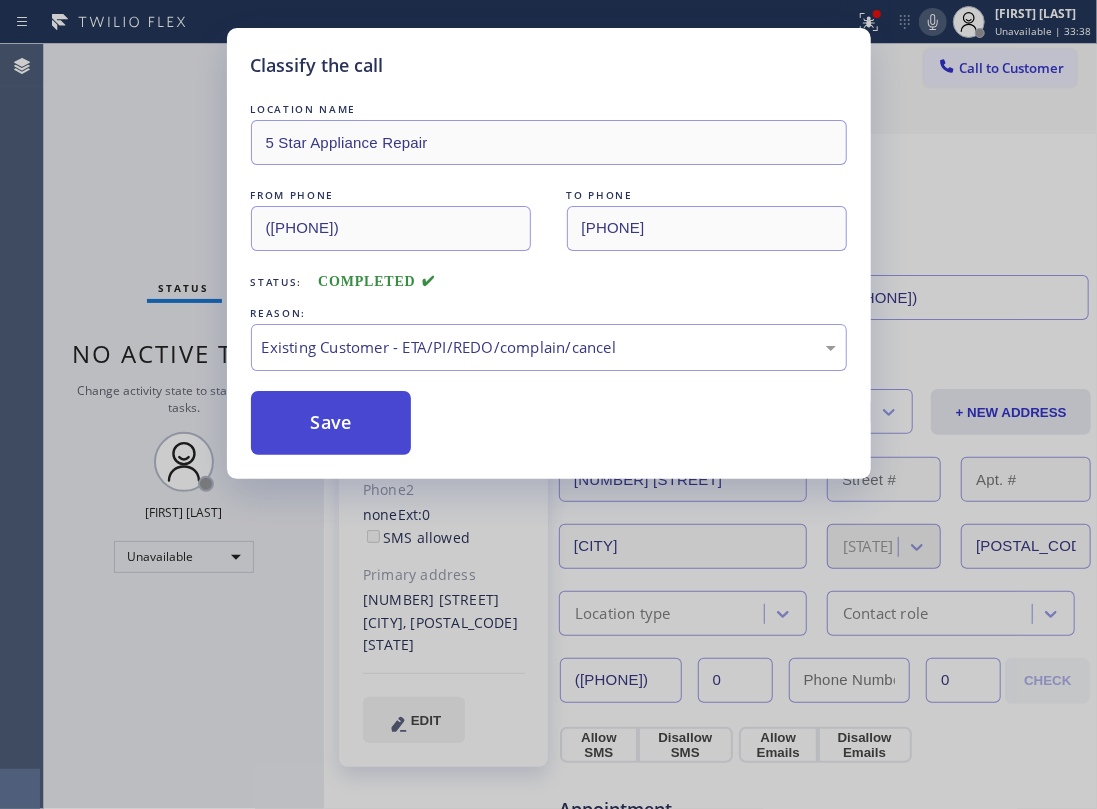 click on "Save" at bounding box center [331, 423] 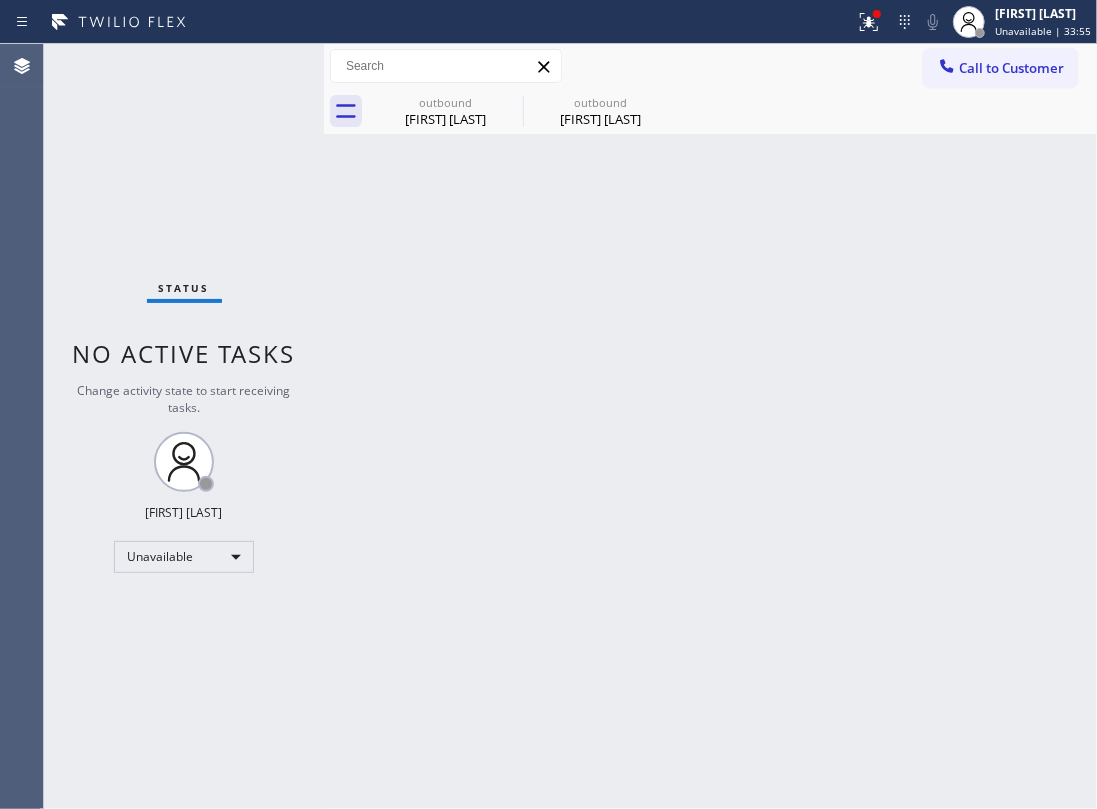 click on "Back to Dashboard Change Sender ID Customers Technicians Select a contact Outbound call Location Search location Your caller id phone number Customer number Call Customer info Name   Phone none Address none Change Sender ID HVAC [PHONE] 5 Star Appliance [PHONE] Appliance Repair [PHONE] Plumbing [PHONE] Air Duct Cleaning [PHONE]  Electricians [PHONE]  Cancel Change Check personal SMS Reset Change outbound [FIRST] [LAST] outbound [FIRST] [LAST] Call to Customer Outbound call Location 5 Star Appliance Repair Your caller id phone number [PHONE] Customer number Call Outbound call Technician Search Technician Your caller id phone number Your caller id phone number Call outbound [FIRST] [LAST] outbound [FIRST] [LAST] [FIRST]   [LAST] Since: [DATE] link to CRM copy Email [EMAIL]  Emails allowed Phone [PHONE]  Ext:  0 Phone2 none  Ext:  0  SMS allowed Primary address  [NUMBER] [STREET] [CITY], [POSTAL_CODE] [STATE] EDIT Outbound call Location 5 Star Appliance Repair Call" at bounding box center [710, 426] 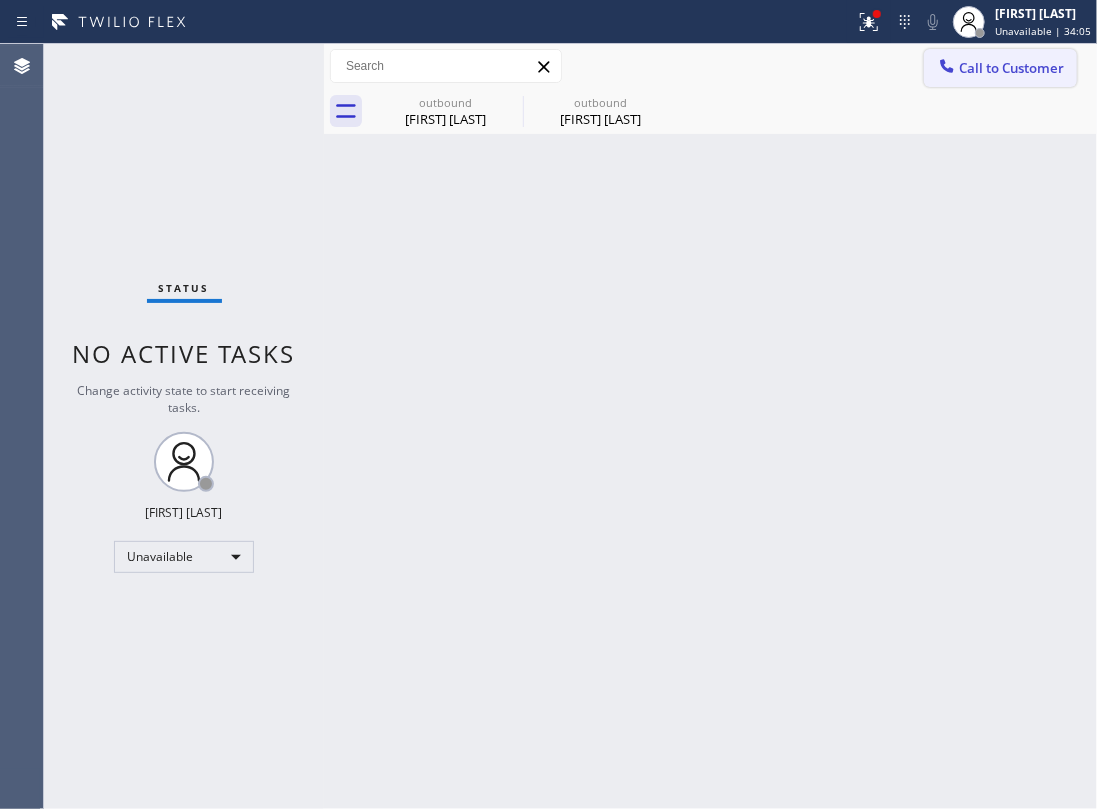 click on "Call to Customer" at bounding box center (1000, 68) 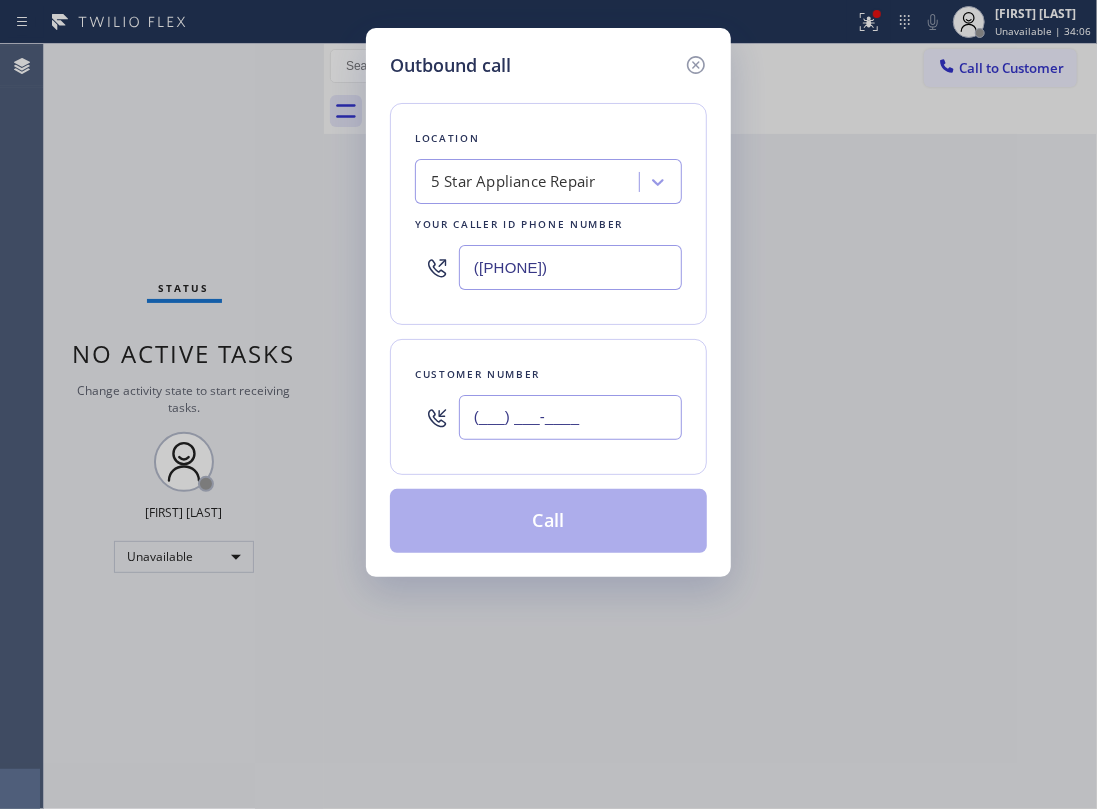 click on "(___) ___-____" at bounding box center [570, 417] 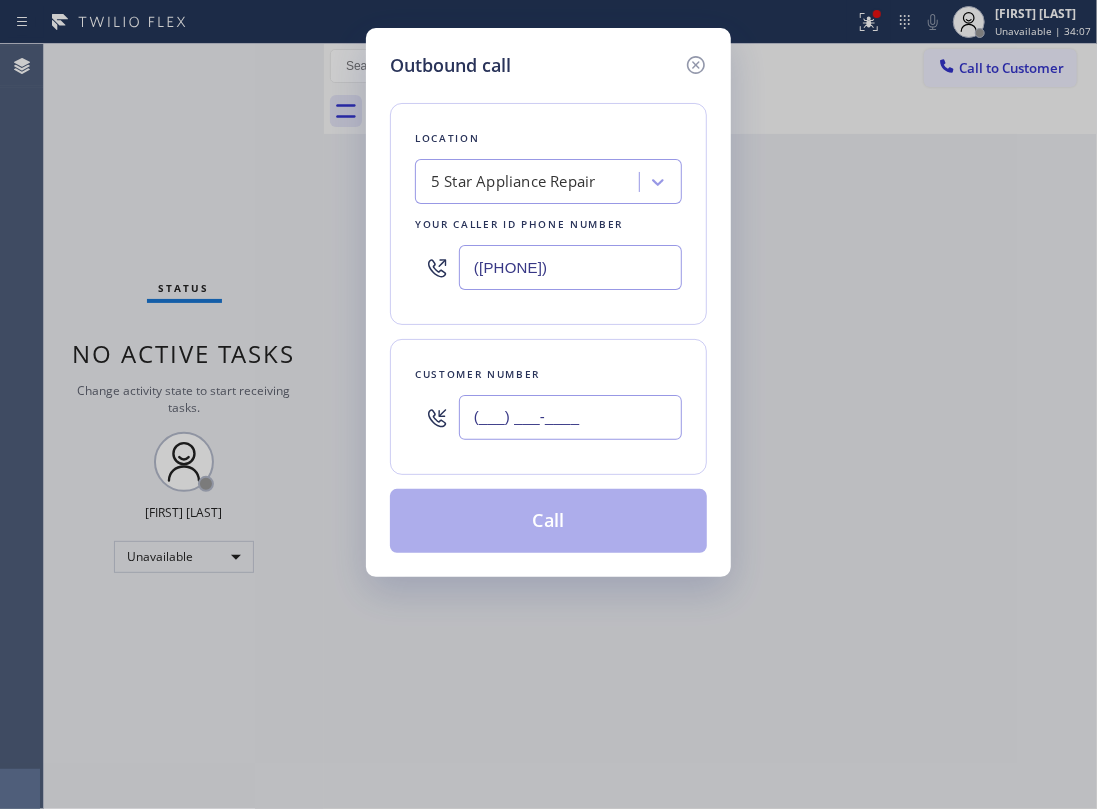 paste on "([PHONE]) [PHONE]" 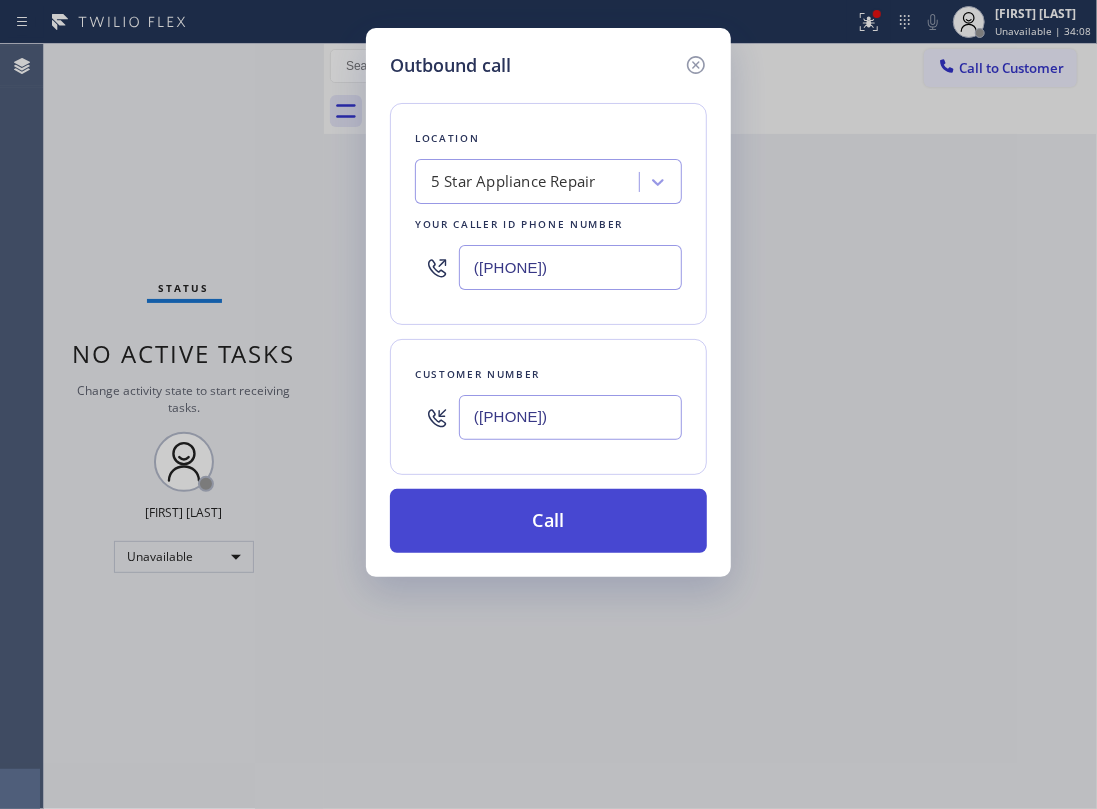 type on "([PHONE])" 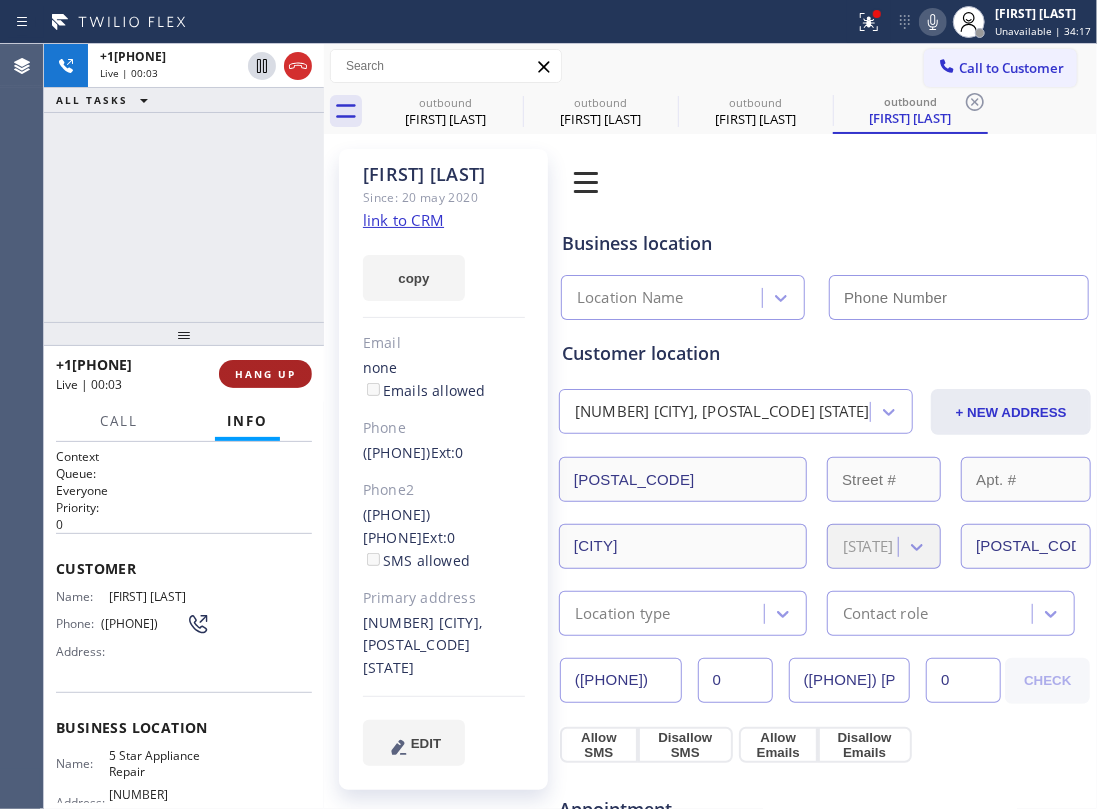 click on "HANG UP" at bounding box center [265, 374] 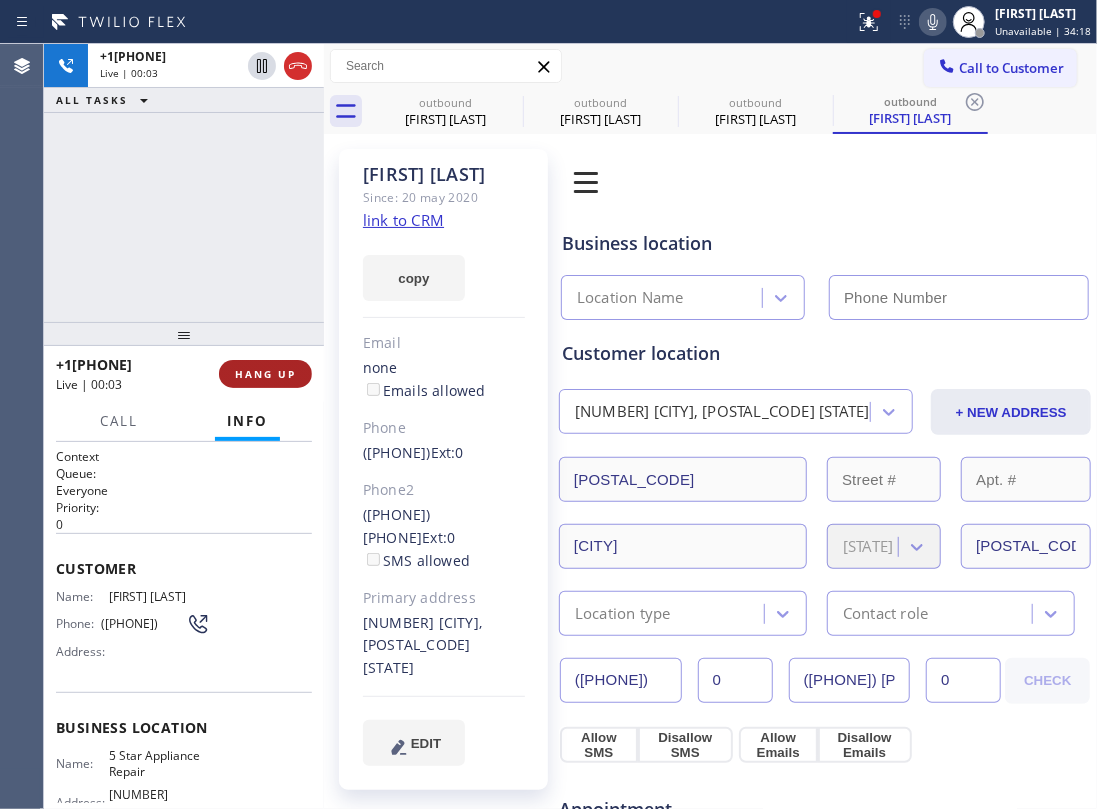 click on "HANG UP" at bounding box center (265, 374) 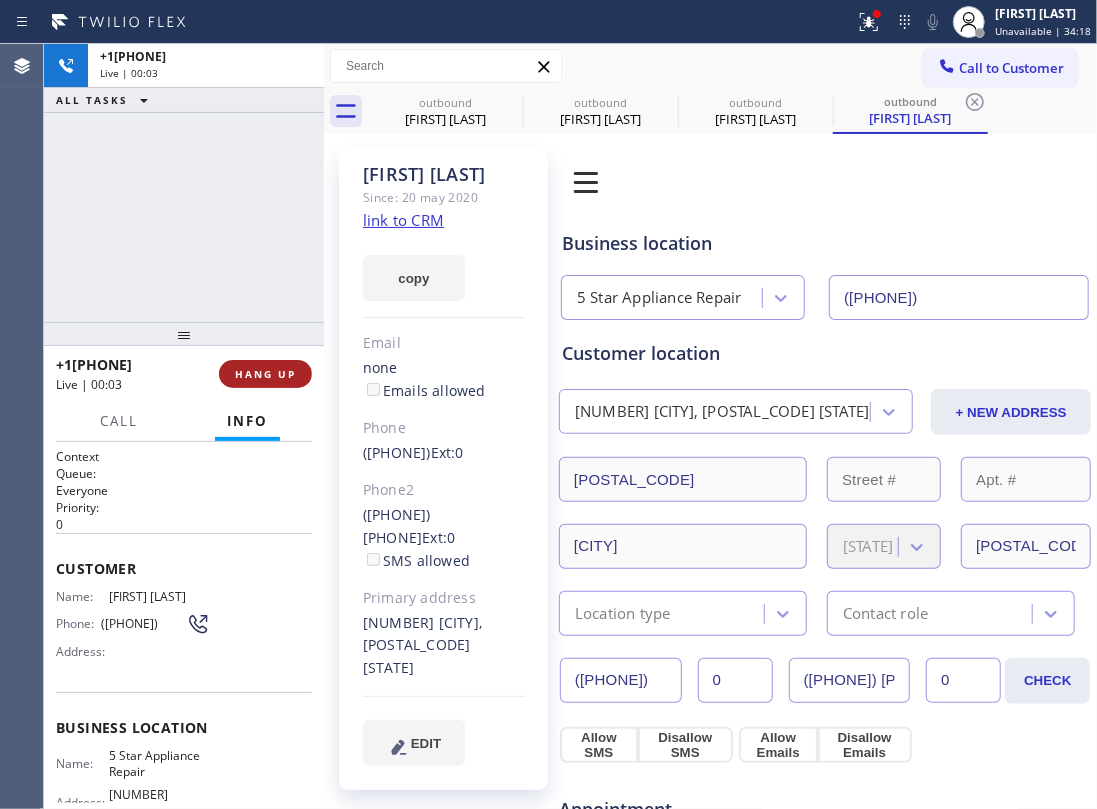 click on "HANG UP" at bounding box center (265, 374) 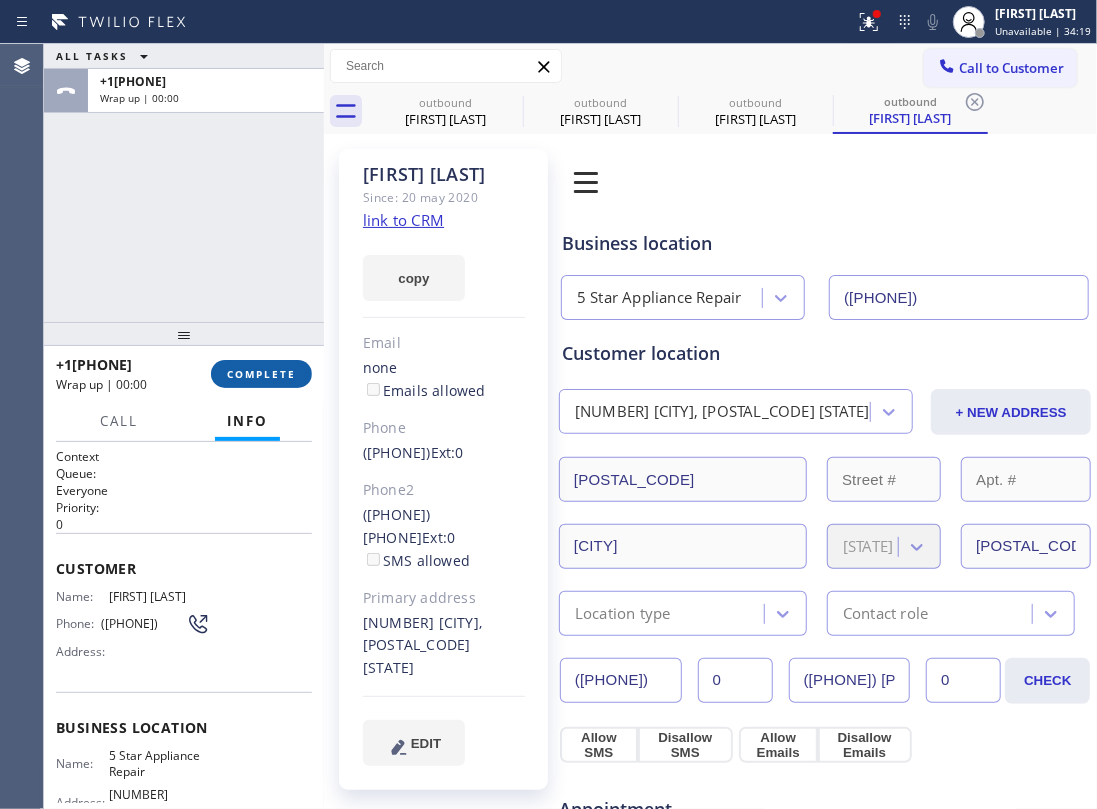 click on "COMPLETE" at bounding box center (261, 374) 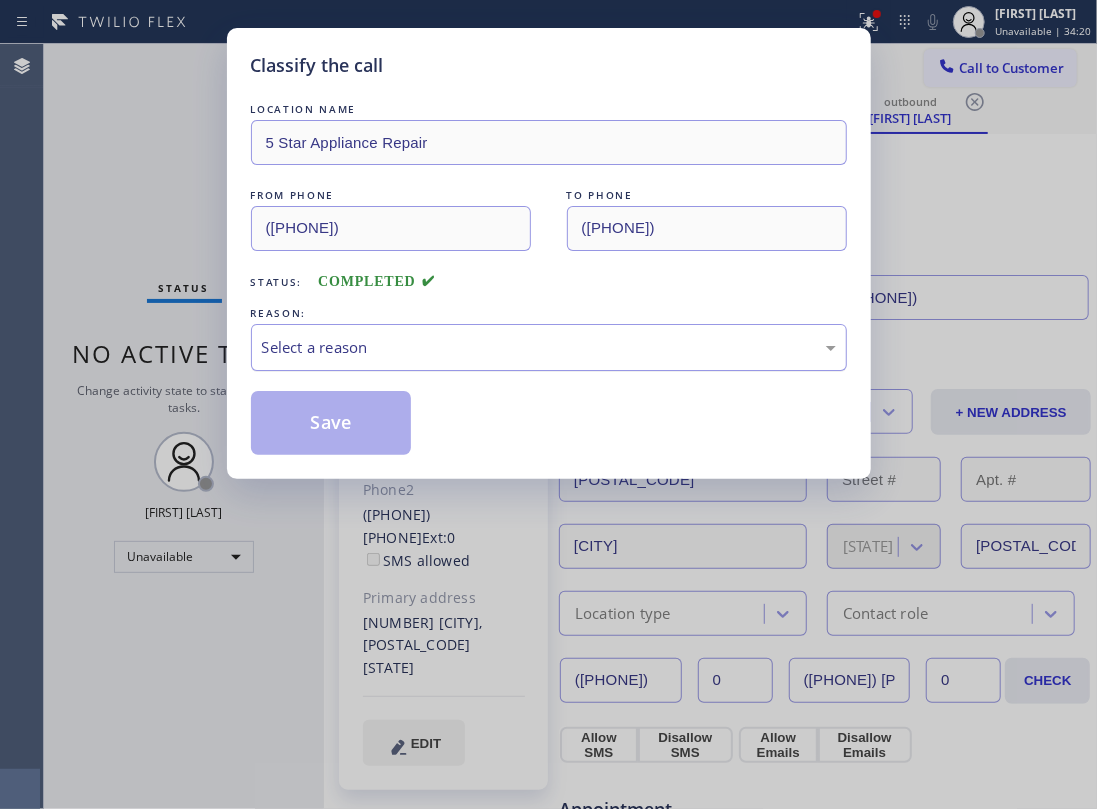 click on "Select a reason" at bounding box center [549, 347] 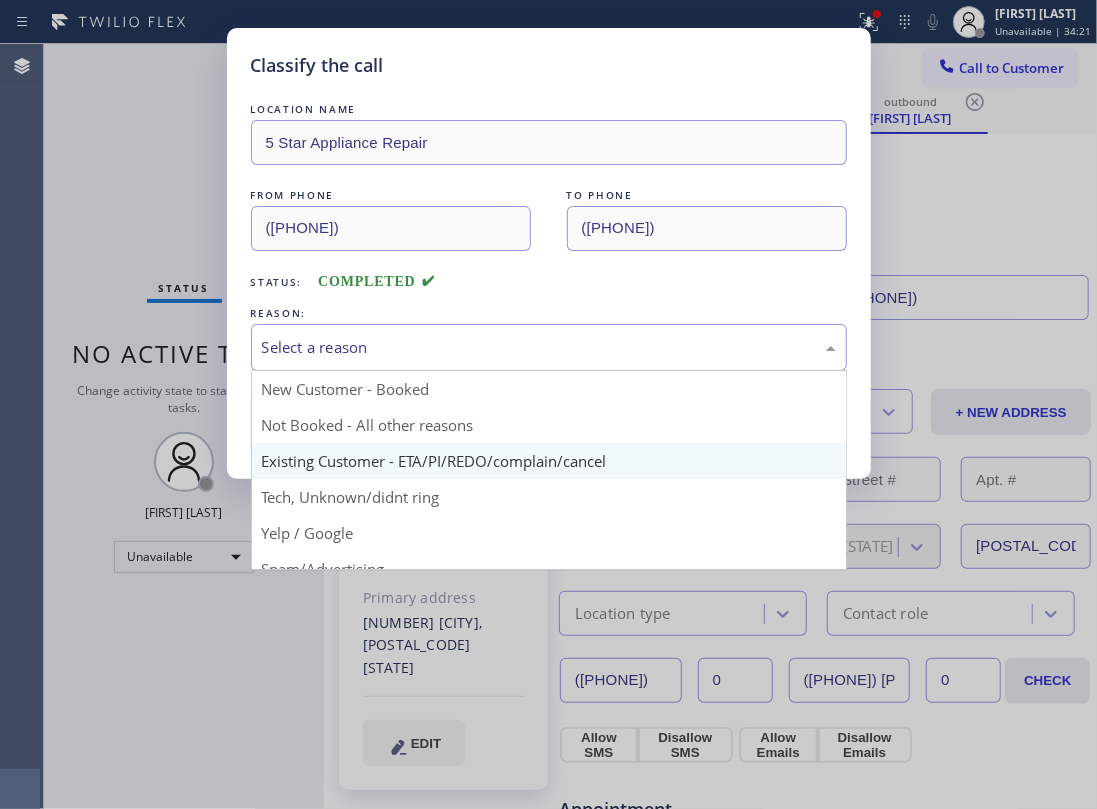 click on "Save" at bounding box center (549, 423) 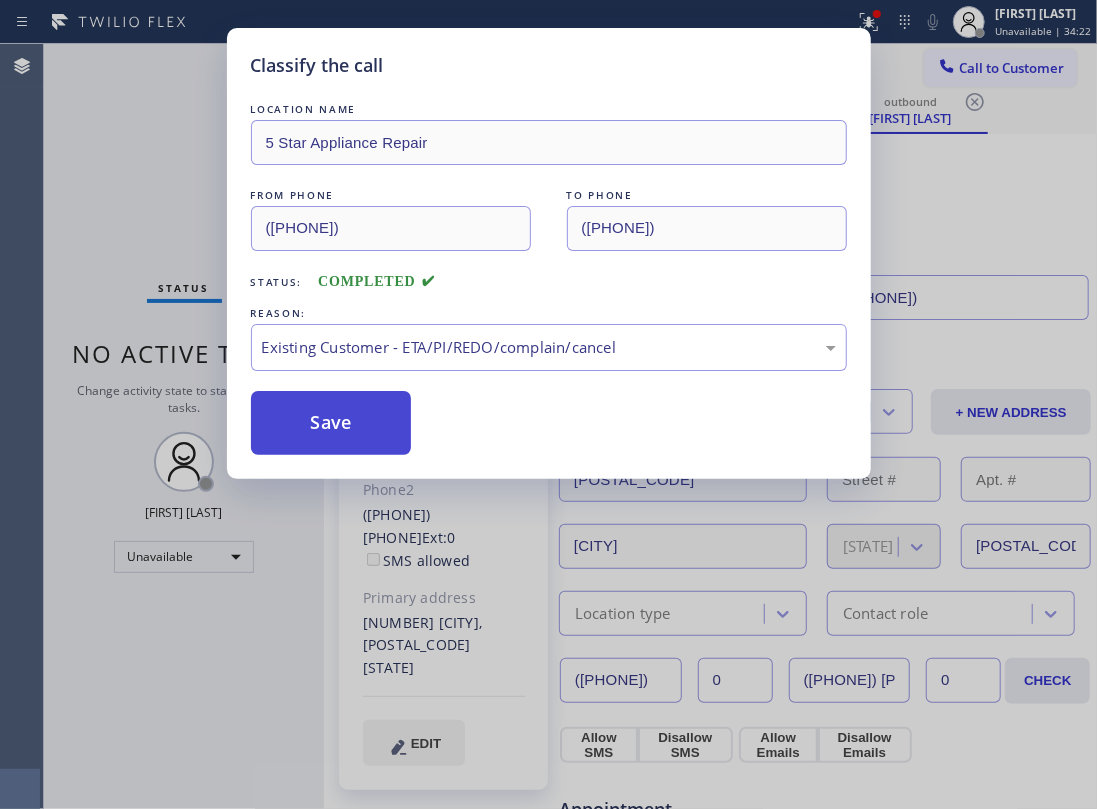 click on "Save" at bounding box center (331, 423) 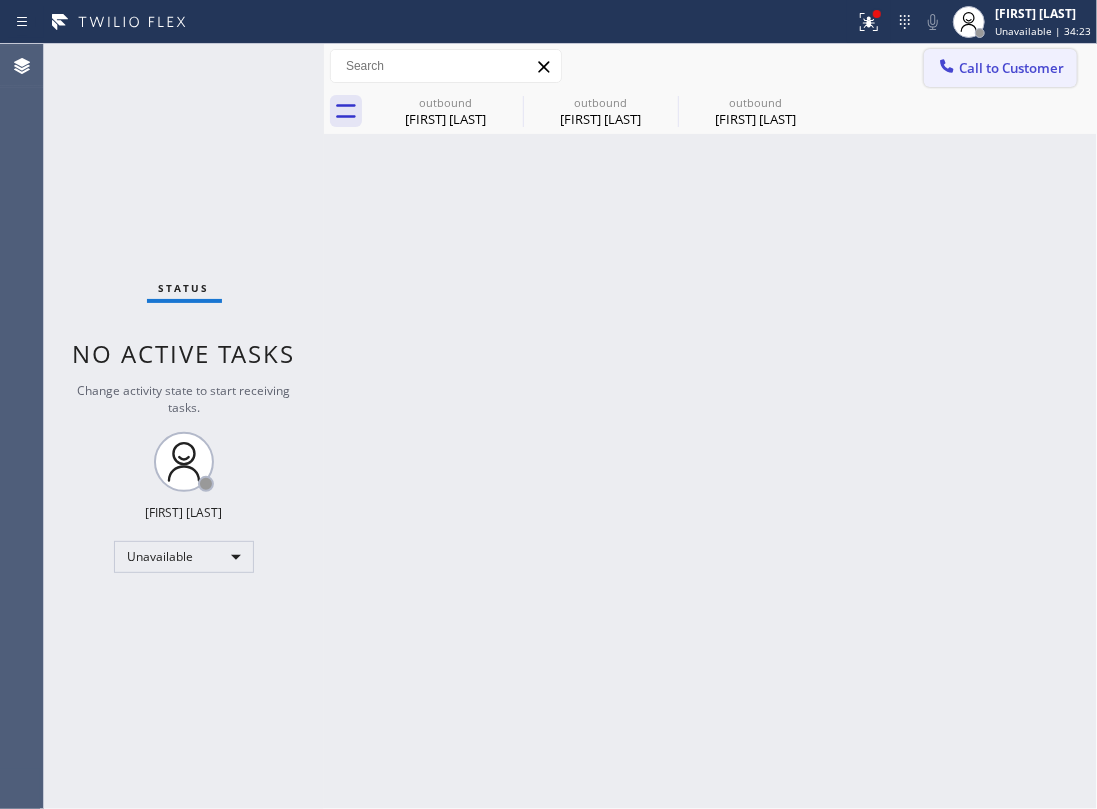 click on "Call to Customer" at bounding box center (1011, 68) 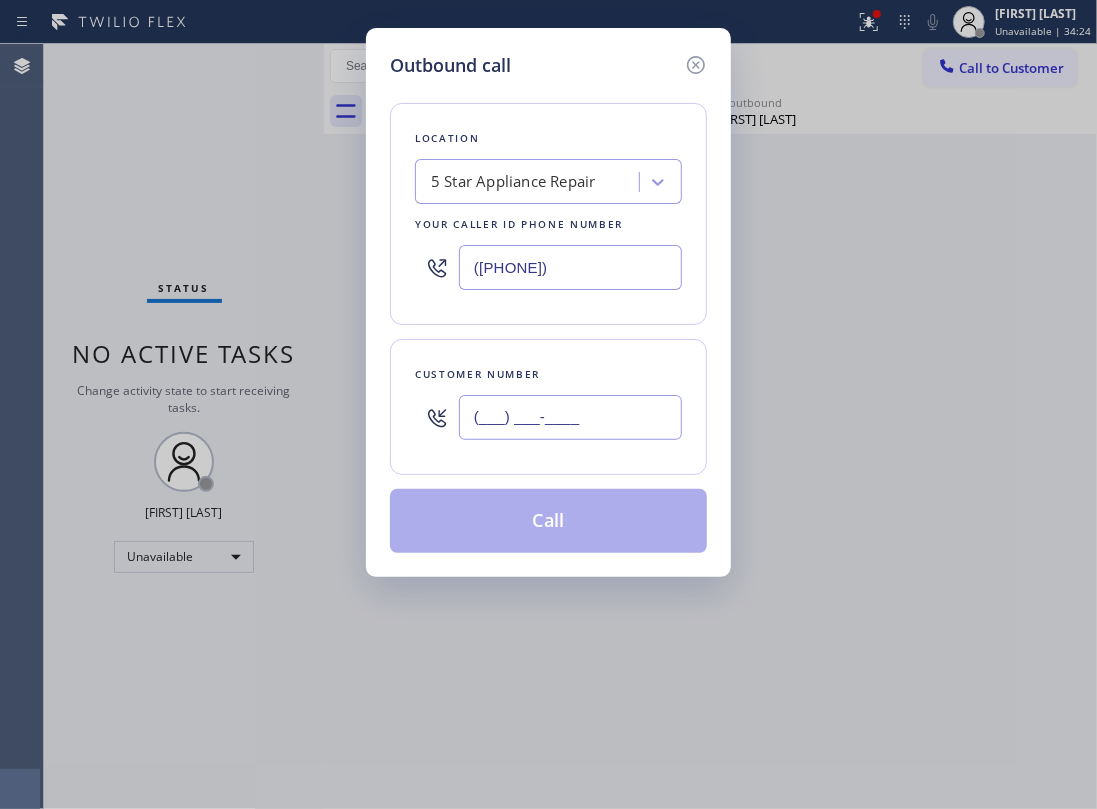 click on "(___) ___-____" at bounding box center [570, 417] 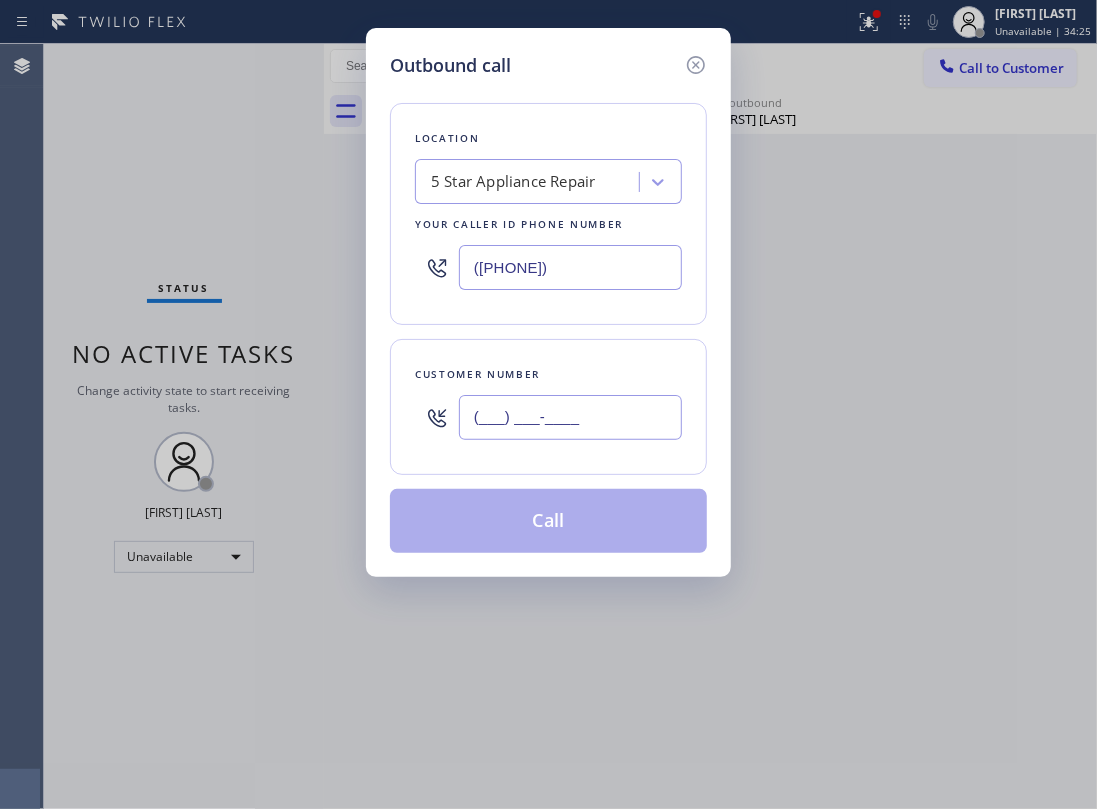 paste on "([PHONE]) [PHONE]" 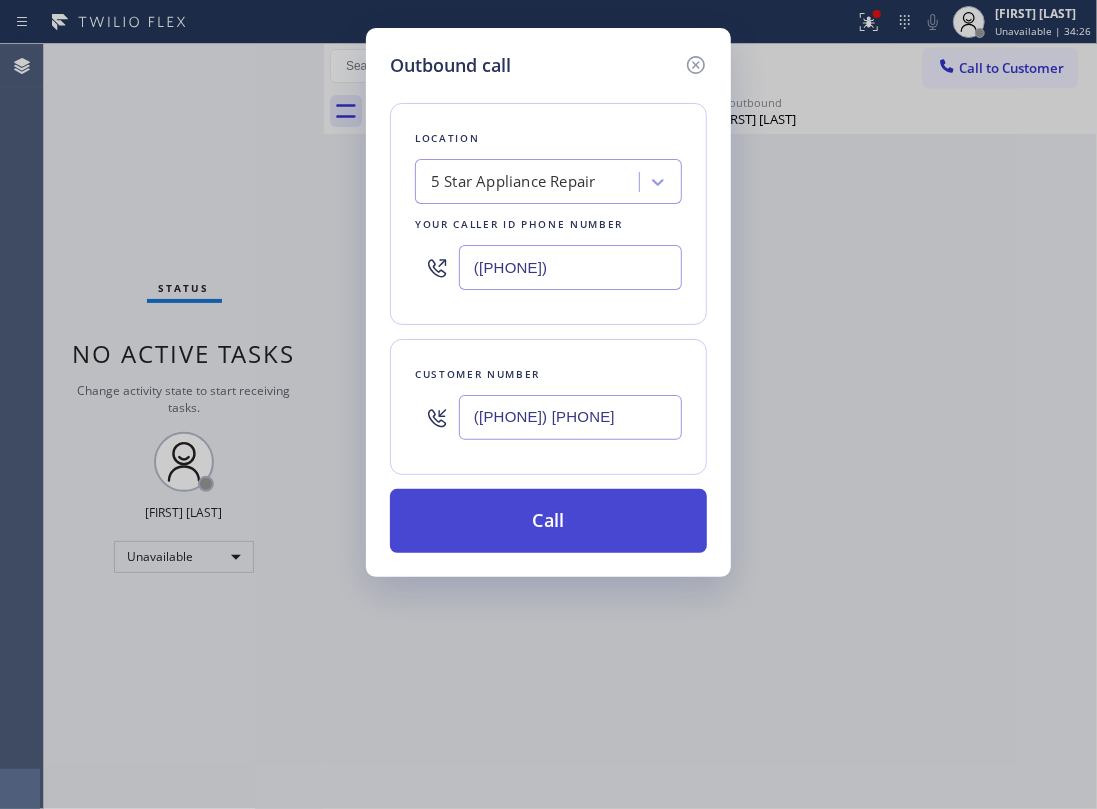 type on "([PHONE]) [PHONE]" 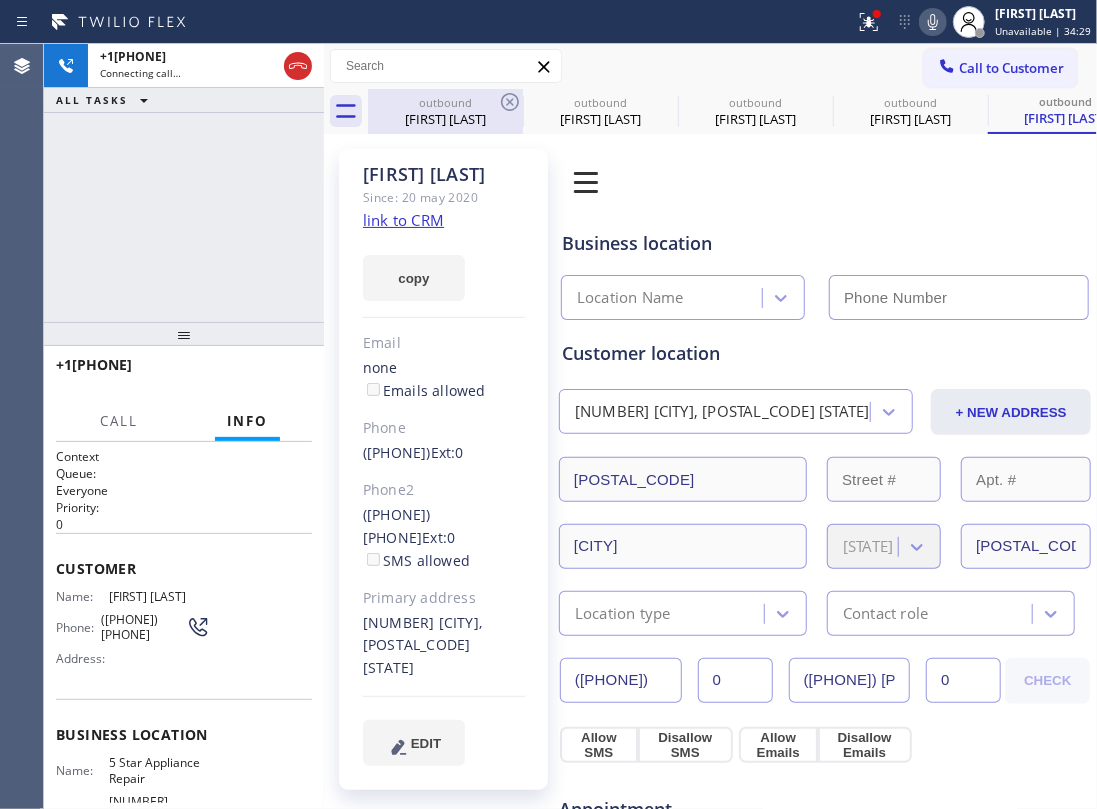 click on "[FIRST] [LAST]" at bounding box center (445, 119) 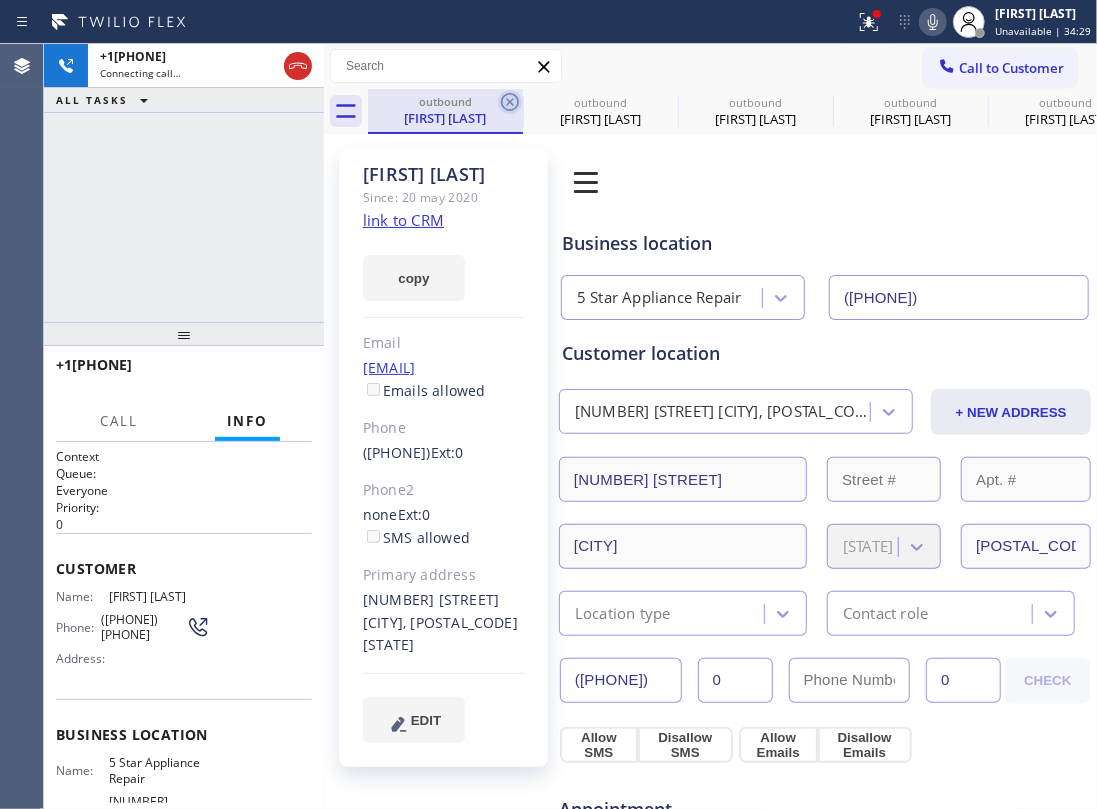 click 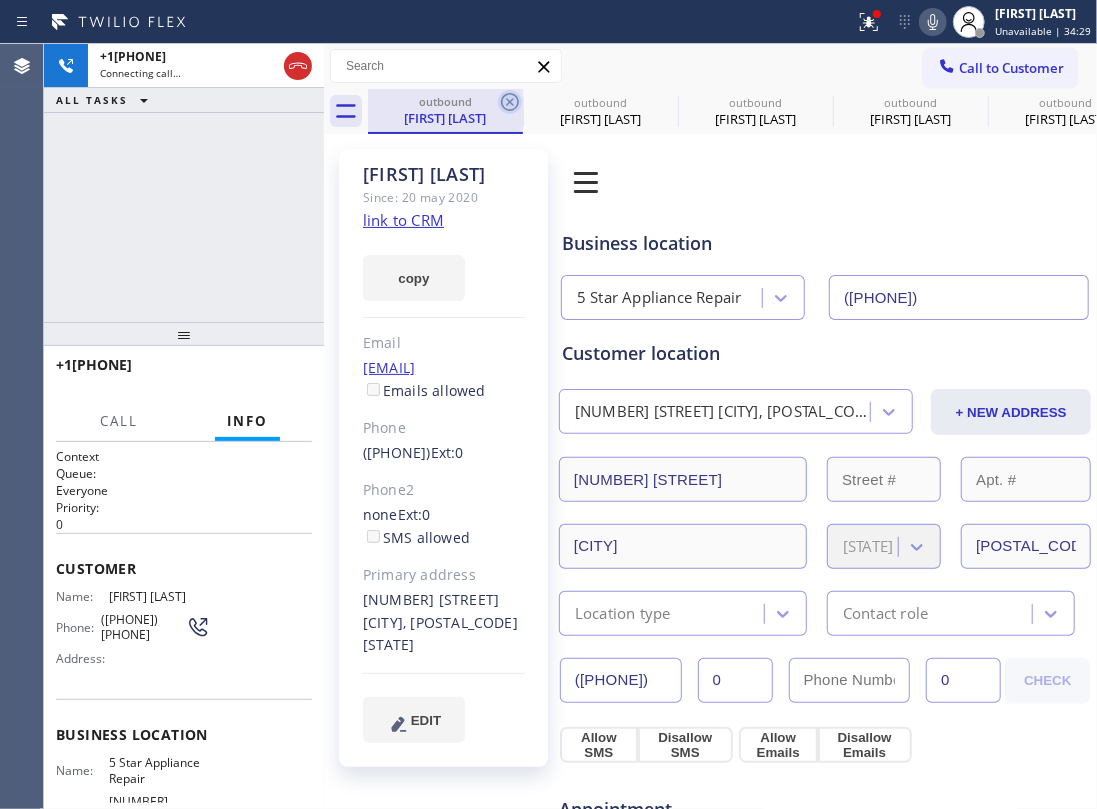 click 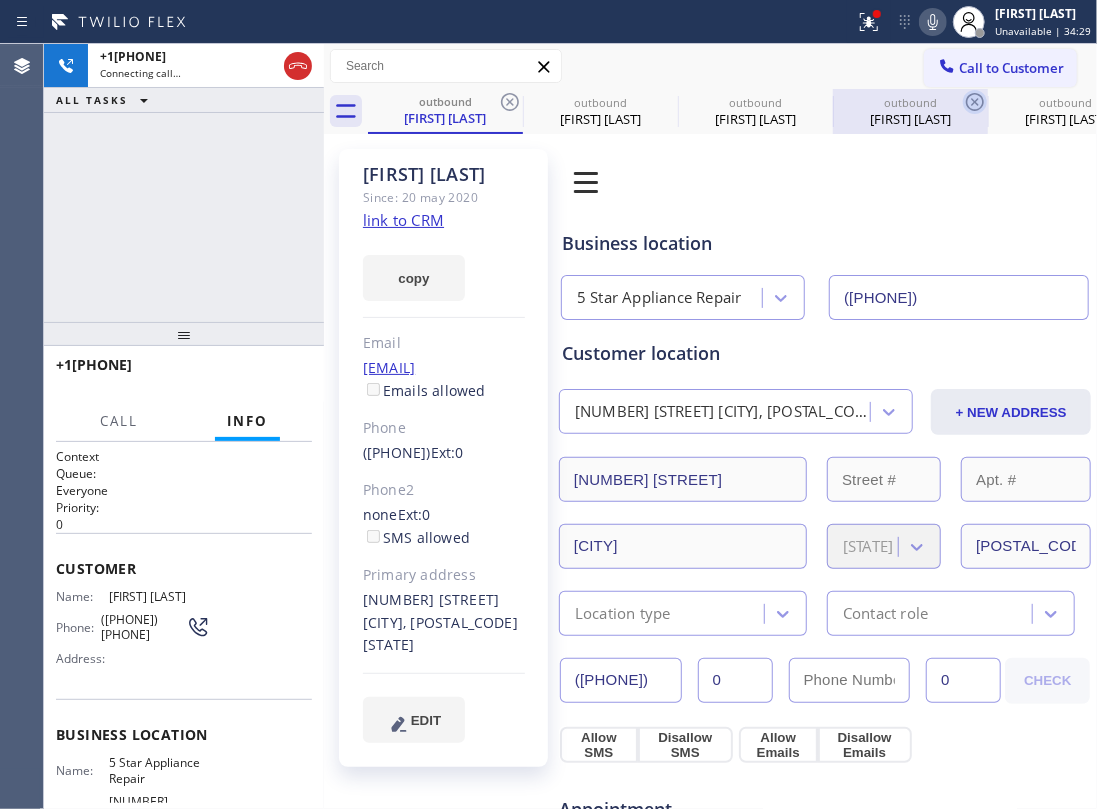 click 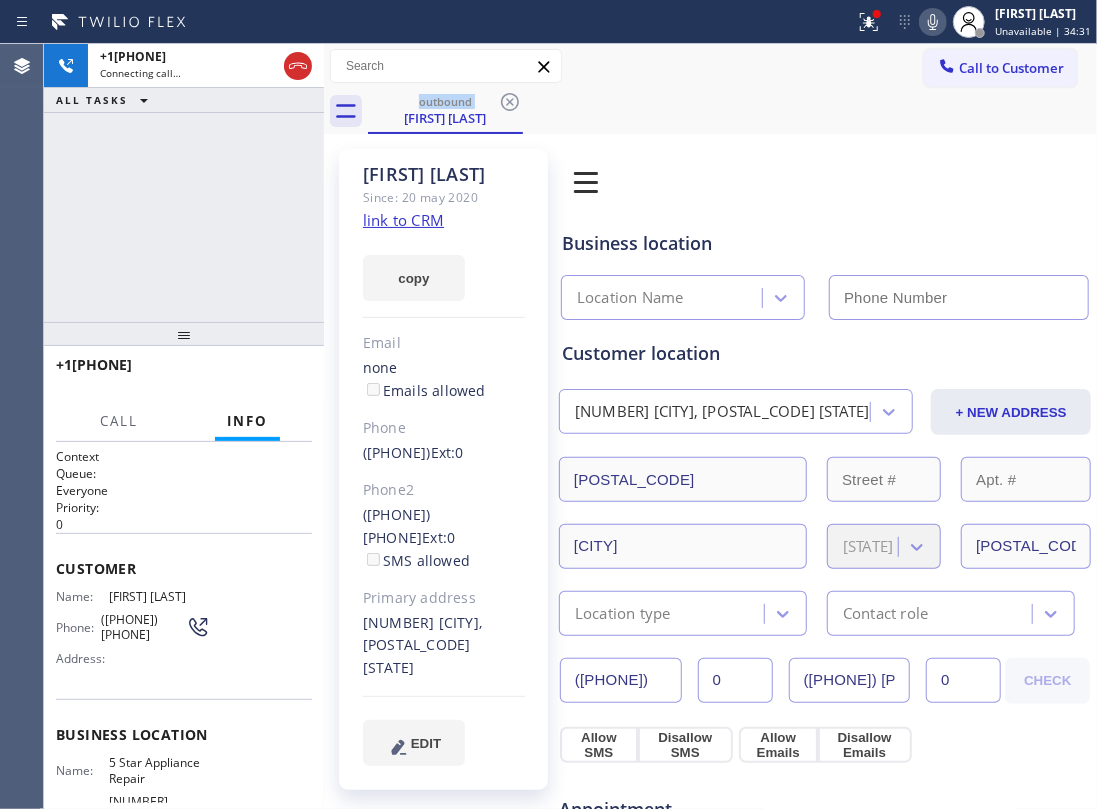 click on "+1[PHONE] Connecting call… ALL TASKS ALL TASKS ACTIVE TASKS TASKS IN WRAP UP" at bounding box center [184, 183] 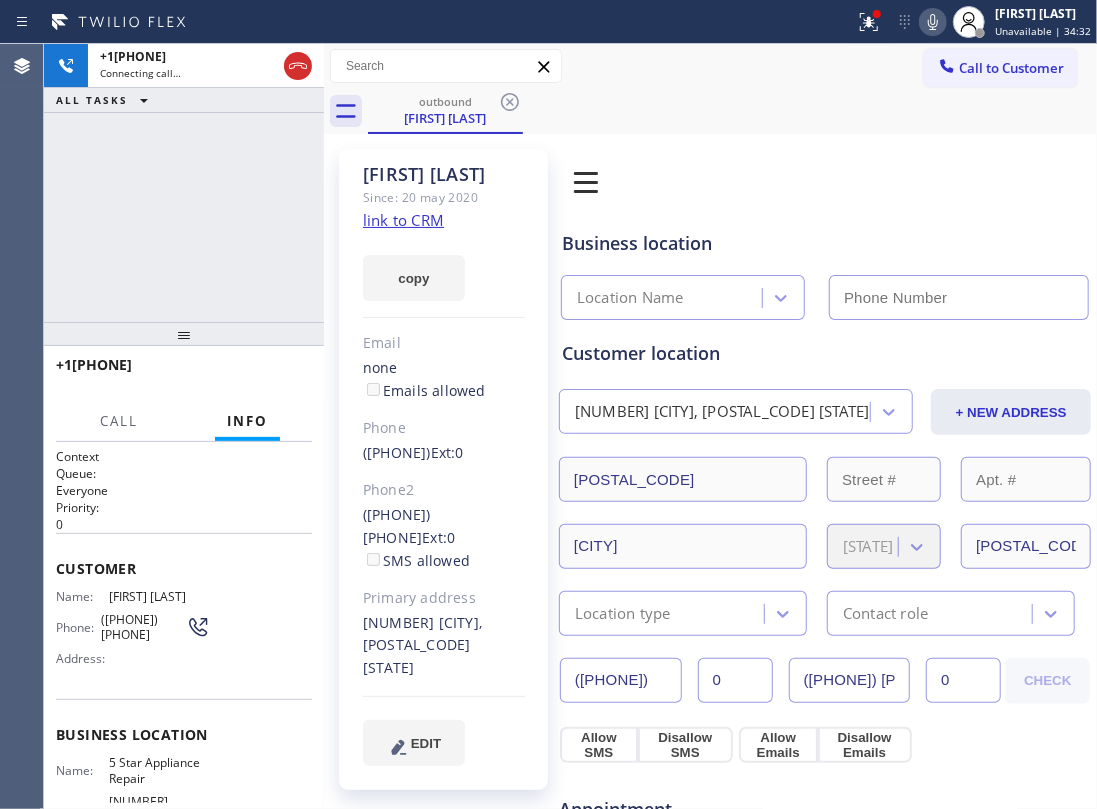 click 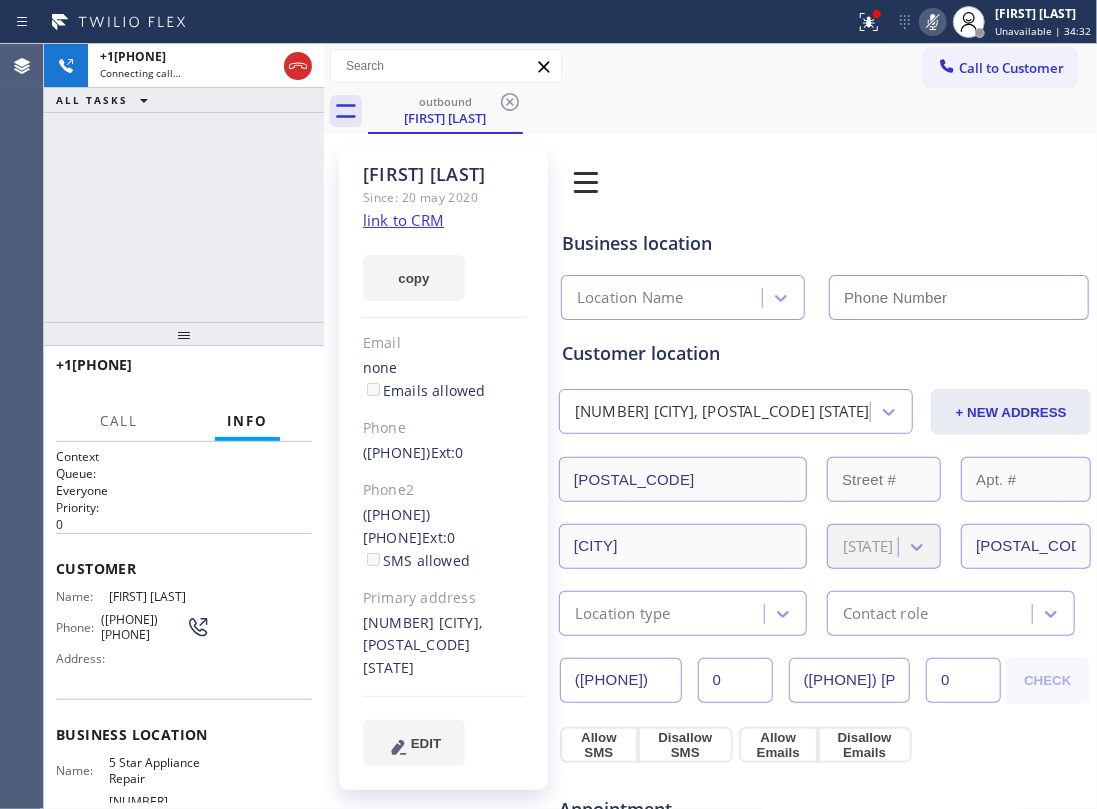 type on "([PHONE])" 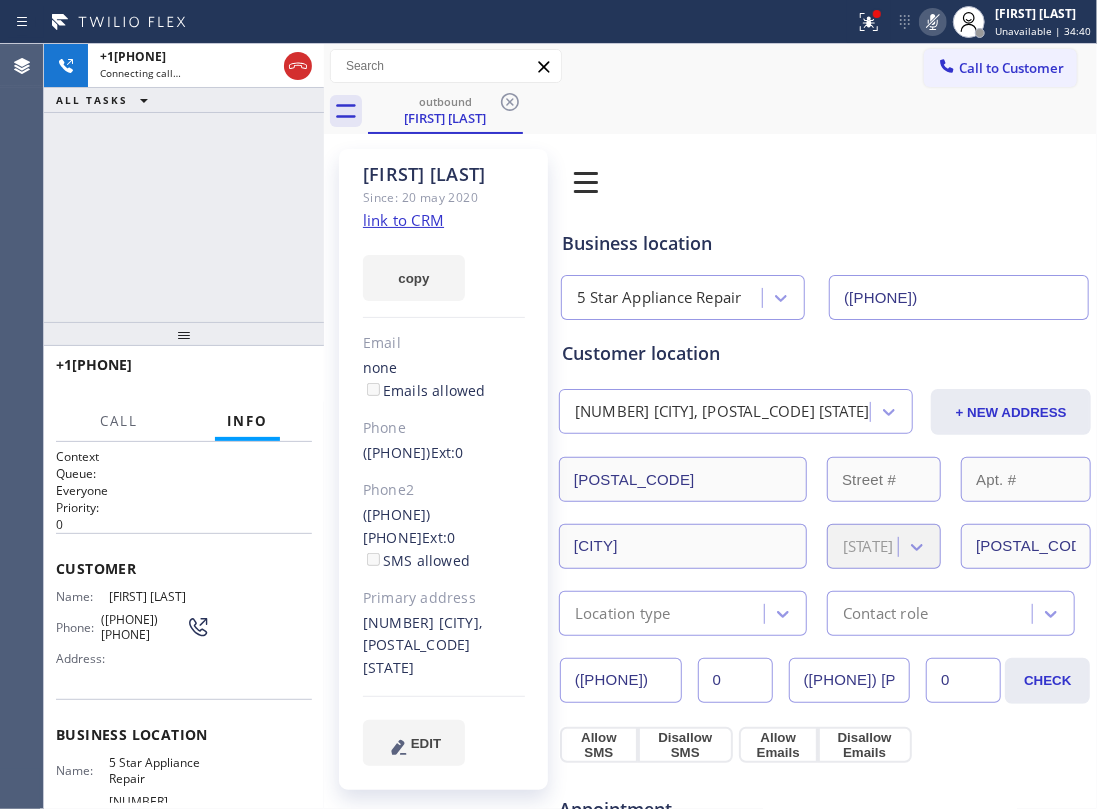 click on "+1[PHONE] Connecting call… ALL TASKS ALL TASKS ACTIVE TASKS TASKS IN WRAP UP" at bounding box center (184, 183) 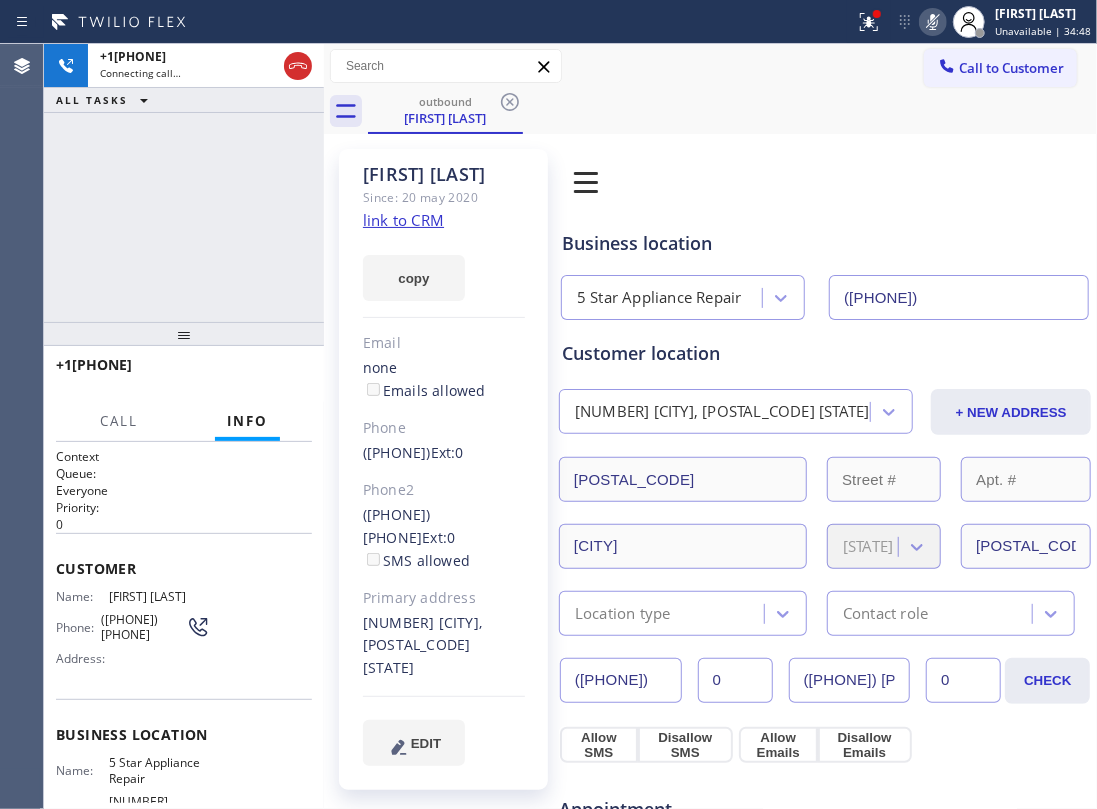 click on "Business location" at bounding box center (825, 243) 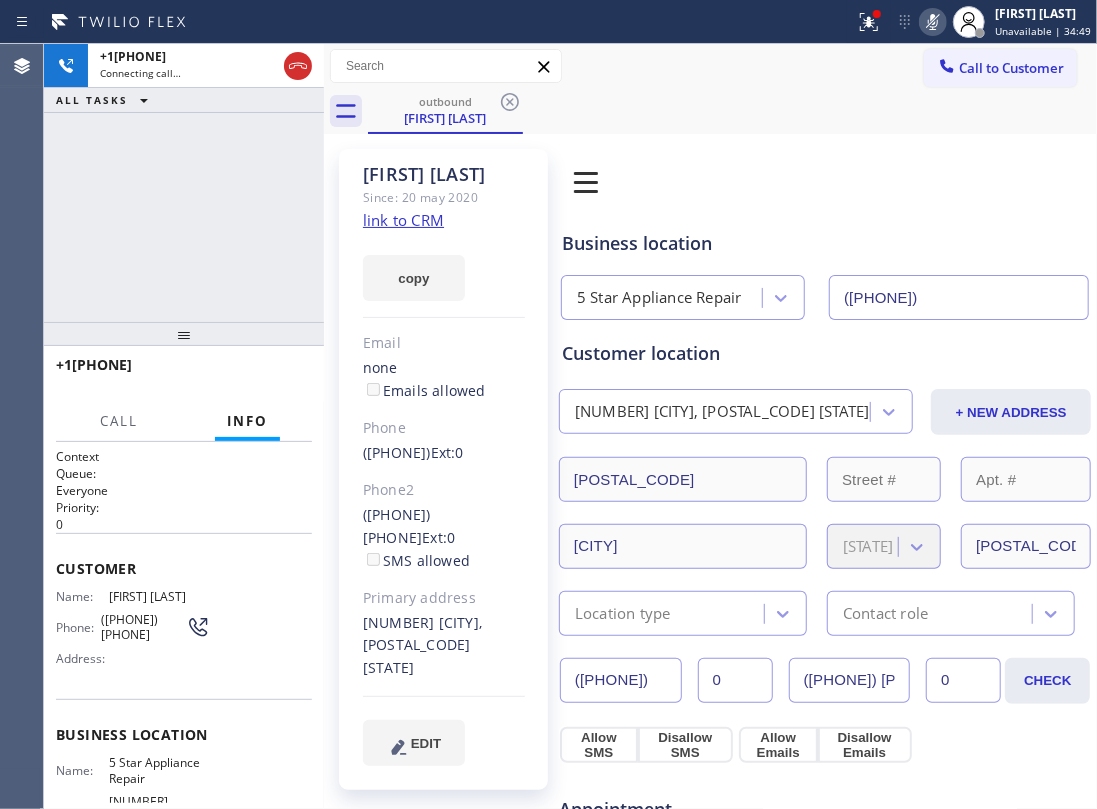 drag, startPoint x: 710, startPoint y: 133, endPoint x: 710, endPoint y: 122, distance: 11 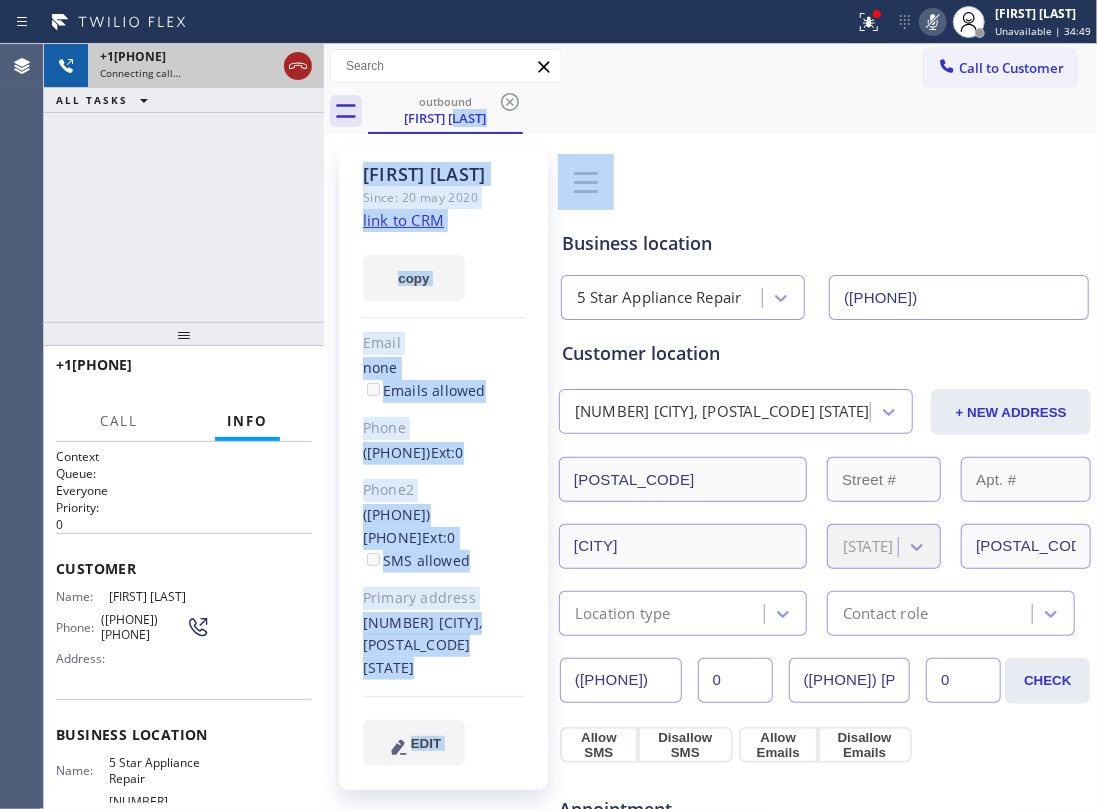 click 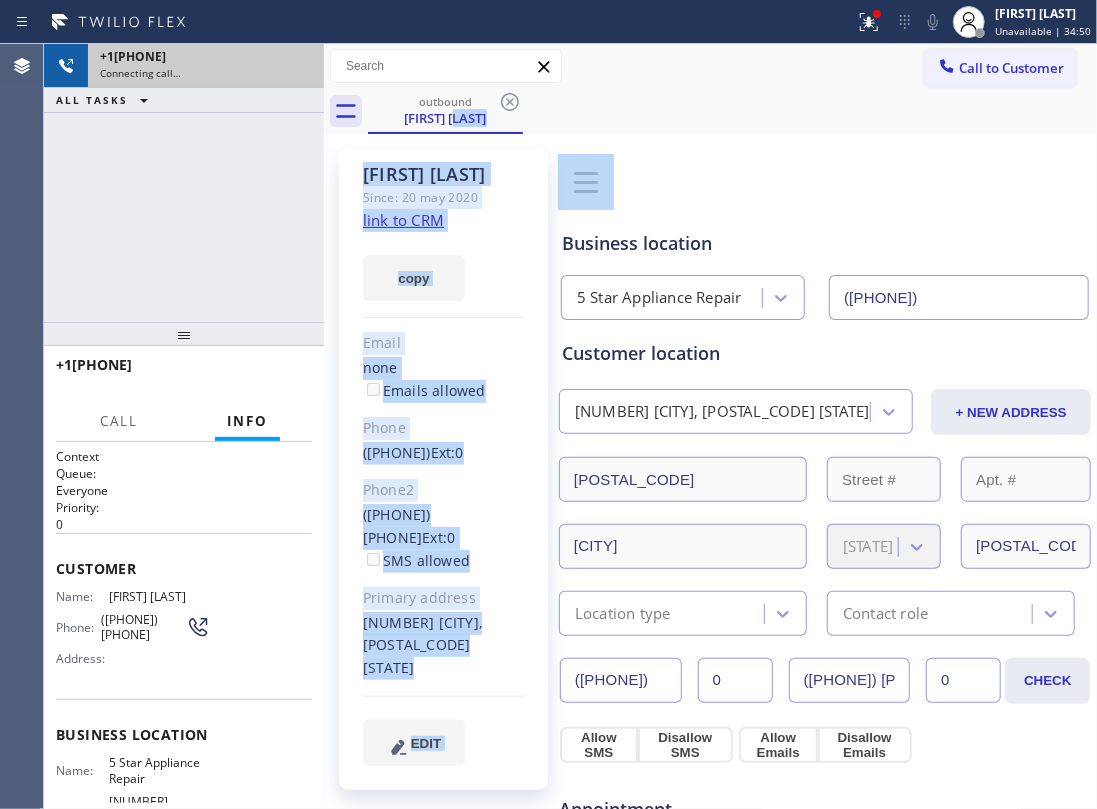 click on "+1[PHONE] Connecting call… ALL TASKS ALL TASKS ACTIVE TASKS TASKS IN WRAP UP" at bounding box center (184, 183) 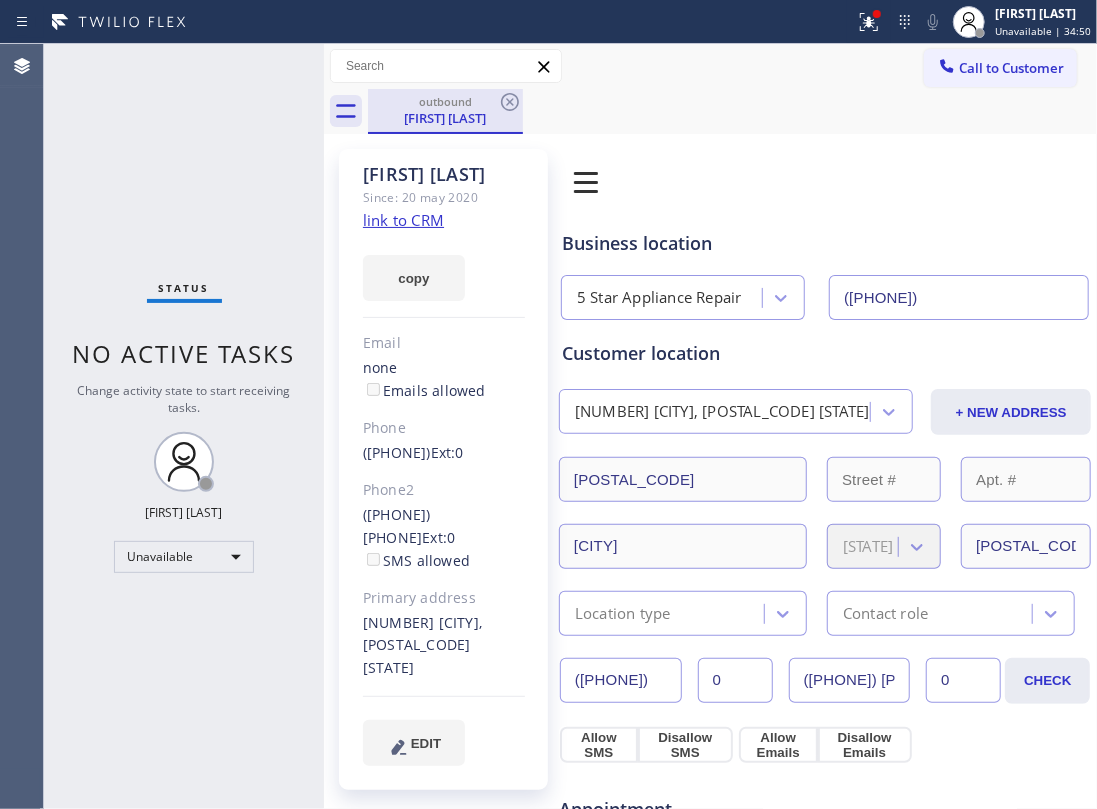 click on "outbound" at bounding box center (445, 101) 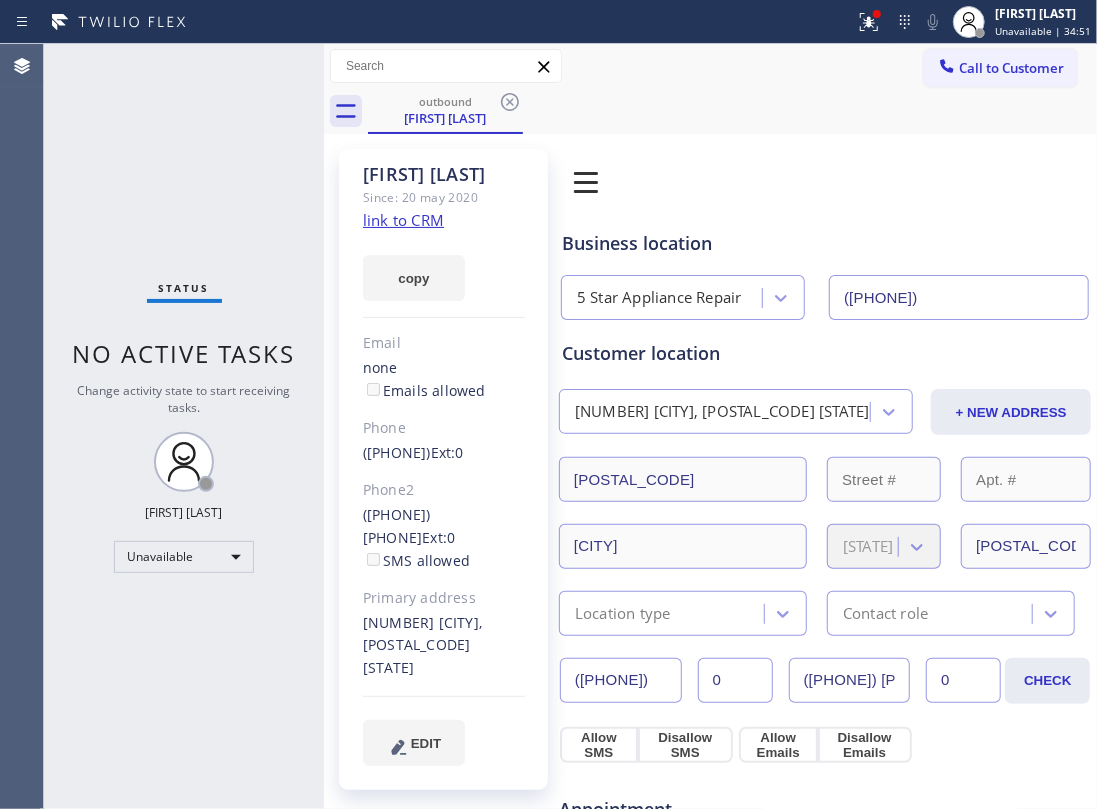 click 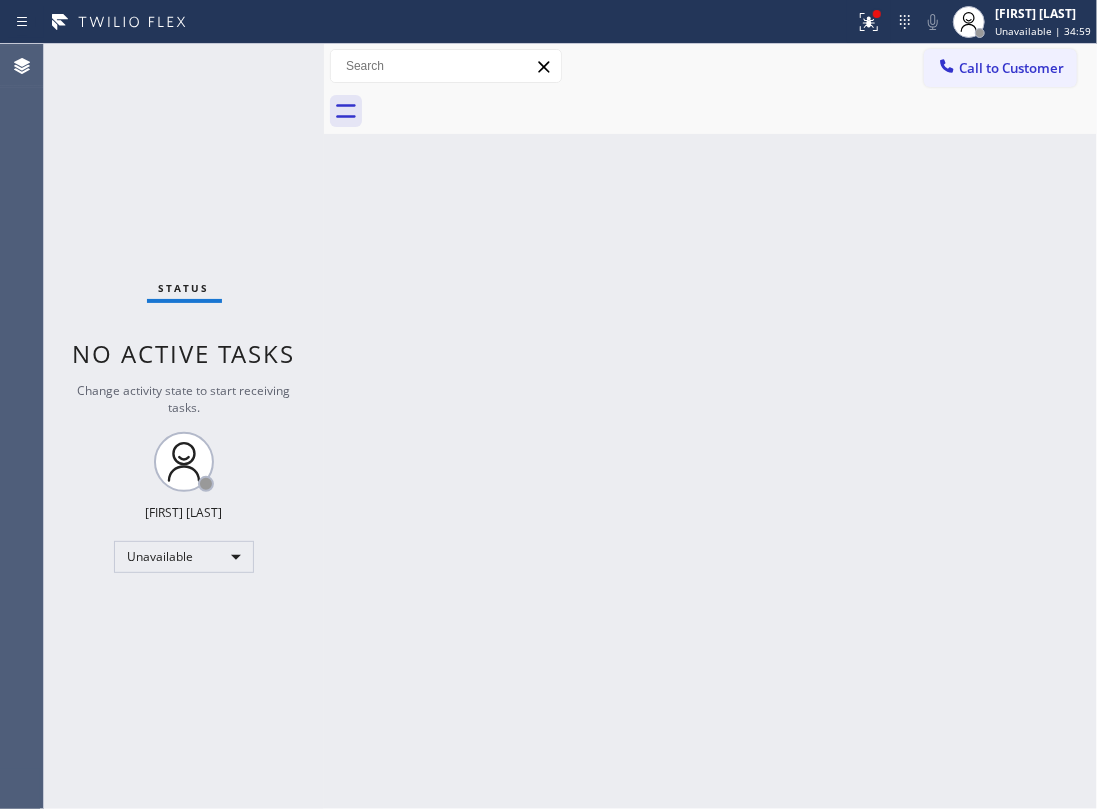 click on "Status   No active tasks     Change activity state to start receiving tasks.   [FIRST] [LAST] Unavailable" at bounding box center [184, 426] 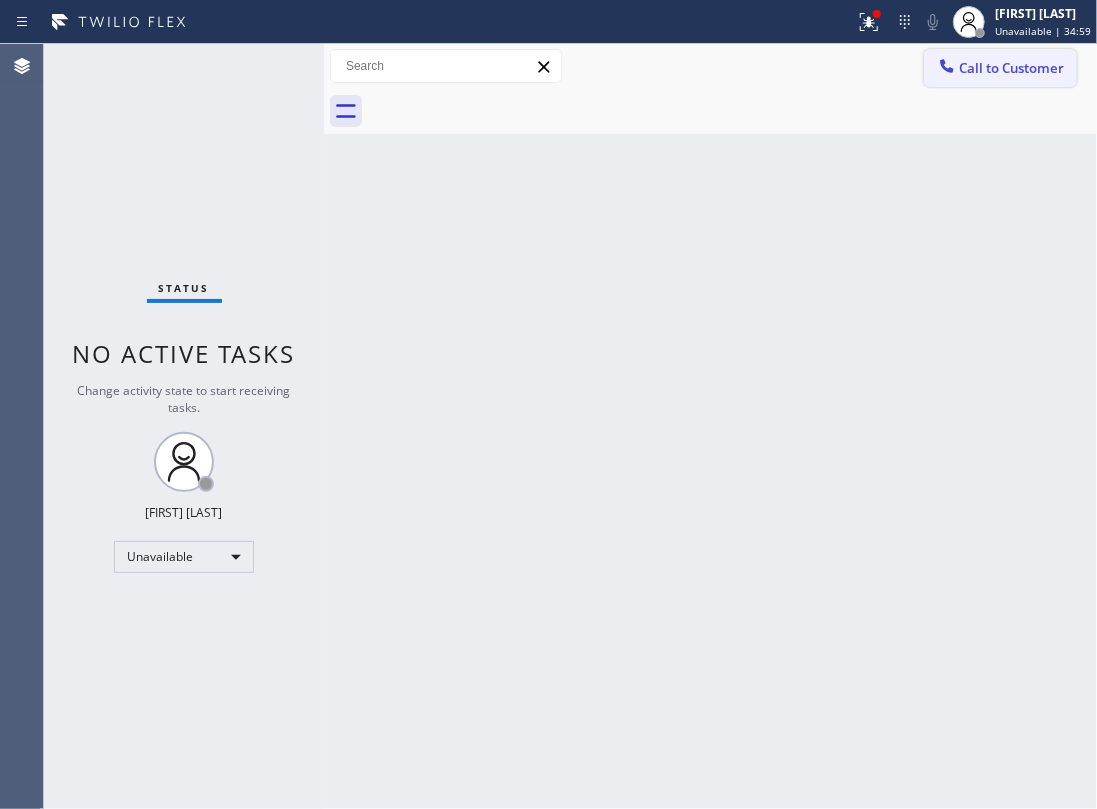 click on "Call to Customer" at bounding box center (1000, 68) 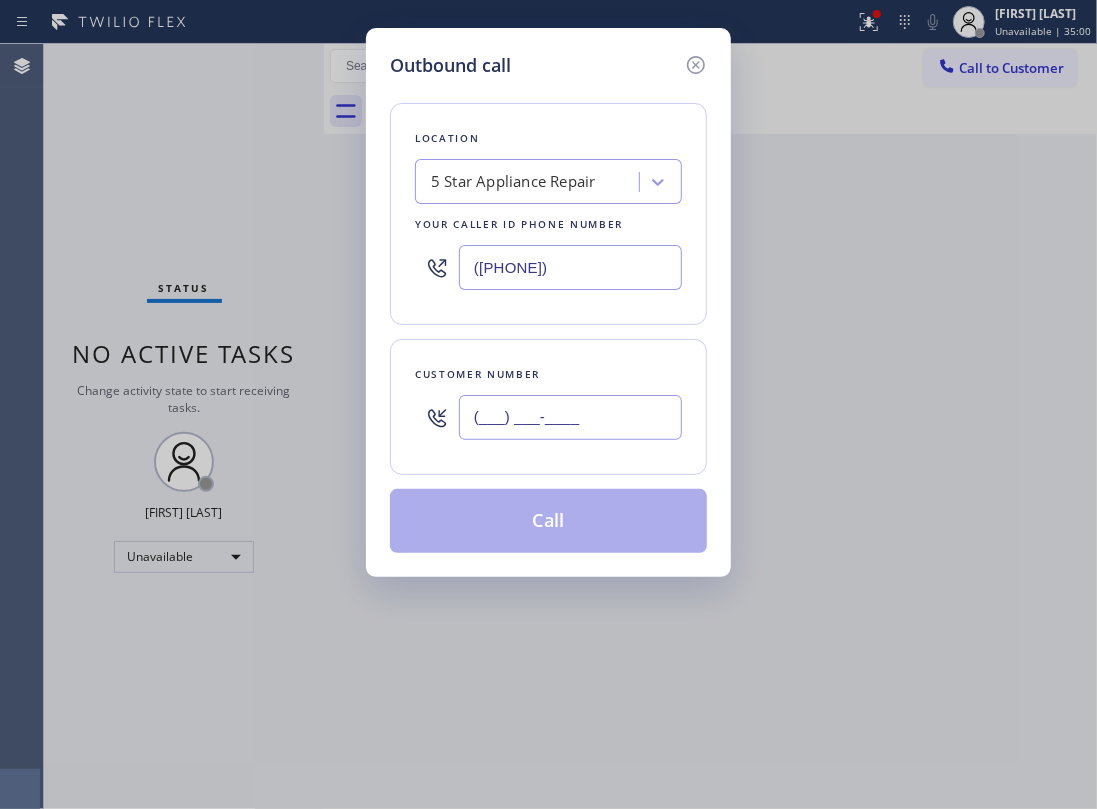 click on "(___) ___-____" at bounding box center (570, 417) 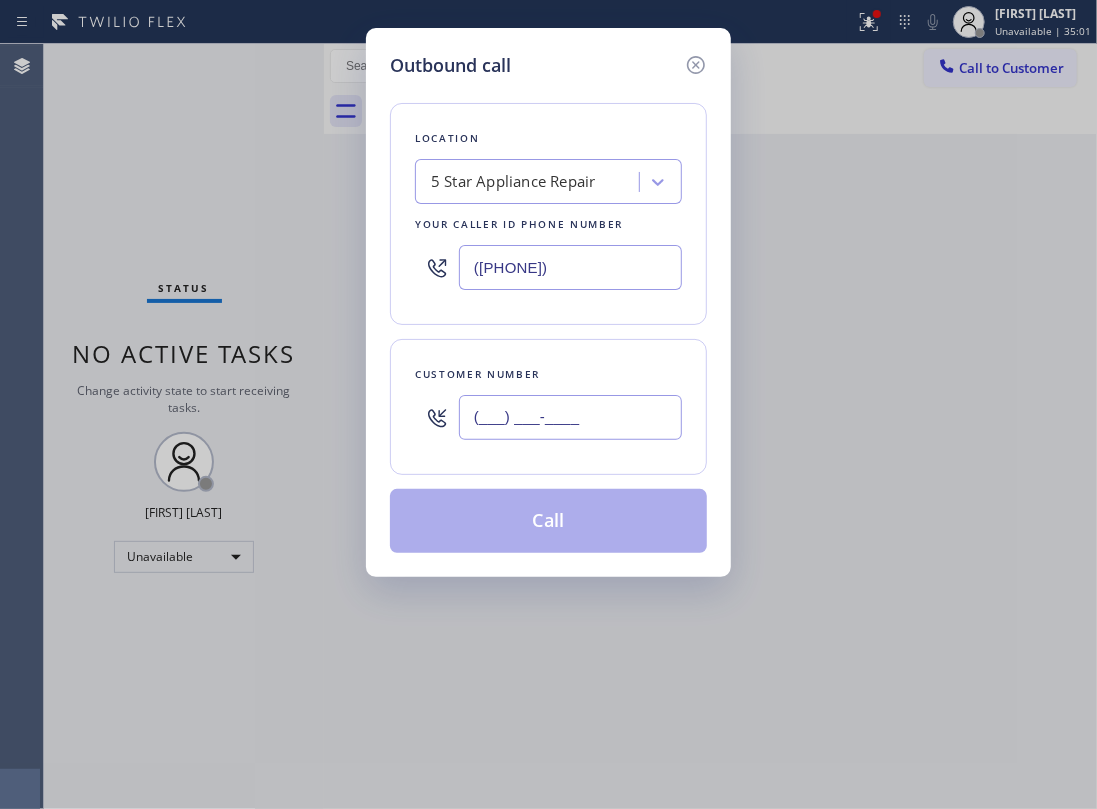 paste on "([PHONE]) [PHONE]" 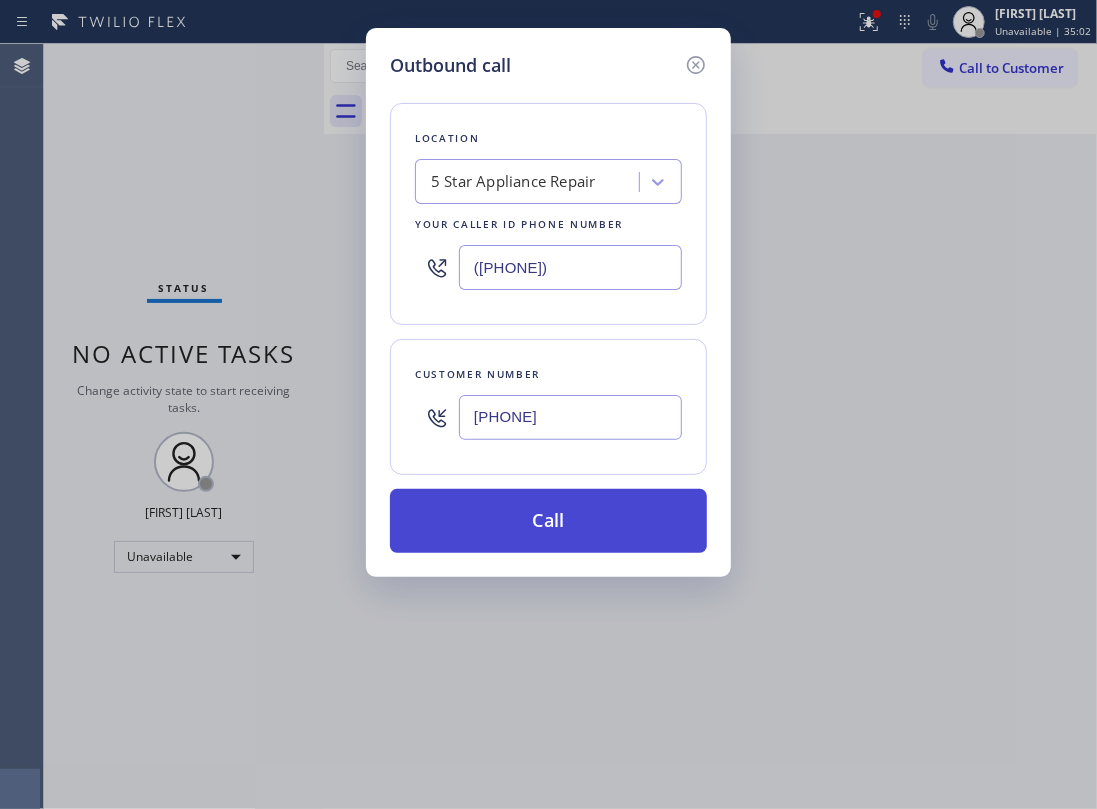 click on "Call" at bounding box center [548, 521] 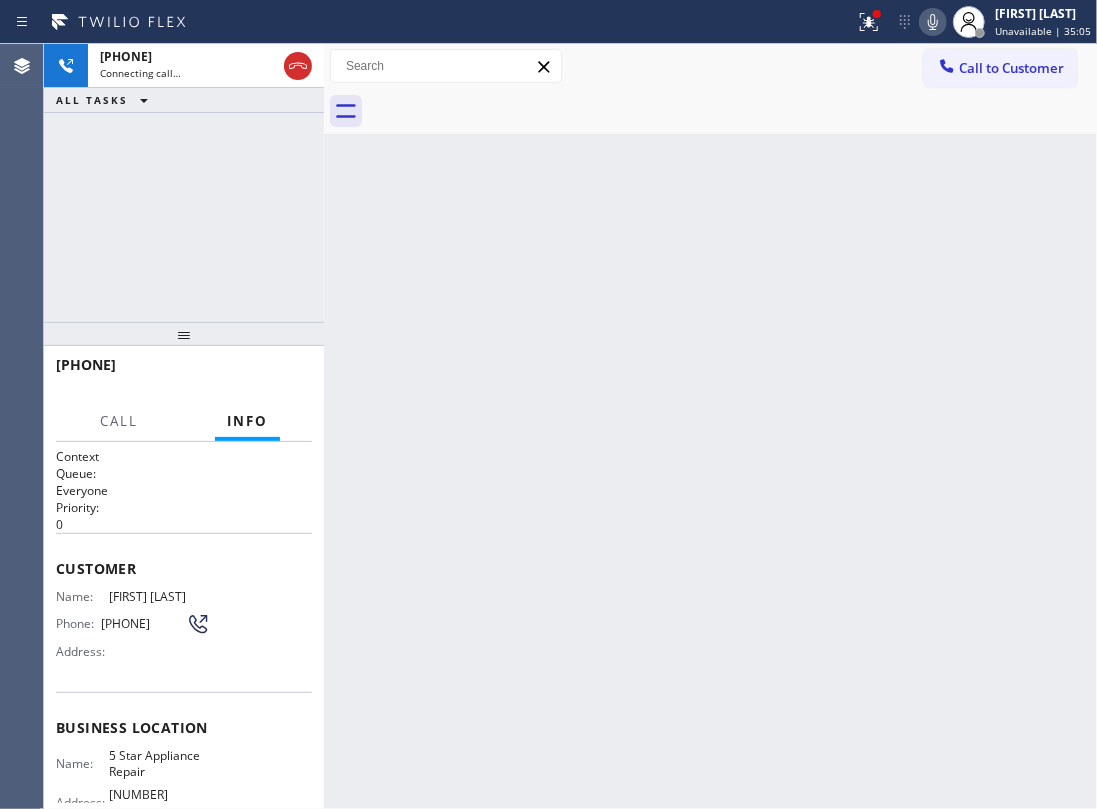 click on "+[PHONE] Connecting call… ALL TASKS ALL TASKS ACTIVE TASKS TASKS IN WRAP UP" at bounding box center (184, 183) 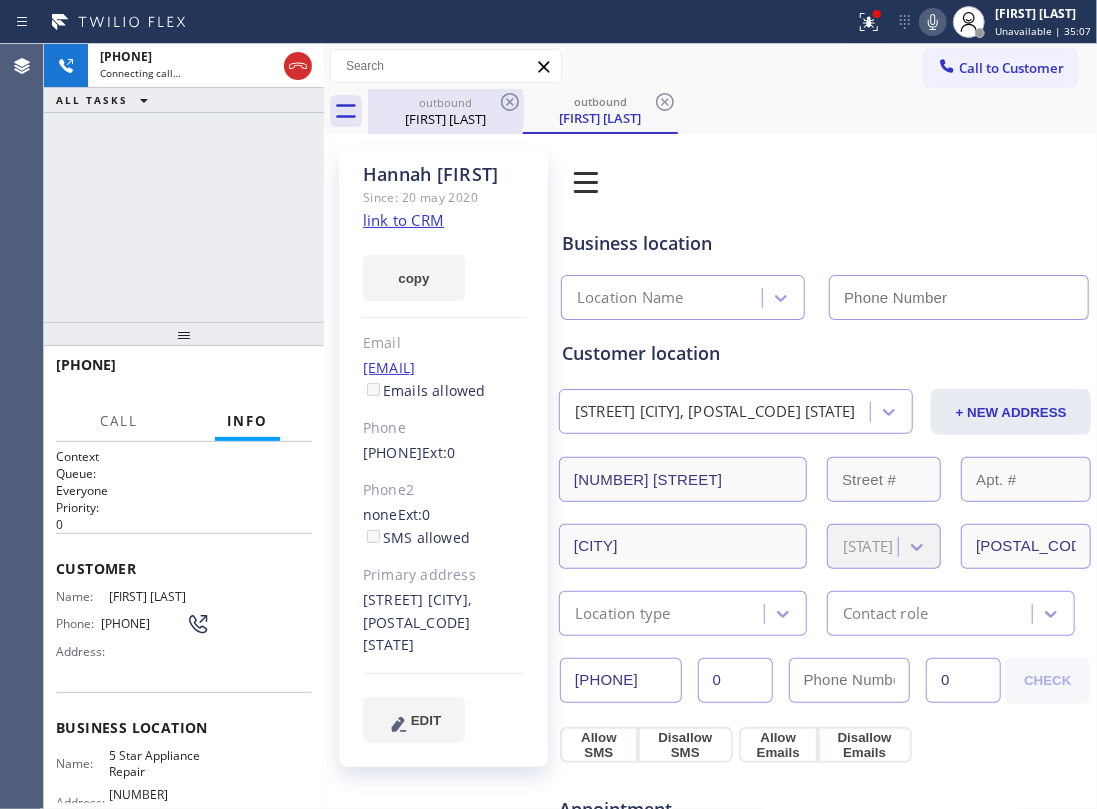 click on "[FIRST] [LAST]" at bounding box center [445, 119] 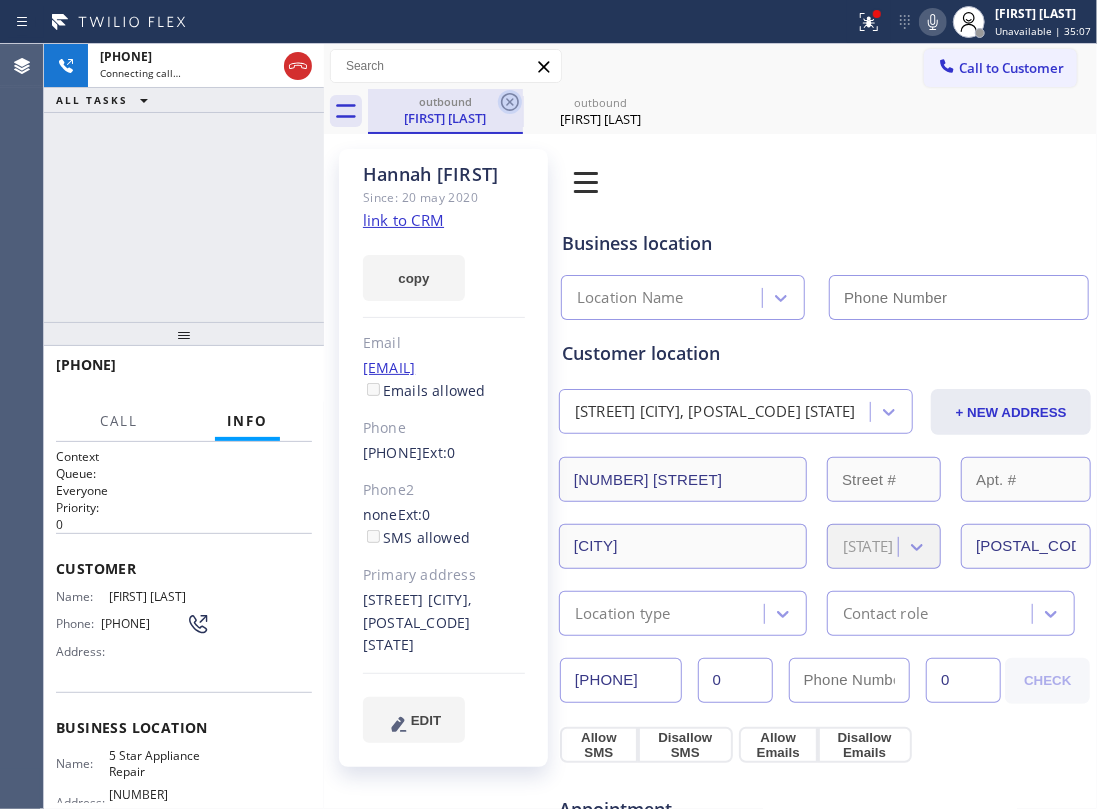 click 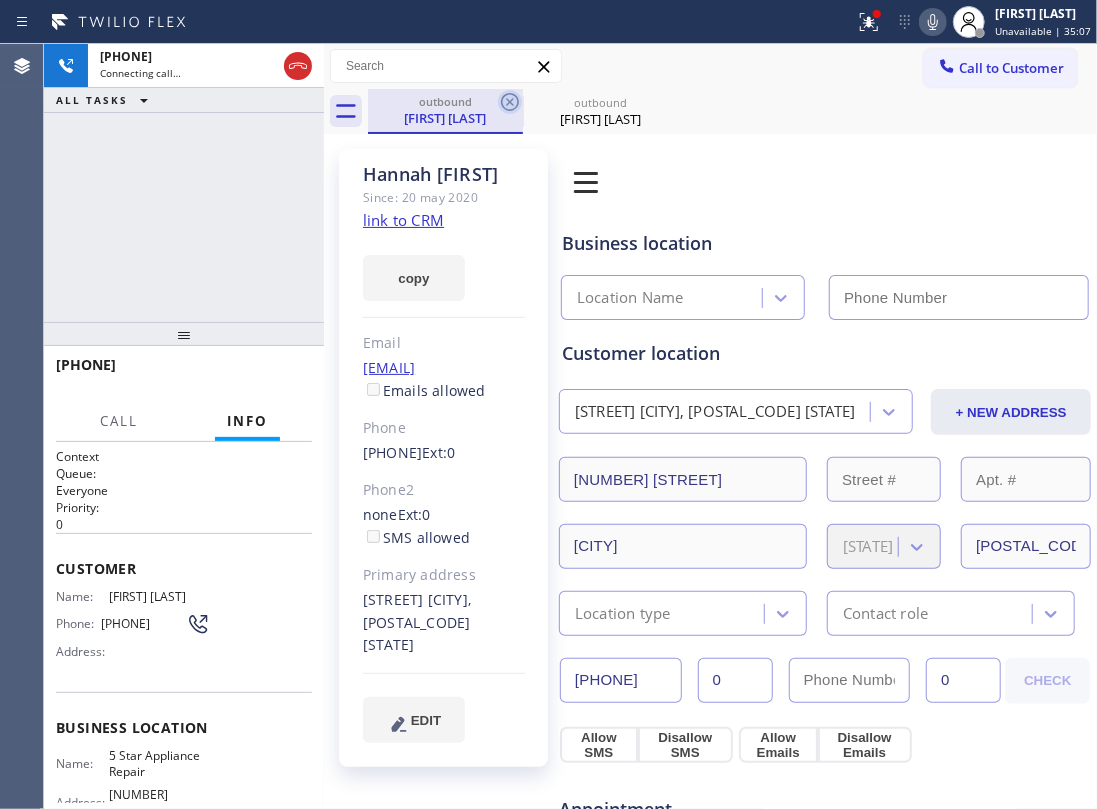 click 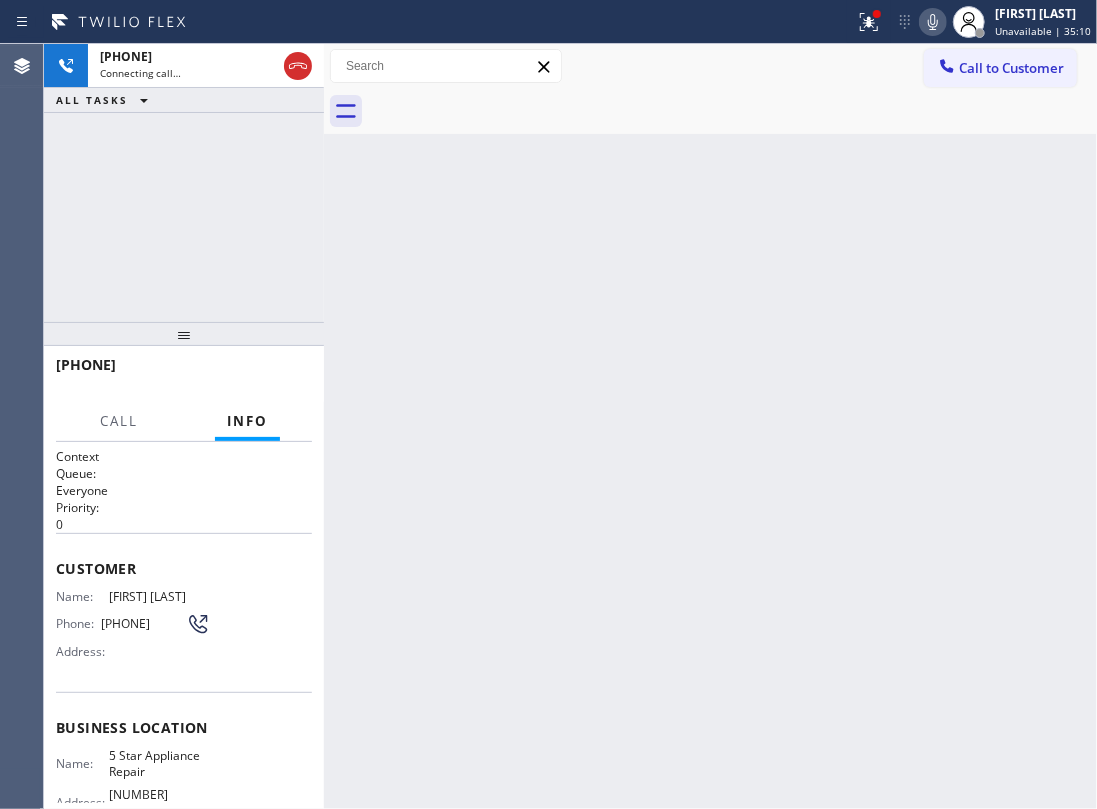 click at bounding box center (184, 334) 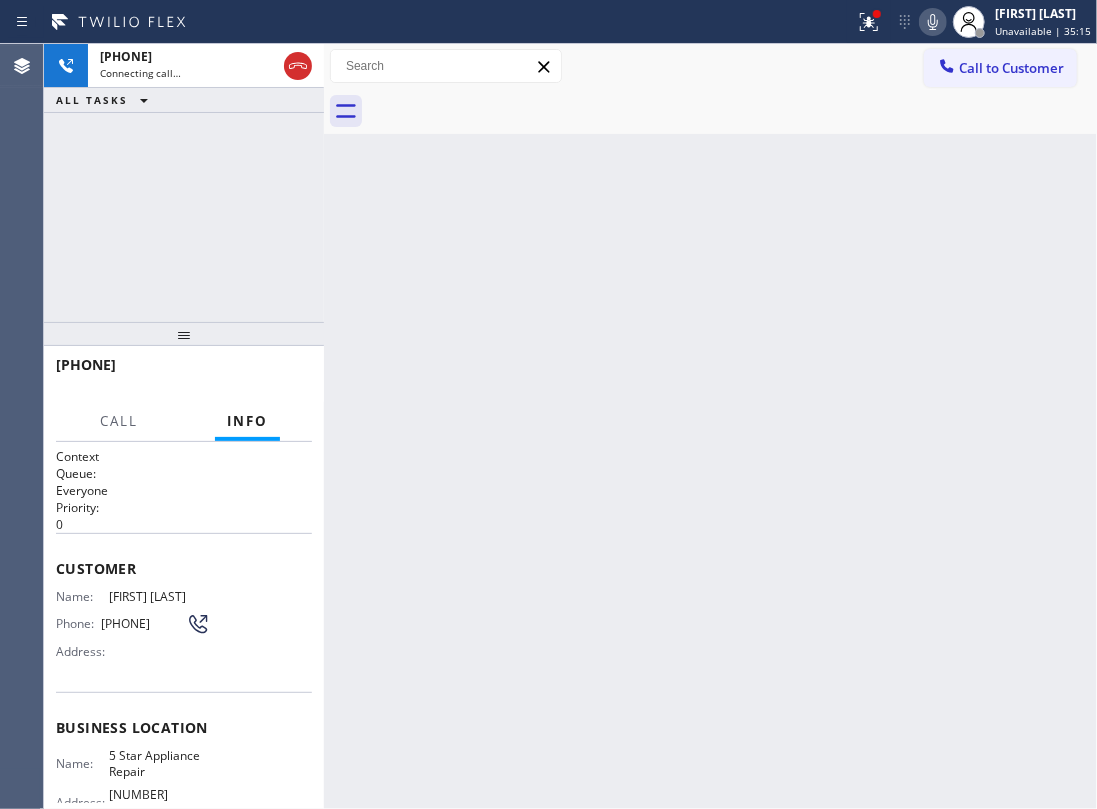 click on "+[PHONE] Connecting call… ALL TASKS ALL TASKS ACTIVE TASKS TASKS IN WRAP UP" at bounding box center (184, 183) 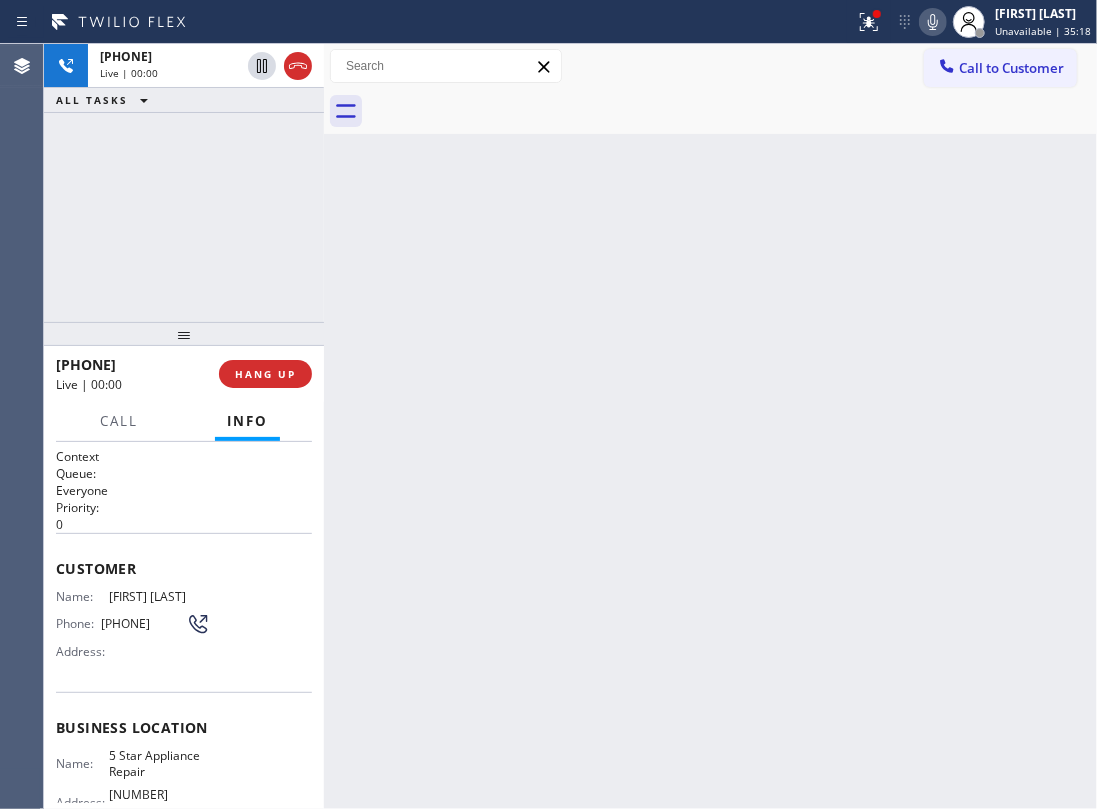 click on "+1[PHONE] Live | 00:00 ALL TASKS ALL TASKS ACTIVE TASKS TASKS IN WRAP UP" at bounding box center (184, 183) 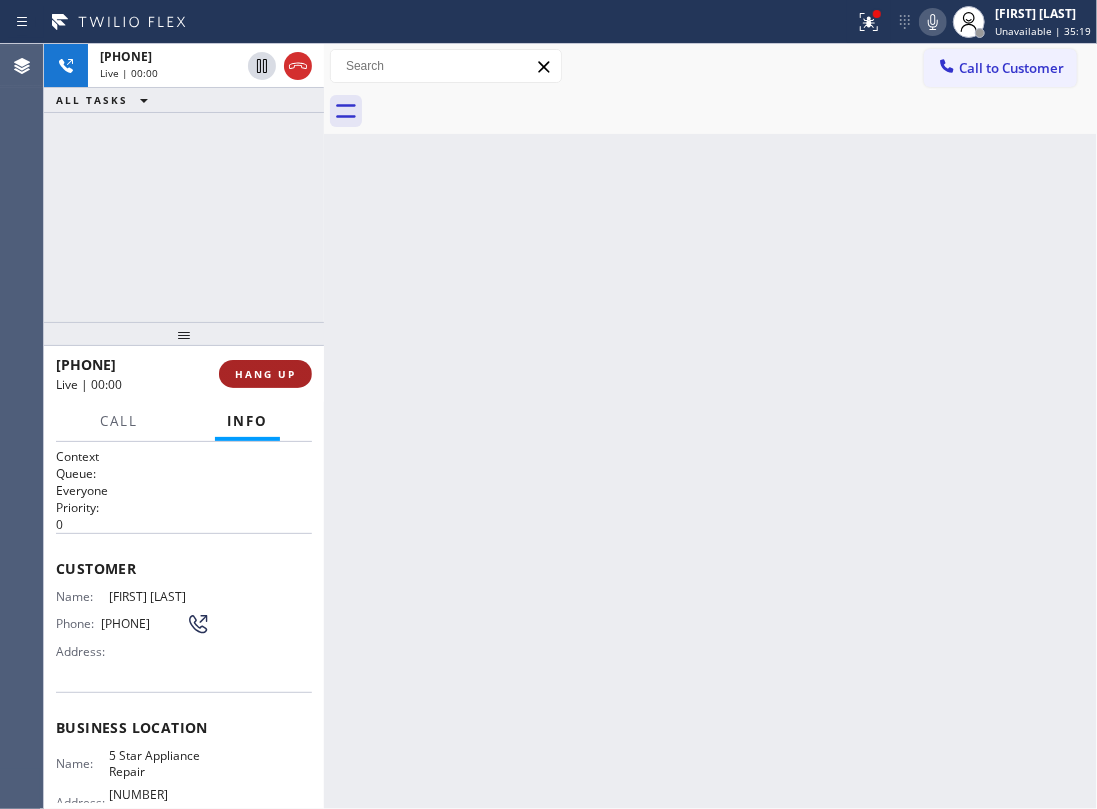 click on "HANG UP" at bounding box center (265, 374) 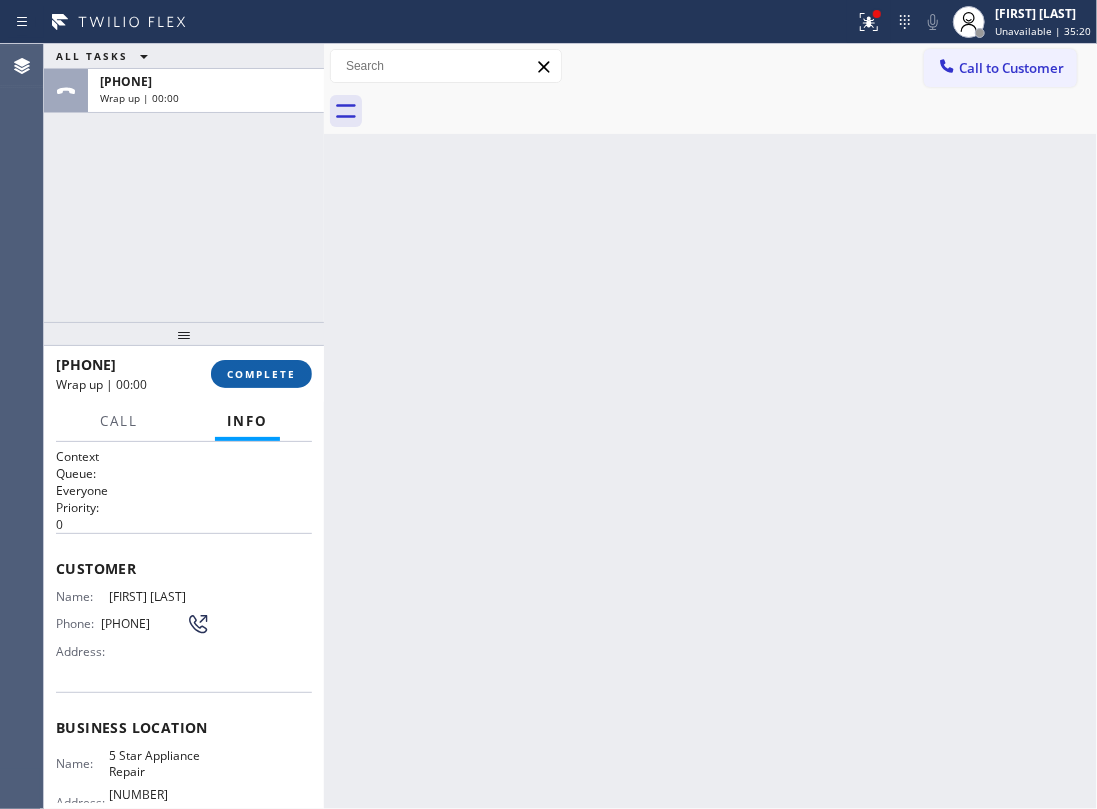click on "COMPLETE" at bounding box center [261, 374] 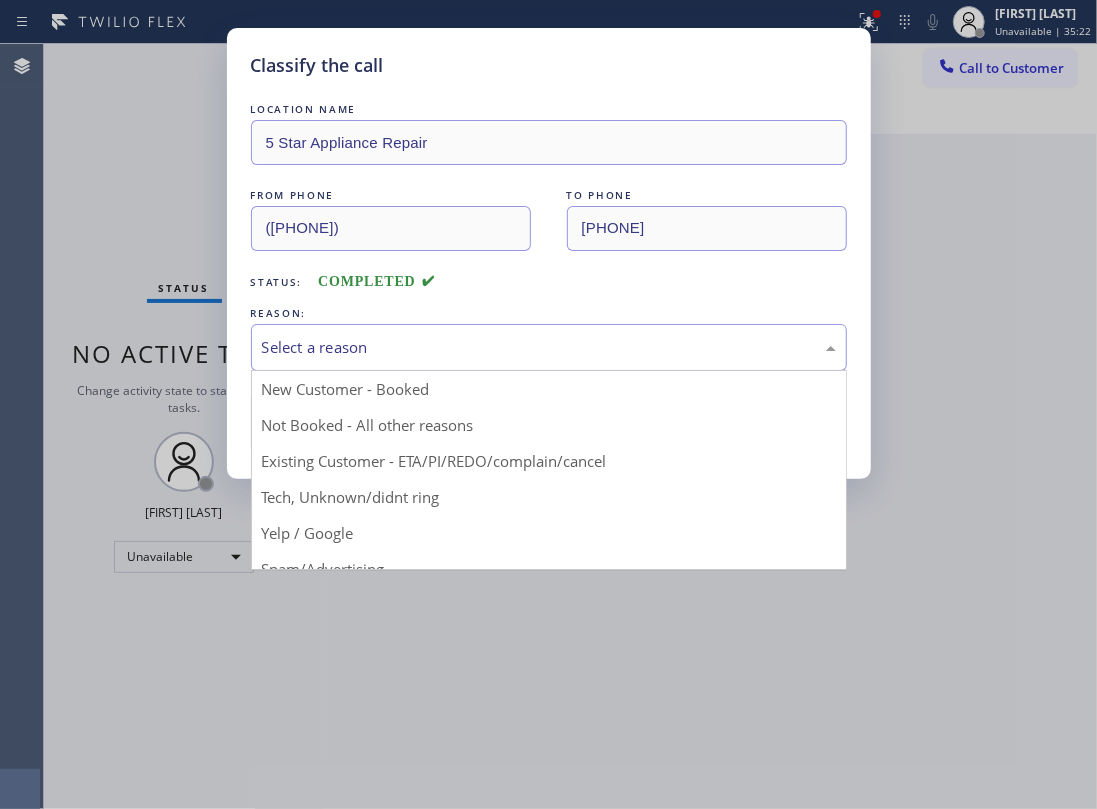click on "Select a reason" at bounding box center (549, 347) 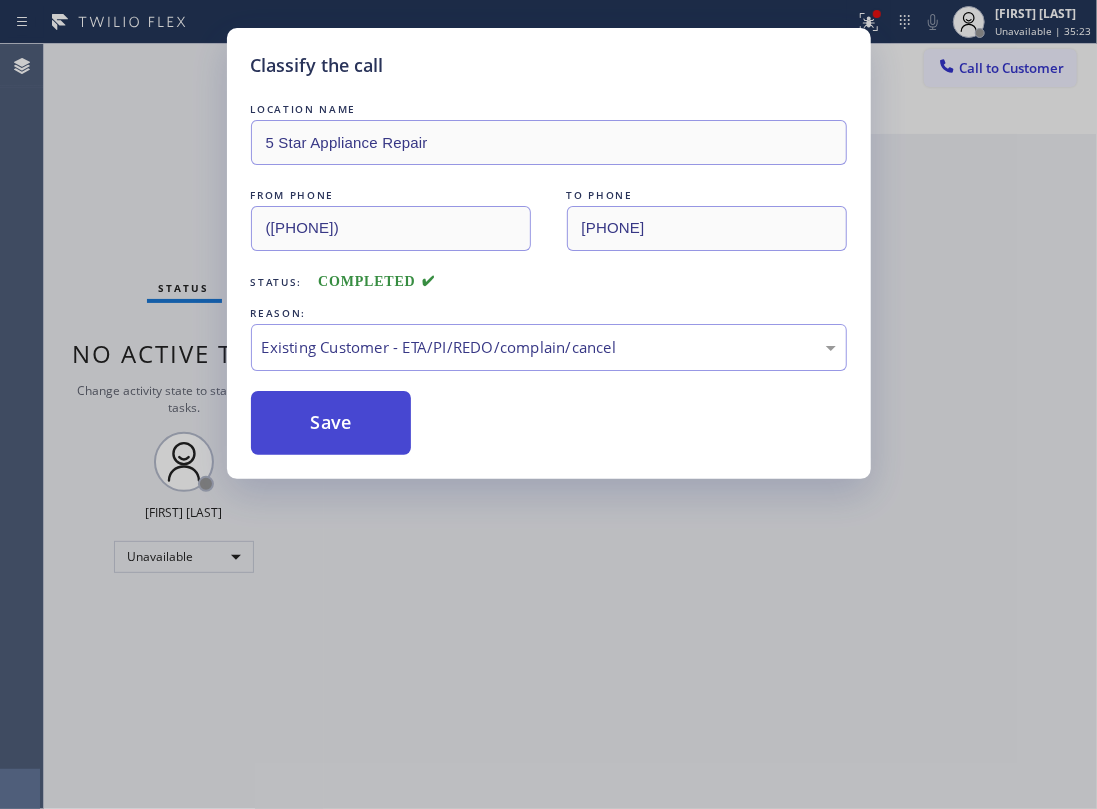 click on "Save" at bounding box center [331, 423] 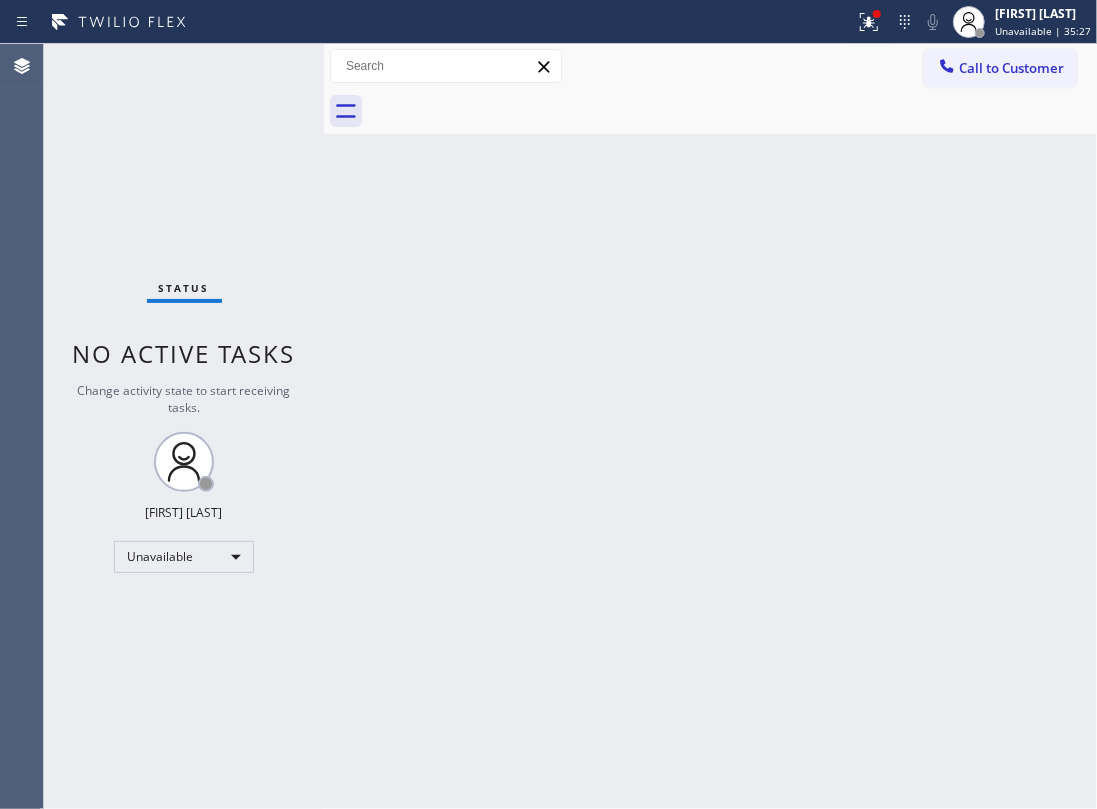 click on "Outbound call Location 5 Star Appliance Repair Your caller id phone number [PHONE] Customer number [PHONE] Call Outbound call Technician Search Technician Your caller id phone number Your caller id phone number Call" at bounding box center [710, 426] 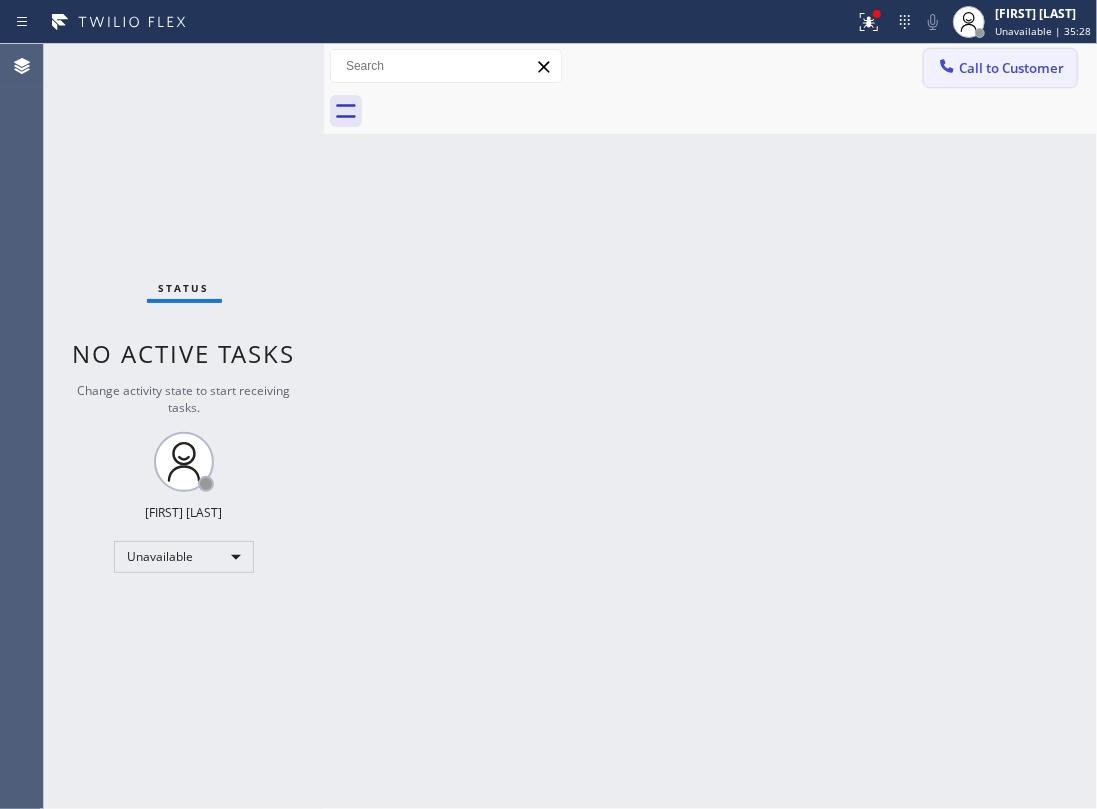 click on "Call to Customer" at bounding box center [1011, 68] 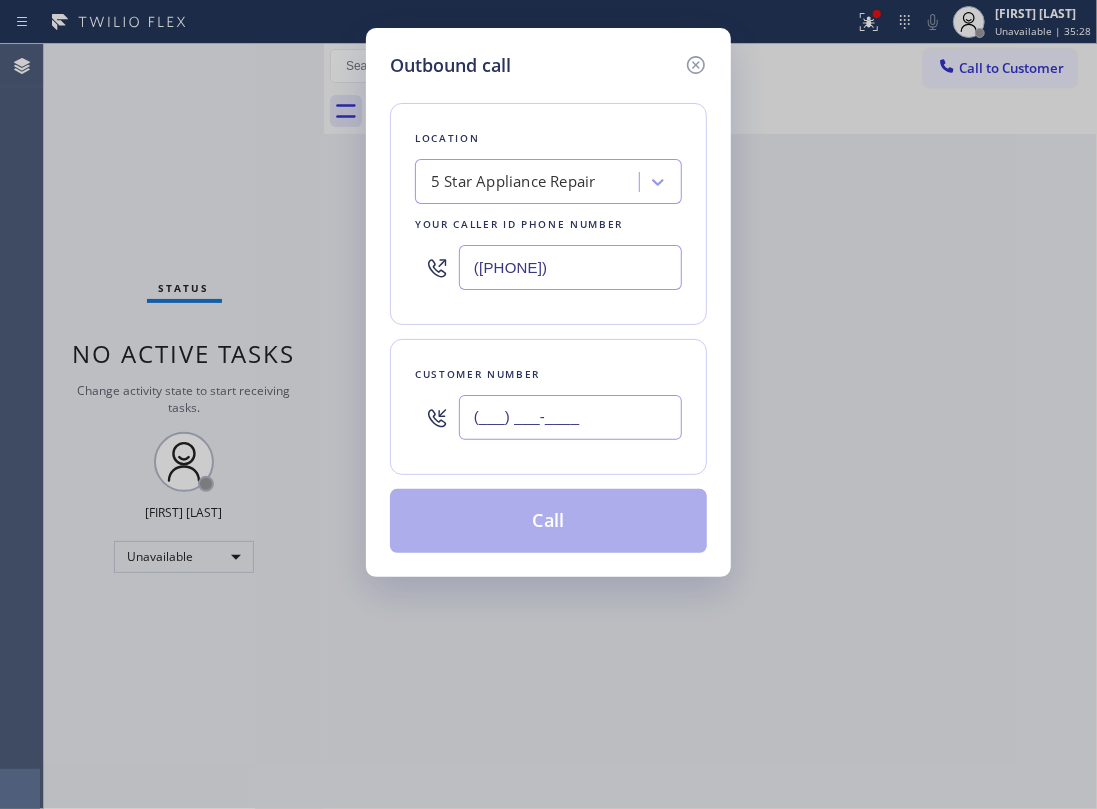click on "(___) ___-____" at bounding box center (570, 417) 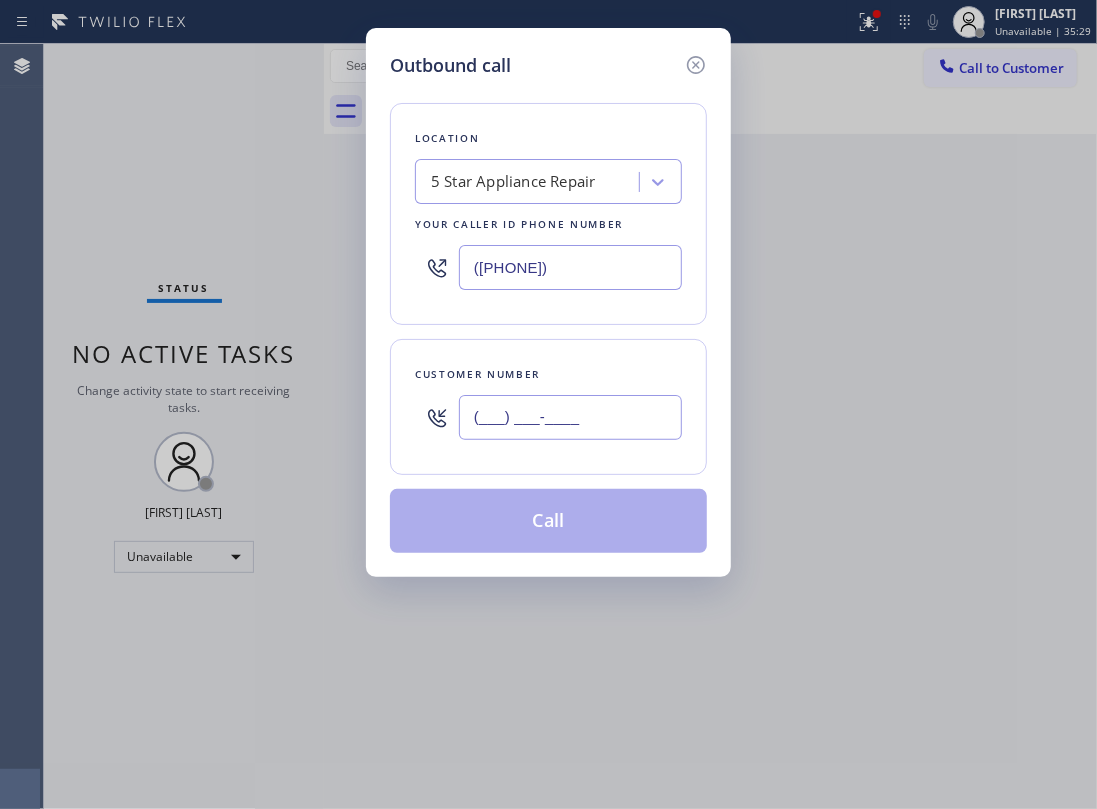 paste on "[PHONE]" 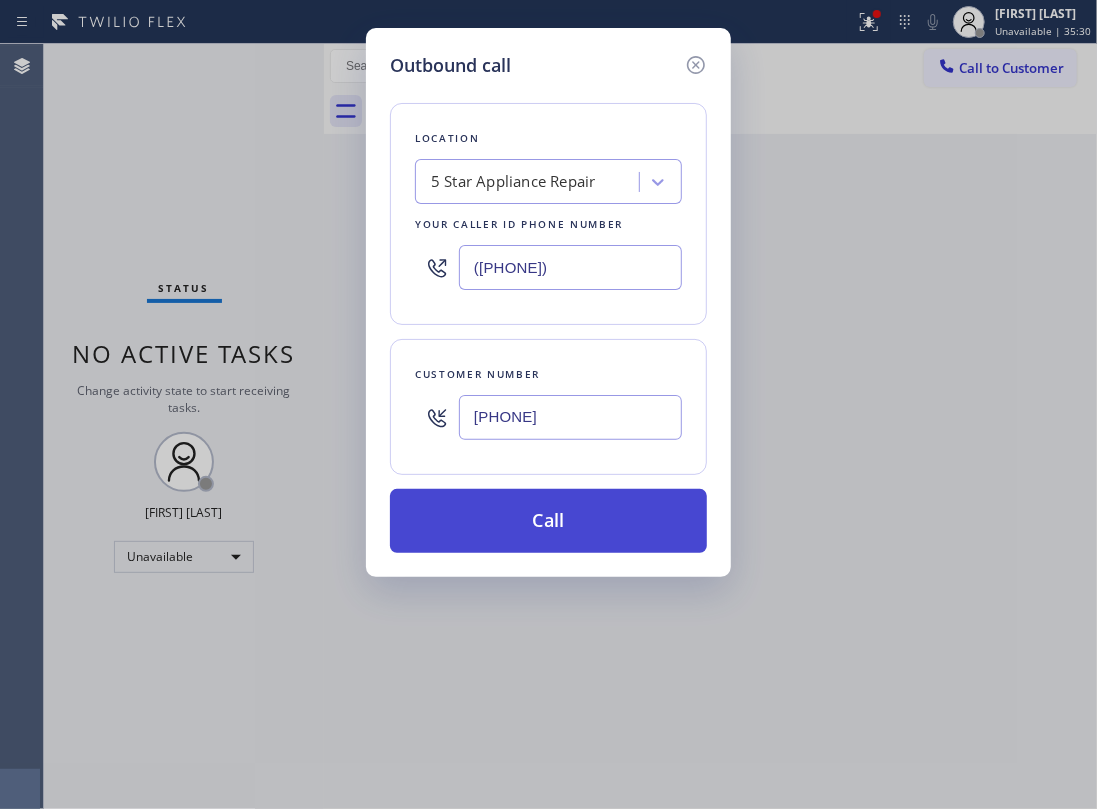 type on "[PHONE]" 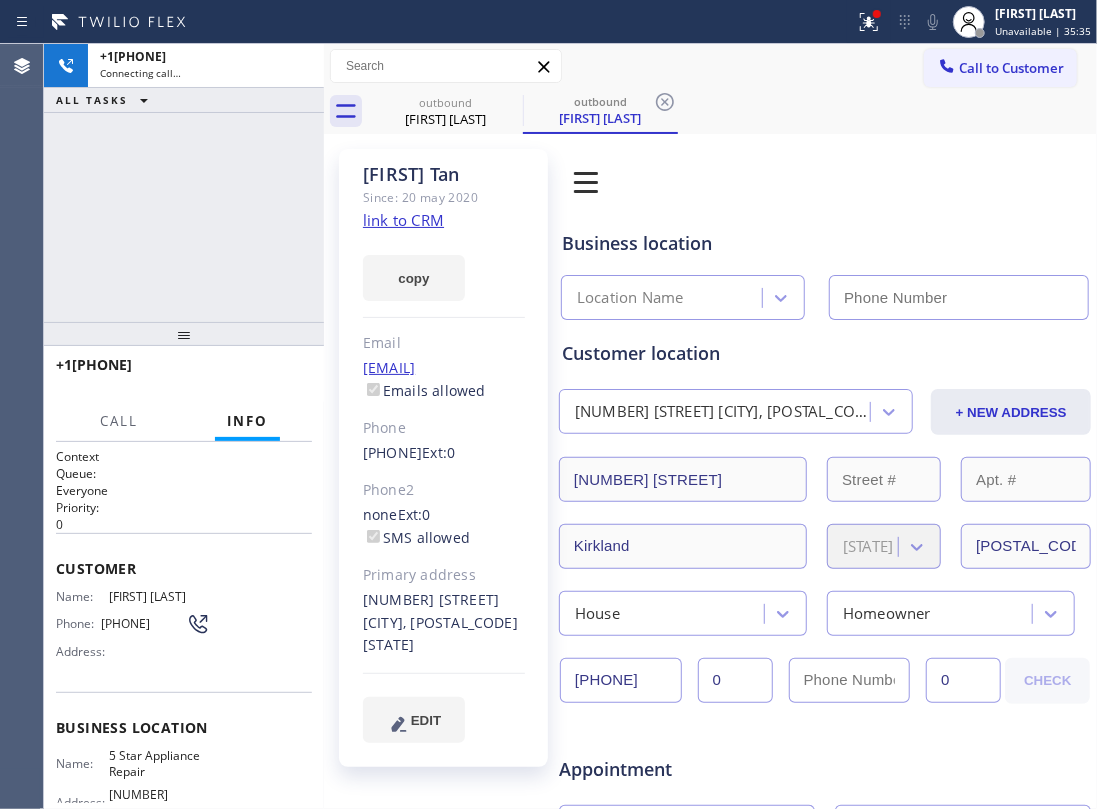 click on "link to CRM" 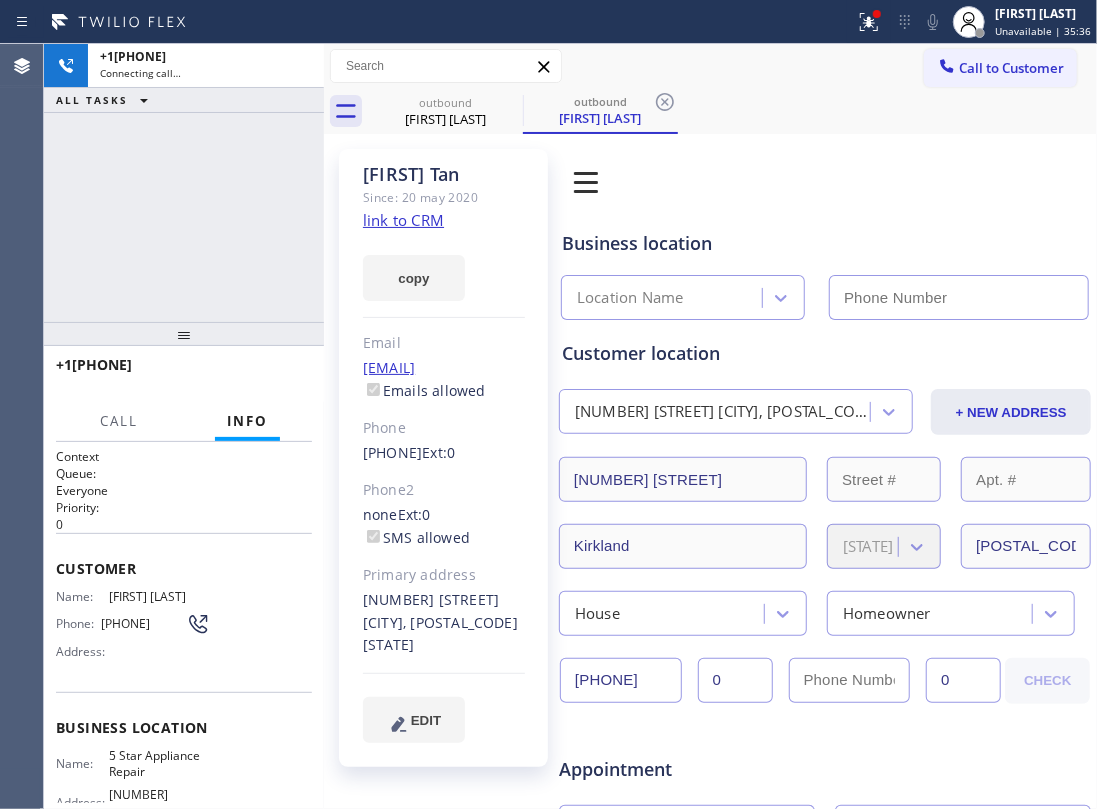 type on "([PHONE])" 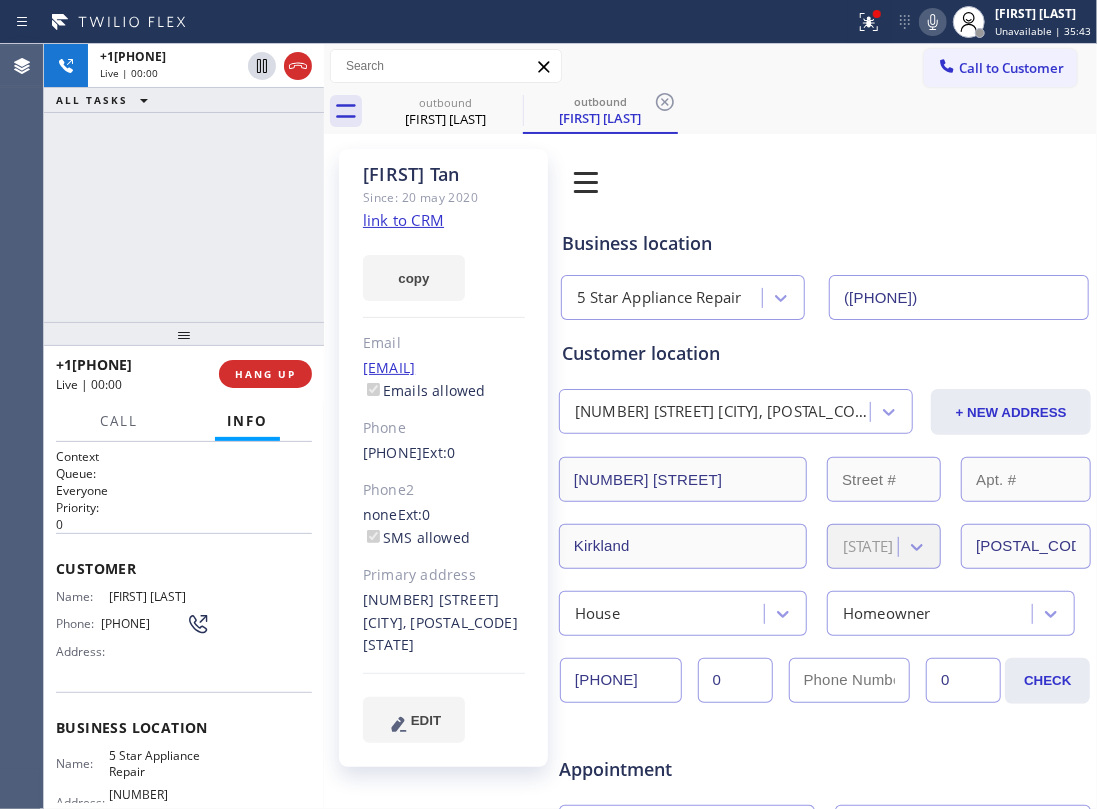 click on "+[PHONE] Live | 00:00 ALL TASKS ALL TASKS ACTIVE TASKS TASKS IN WRAP UP" at bounding box center (184, 183) 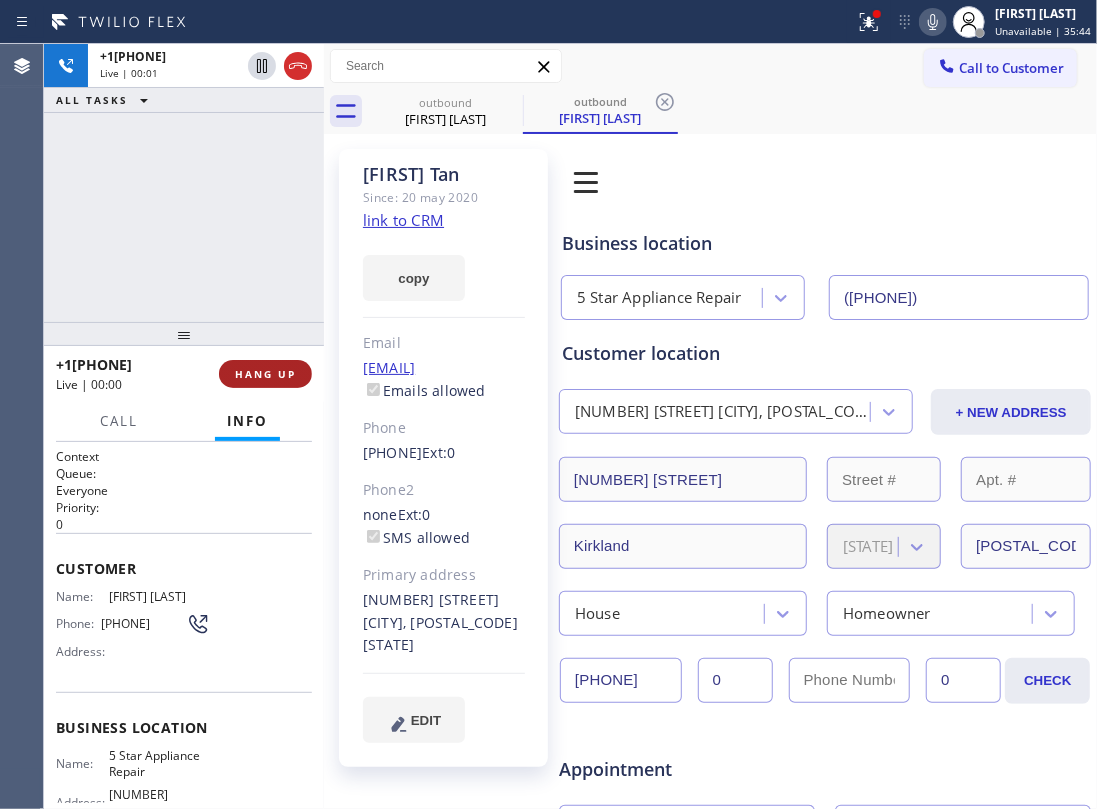 click on "HANG UP" at bounding box center [265, 374] 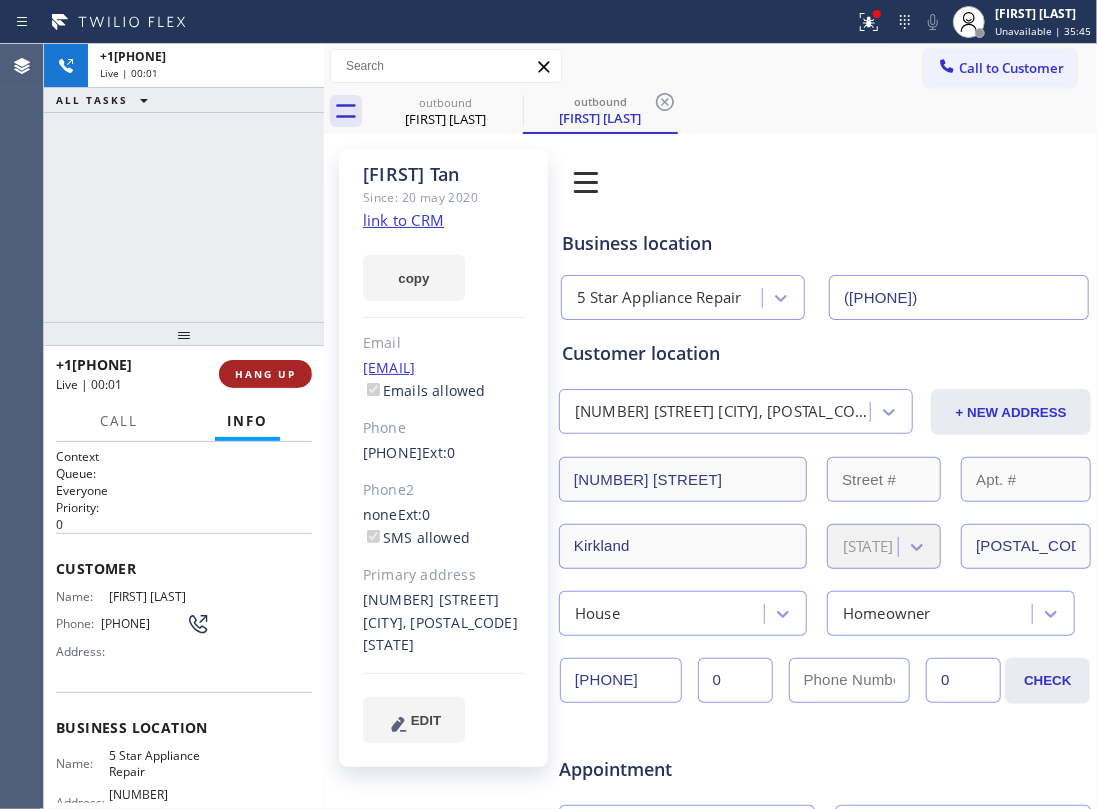 click on "HANG UP" at bounding box center [265, 374] 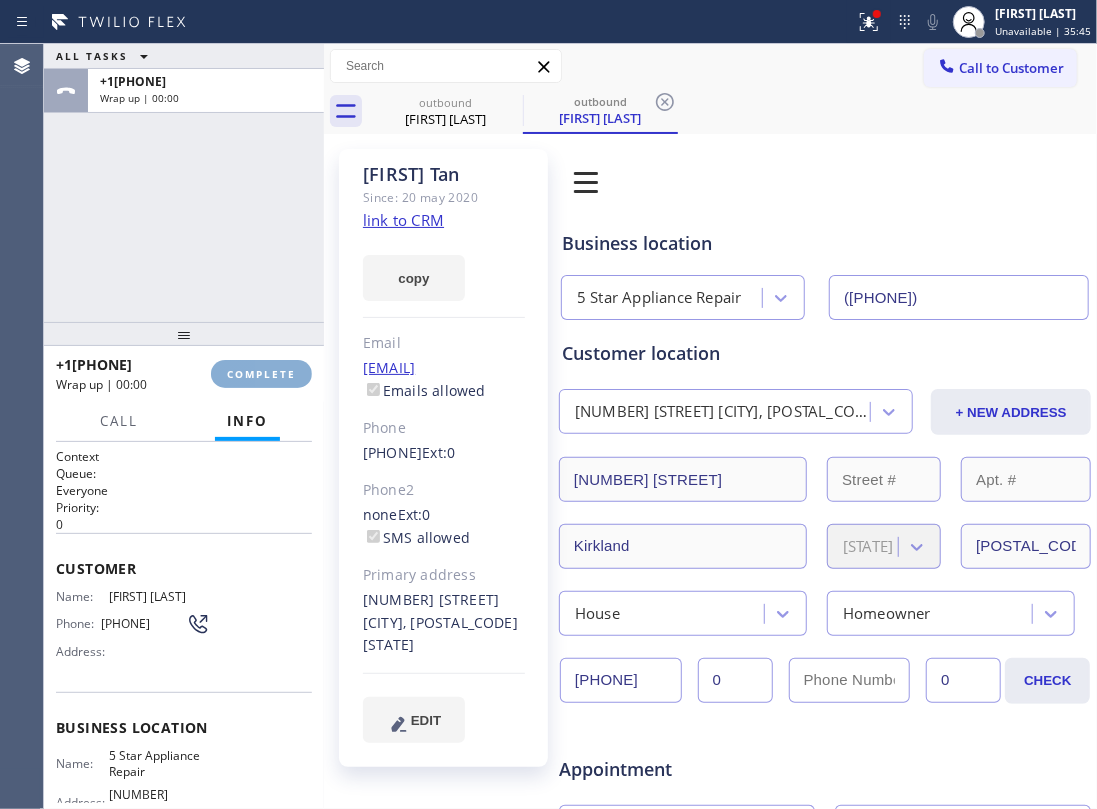click on "COMPLETE" at bounding box center [261, 374] 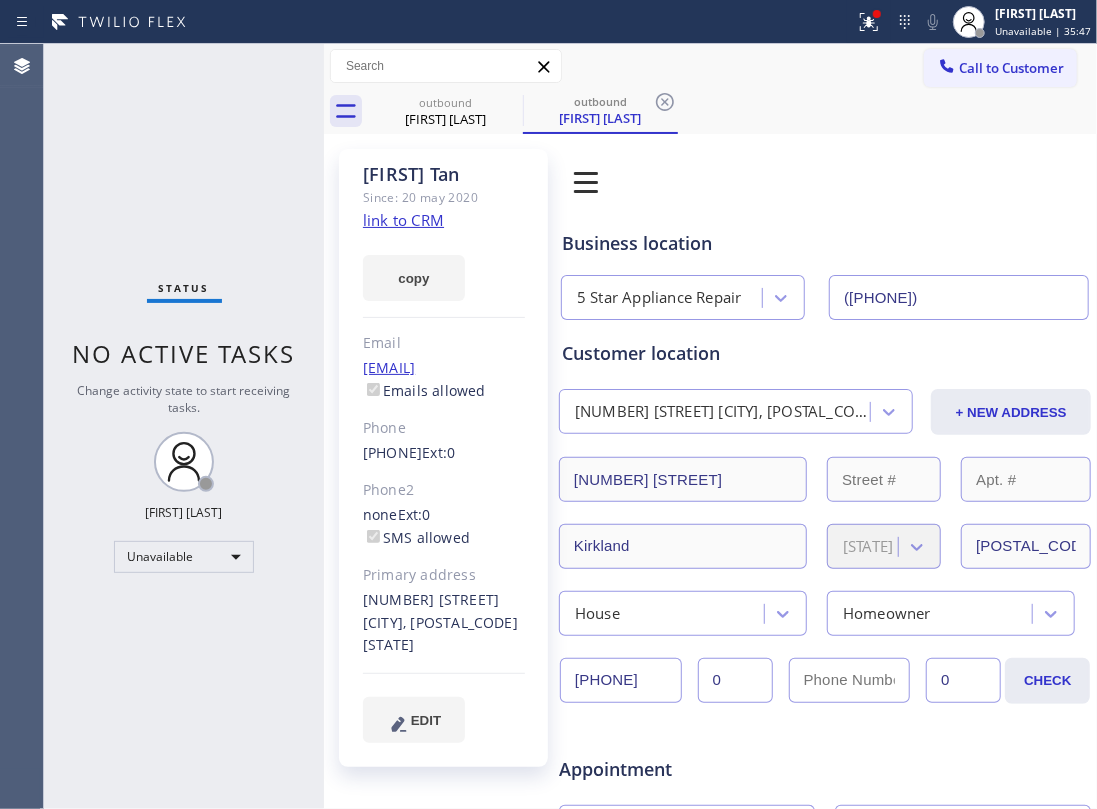 click on "Status   No active tasks     Change activity state to start receiving tasks.   [FIRST] [LAST] Unavailable" at bounding box center [184, 426] 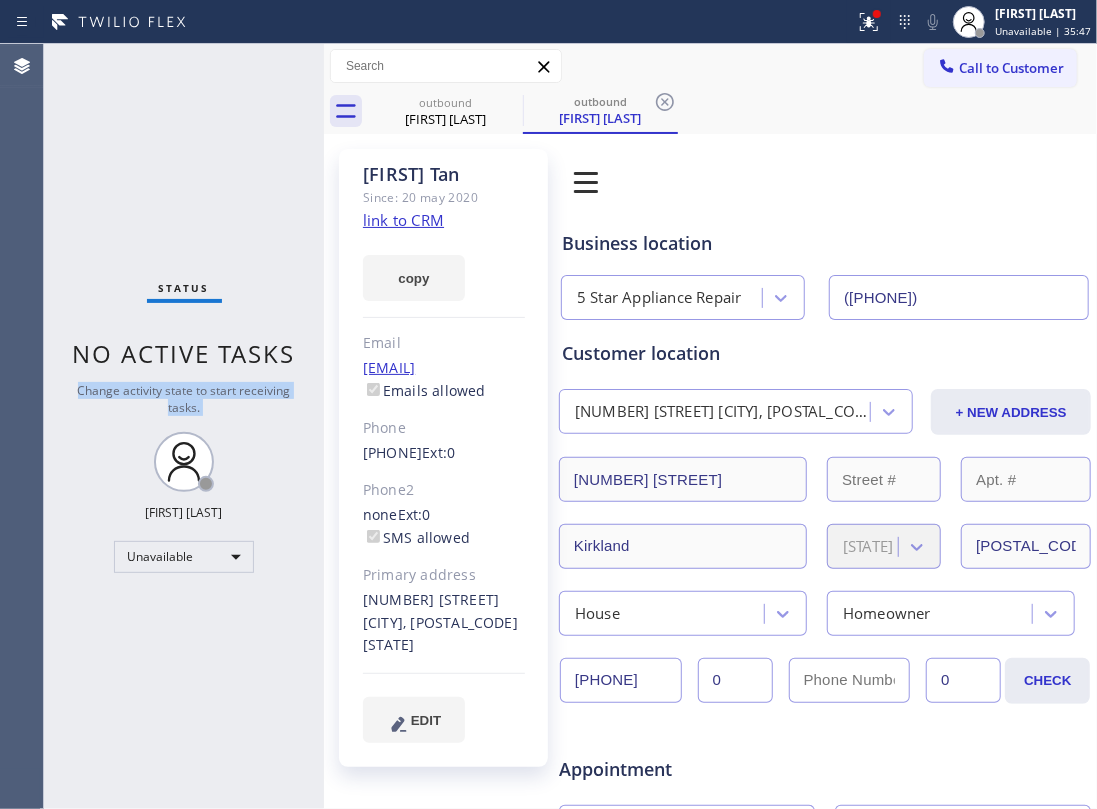 click on "Status   No active tasks     Change activity state to start receiving tasks.   [FIRST] [LAST] Unavailable" at bounding box center [184, 426] 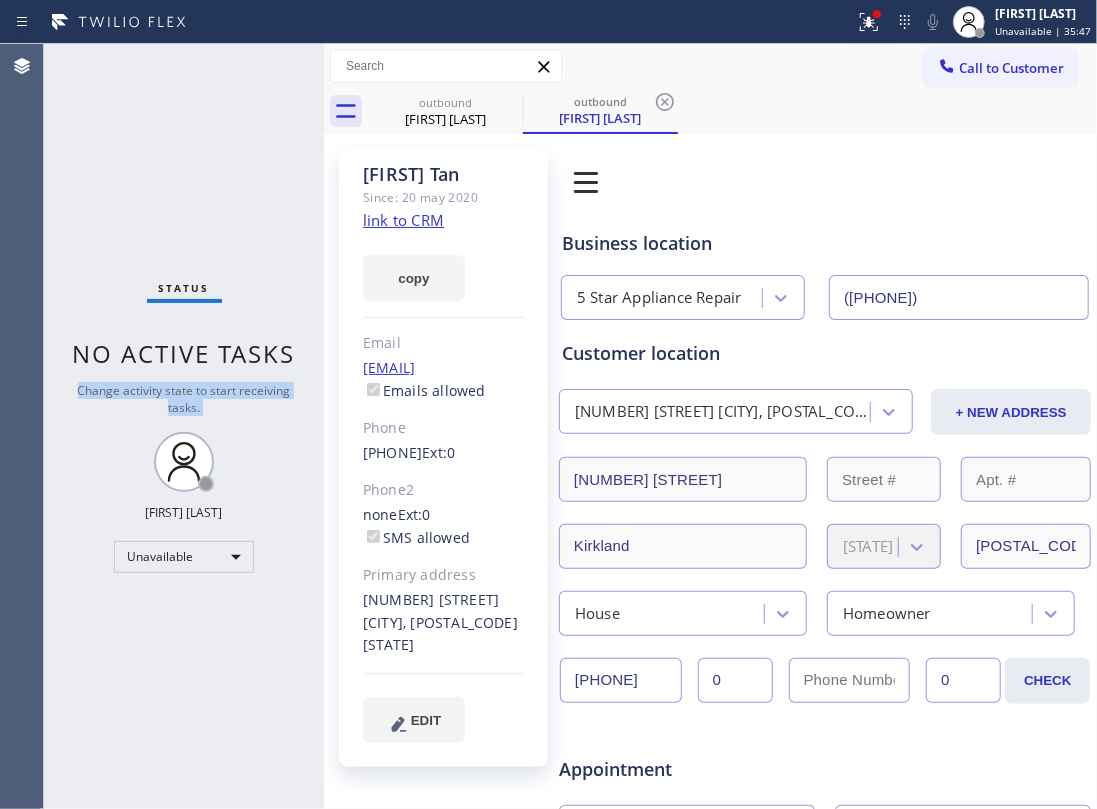 click on "Status   No active tasks     Change activity state to start receiving tasks.   [FIRST] [LAST] Unavailable" at bounding box center [184, 426] 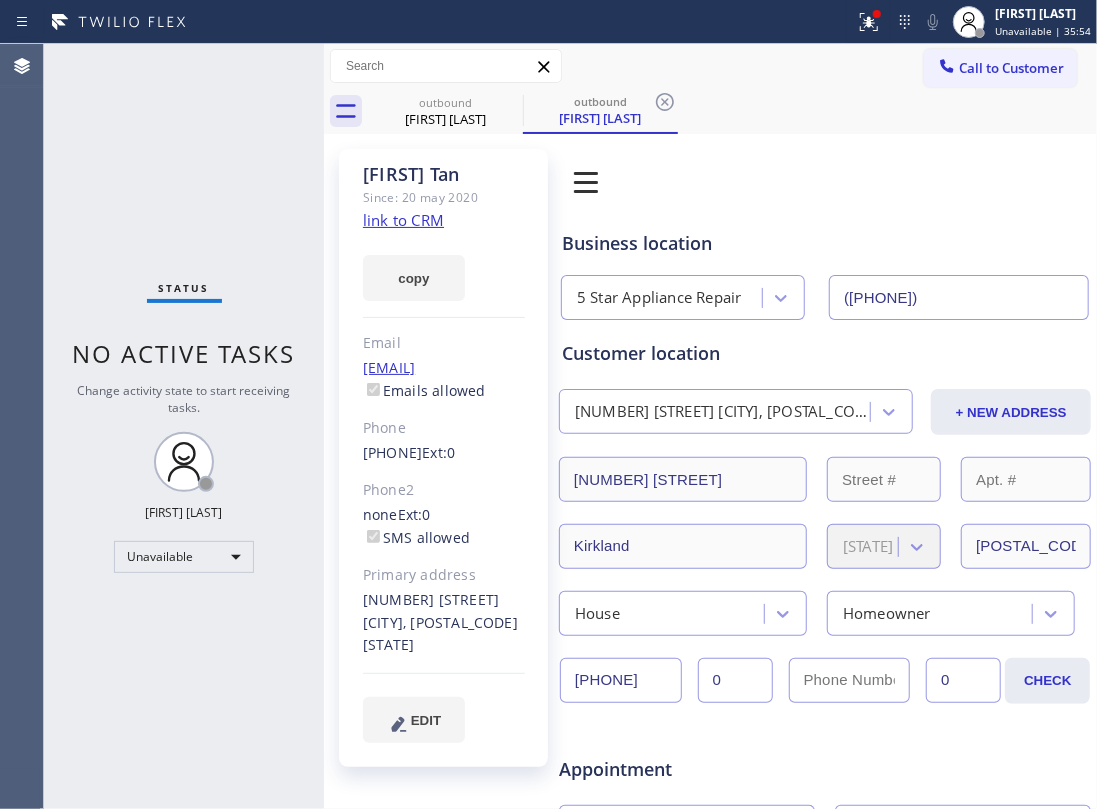 click on "Status   No active tasks     Change activity state to start receiving tasks.   [FIRST] [LAST] Unavailable" at bounding box center [184, 426] 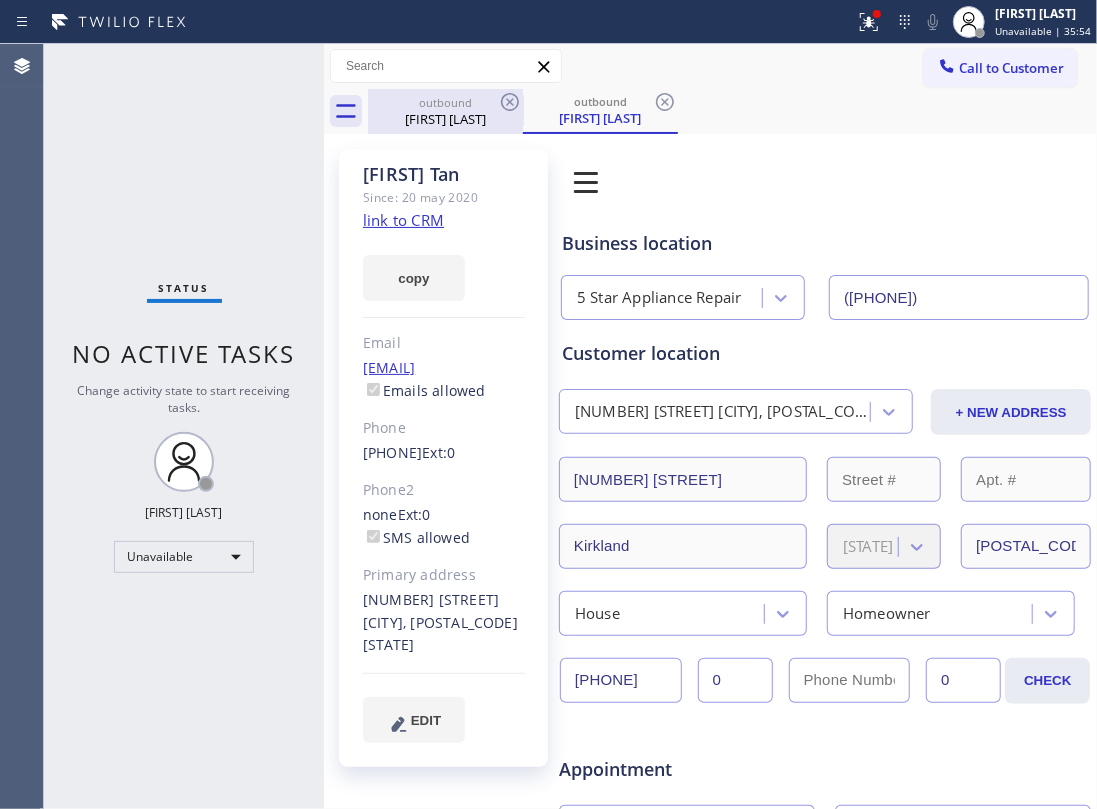 click on "outbound" at bounding box center (445, 102) 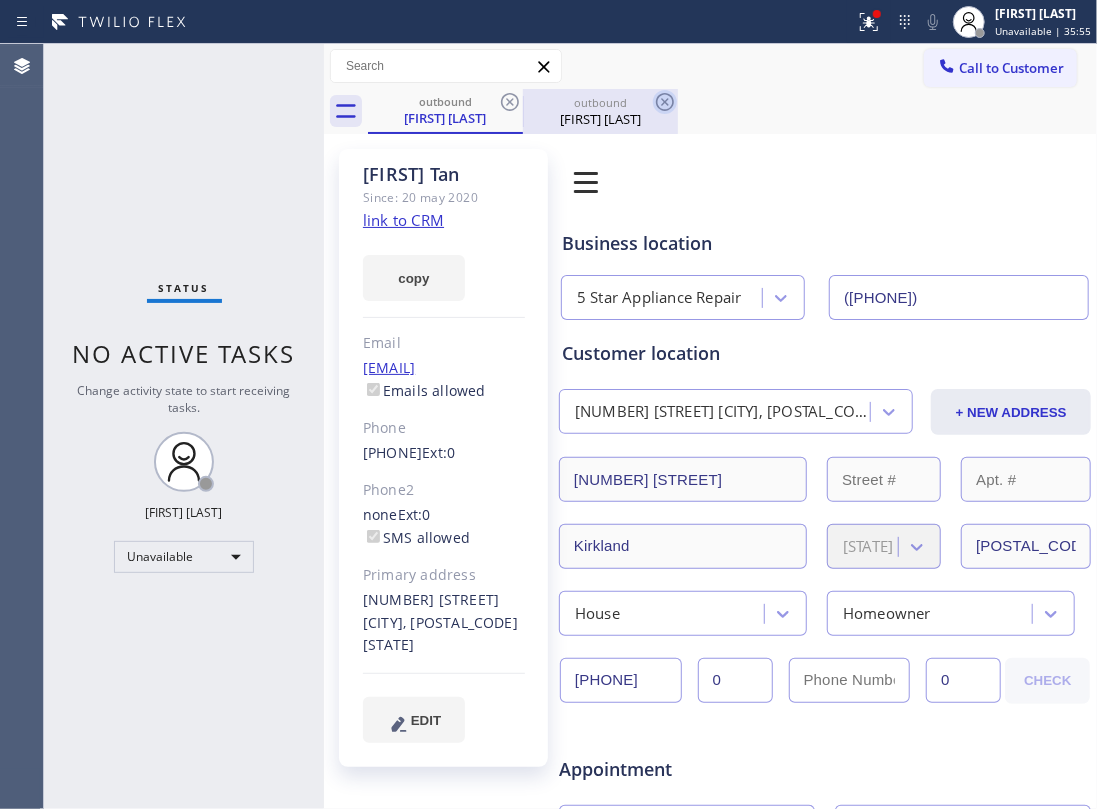 click 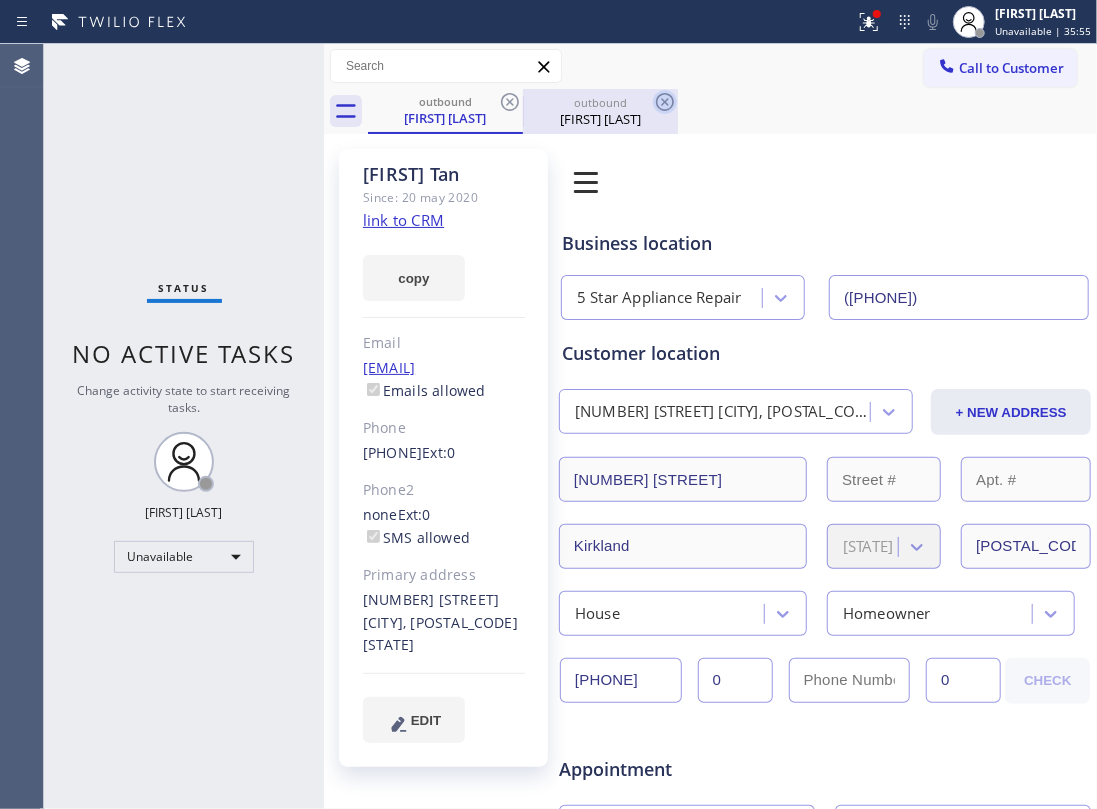 click 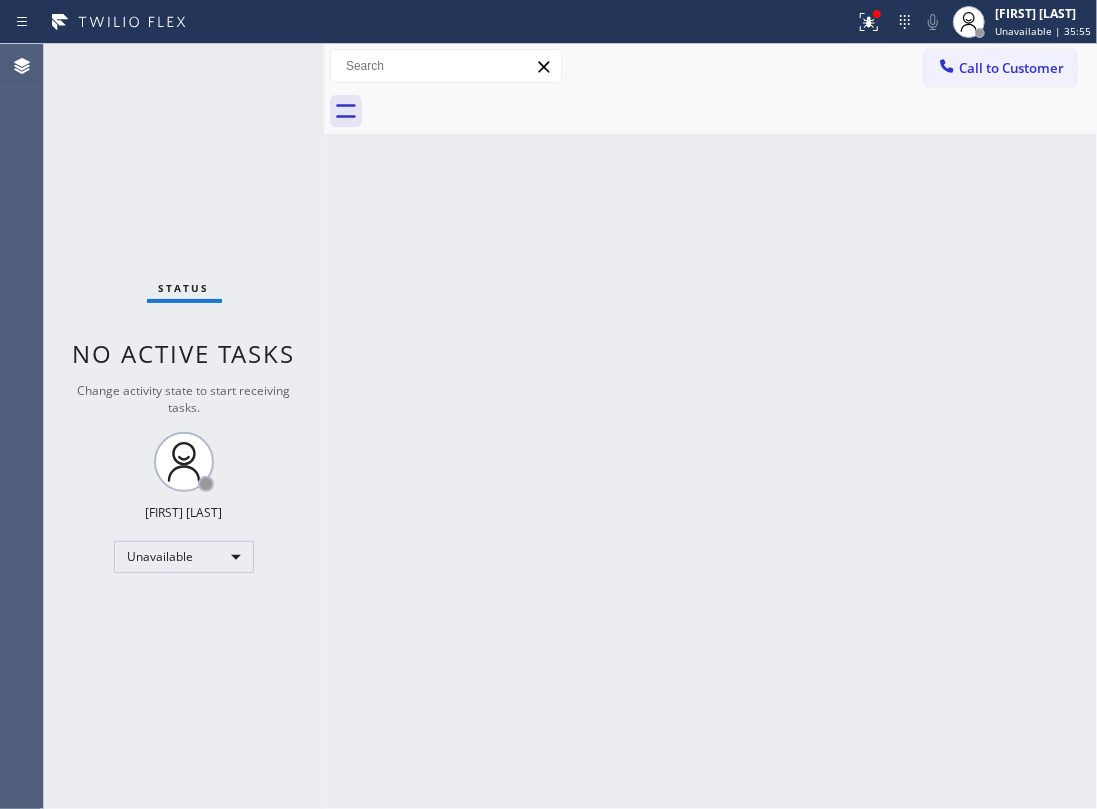 click at bounding box center (732, 111) 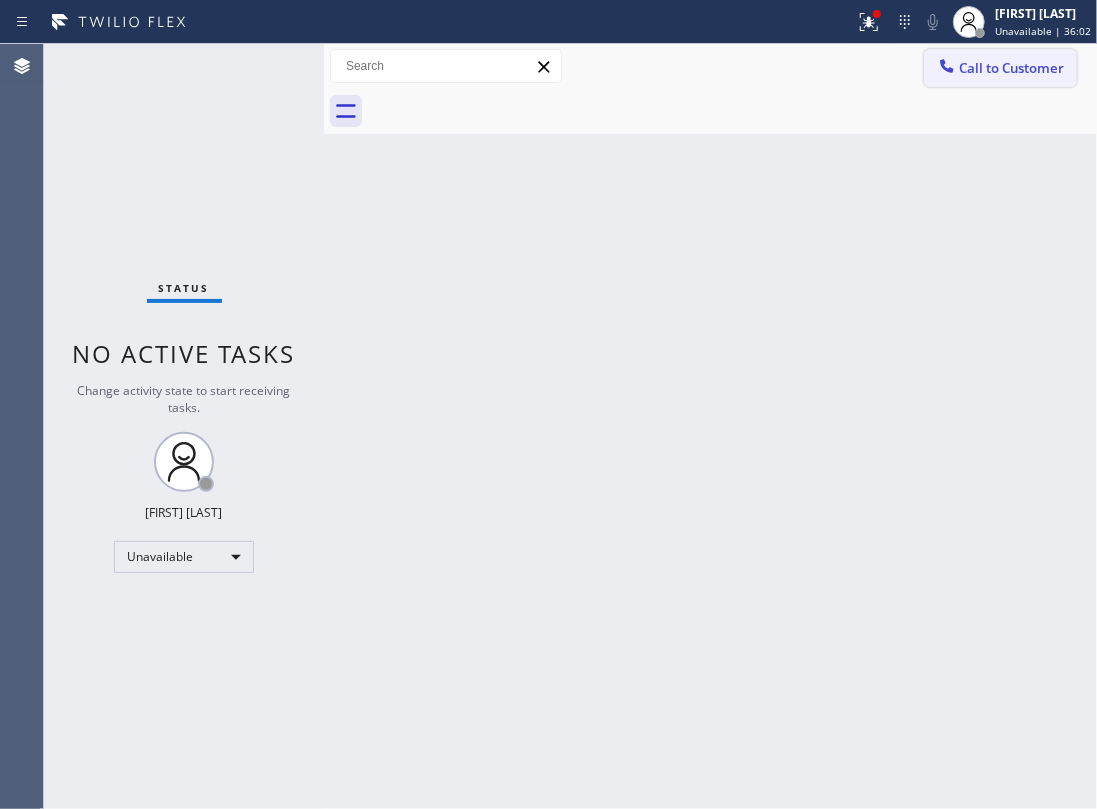 click on "Call to Customer" at bounding box center (1011, 68) 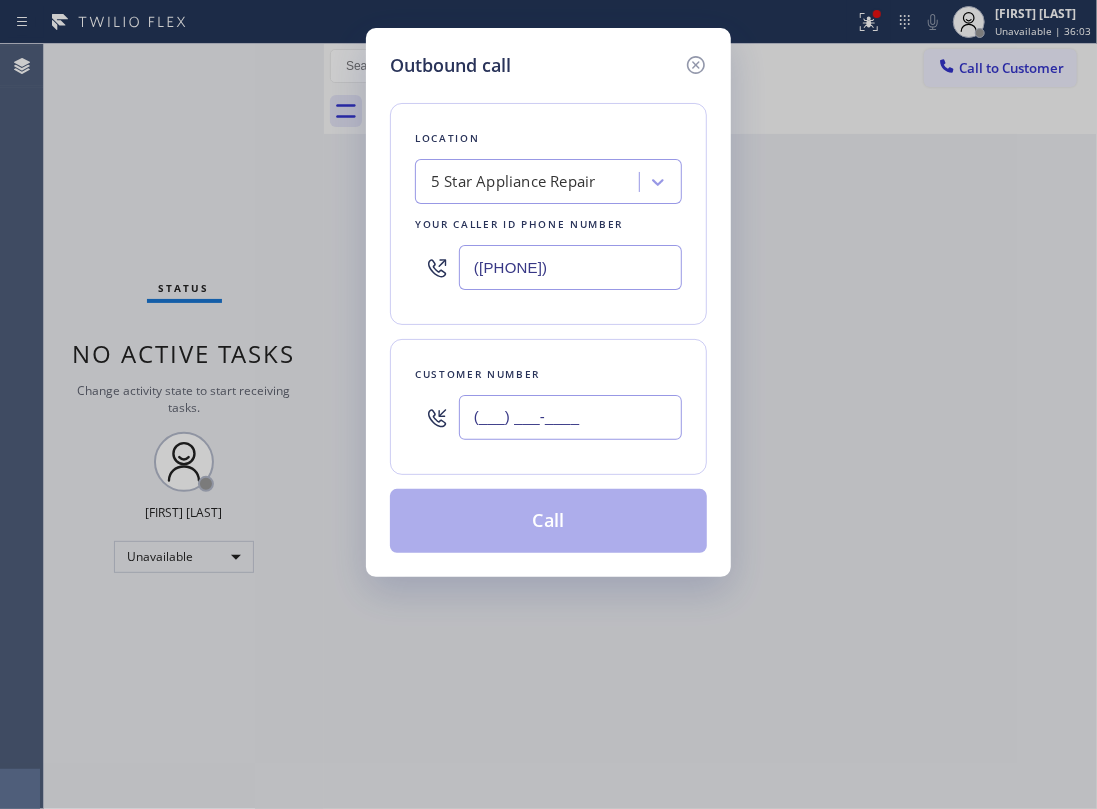 click on "(___) ___-____" at bounding box center [570, 417] 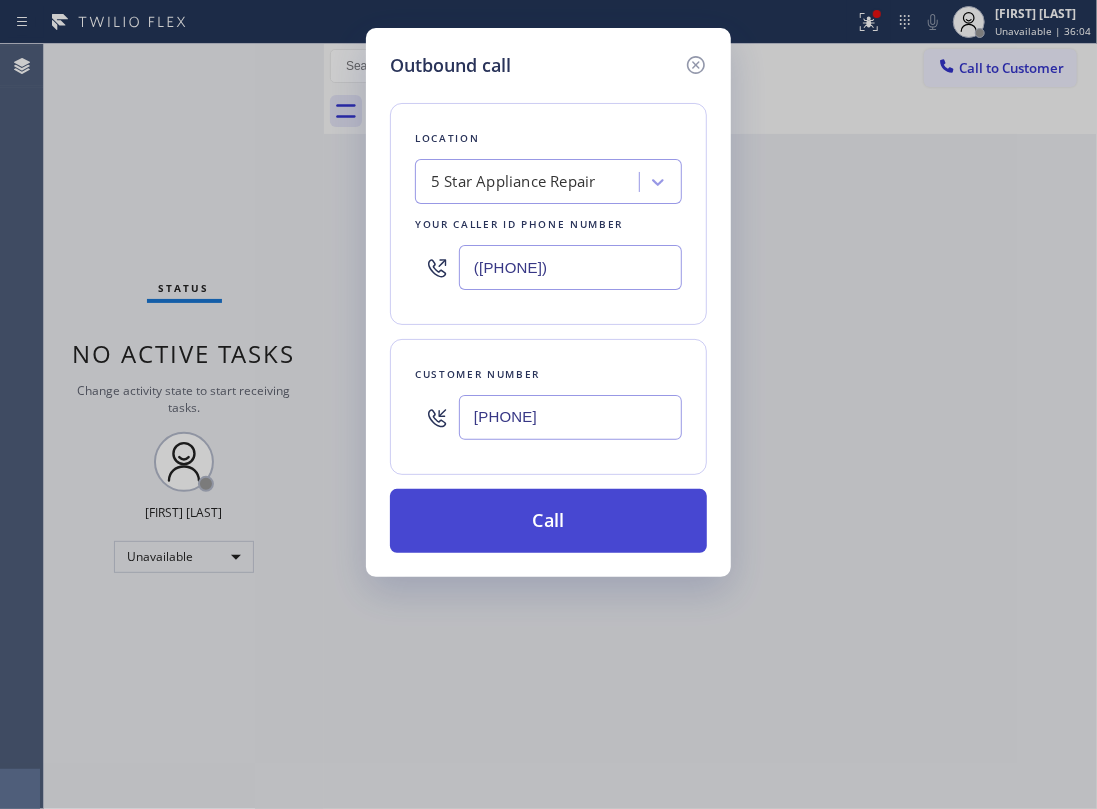 type on "[PHONE]" 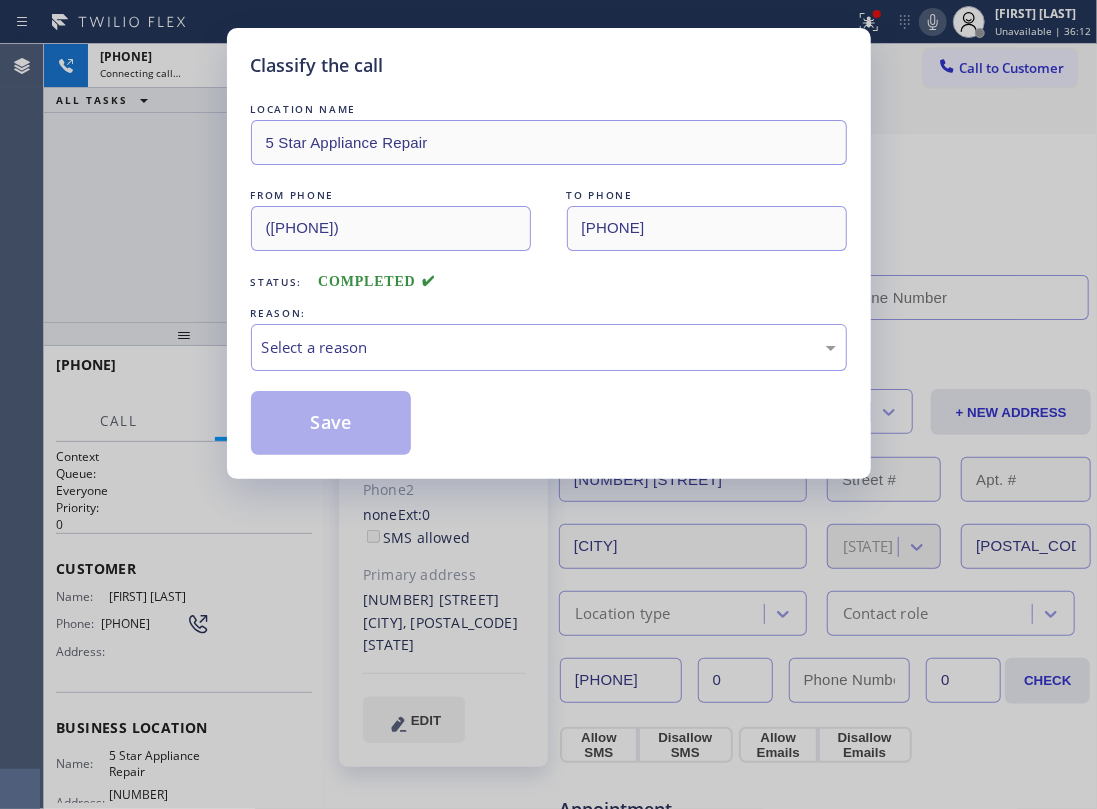 type on "([PHONE])" 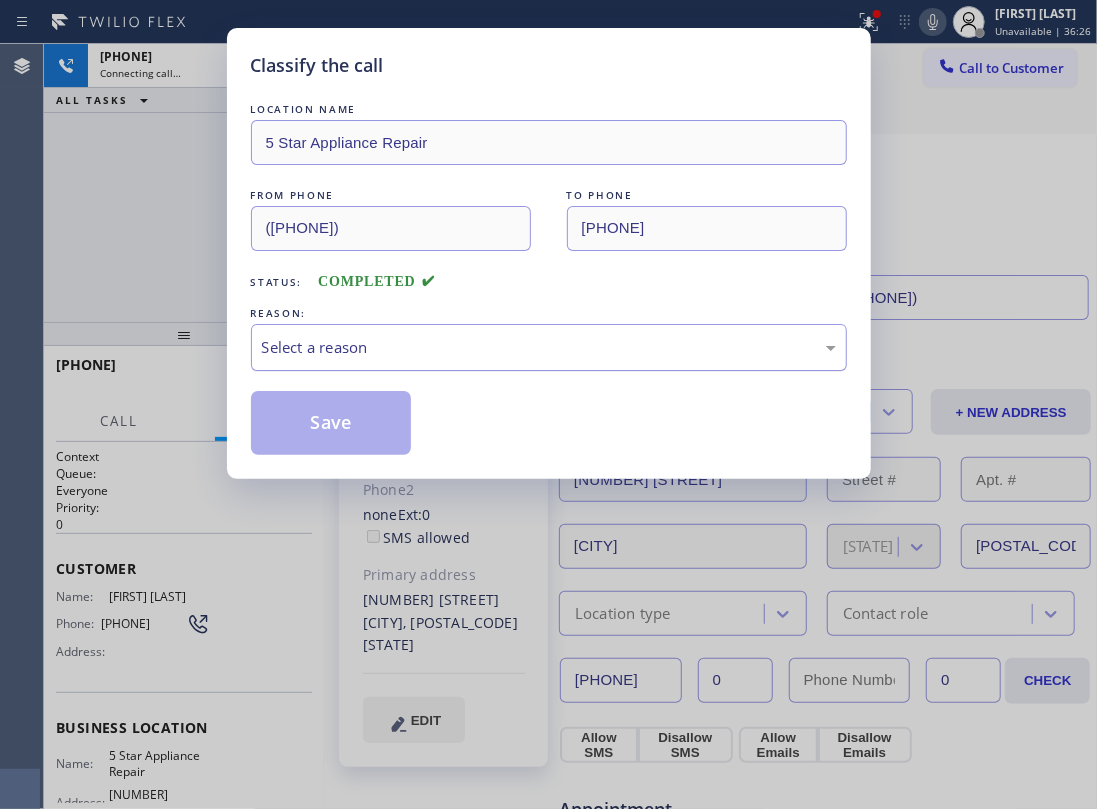 click on "Select a reason" at bounding box center [549, 347] 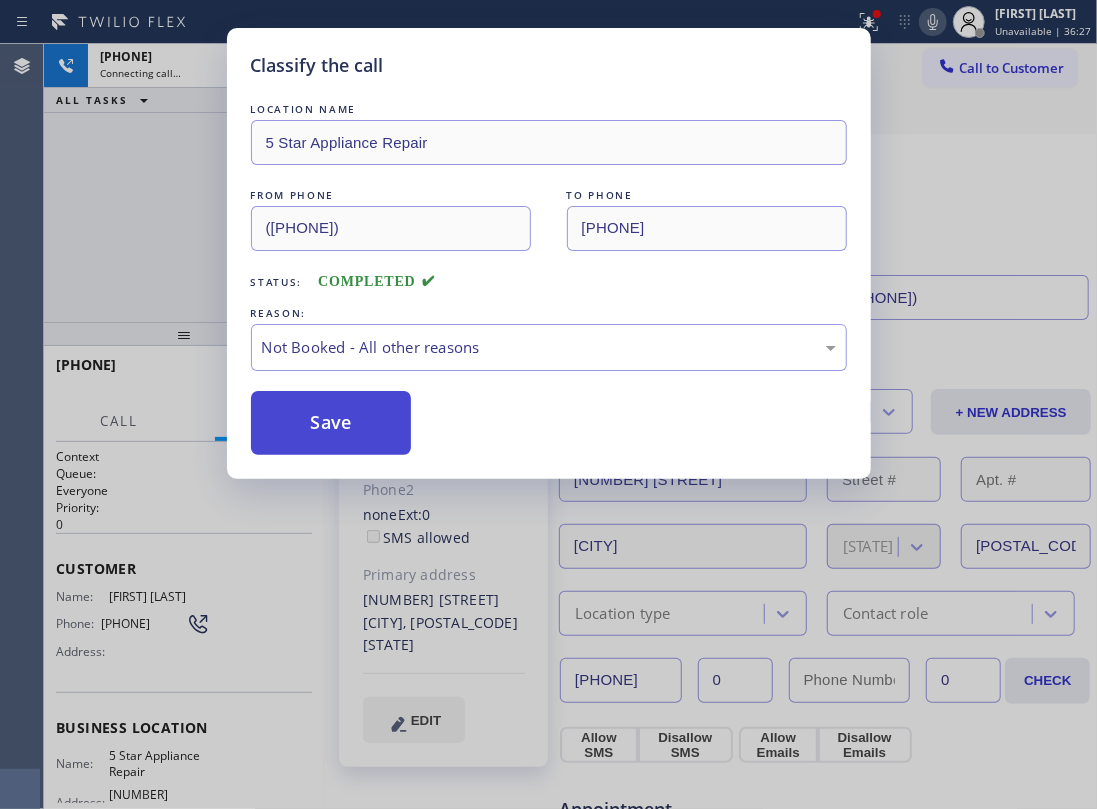 click on "Save" at bounding box center [331, 423] 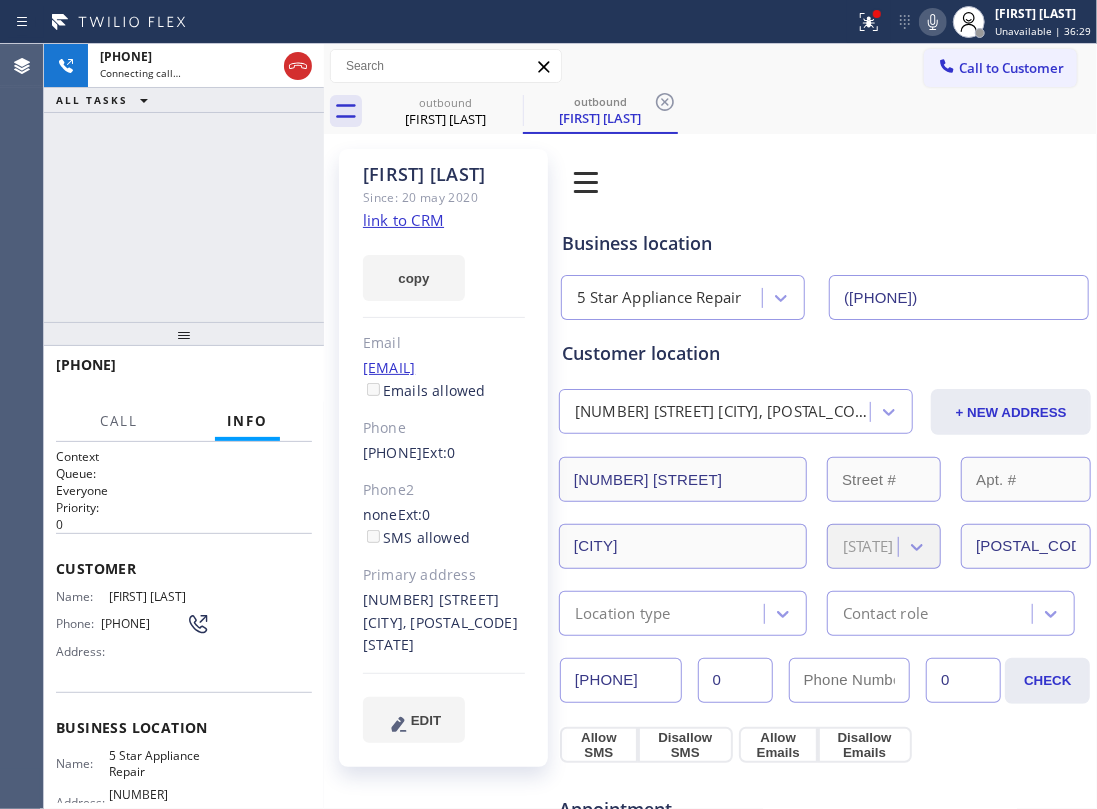 click on "+1[PHONE] Connecting call… ALL TASKS ALL TASKS ACTIVE TASKS TASKS IN WRAP UP" at bounding box center (184, 183) 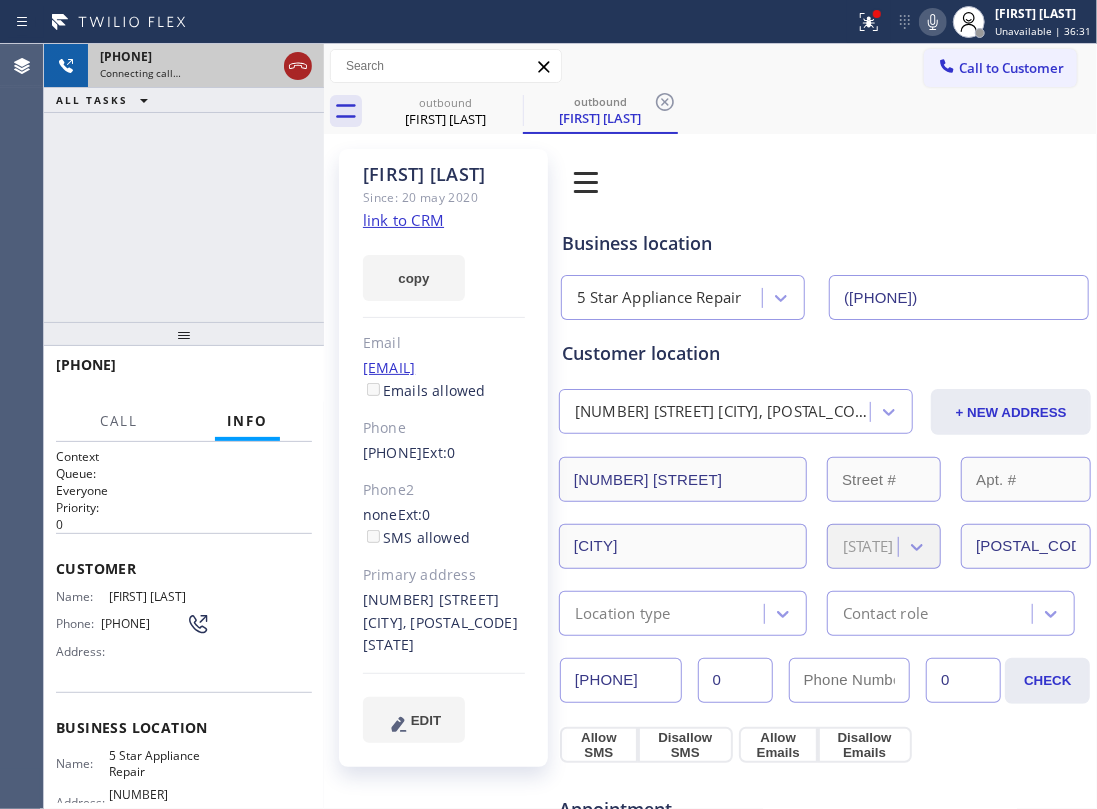 click 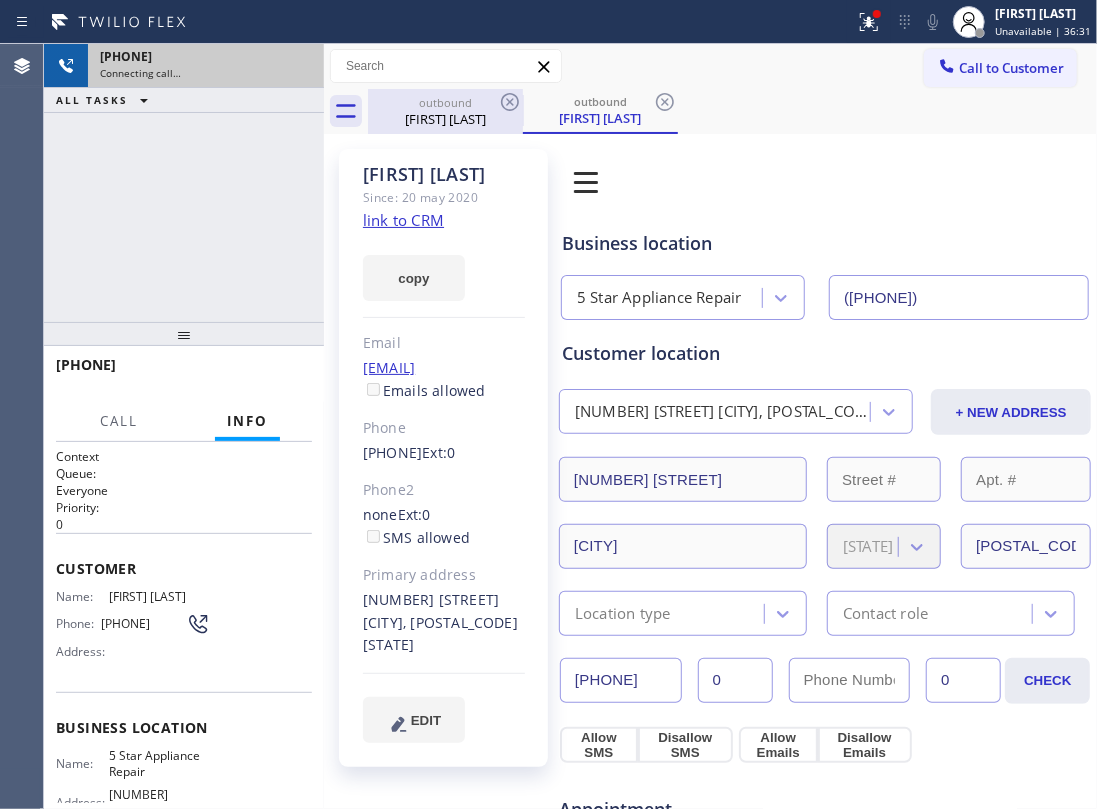 click on "outbound" at bounding box center [445, 102] 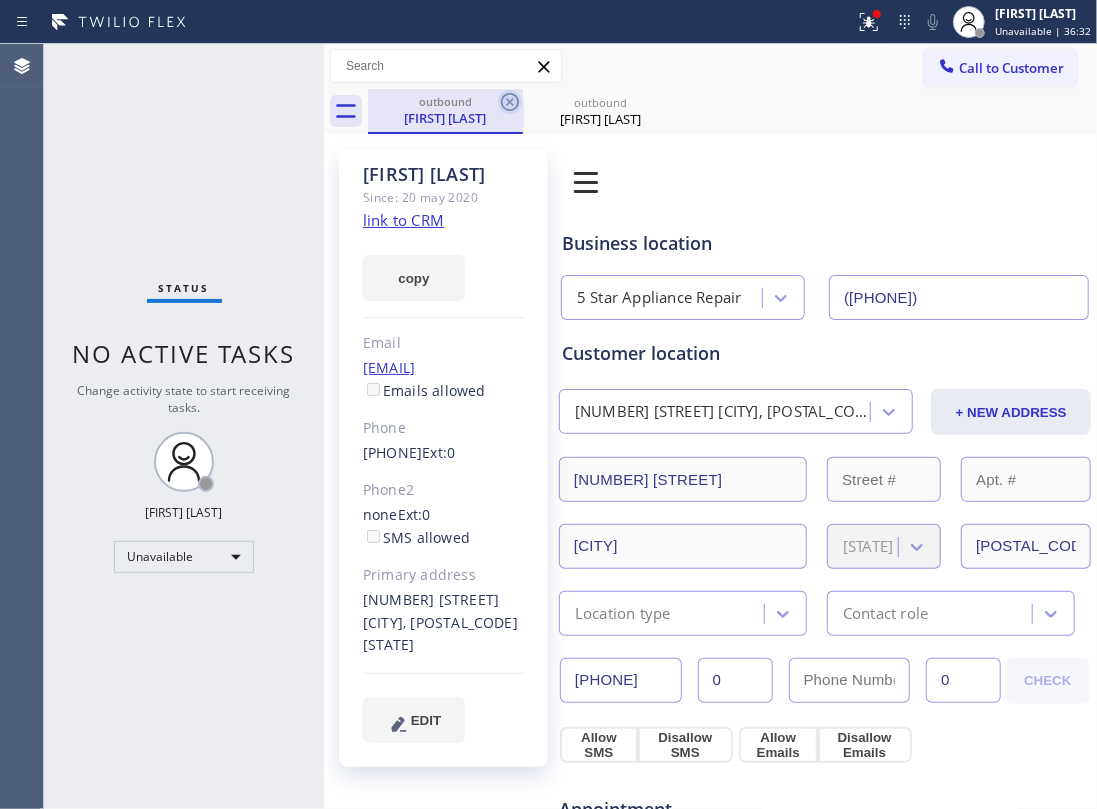 click 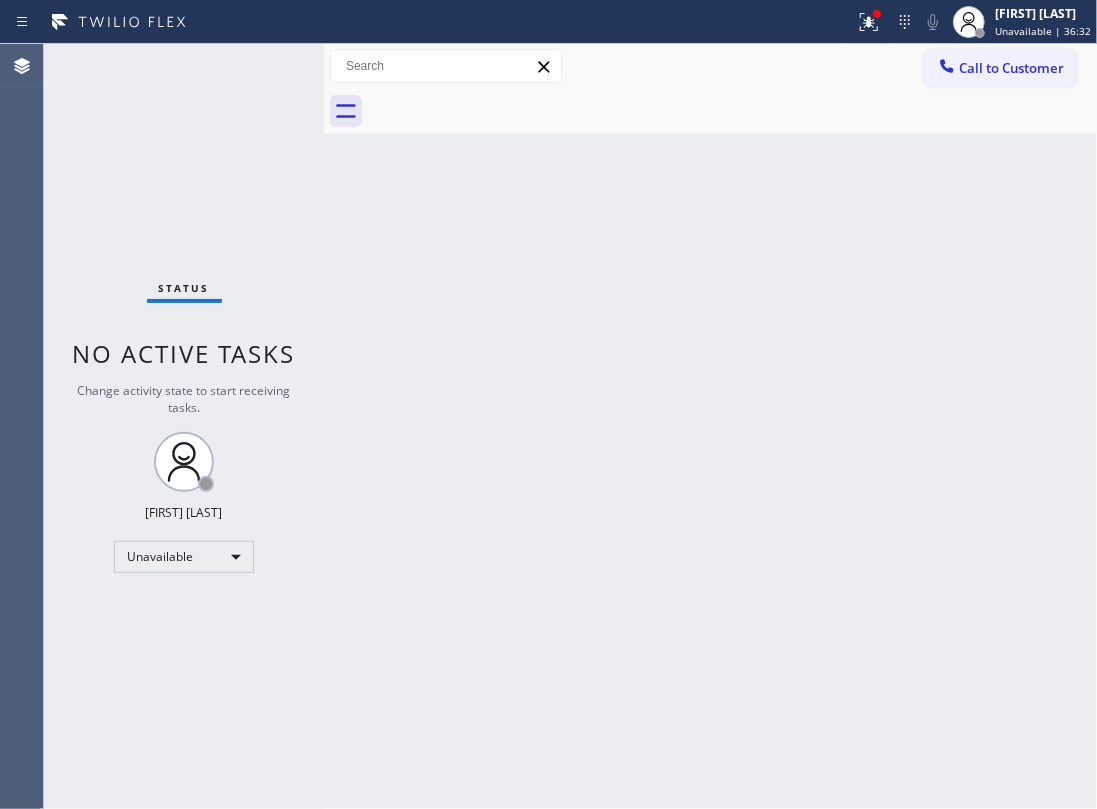 click at bounding box center [732, 111] 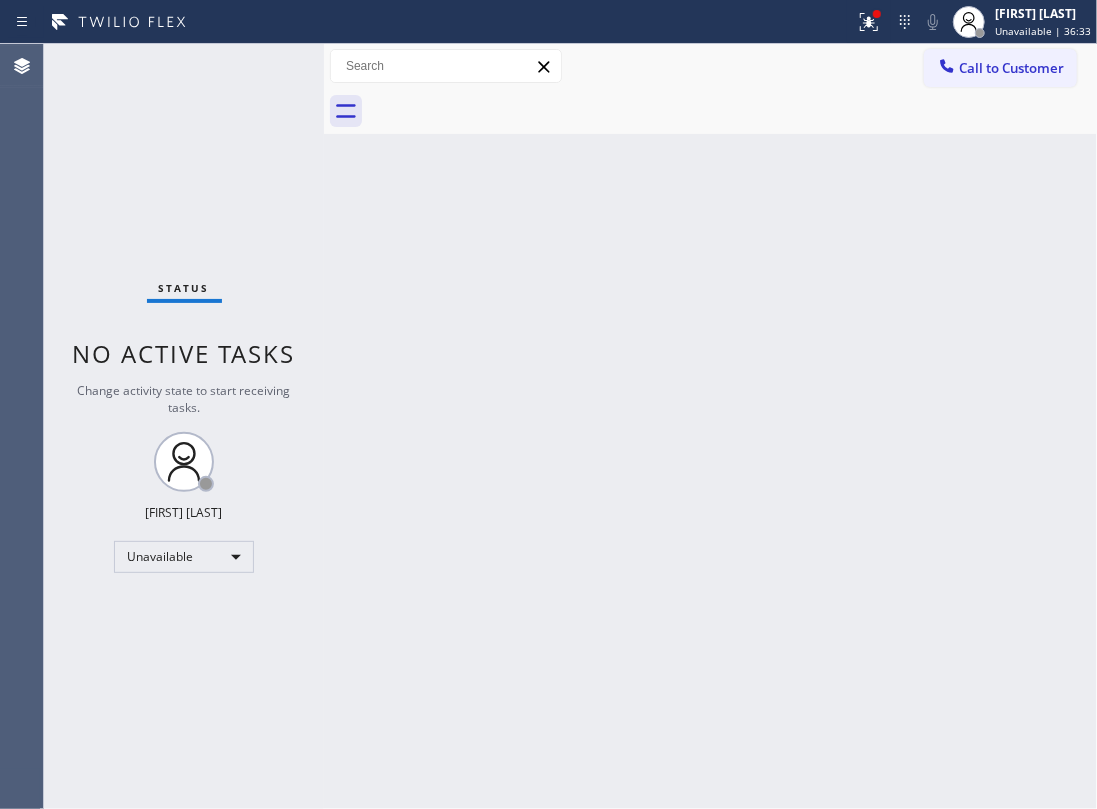 click on "Outbound call Location 5 Star Appliance Repair Your caller id phone number [PHONE] Customer number [PHONE] Call Outbound call Technician Search Technician Your caller id phone number Your caller id phone number Call" at bounding box center [710, 426] 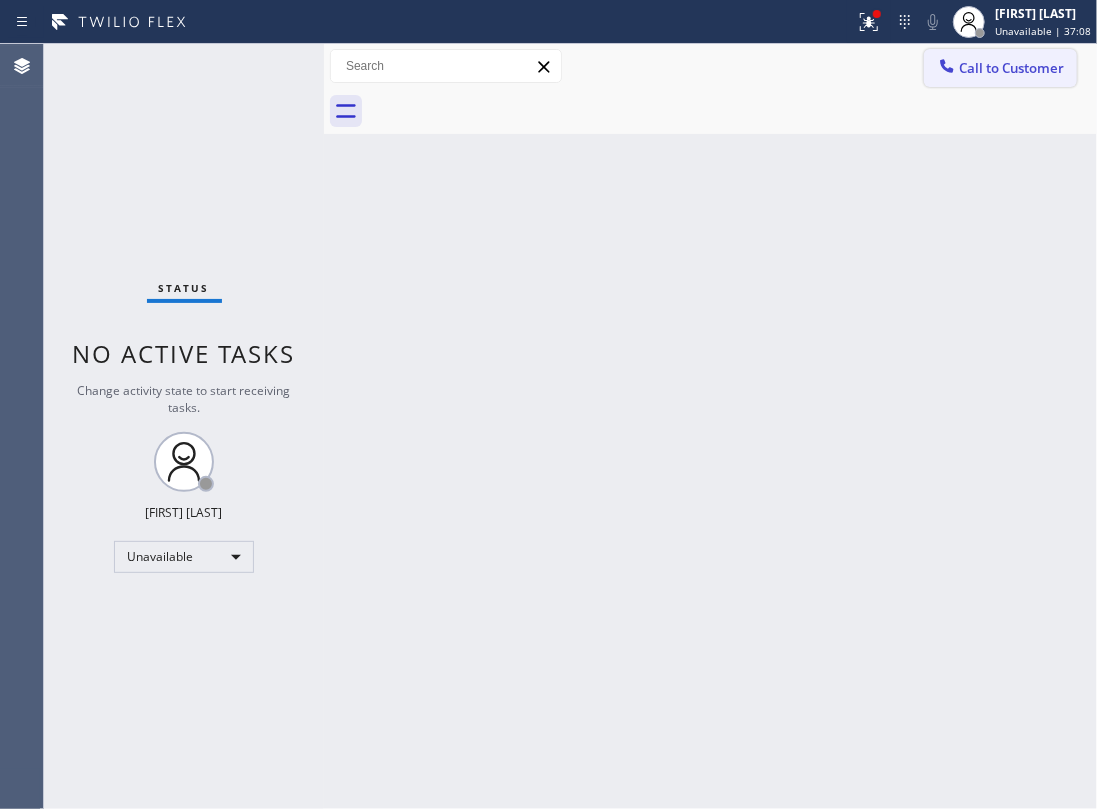 click on "Call to Customer" at bounding box center (1000, 68) 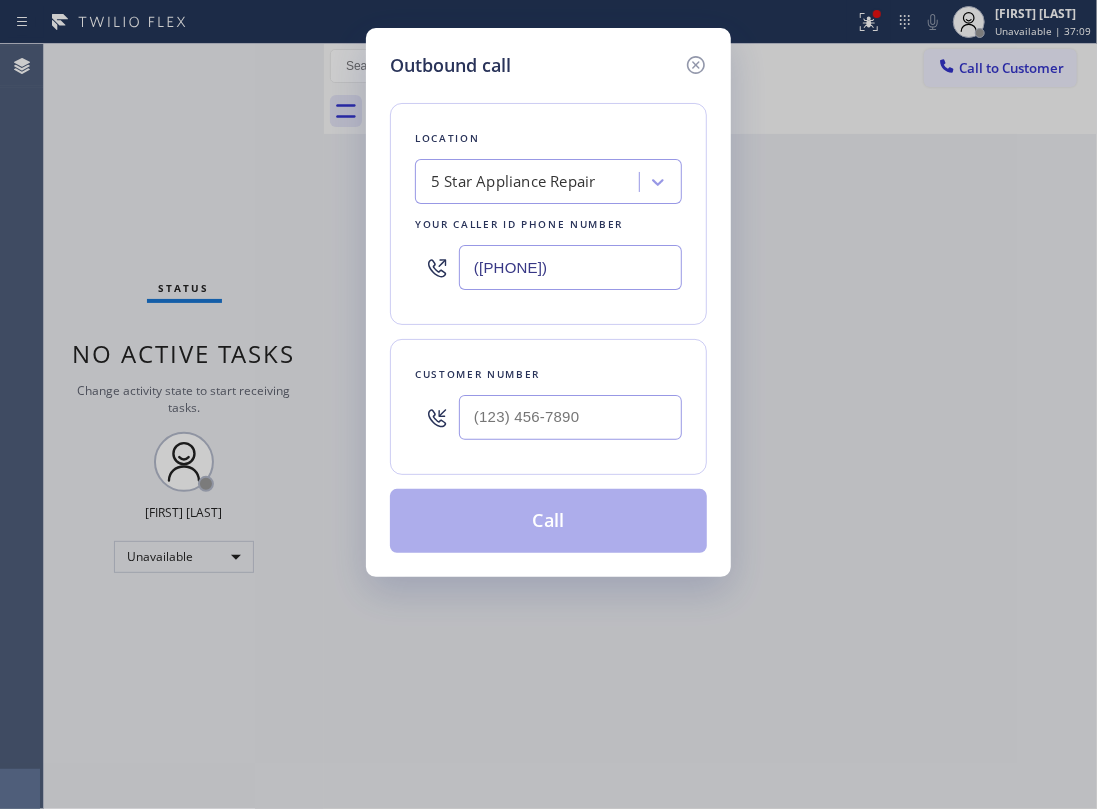 click at bounding box center [570, 417] 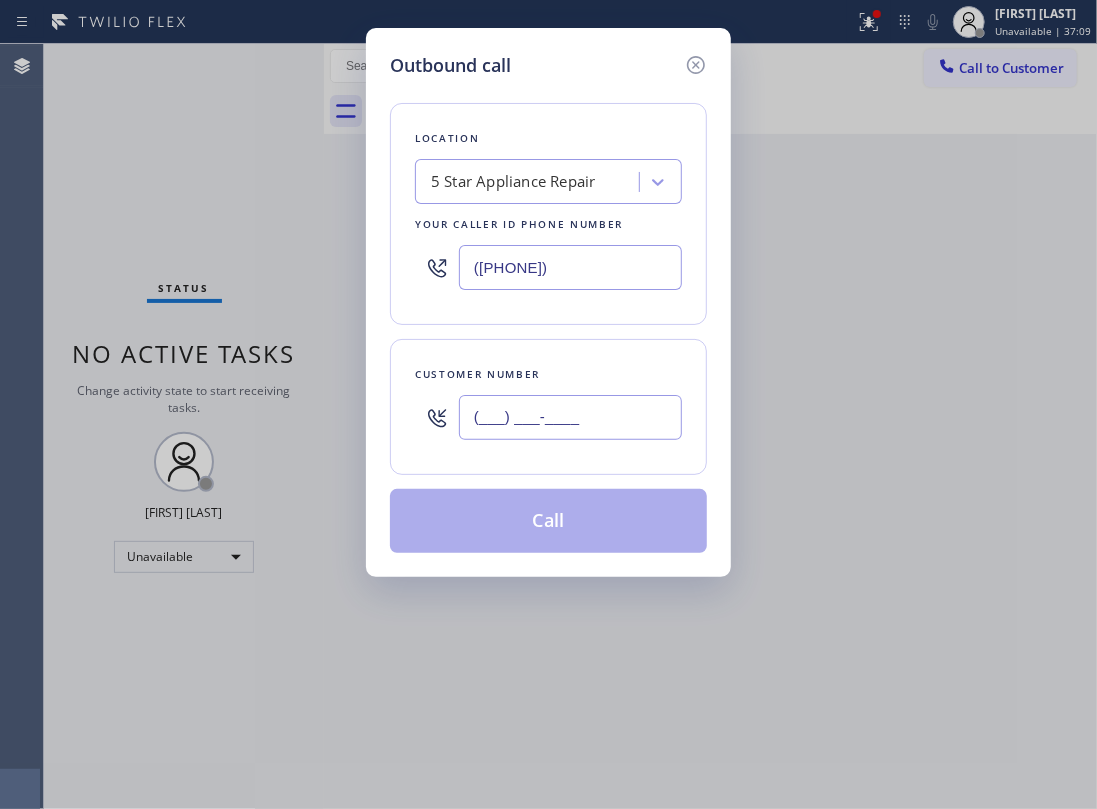 paste on "([PHONE])" 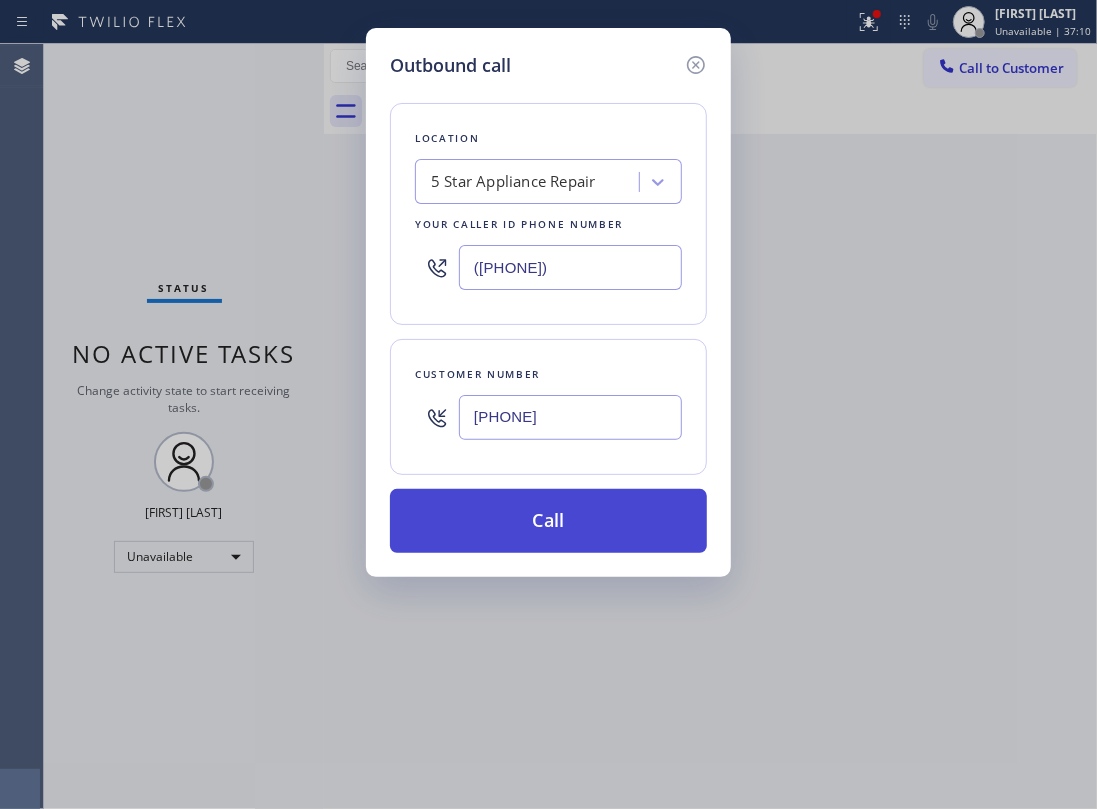 type on "[PHONE]" 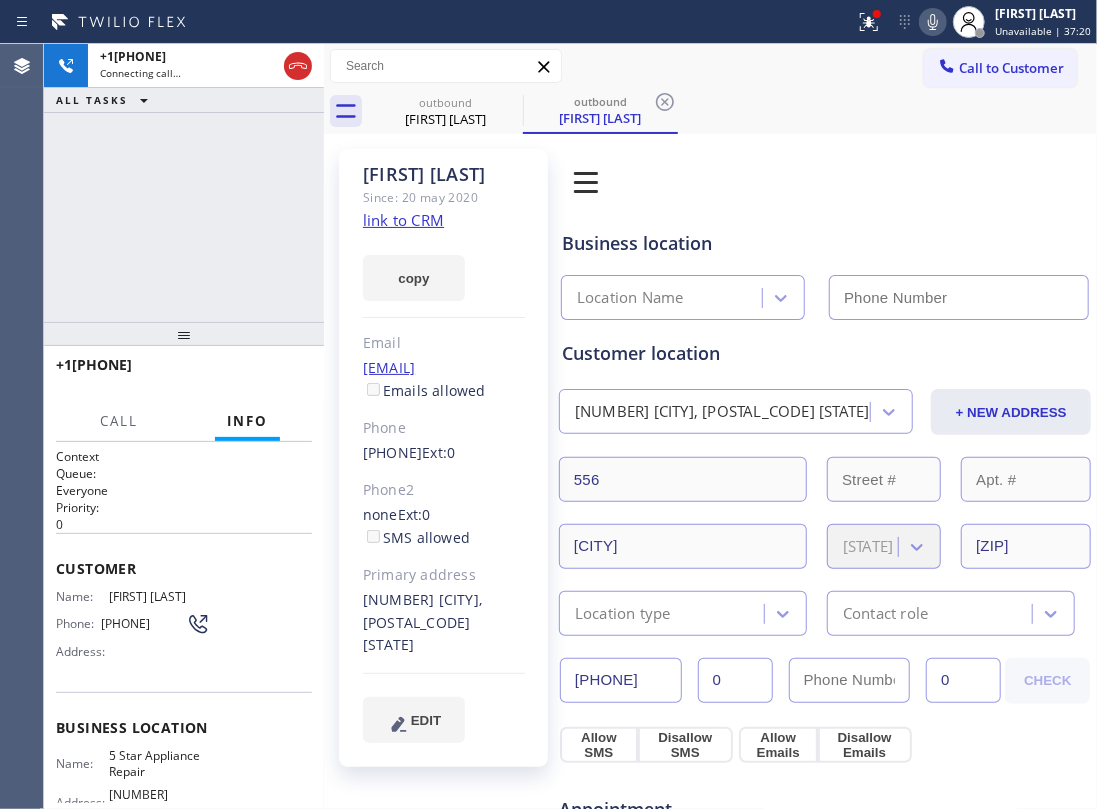 type on "([PHONE])" 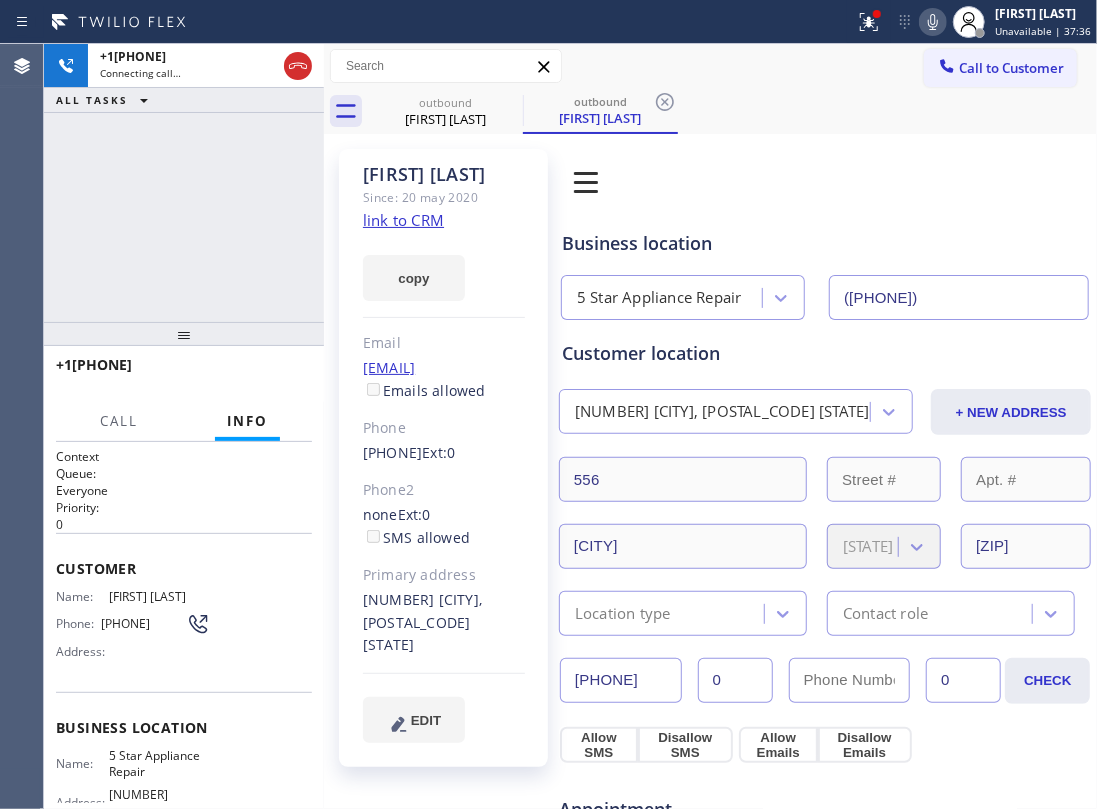 click on "+1[PHONE] Connecting call… ALL TASKS ALL TASKS ACTIVE TASKS TASKS IN WRAP UP" at bounding box center [184, 183] 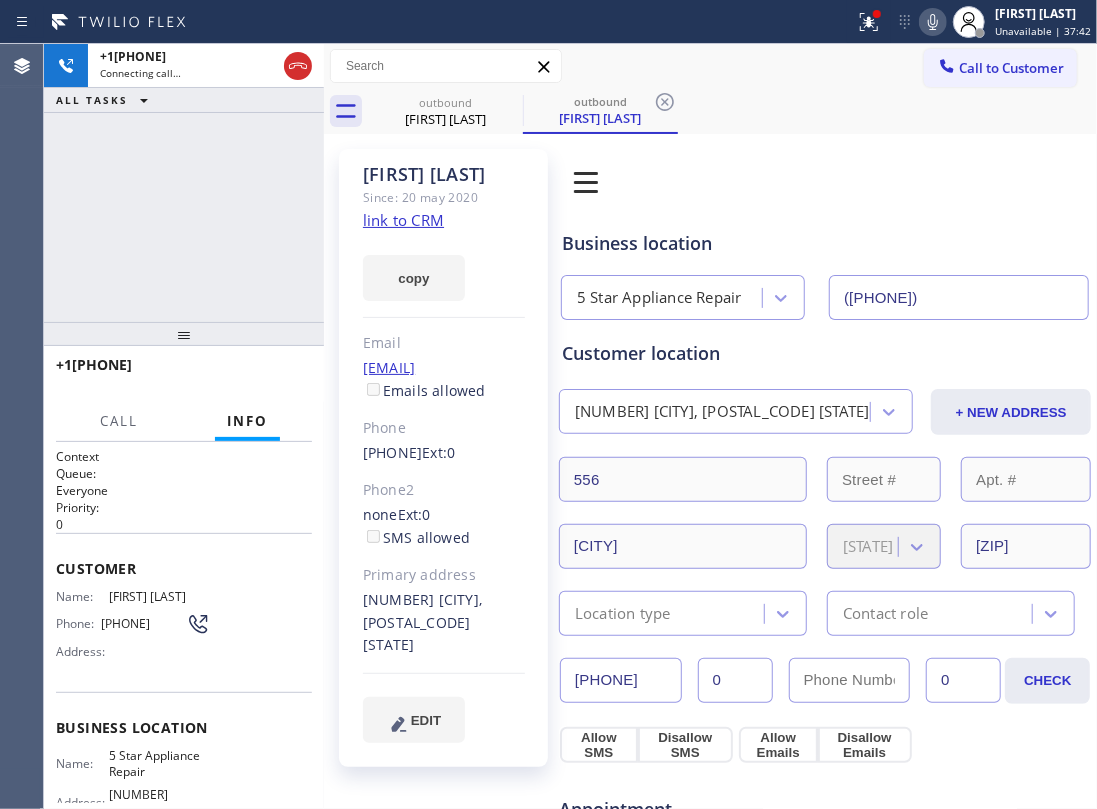 click on "+1[PHONE] Connecting call… ALL TASKS ALL TASKS ACTIVE TASKS TASKS IN WRAP UP" at bounding box center [184, 183] 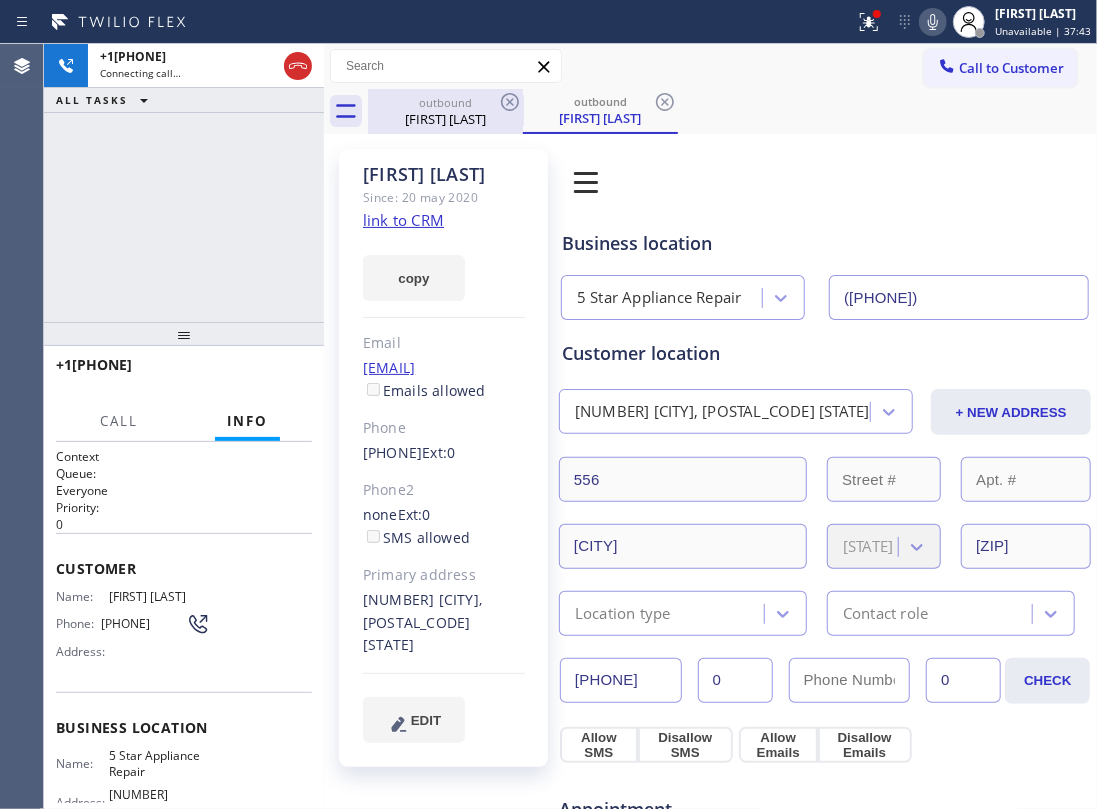 click 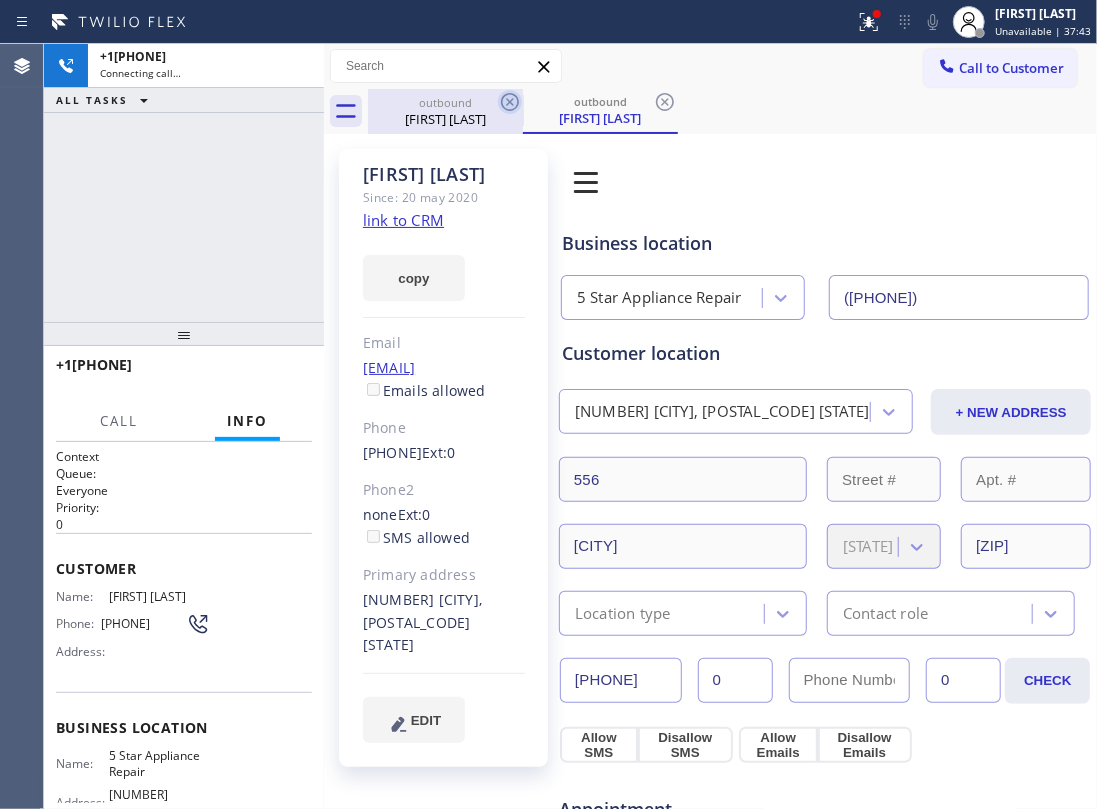 click 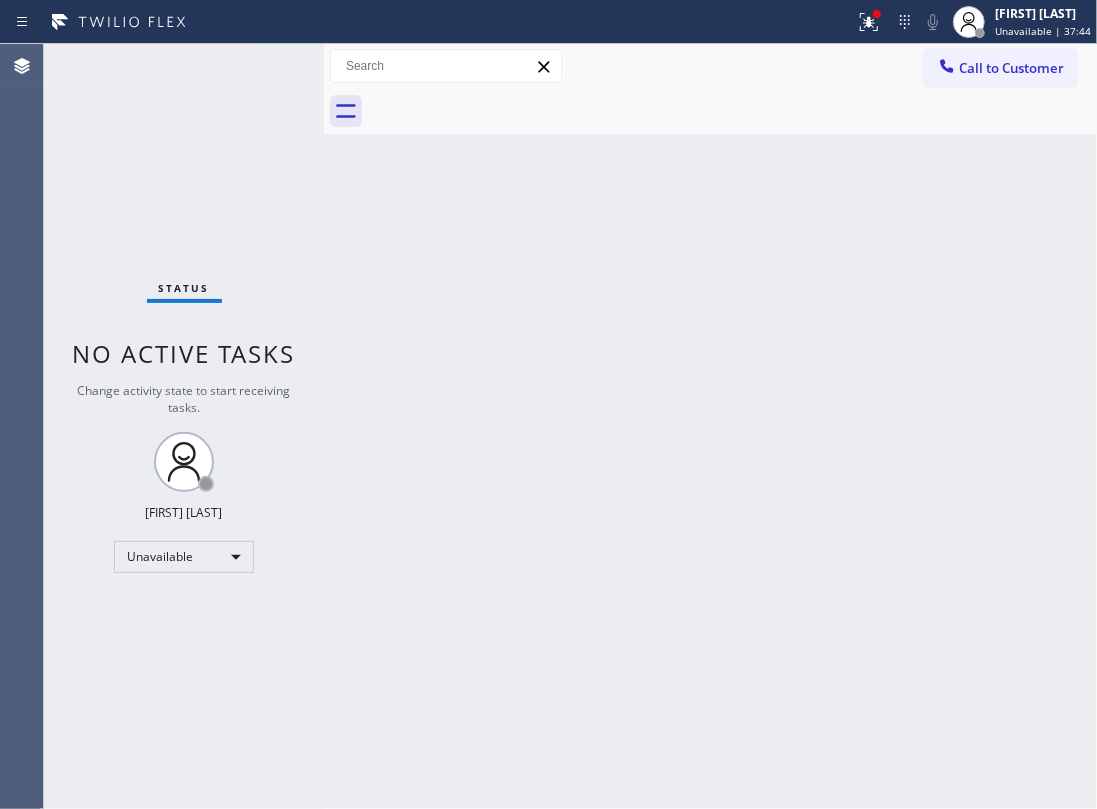 click at bounding box center [732, 111] 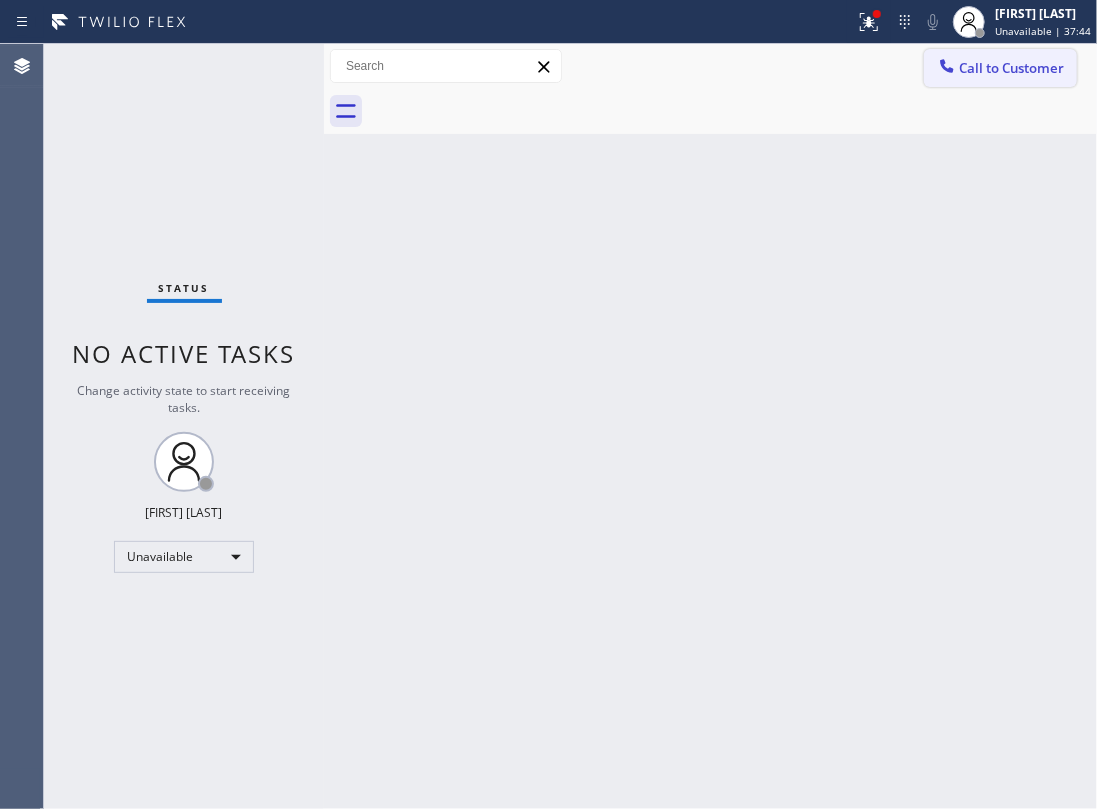 click 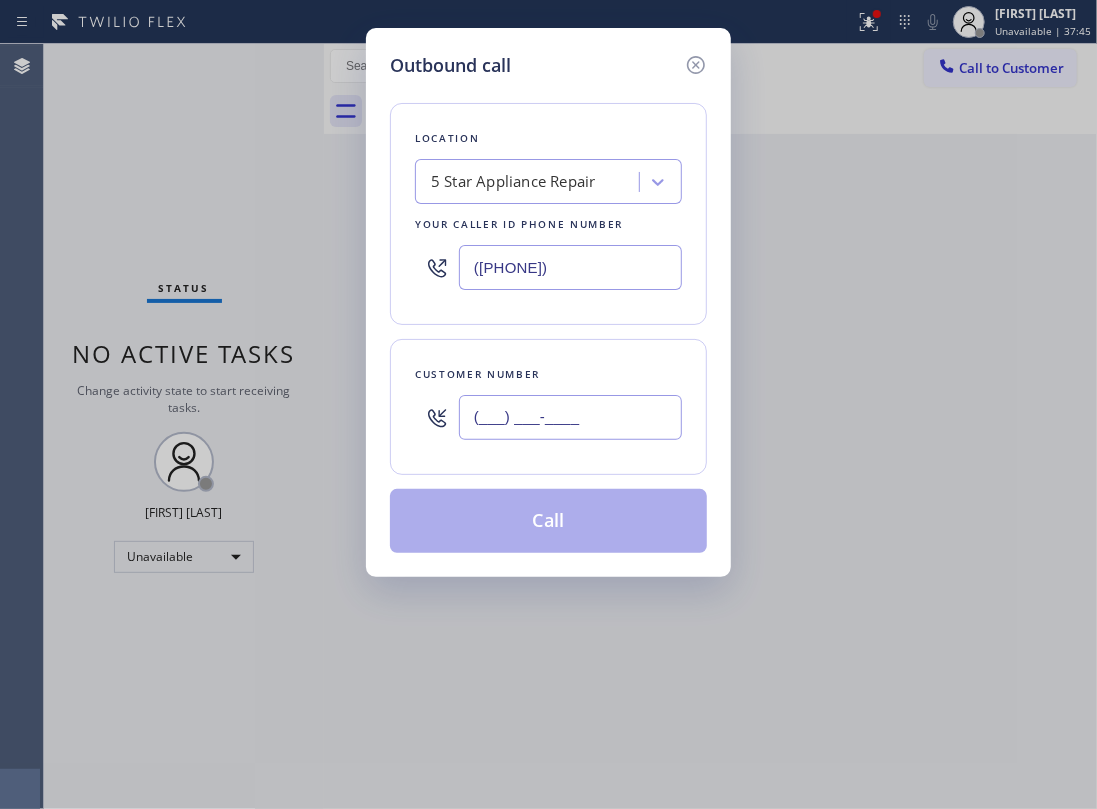 click on "(___) ___-____" at bounding box center [570, 417] 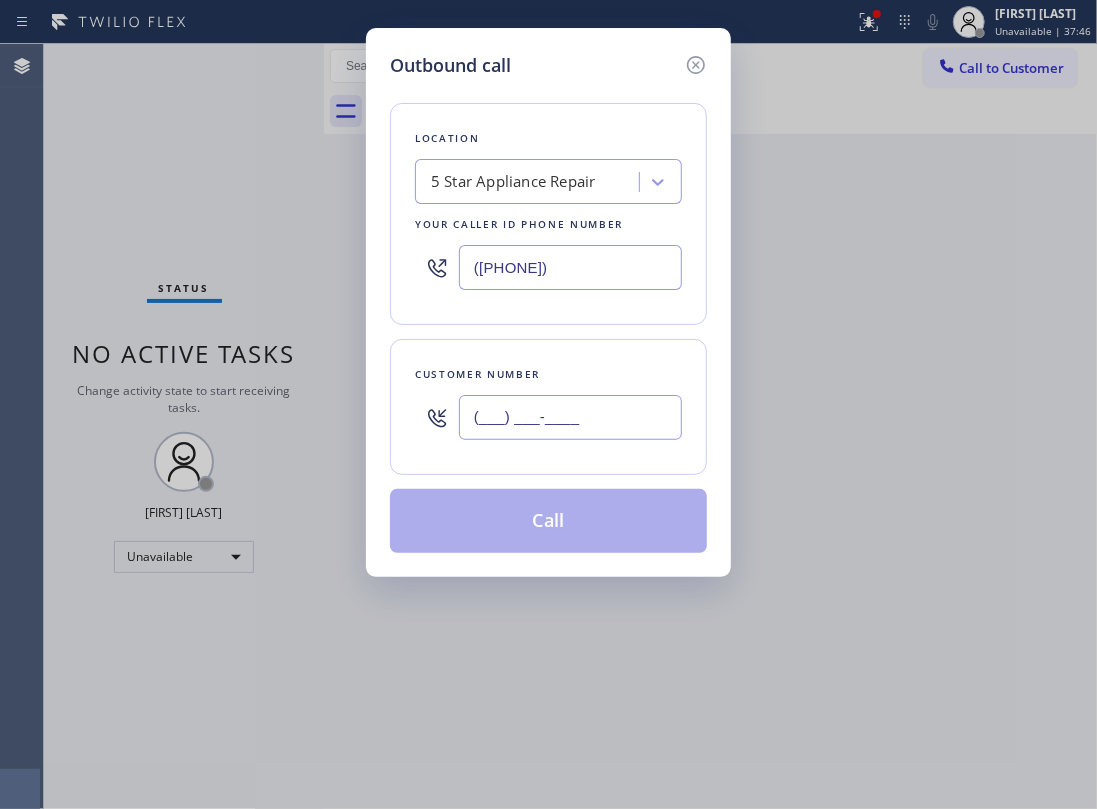 paste on "([PHONE]) [PHONE]" 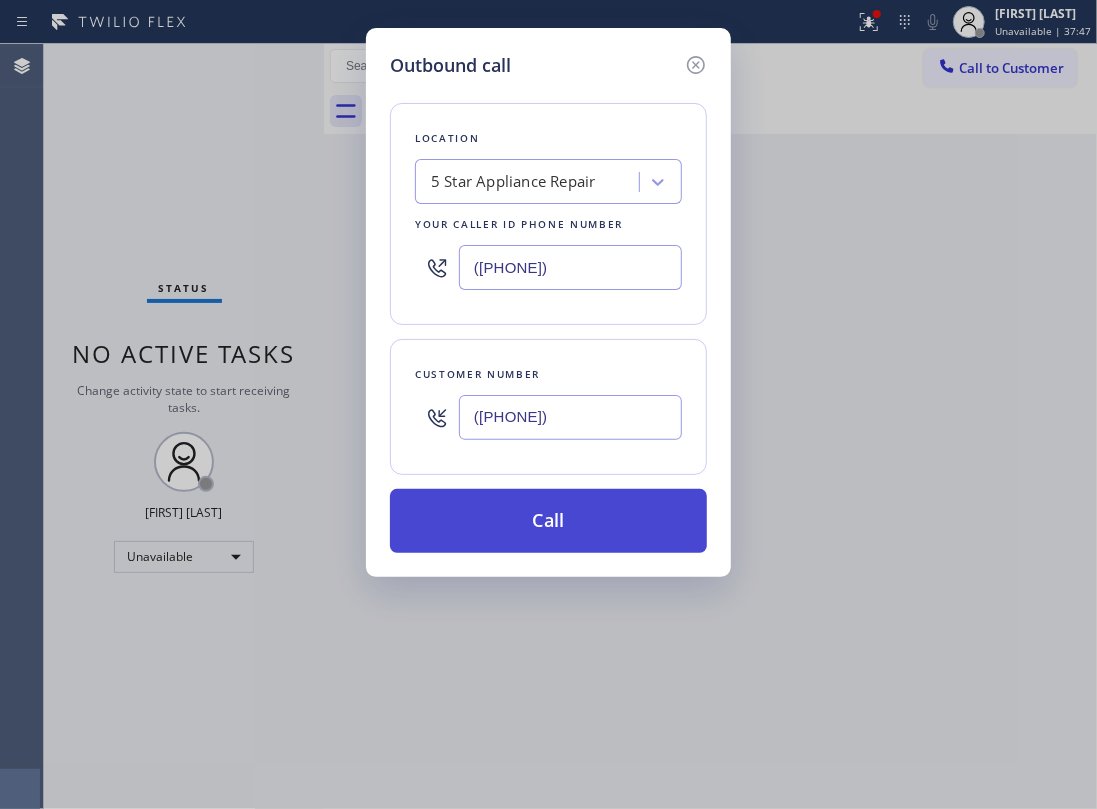 type on "([PHONE])" 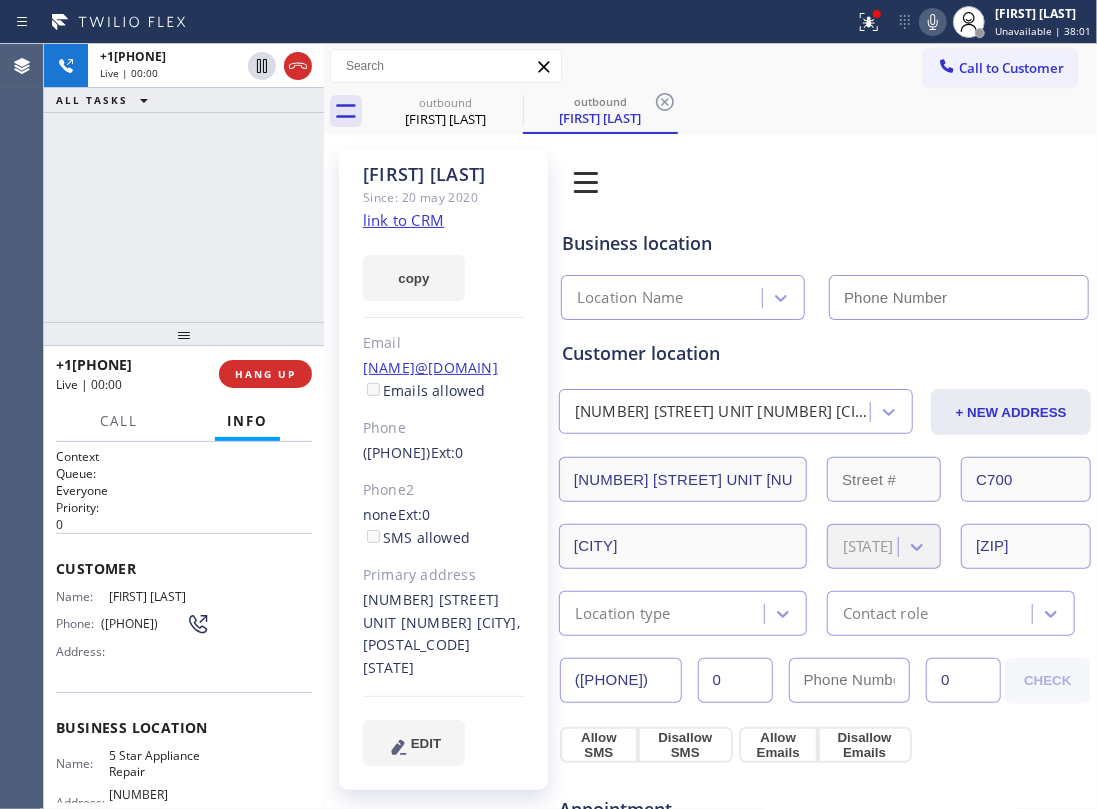 type on "([PHONE])" 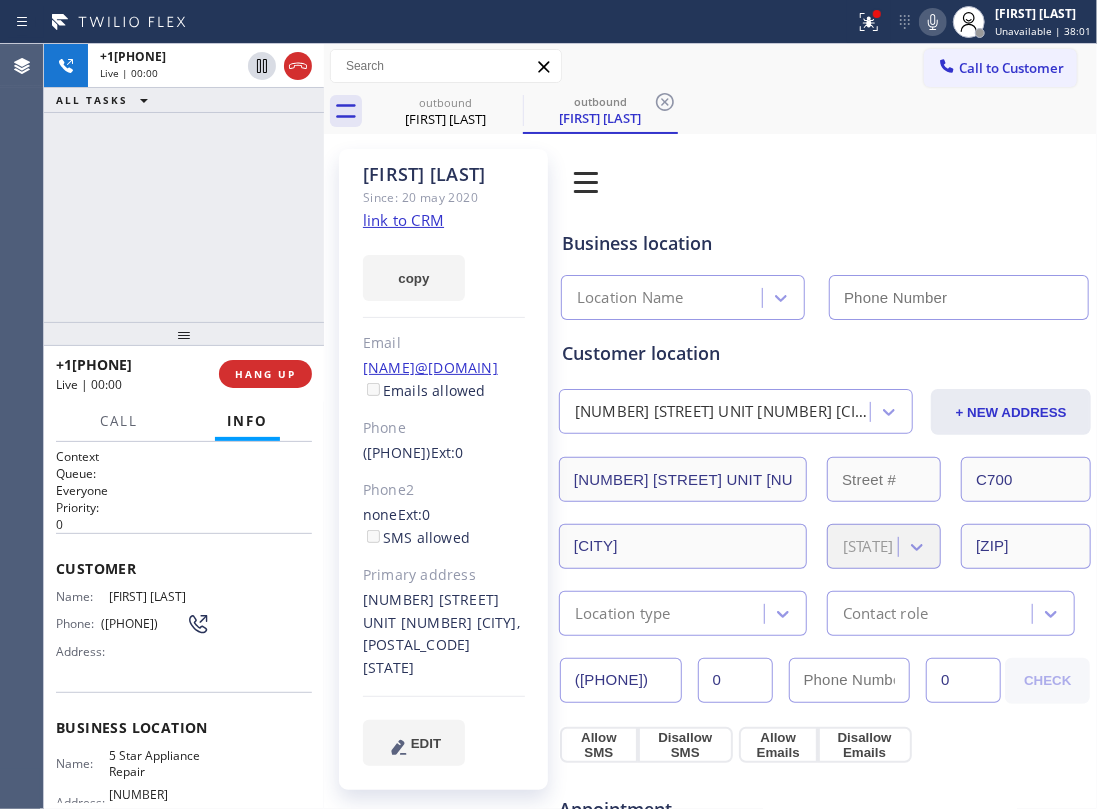 click on "+1[PHONE] Live | 00:00 ALL TASKS ALL TASKS ACTIVE TASKS TASKS IN WRAP UP" at bounding box center [184, 183] 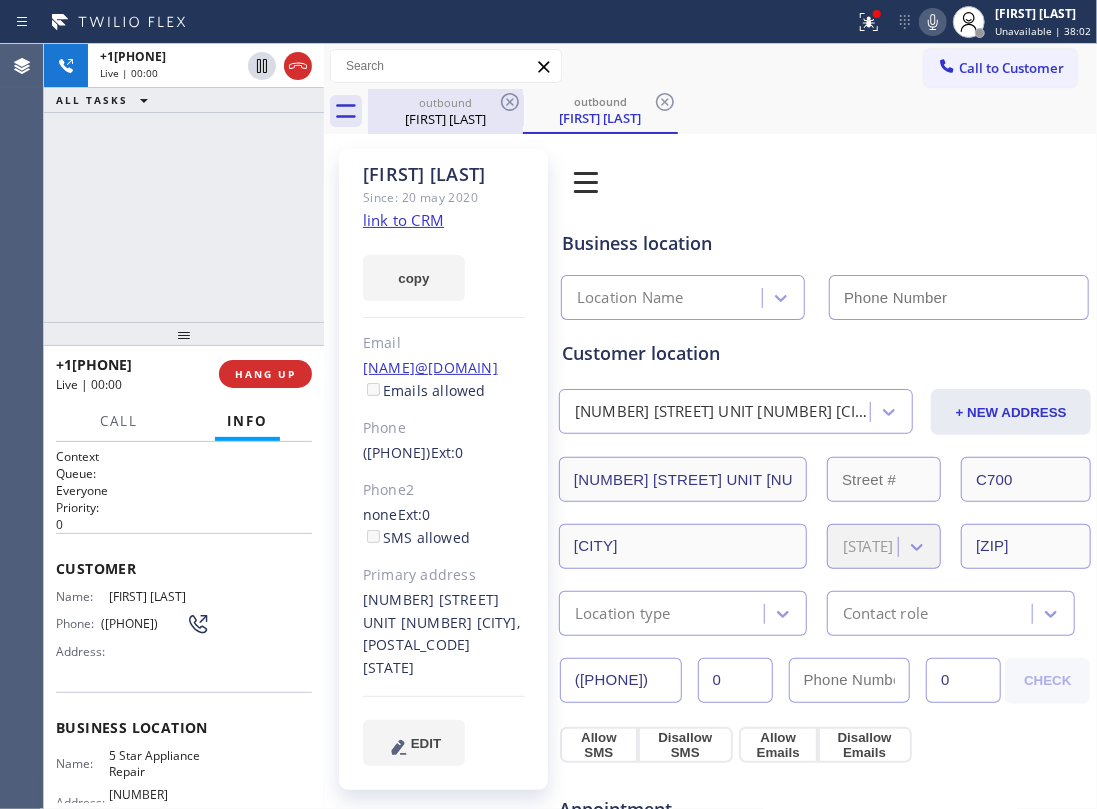 click on "outbound" at bounding box center [445, 102] 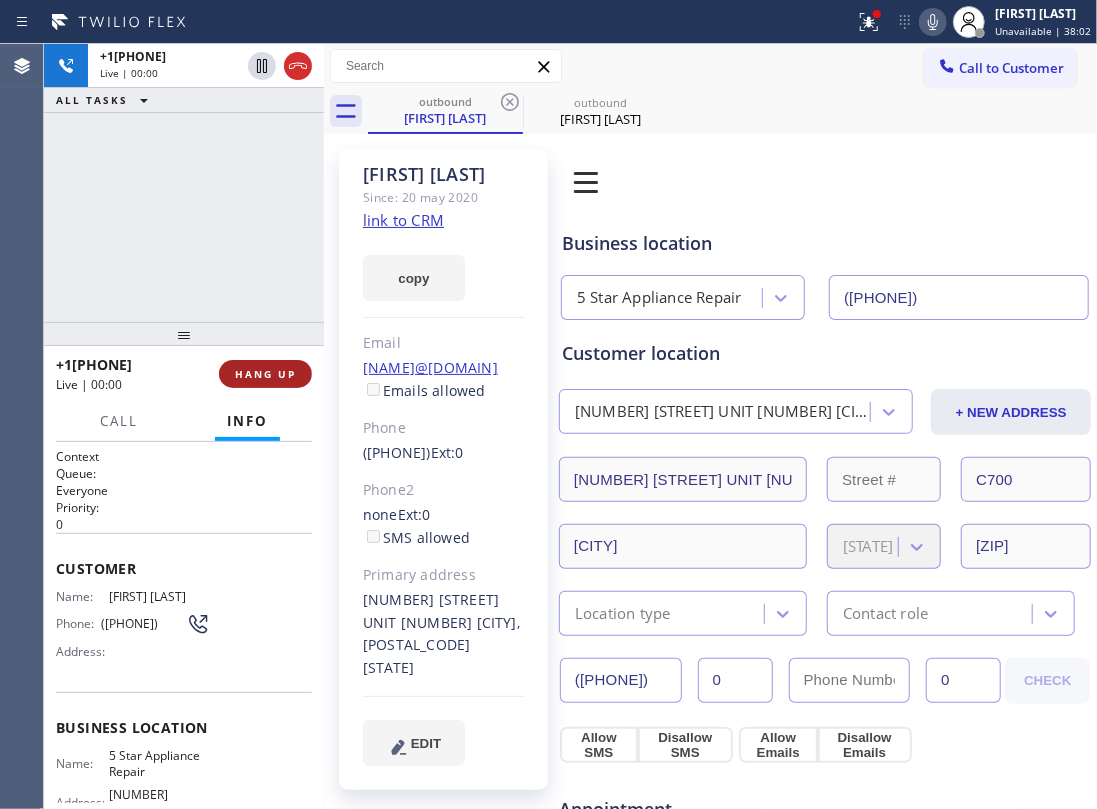 click on "HANG UP" at bounding box center [265, 374] 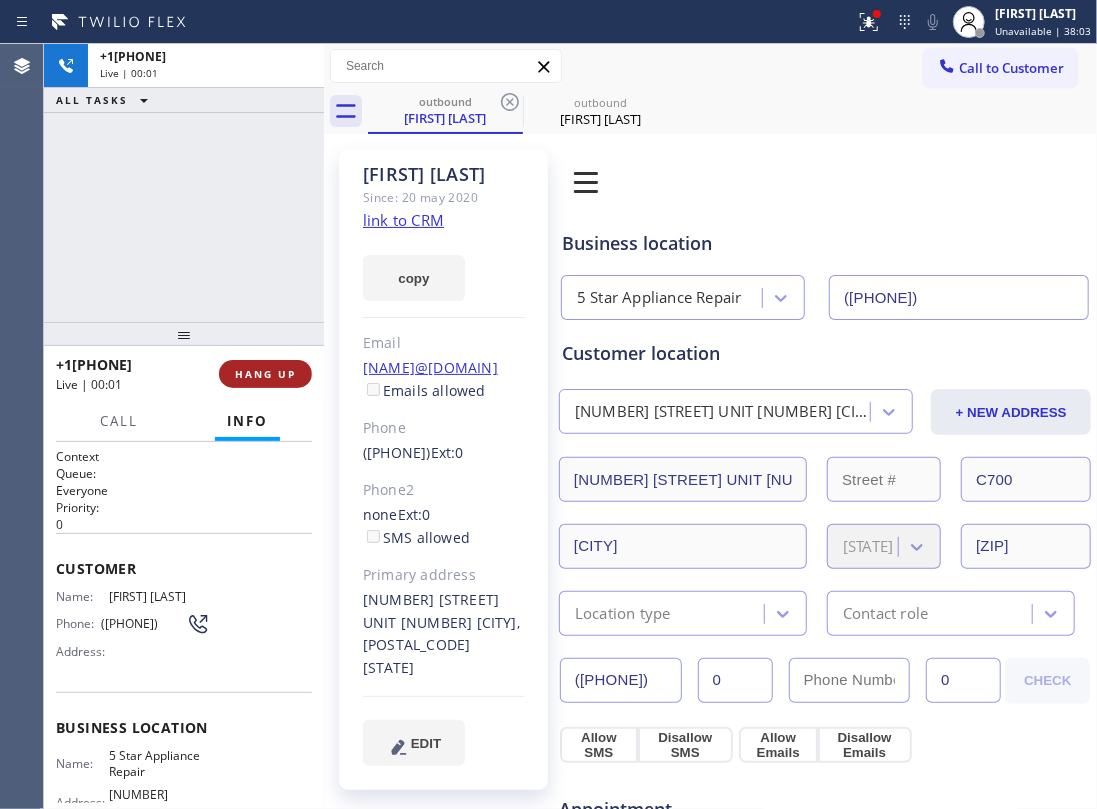 click on "HANG UP" at bounding box center [265, 374] 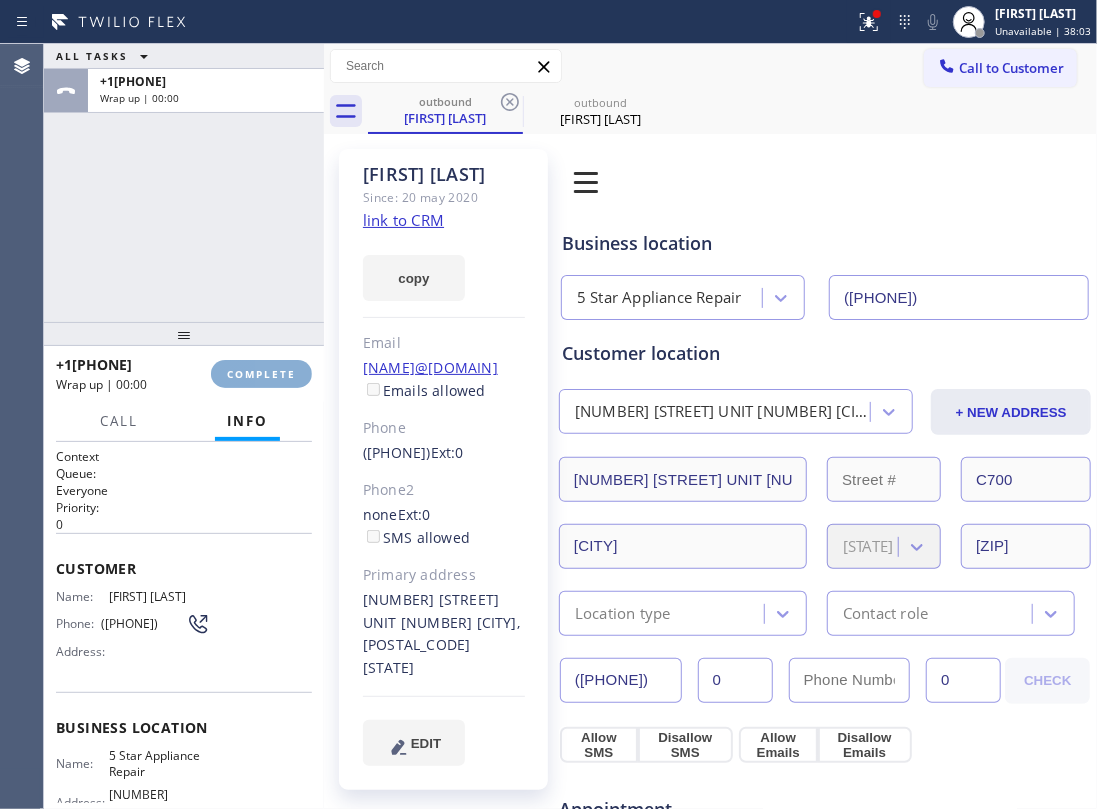 click on "COMPLETE" at bounding box center [261, 374] 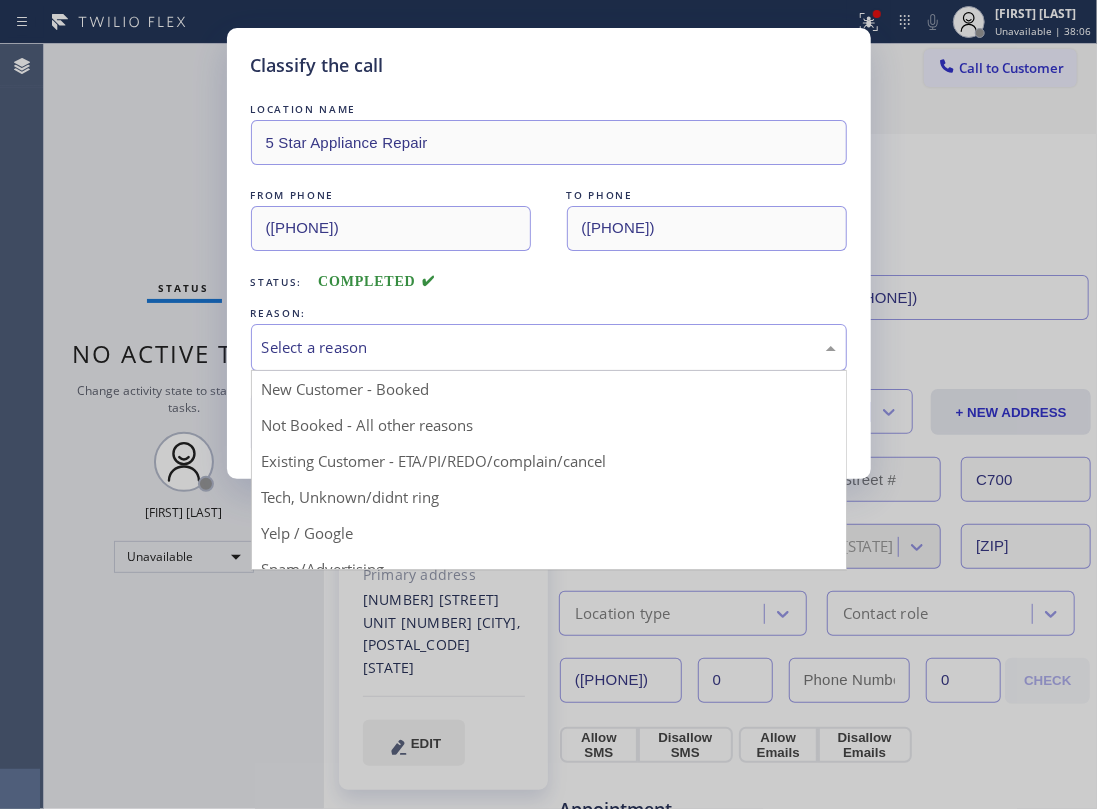 click on "Select a reason" at bounding box center (549, 347) 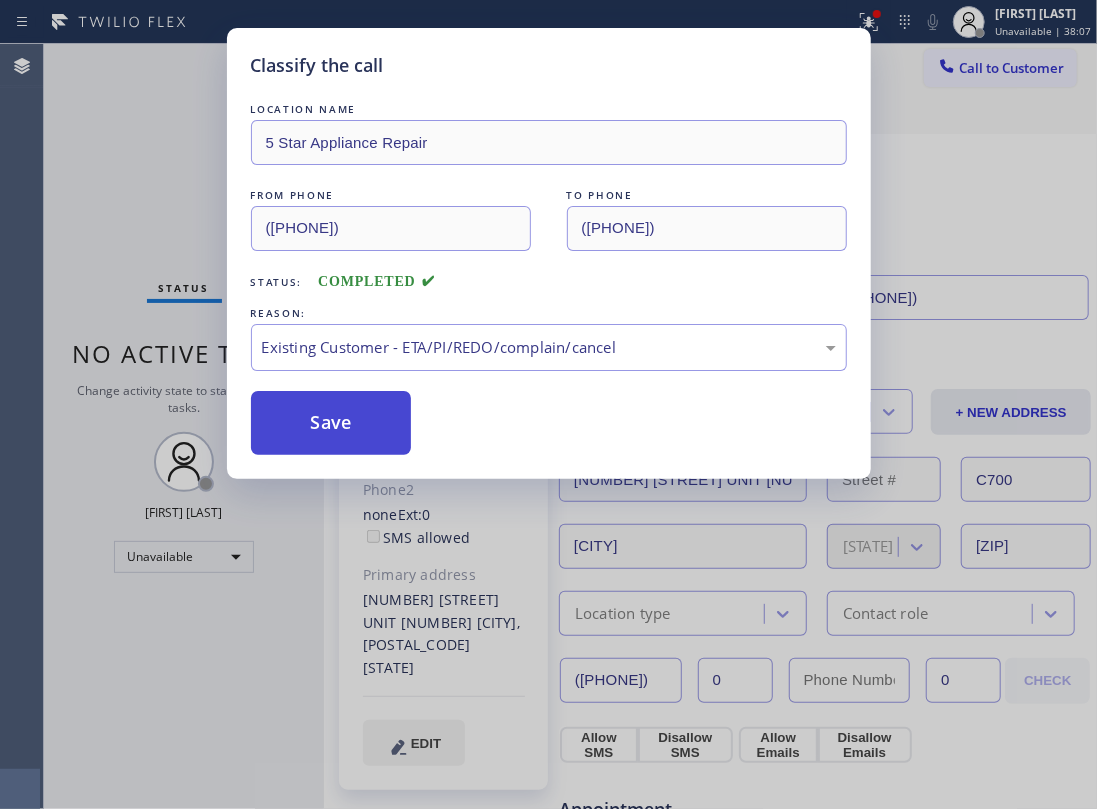 click on "Save" at bounding box center (331, 423) 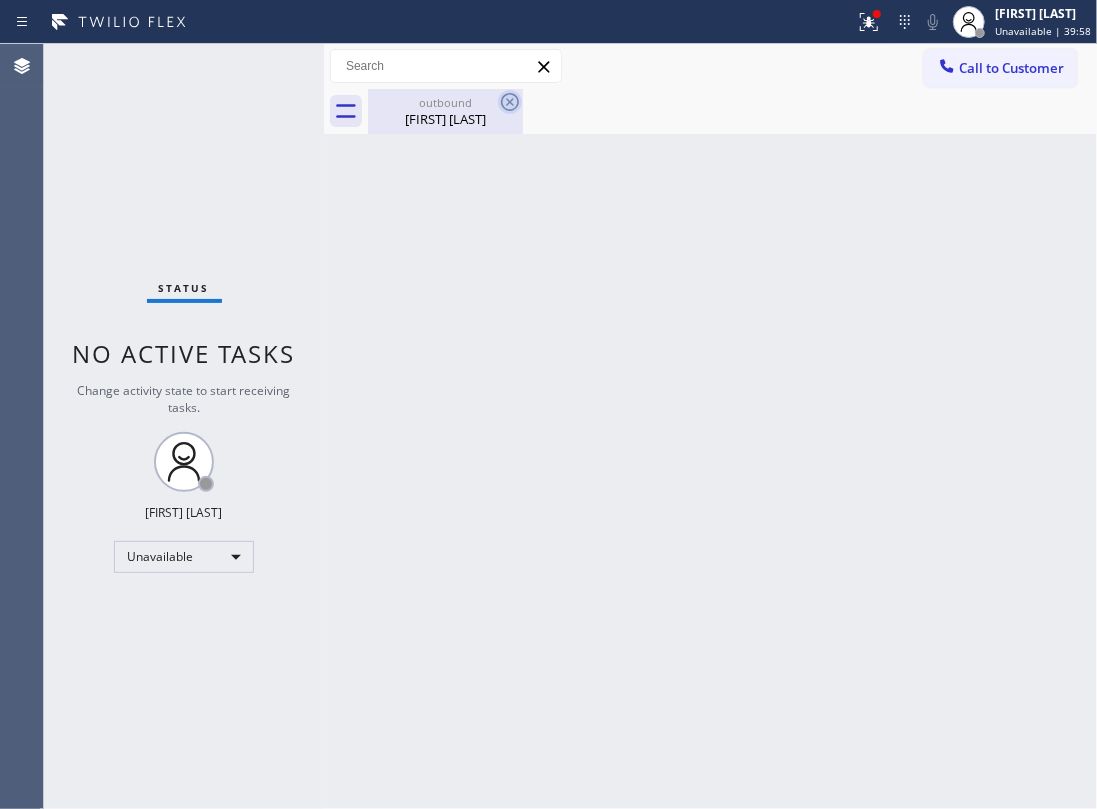 click on "outbound [FIRST] [LAST]" at bounding box center (445, 111) 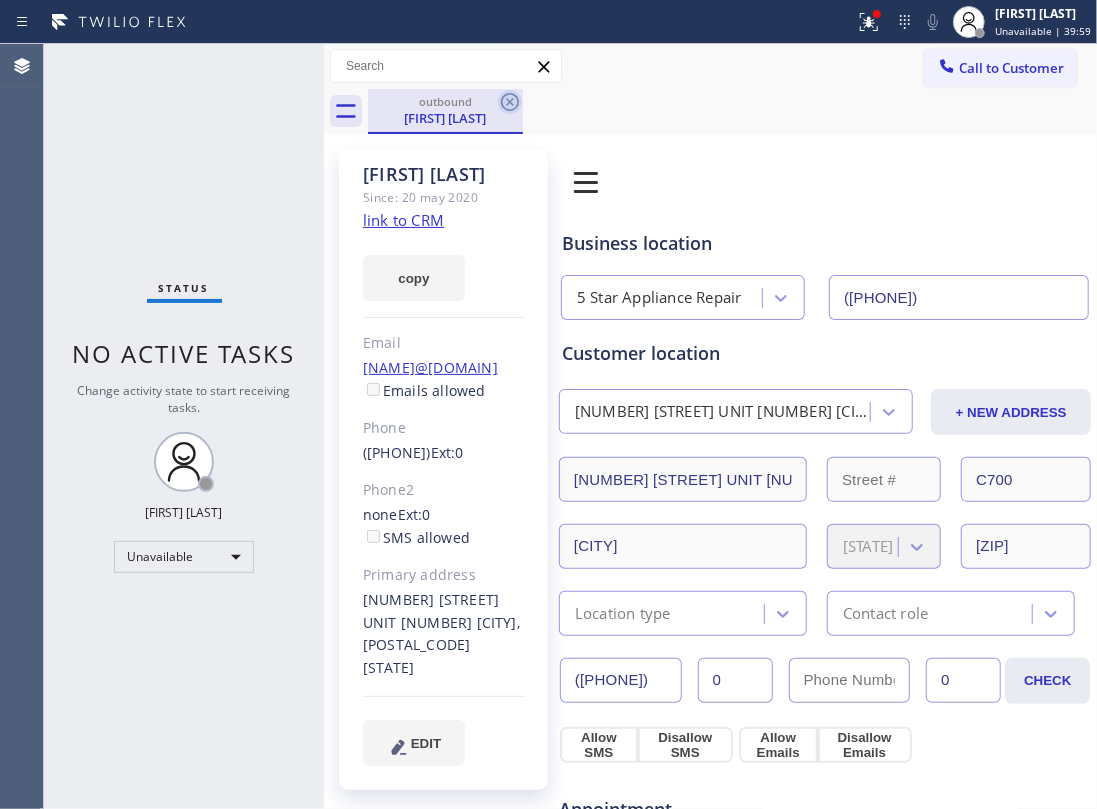 click 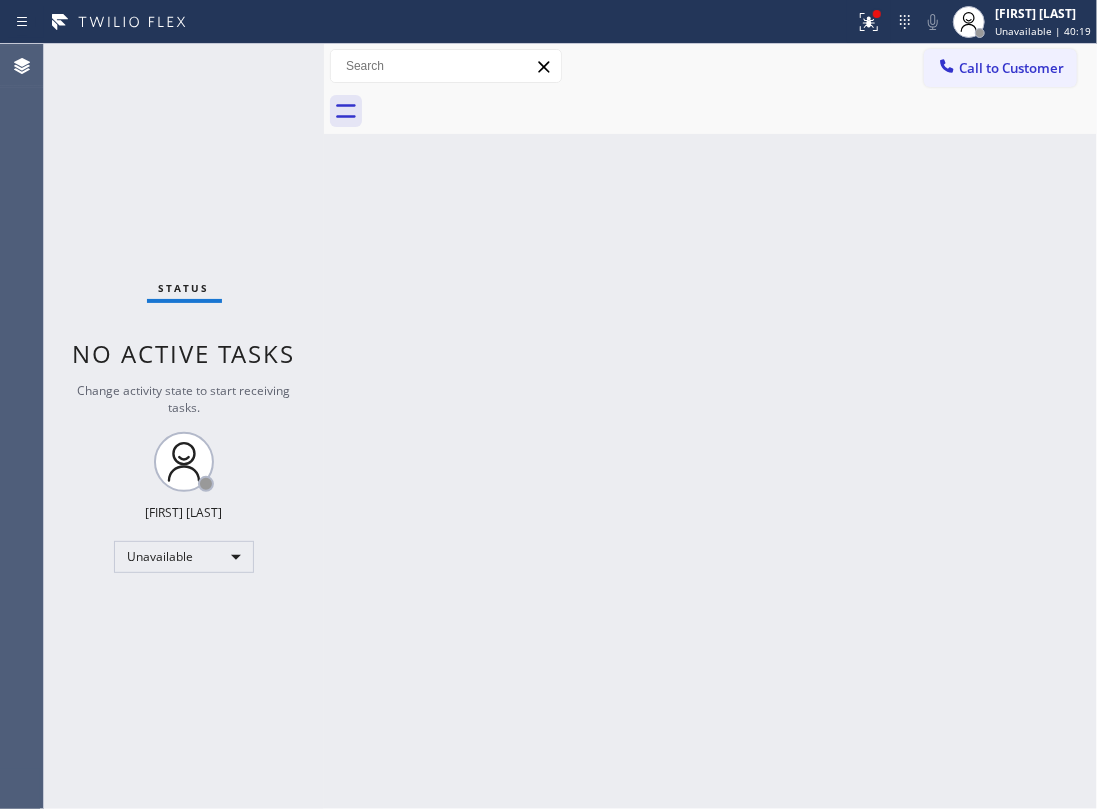 click on "Outbound call Location 5 Star Appliance Repair Your caller id phone number [PHONE] Customer number [PHONE] Call Outbound call Technician Search Technician Your caller id phone number Your caller id phone number Call" at bounding box center (710, 426) 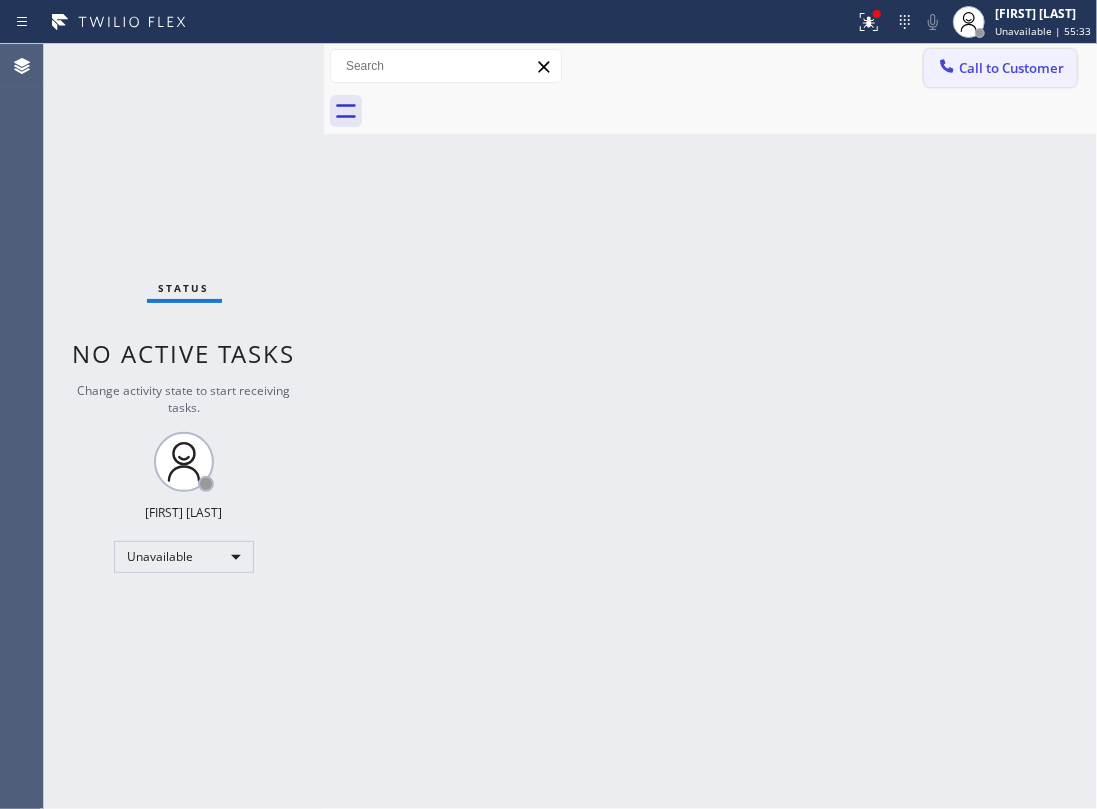 click 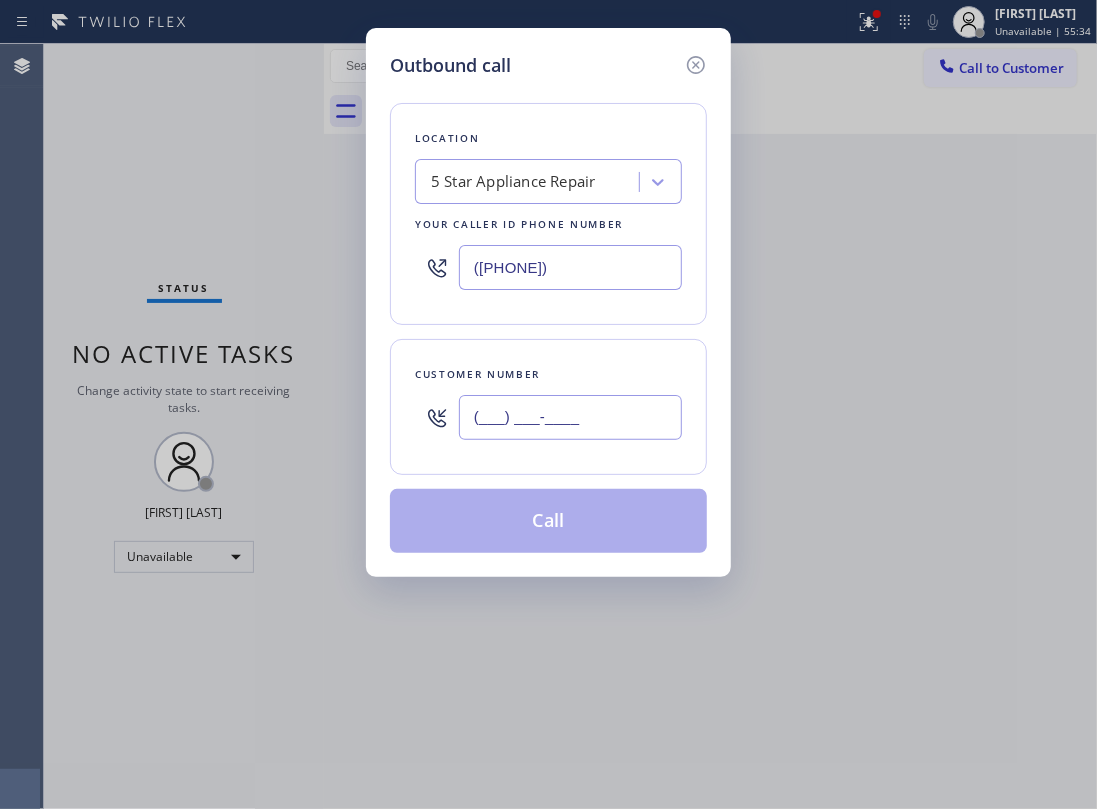 click on "(___) ___-____" at bounding box center (570, 417) 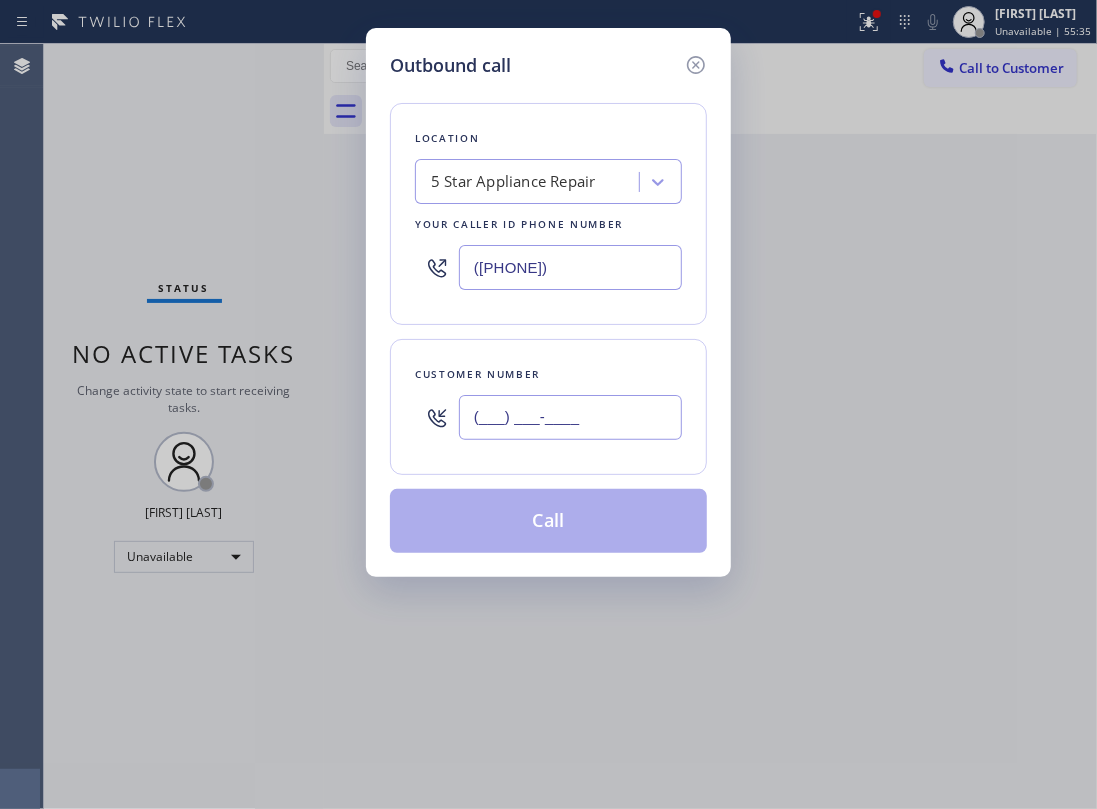 paste on "([PHONE])" 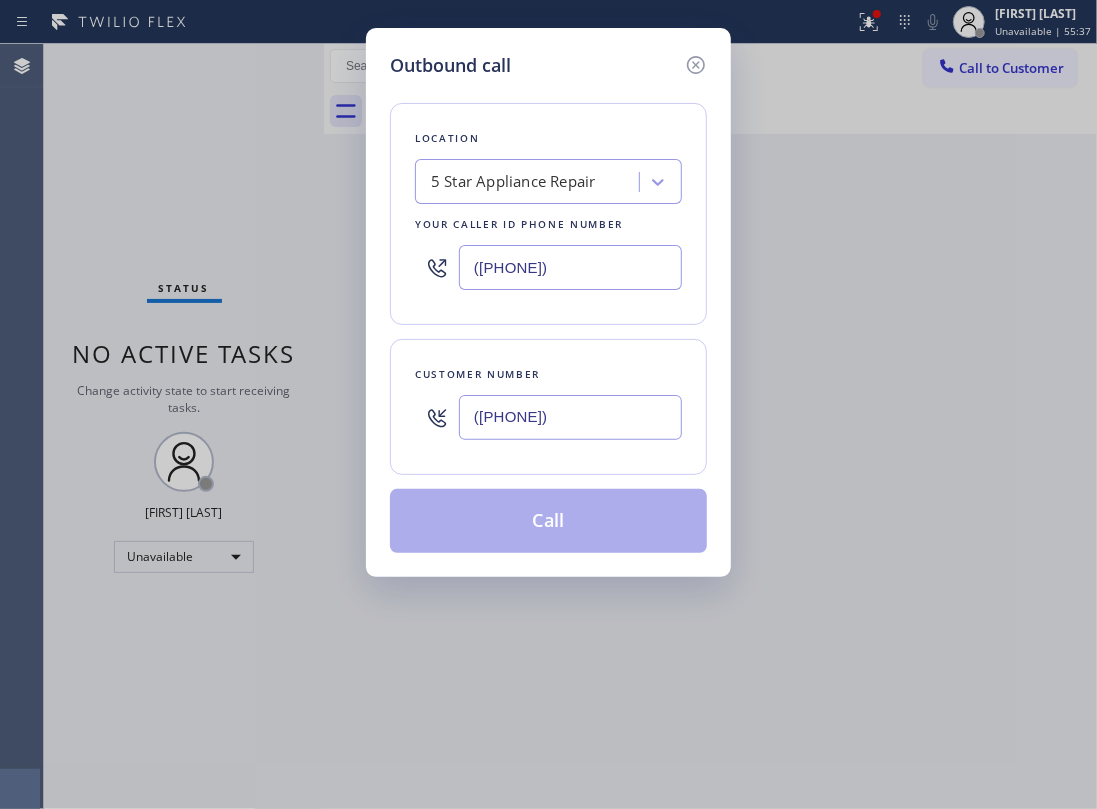 type on "([PHONE])" 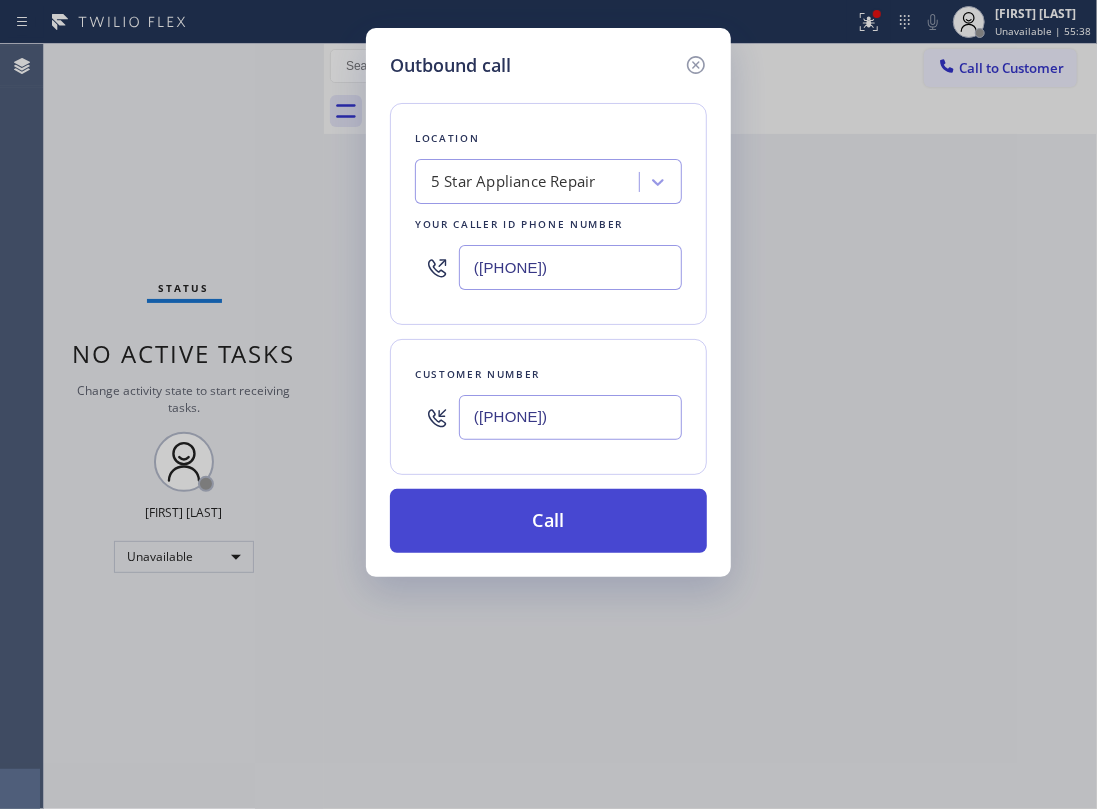 click on "Call" at bounding box center (548, 521) 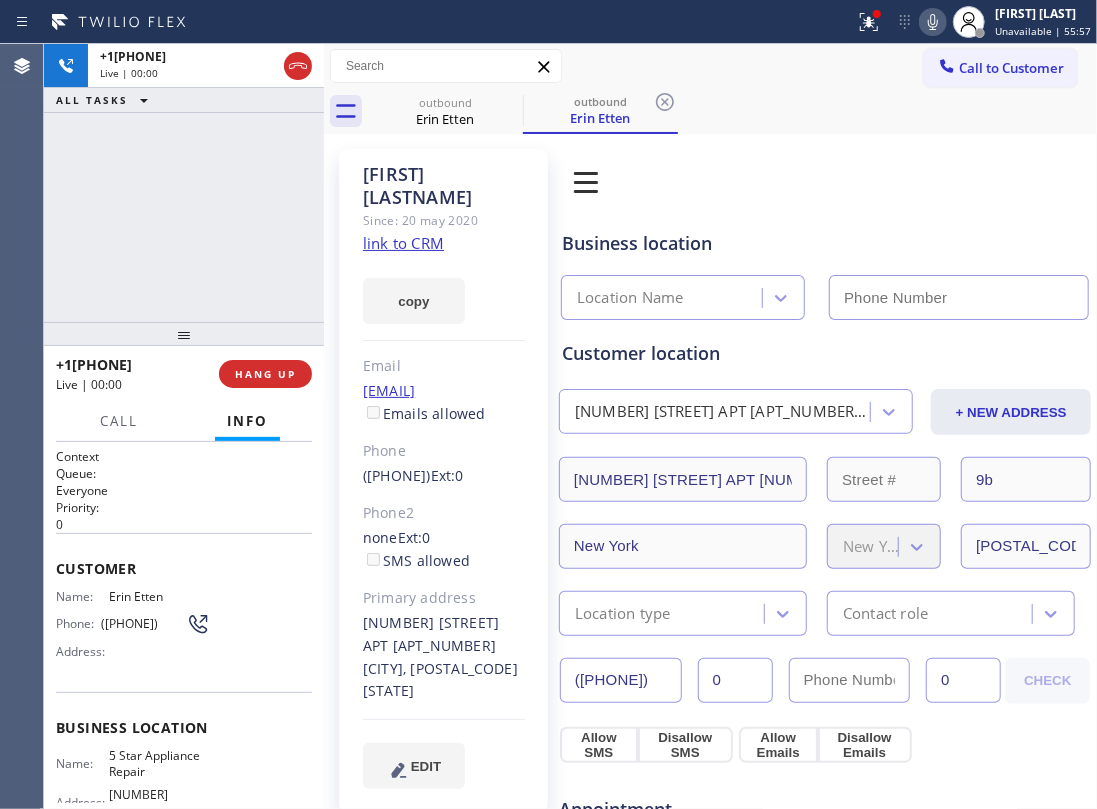 type on "([PHONE])" 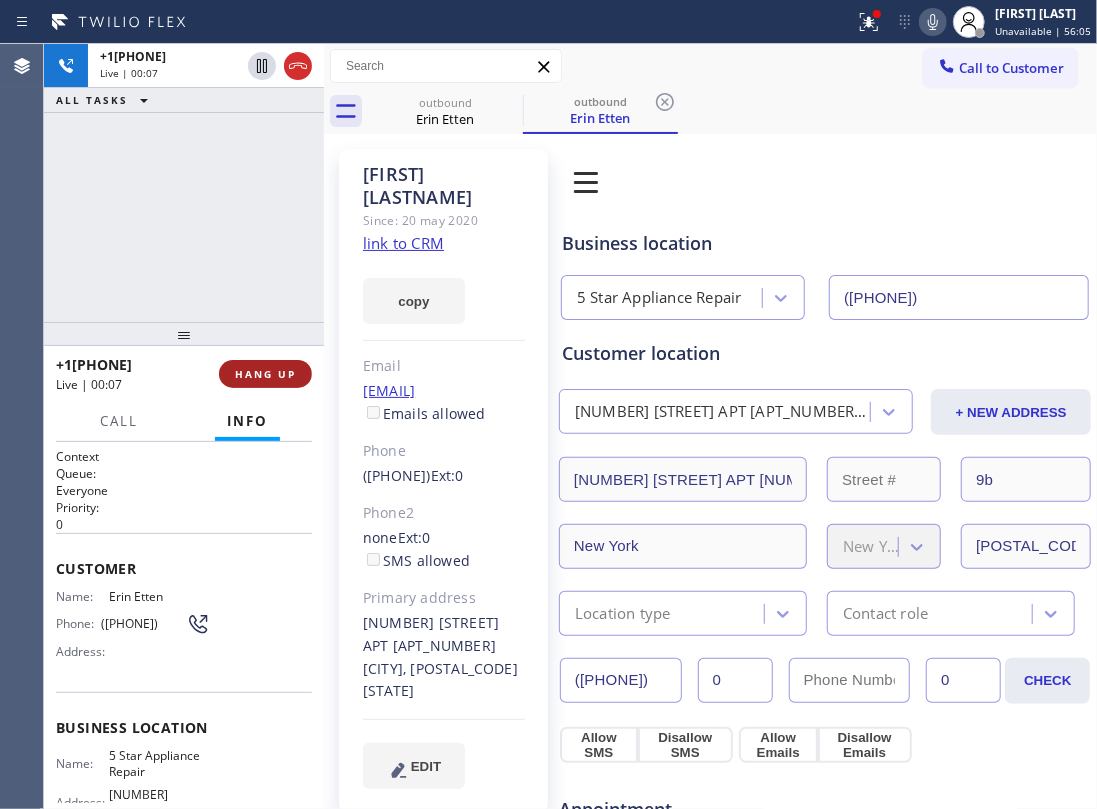 click on "HANG UP" at bounding box center [265, 374] 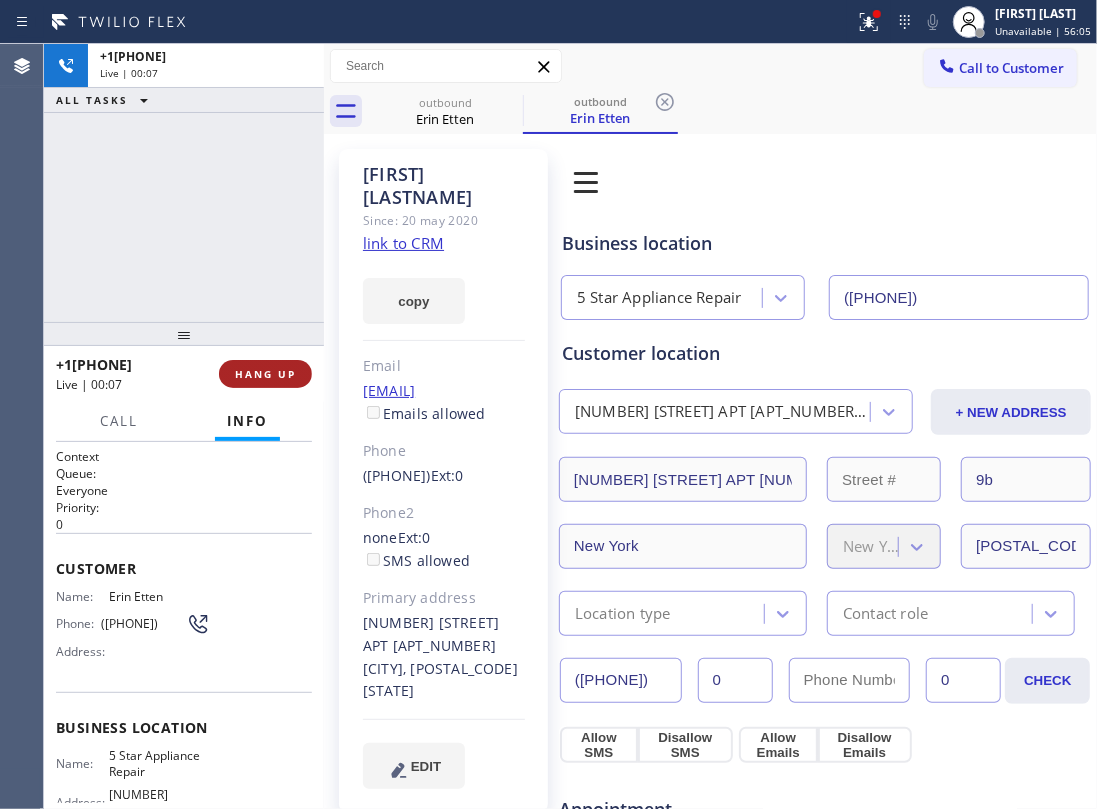 click on "HANG UP" at bounding box center (265, 374) 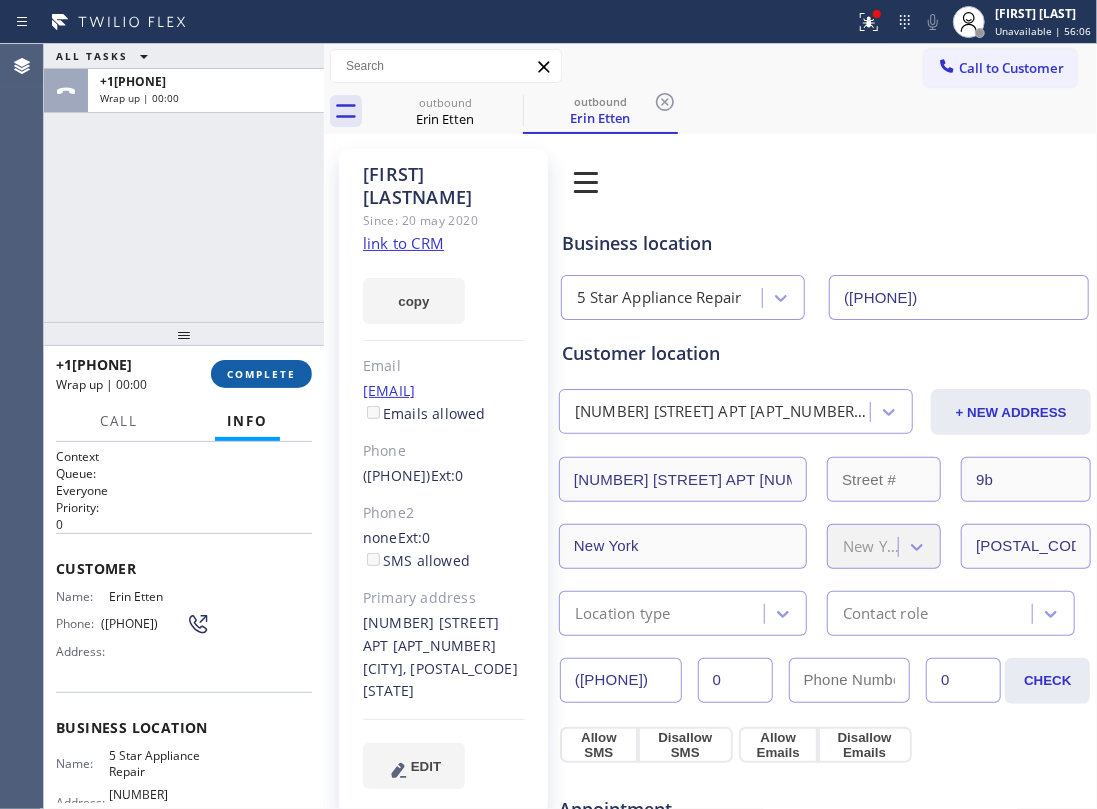click on "COMPLETE" at bounding box center (261, 374) 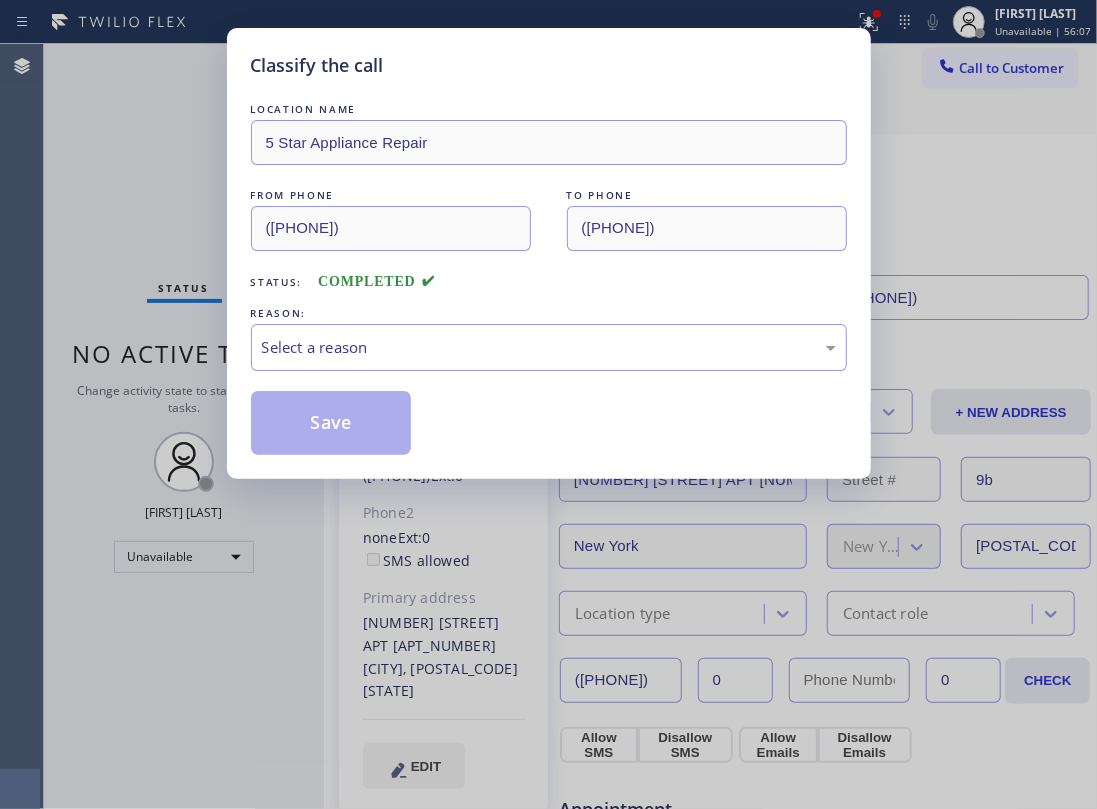 click on "Classify the call LOCATION NAME 5 Star Appliance Repair FROM PHONE [PHONE] TO PHONE [PHONE] Status: COMPLETED REASON: Select a reason Save" at bounding box center [548, 404] 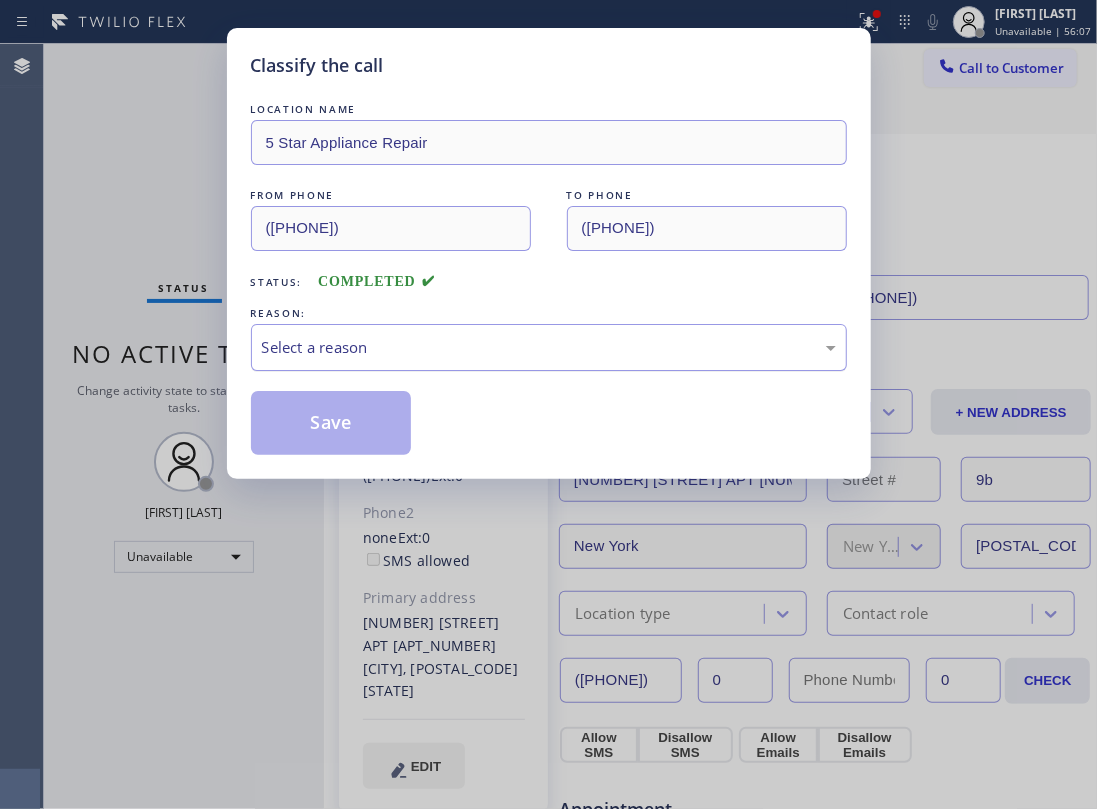 click on "Select a reason" at bounding box center (549, 347) 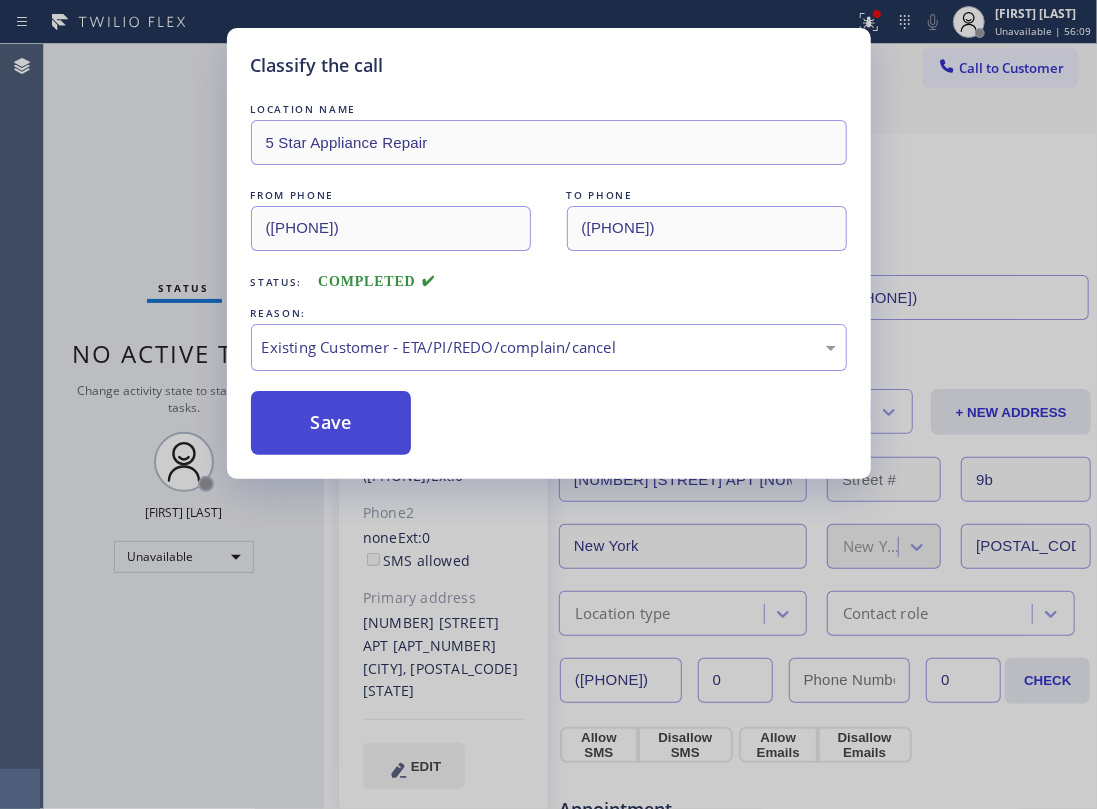 click on "Save" at bounding box center [331, 423] 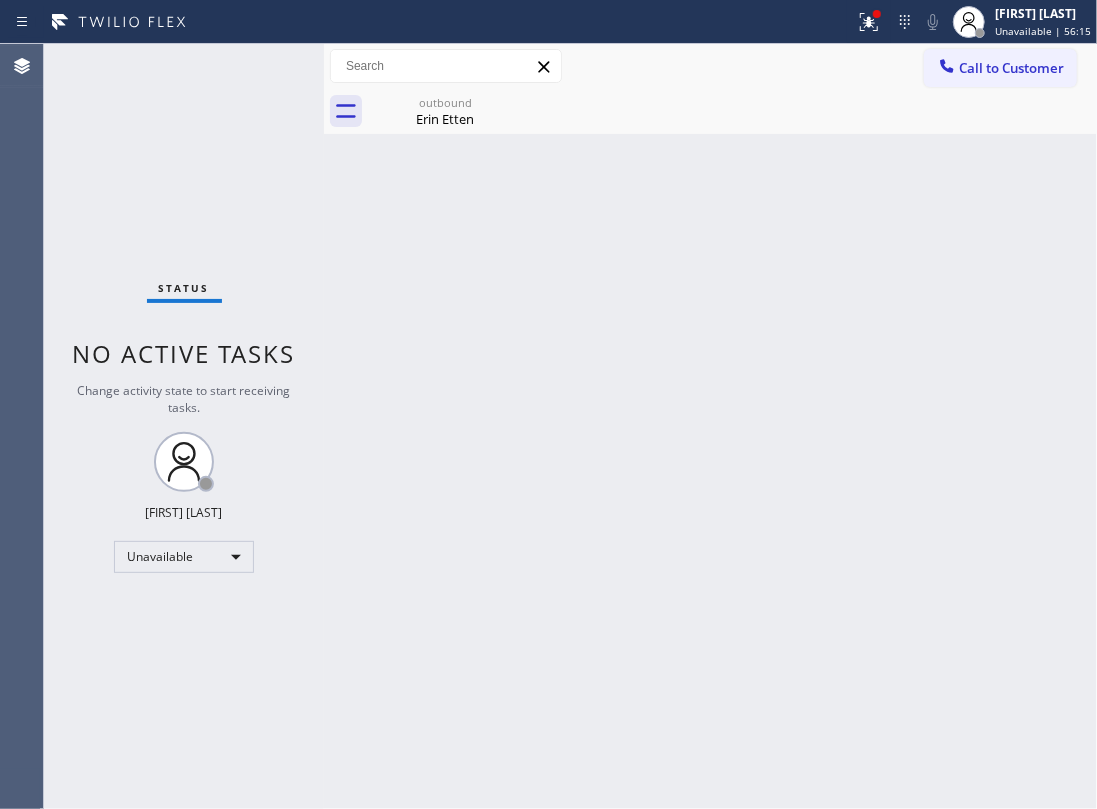 click on "Back to Dashboard Change Sender ID Customers Technicians Select a contact Outbound call Location Search location Your caller id phone number Customer number Call Customer info Name   Phone none Address none Change Sender ID HVAC +1[PHONE] 5 Star Appliance +1[PHONE] Appliance Repair +1[PHONE] Plumbing +1[PHONE] Air Duct Cleaning +1[PHONE]  Electricians +1[PHONE]  Cancel Change Check personal SMS Reset Change outbound [FIRST]  [LAST] Call to Customer Outbound call Location 5 Star Appliance Repair Your caller id phone number ([PHONE]) Customer number Call Outbound call Technician Search Technician Your caller id phone number Your caller id phone number Call outbound [FIRST]  [LAST] [FIRST]    [LAST] Since: [DATE] link to CRM copy Email [EMAIL]  Emails allowed Phone ([PHONE])  Ext:  0 Phone2 none  Ext:  0  SMS allowed Primary address 9b [NUMBER] [STREET] APT 9B [CITY], [ZIP_CODE] [STATE] EDIT Outbound call Location 5 Star Appliance Repair Your caller id phone number ([PHONE]) Call Leads 9b" at bounding box center (710, 426) 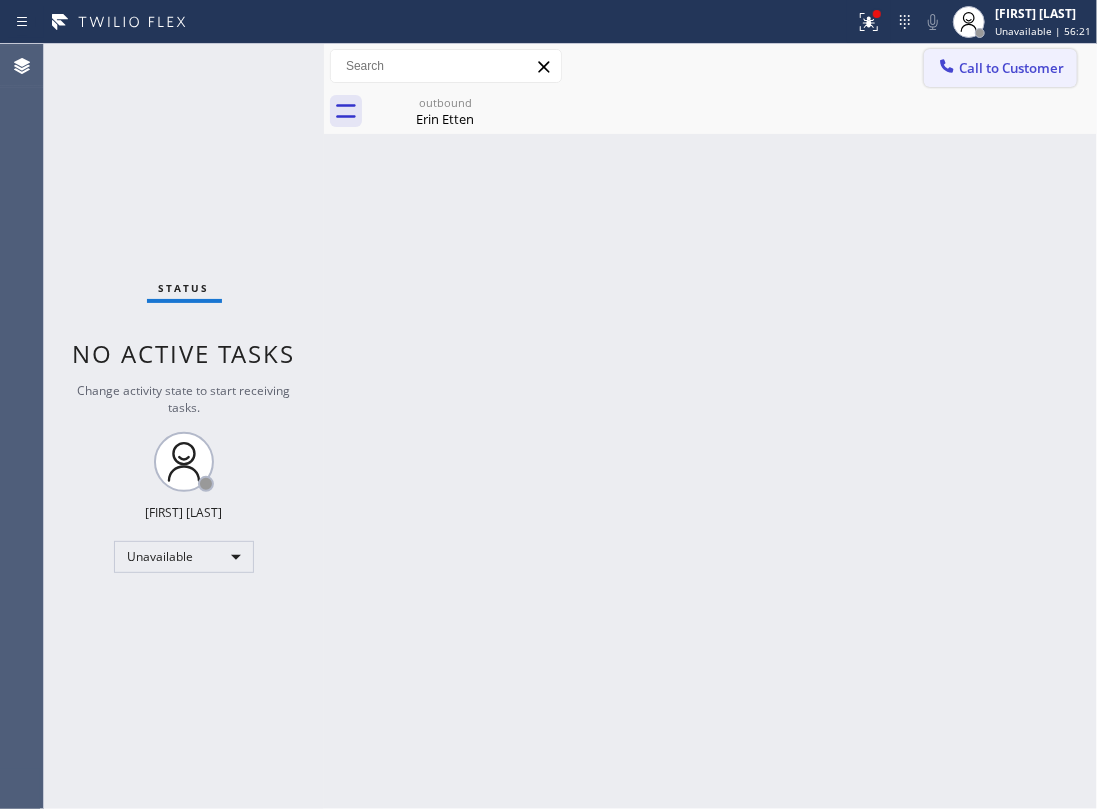 click on "Call to Customer" at bounding box center [1011, 68] 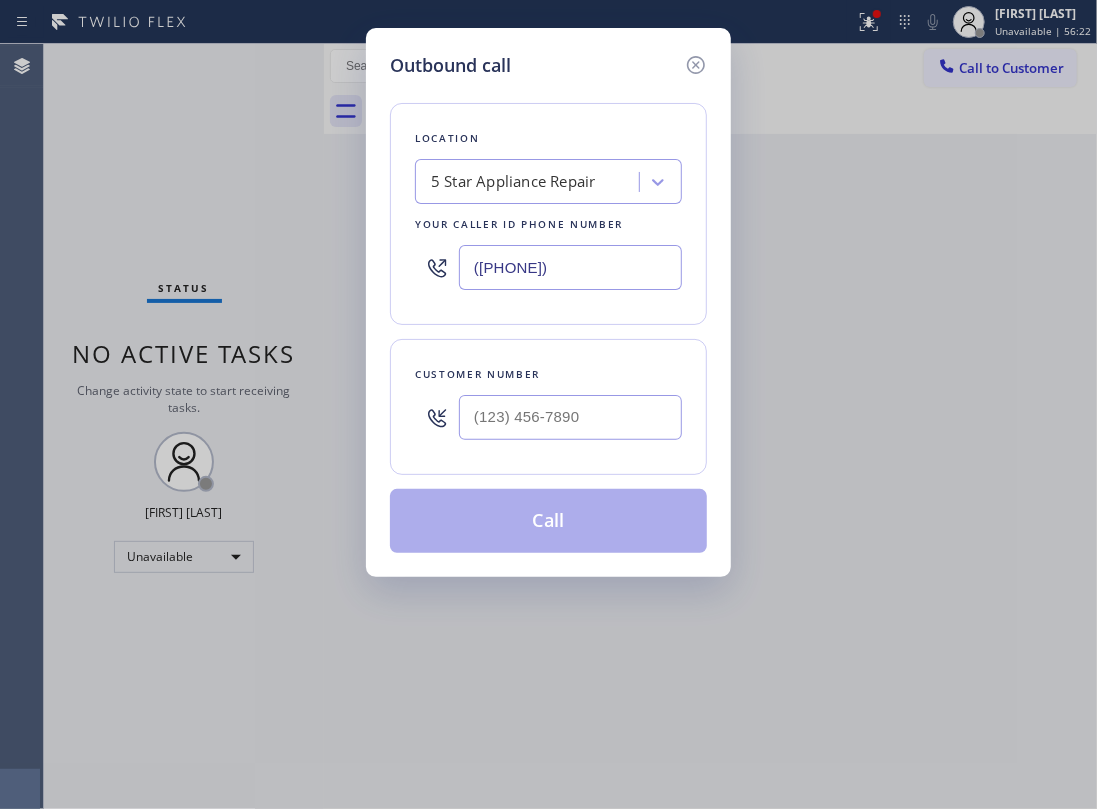click at bounding box center (570, 417) 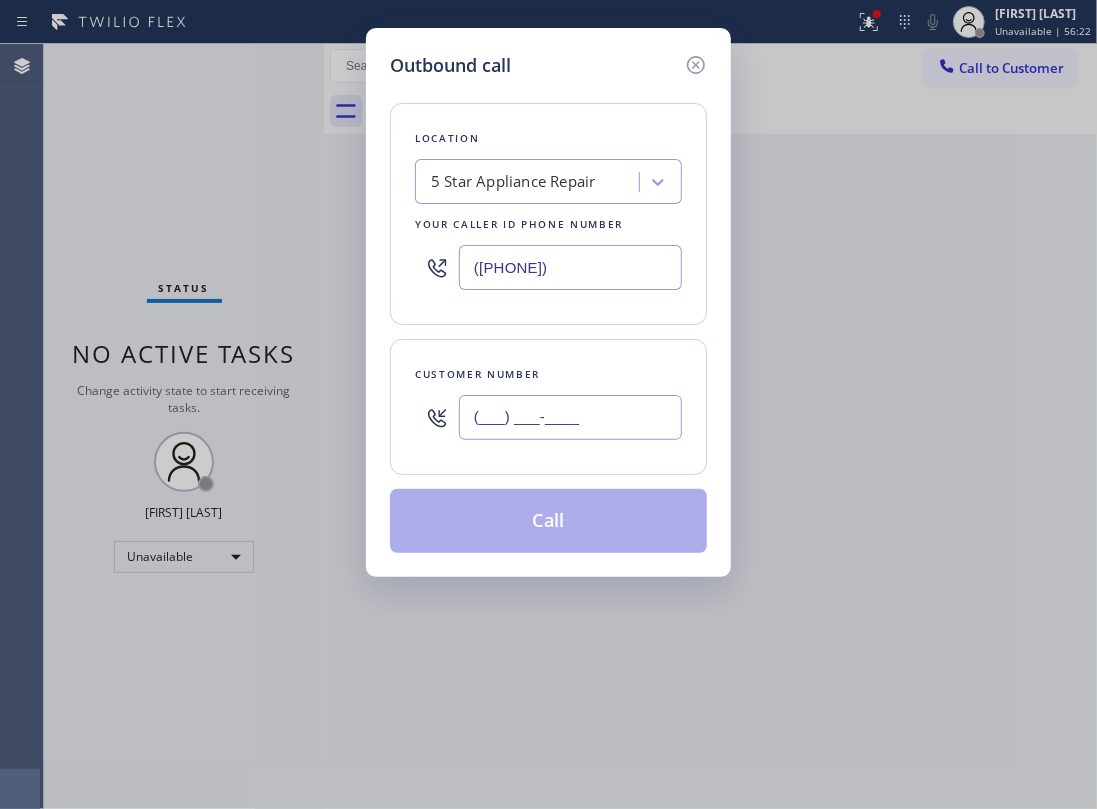 paste on "([PHONE]) [PHONE]" 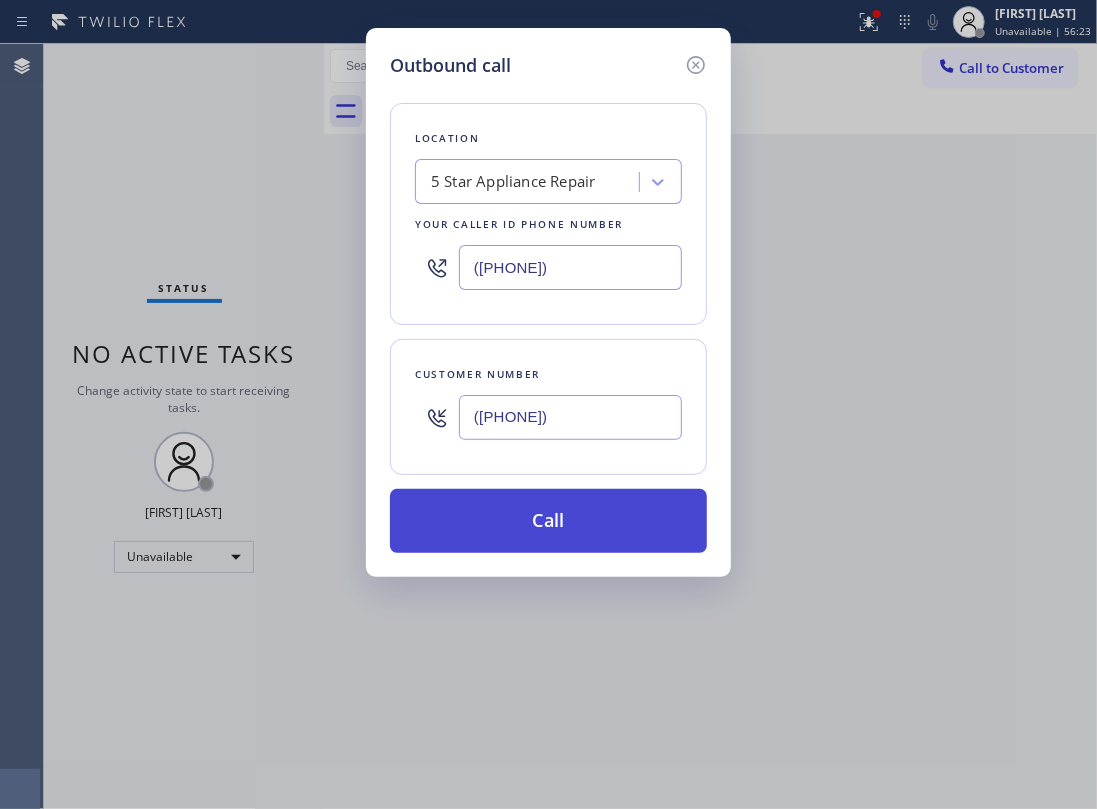 type on "([PHONE])" 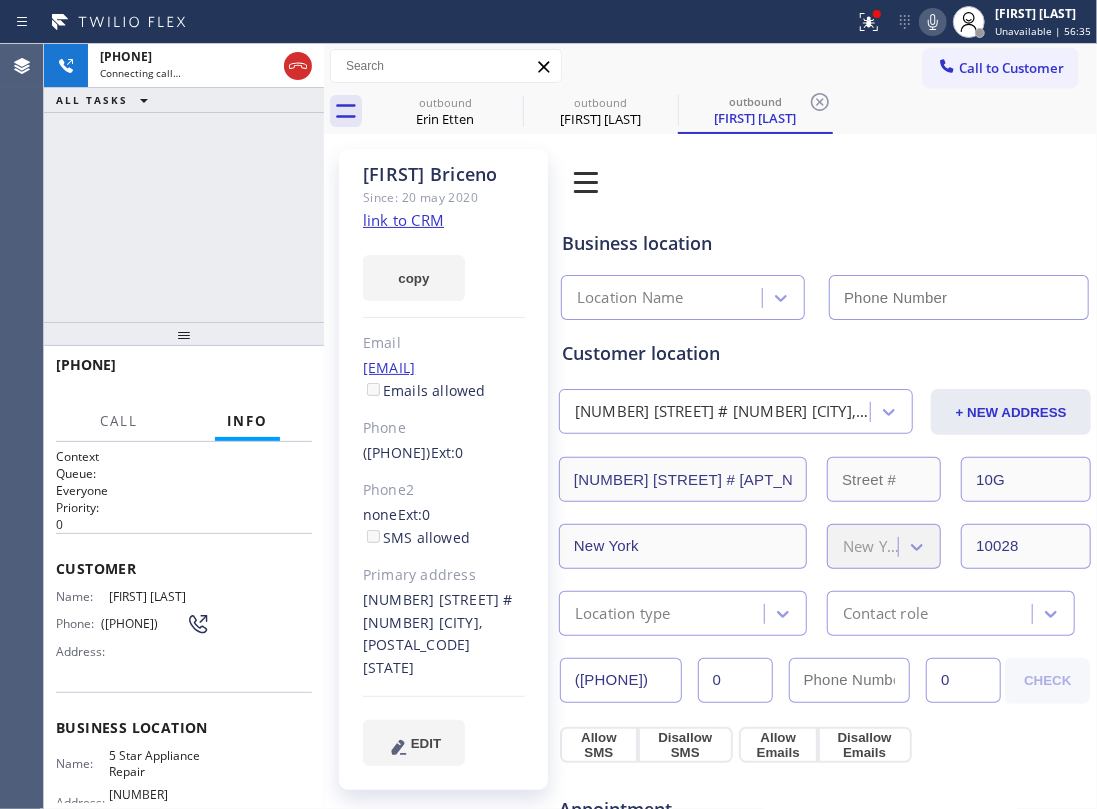 type on "([PHONE])" 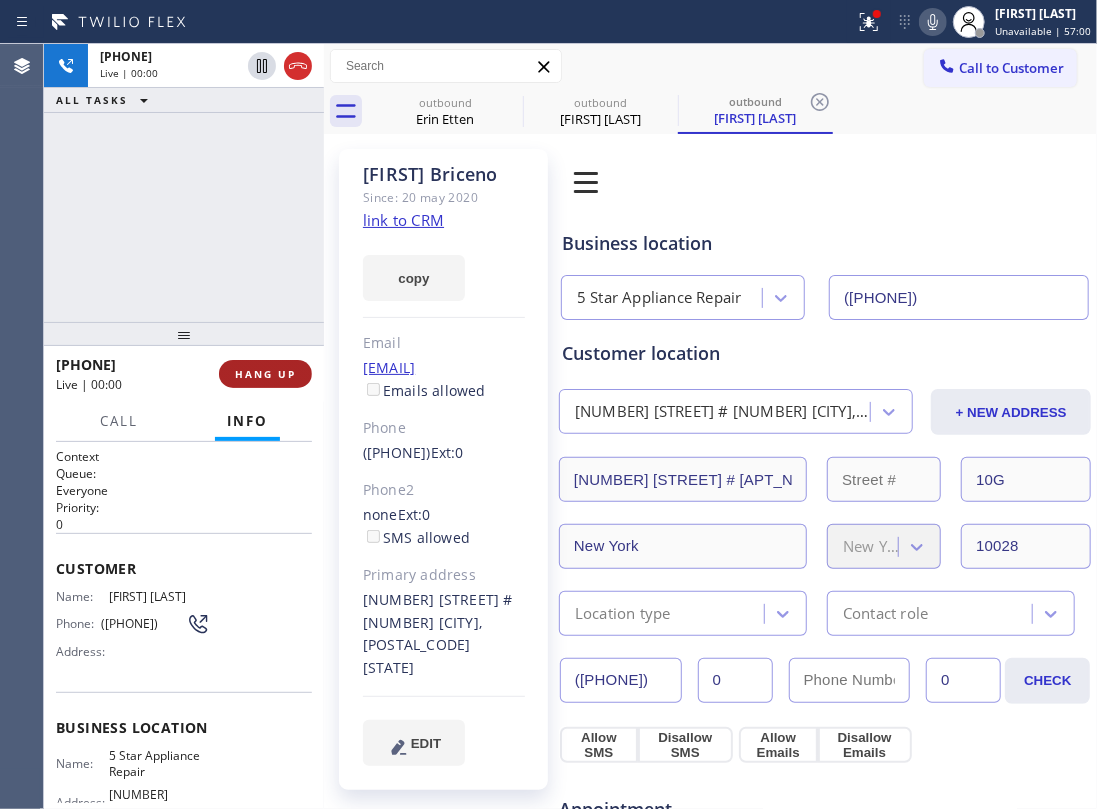 click on "HANG UP" at bounding box center (265, 374) 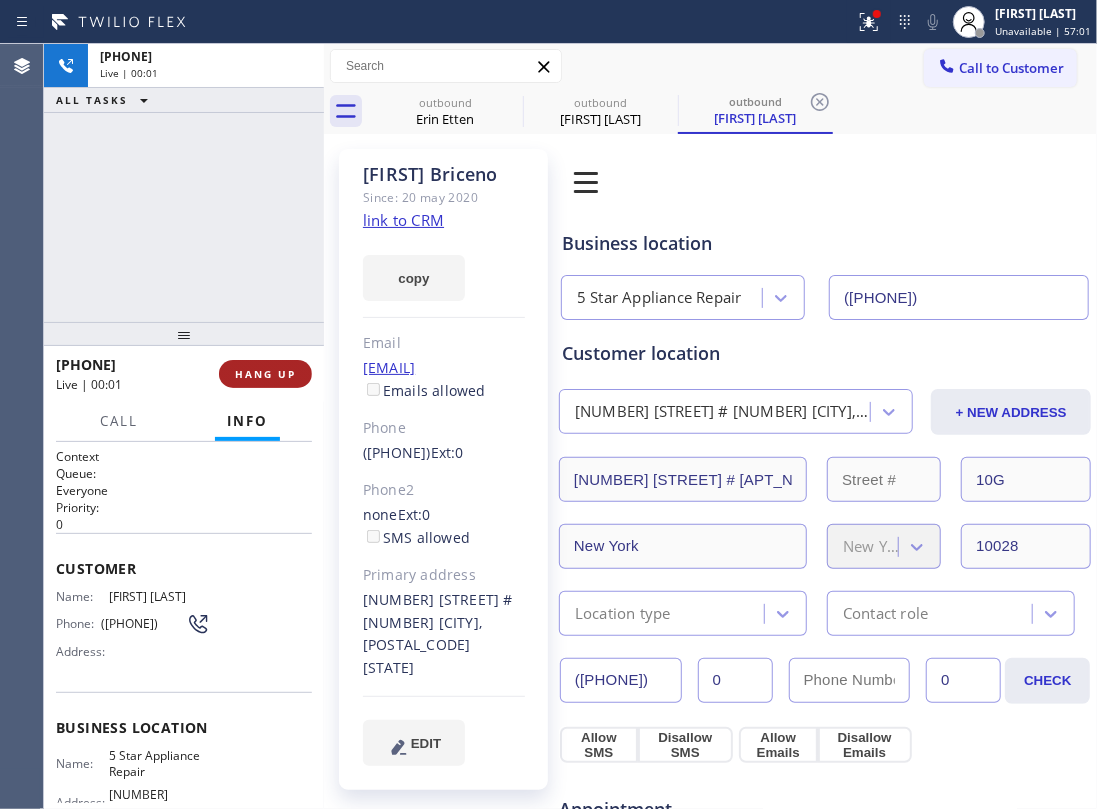 click on "HANG UP" at bounding box center [265, 374] 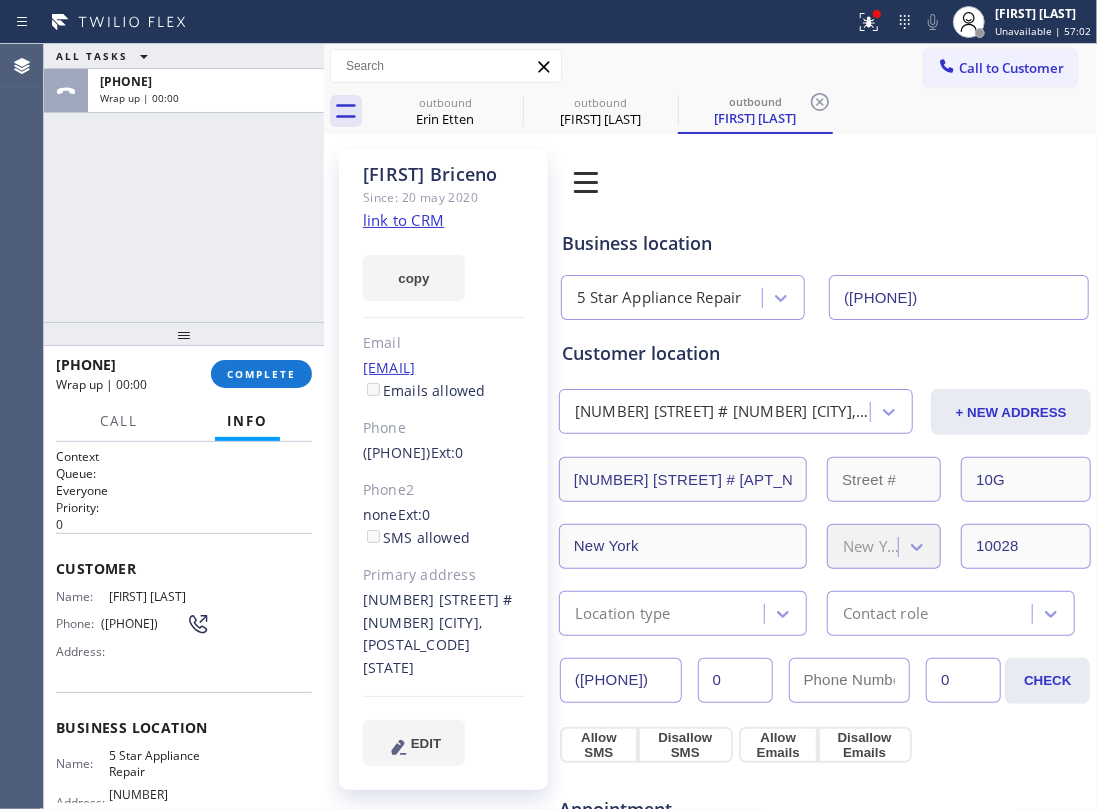 click on "ALL TASKS ALL TASKS ACTIVE TASKS TASKS IN WRAP UP [PHONE] Wrap up | [TIME]" at bounding box center [184, 183] 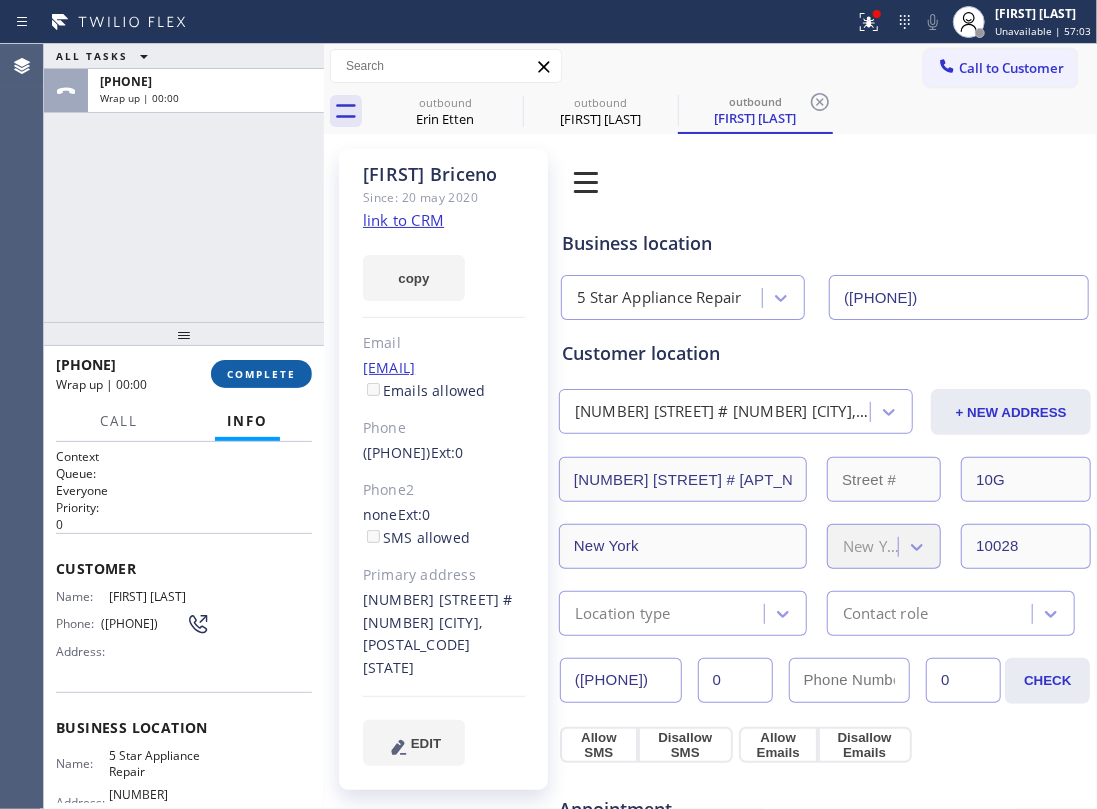 click on "COMPLETE" at bounding box center [261, 374] 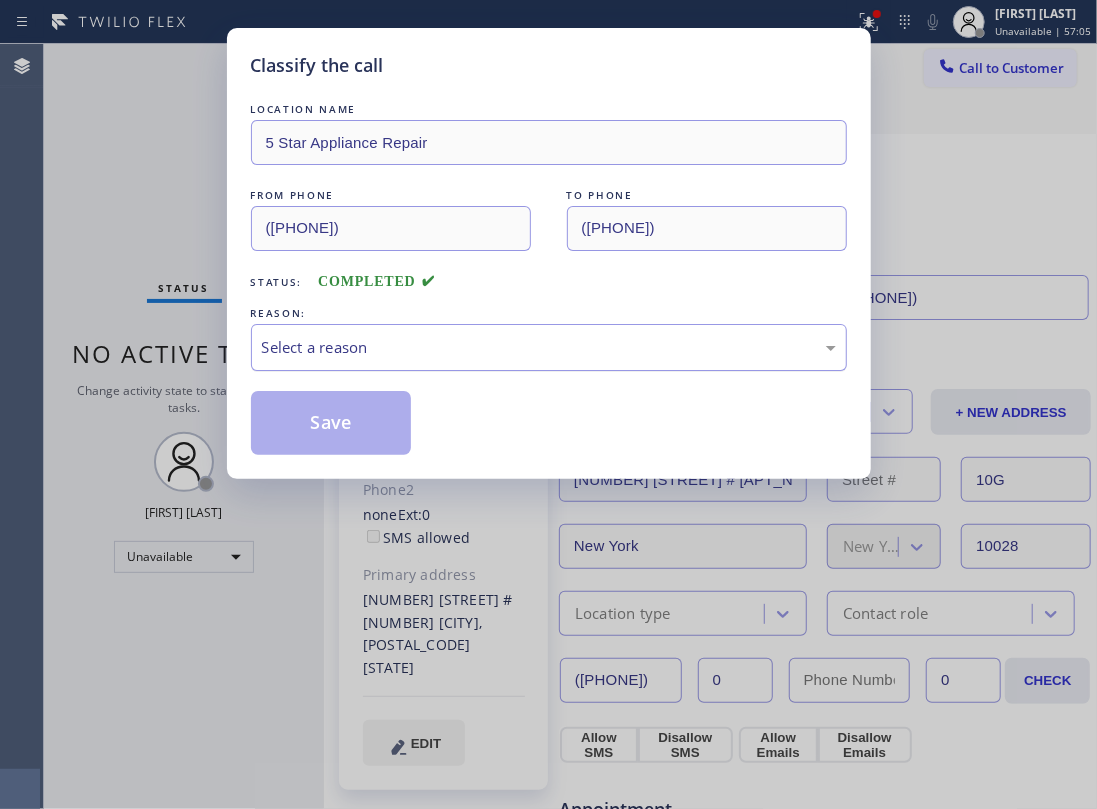 drag, startPoint x: 366, startPoint y: 349, endPoint x: 389, endPoint y: 357, distance: 24.351591 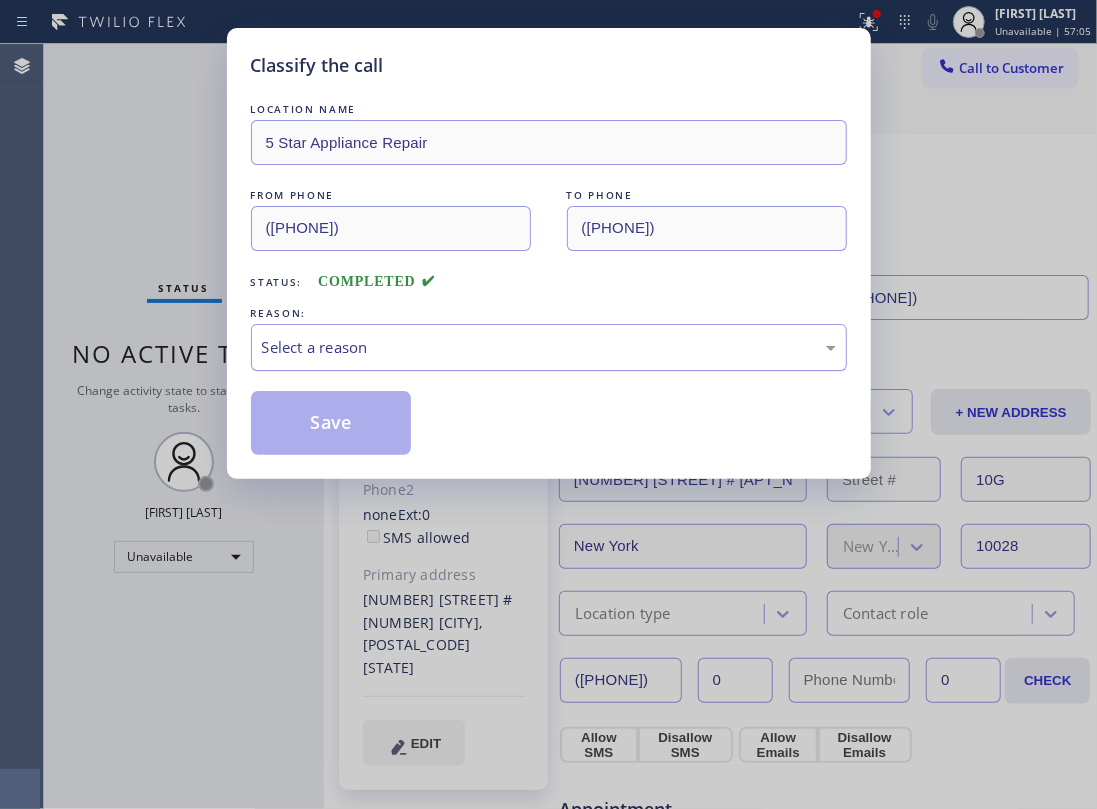 click on "Select a reason" at bounding box center [549, 347] 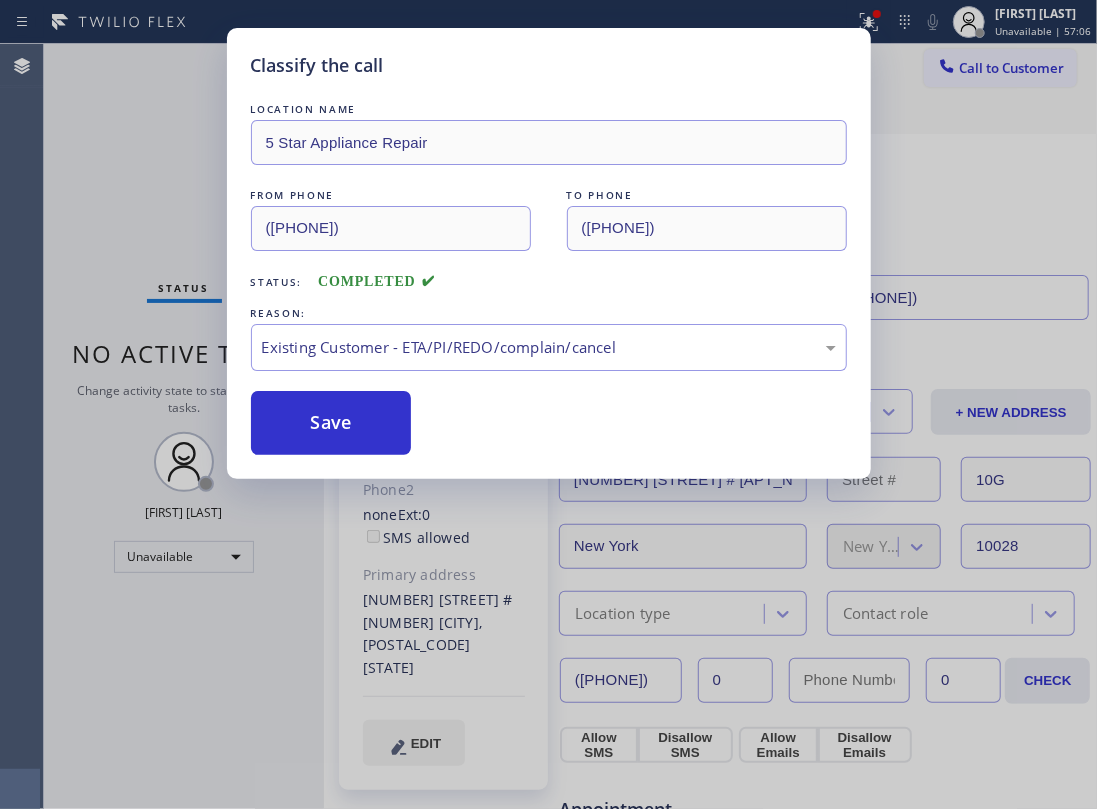 click on "LOCATION NAME 5 Star Appliance Repair FROM PHONE [PHONE] TO PHONE [PHONE] Status: COMPLETED REASON: Existing Customer - ETA/PI/REDO/complain/cancel Save" at bounding box center [549, 277] 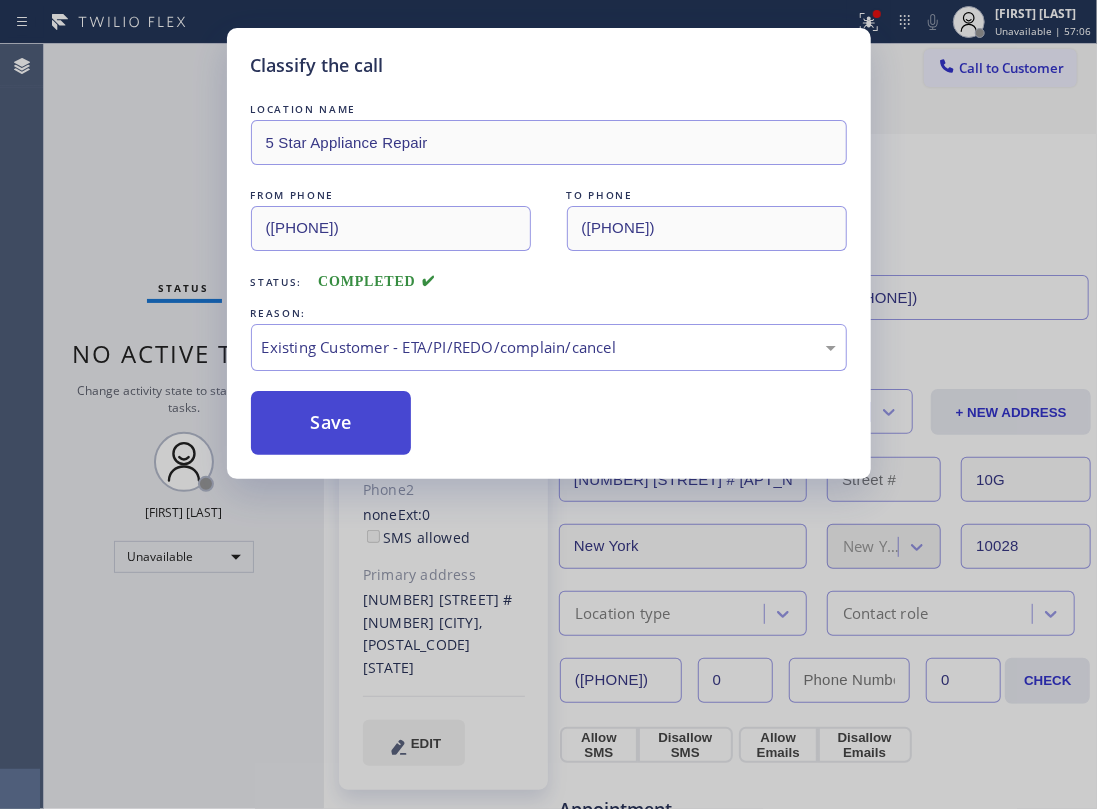click on "Save" at bounding box center (331, 423) 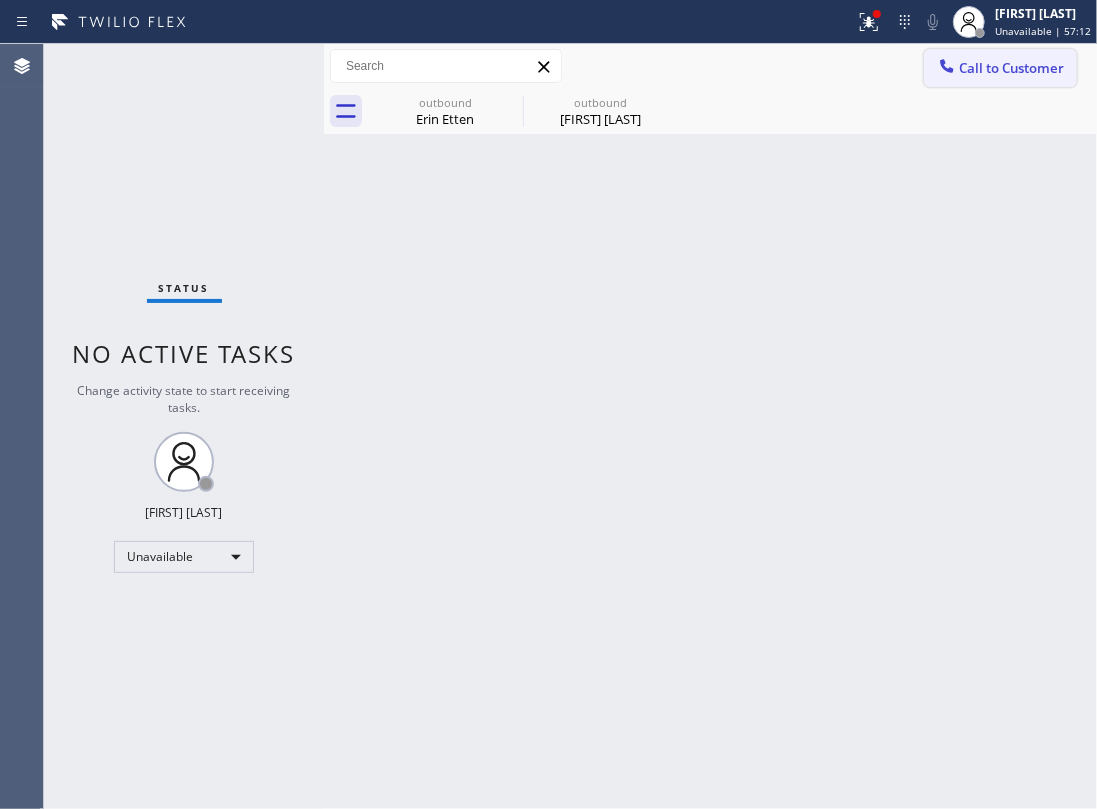 click on "Call to Customer" at bounding box center (1011, 68) 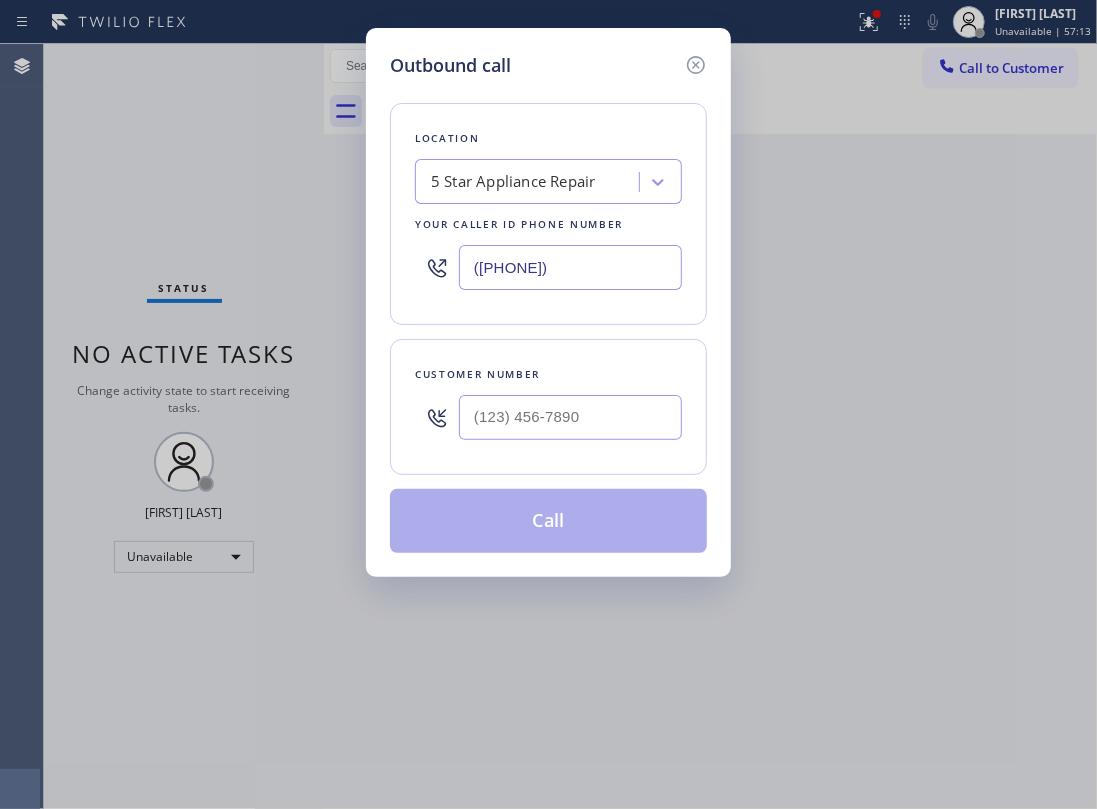 click at bounding box center [570, 417] 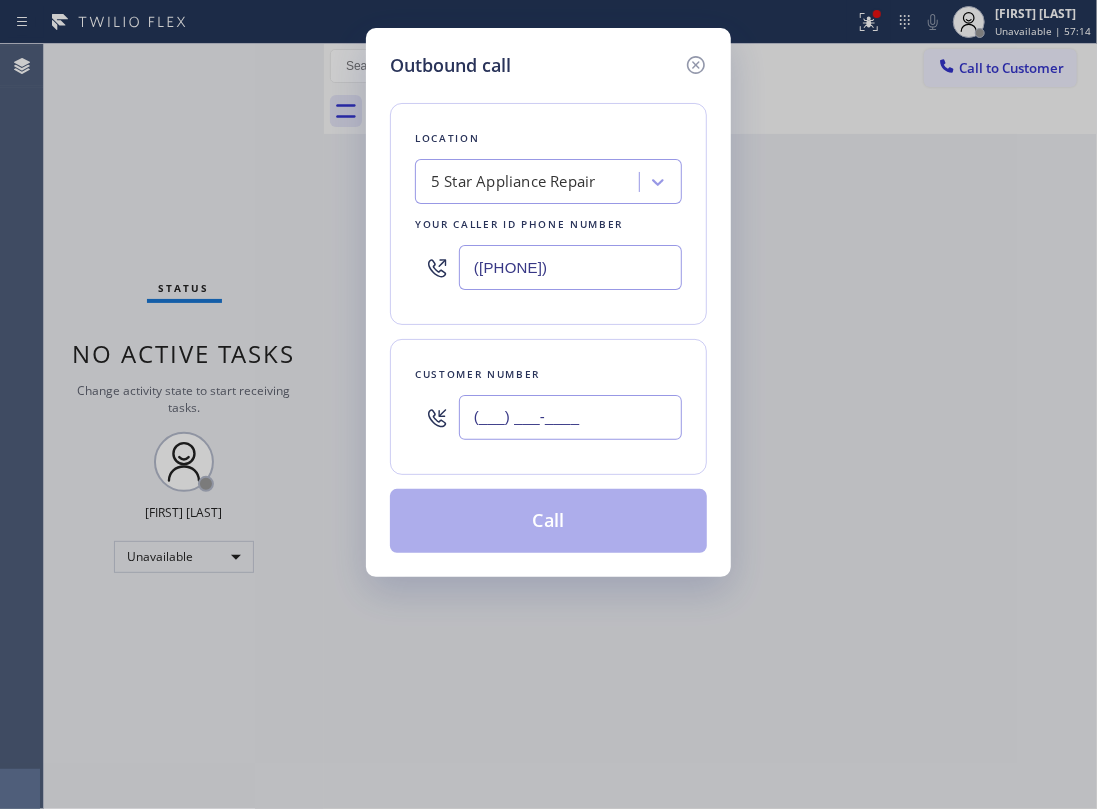 paste on "[PHONE]" 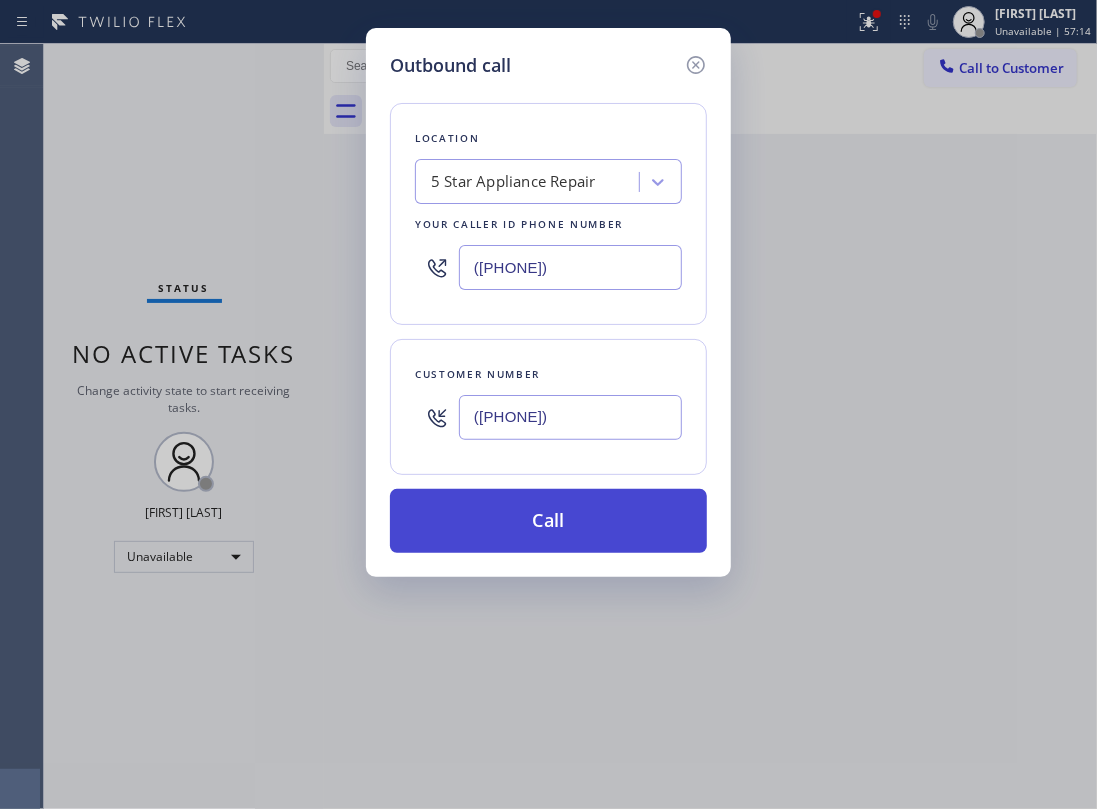 type on "([PHONE])" 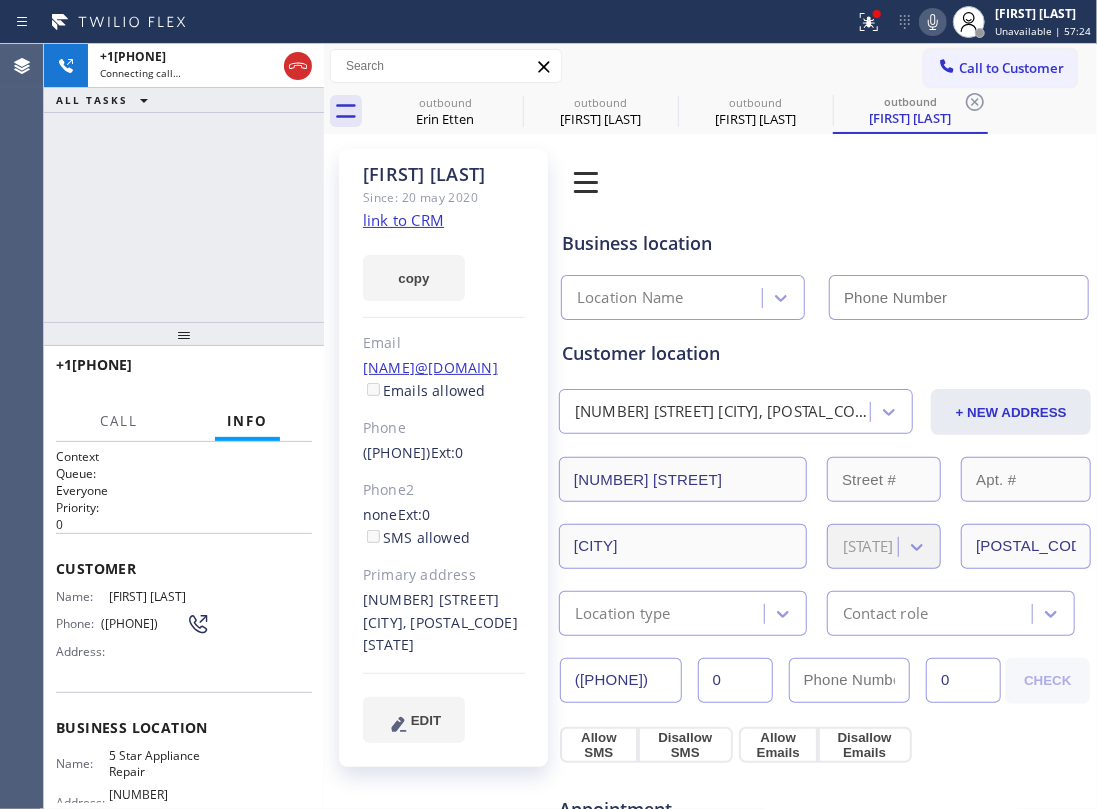 type on "([PHONE])" 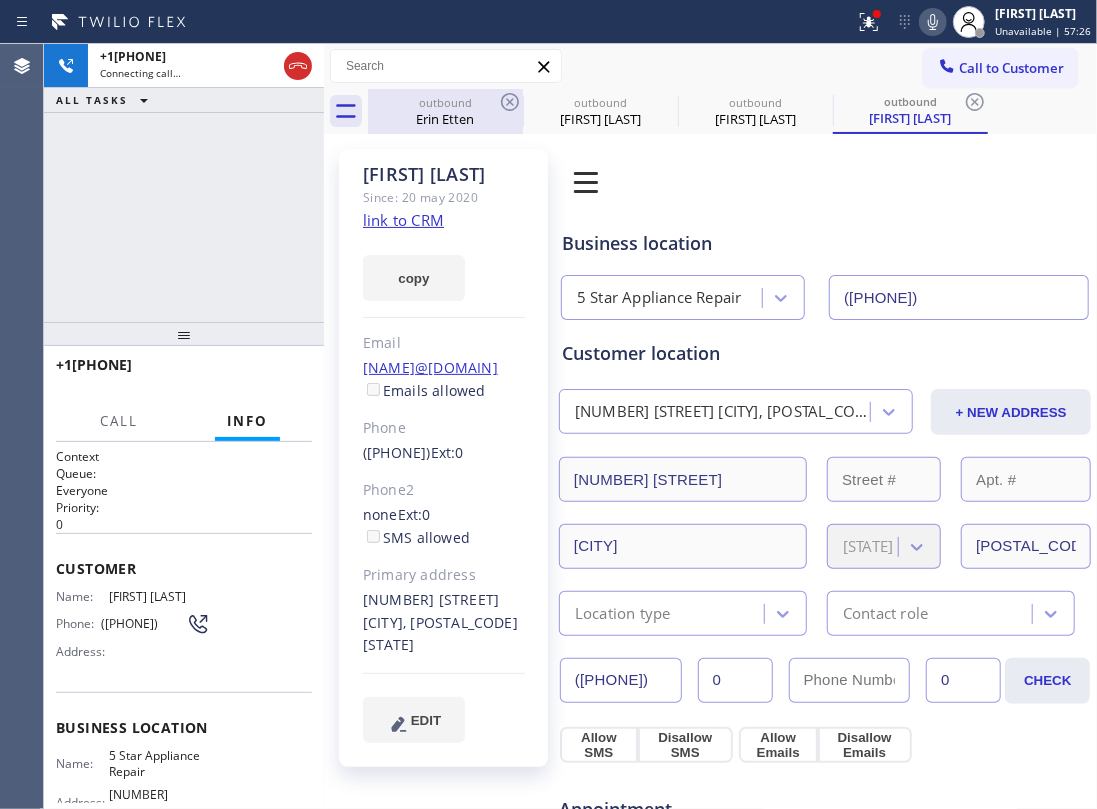 drag, startPoint x: 446, startPoint y: 105, endPoint x: 502, endPoint y: 118, distance: 57.48913 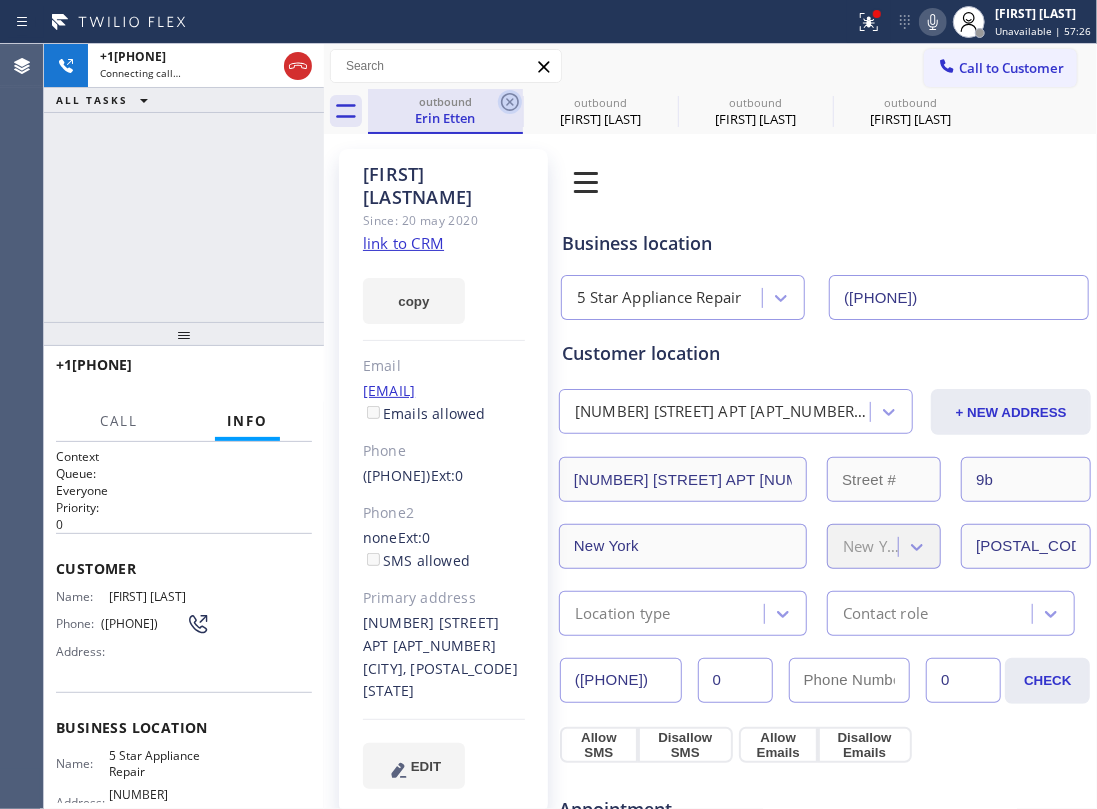click 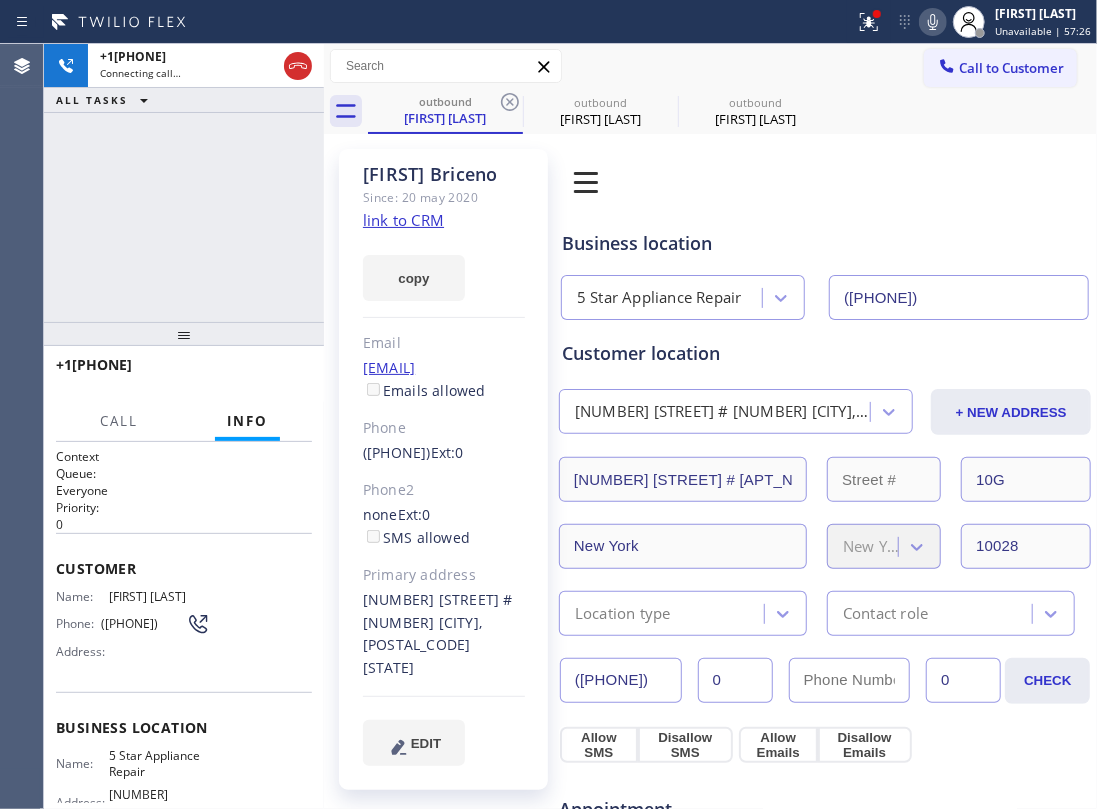 click 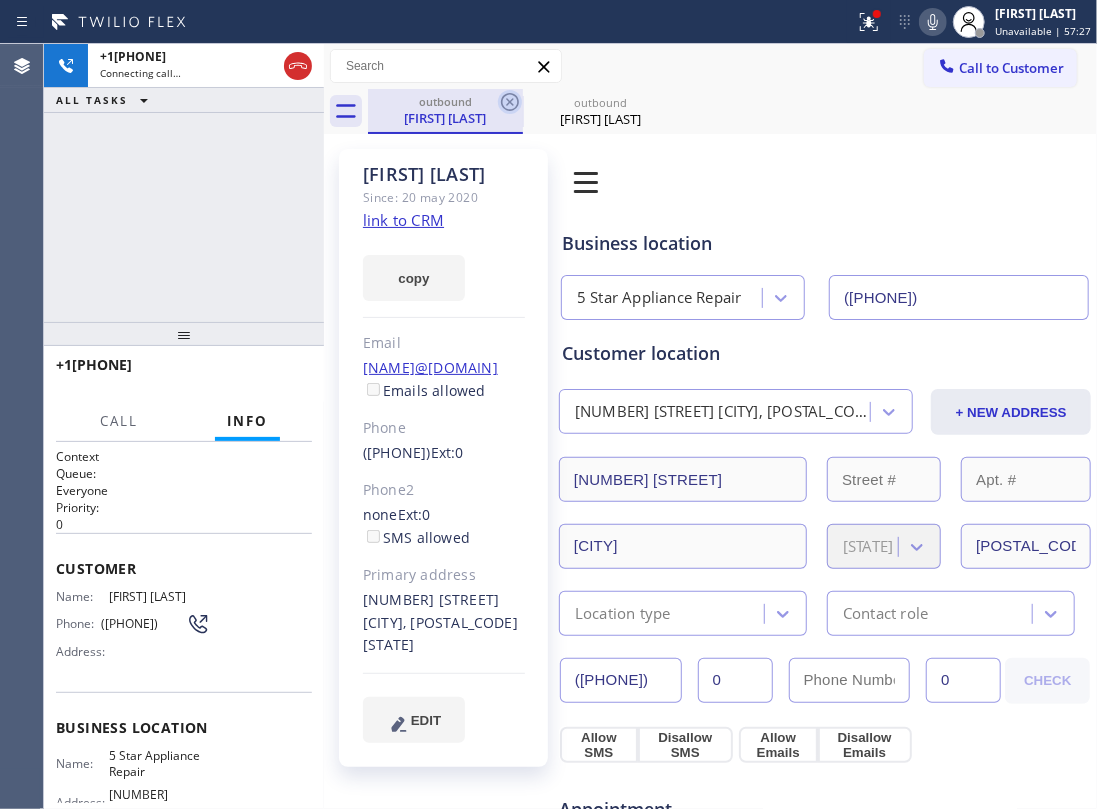click 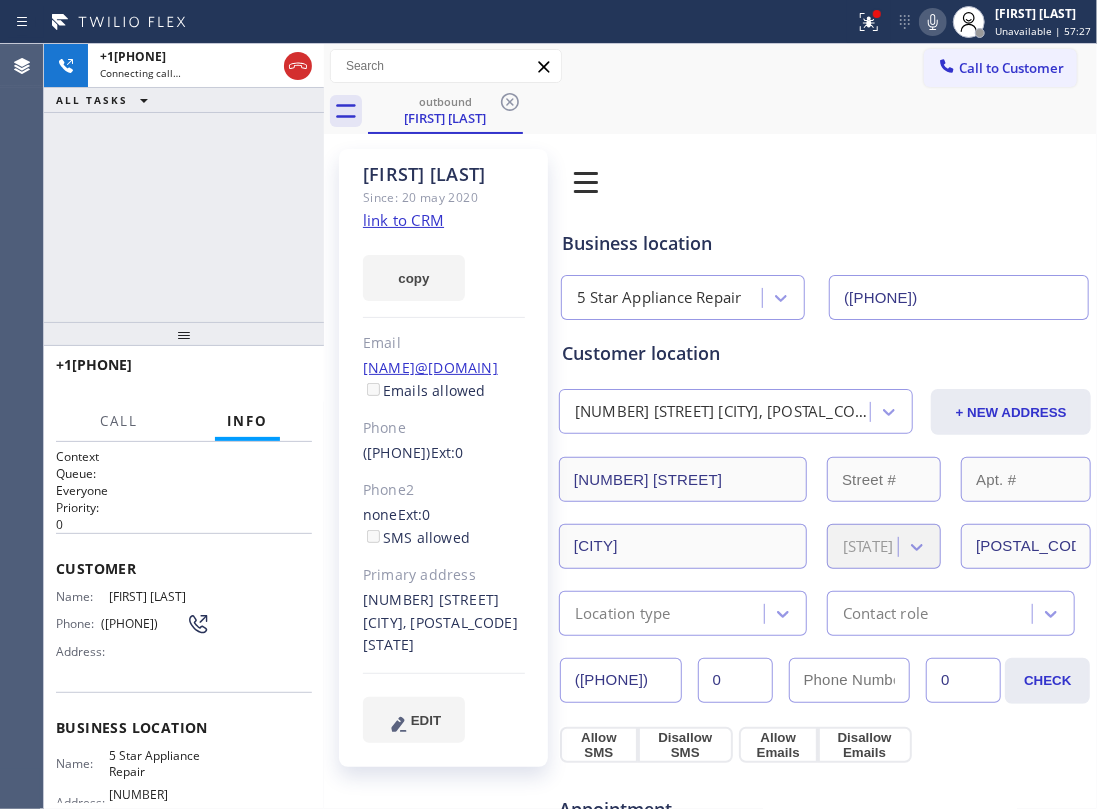 click on "+1[PHONE] Connecting call… ALL TASKS ALL TASKS ACTIVE TASKS TASKS IN WRAP UP" at bounding box center (184, 183) 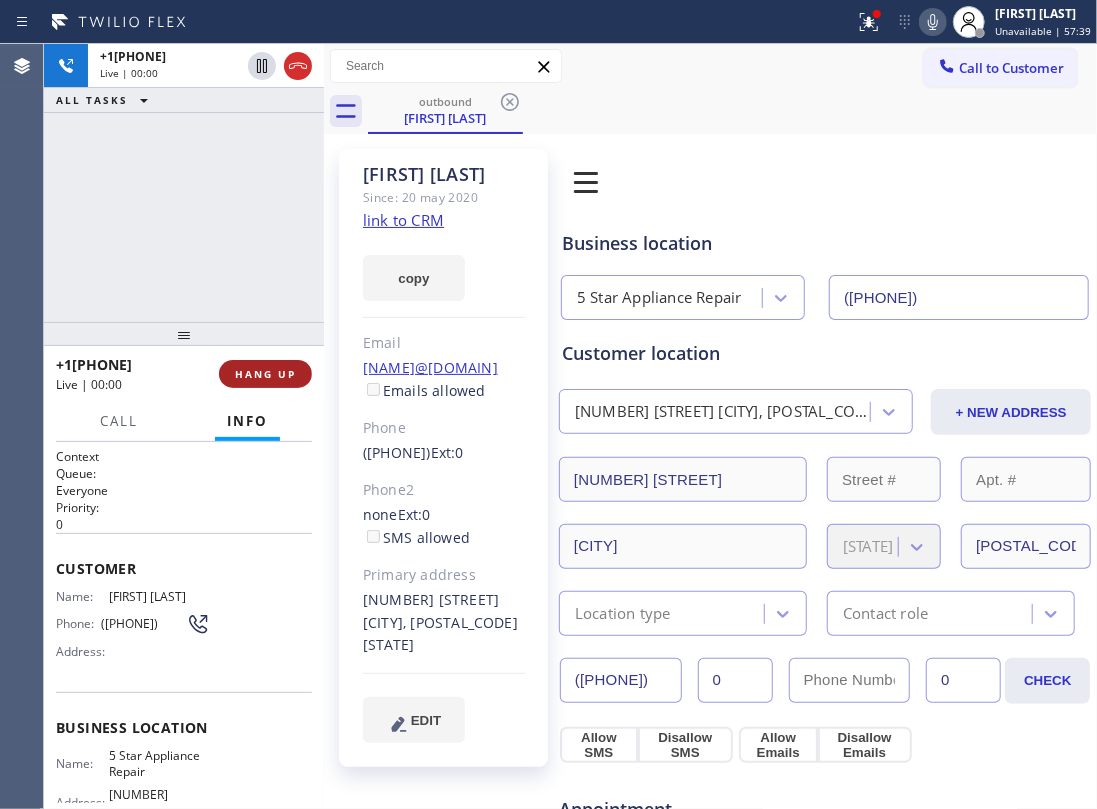 drag, startPoint x: 222, startPoint y: 362, endPoint x: 260, endPoint y: 374, distance: 39.849716 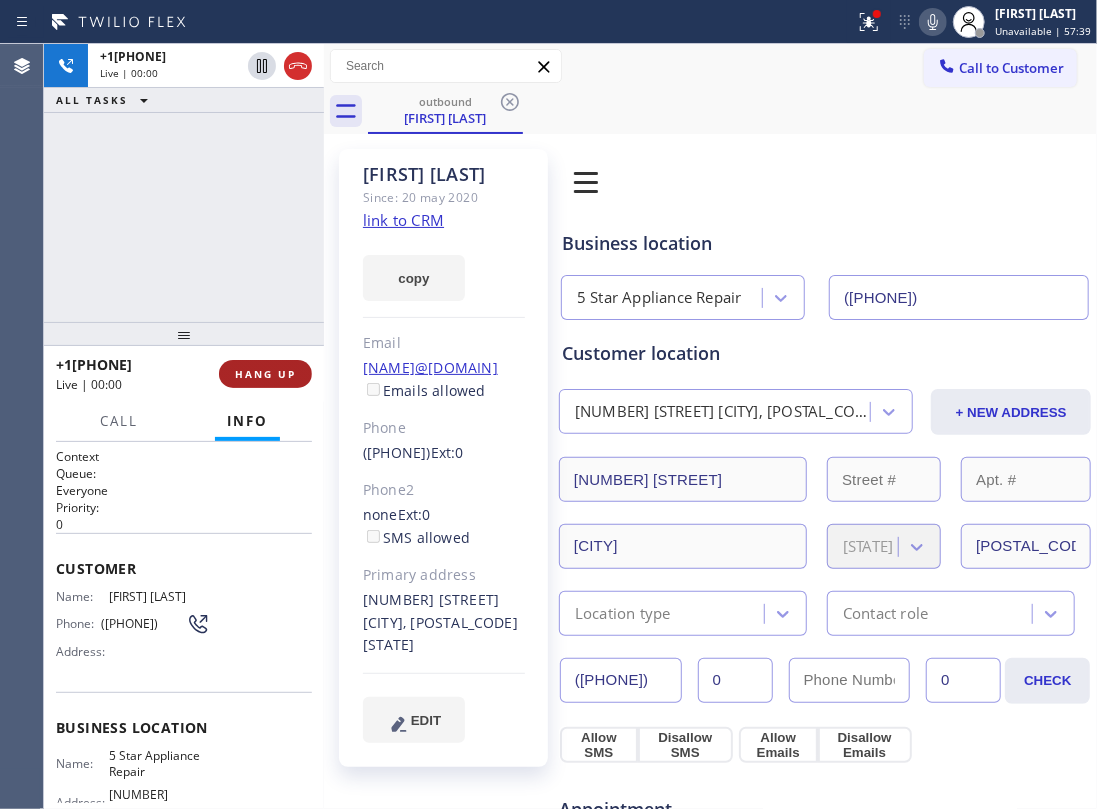 click on "[PHONE] Live | 00:00 HANG UP" at bounding box center (184, 374) 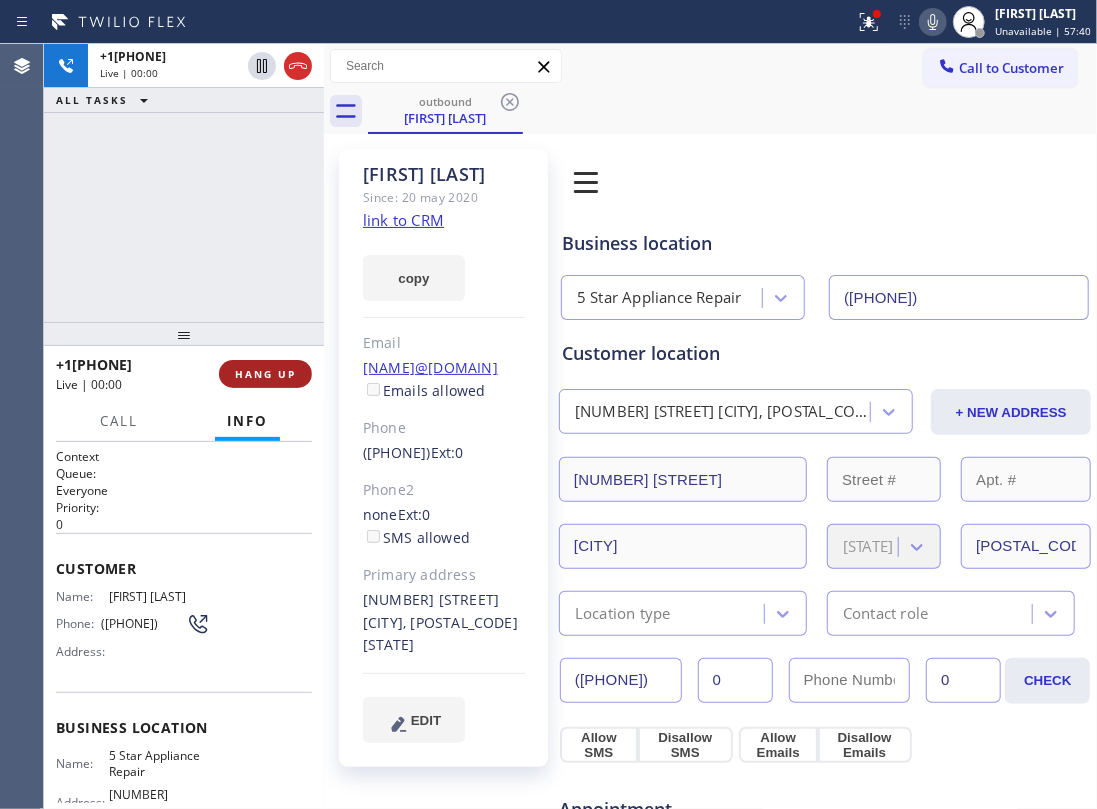 click on "HANG UP" at bounding box center [265, 374] 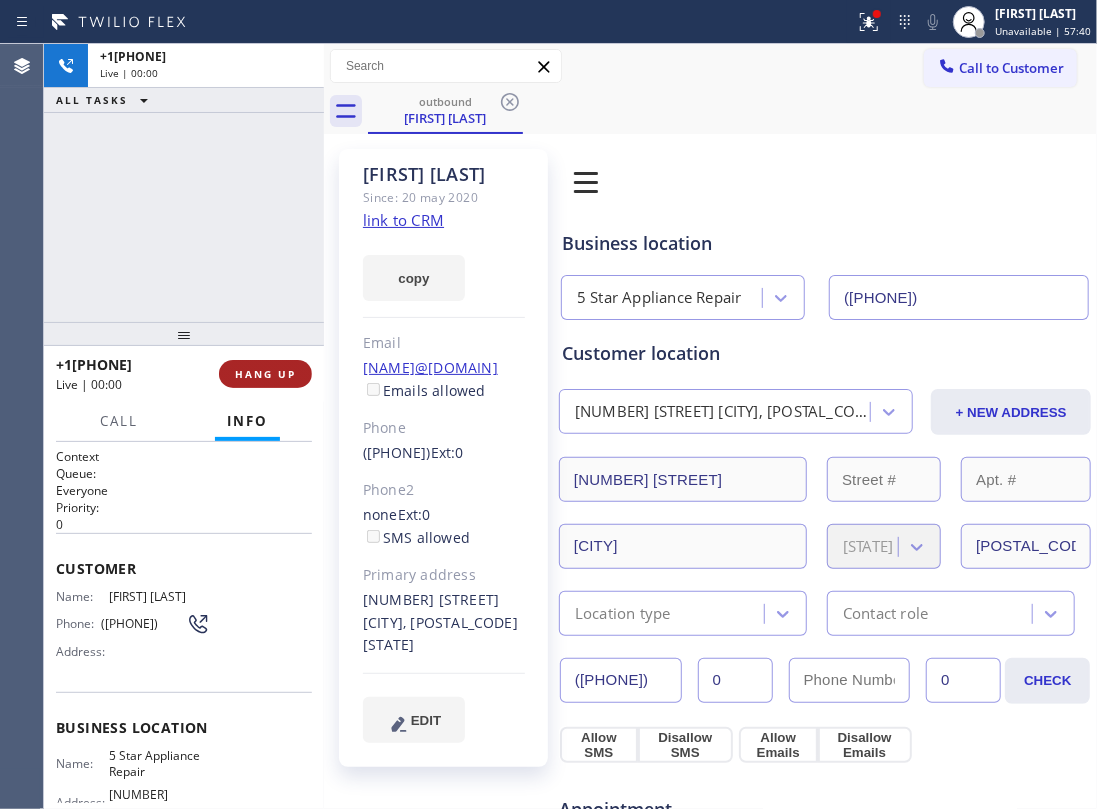 click on "HANG UP" at bounding box center (265, 374) 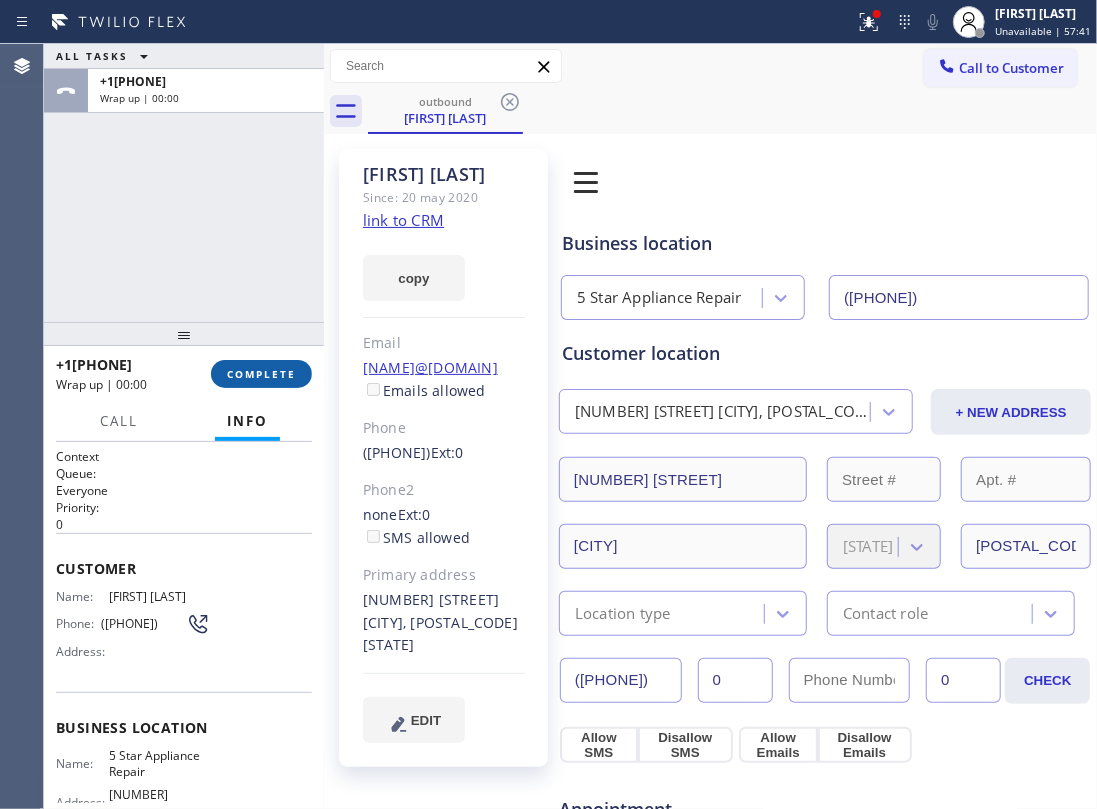 click on "COMPLETE" at bounding box center [261, 374] 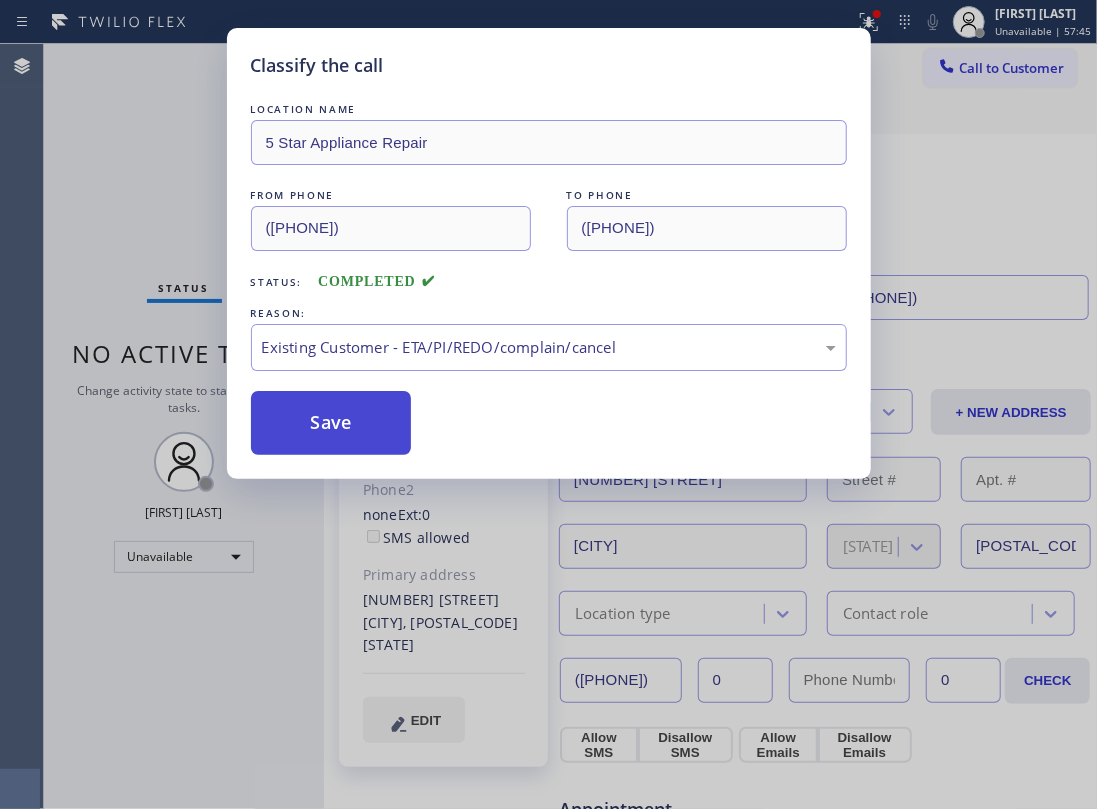 click on "Save" at bounding box center [331, 423] 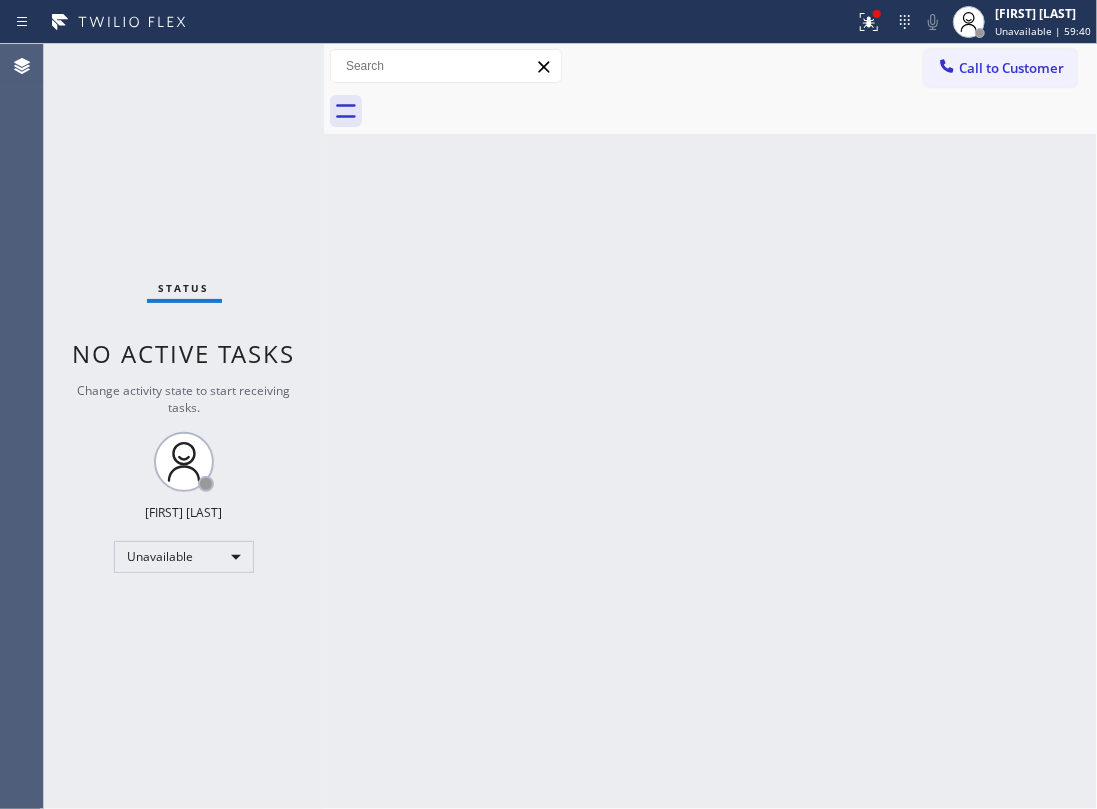 click on "Outbound call Location 5 Star Appliance Repair Your caller id phone number [PHONE] Customer number [PHONE] Call Outbound call Technician Search Technician Your caller id phone number Your caller id phone number Call" at bounding box center [710, 426] 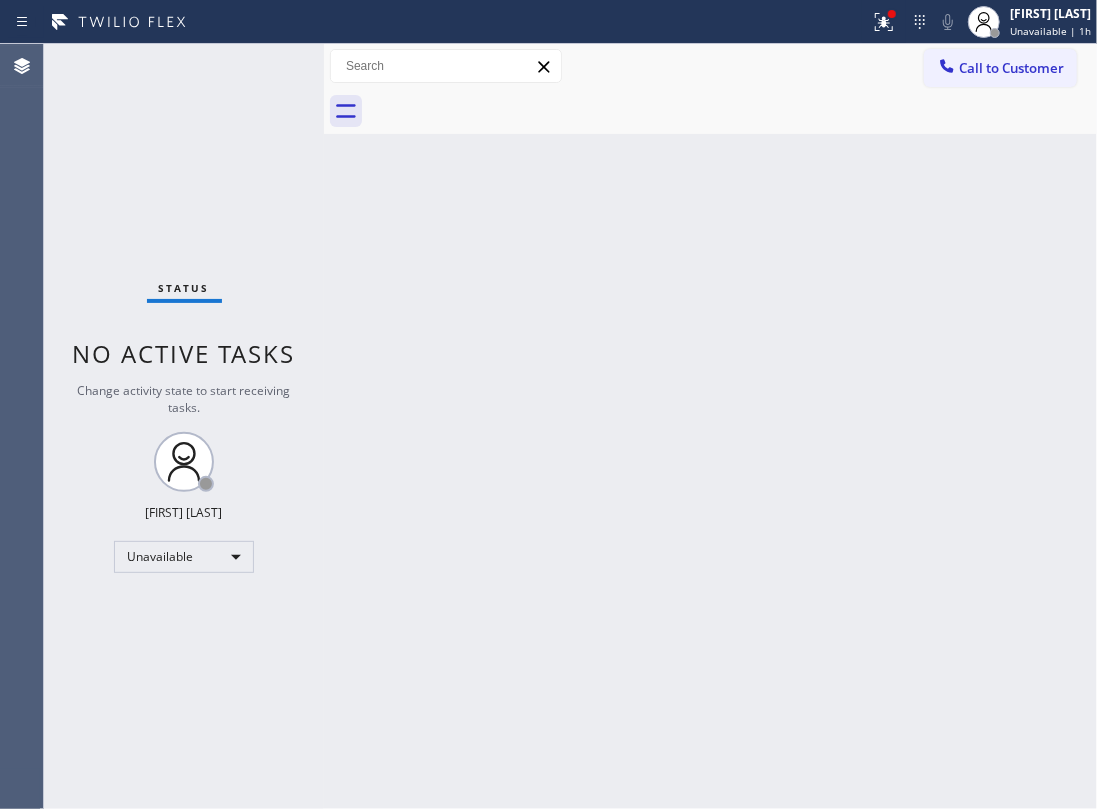 click on "Outbound call Location 5 Star Appliance Repair Your caller id phone number [PHONE] Customer number [PHONE] Call Outbound call Technician Search Technician Your caller id phone number Your caller id phone number Call" at bounding box center [710, 426] 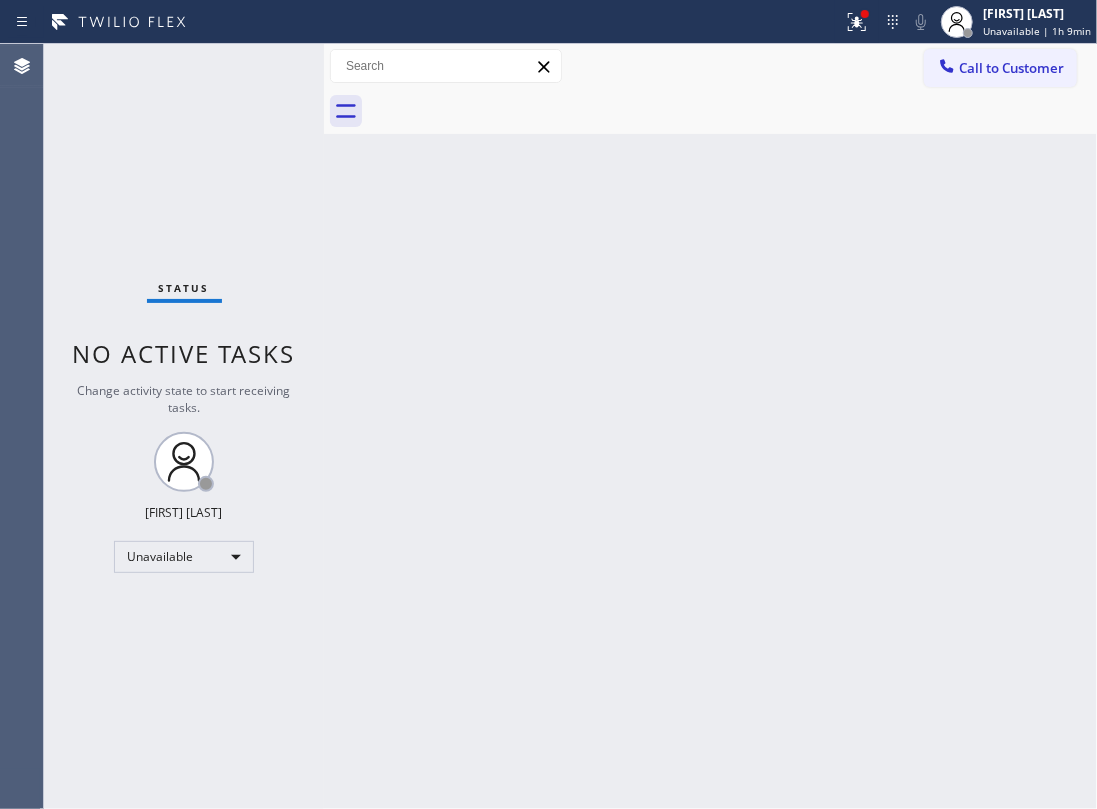 click on "Outbound call Location 5 Star Appliance Repair Your caller id phone number [PHONE] Customer number [PHONE] Call Outbound call Technician Search Technician Your caller id phone number Your caller id phone number Call" at bounding box center (710, 426) 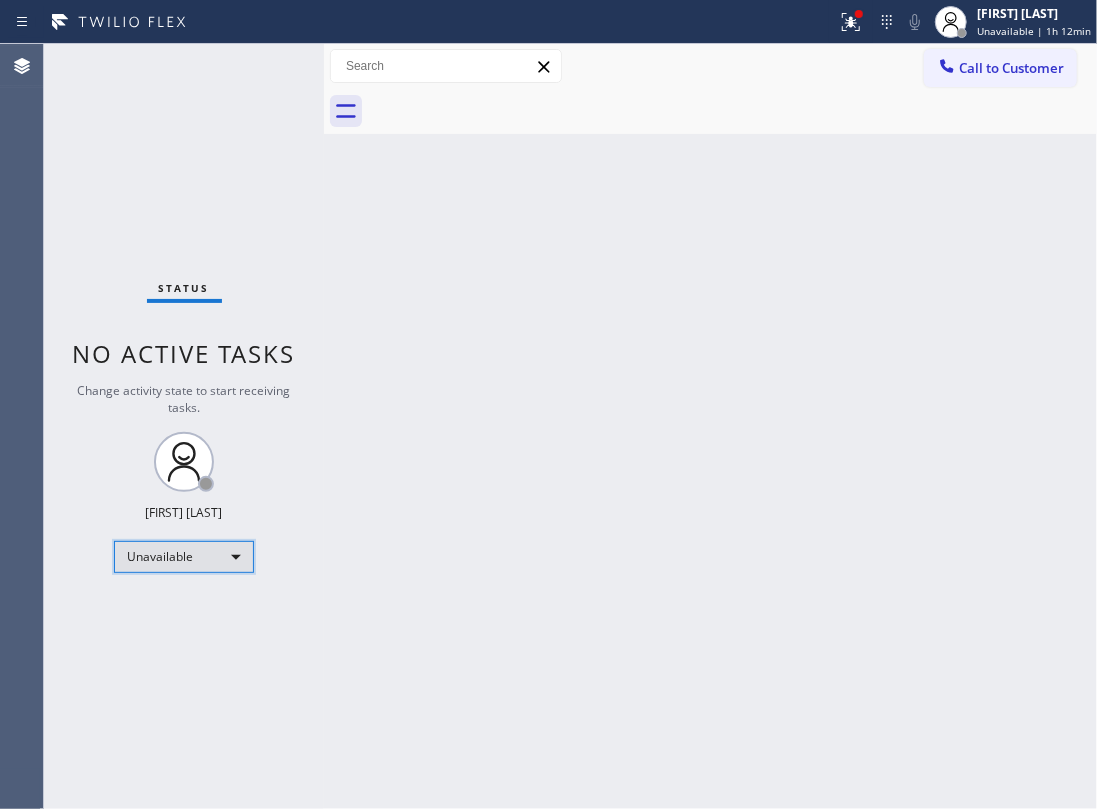 click on "Unavailable" at bounding box center (184, 557) 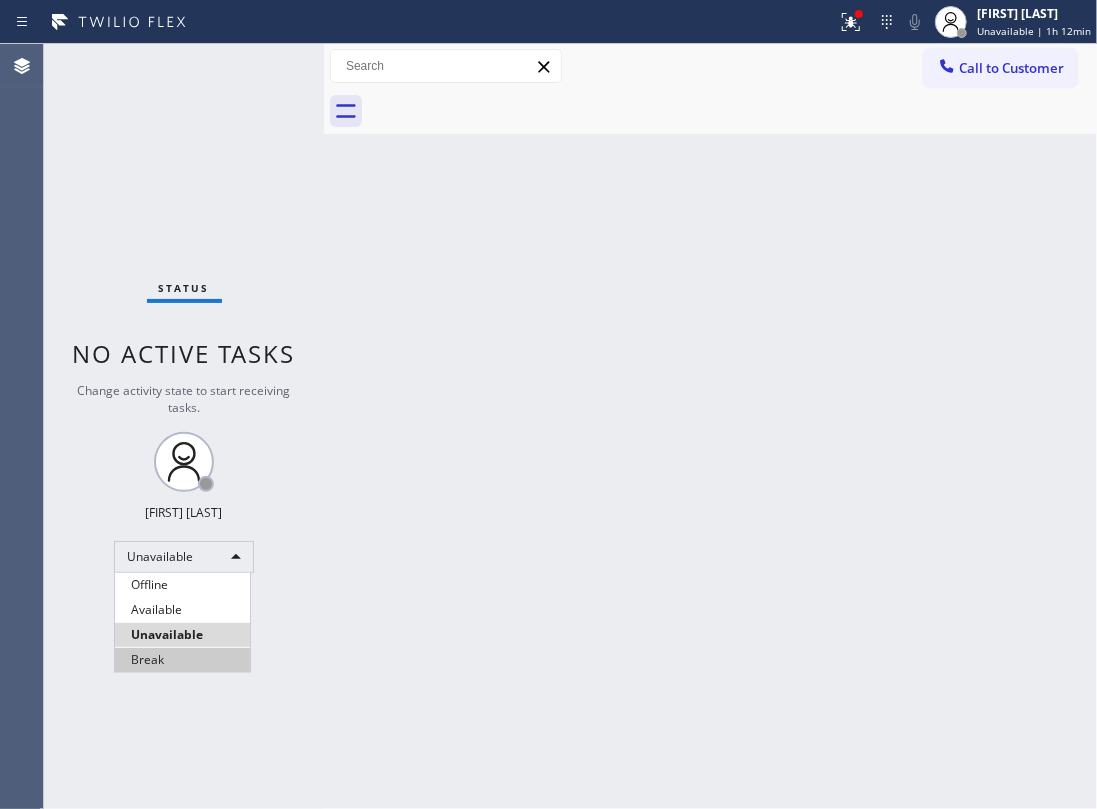 click on "Break" at bounding box center [182, 660] 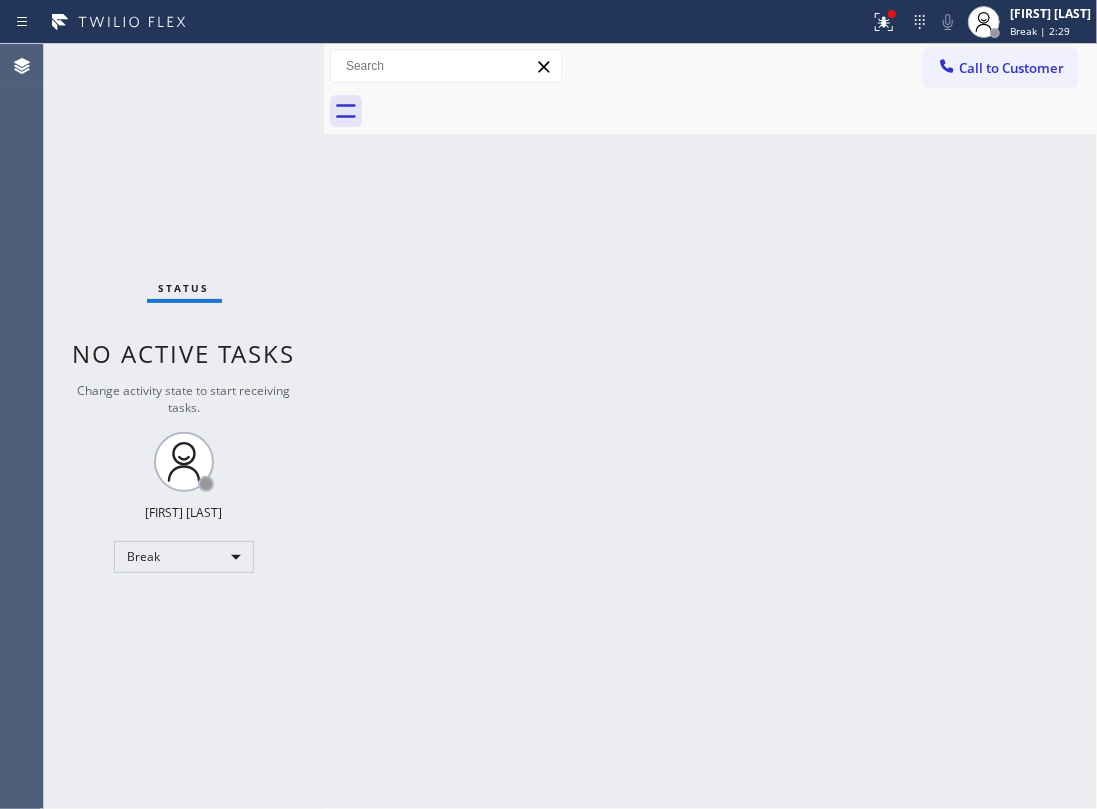 click on "Outbound call Location 5 Star Appliance Repair Your caller id phone number [PHONE] Customer number [PHONE] Call Outbound call Technician Search Technician Your caller id phone number Your caller id phone number Call" at bounding box center [710, 426] 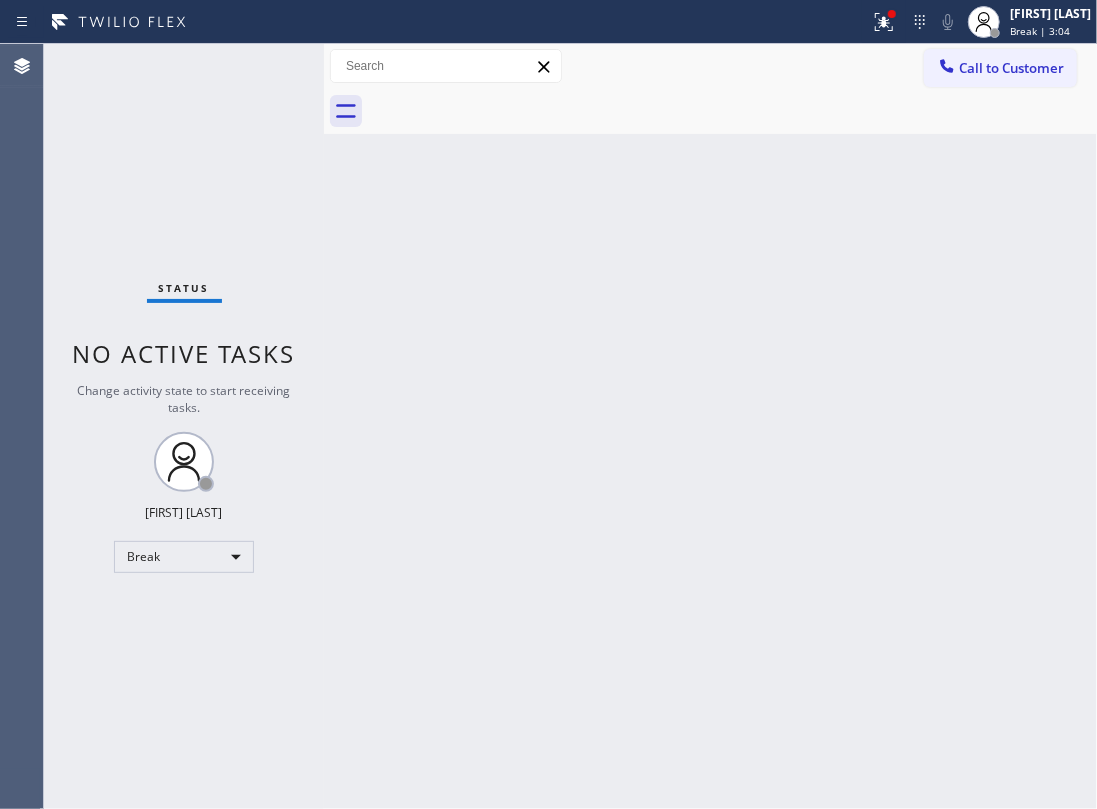 click on "Outbound call Location 5 Star Appliance Repair Your caller id phone number [PHONE] Customer number [PHONE] Call Outbound call Technician Search Technician Your caller id phone number Your caller id phone number Call" at bounding box center [710, 426] 